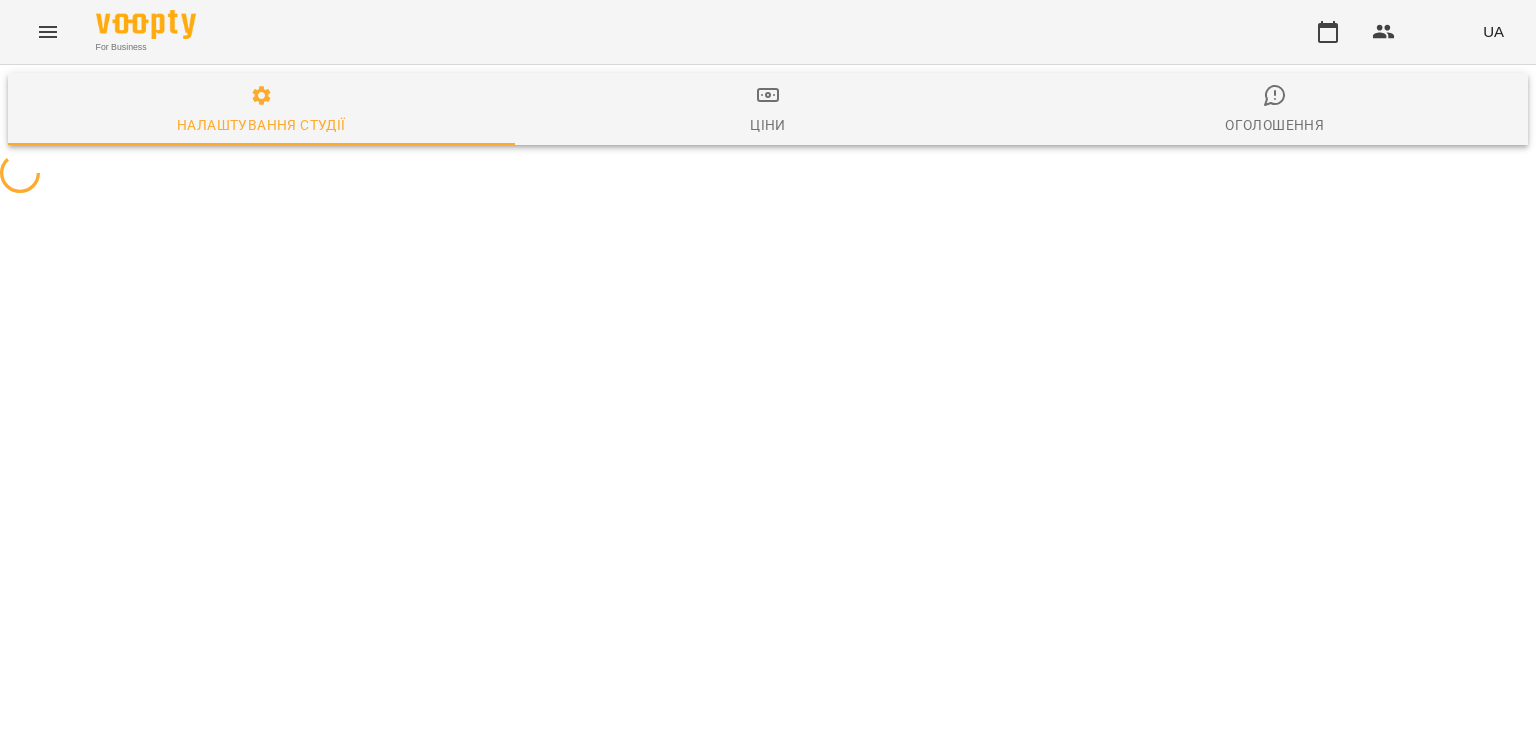 scroll, scrollTop: 0, scrollLeft: 0, axis: both 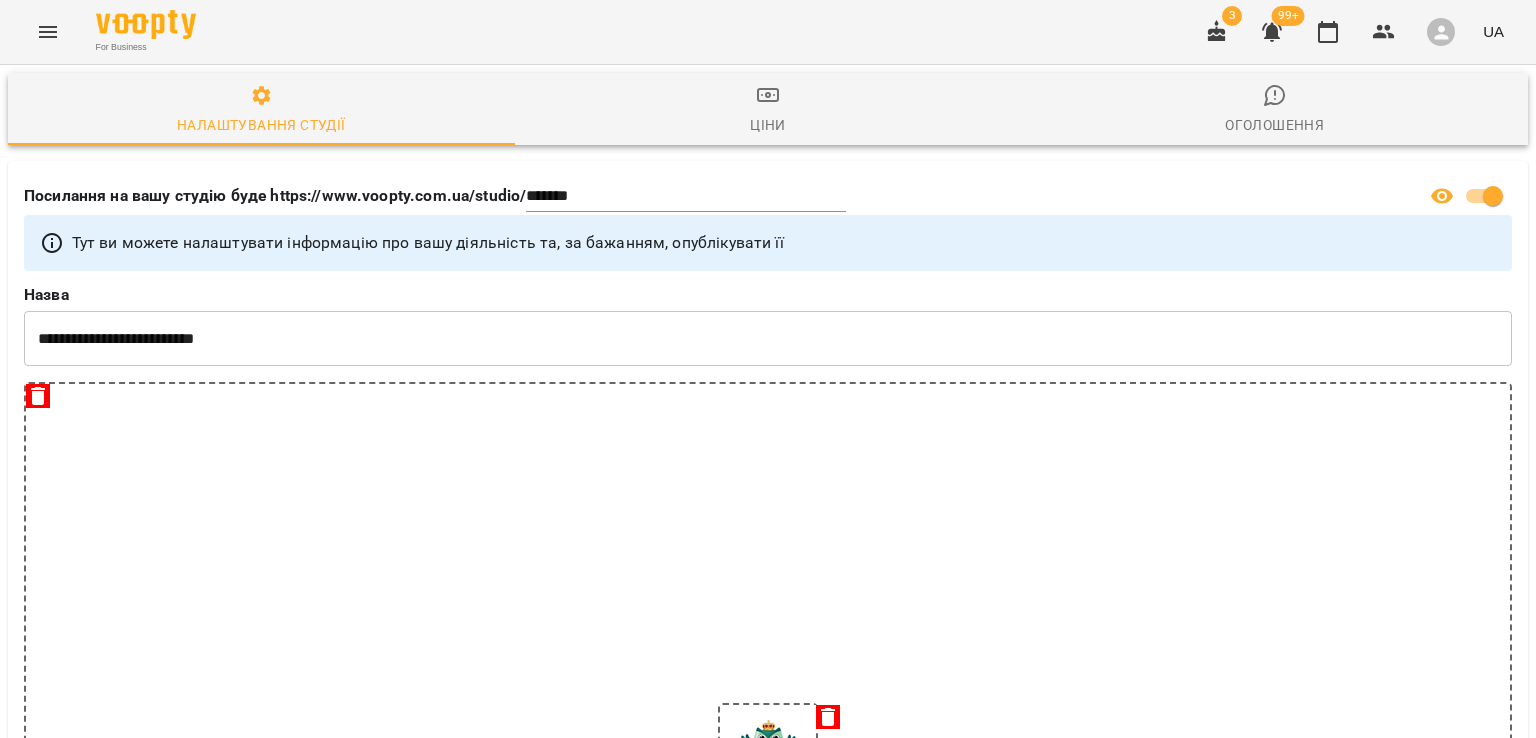 click 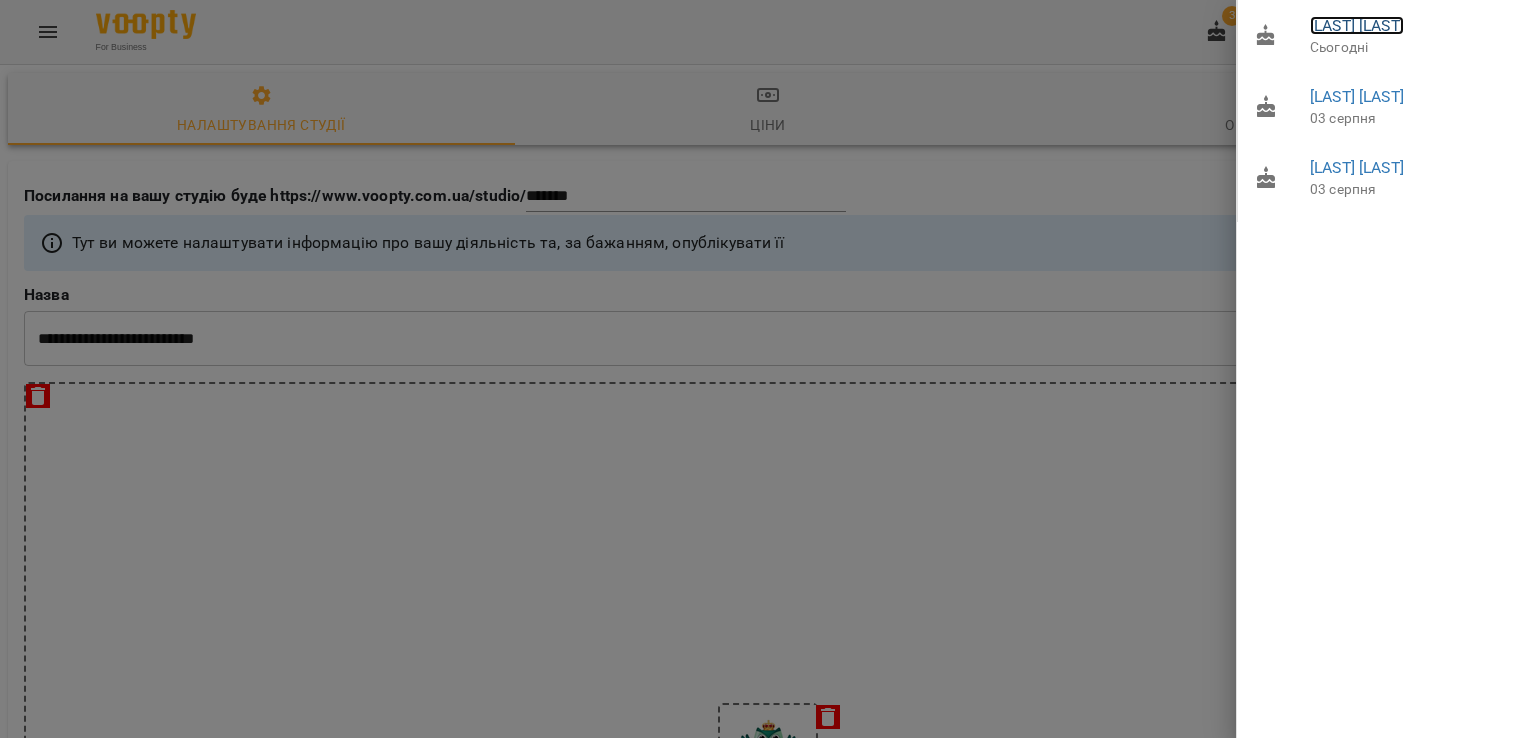 click on "Міщенко Анастасія Олександрівна" at bounding box center [1357, 25] 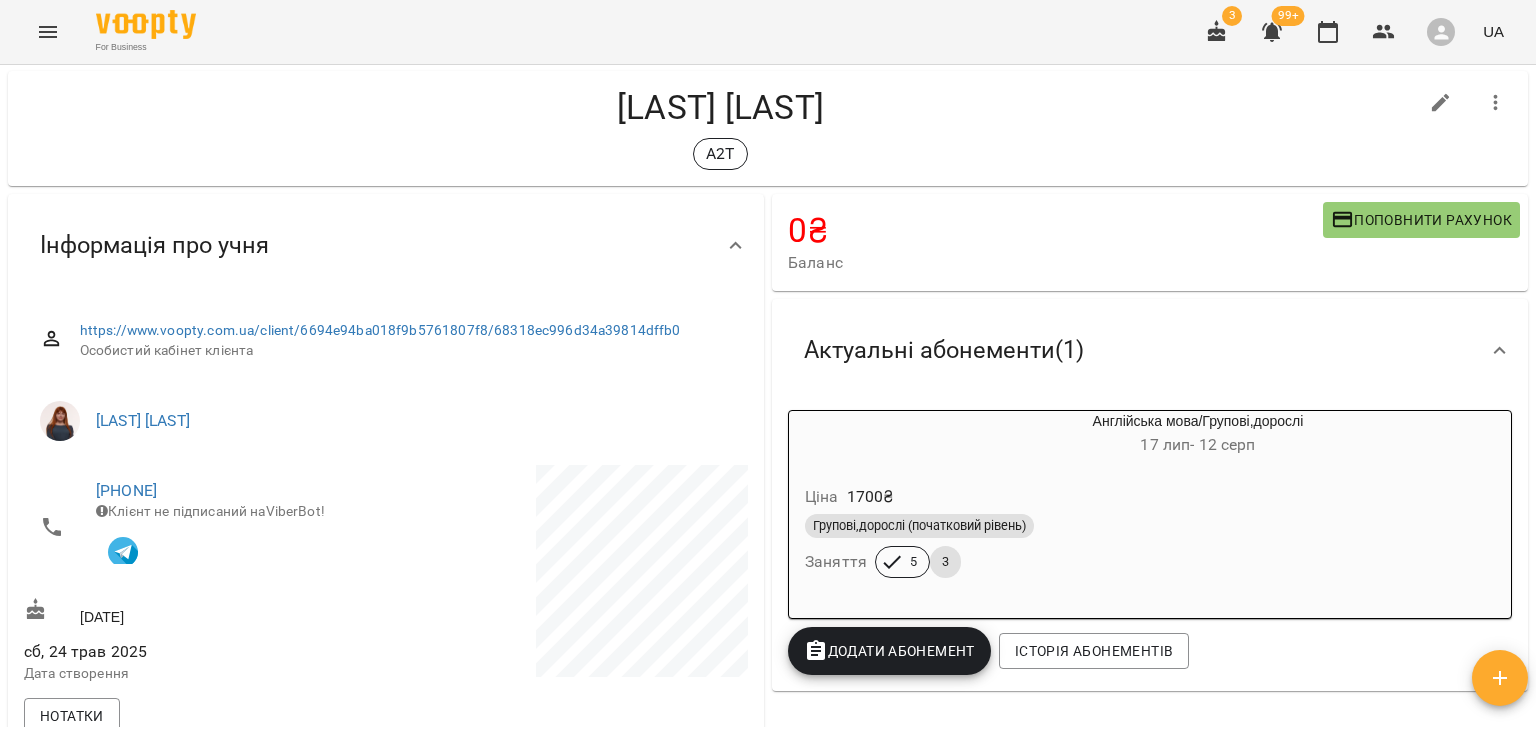 scroll, scrollTop: 0, scrollLeft: 0, axis: both 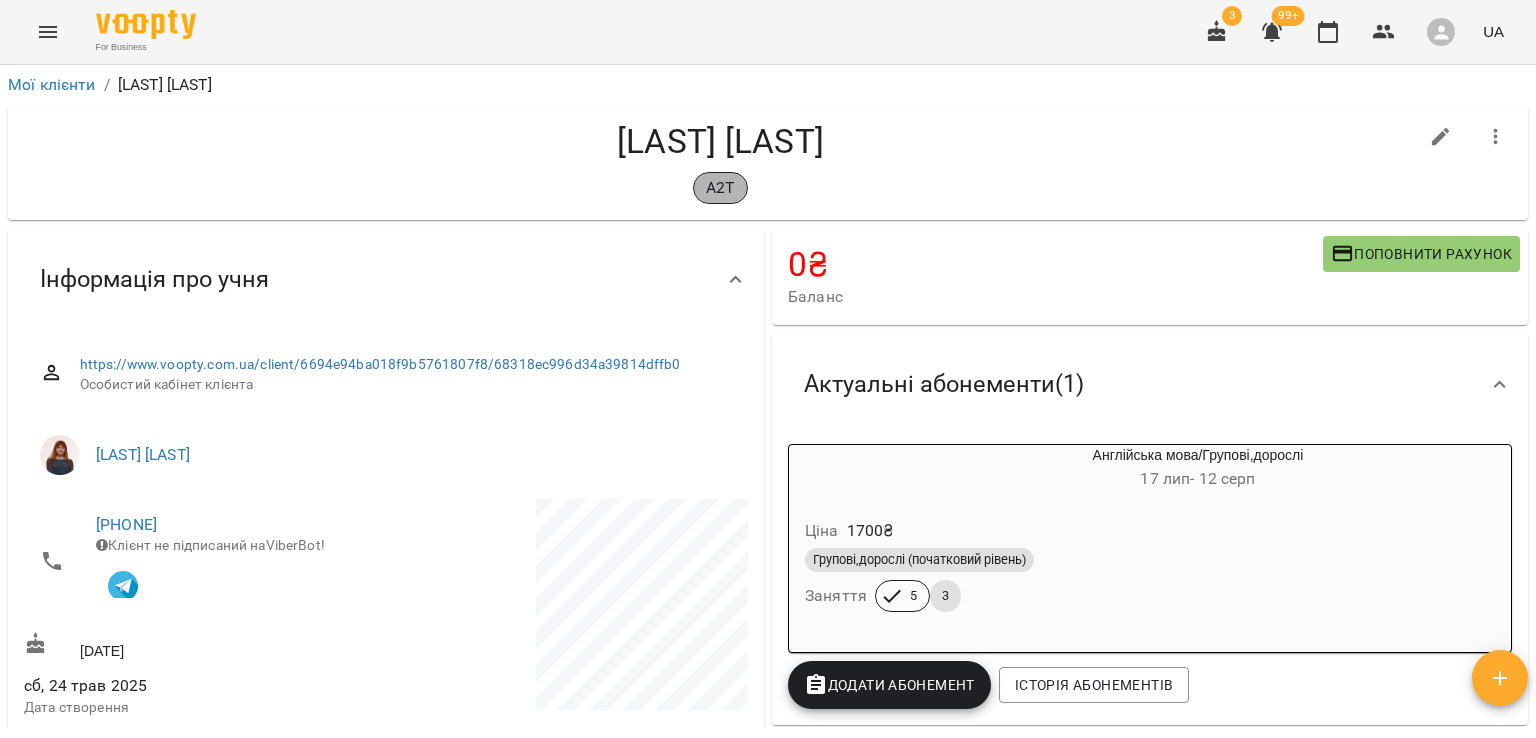 click on "А2Т" at bounding box center [720, 188] 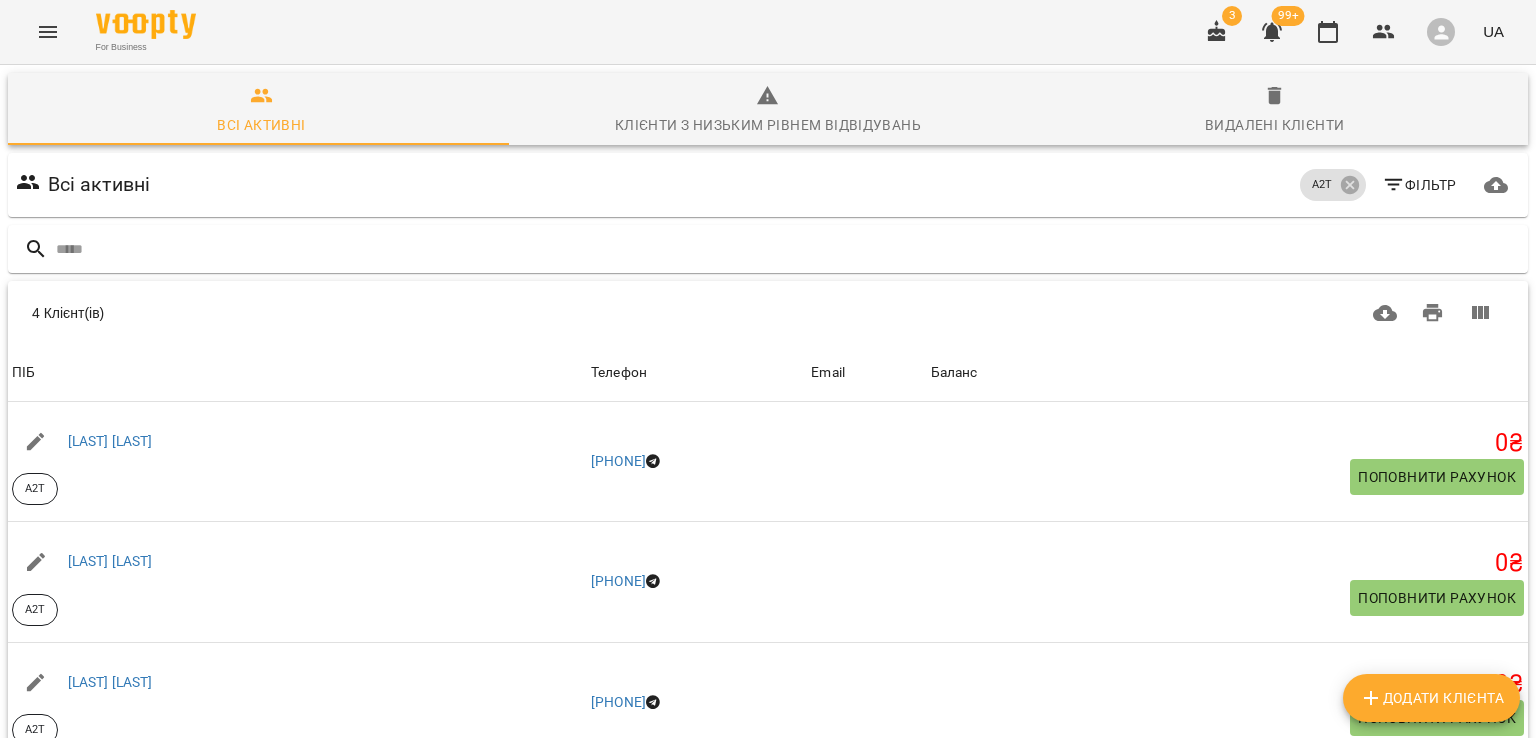 scroll, scrollTop: 200, scrollLeft: 0, axis: vertical 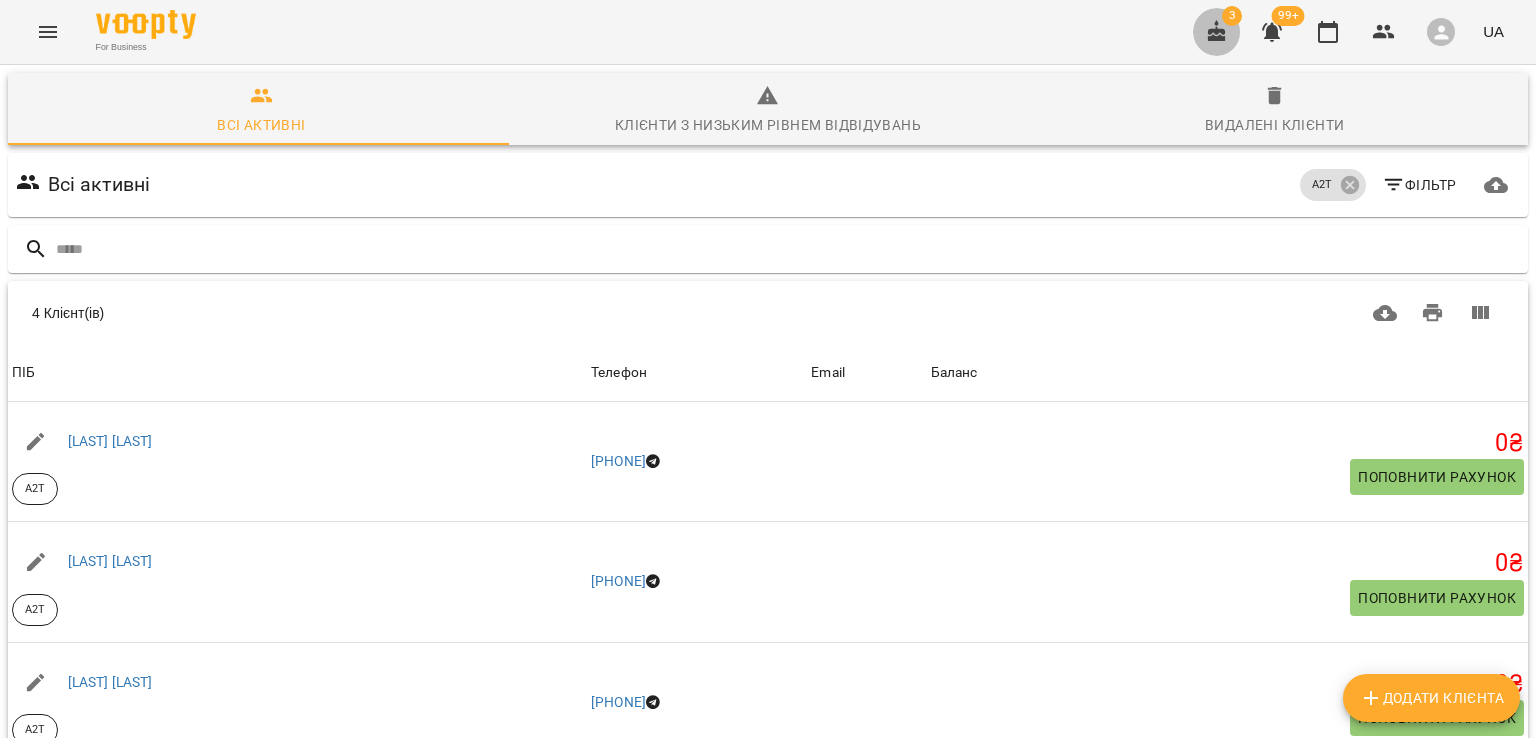 click at bounding box center (1217, 32) 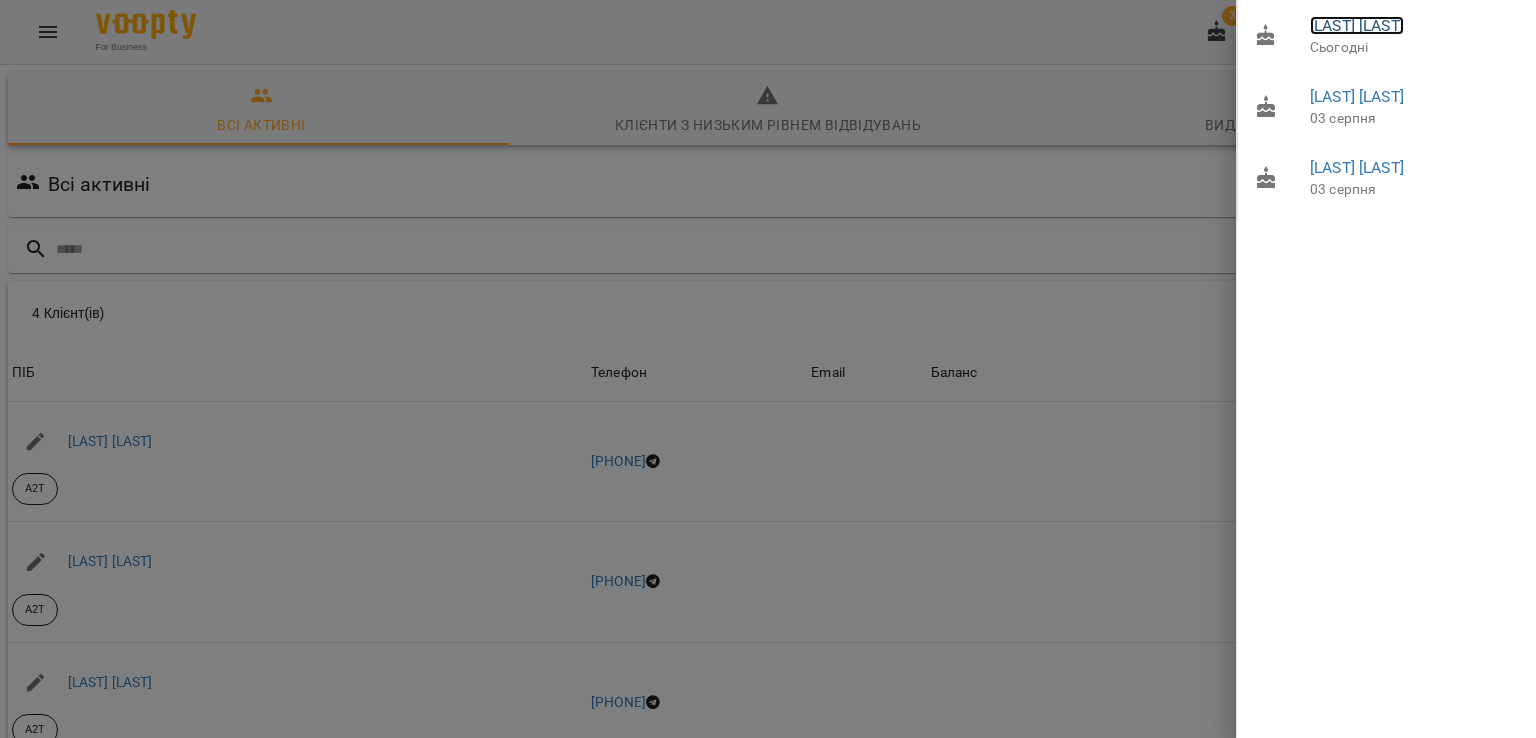 click on "Міщенко Анастасія Олександрівна" at bounding box center (1357, 25) 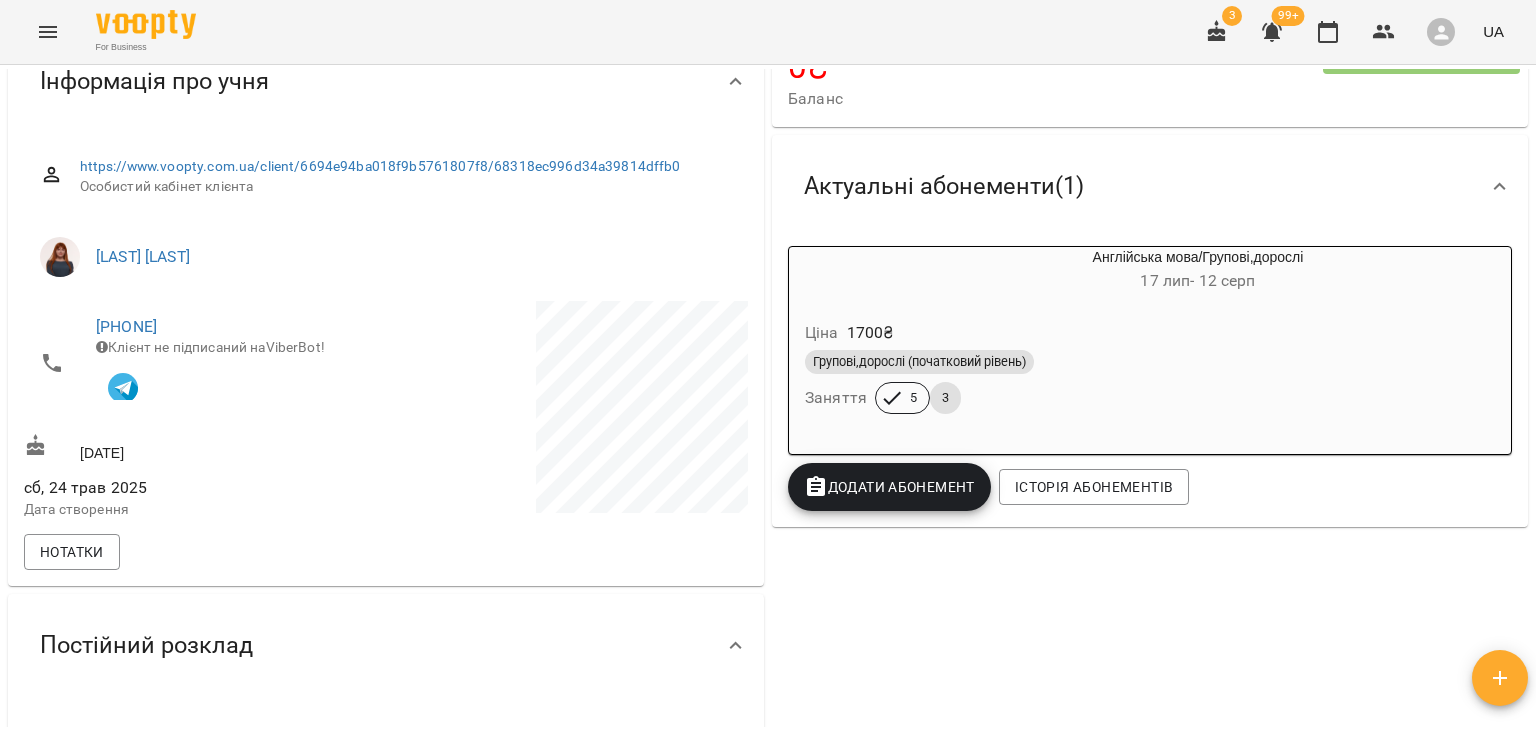 scroll, scrollTop: 200, scrollLeft: 0, axis: vertical 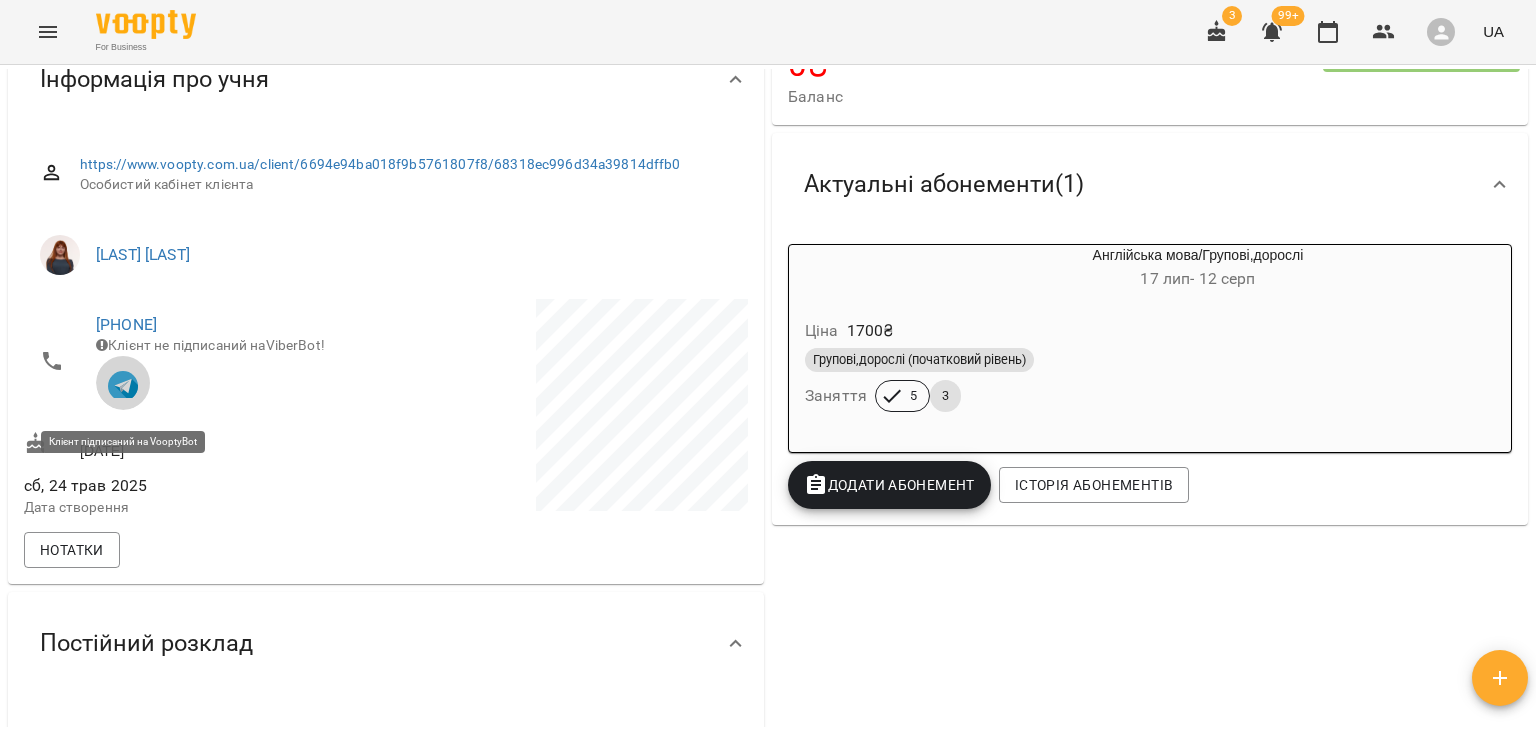 click at bounding box center [123, 386] 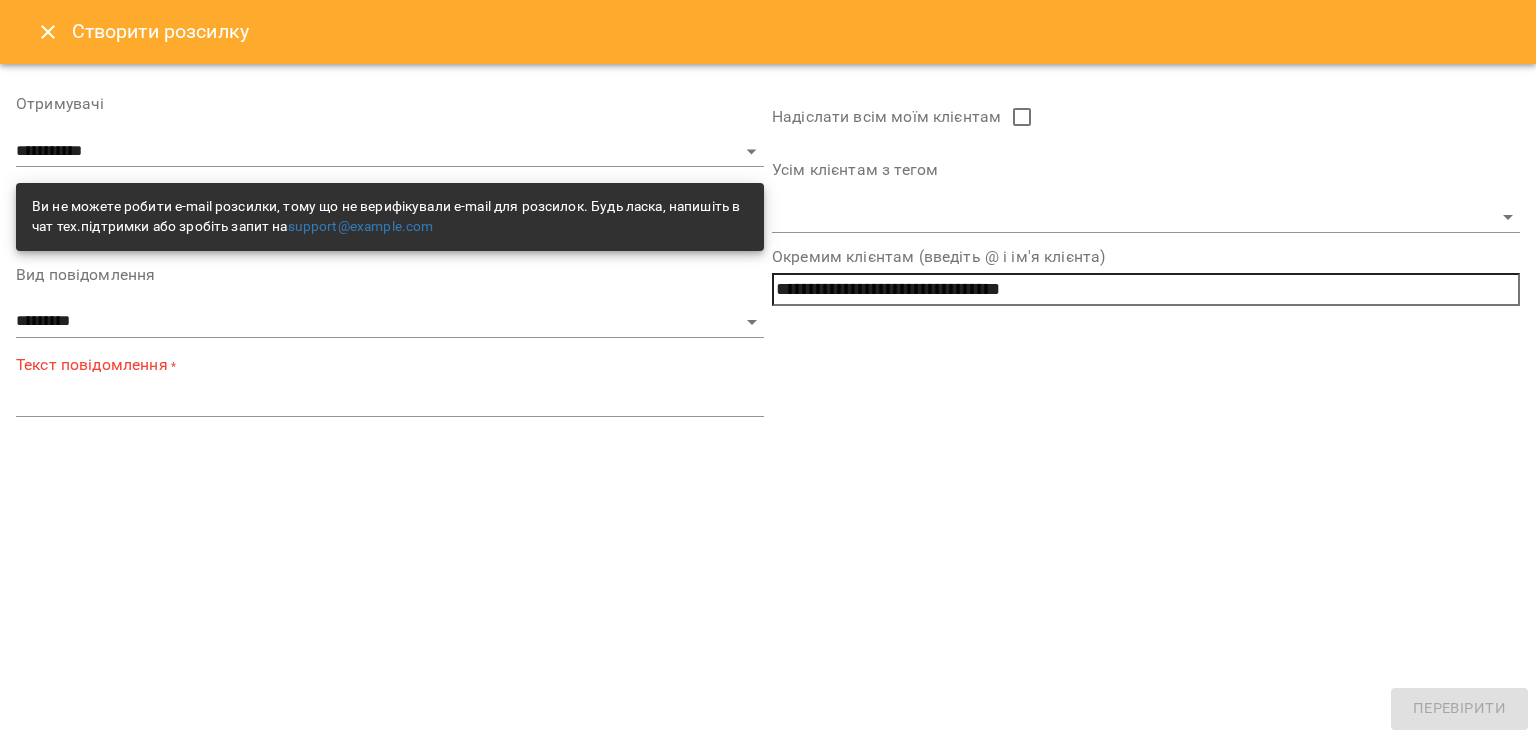 click on "Текст повідомлення   * *" at bounding box center [390, 385] 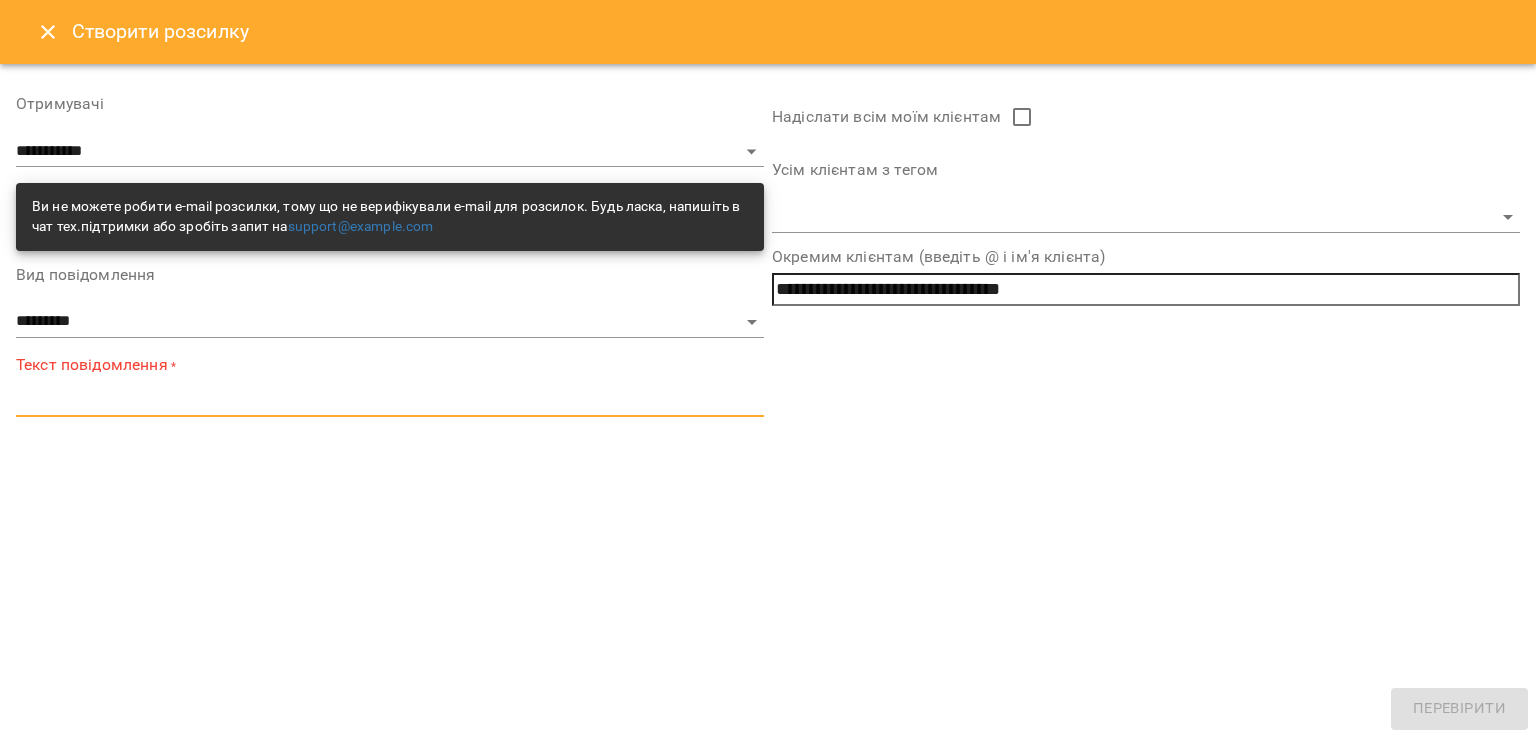 paste on "**********" 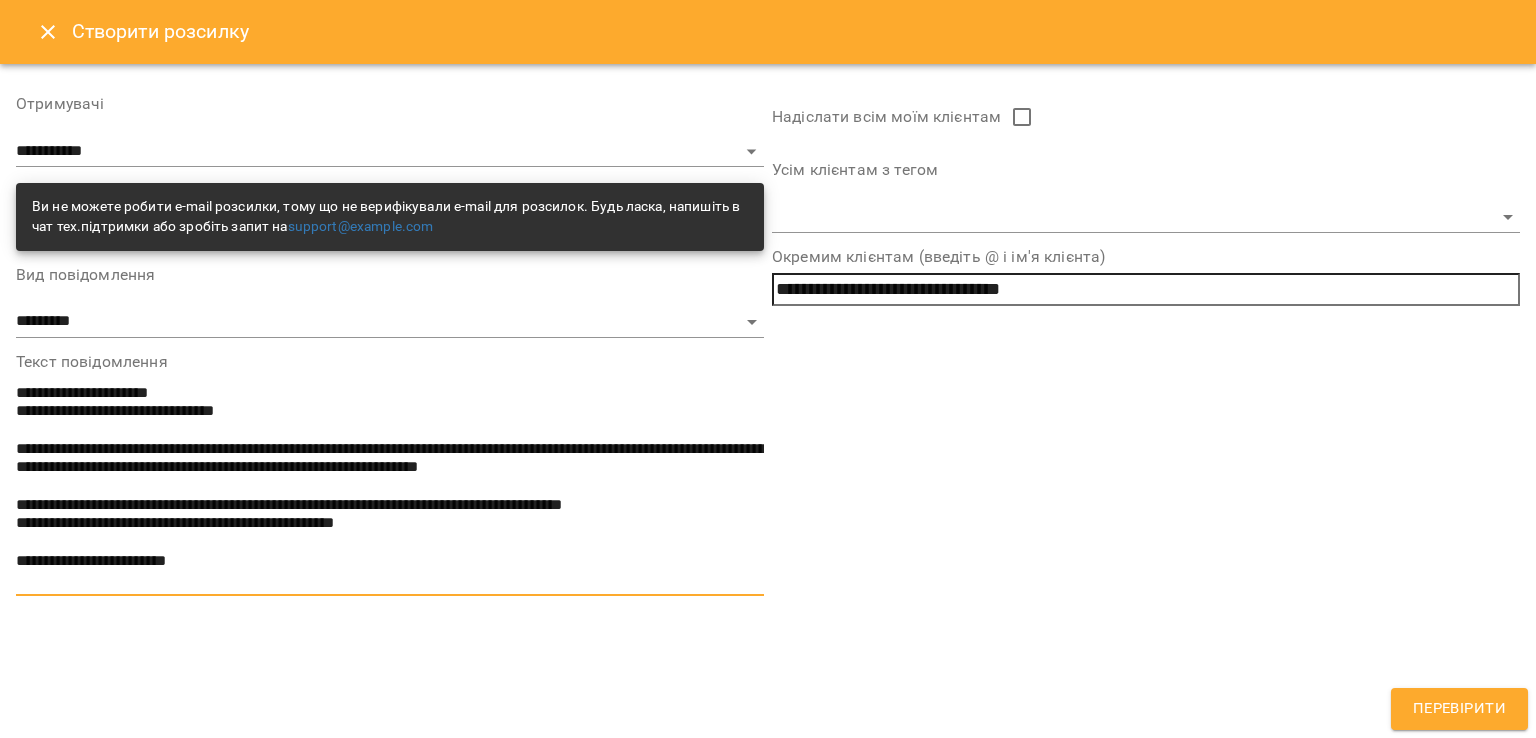 drag, startPoint x: 86, startPoint y: 394, endPoint x: 23, endPoint y: 401, distance: 63.387695 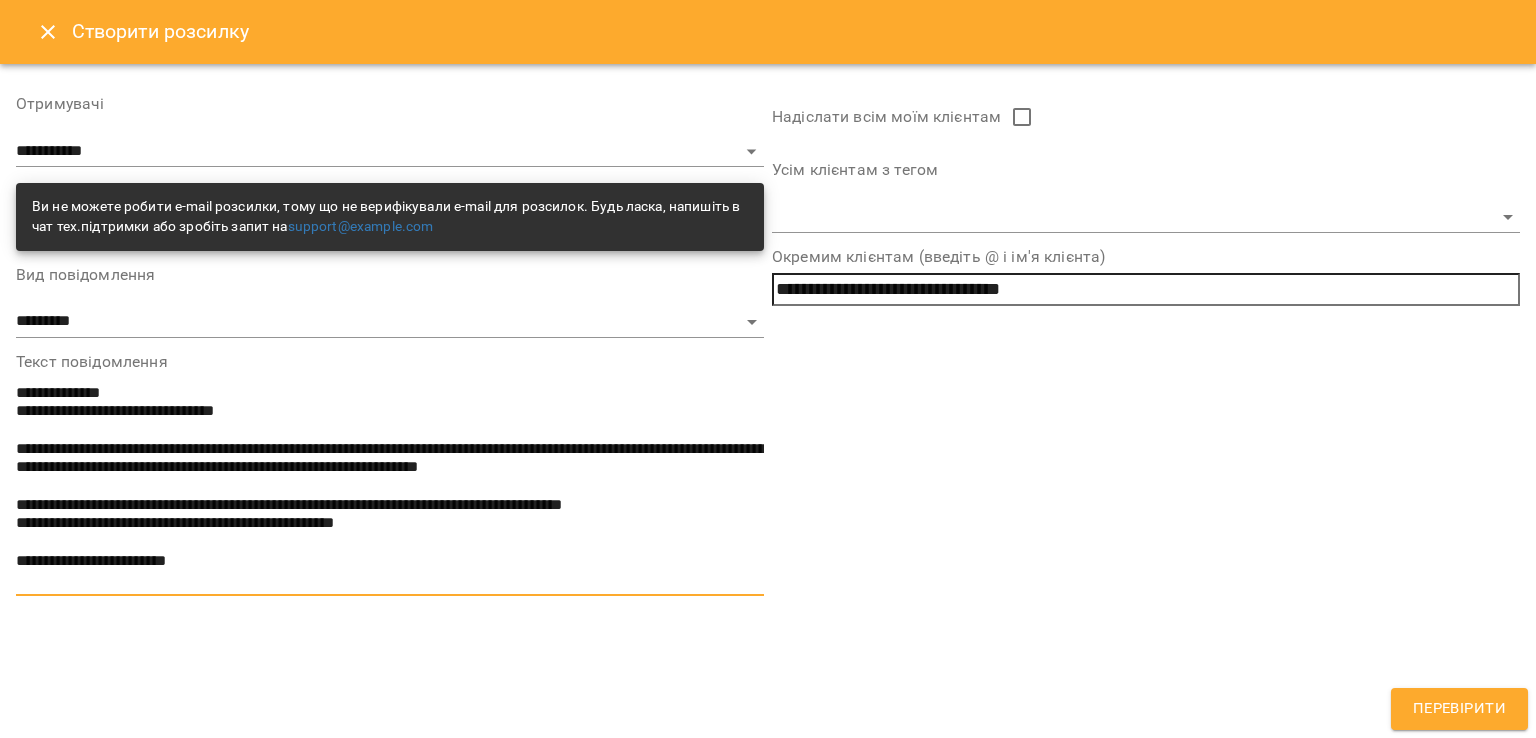 click on "**********" at bounding box center (390, 486) 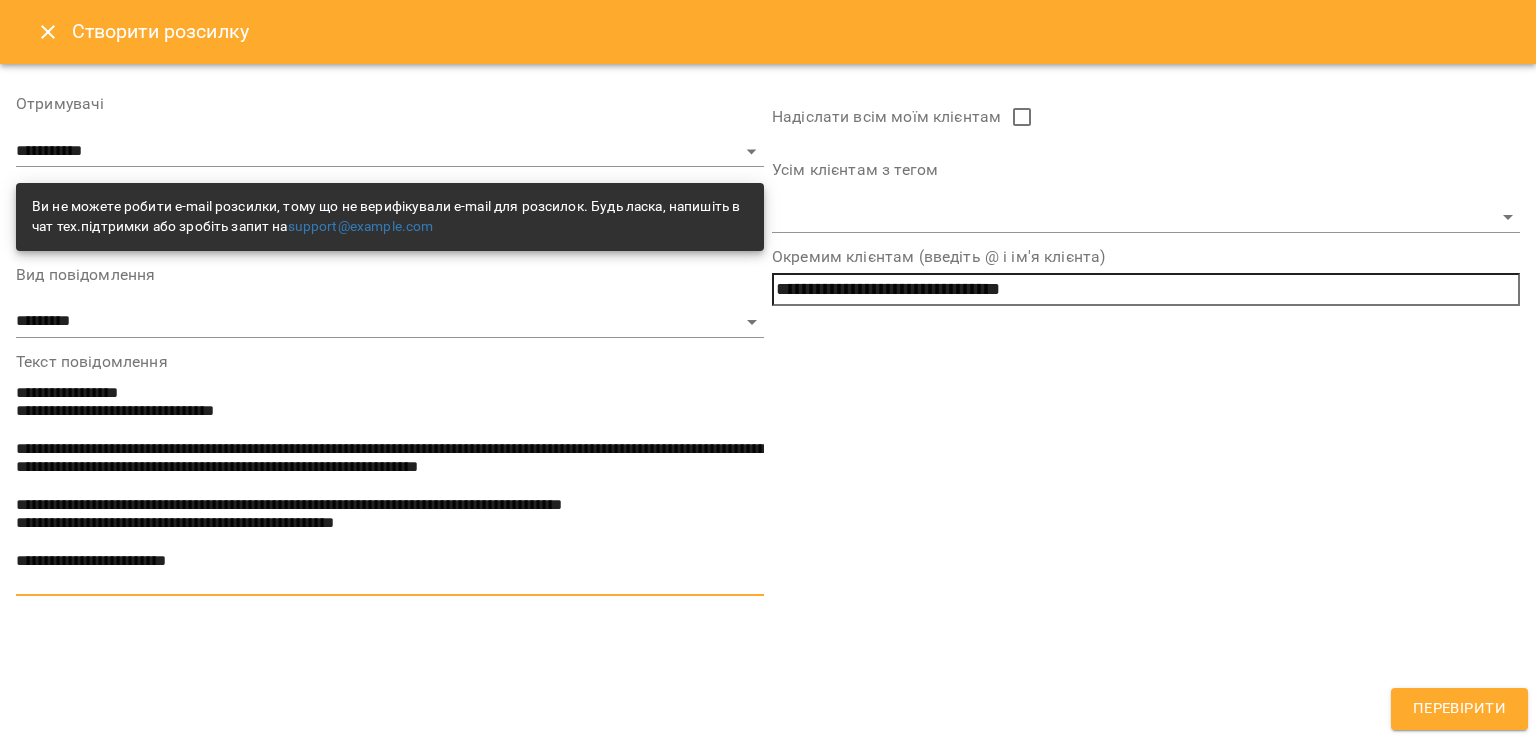 click on "**********" at bounding box center [390, 486] 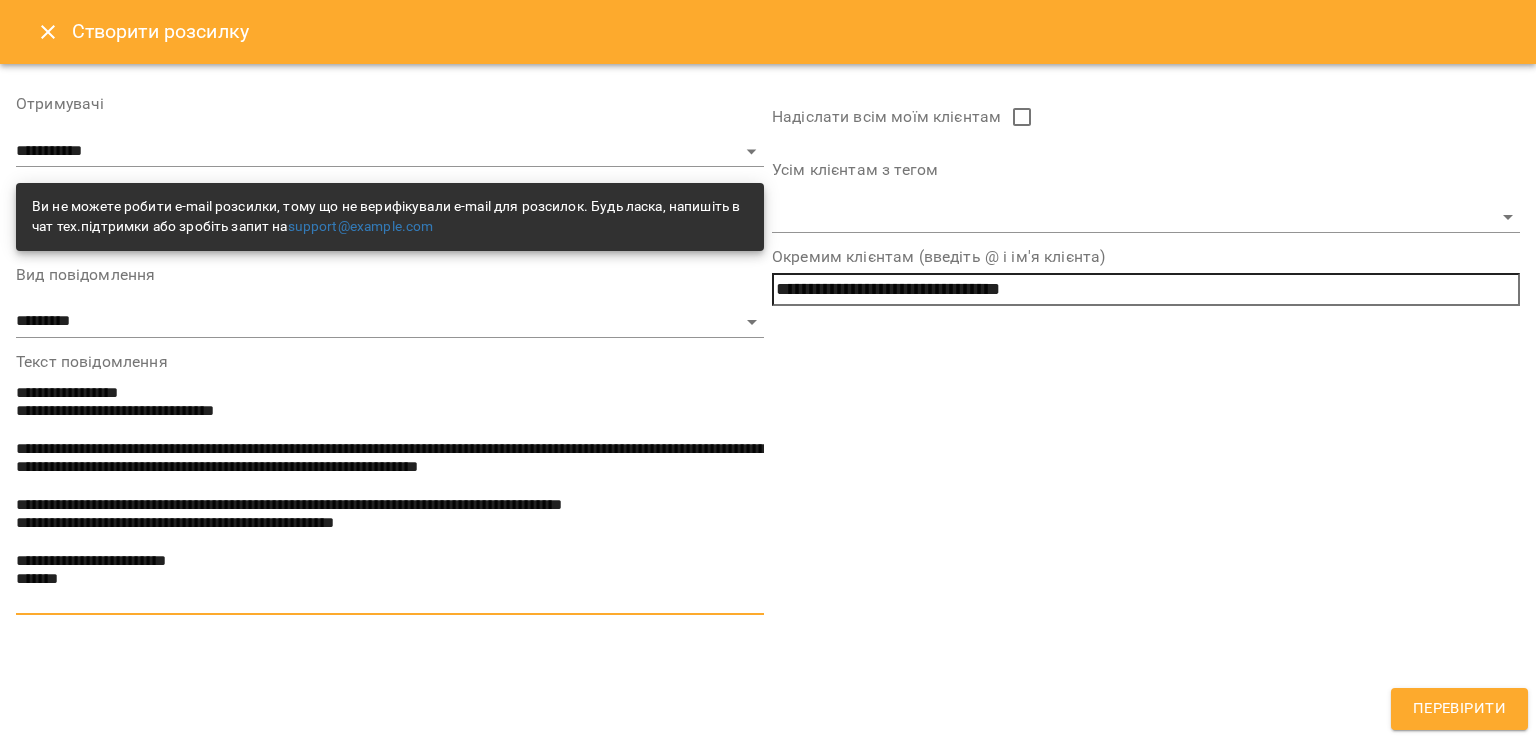 type on "**********" 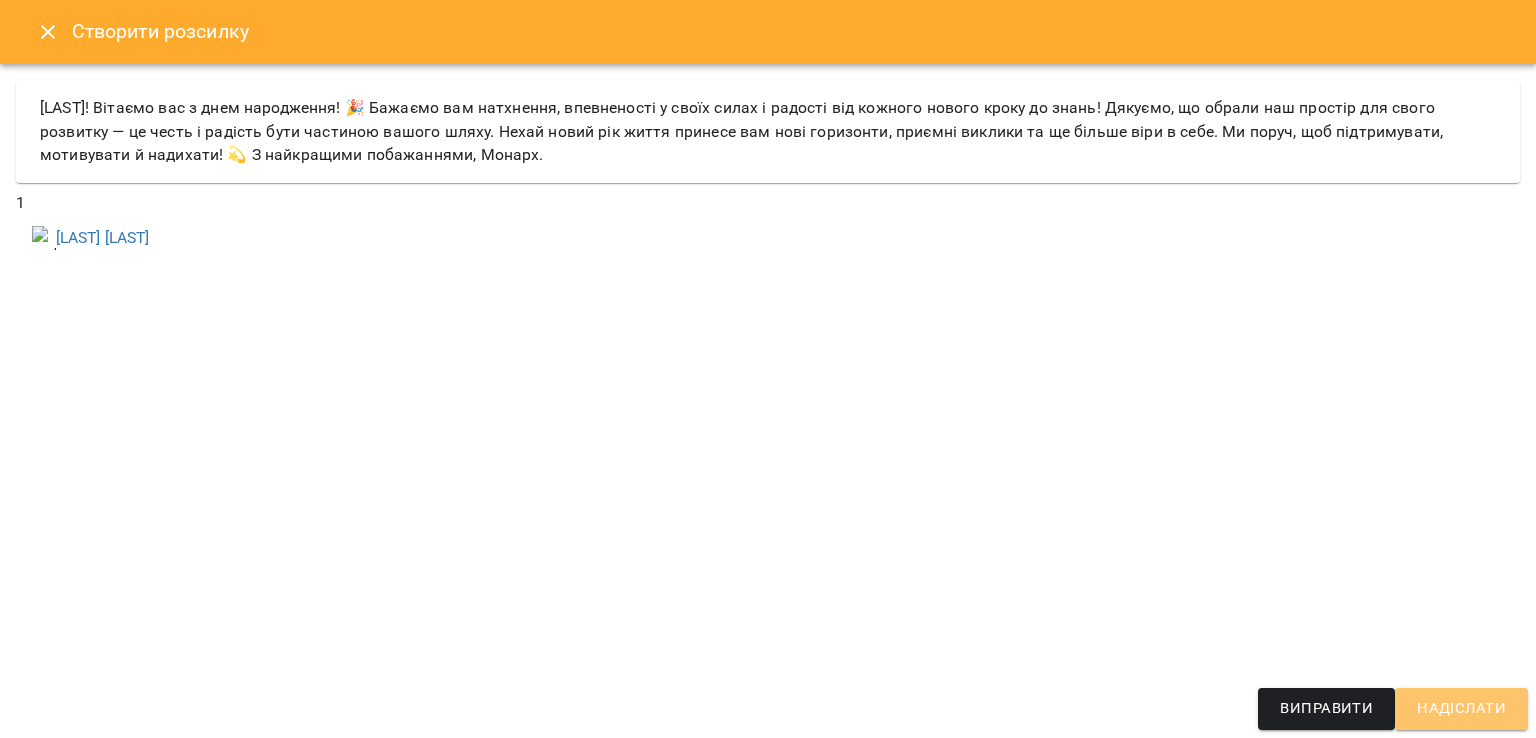 click on "Надіслати" at bounding box center (1461, 709) 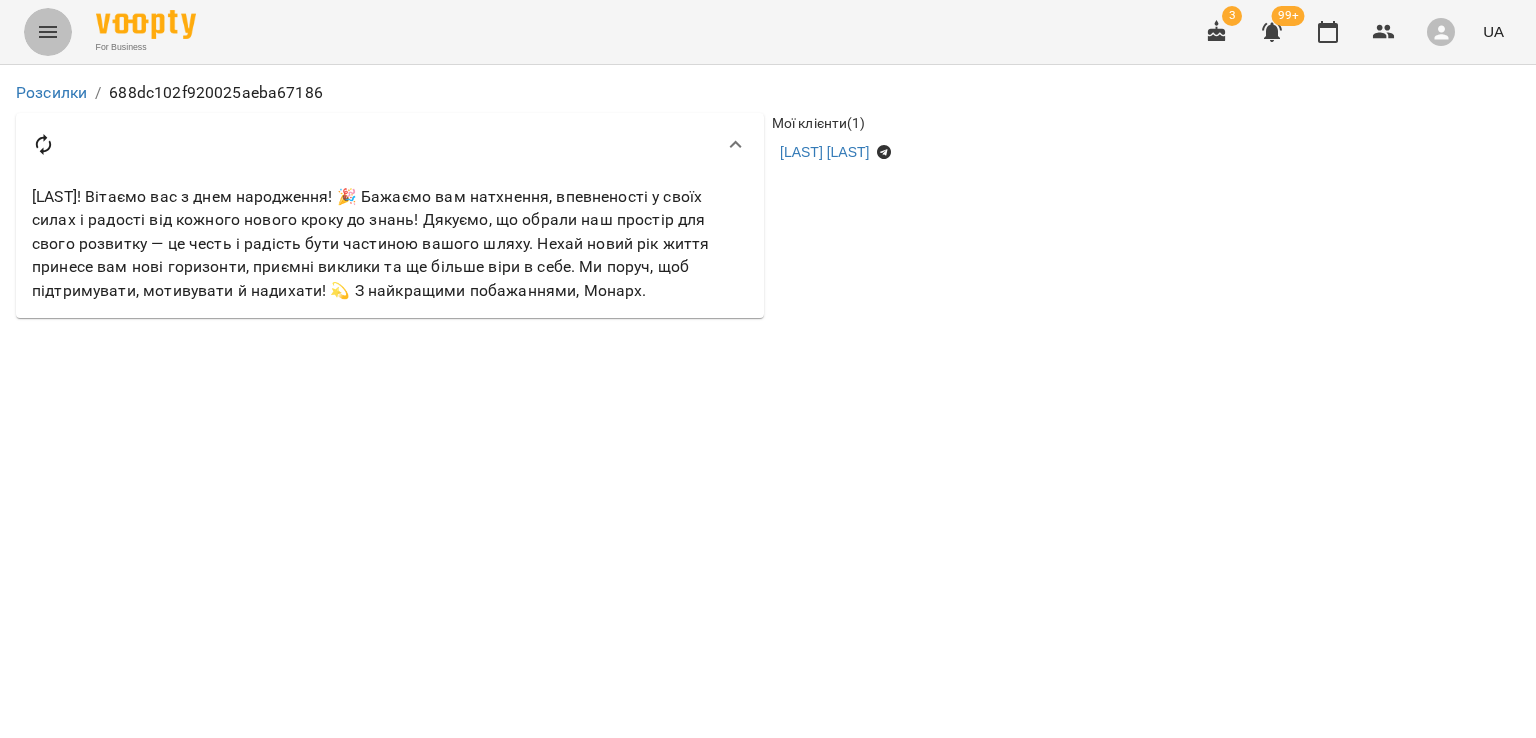 click 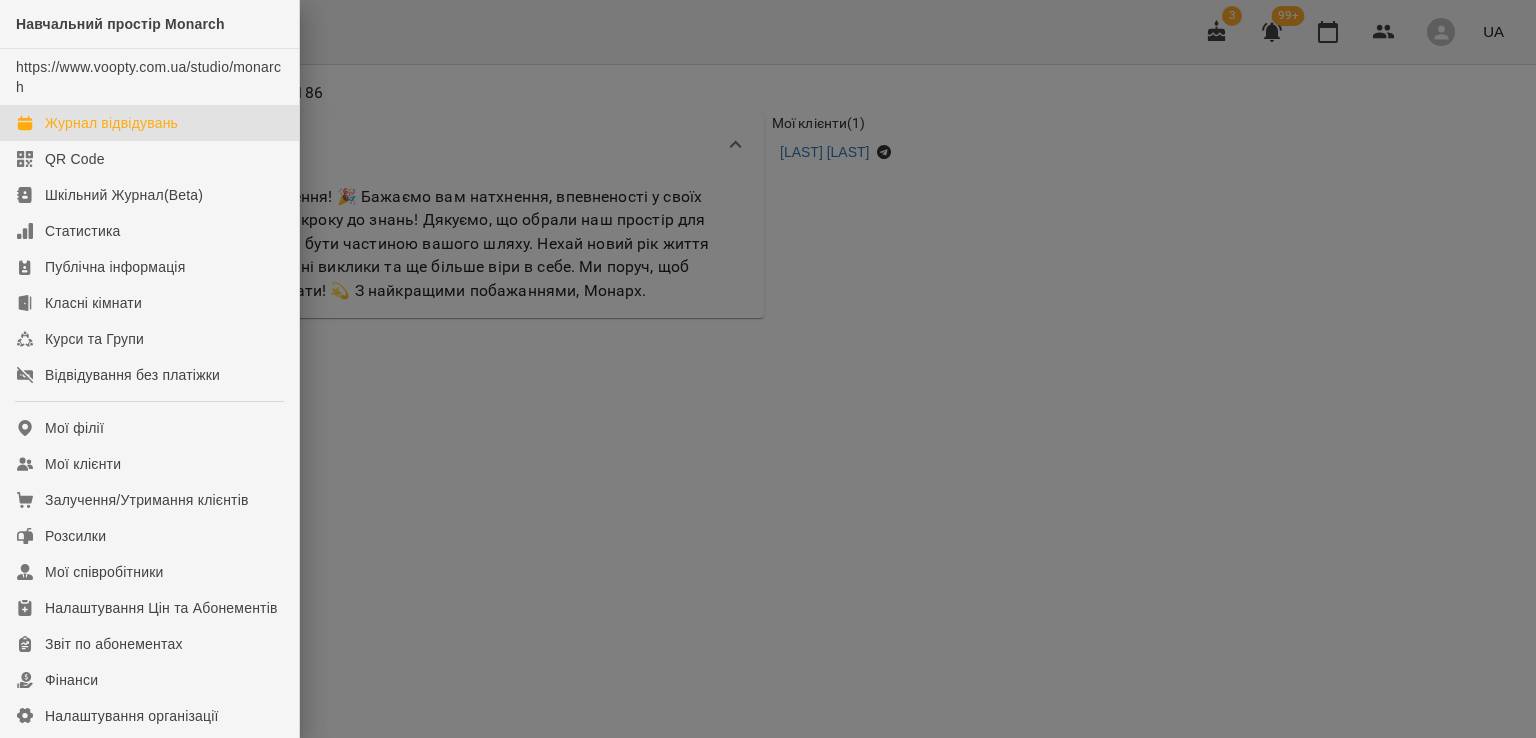click on "Журнал відвідувань" at bounding box center [111, 123] 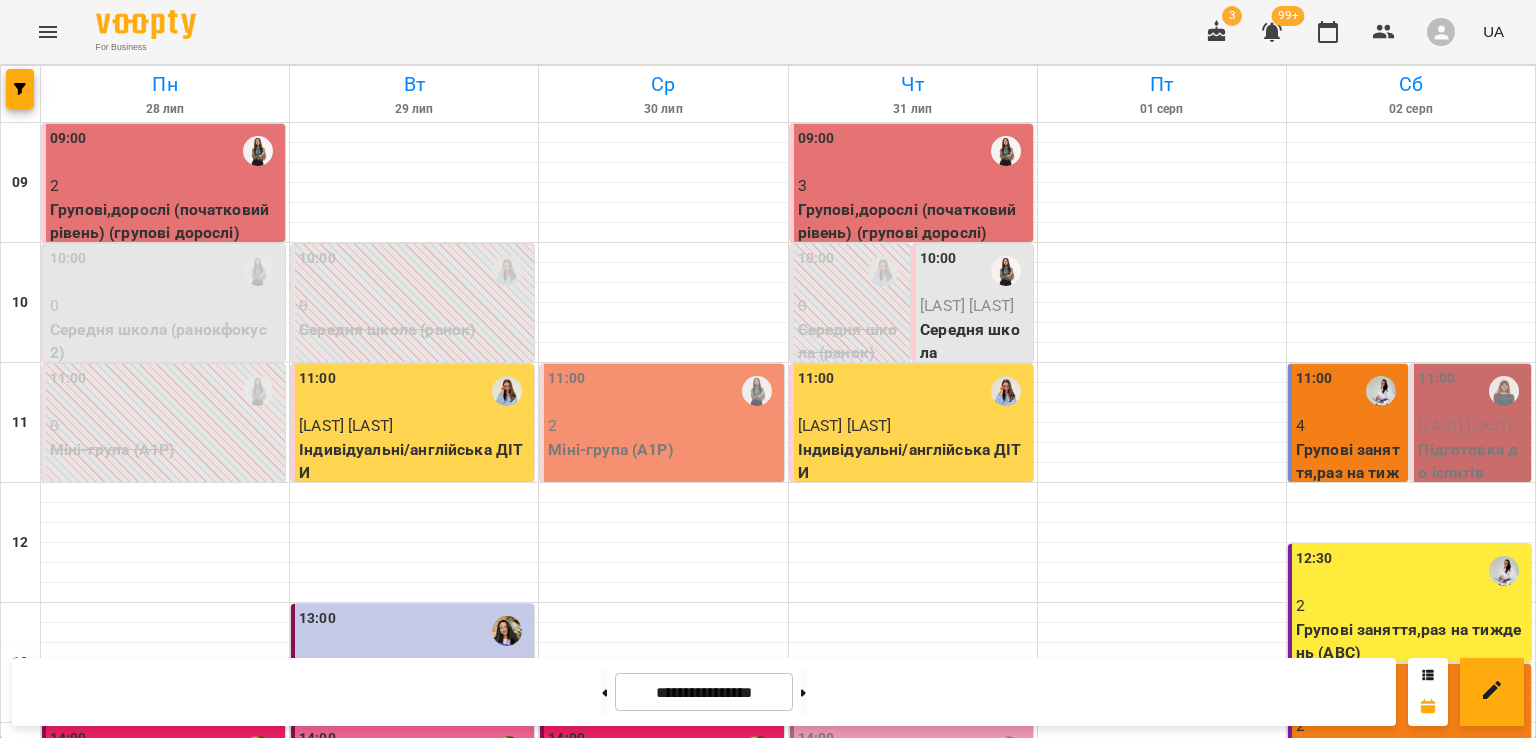 scroll, scrollTop: 700, scrollLeft: 0, axis: vertical 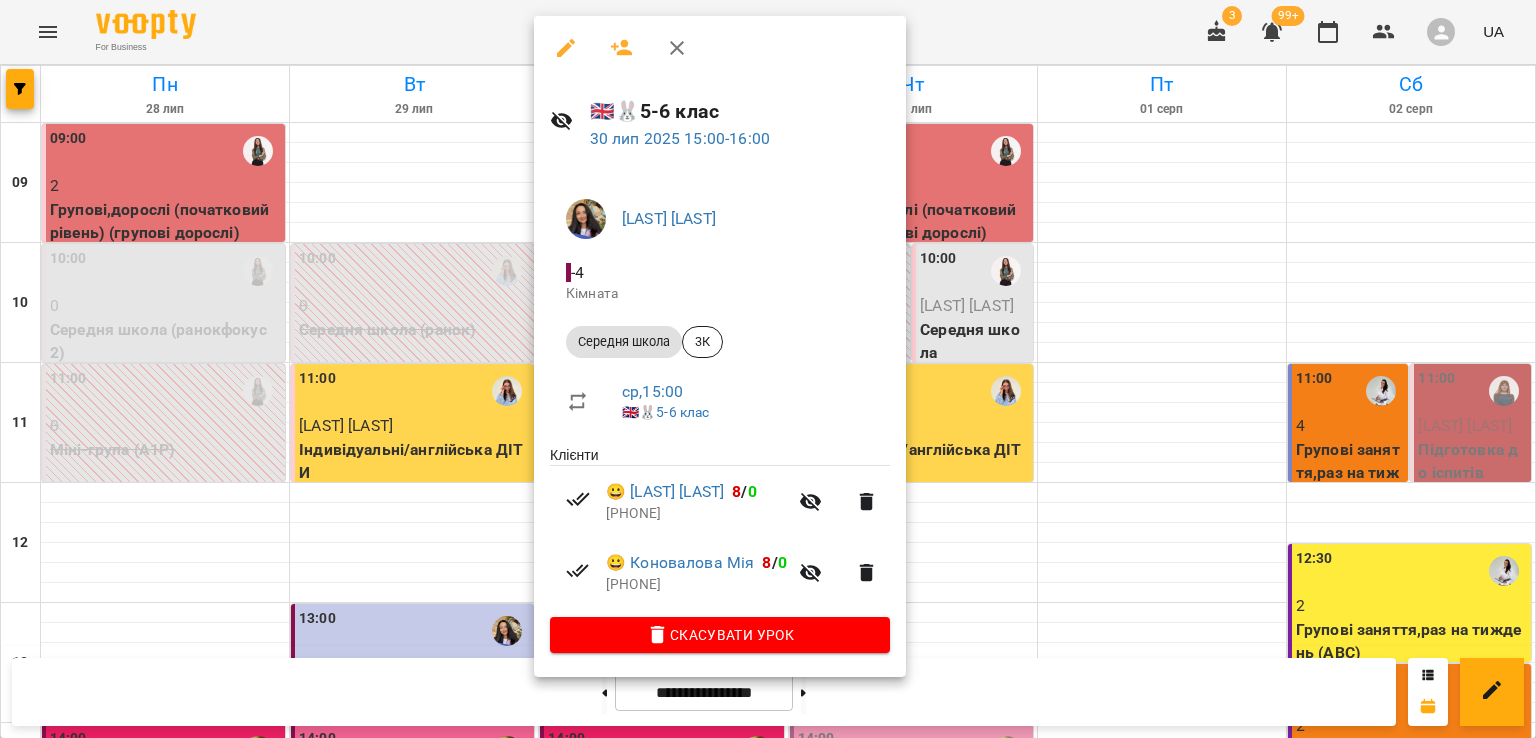 click 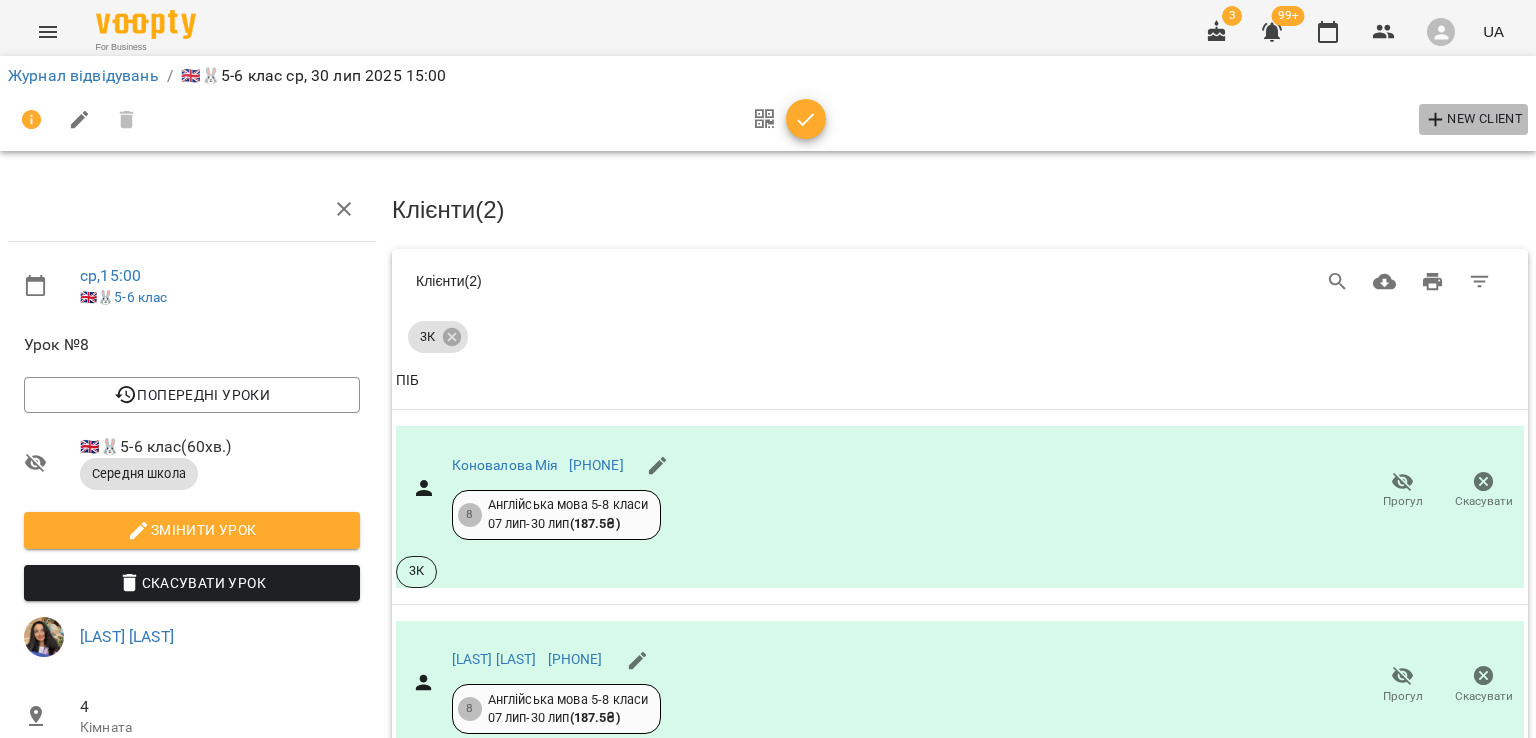 click 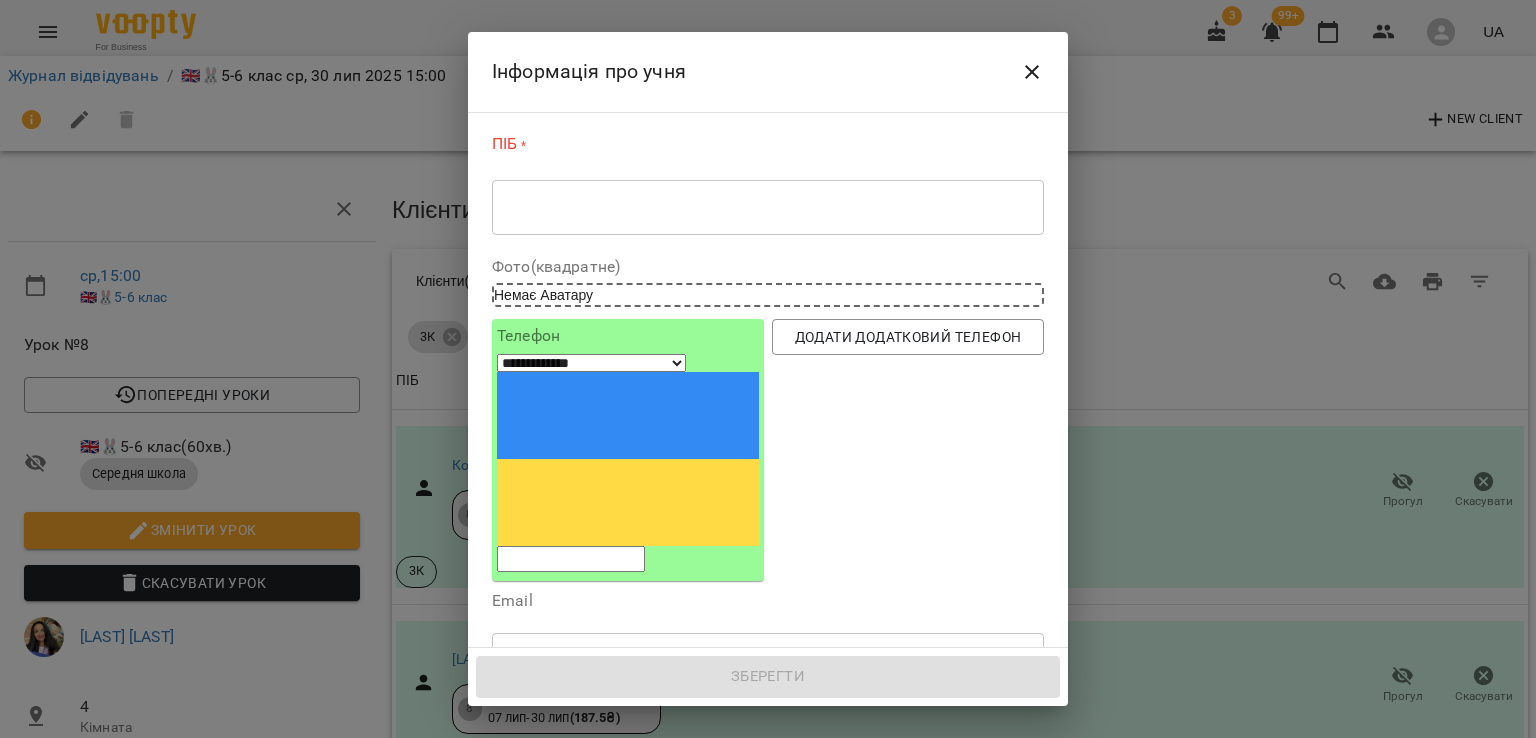 click on "* ​" at bounding box center [768, 207] 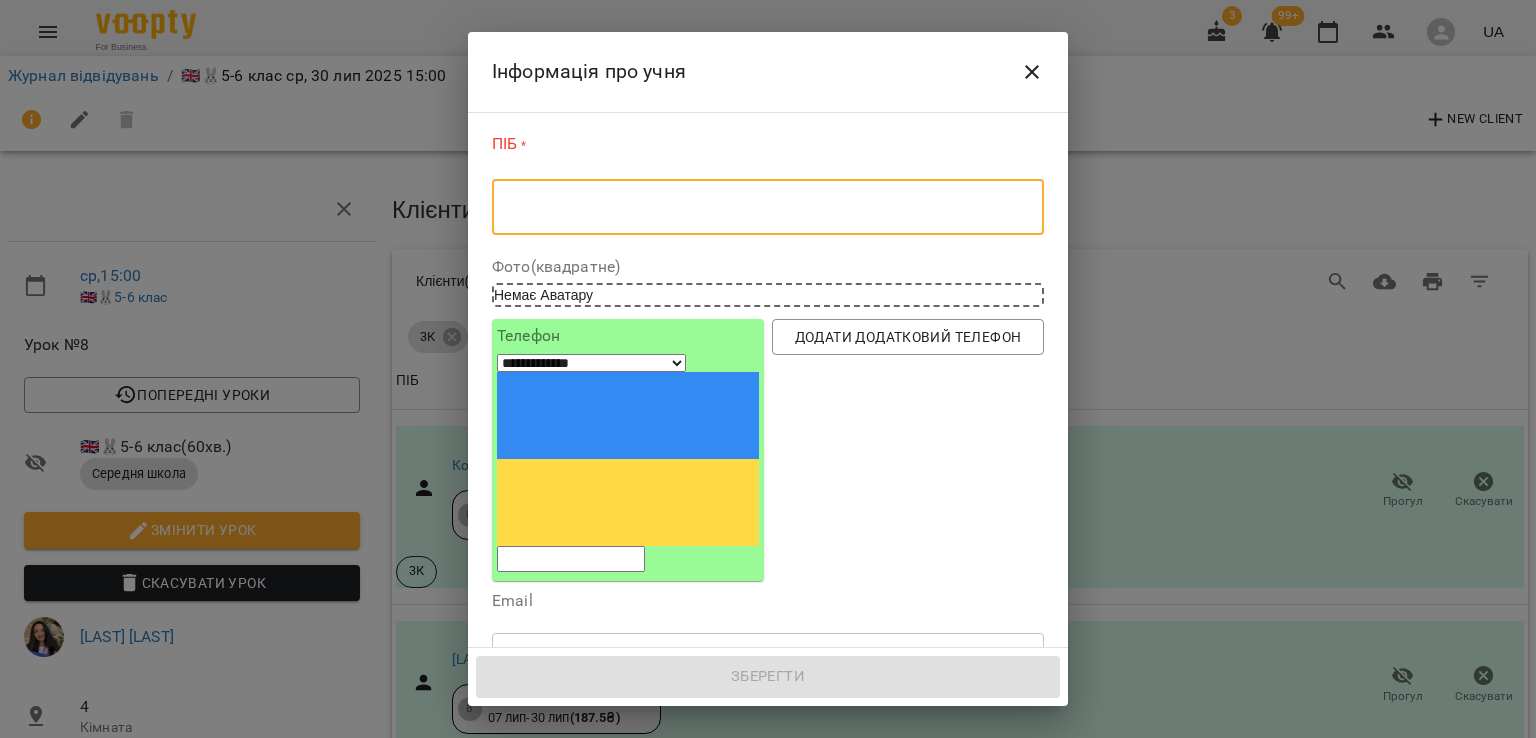 paste on "**********" 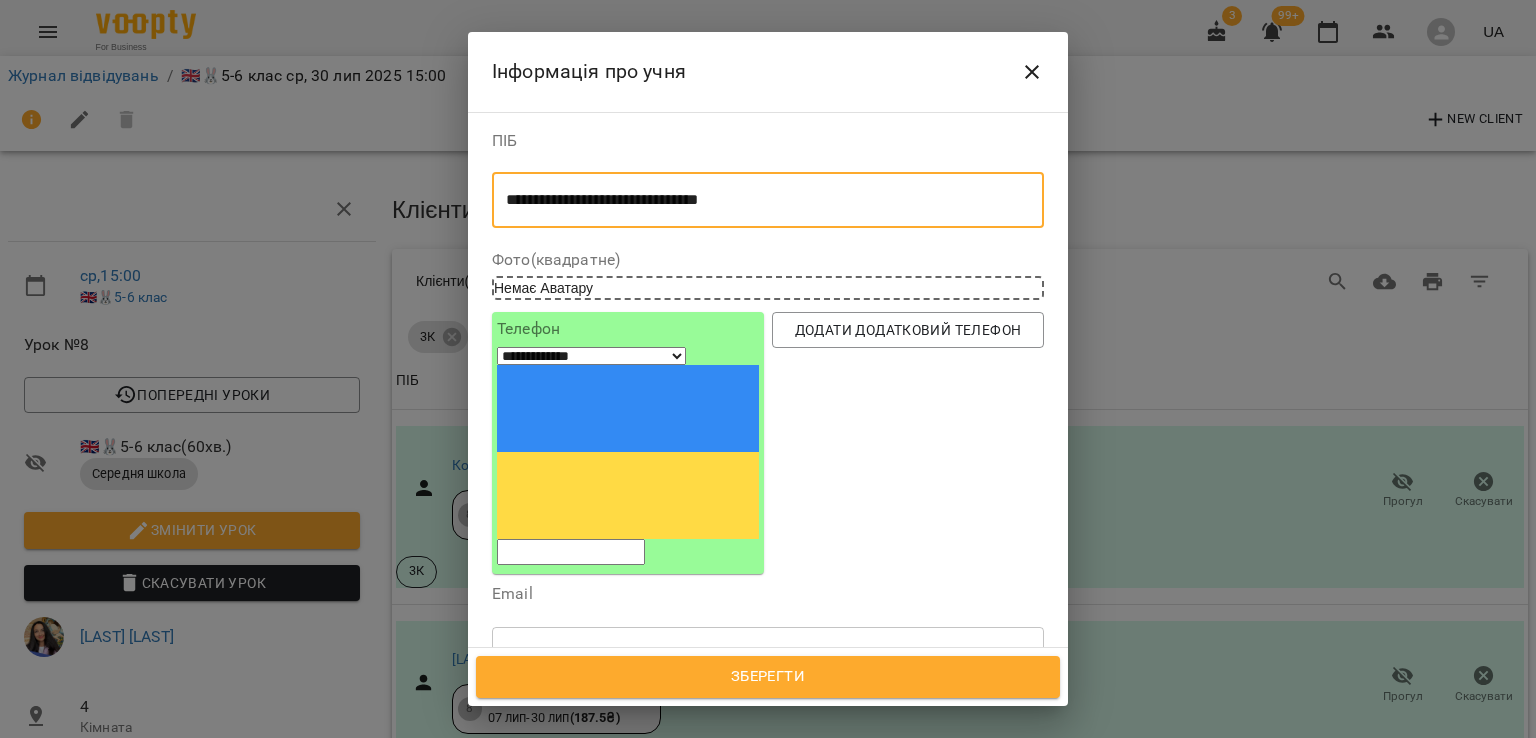 click on "**********" at bounding box center (759, 200) 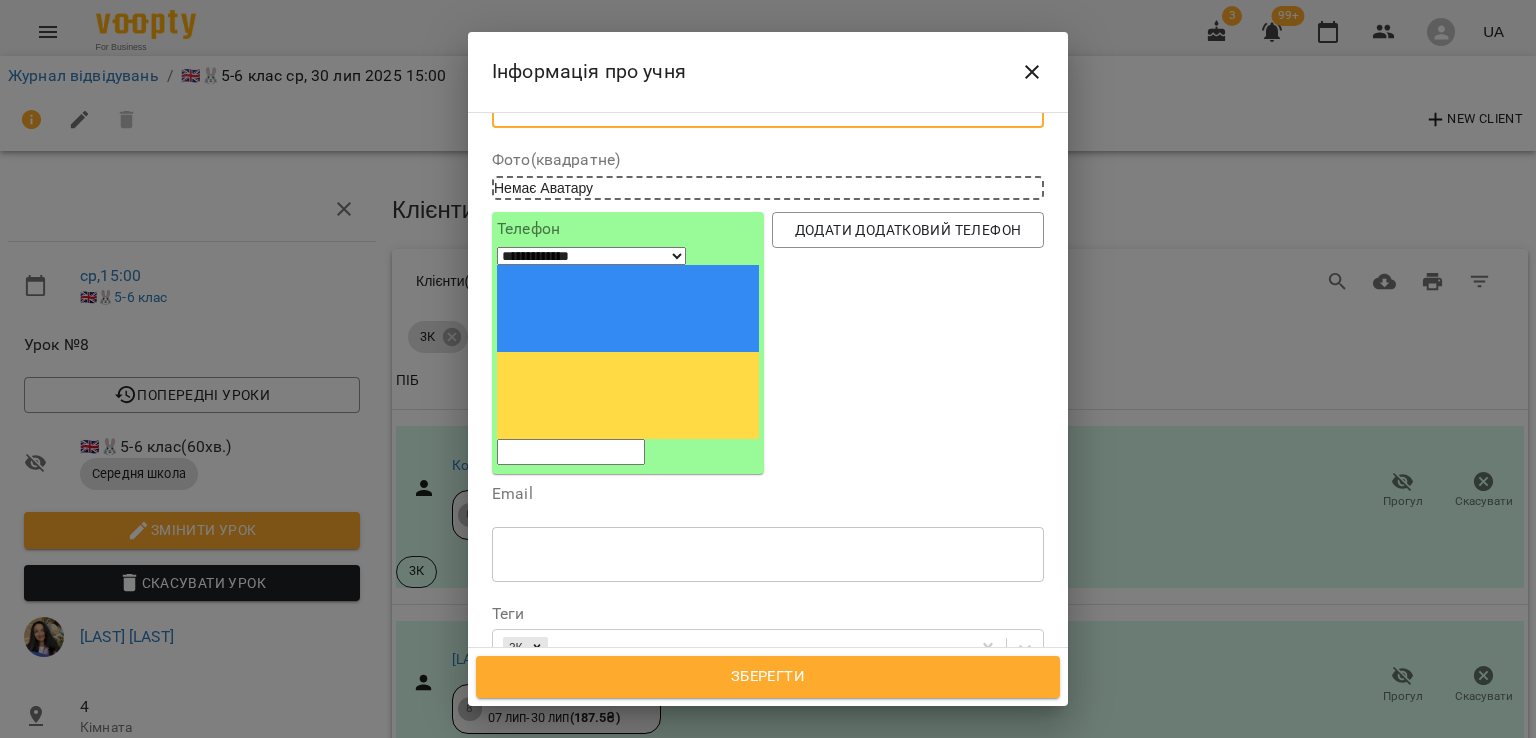 scroll, scrollTop: 200, scrollLeft: 0, axis: vertical 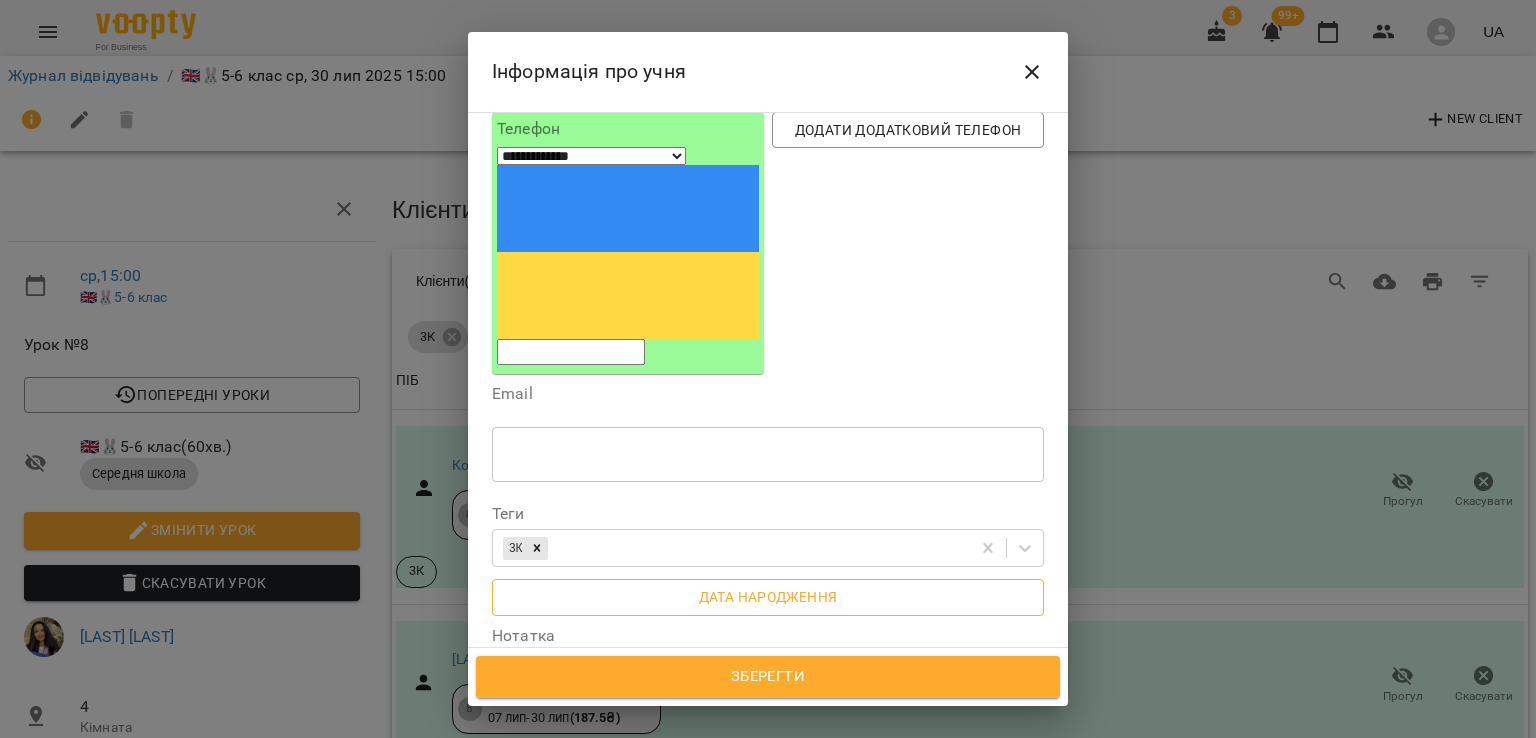 type on "**********" 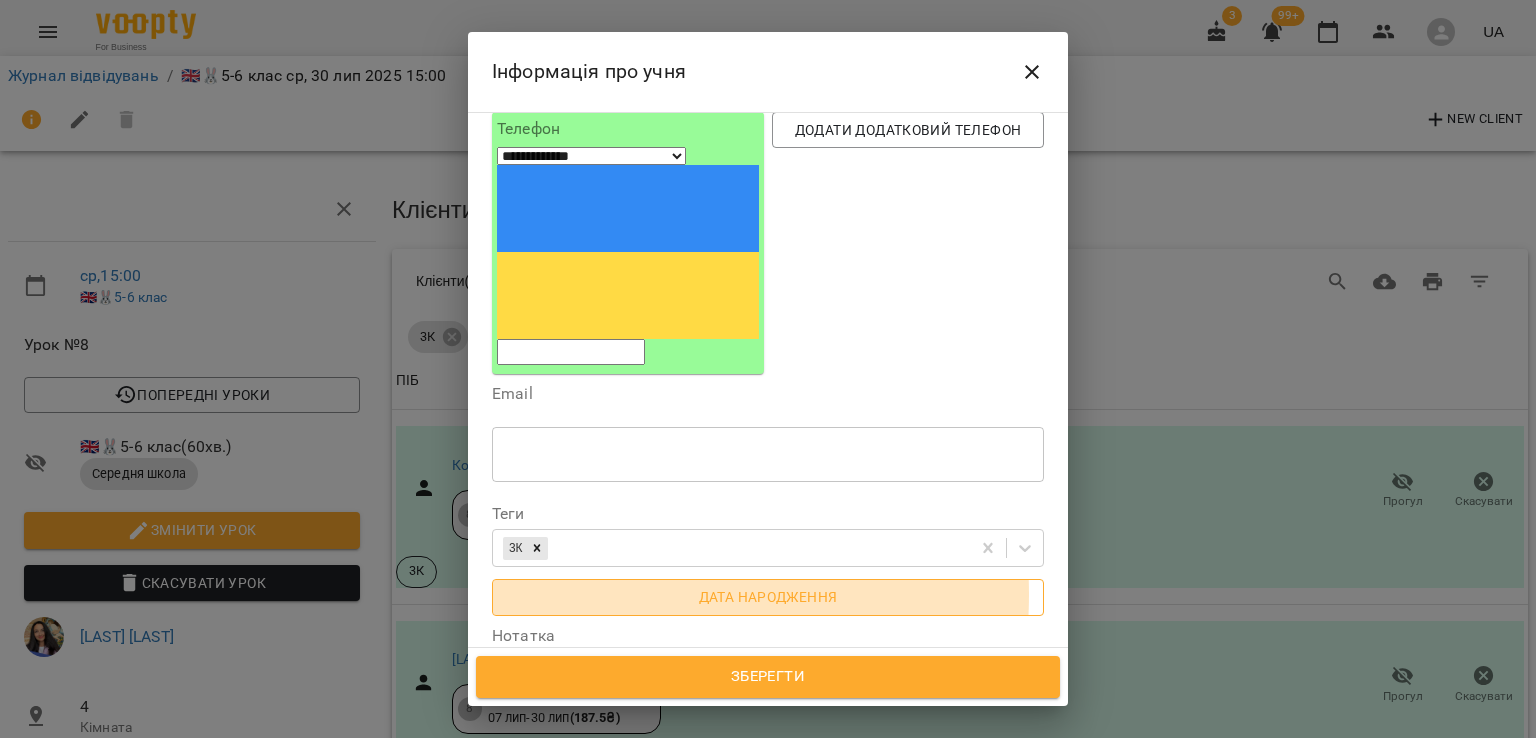 click on "Дата народження" at bounding box center (768, 597) 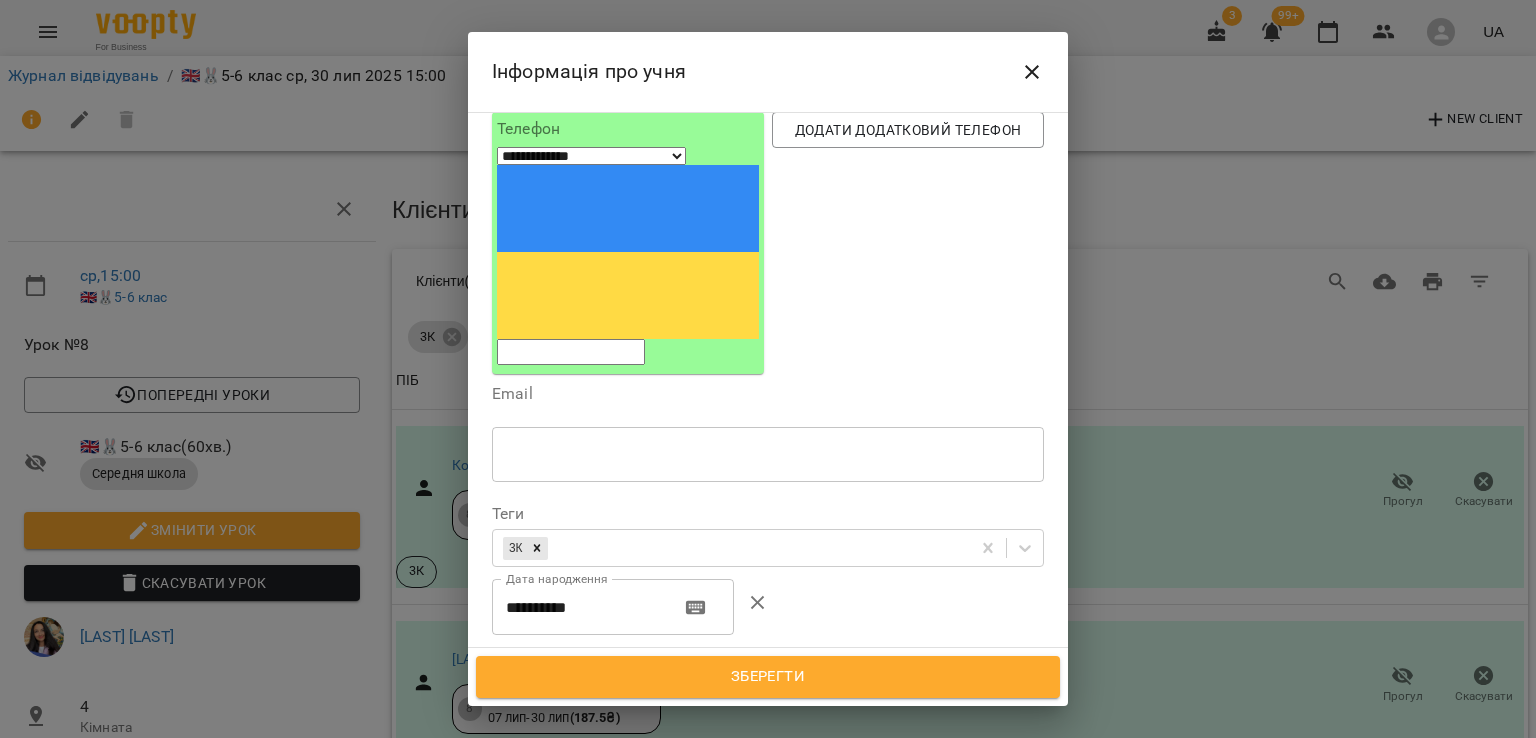 click on "**********" at bounding box center (578, 607) 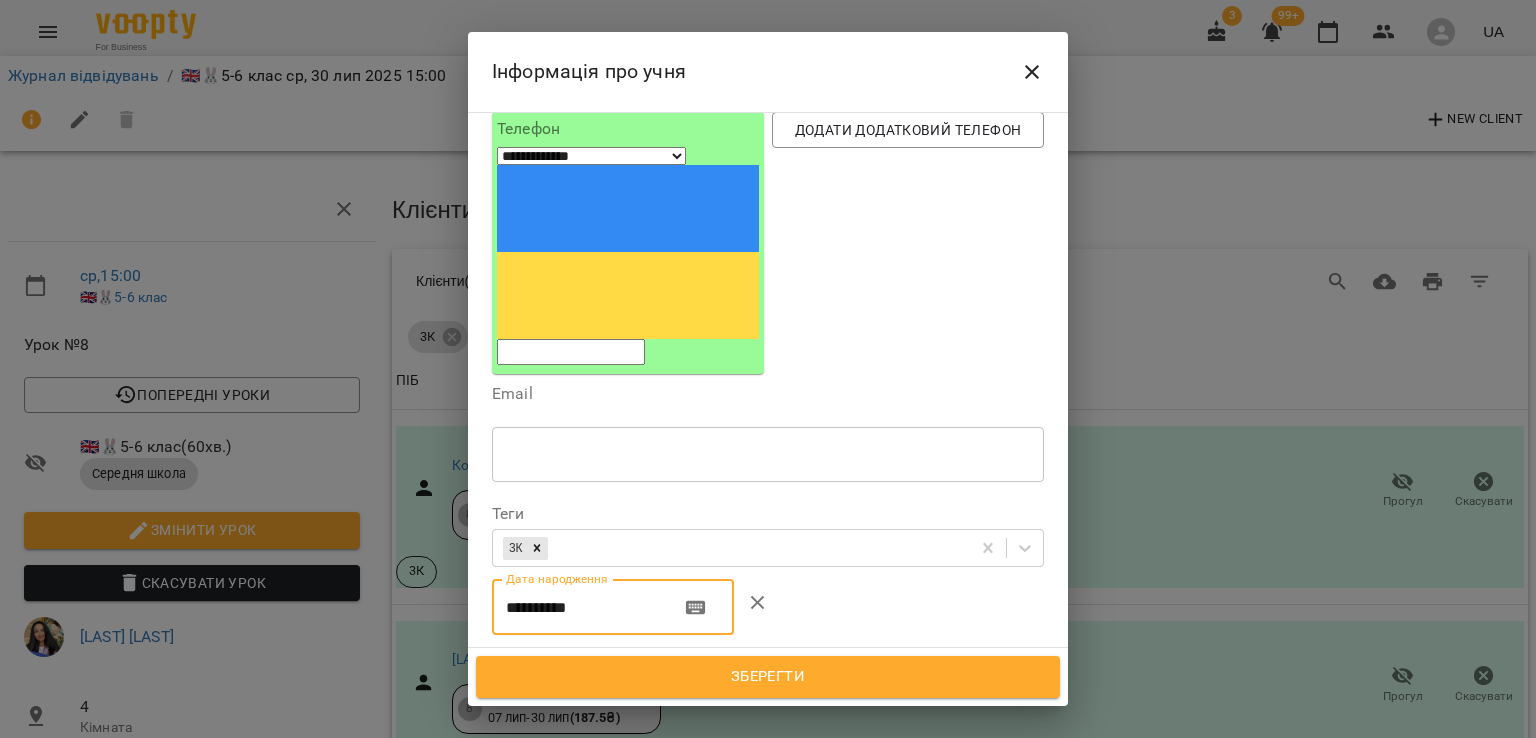 click on "**********" at bounding box center [578, 607] 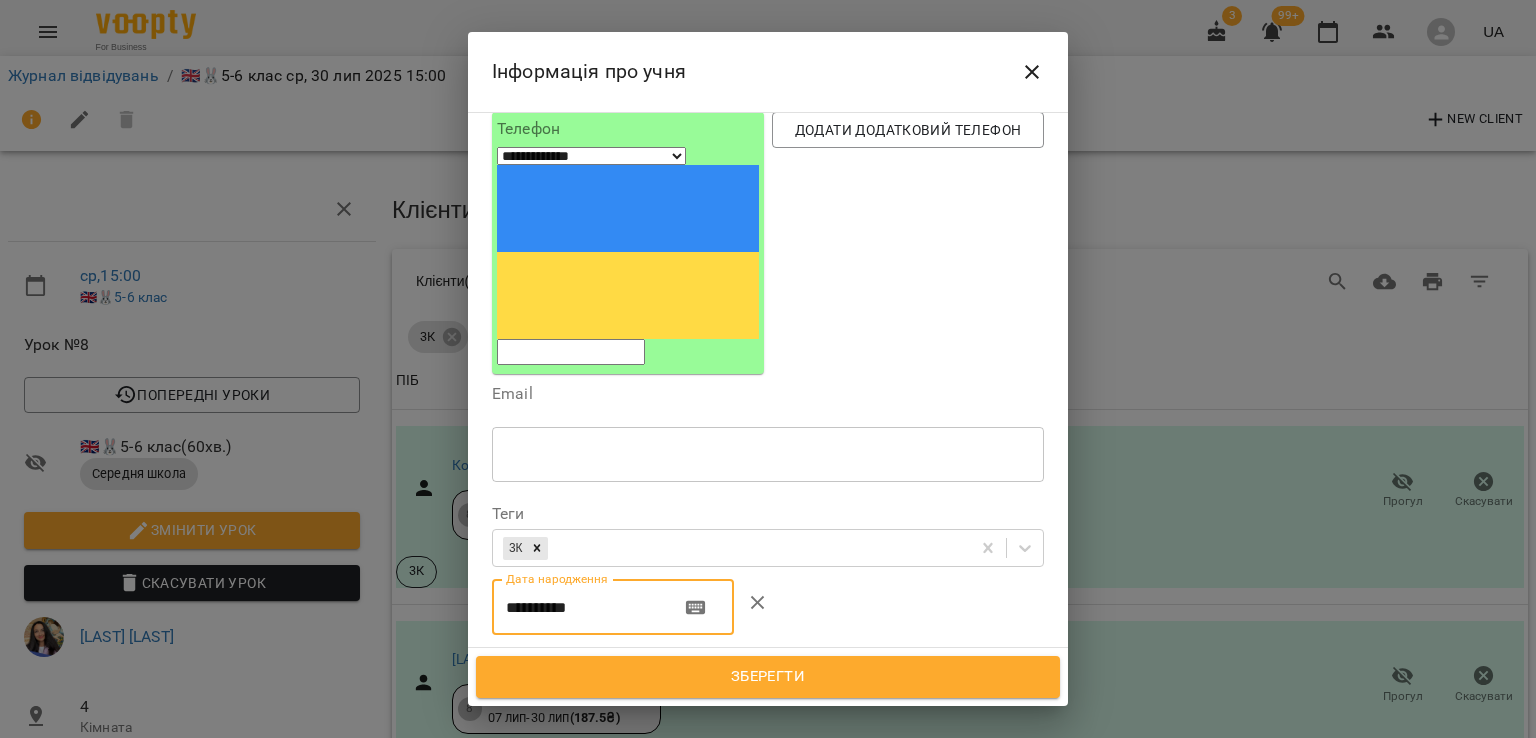 type on "**********" 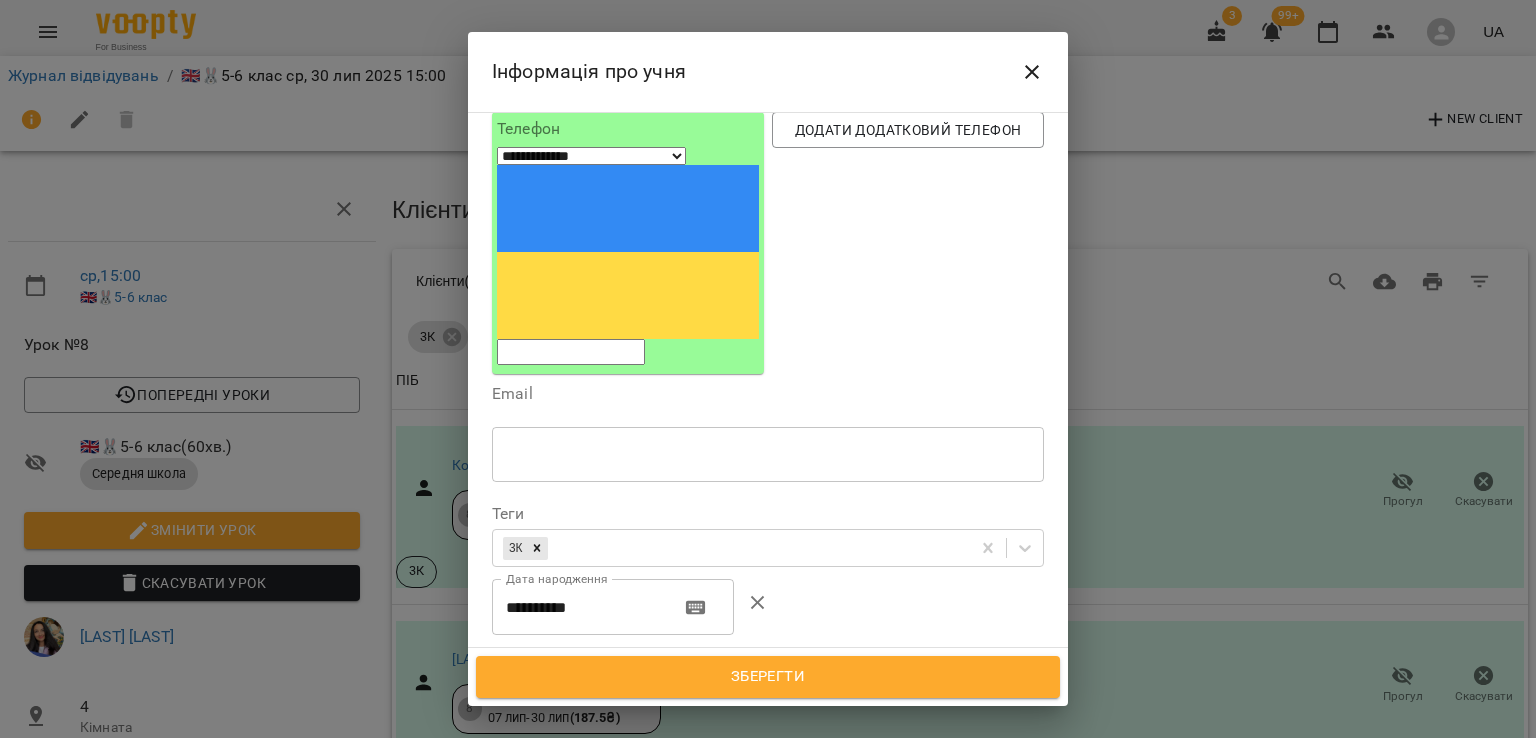 click on "Усі філії" at bounding box center [768, 803] 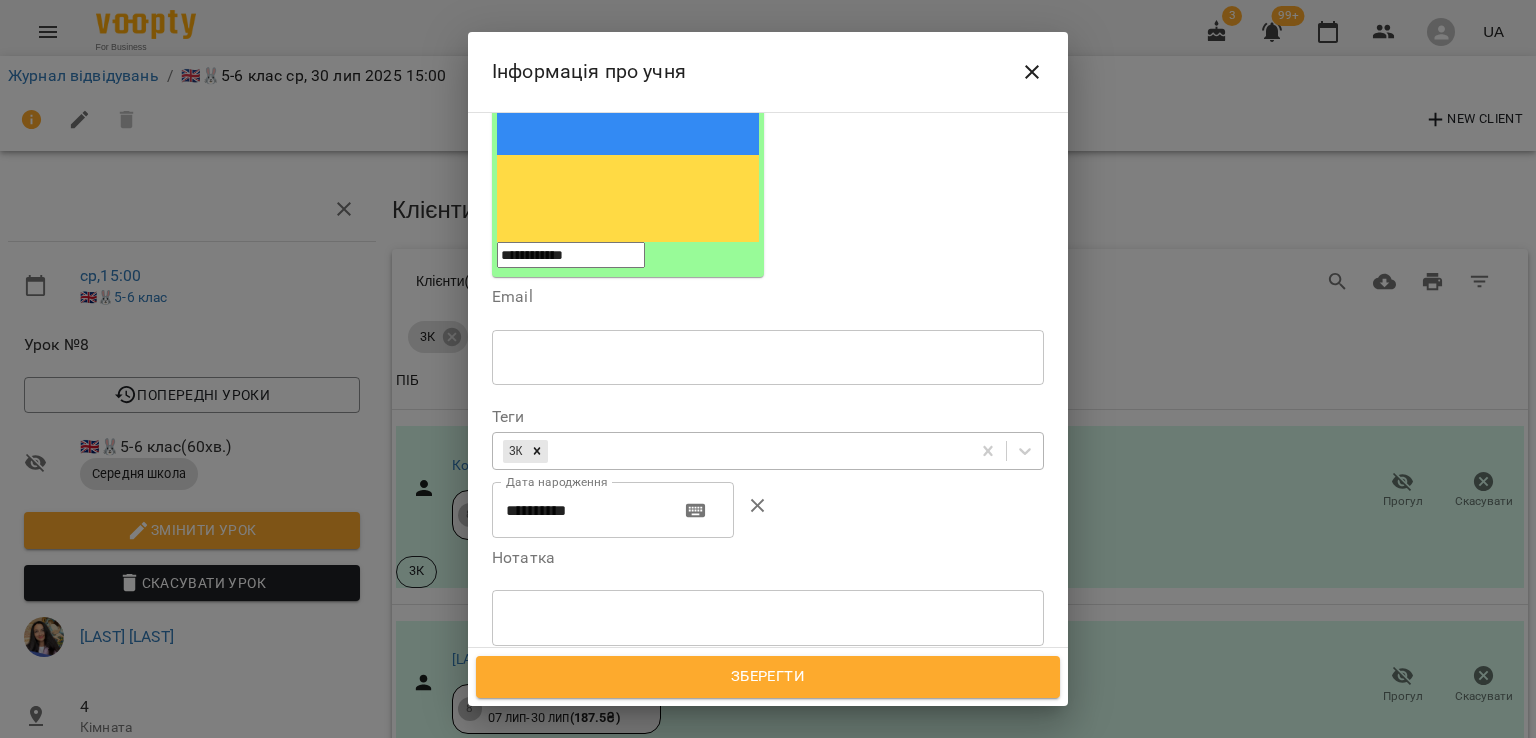 scroll, scrollTop: 400, scrollLeft: 0, axis: vertical 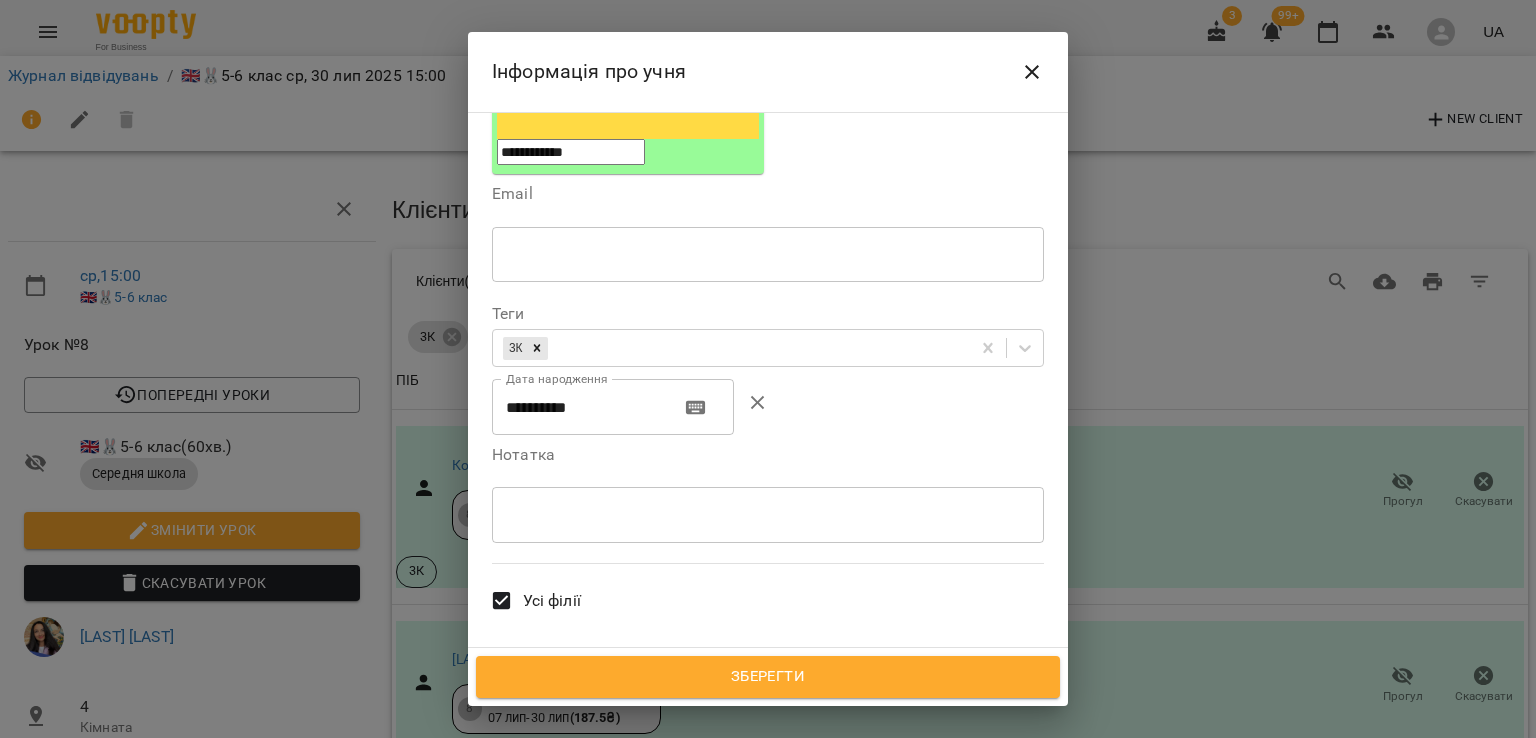 type on "**********" 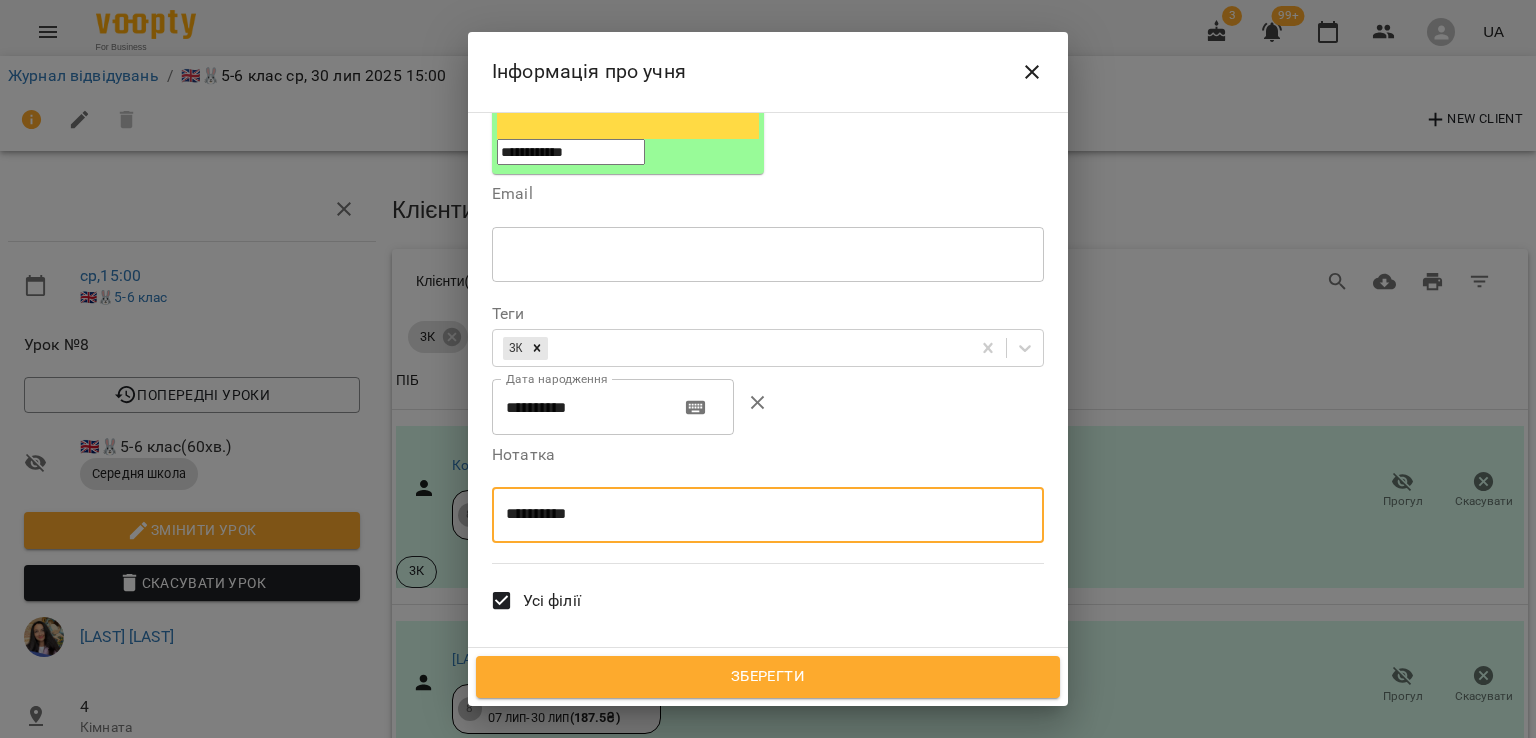 type on "**********" 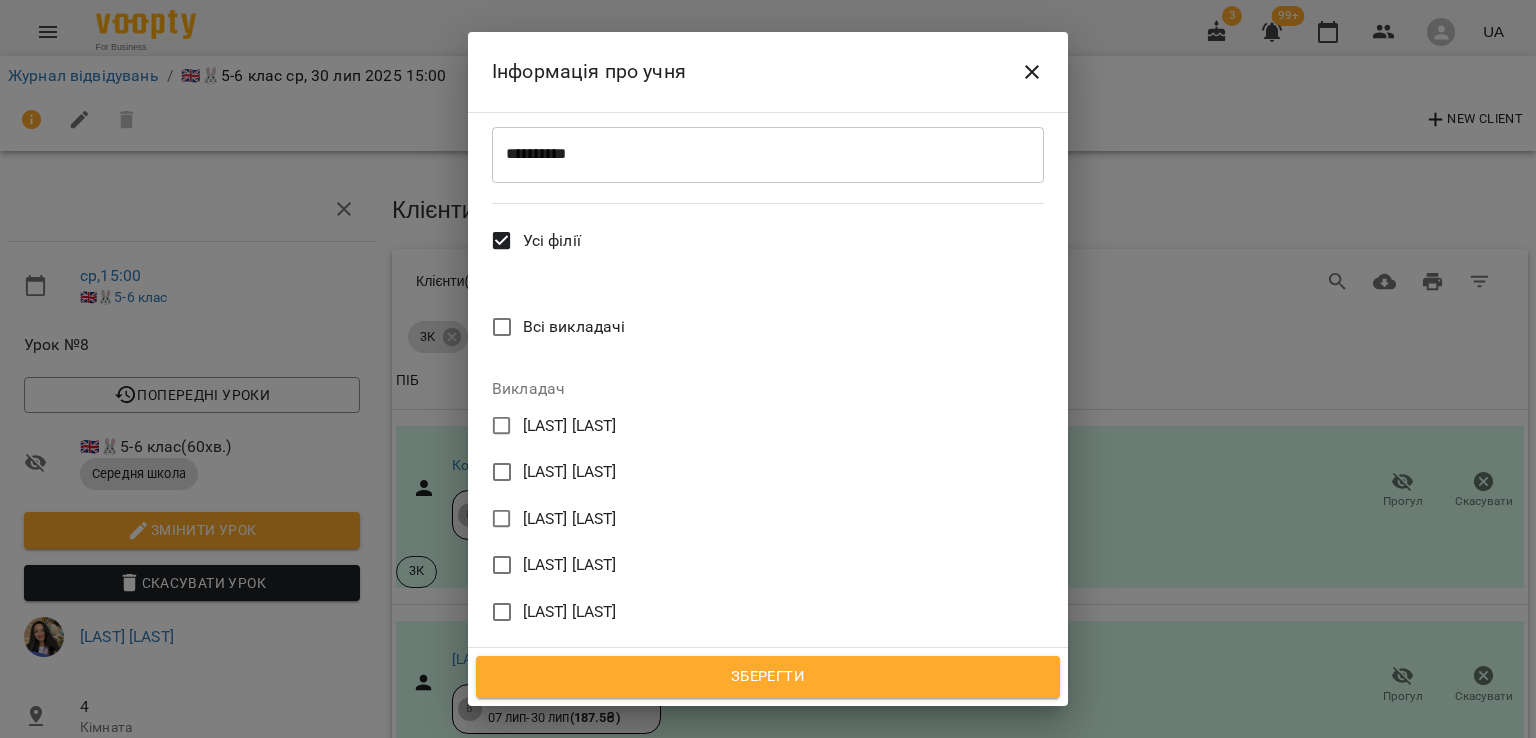 scroll, scrollTop: 800, scrollLeft: 0, axis: vertical 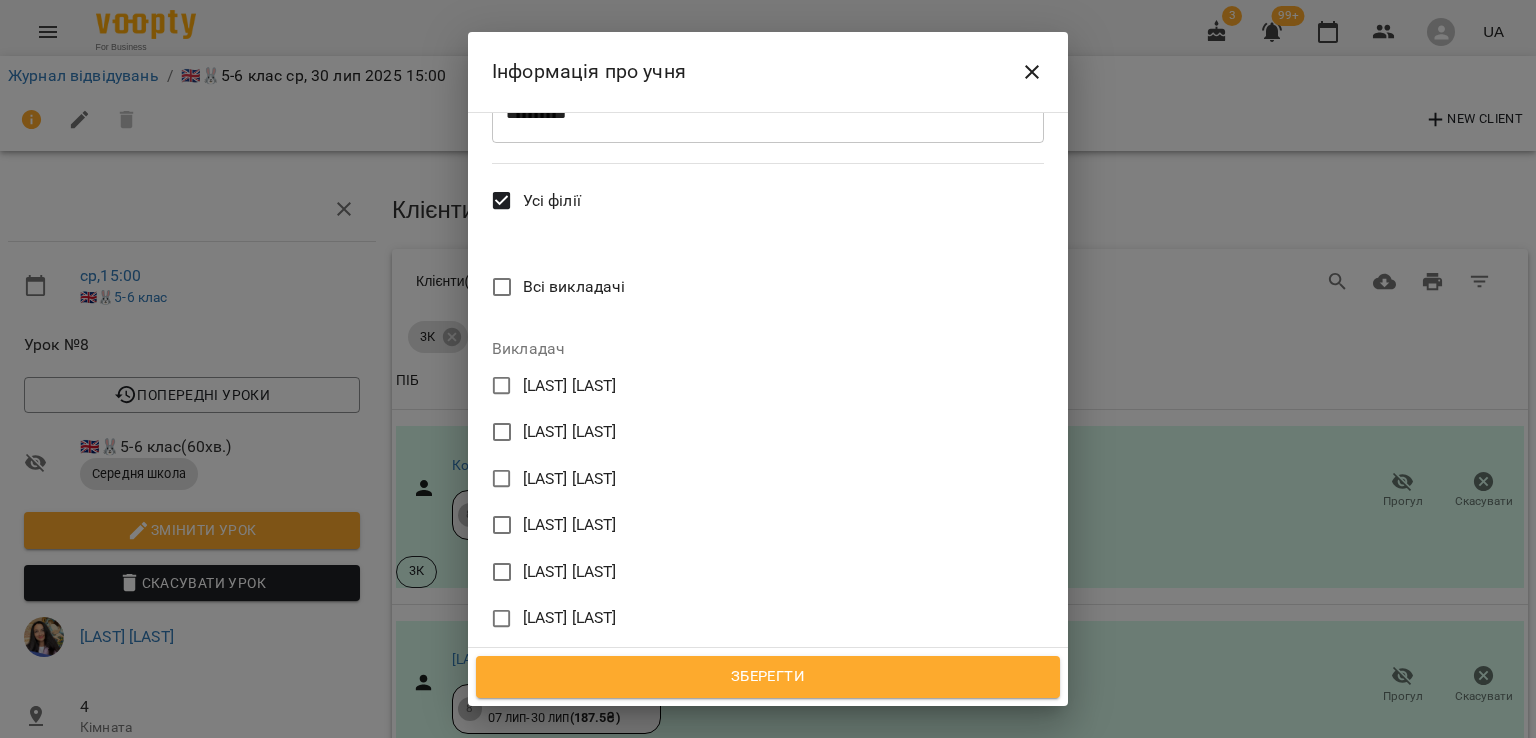 click on "[NAME] [LAST]" at bounding box center [570, 572] 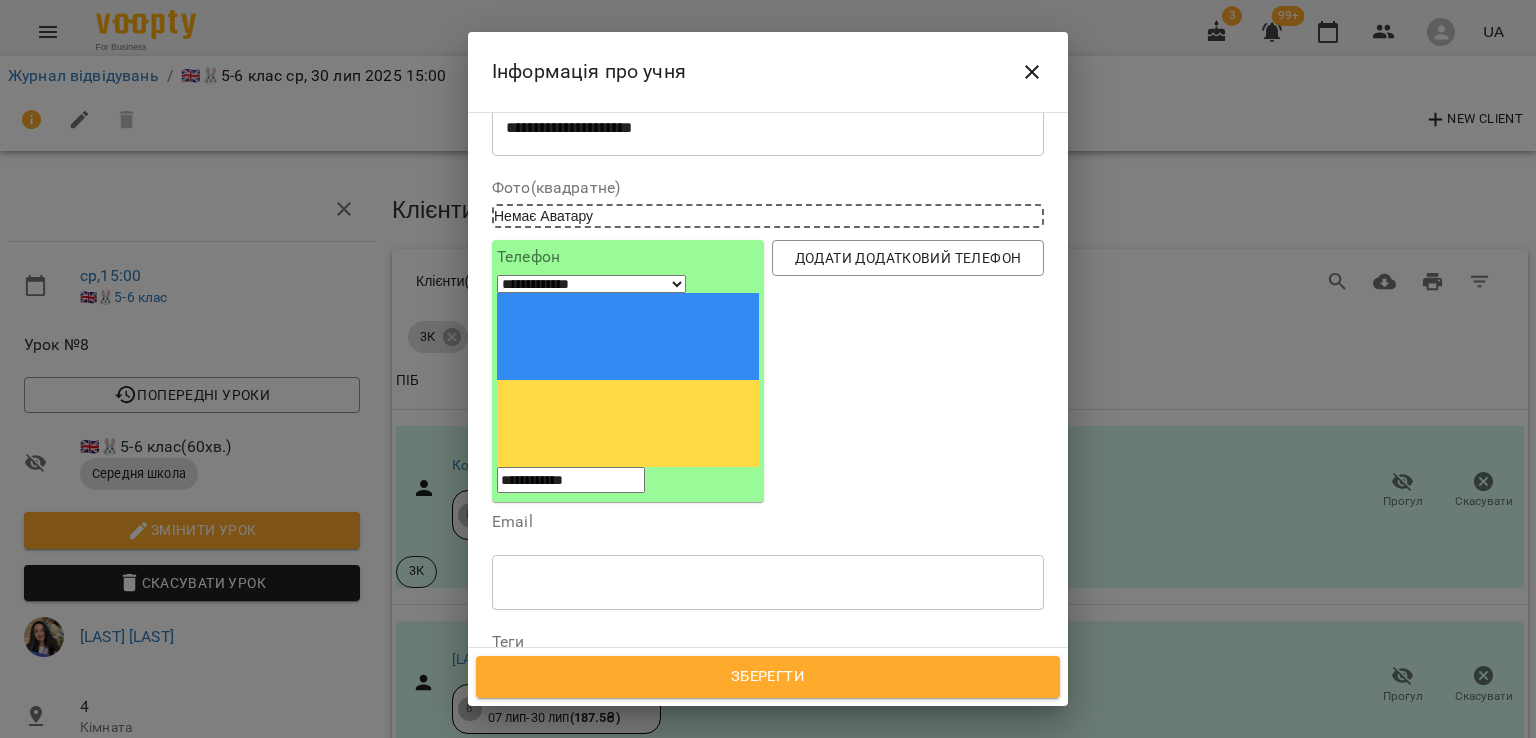 scroll, scrollTop: 0, scrollLeft: 0, axis: both 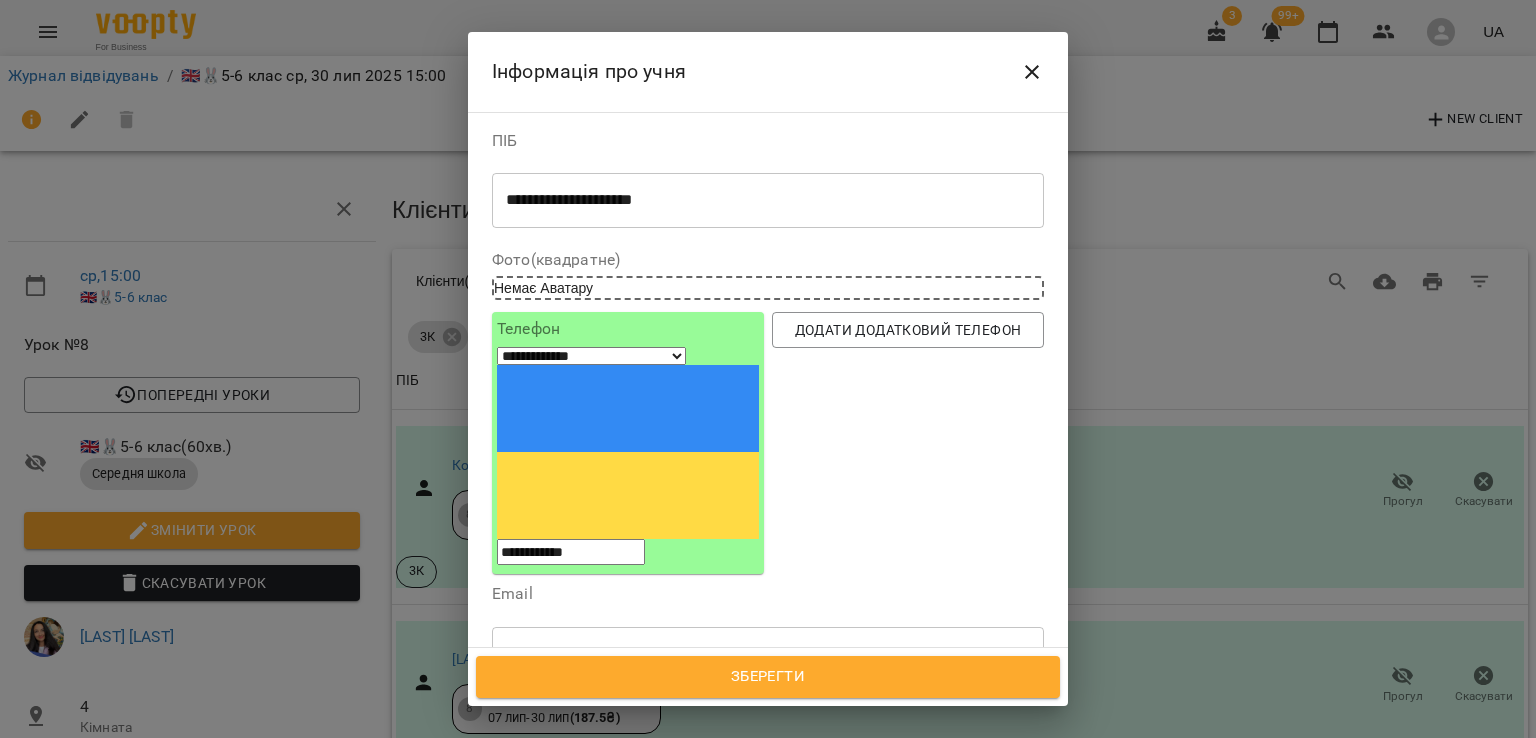 click on "Зберегти" at bounding box center (768, 677) 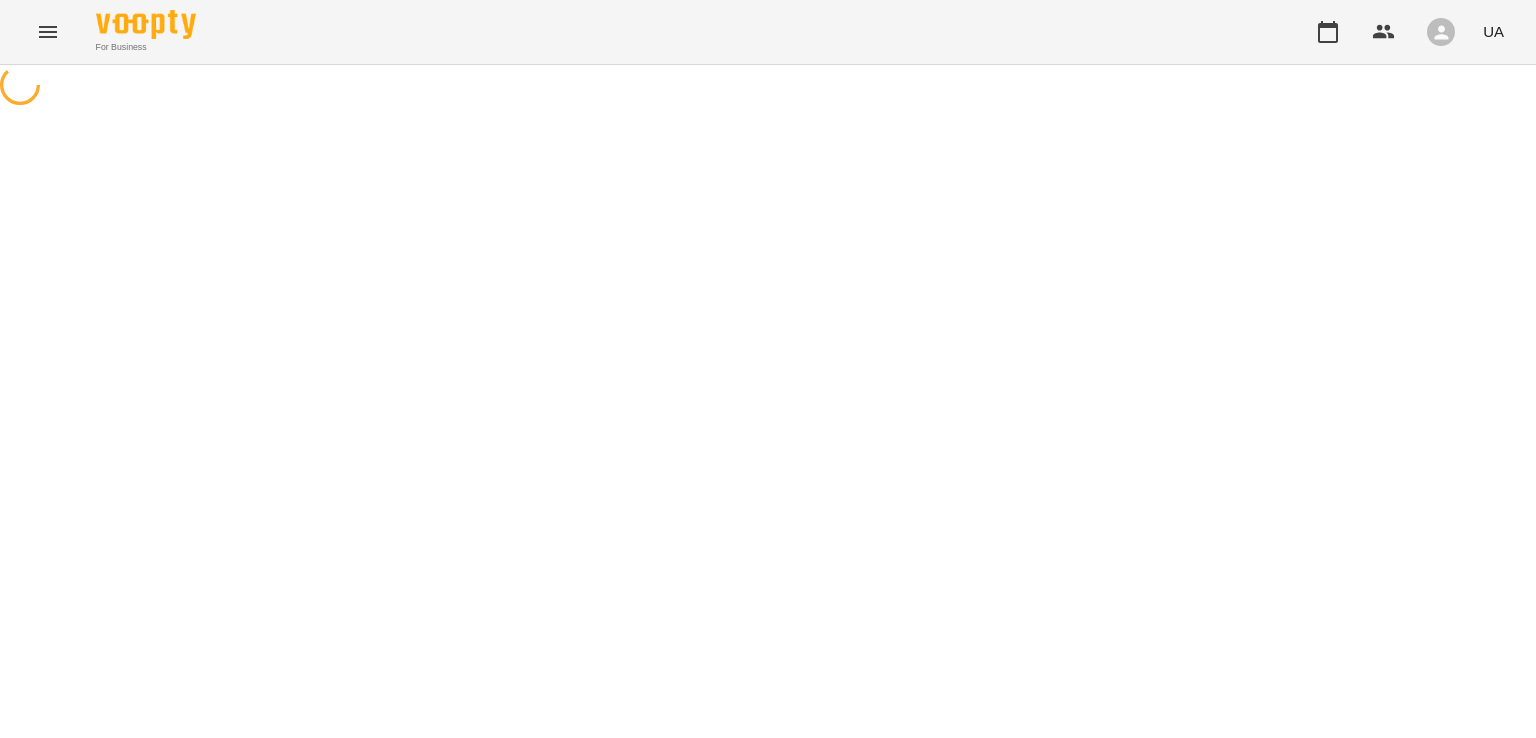 scroll, scrollTop: 0, scrollLeft: 0, axis: both 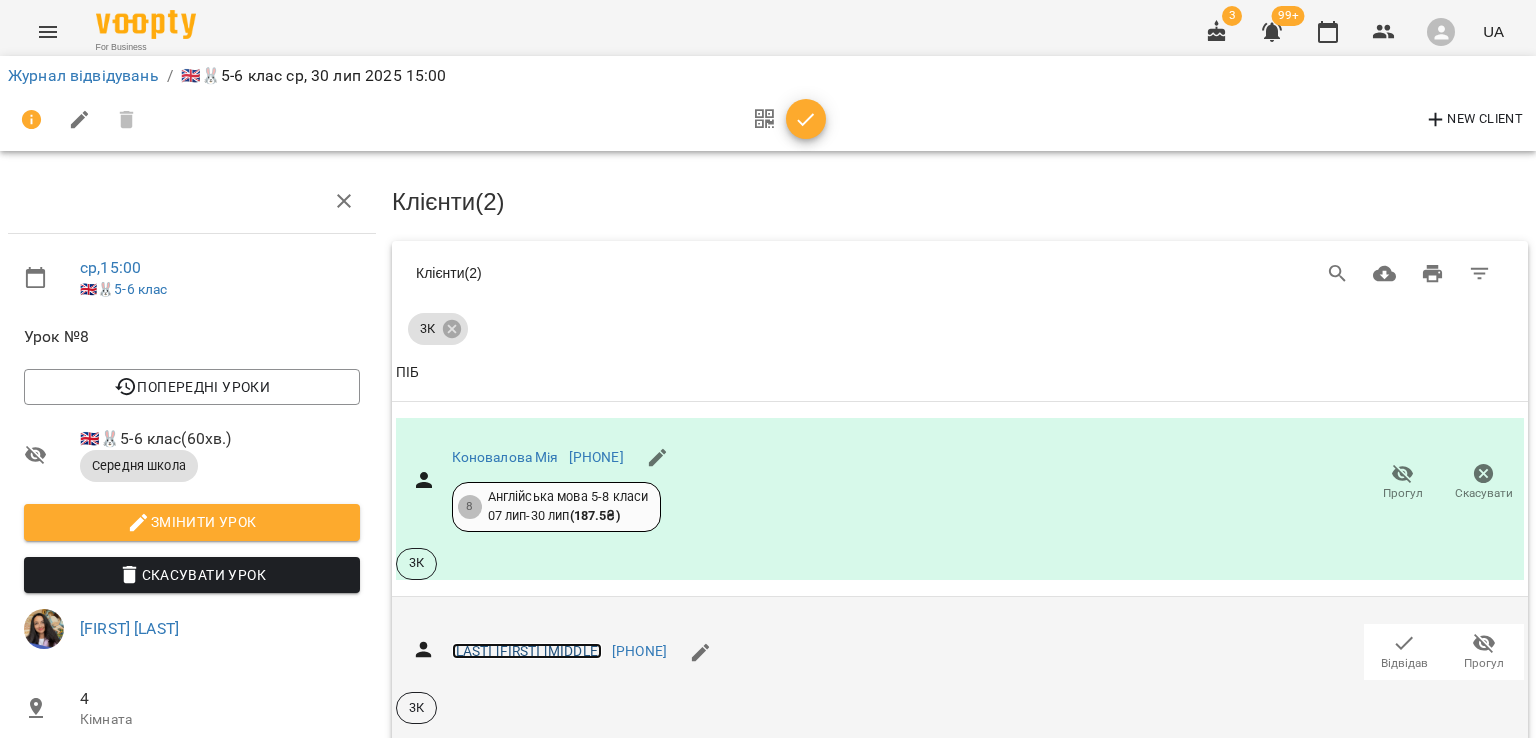 click on "[LAST] [FIRST] [MIDDLE]" at bounding box center (527, 651) 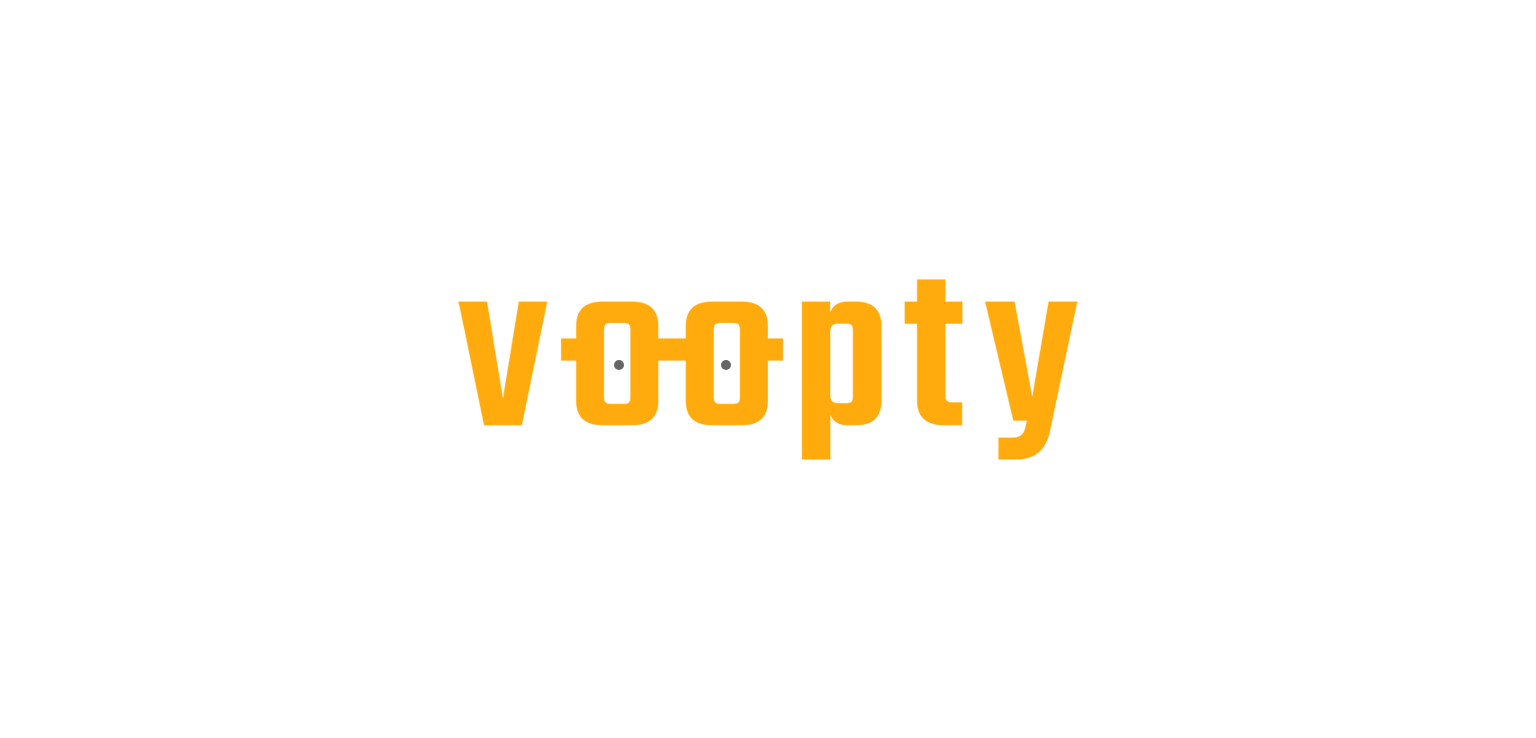 scroll, scrollTop: 0, scrollLeft: 0, axis: both 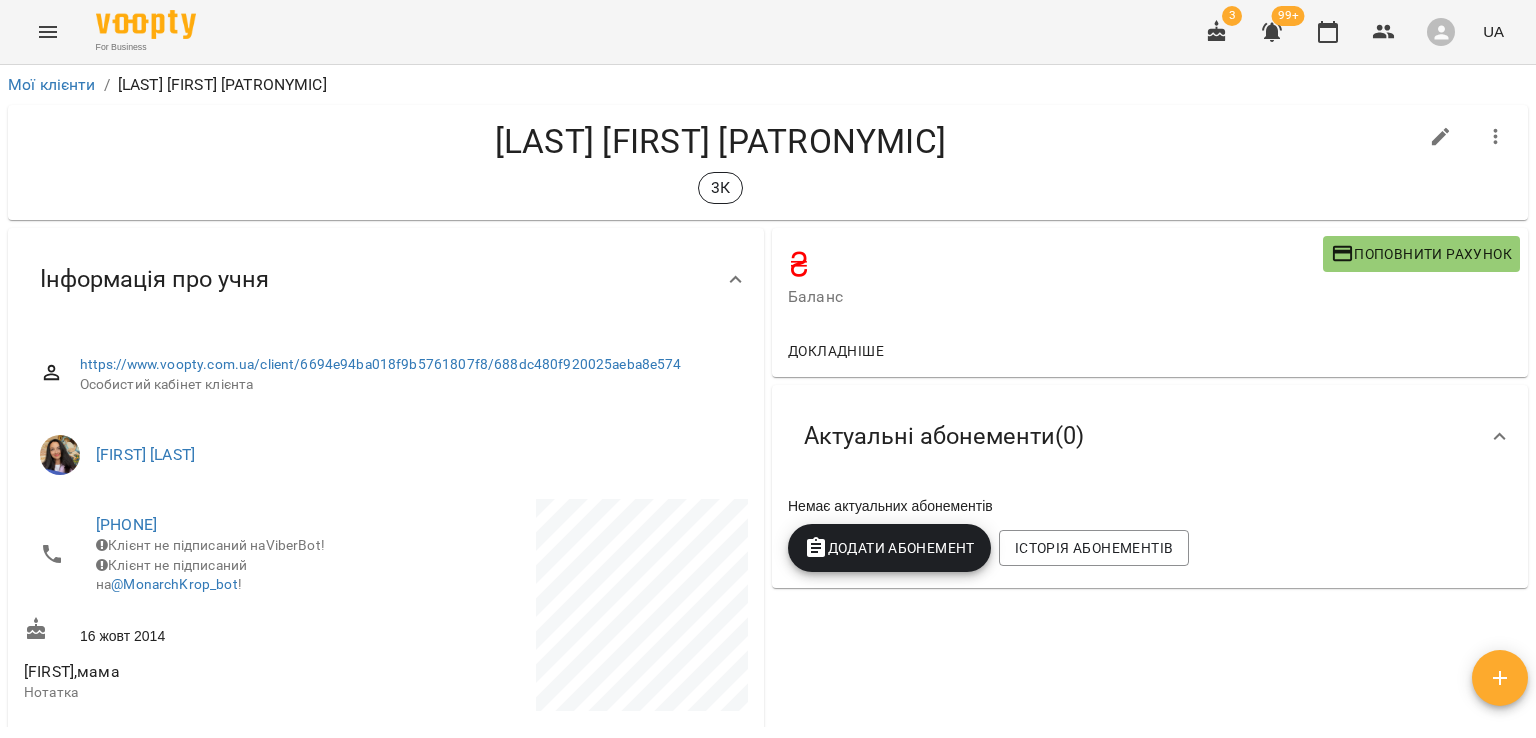 click on "Додати Абонемент" at bounding box center [889, 548] 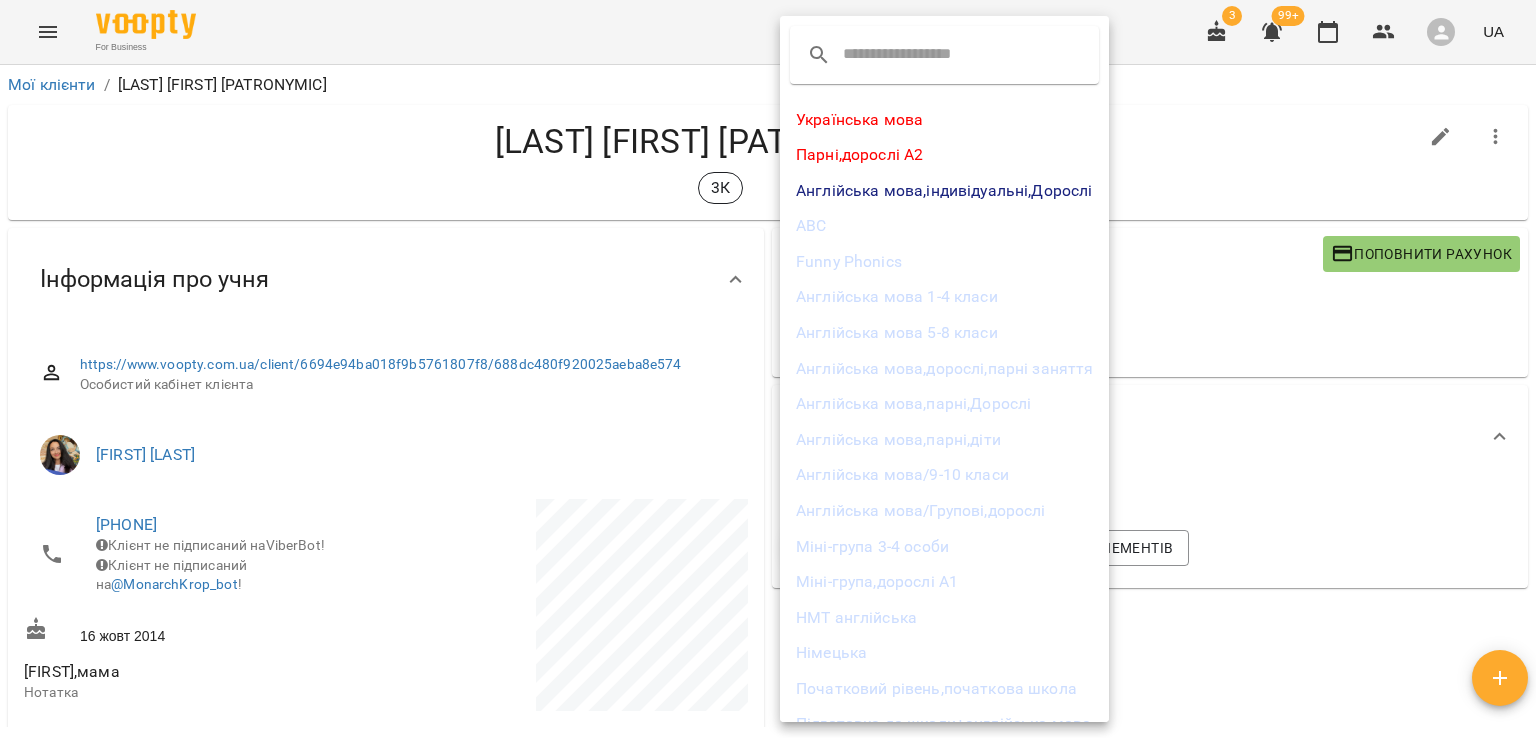 click on "Англійська мова 5-8 класи" at bounding box center [944, 333] 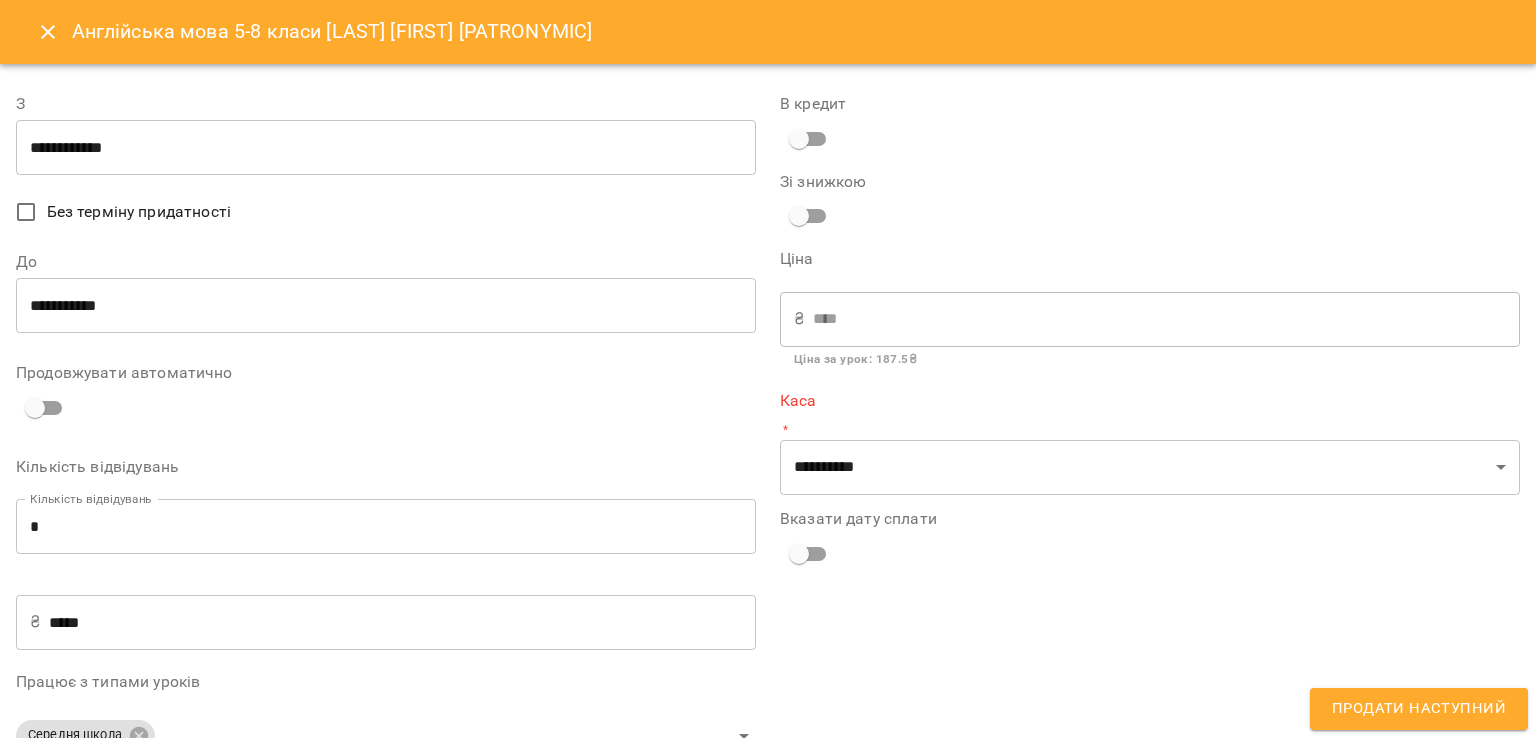 click on "**********" at bounding box center (386, 148) 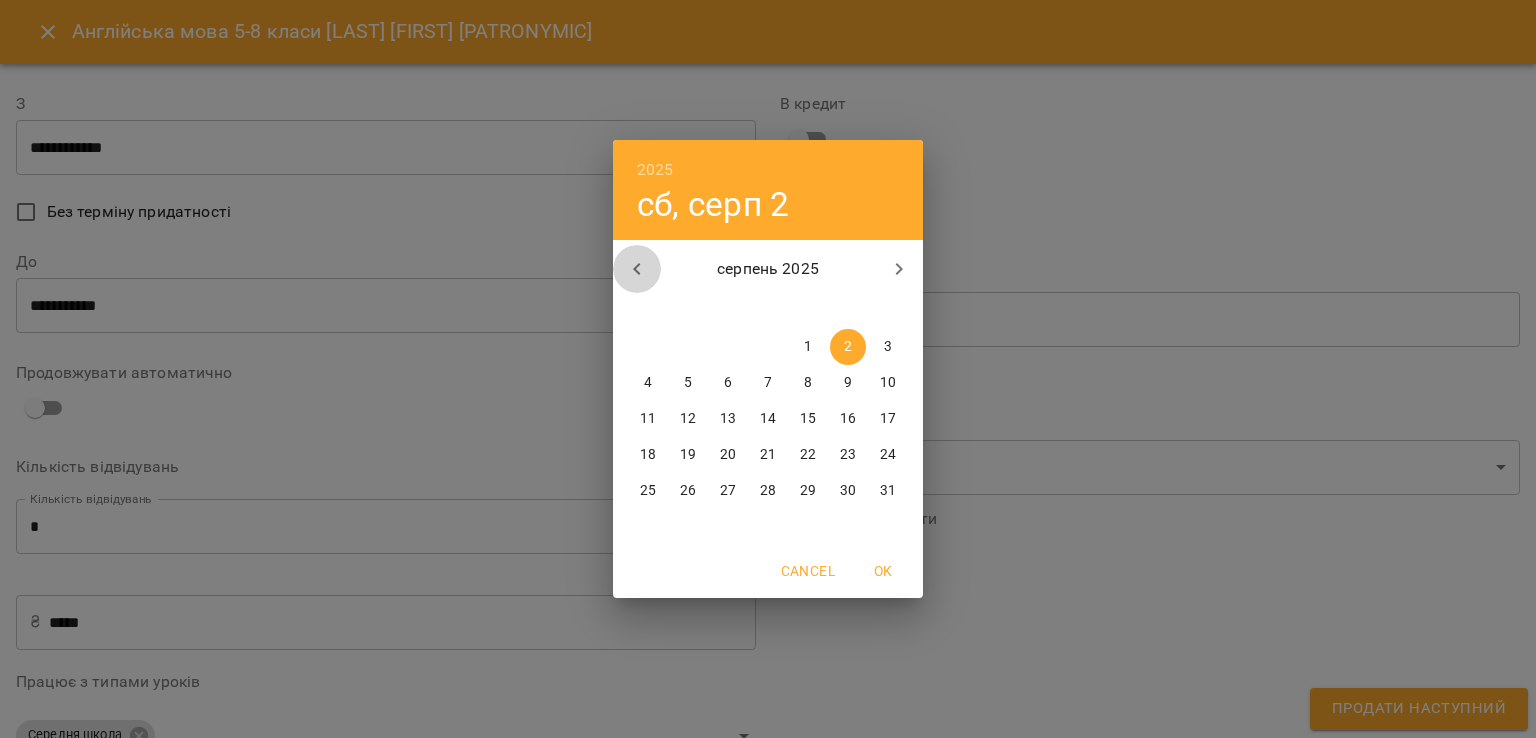 click at bounding box center (637, 269) 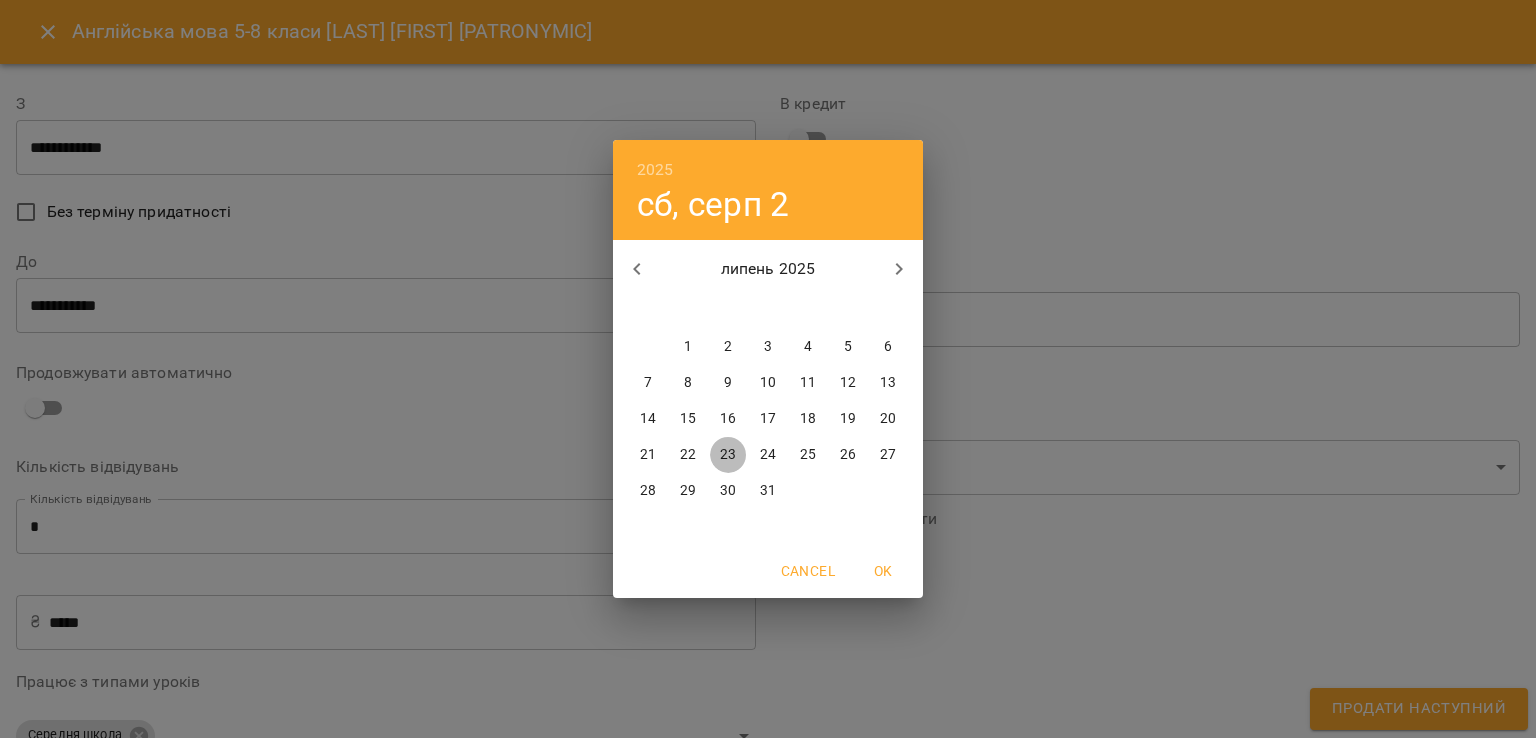 click on "23" at bounding box center [728, 455] 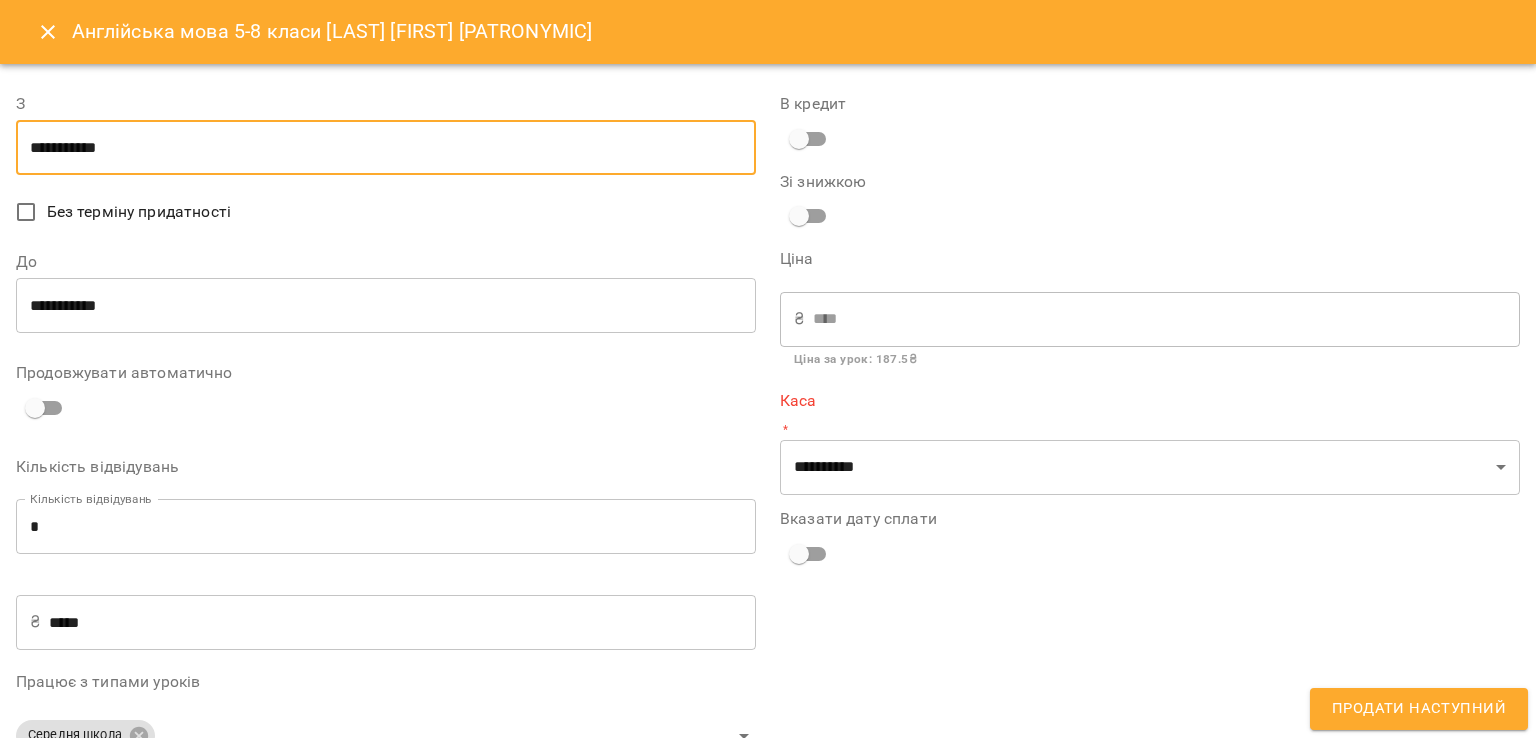 click on "**********" at bounding box center [386, 306] 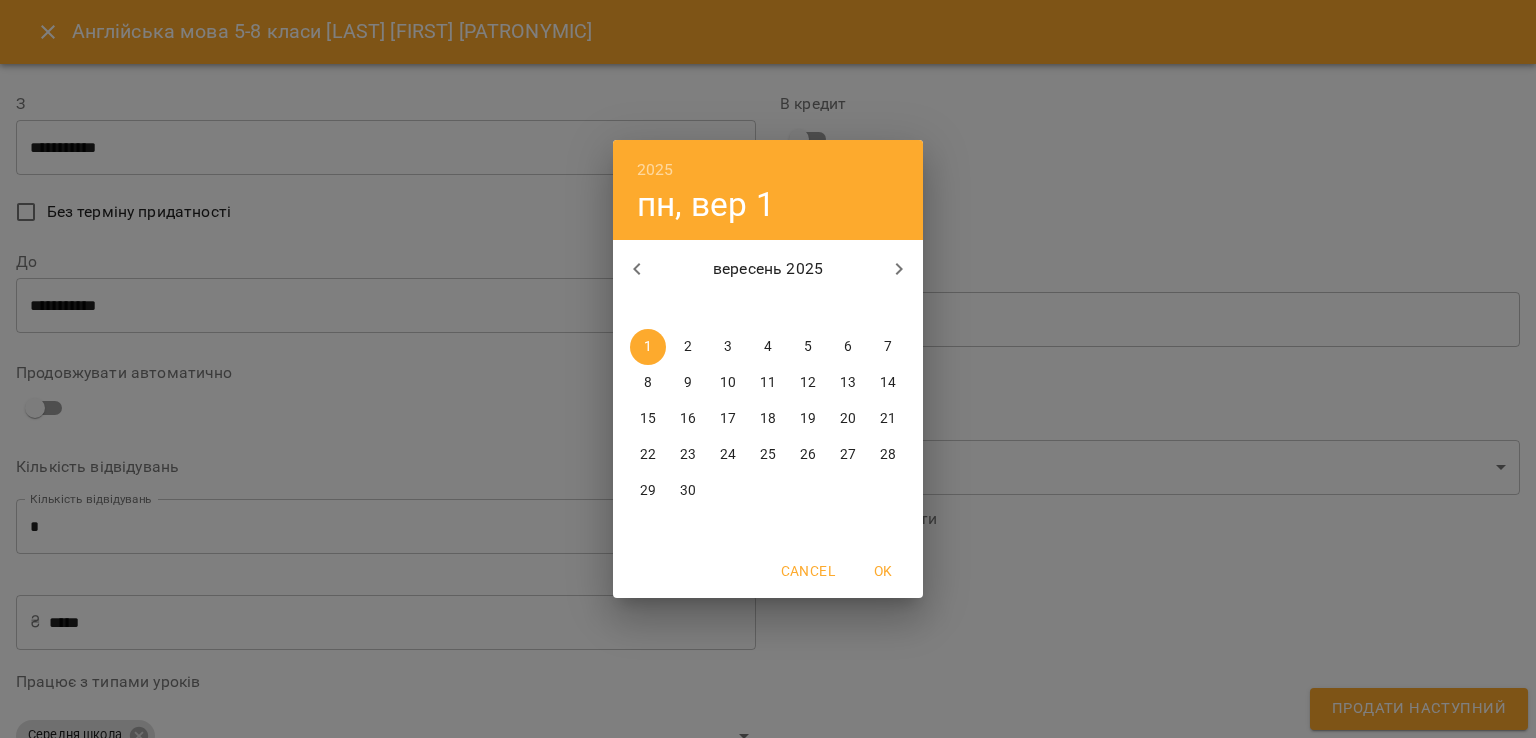 click at bounding box center (637, 269) 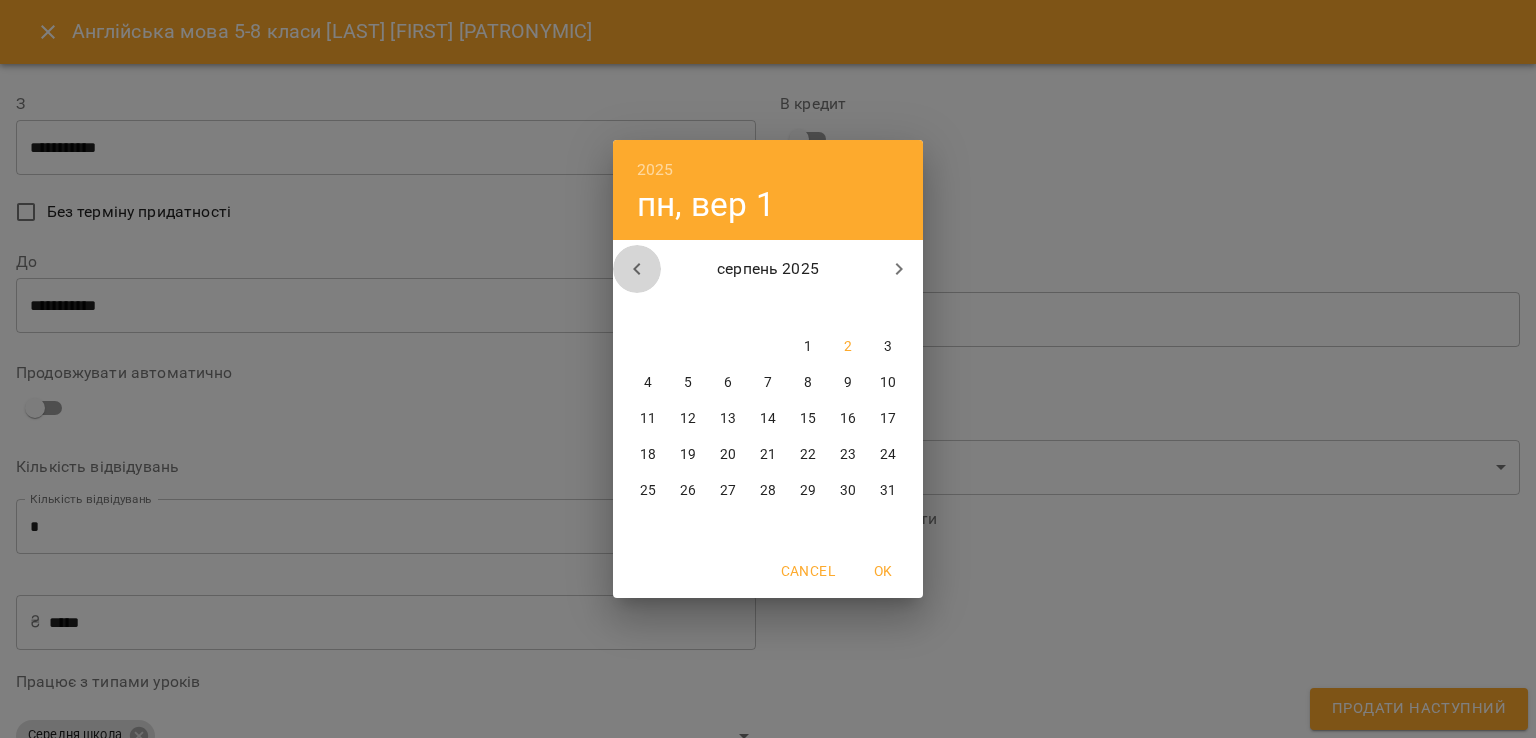 click 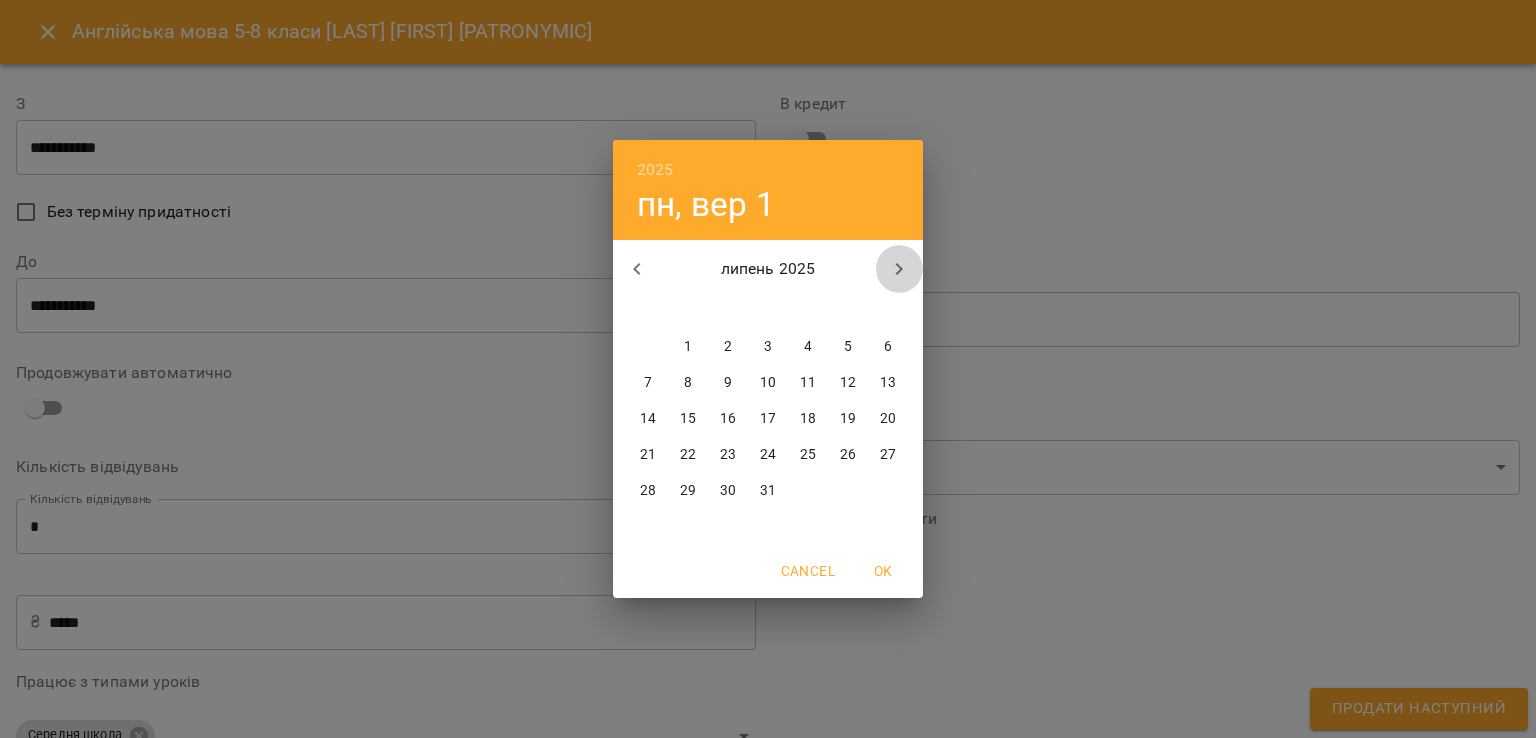 click 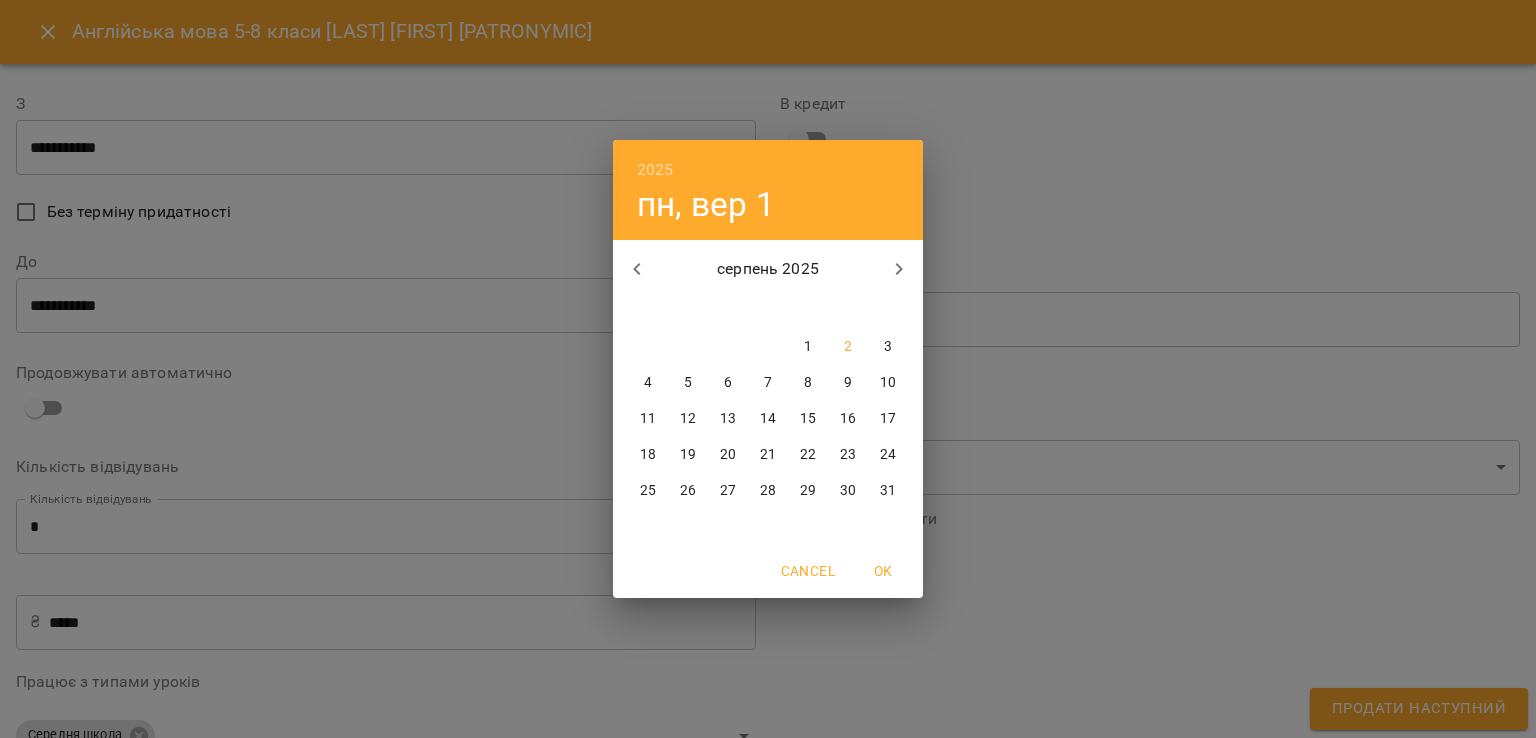click on "18" at bounding box center (648, 455) 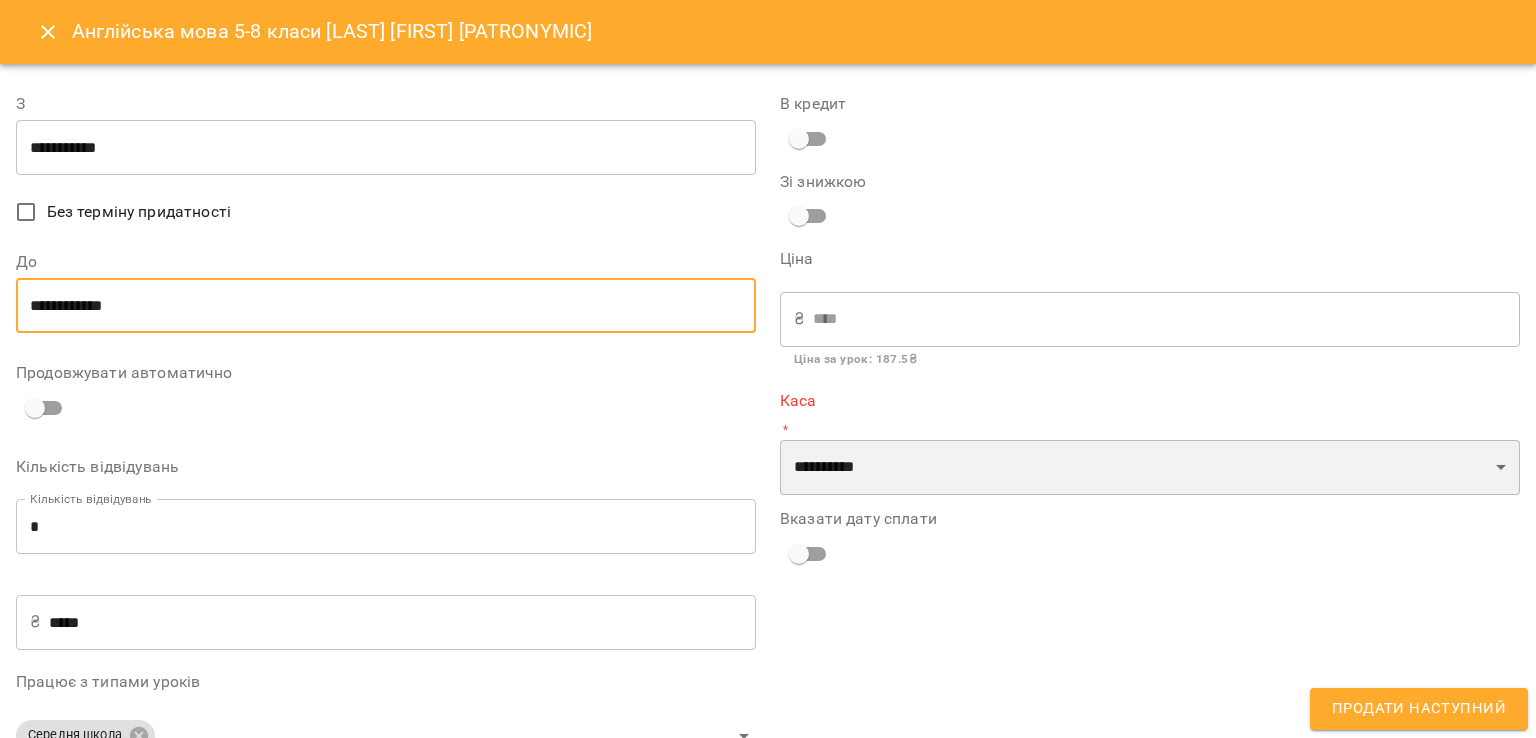 click on "**********" at bounding box center [1150, 468] 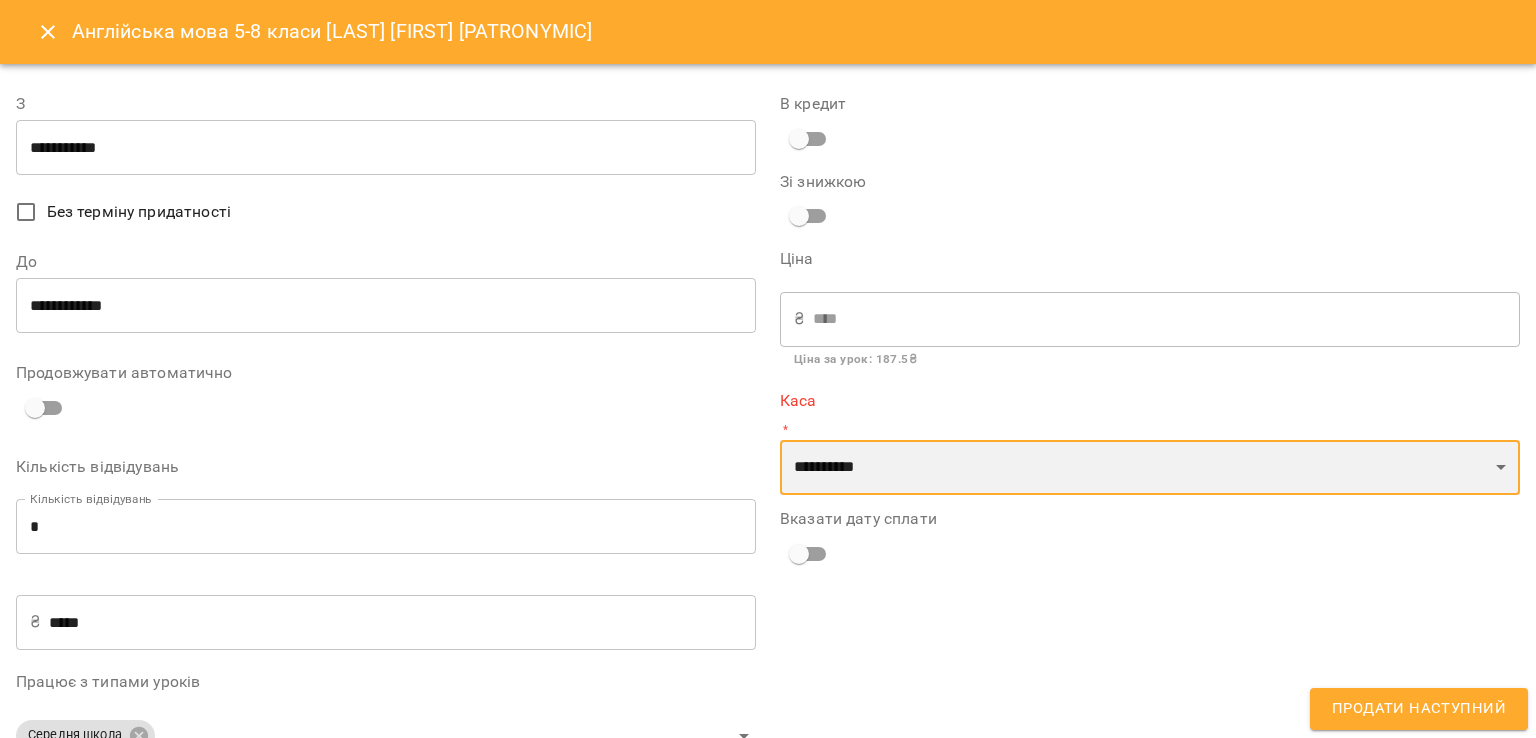 select on "****" 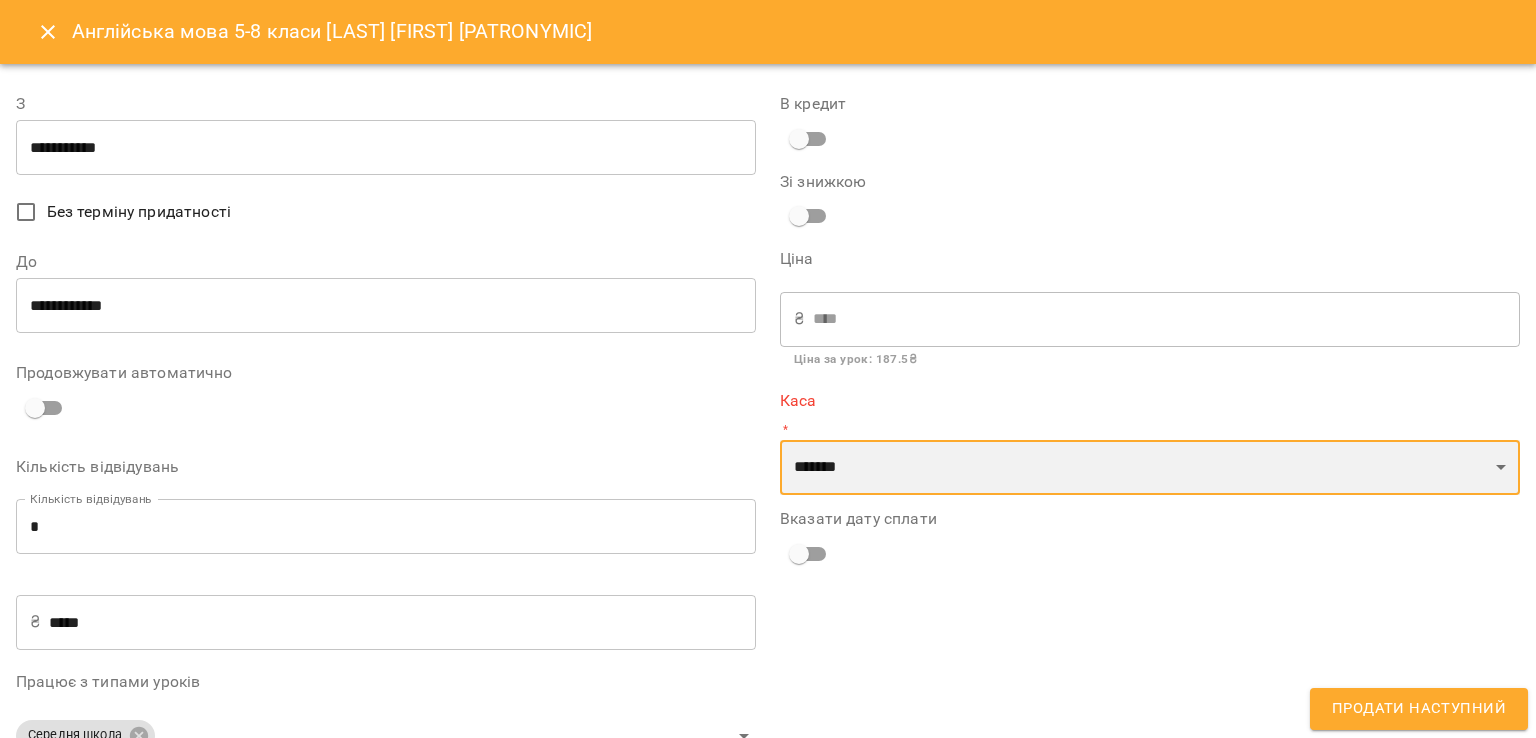 click on "**********" at bounding box center [1150, 468] 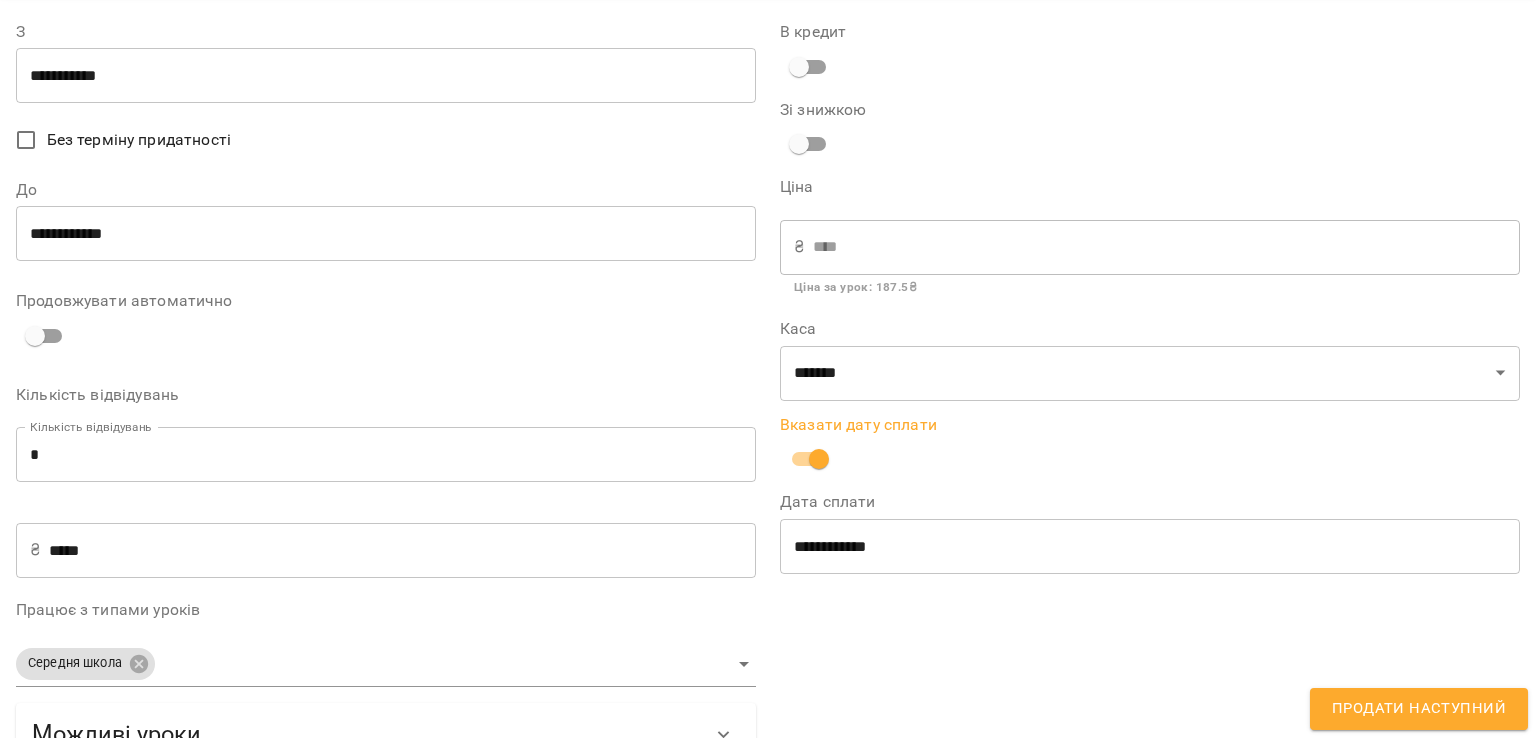 scroll, scrollTop: 140, scrollLeft: 0, axis: vertical 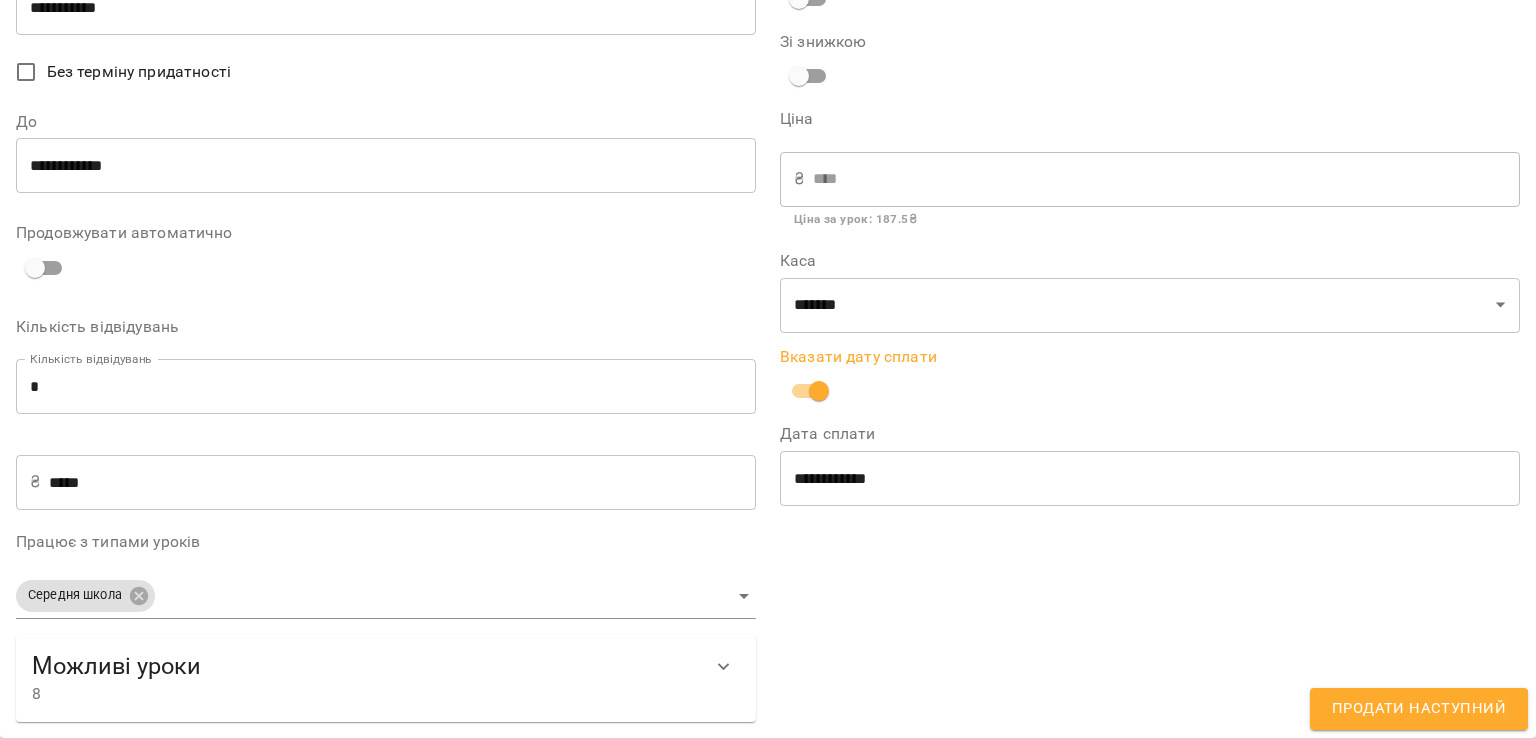 click on "**********" at bounding box center [1150, 478] 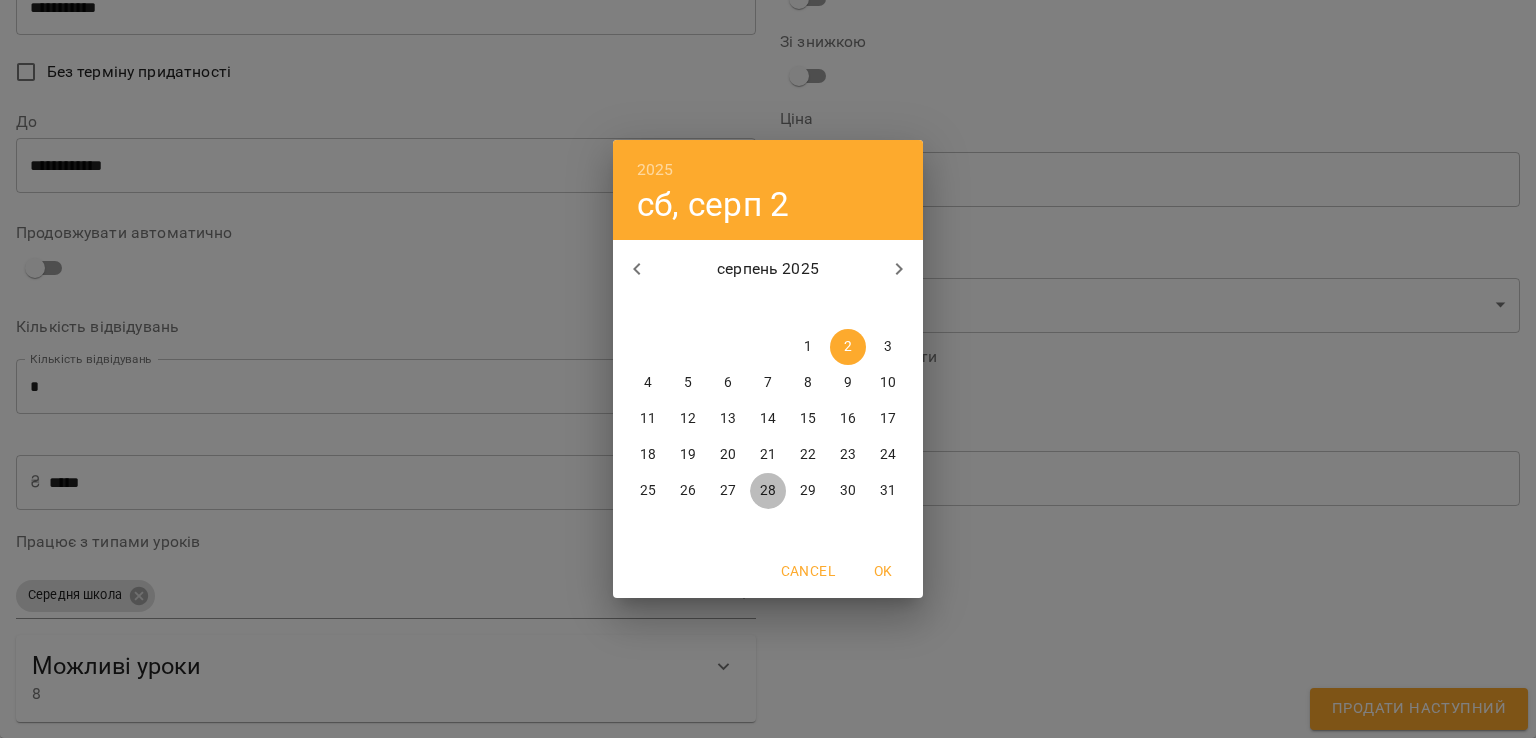 click on "28" at bounding box center (768, 491) 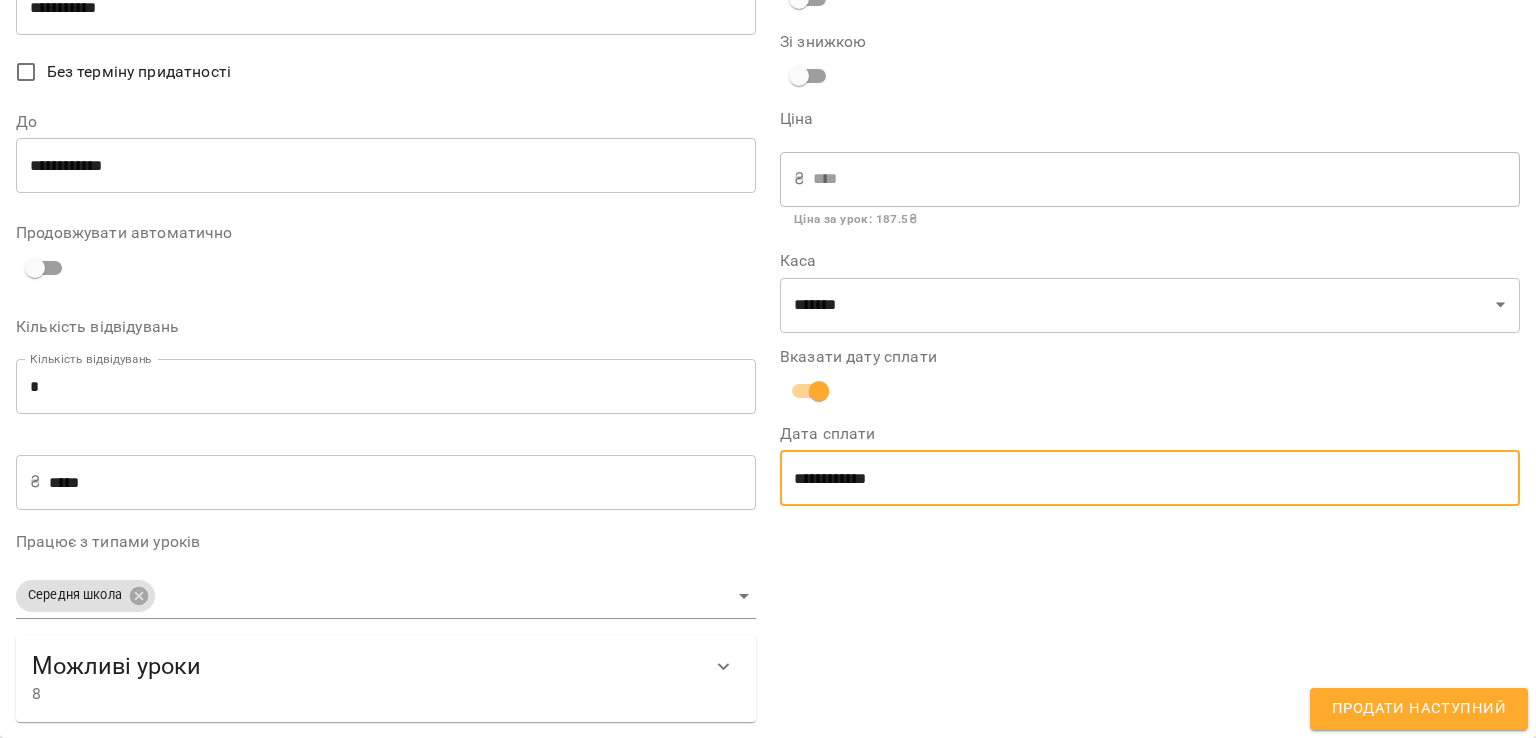 click on "**********" at bounding box center (1150, 331) 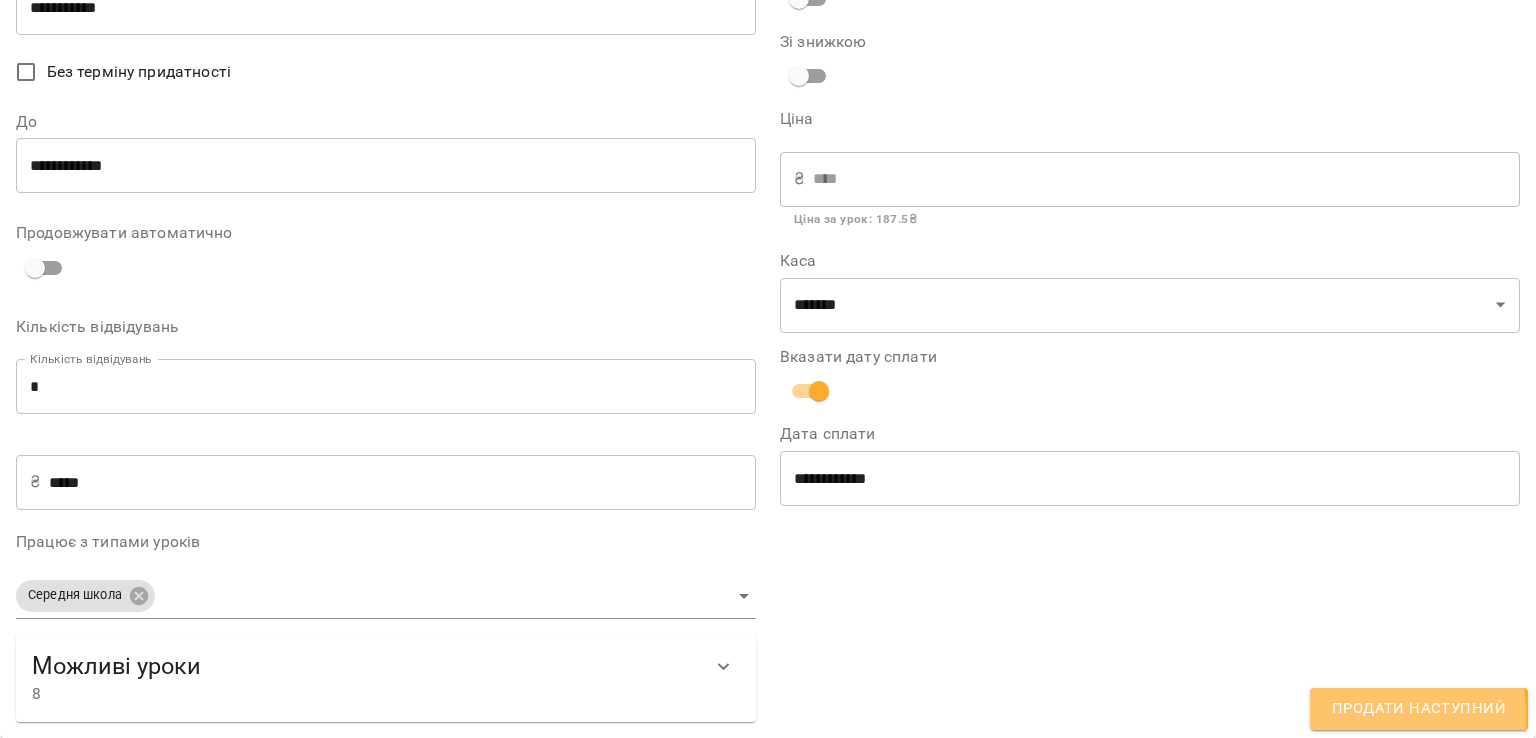 click on "Продати наступний" at bounding box center [1419, 709] 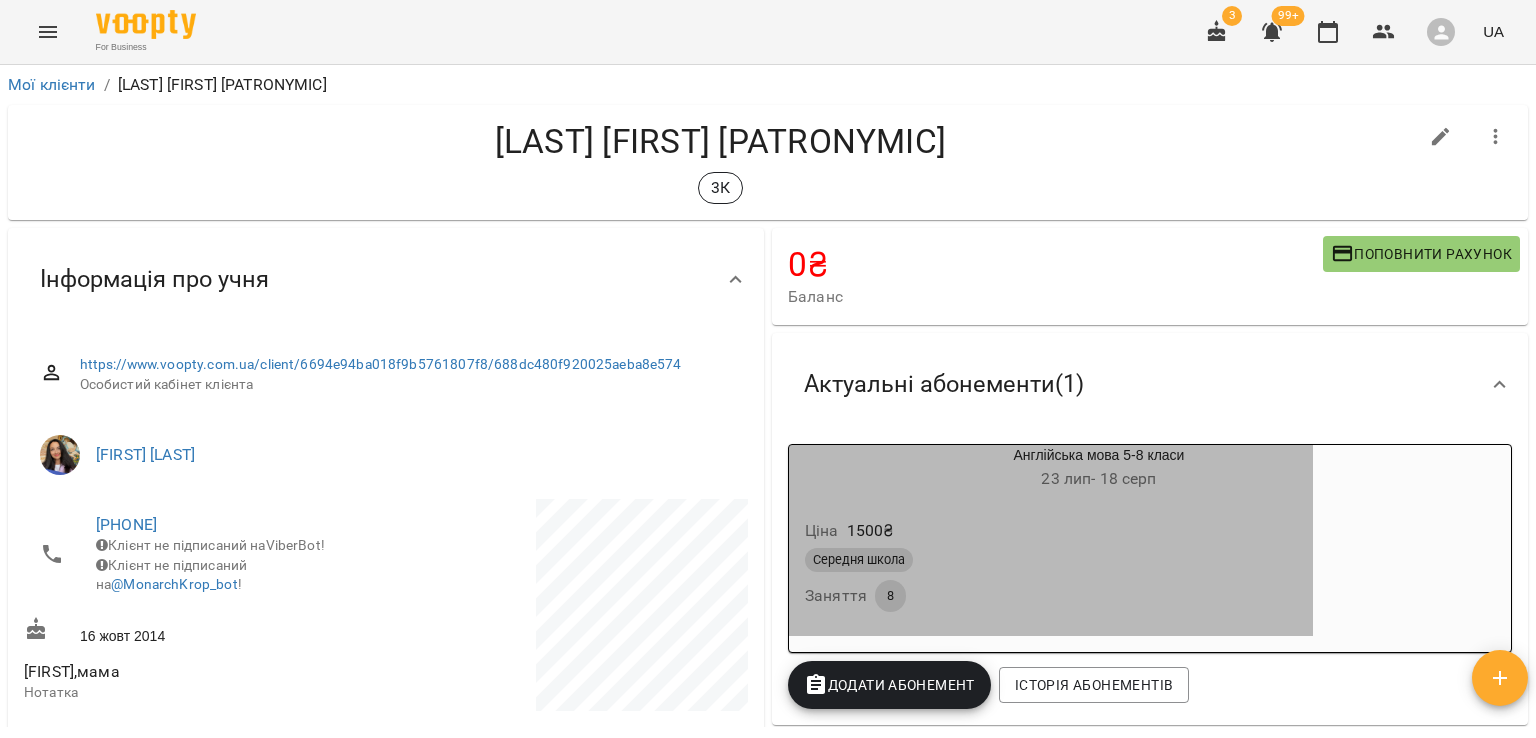 click on "Англійська мова 5-8 класи 23 лип  -   18 серп" at bounding box center (1051, 469) 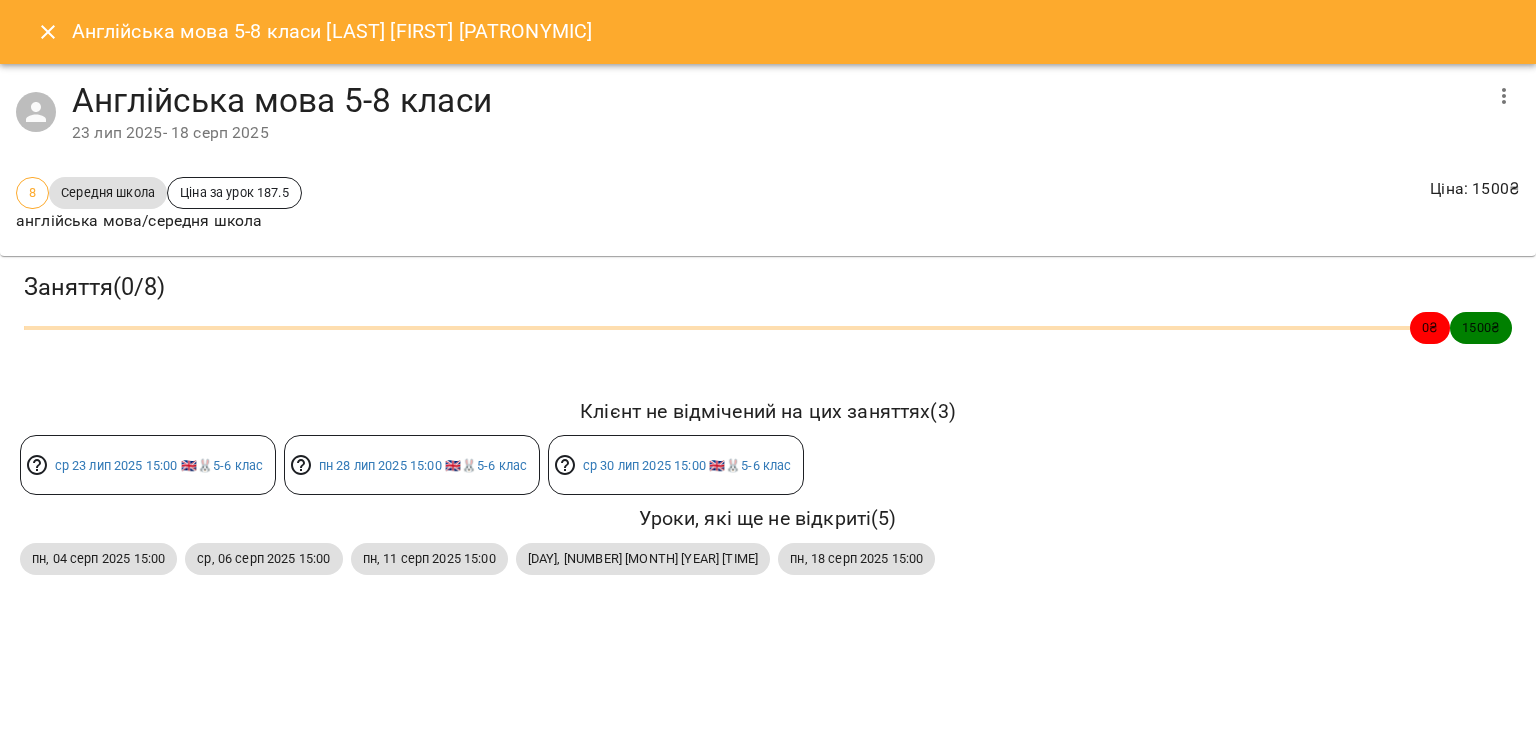click 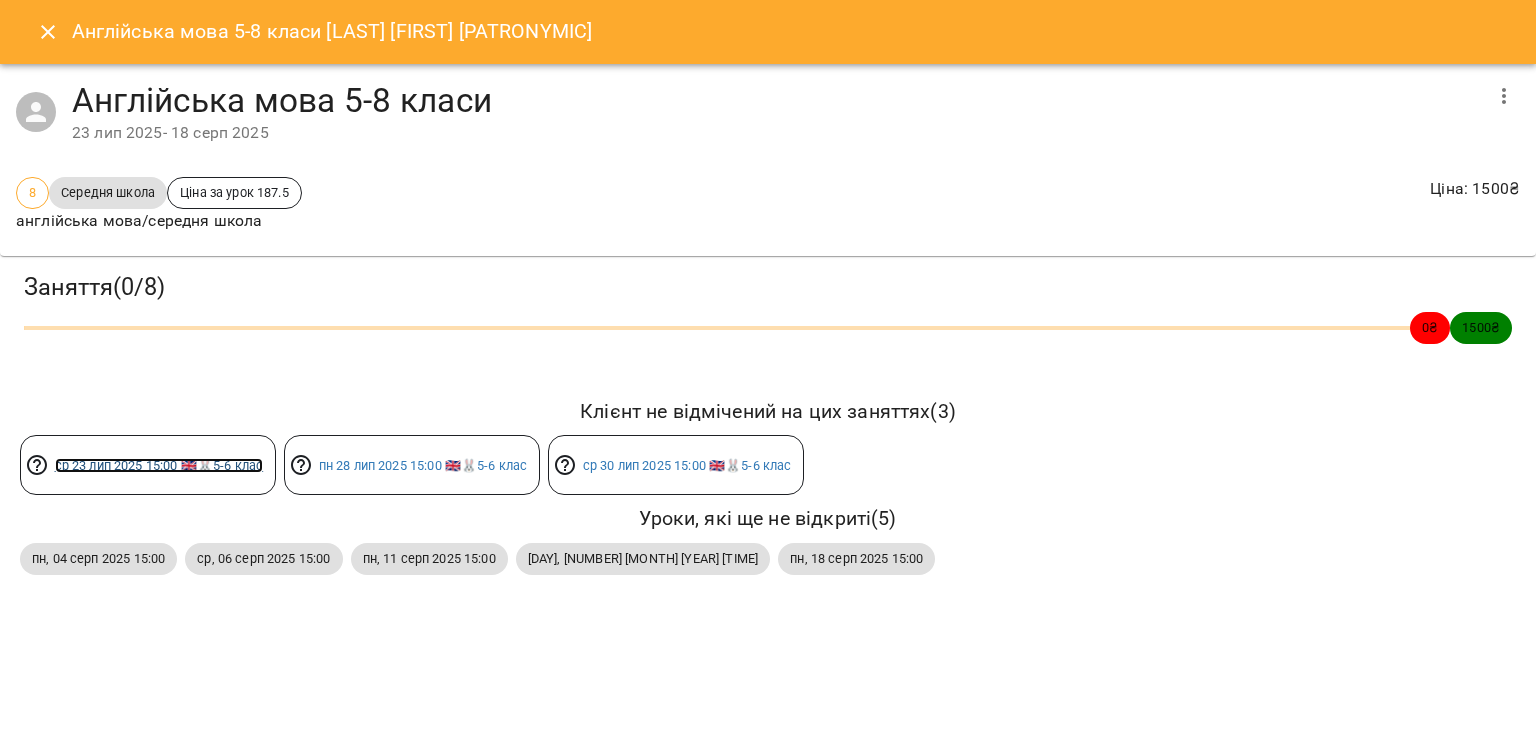 click on "ср [DATE] [TIME]   🇬🇧🐰5-6 клас" at bounding box center (159, 465) 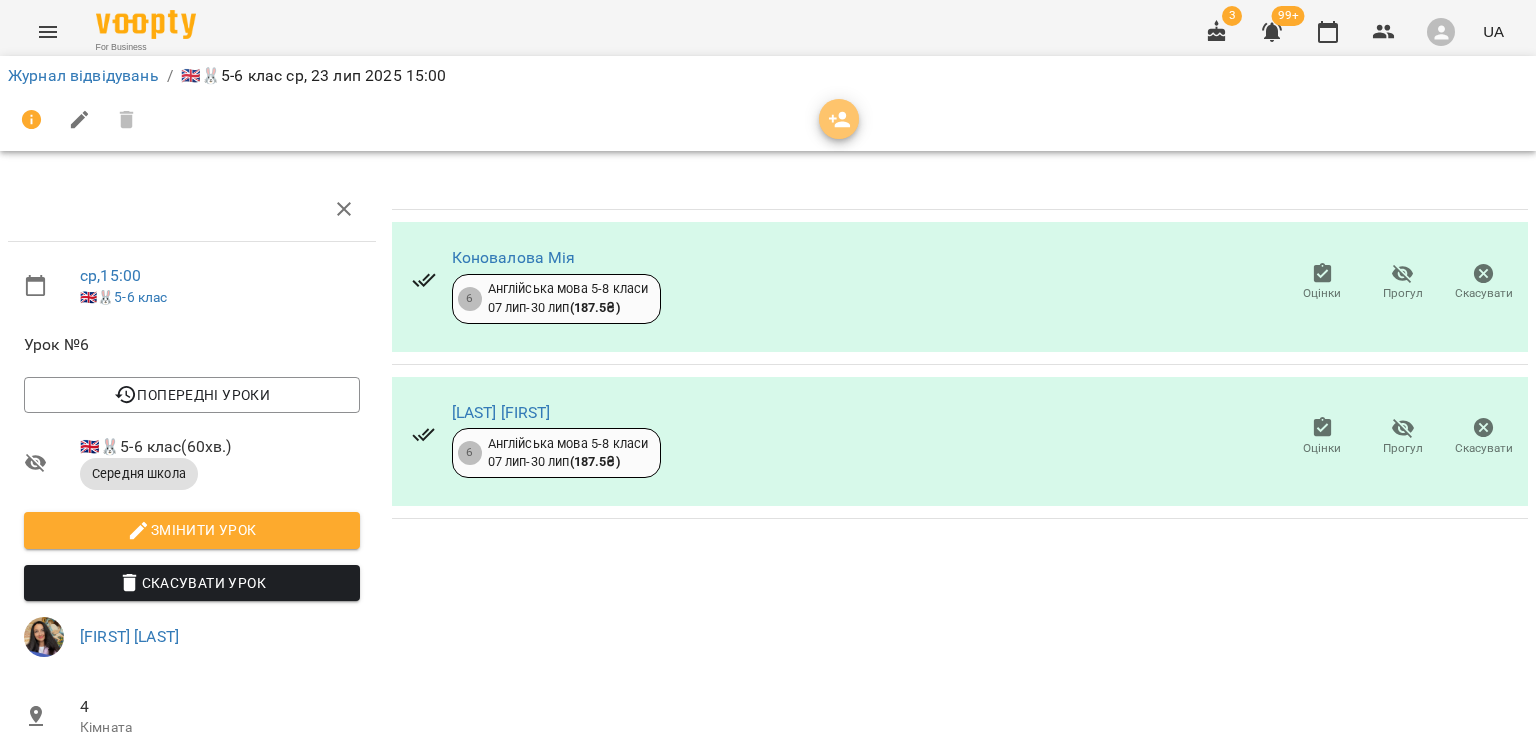 click 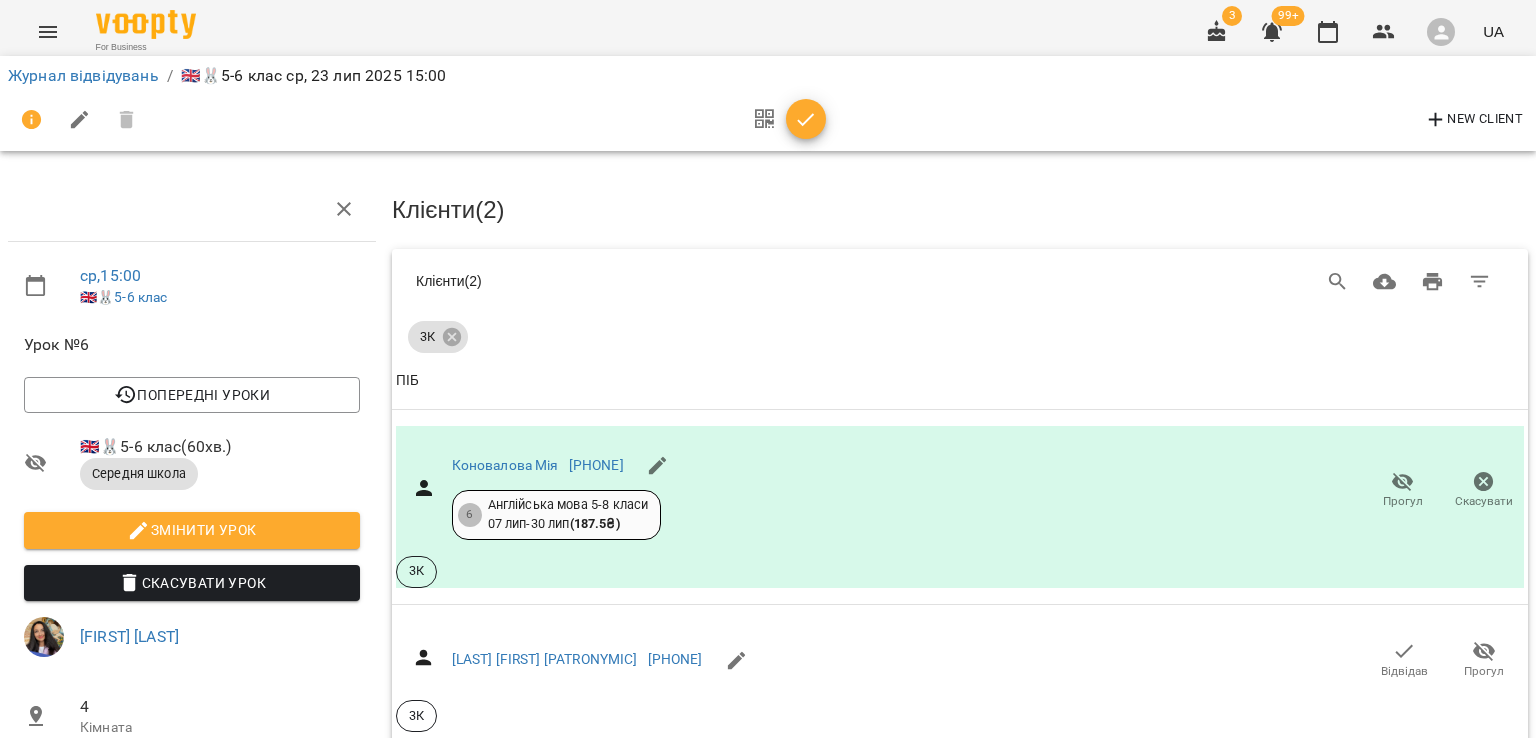 scroll, scrollTop: 360, scrollLeft: 0, axis: vertical 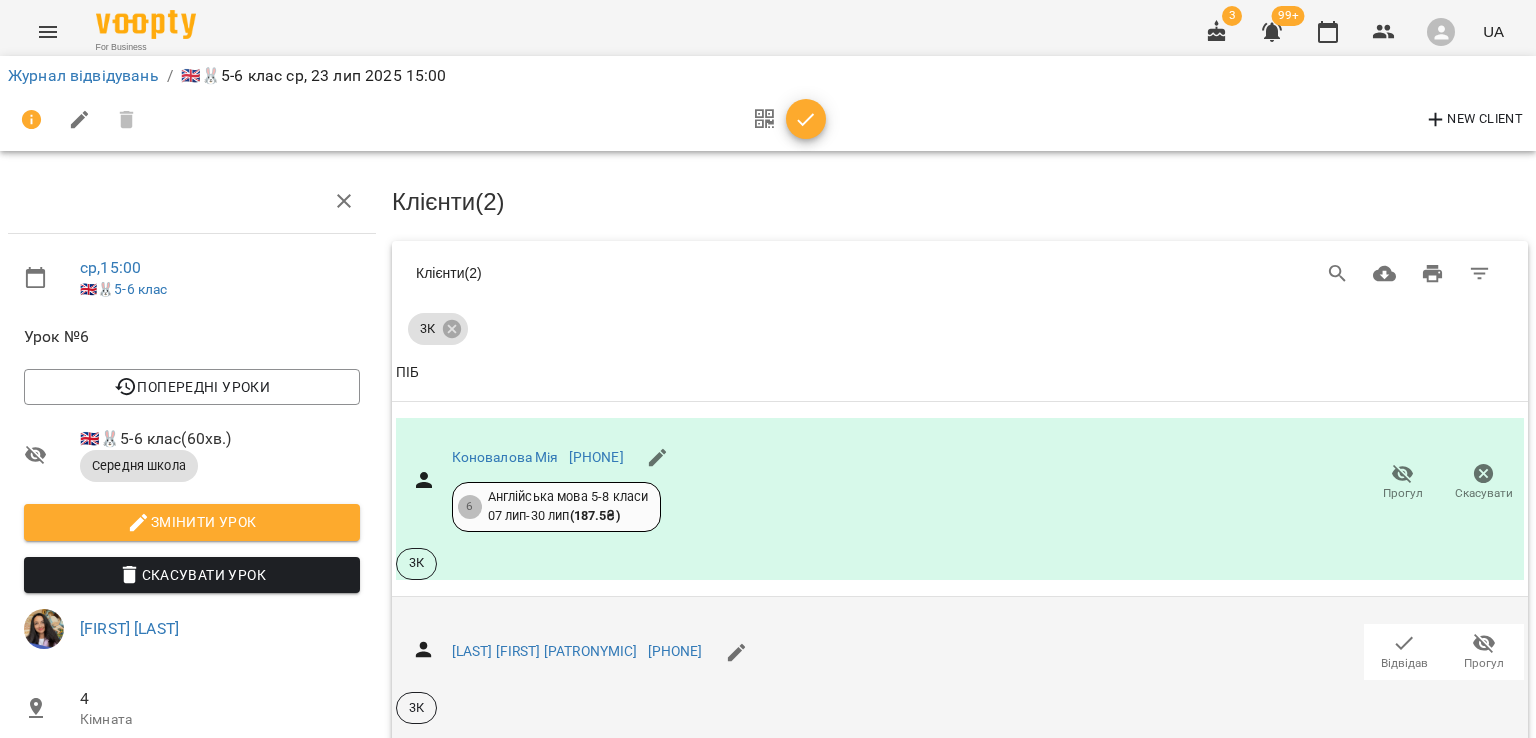 click on "Відвідав" at bounding box center [1404, 663] 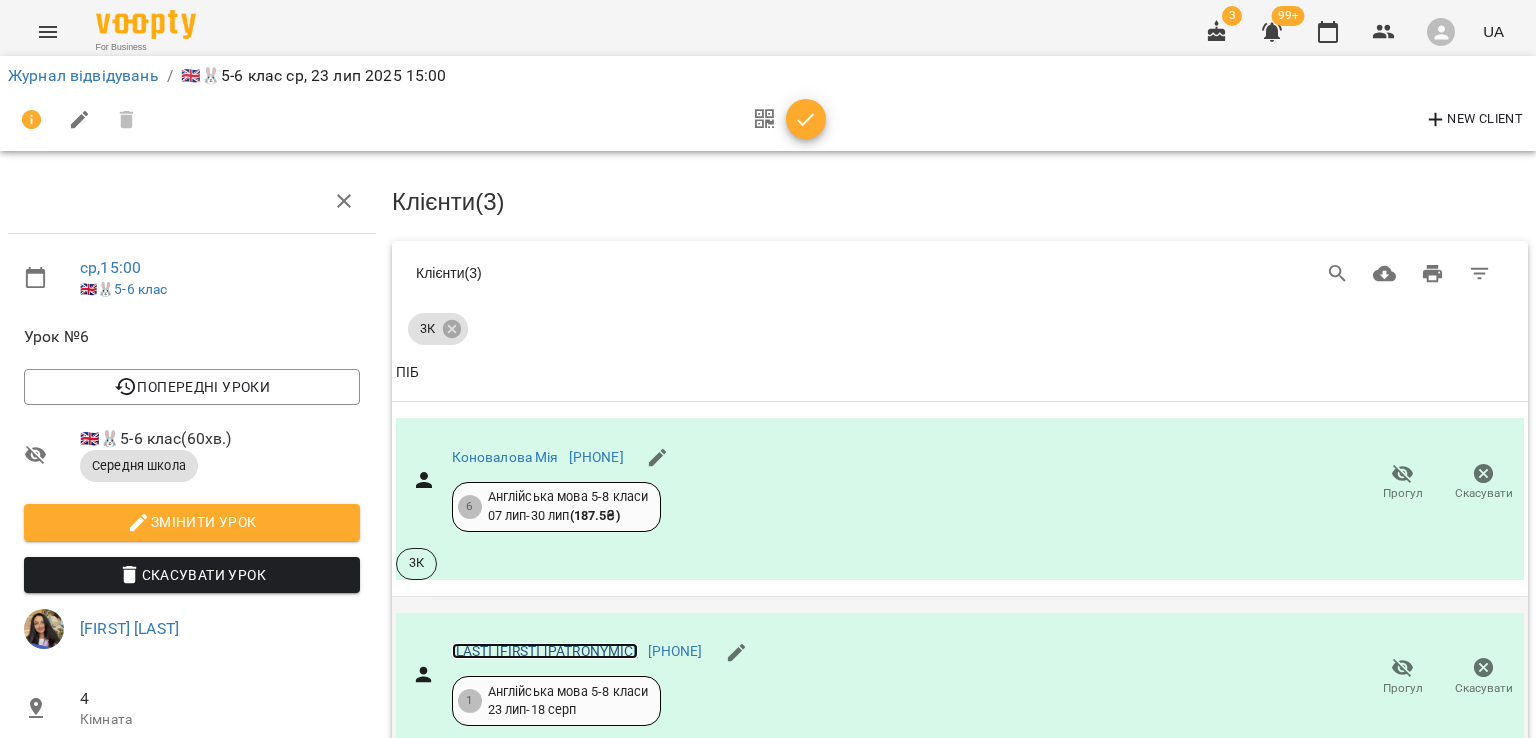 click on "[LAST] [FIRST] [MIDDLE]" at bounding box center [545, 651] 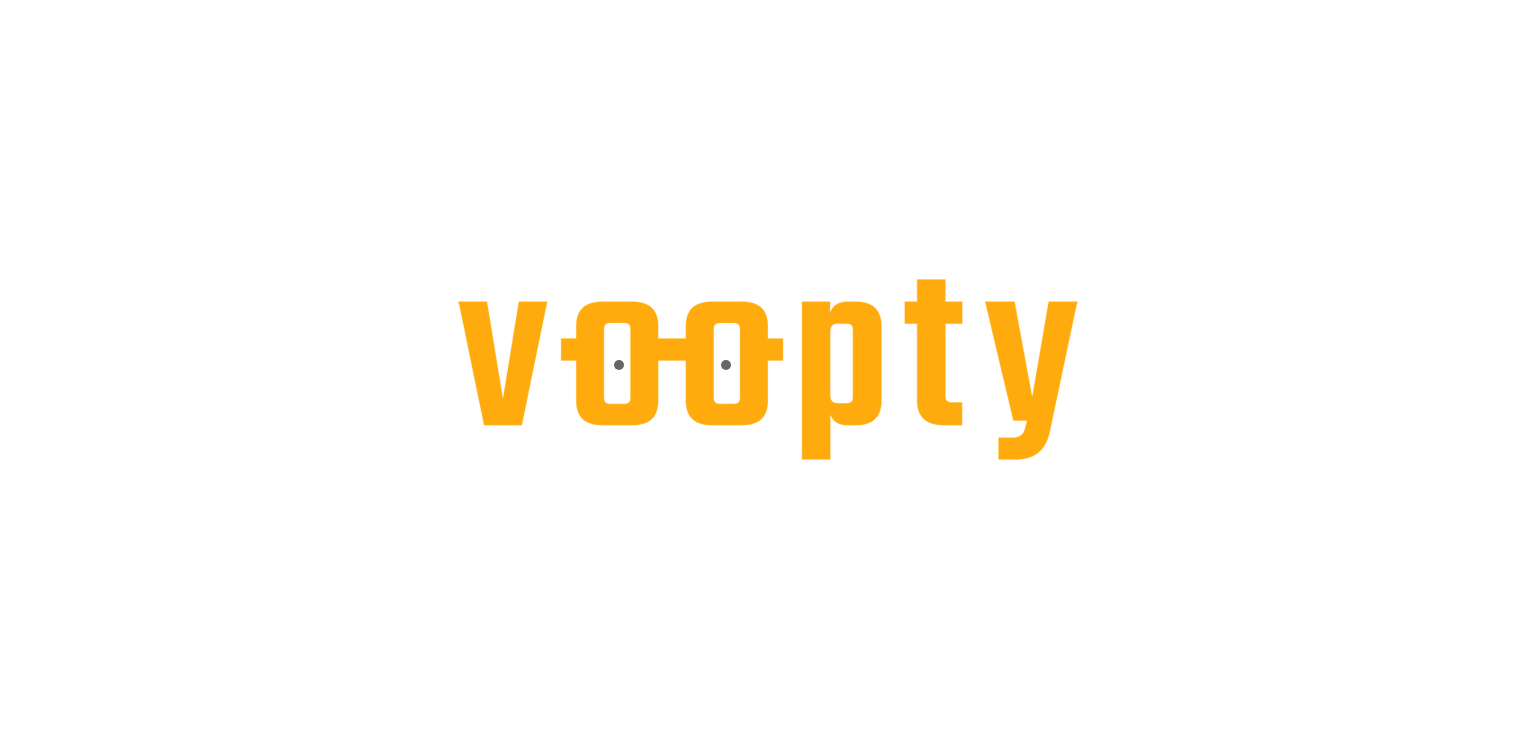 scroll, scrollTop: 0, scrollLeft: 0, axis: both 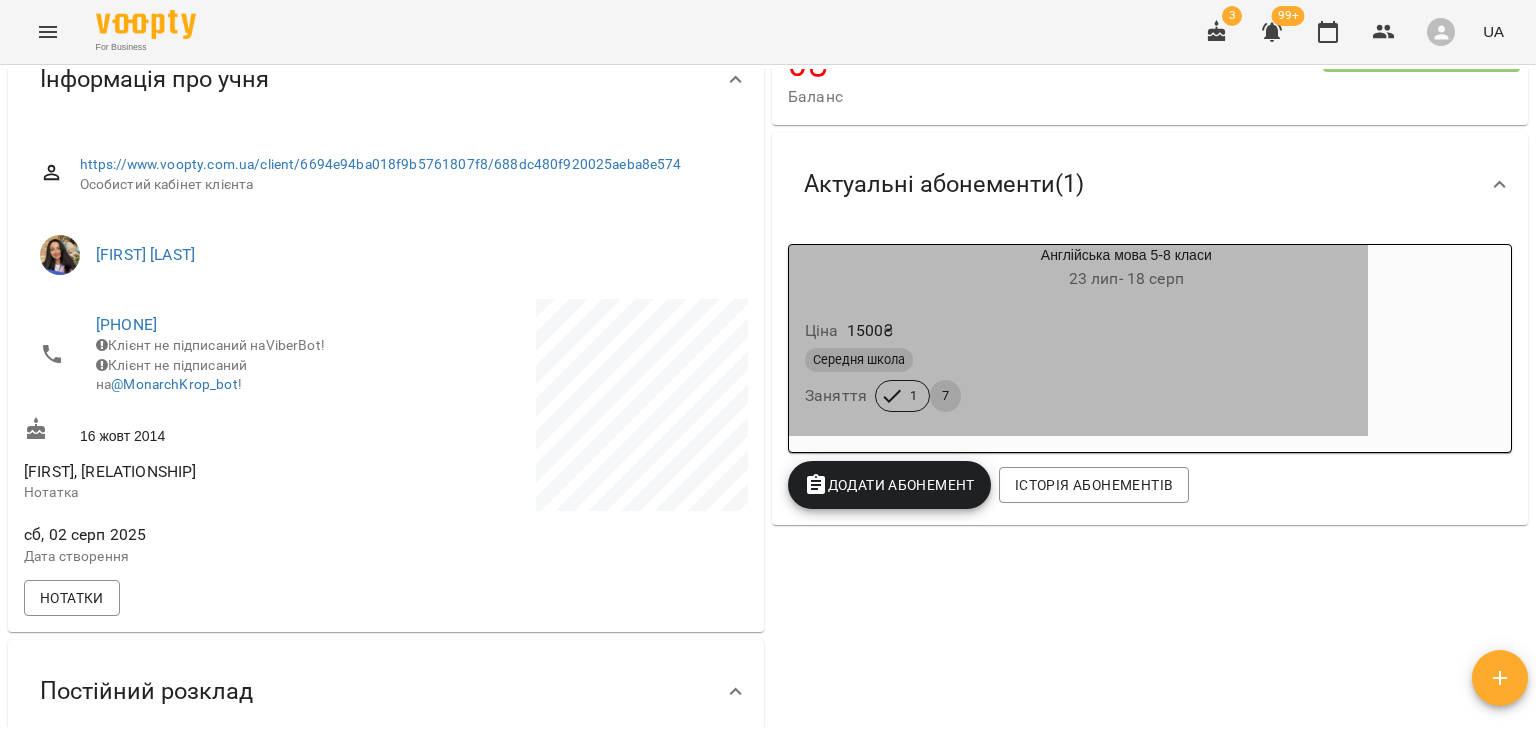 click on "Середня школа" at bounding box center (1078, 360) 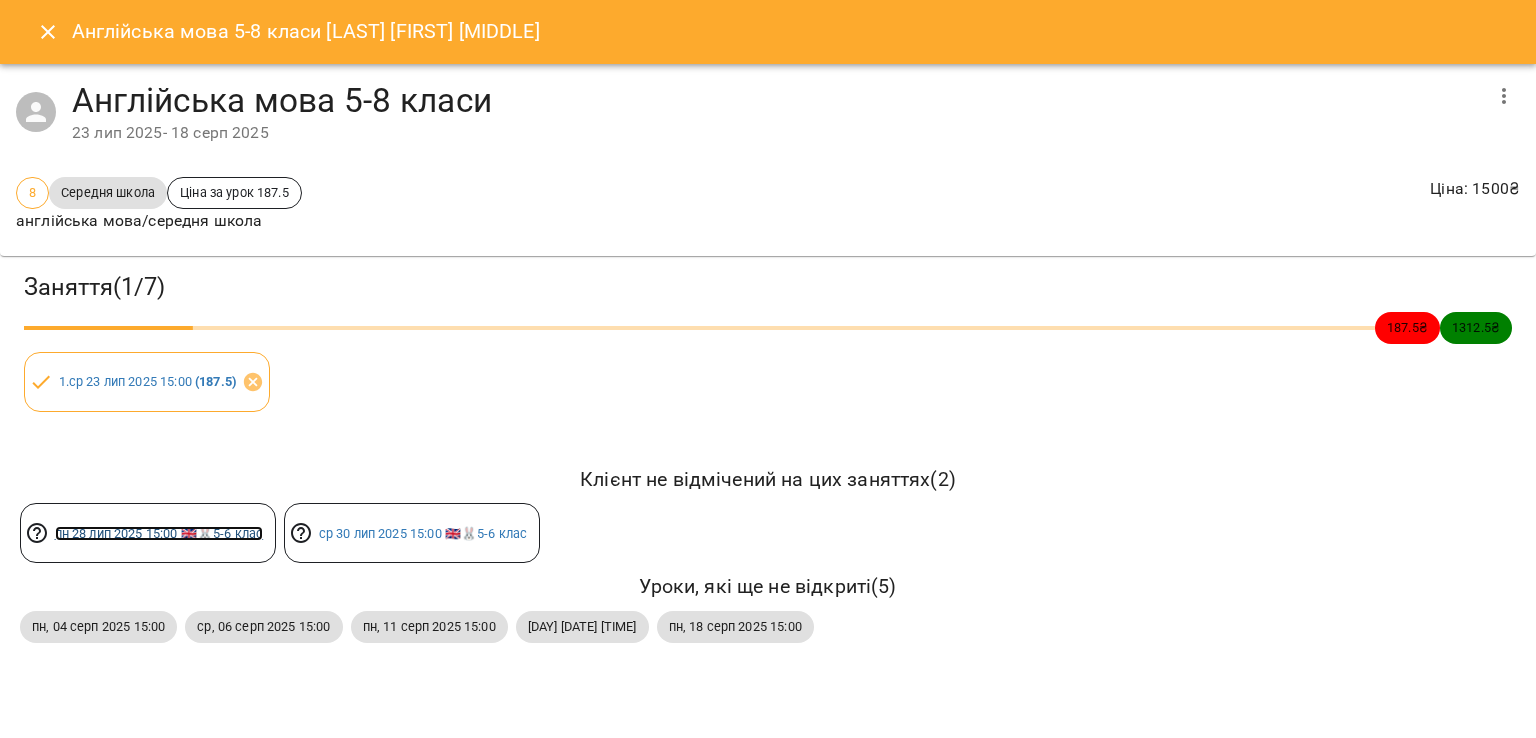 click on "пн 28 лип 2025 15:00   🇬🇧🐰5-6 клас" at bounding box center [159, 533] 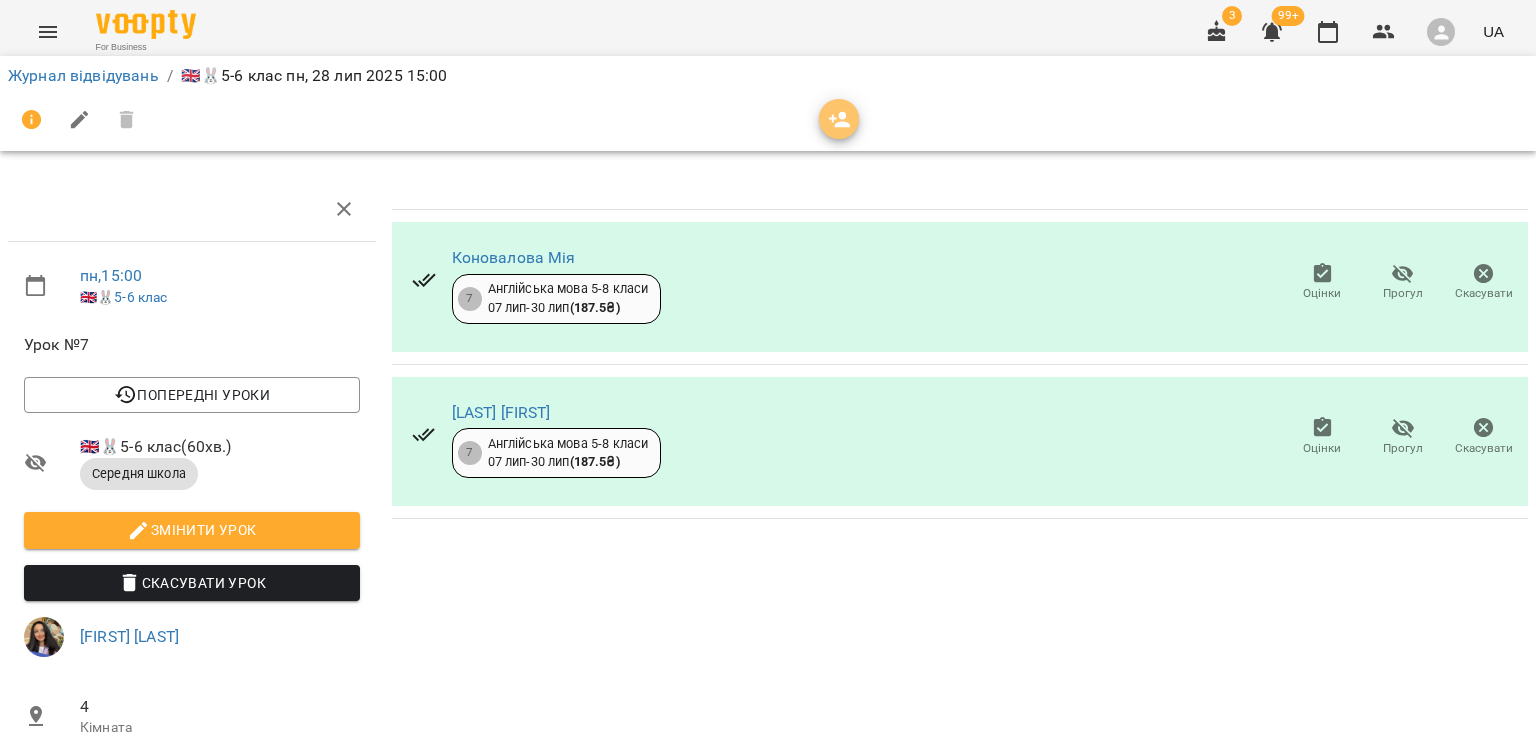 click 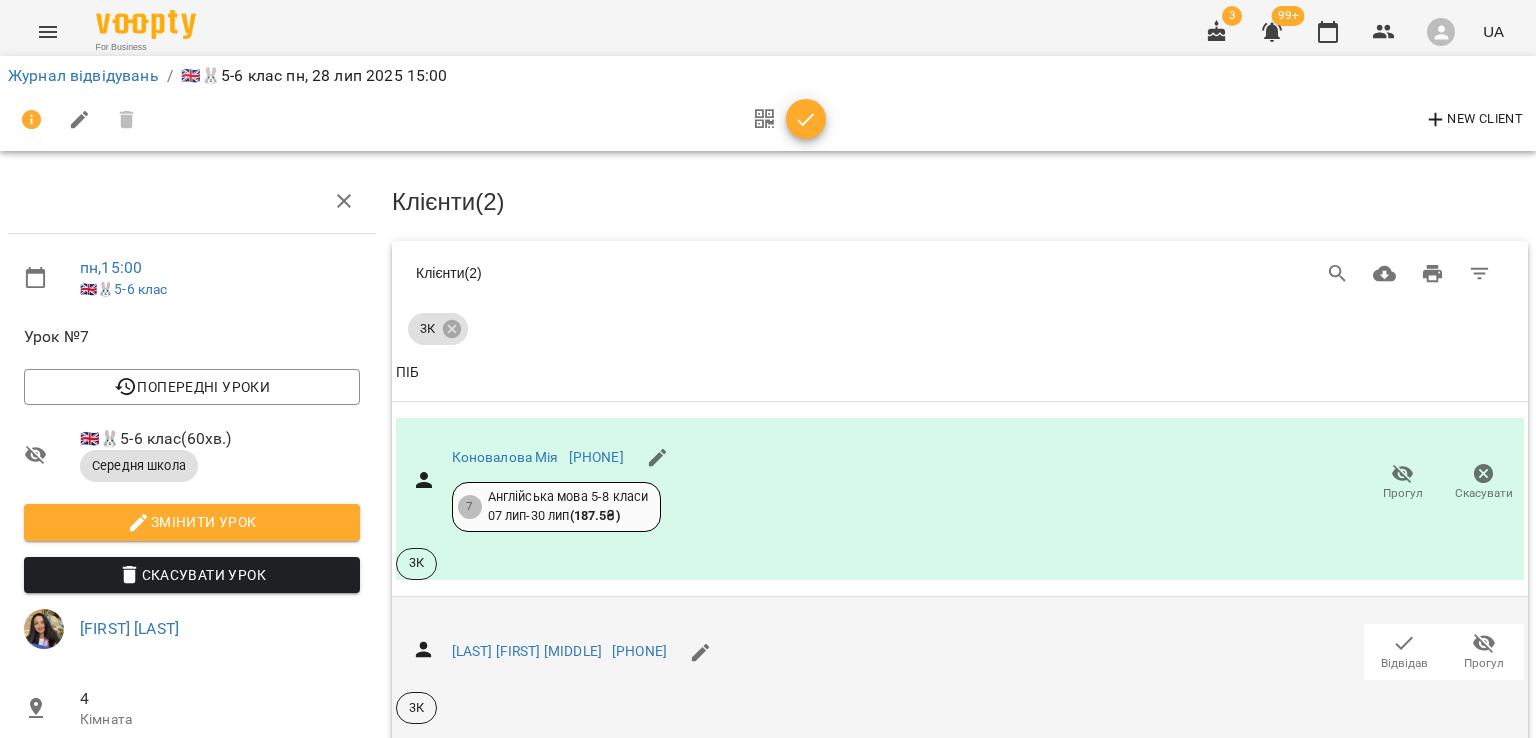 scroll, scrollTop: 300, scrollLeft: 0, axis: vertical 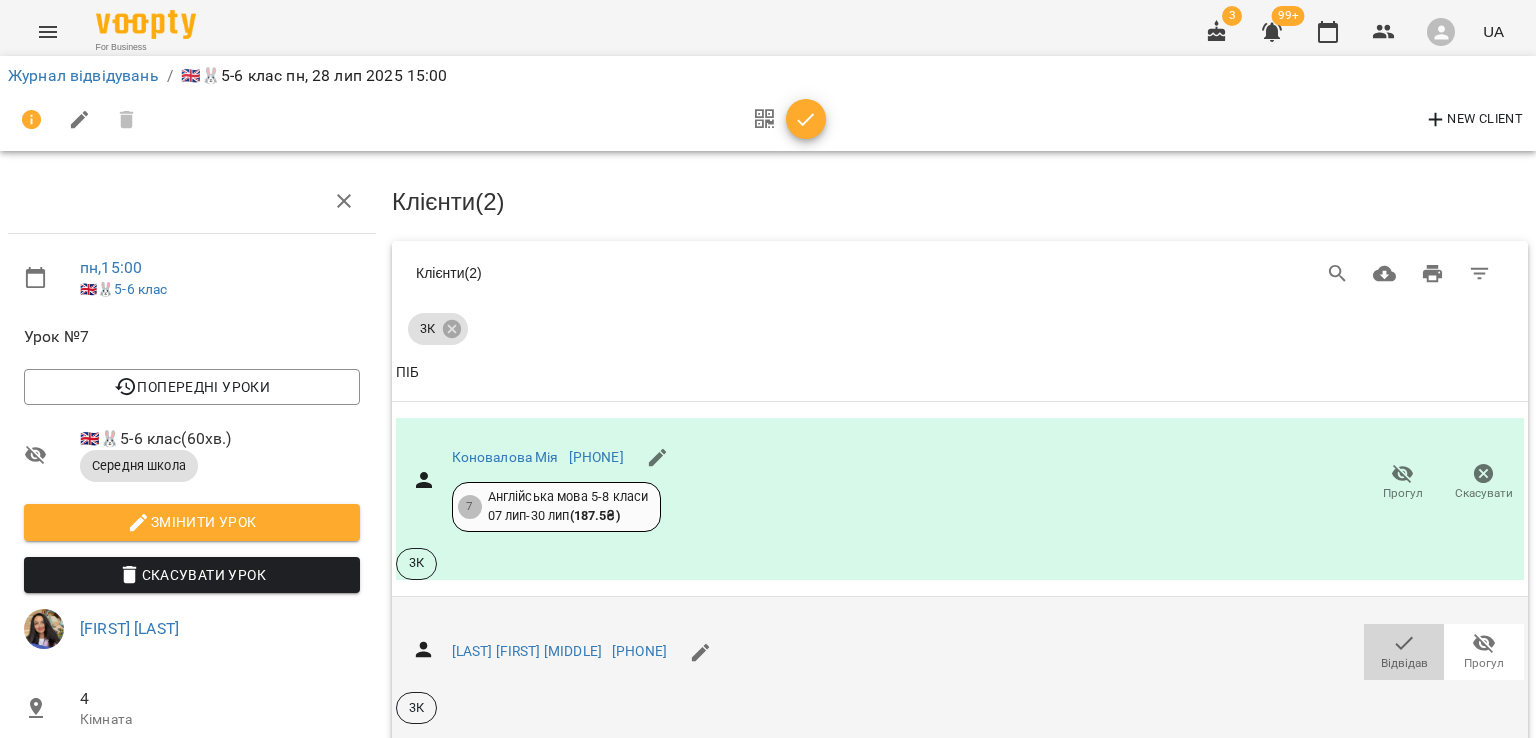 click on "Відвідав" at bounding box center [1404, 663] 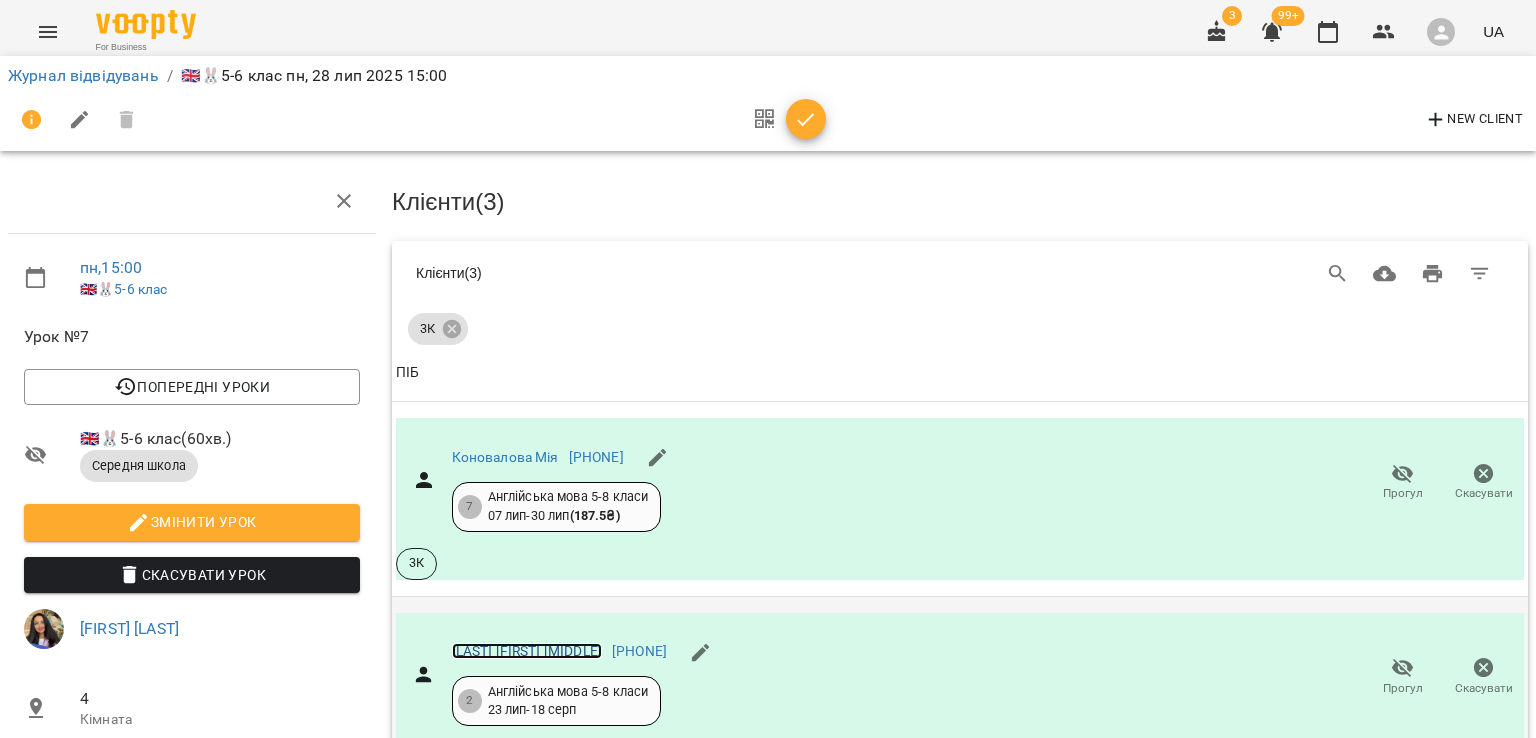 click on "[LAST] [FIRST] [MIDDLE]" at bounding box center (527, 651) 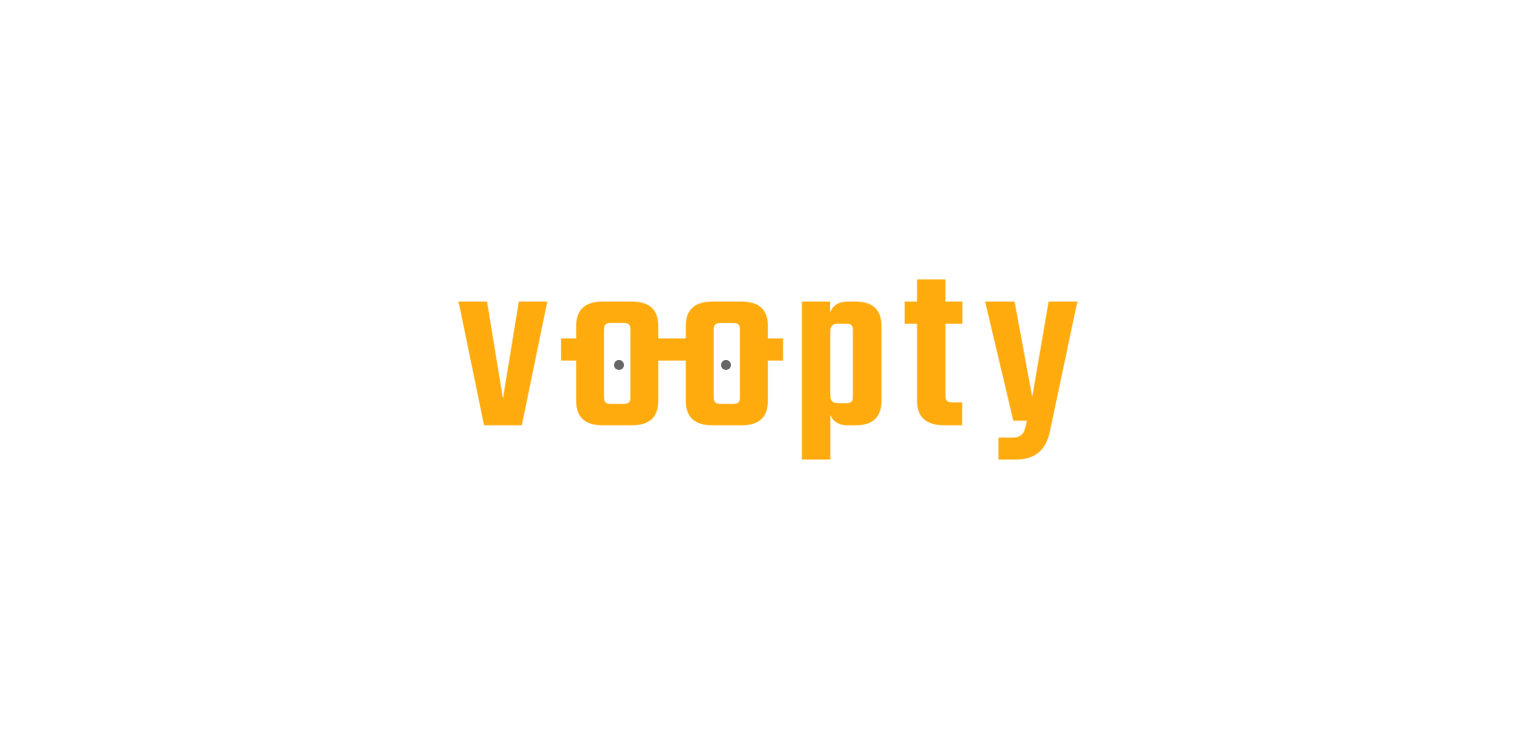 scroll, scrollTop: 0, scrollLeft: 0, axis: both 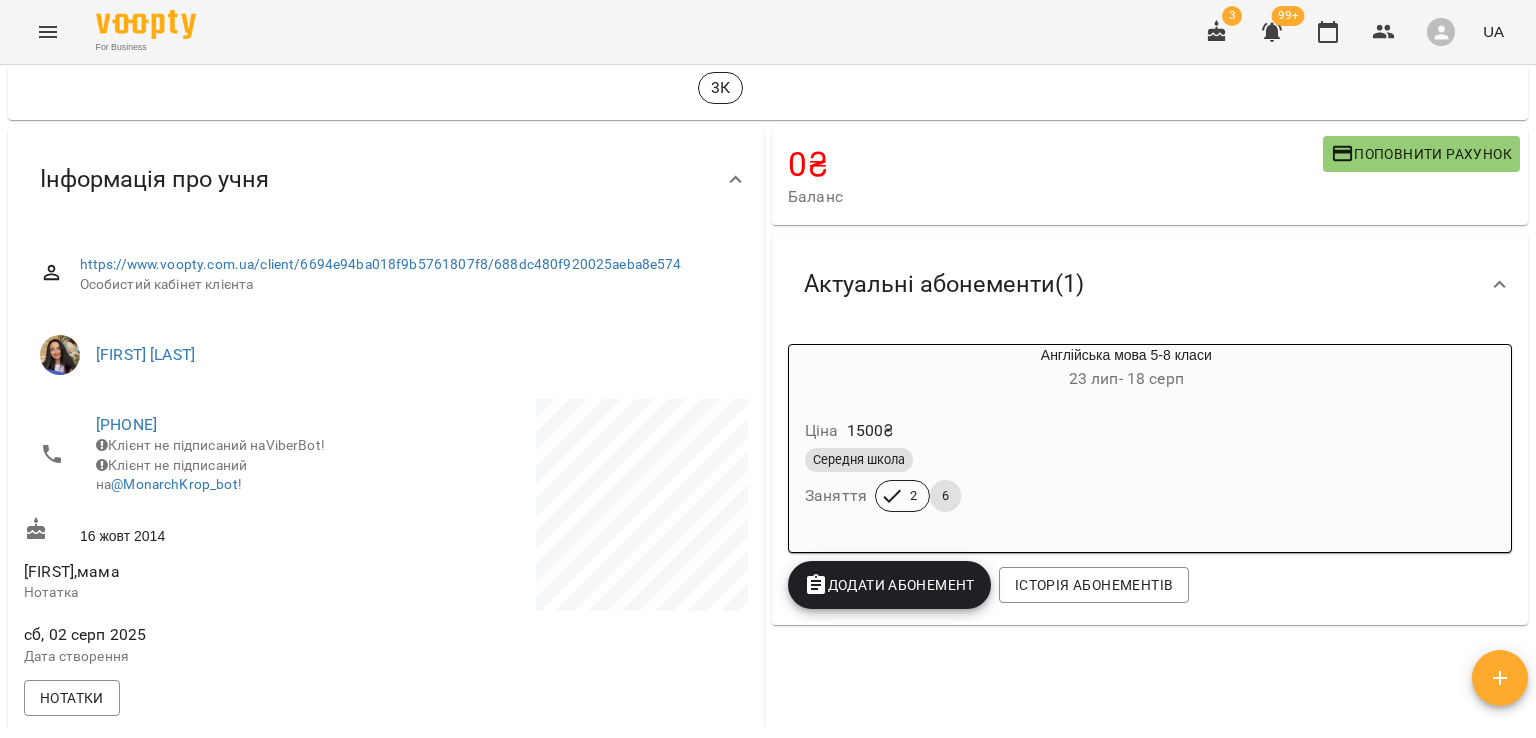 click on "23 лип  -   18 серп" at bounding box center [1126, 379] 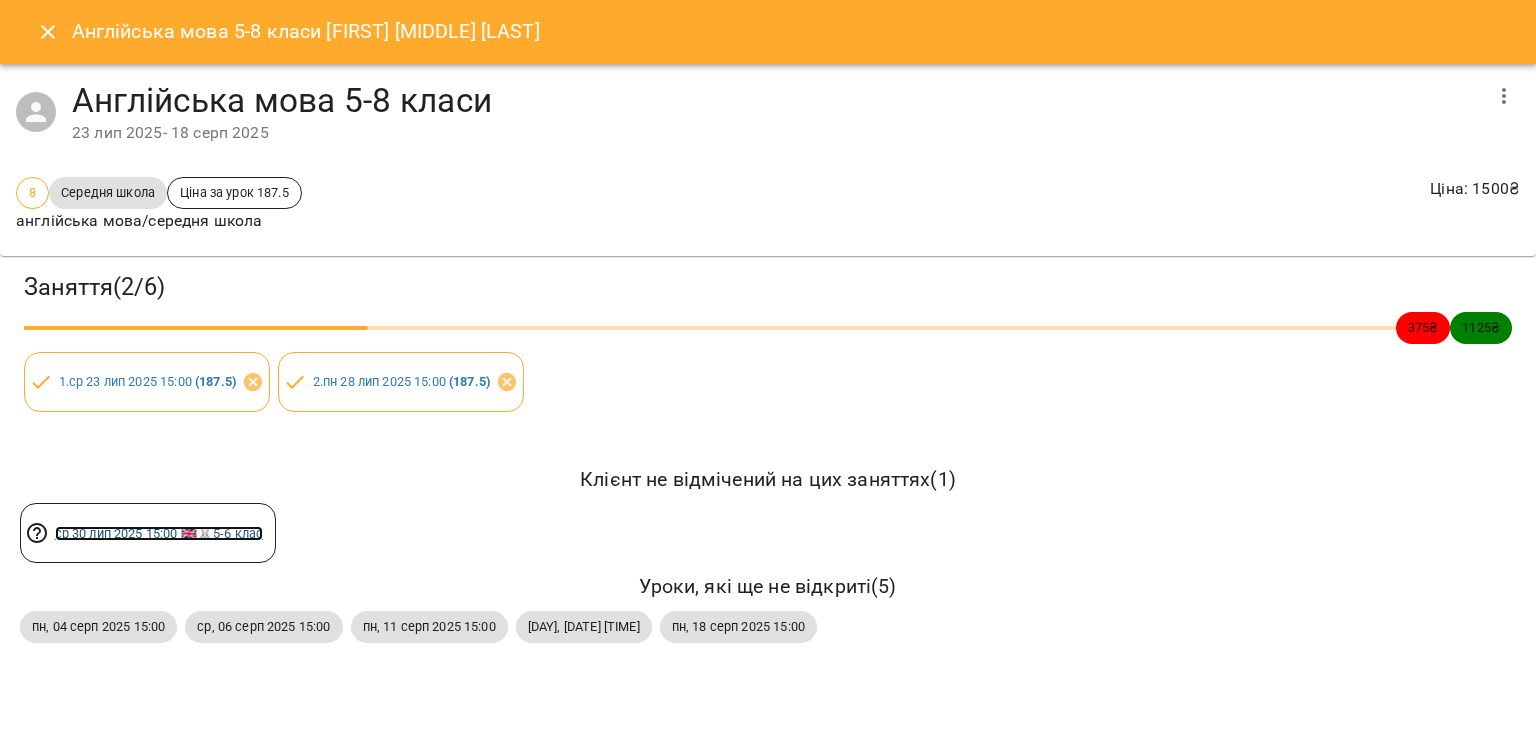 click on "ср 30 лип 2025 15:00   🇬🇧🐰5-6 клас" at bounding box center [159, 533] 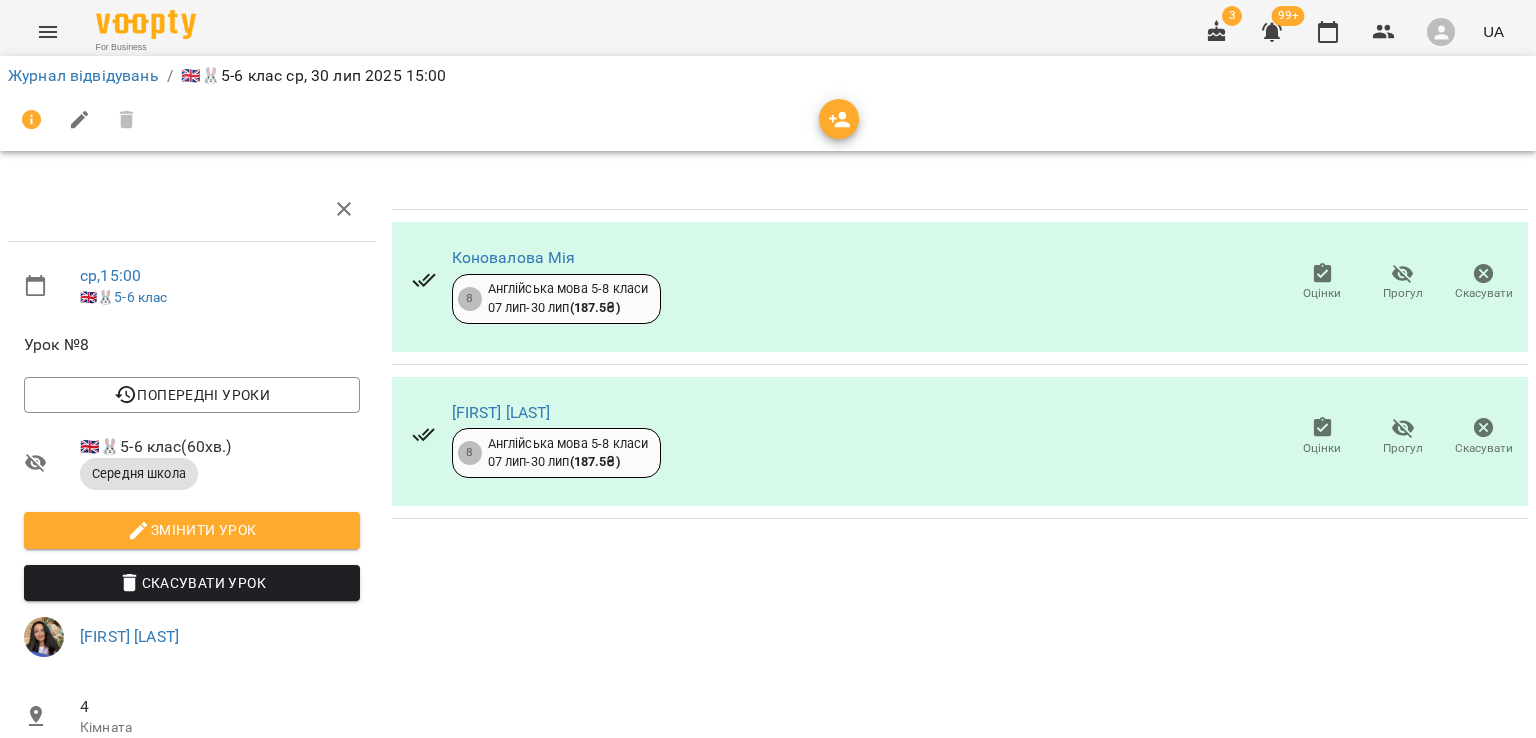 click 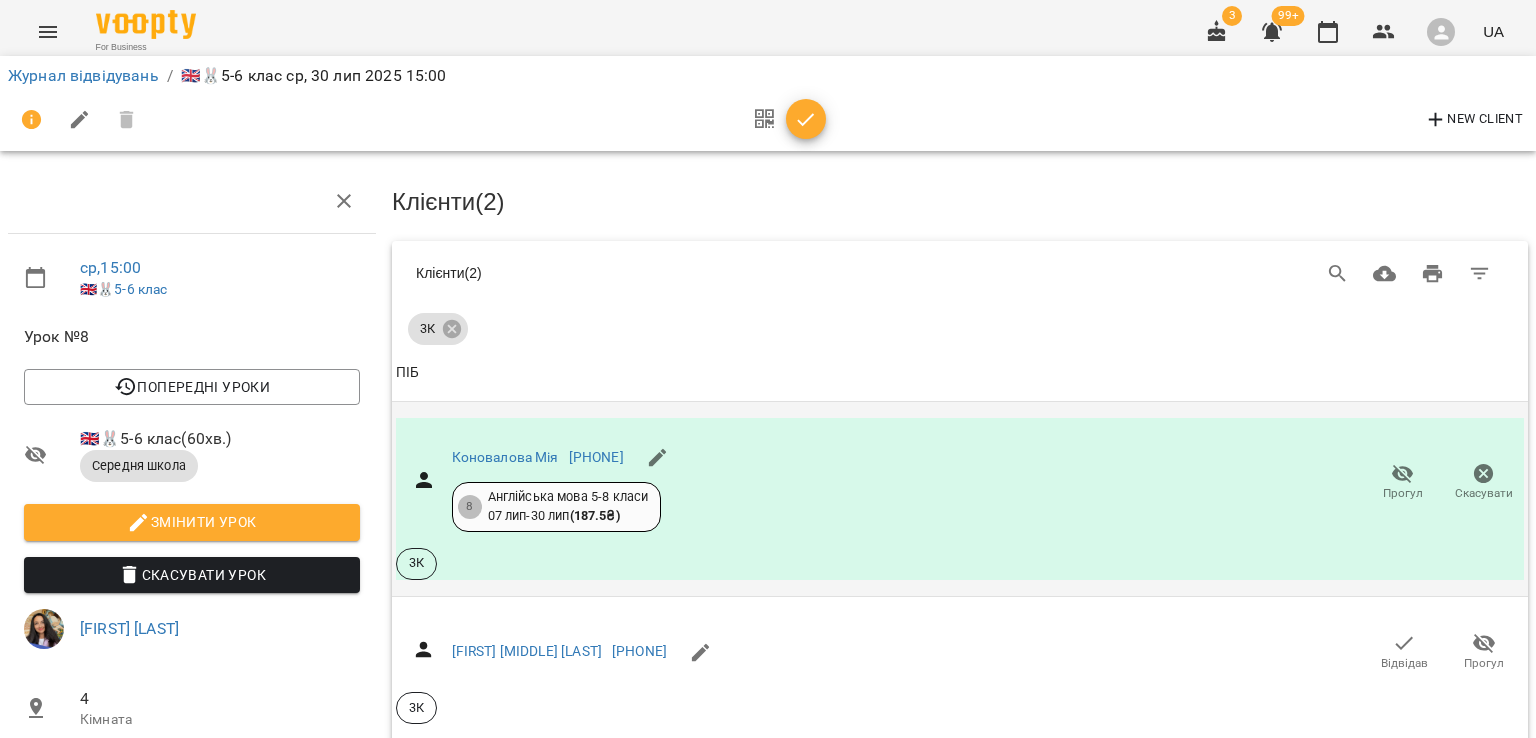 scroll, scrollTop: 100, scrollLeft: 0, axis: vertical 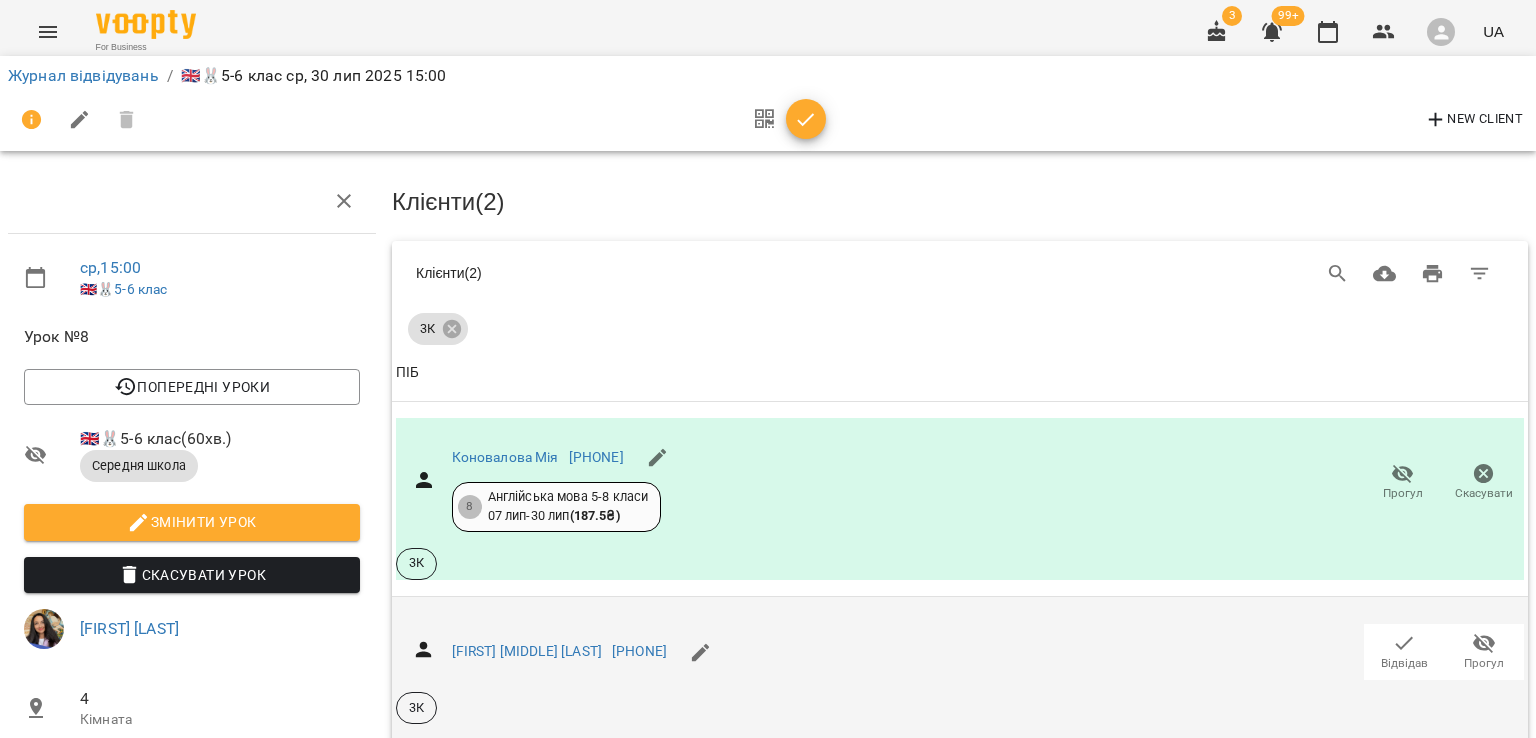 click 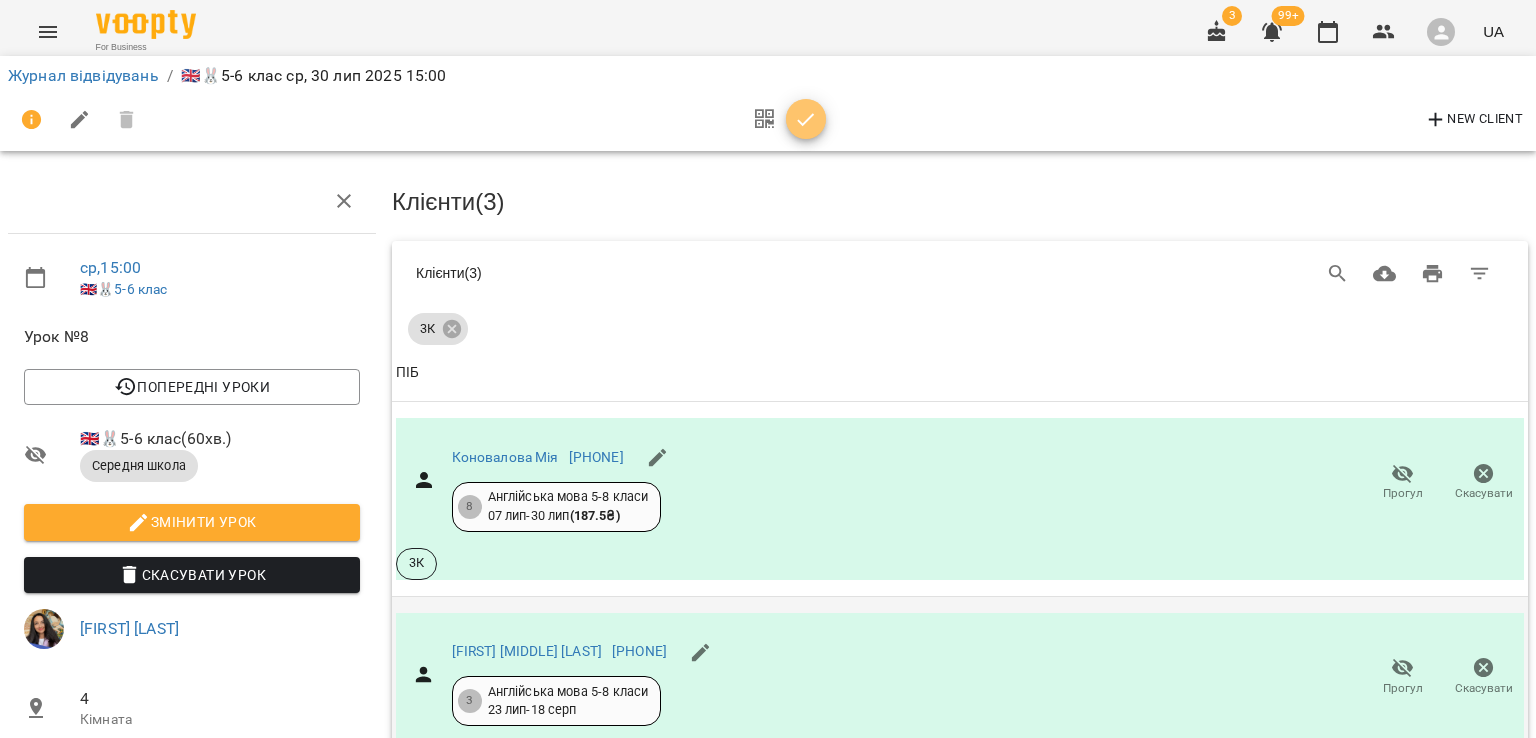click 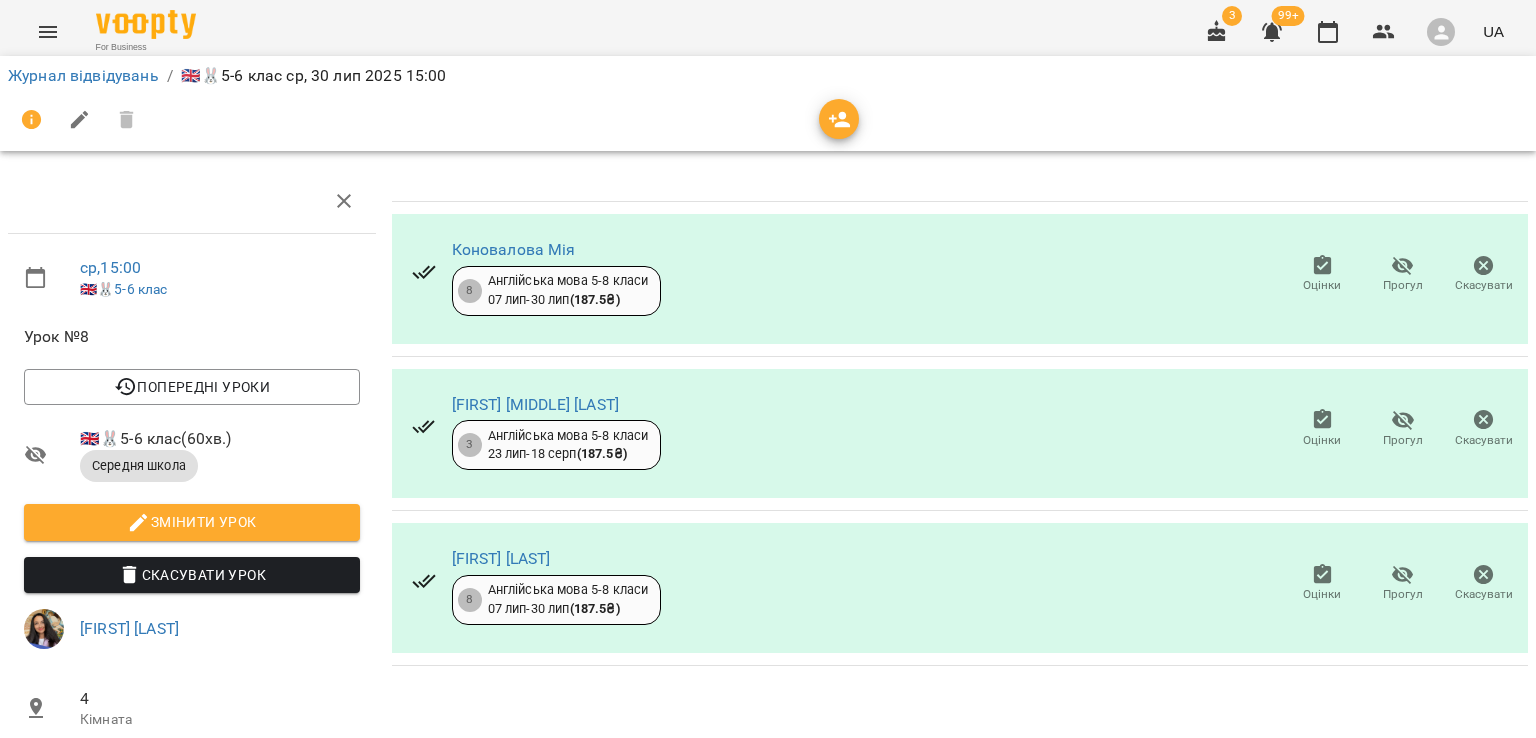 scroll, scrollTop: 0, scrollLeft: 0, axis: both 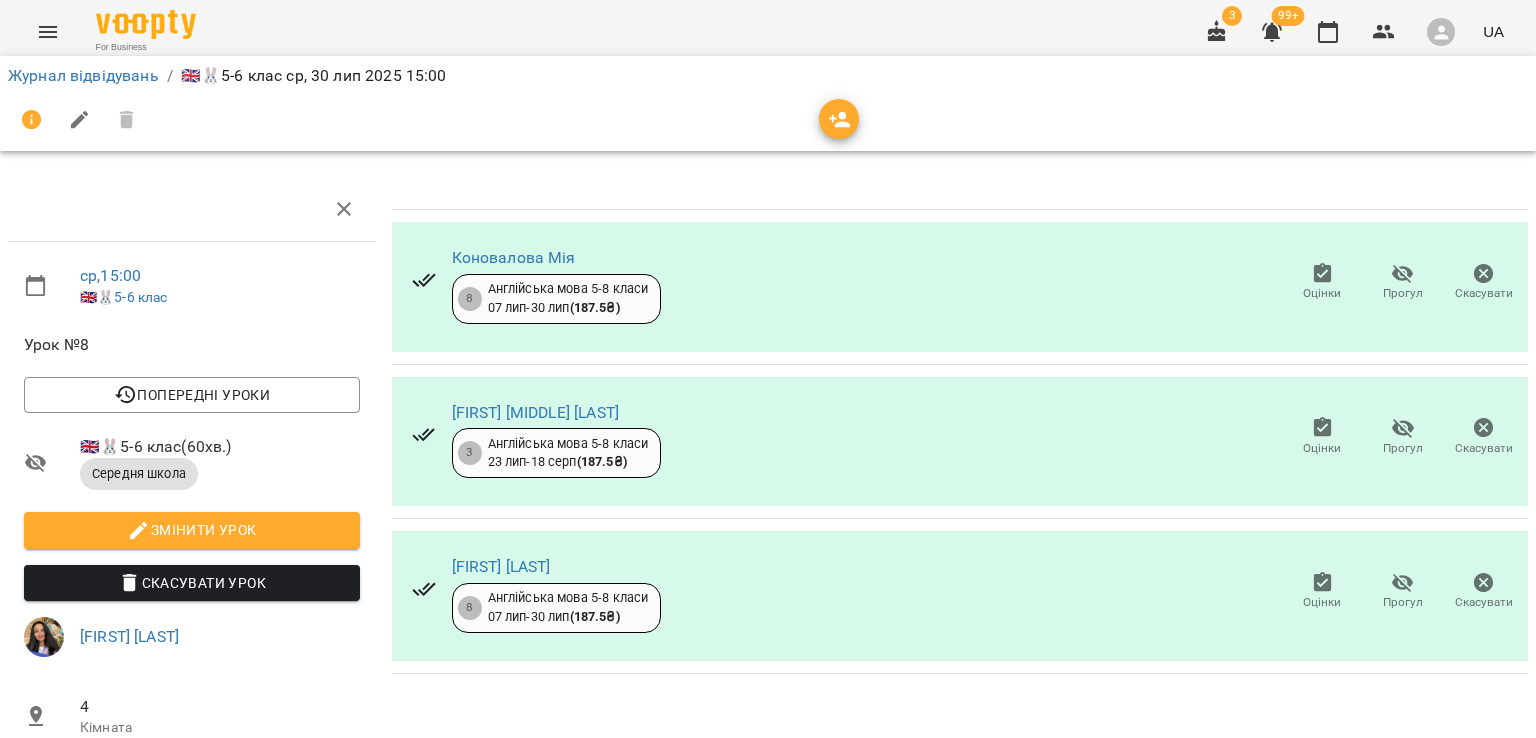 click at bounding box center [768, 120] 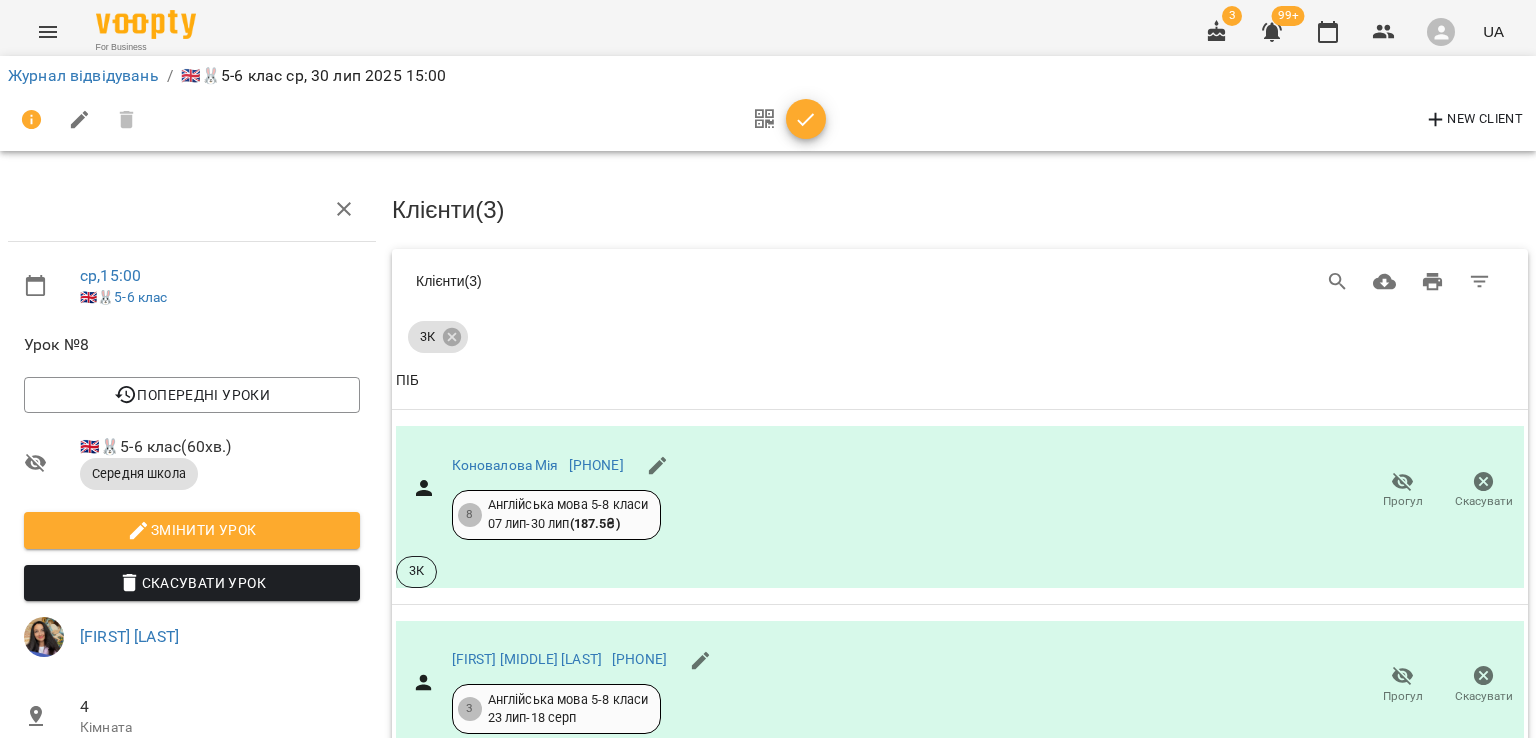 click on "New Client" at bounding box center (1473, 120) 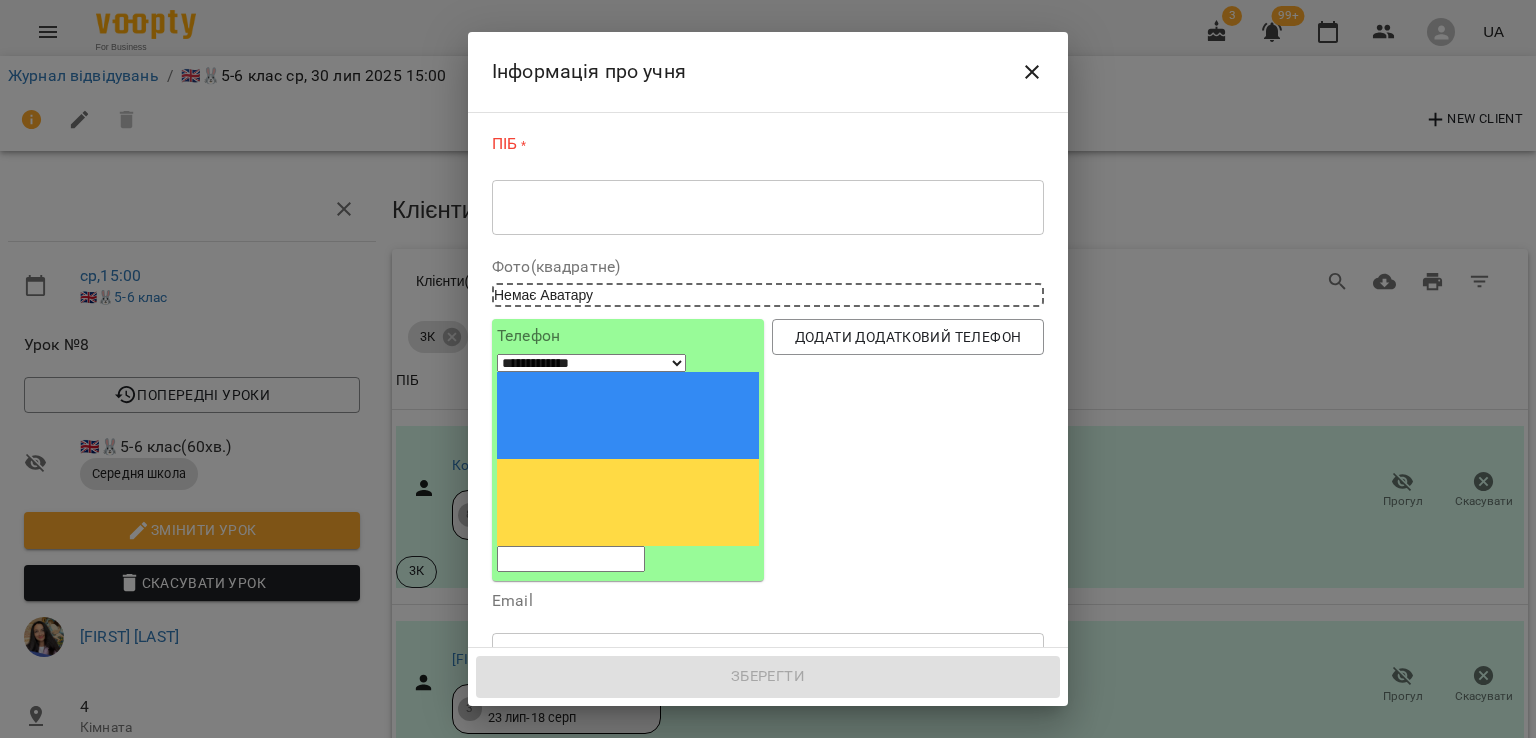 click on "* ​" at bounding box center (768, 207) 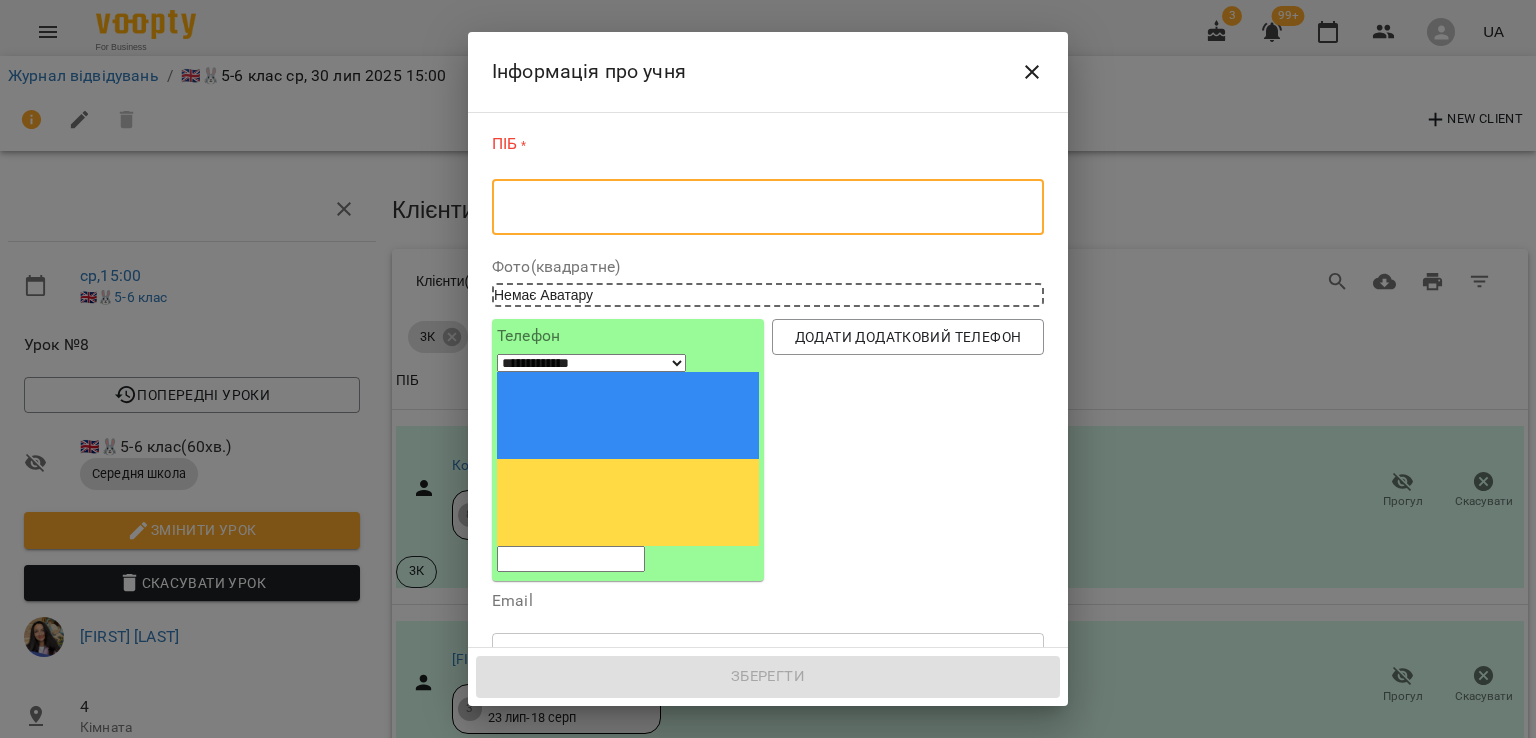 paste on "**********" 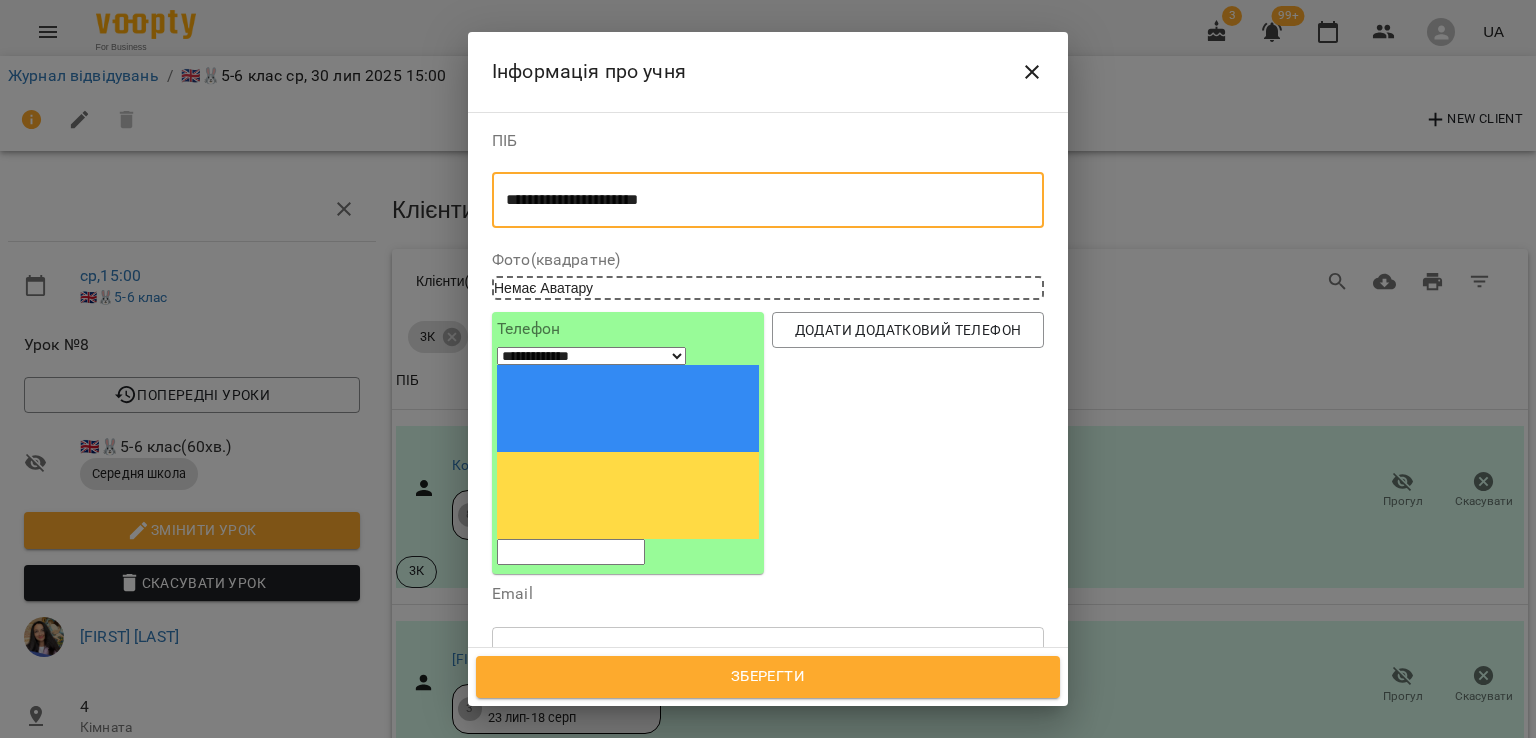 type on "**********" 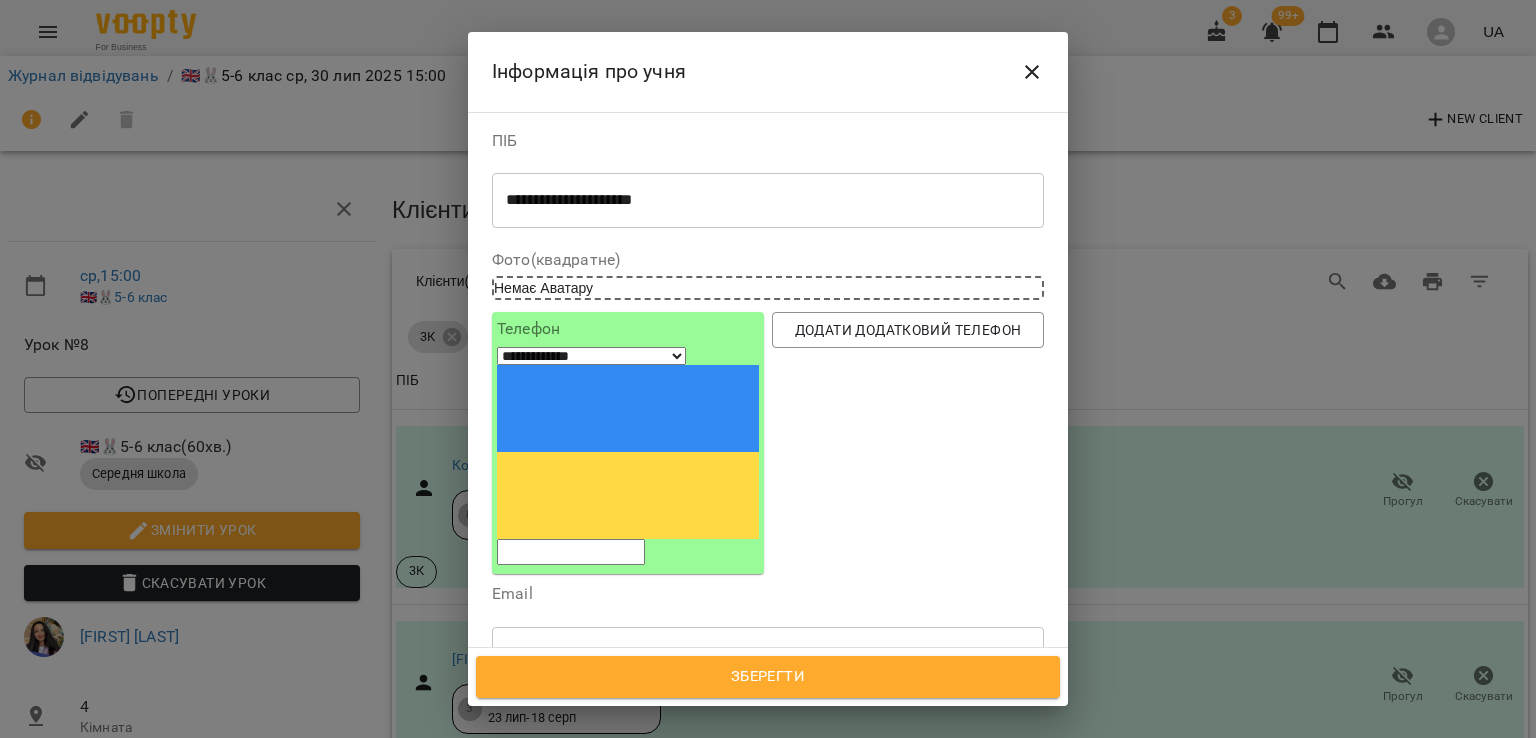 click on "Дата народження" at bounding box center [768, 797] 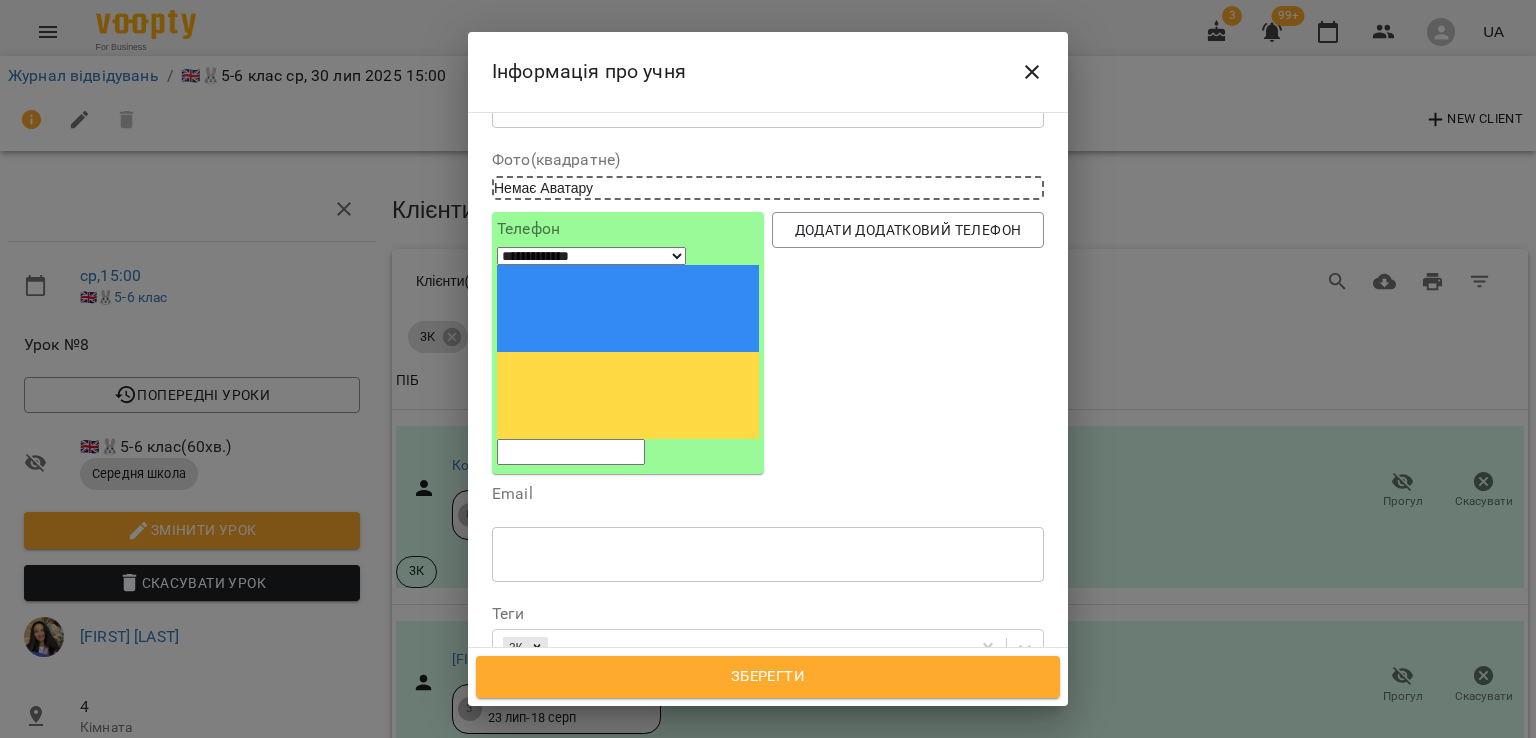 click on "**********" at bounding box center [578, 707] 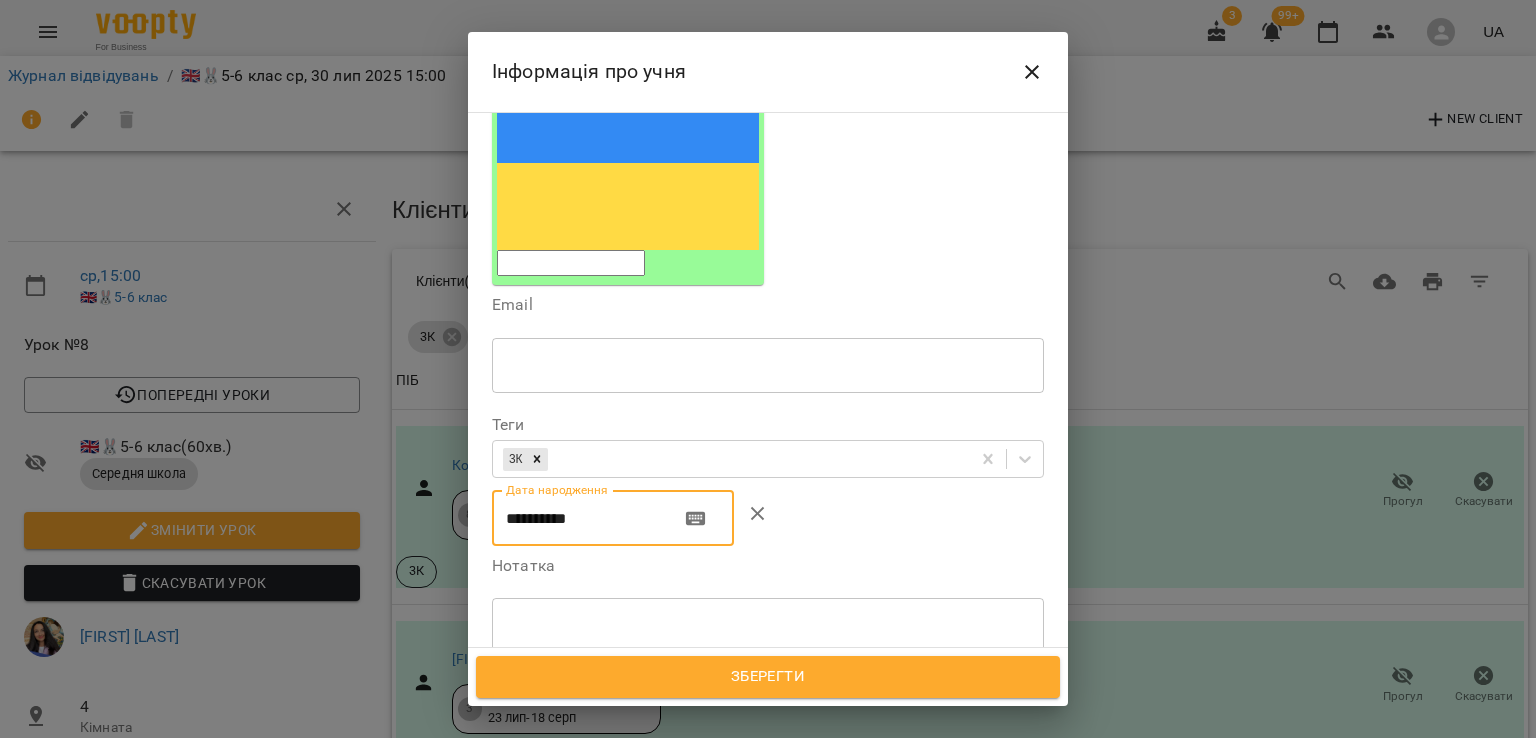 scroll, scrollTop: 492, scrollLeft: 0, axis: vertical 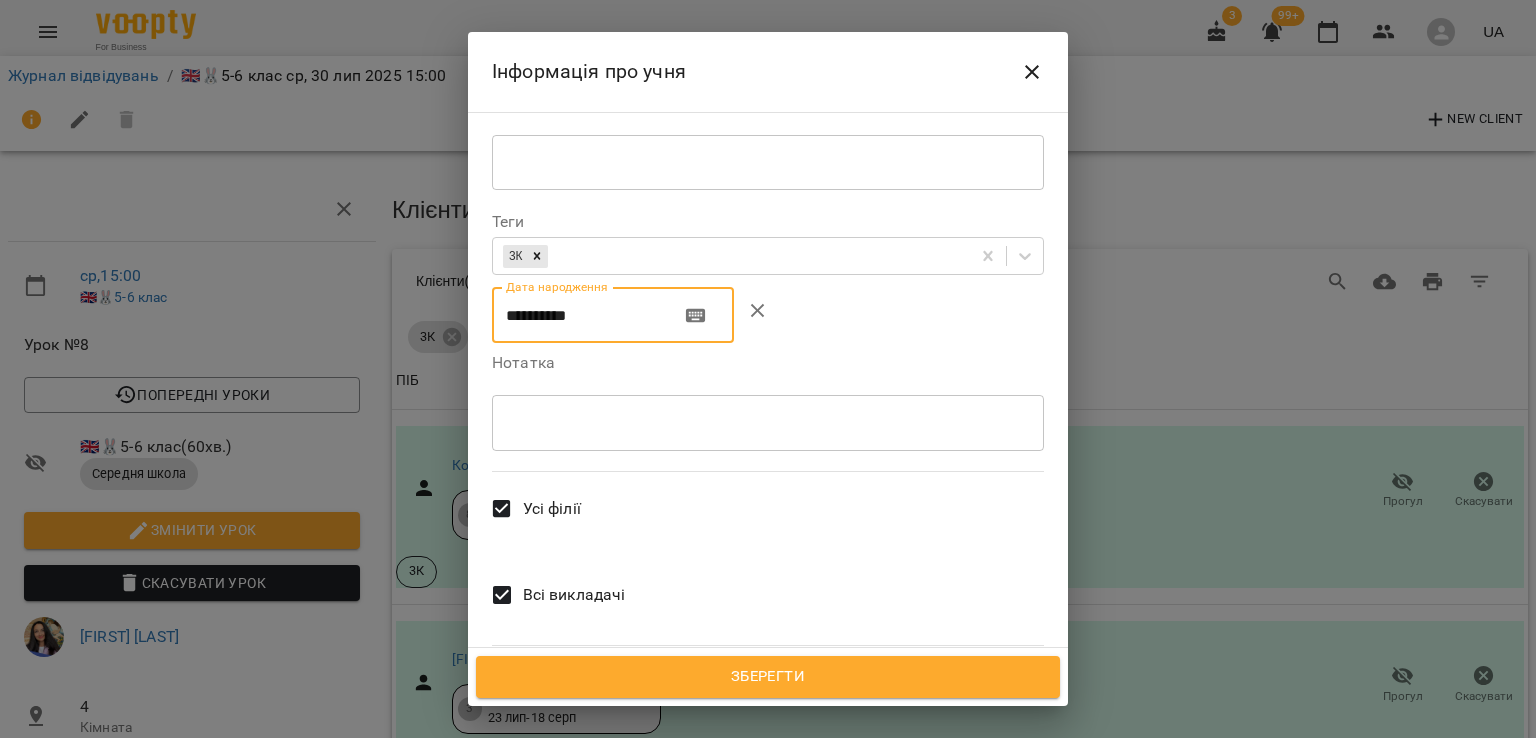 type on "**********" 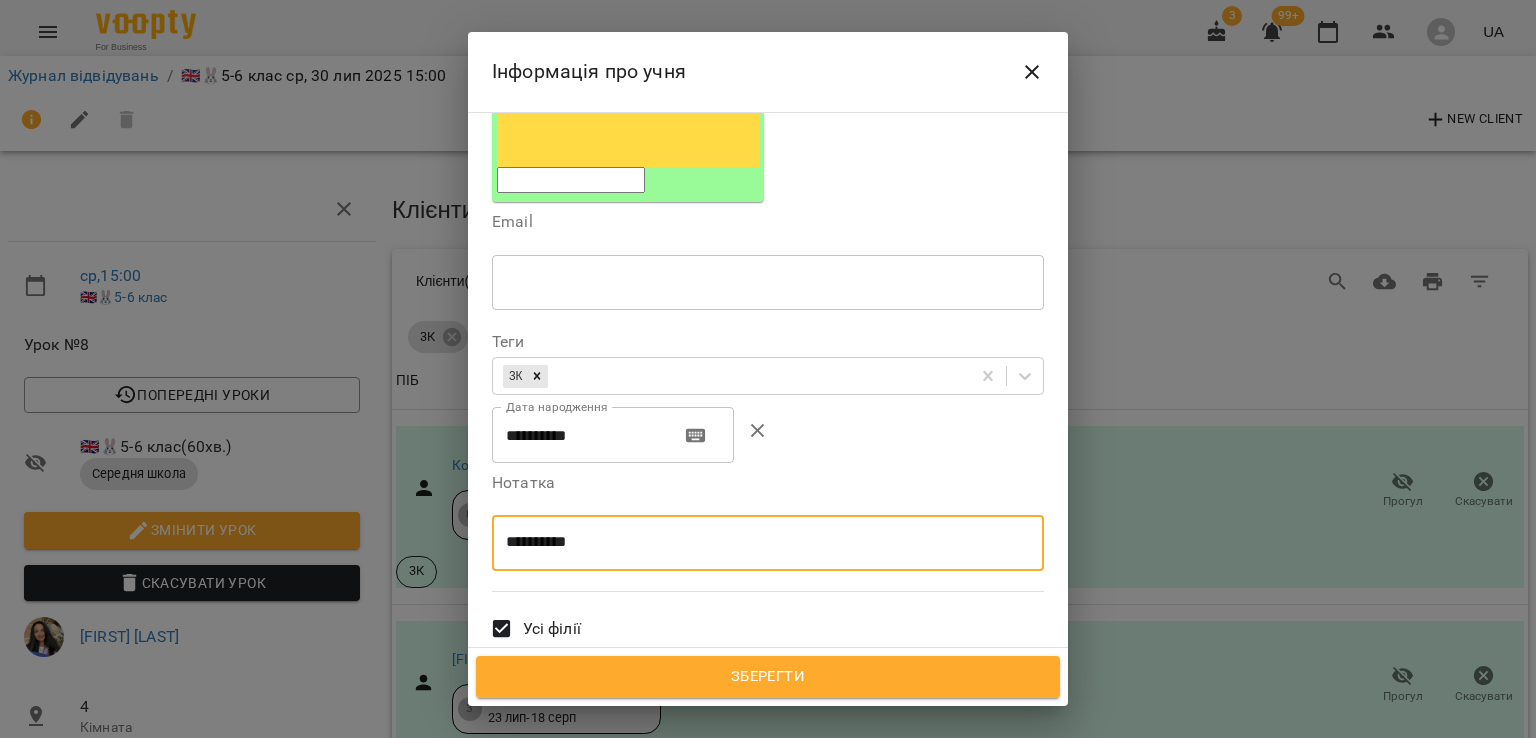 scroll, scrollTop: 492, scrollLeft: 0, axis: vertical 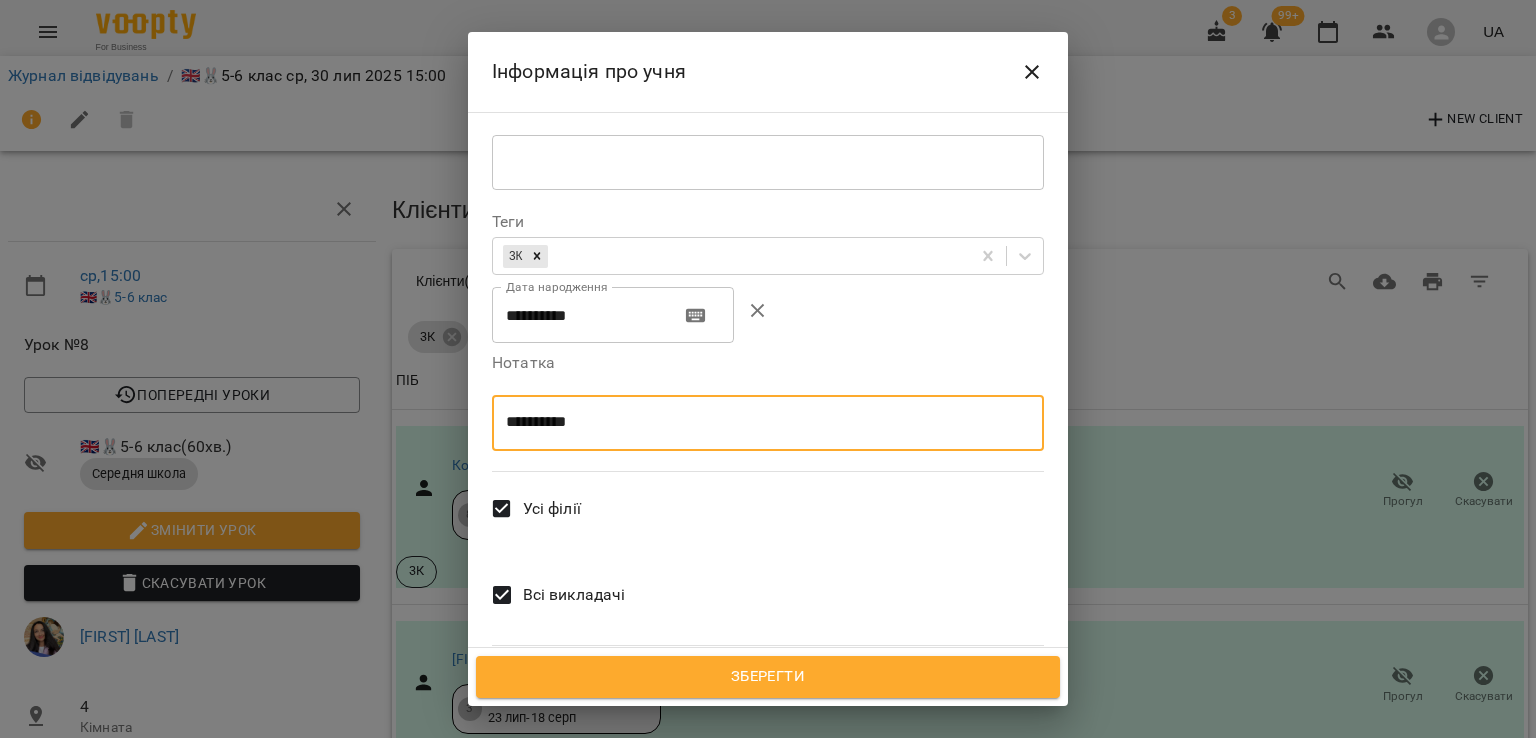 type on "**********" 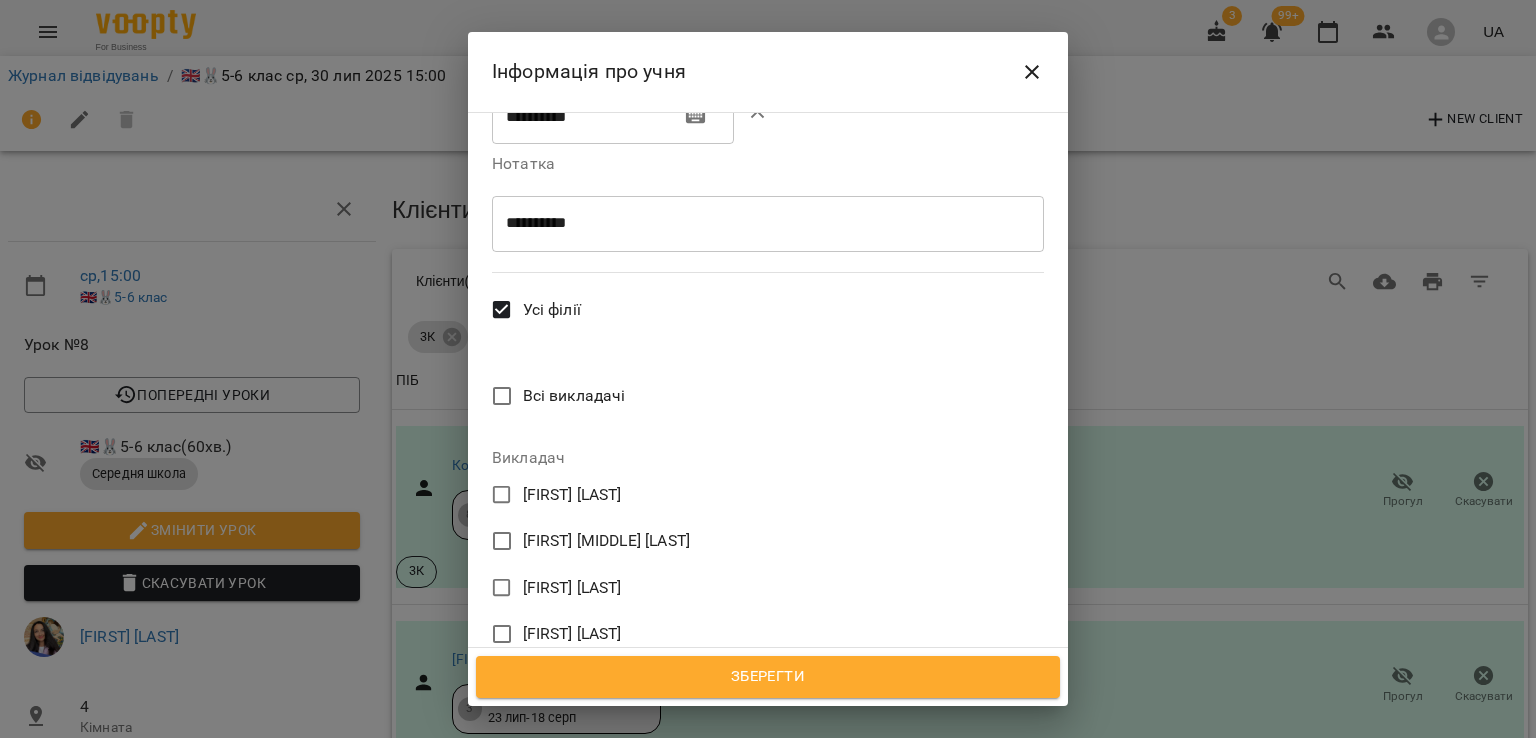 scroll, scrollTop: 692, scrollLeft: 0, axis: vertical 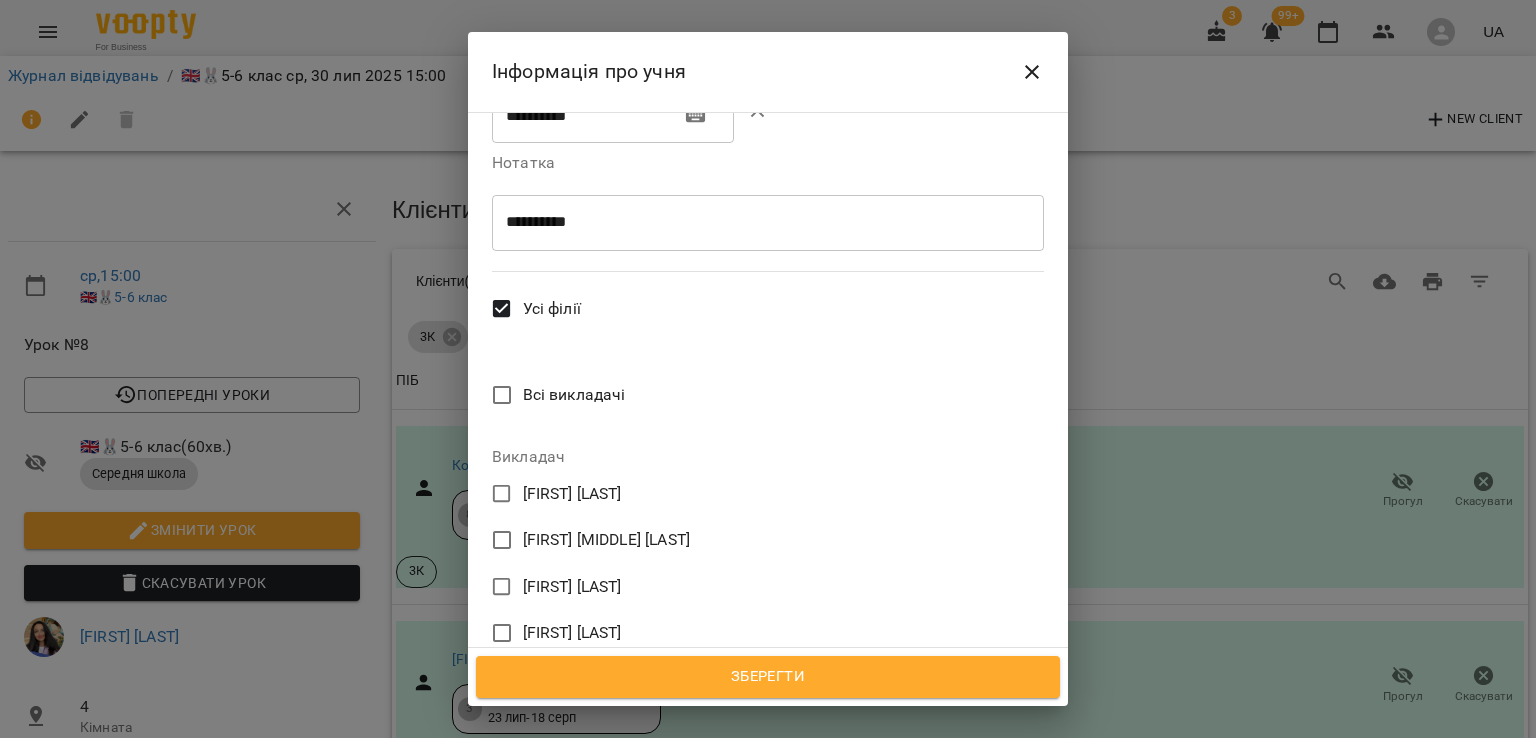 click on "[NAME] [LAST]" at bounding box center (572, 680) 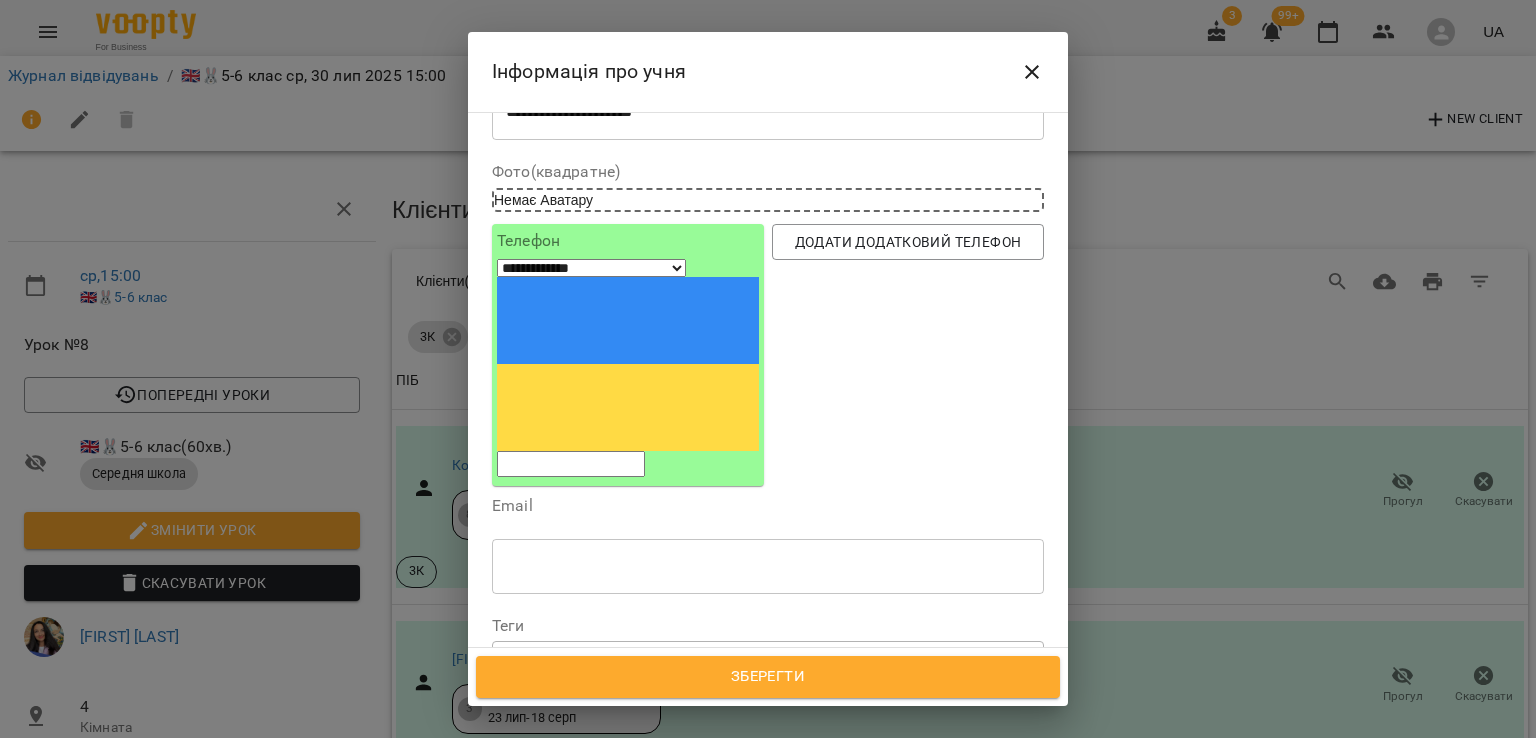 scroll, scrollTop: 0, scrollLeft: 0, axis: both 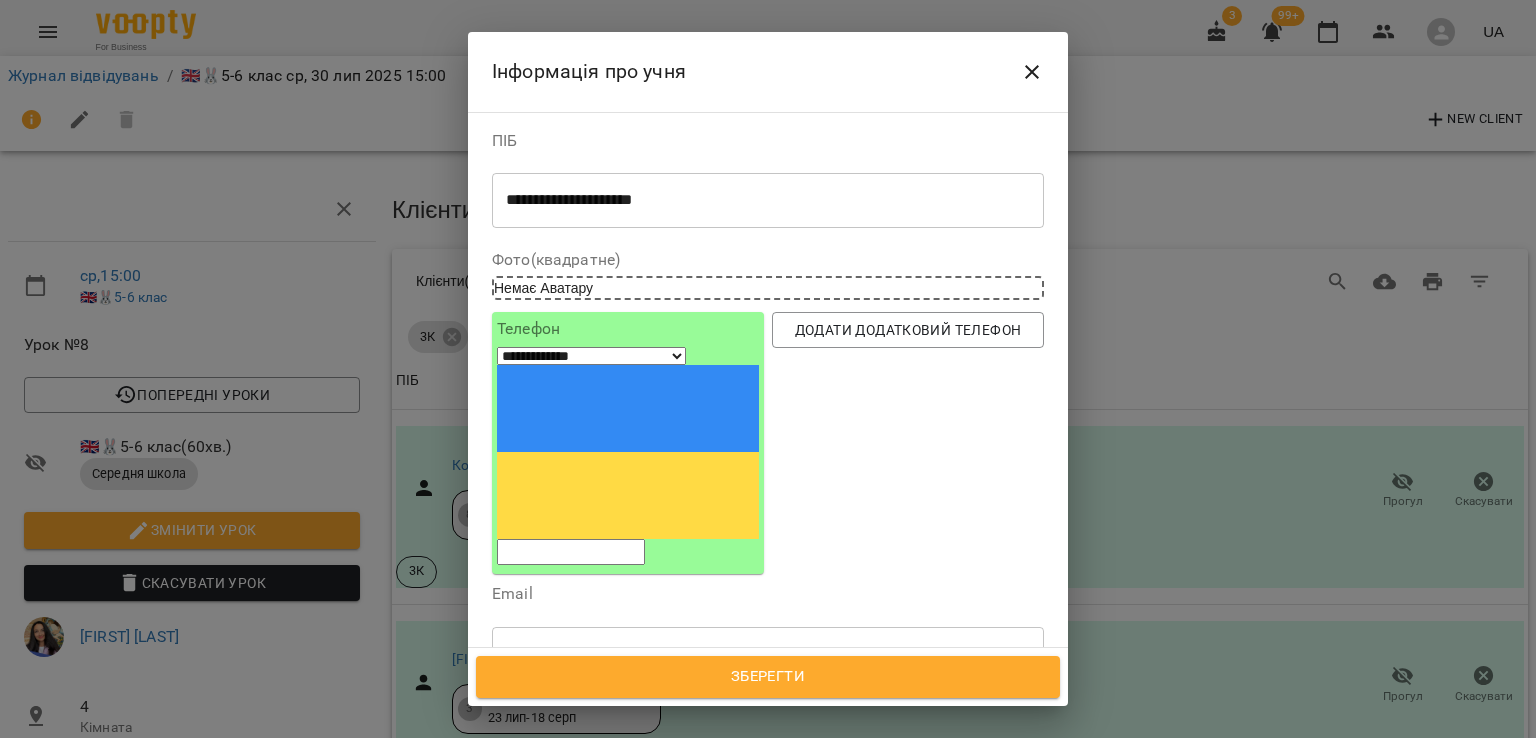 click at bounding box center (571, 552) 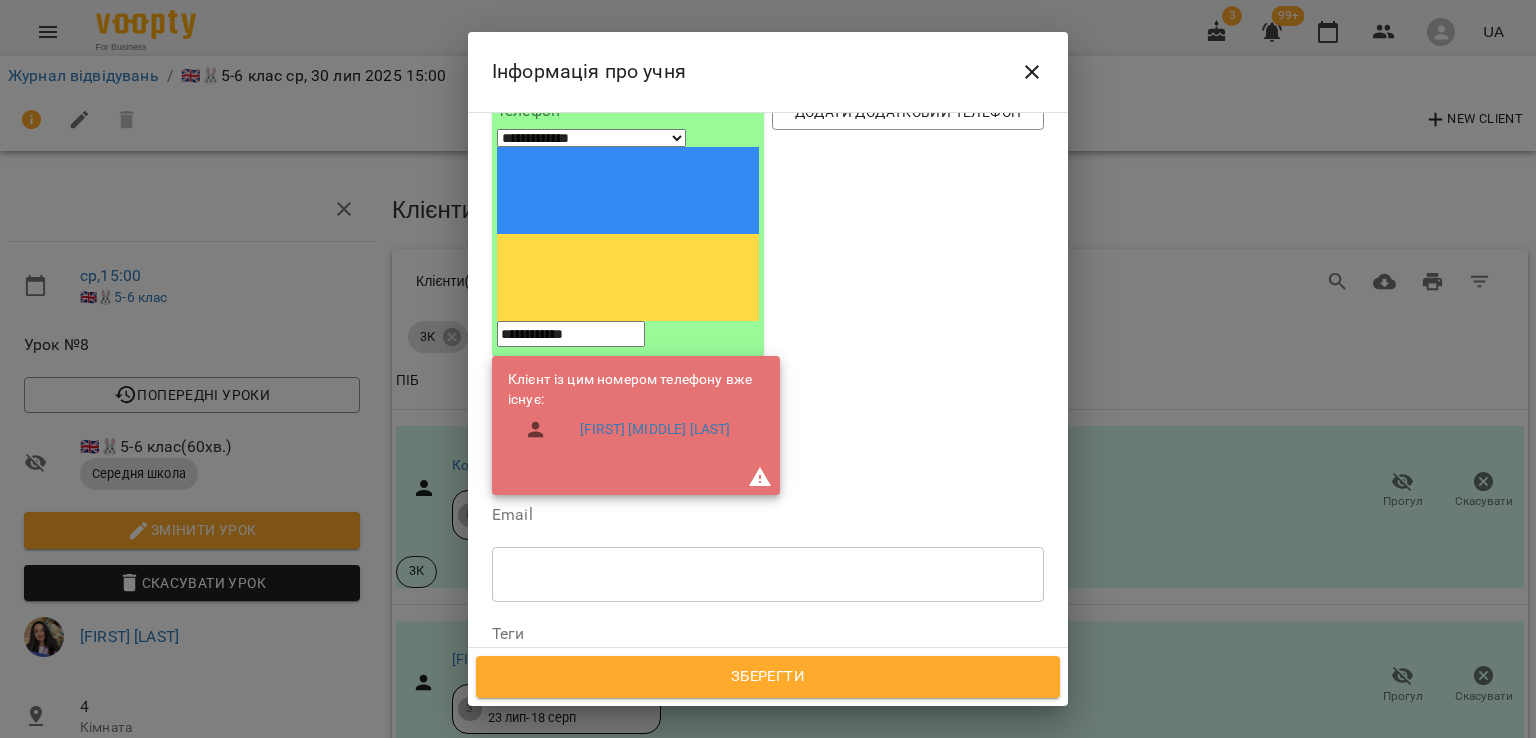scroll, scrollTop: 100, scrollLeft: 0, axis: vertical 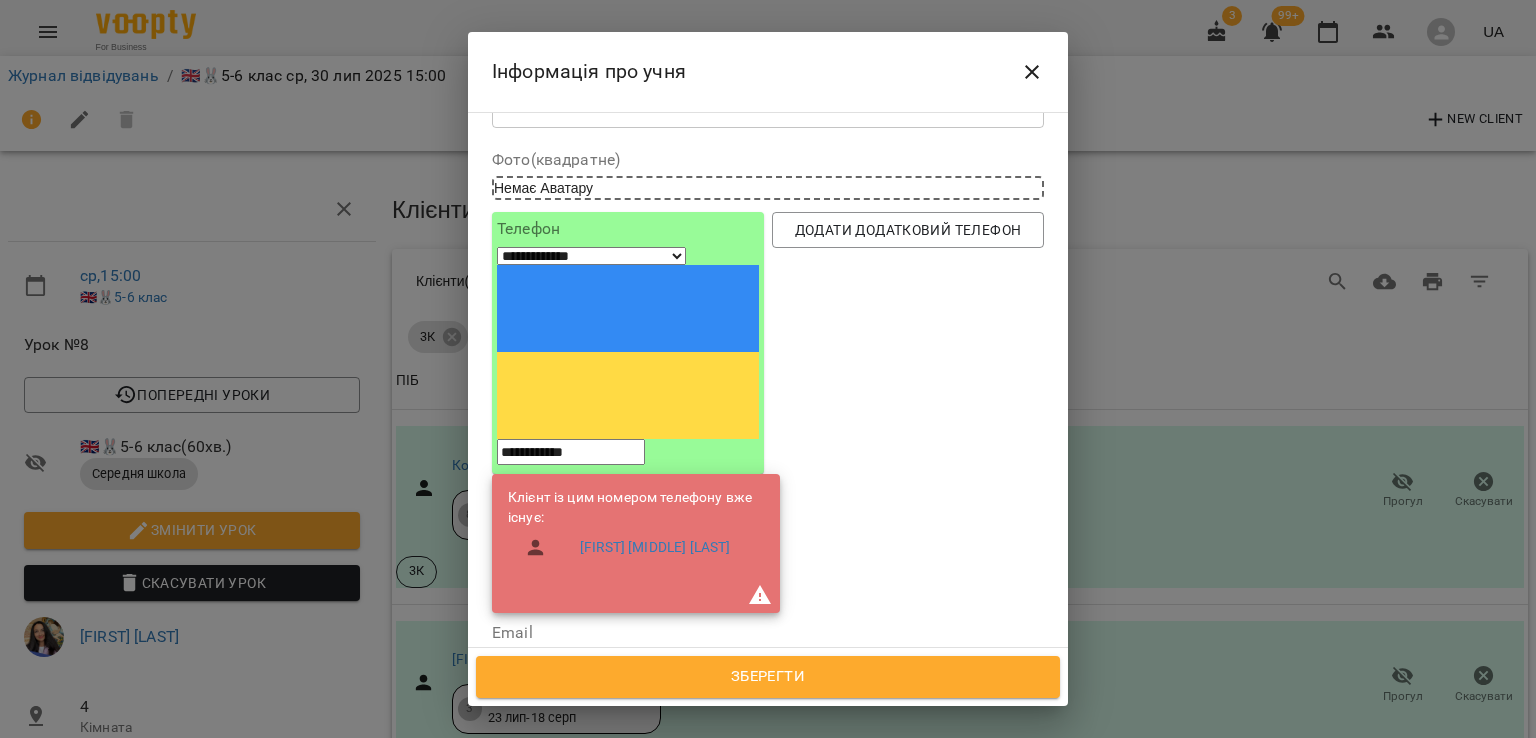 click on "**********" at bounding box center [571, 452] 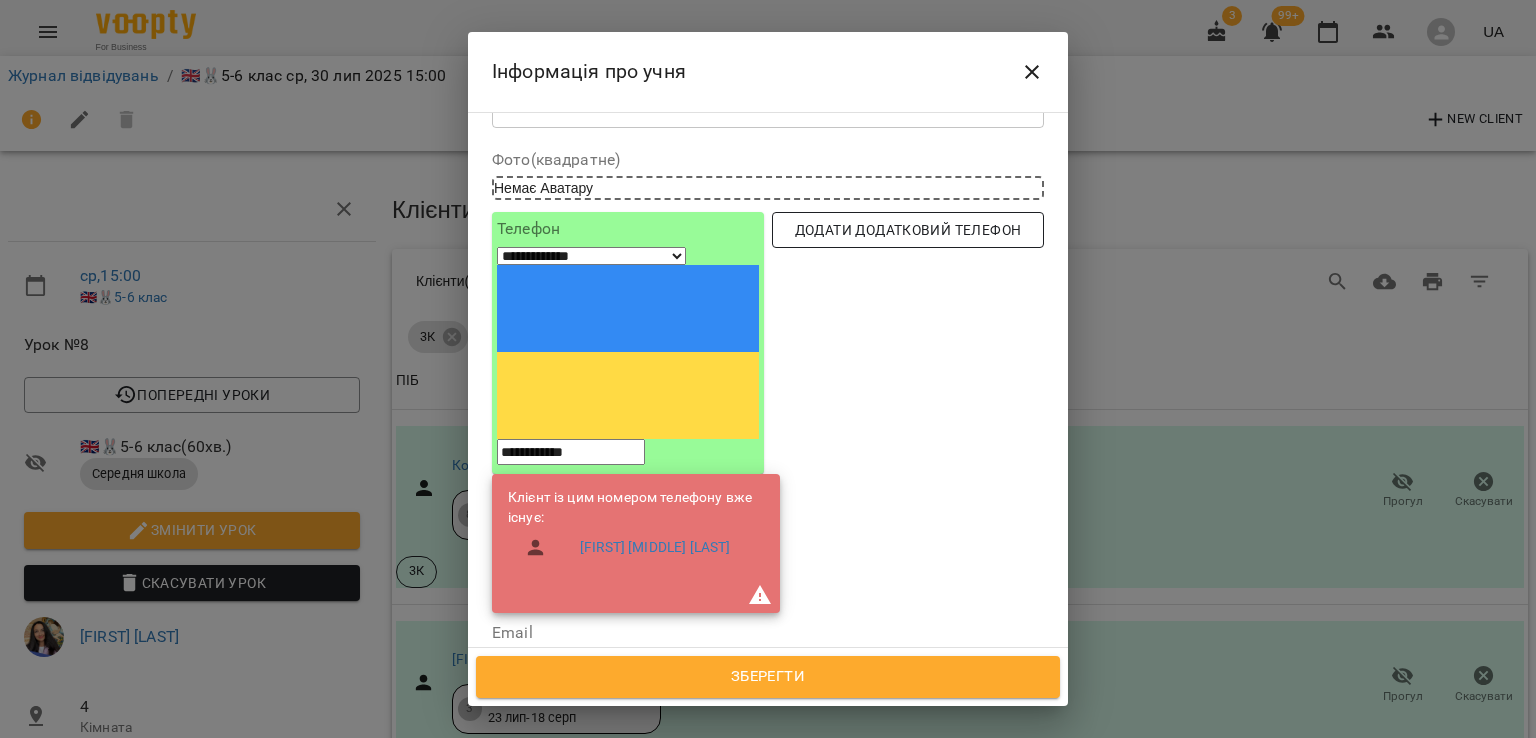 type on "**********" 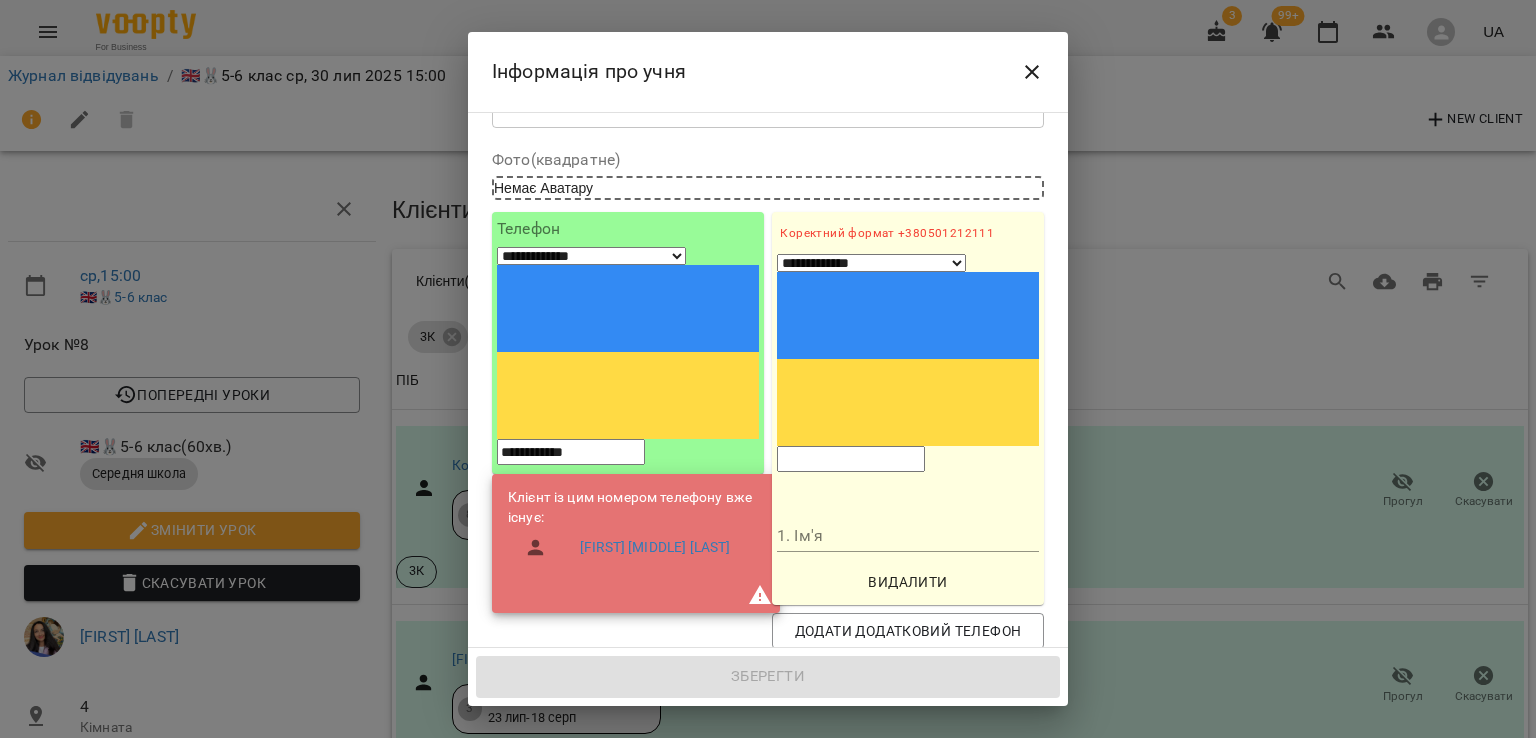 click at bounding box center [851, 459] 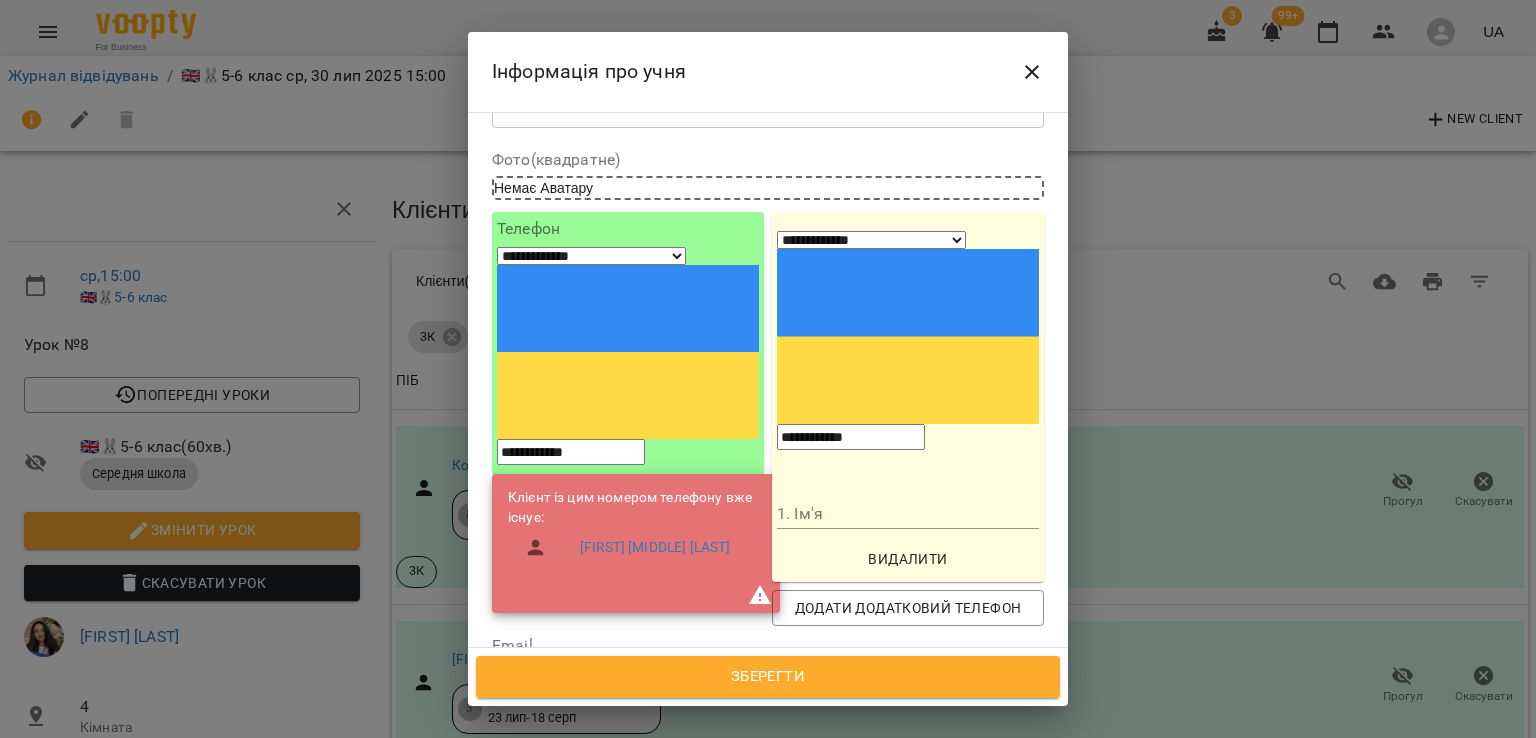 type on "**********" 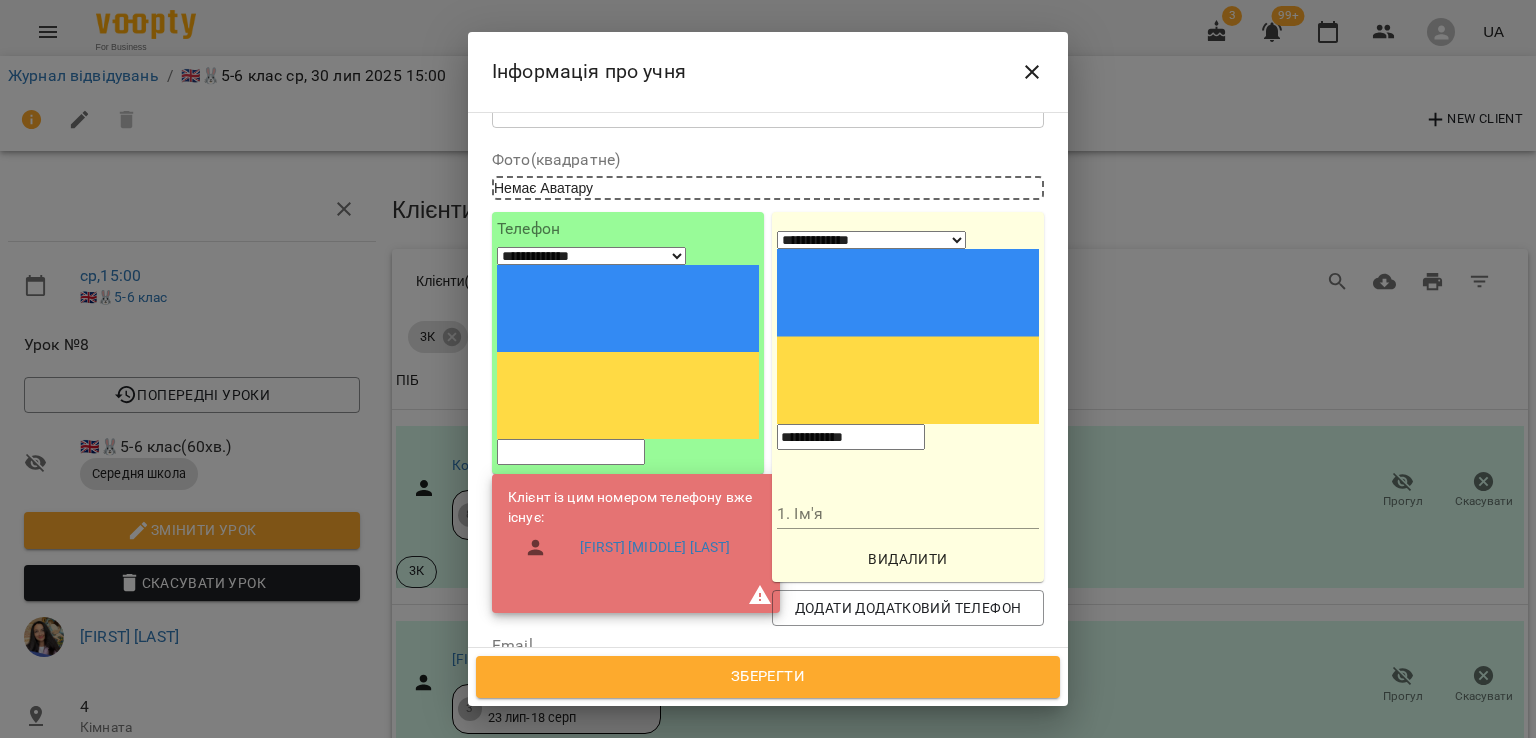 click on "Email ​" at bounding box center [768, 689] 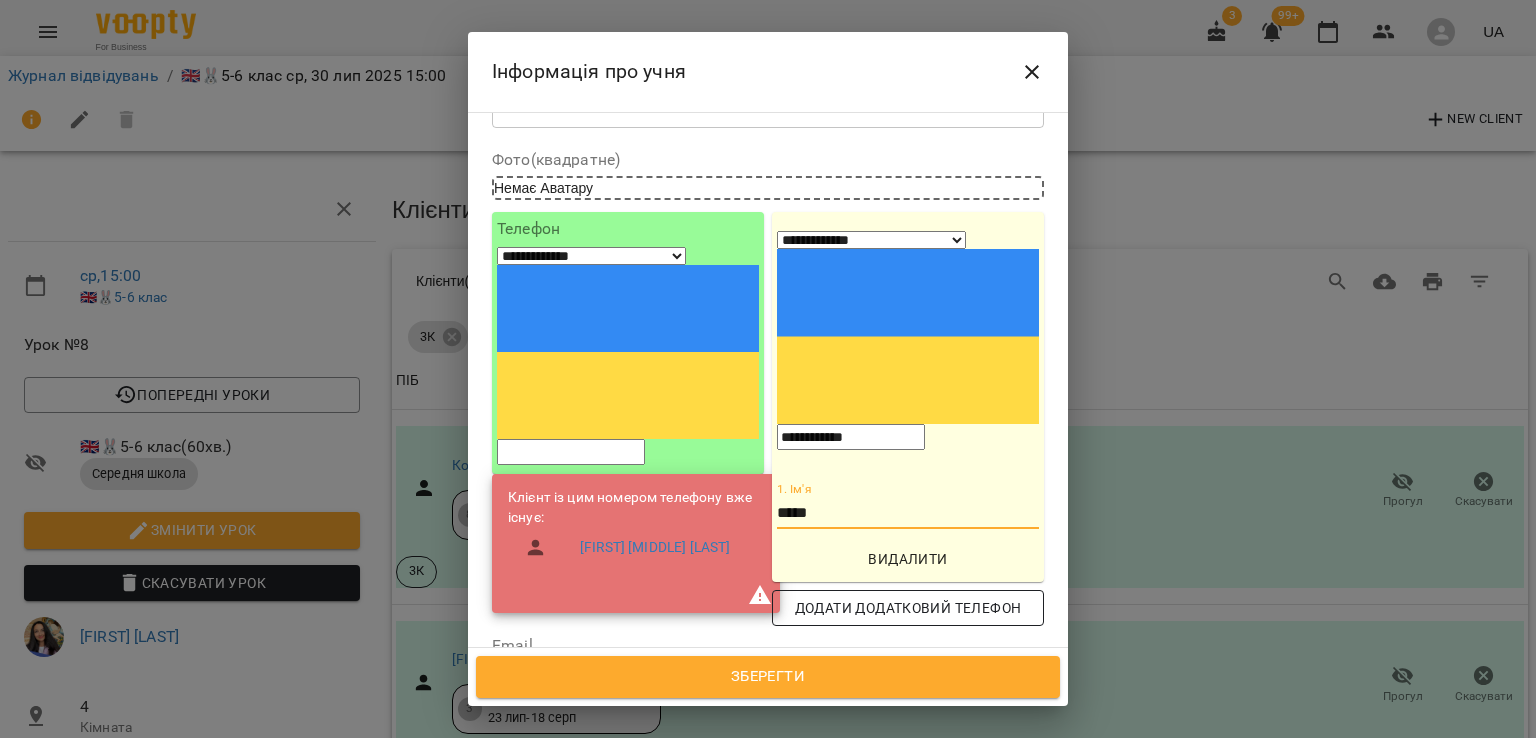 type on "*****" 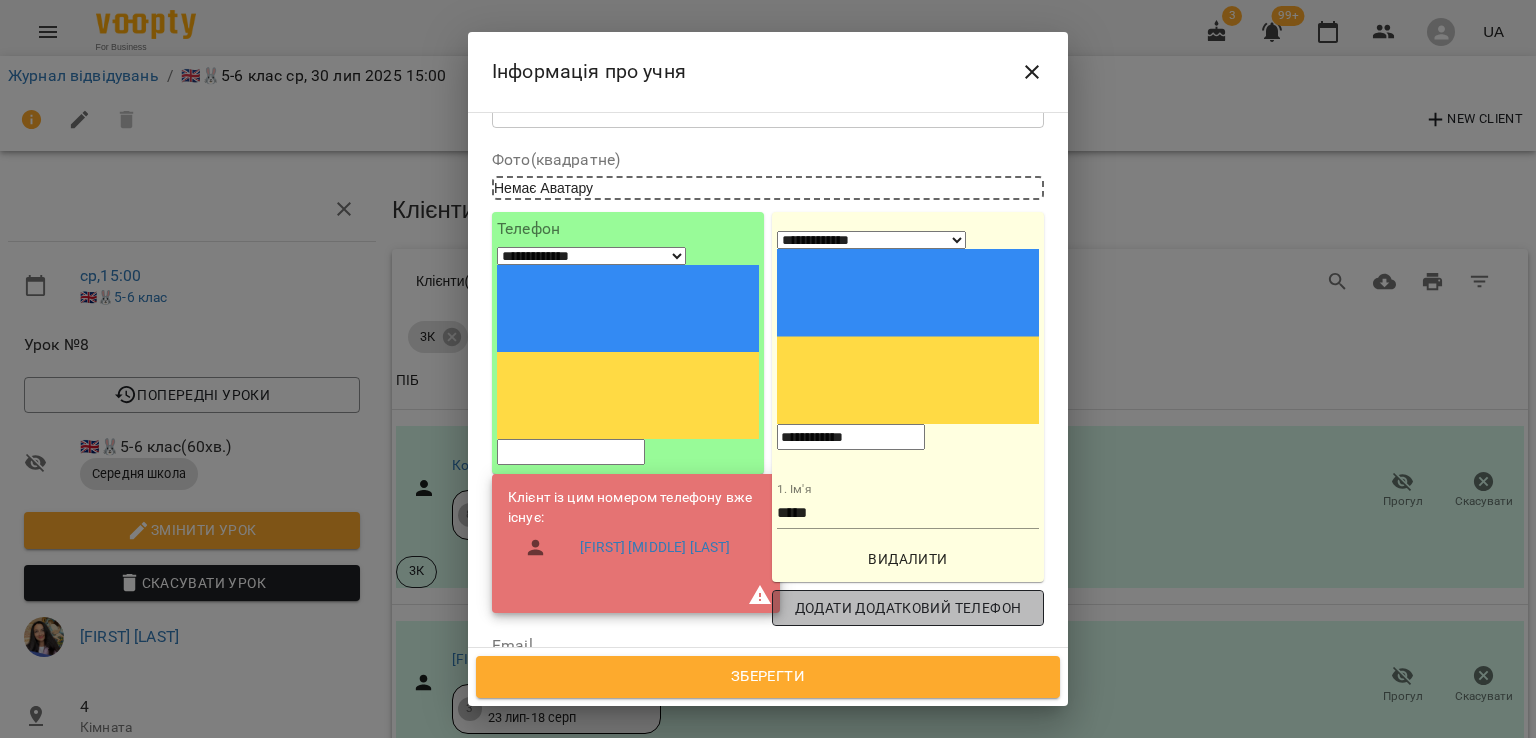 click on "Додати додатковий телефон" at bounding box center [908, 608] 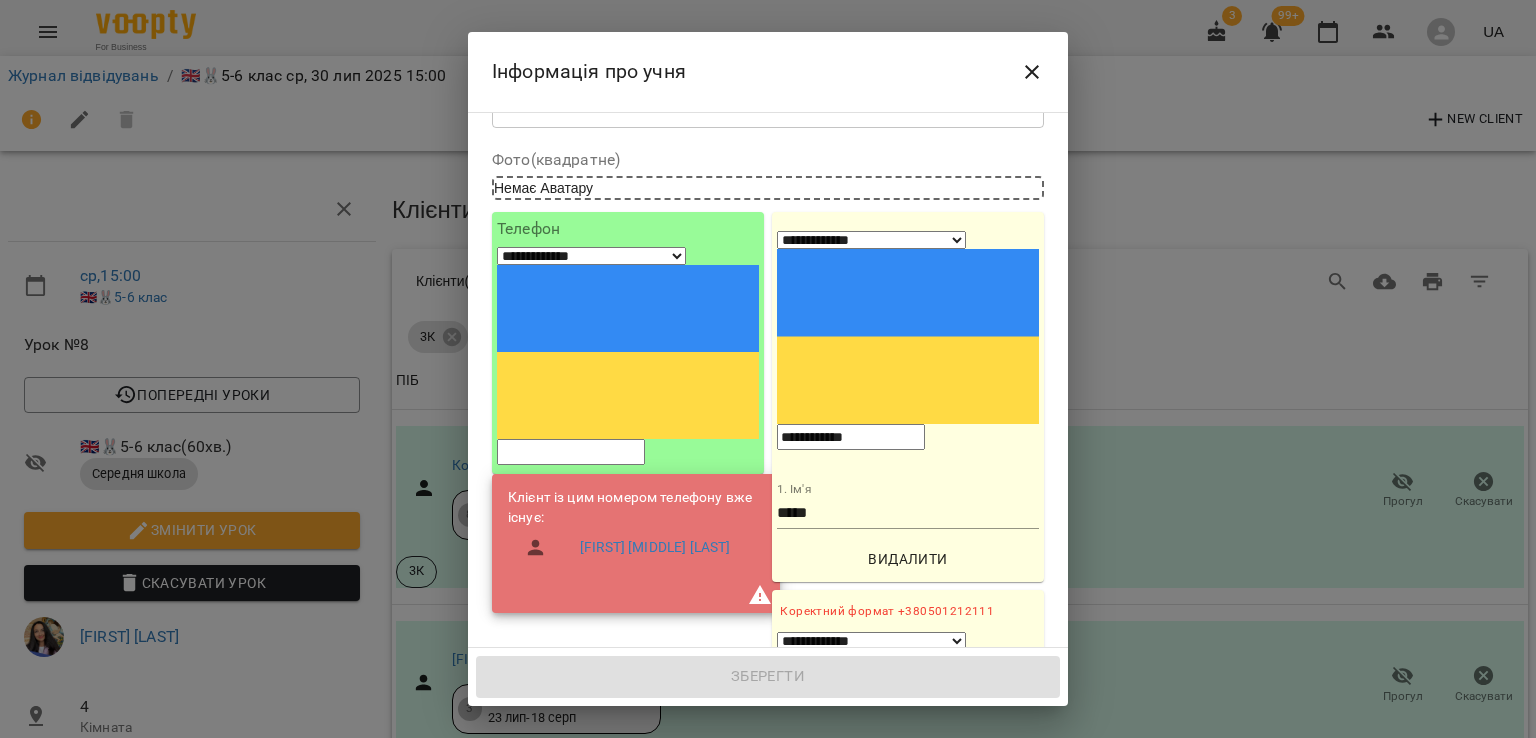 click on "**********" at bounding box center [908, 339] 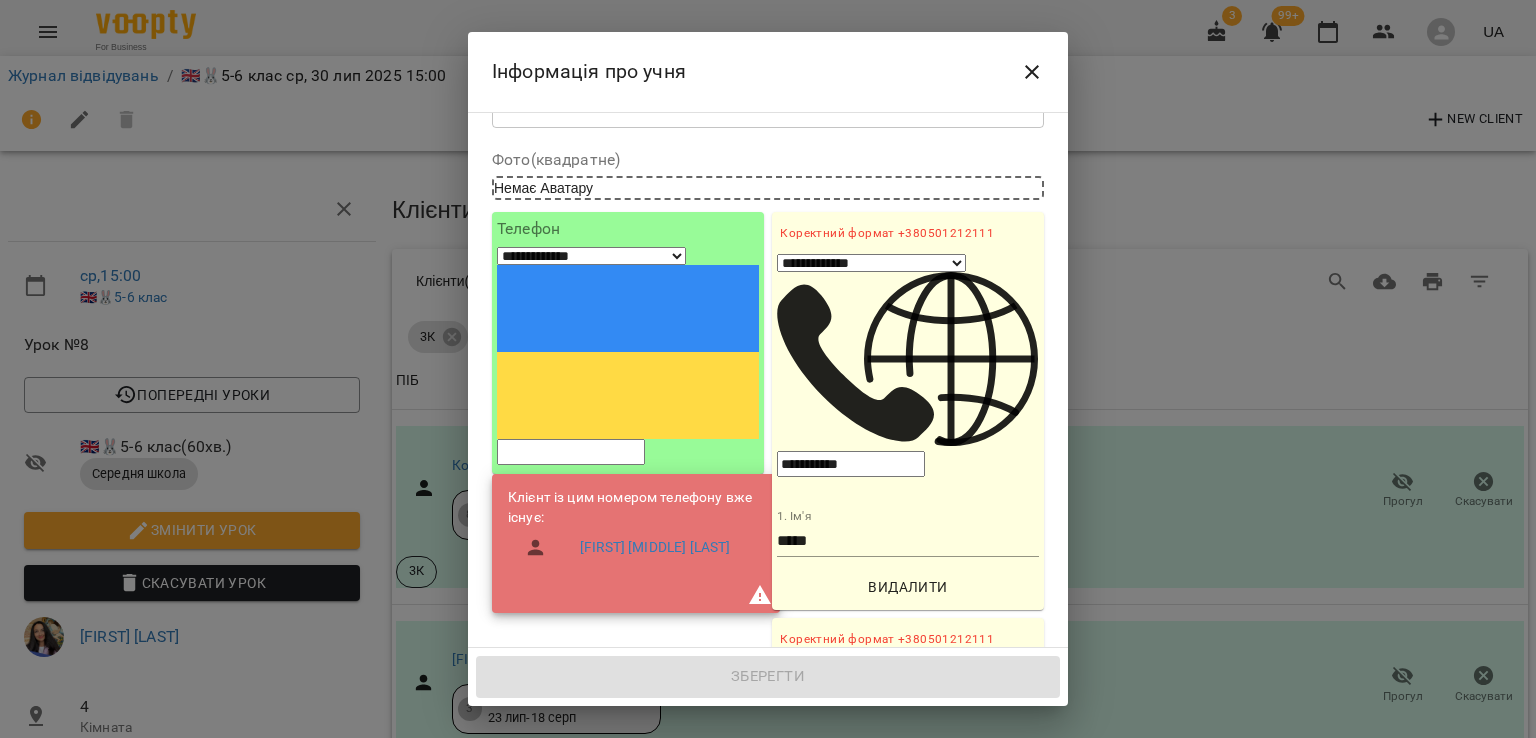 select on "**" 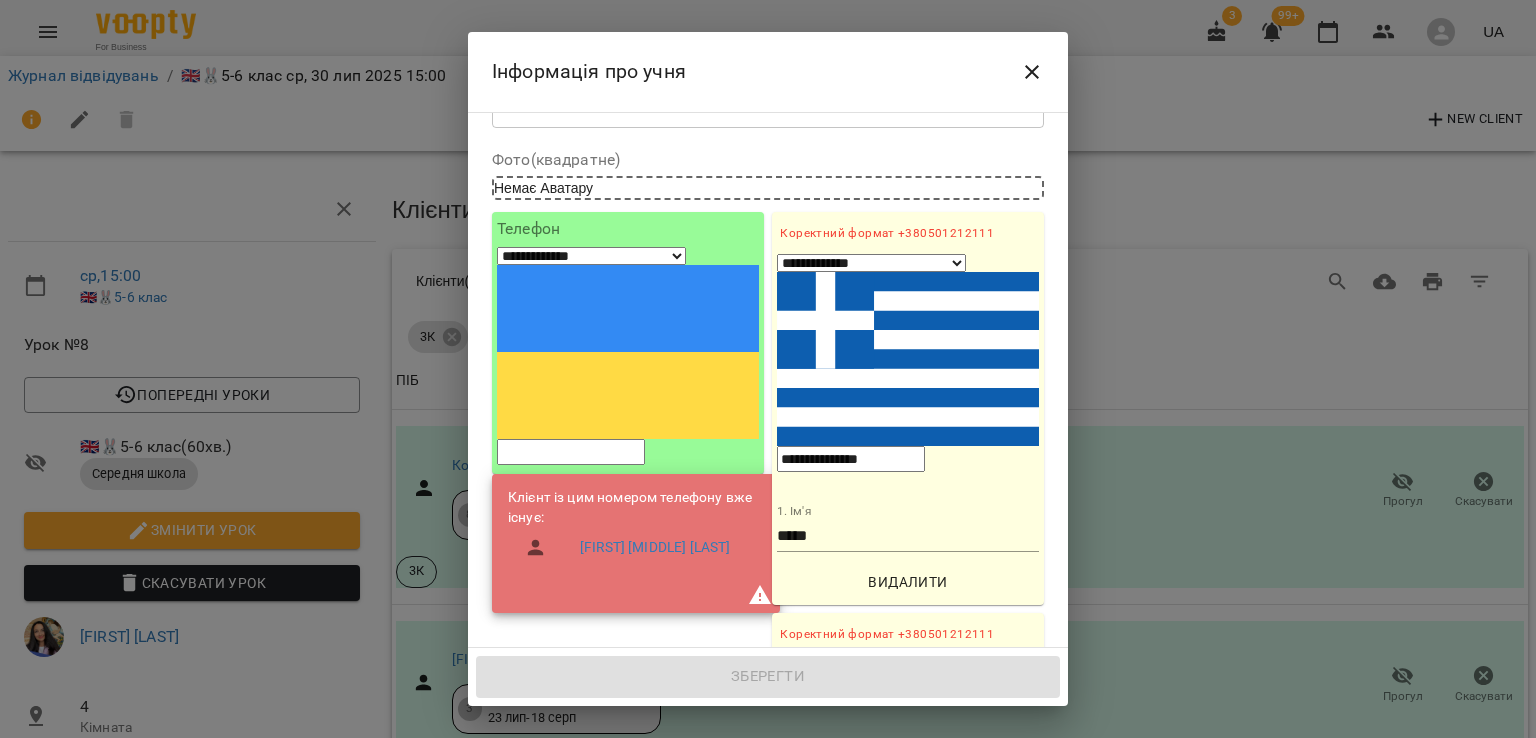 select on "**" 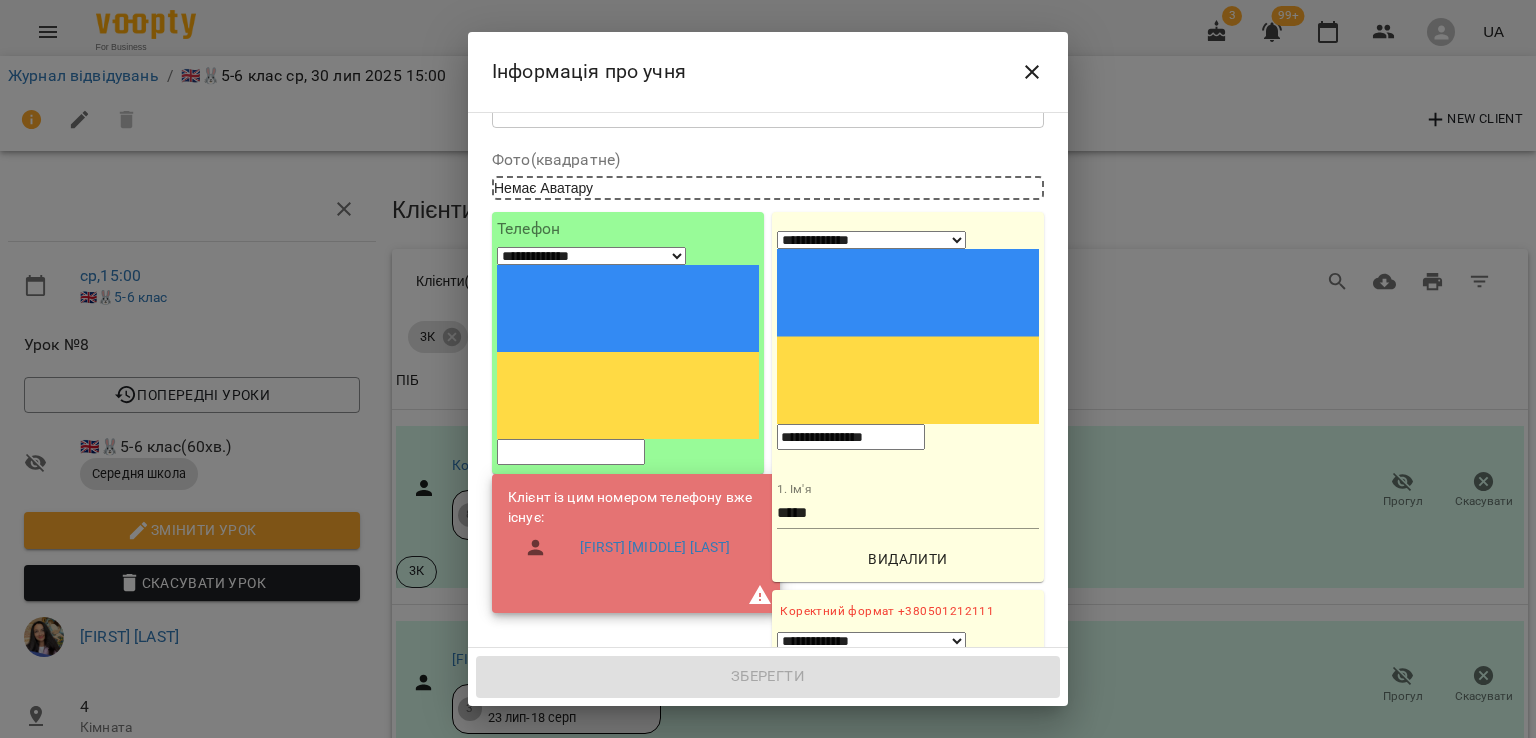 type on "**********" 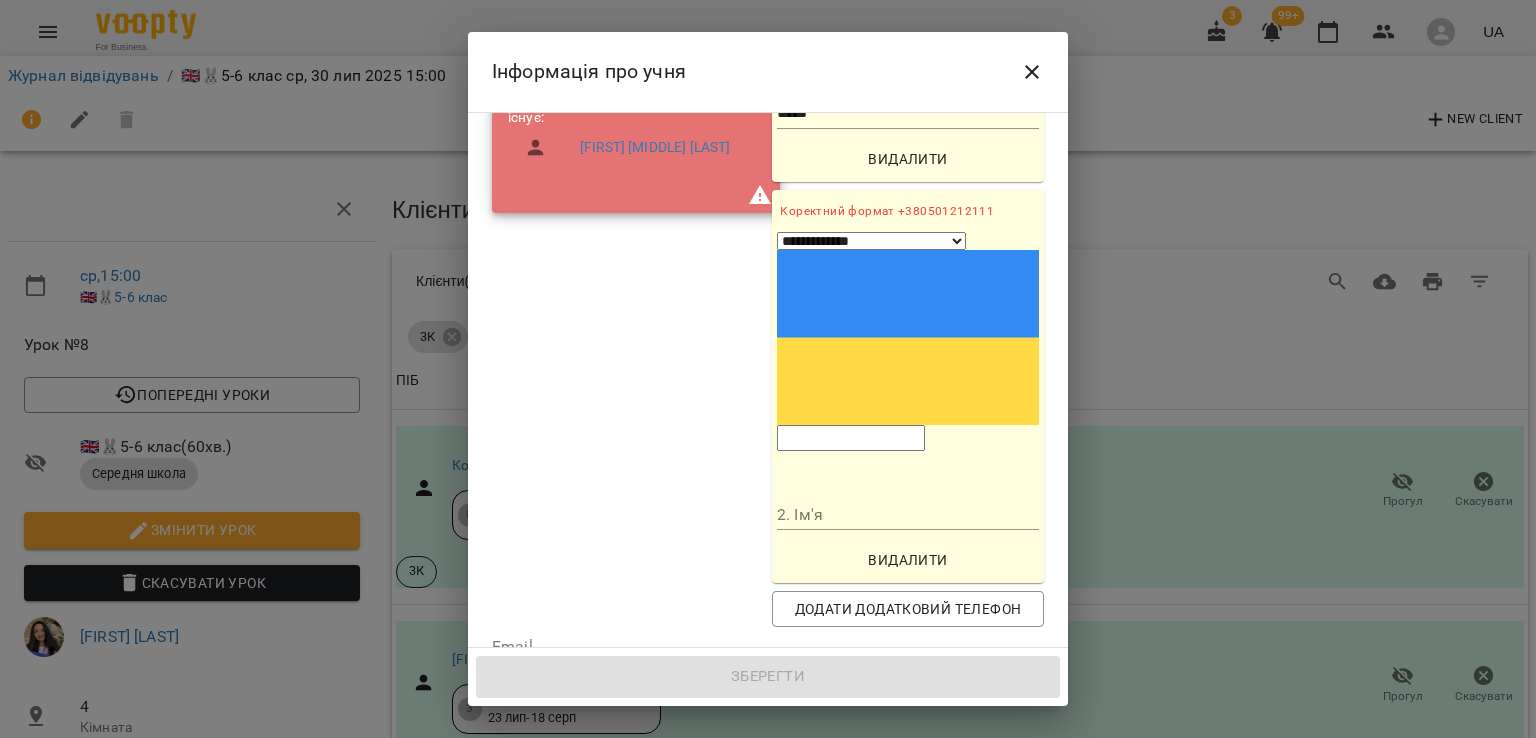 scroll, scrollTop: 0, scrollLeft: 0, axis: both 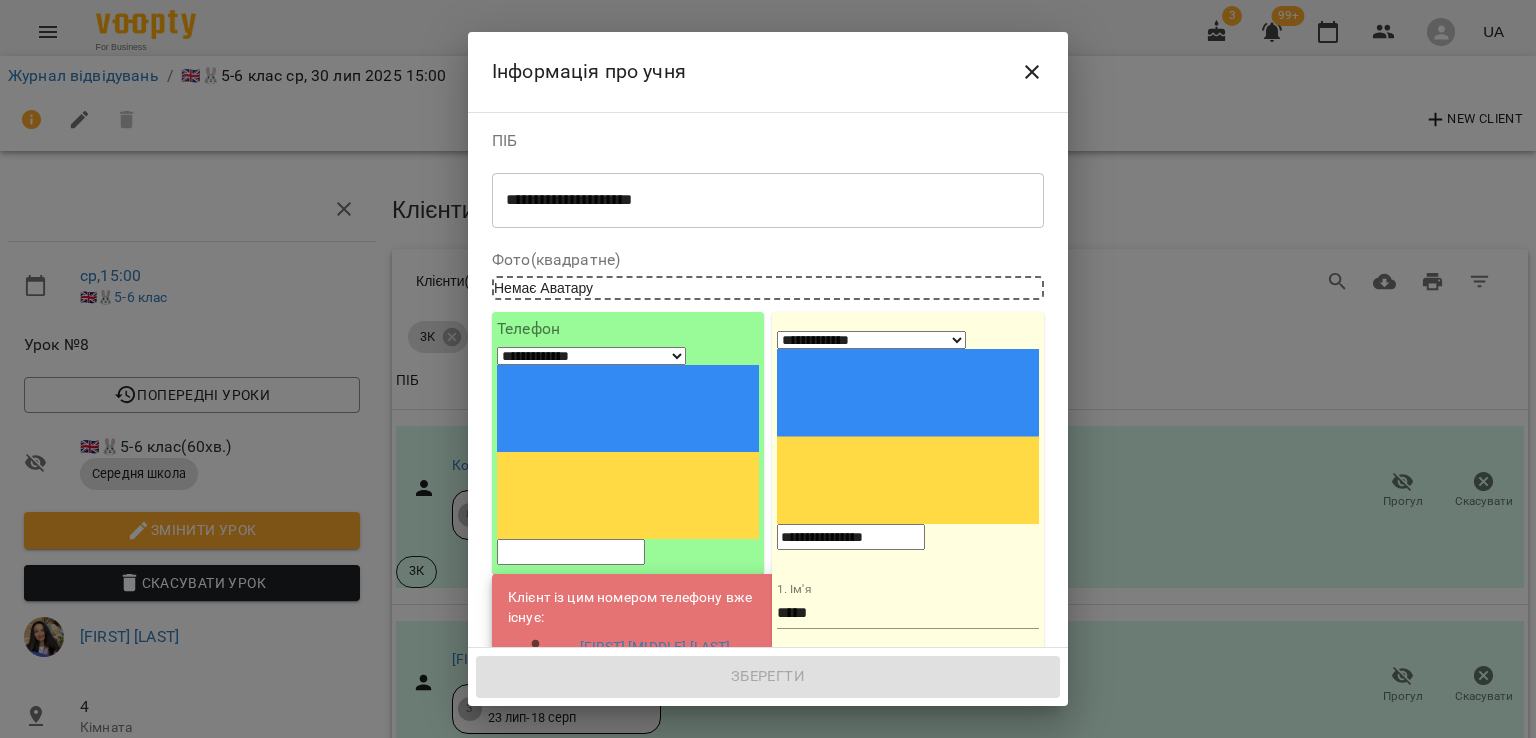 click on "Видалити" at bounding box center [908, 659] 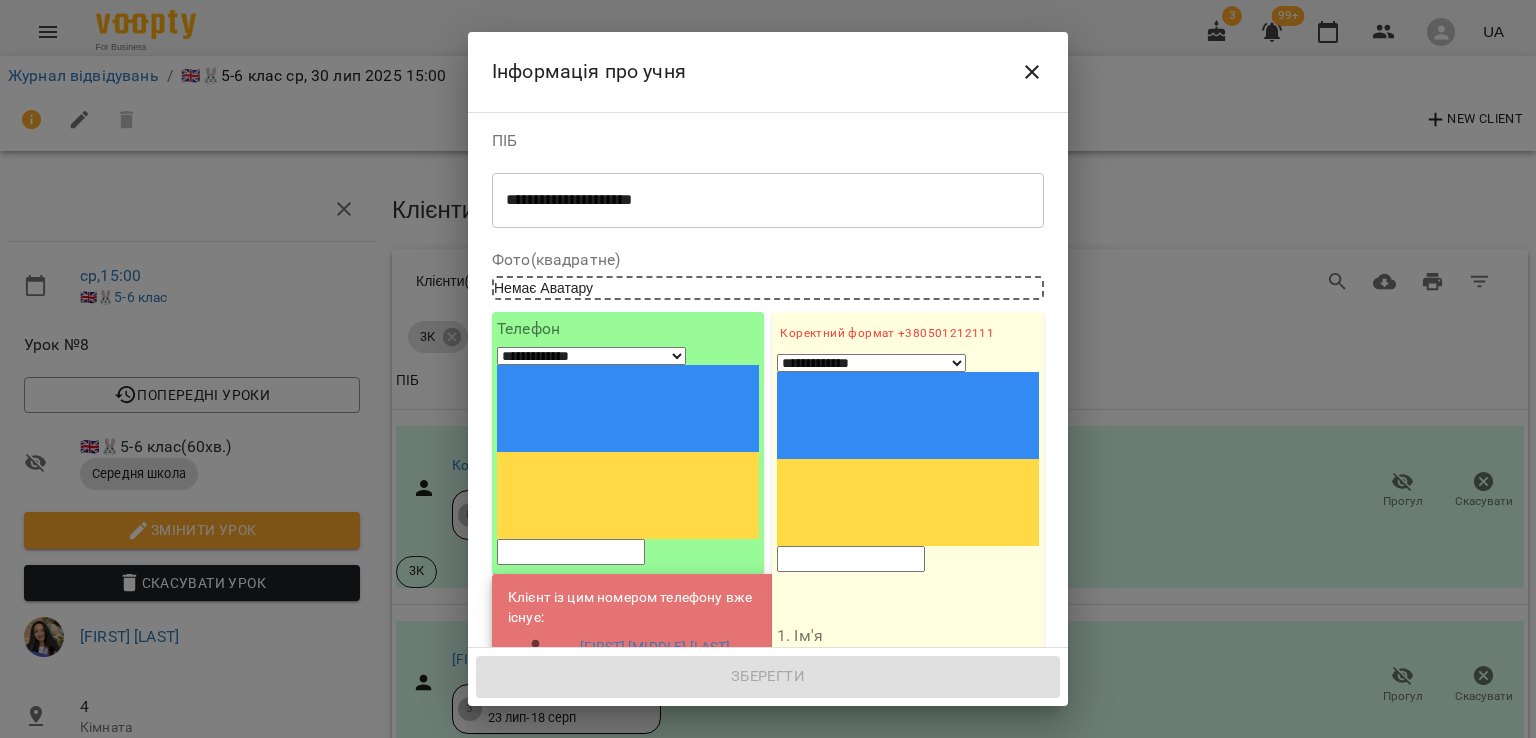 click on "Видалити" at bounding box center [908, 682] 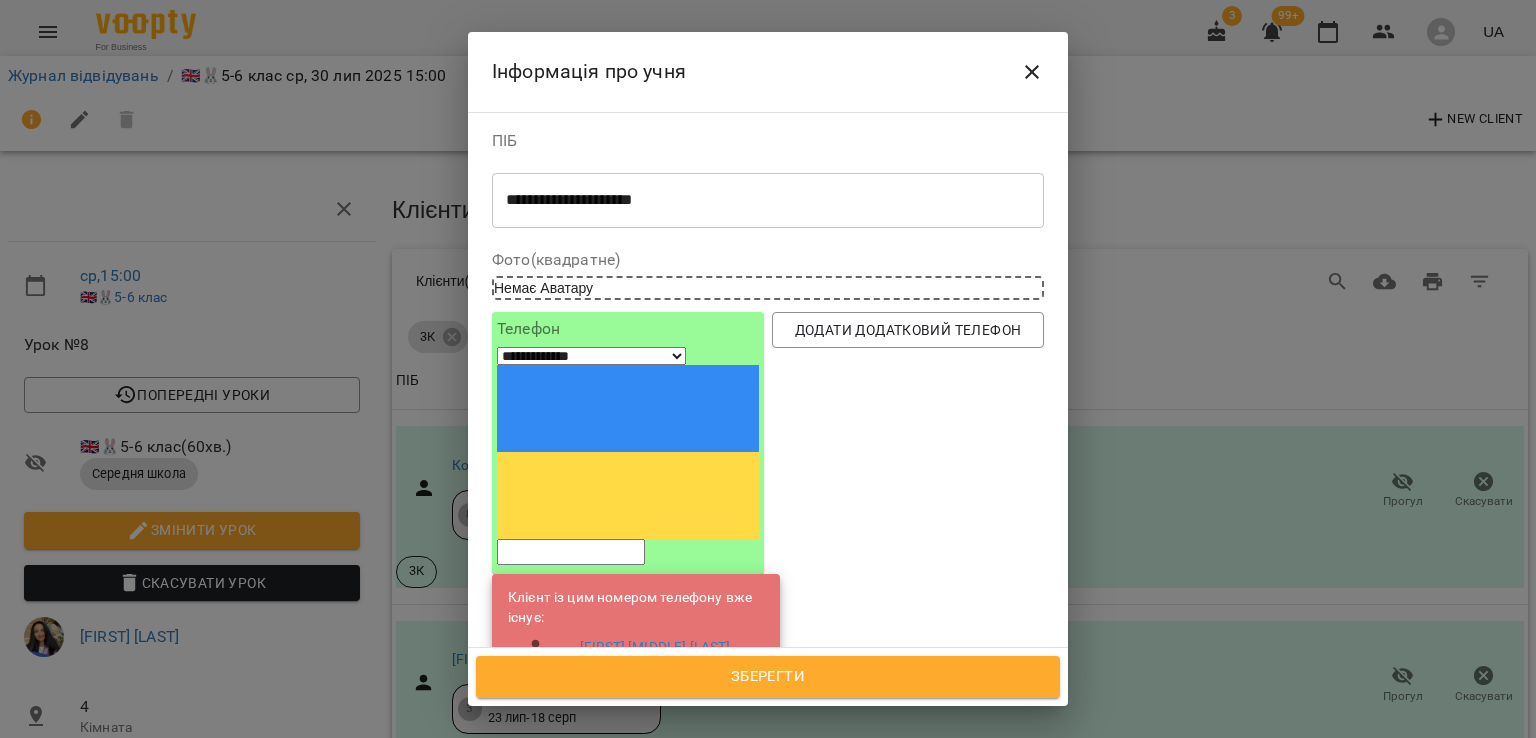click on "Додати додатковий телефон" at bounding box center [908, 512] 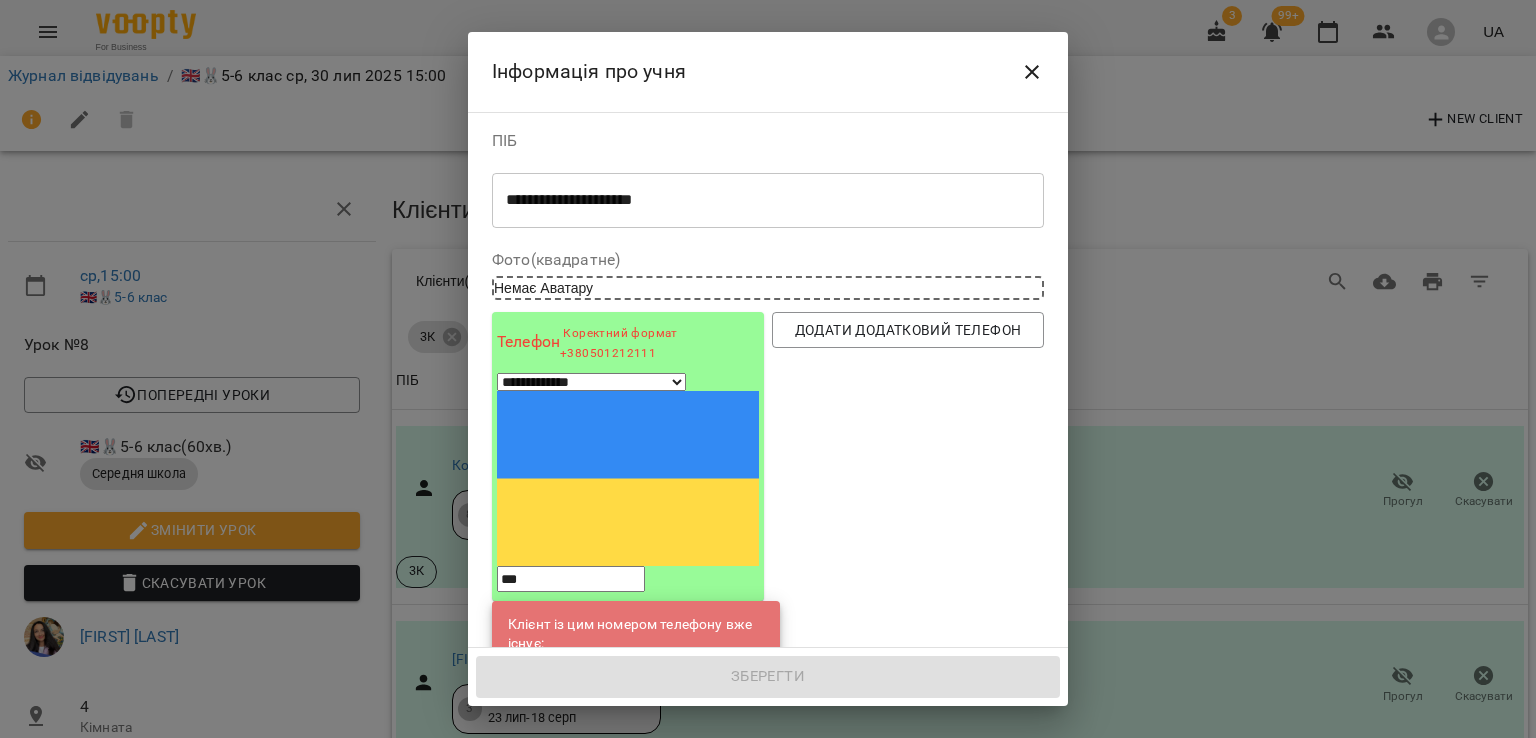 type on "**********" 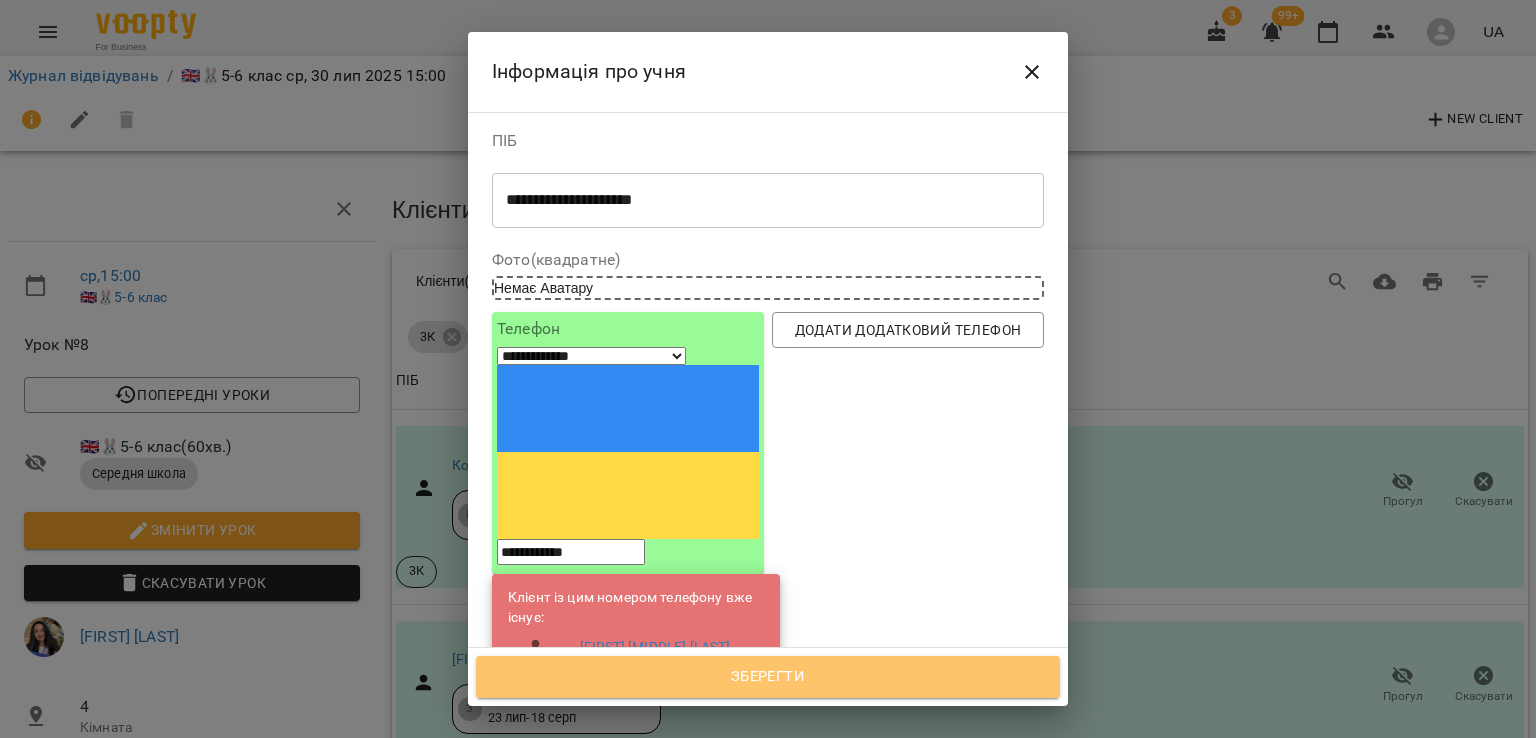 click on "Зберегти" at bounding box center [768, 677] 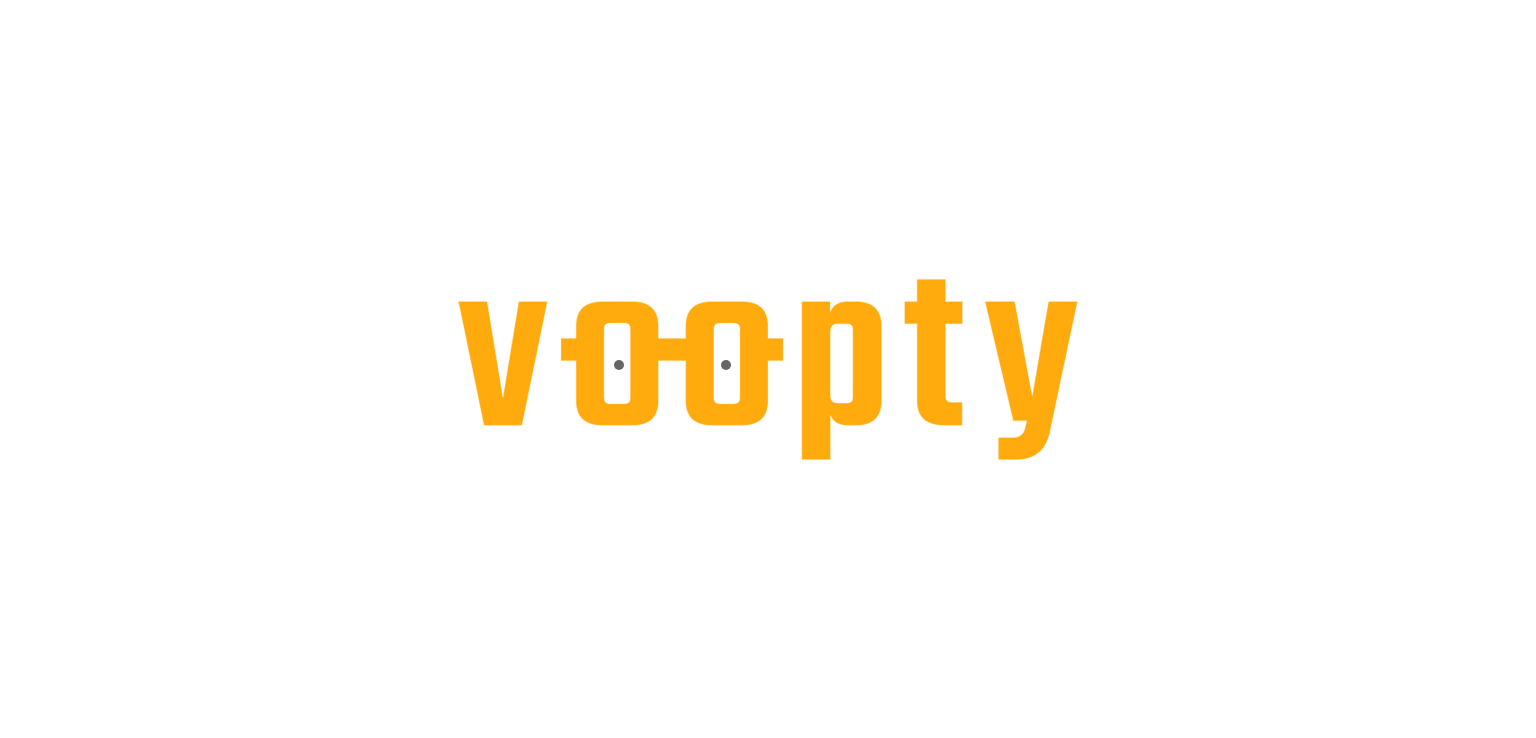 scroll, scrollTop: 0, scrollLeft: 0, axis: both 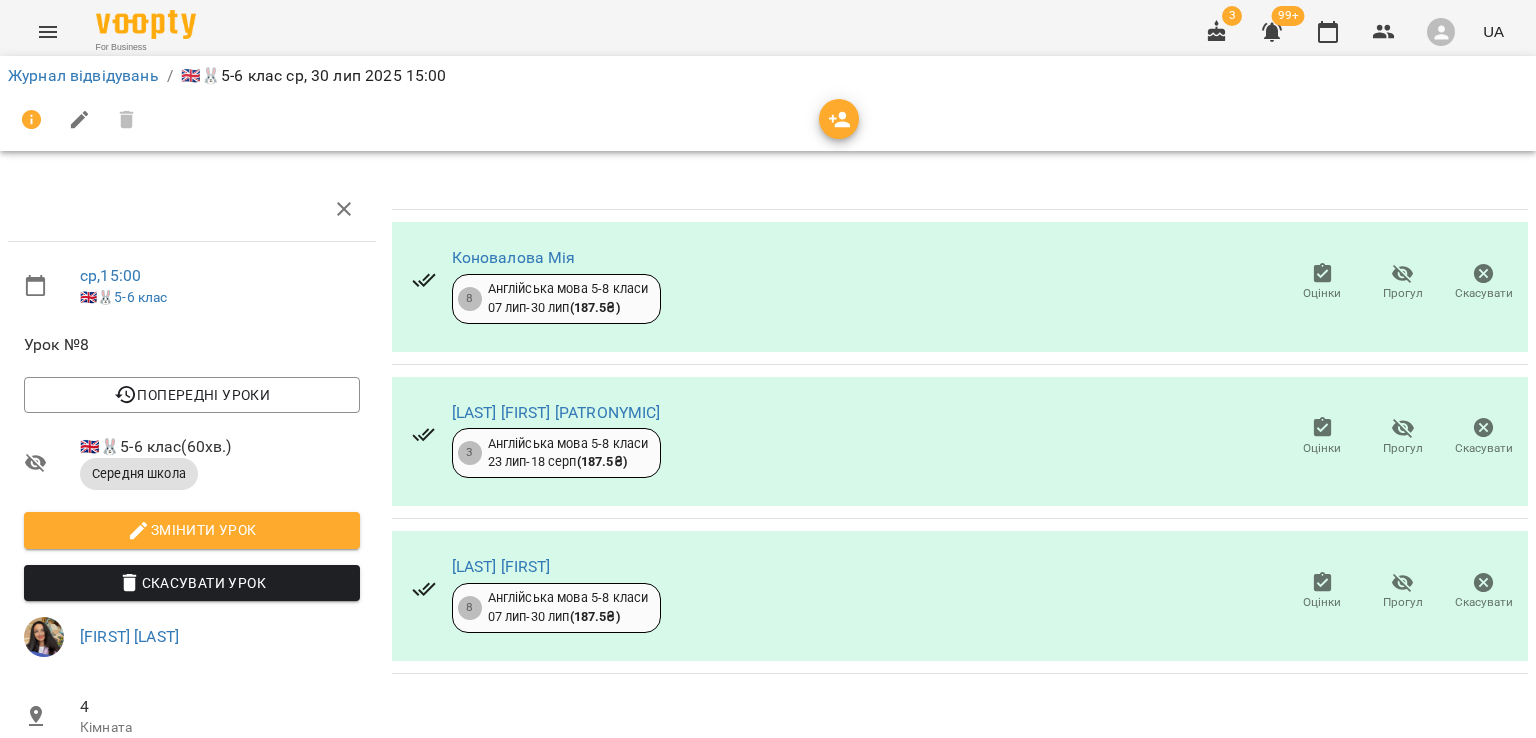 click at bounding box center (839, 119) 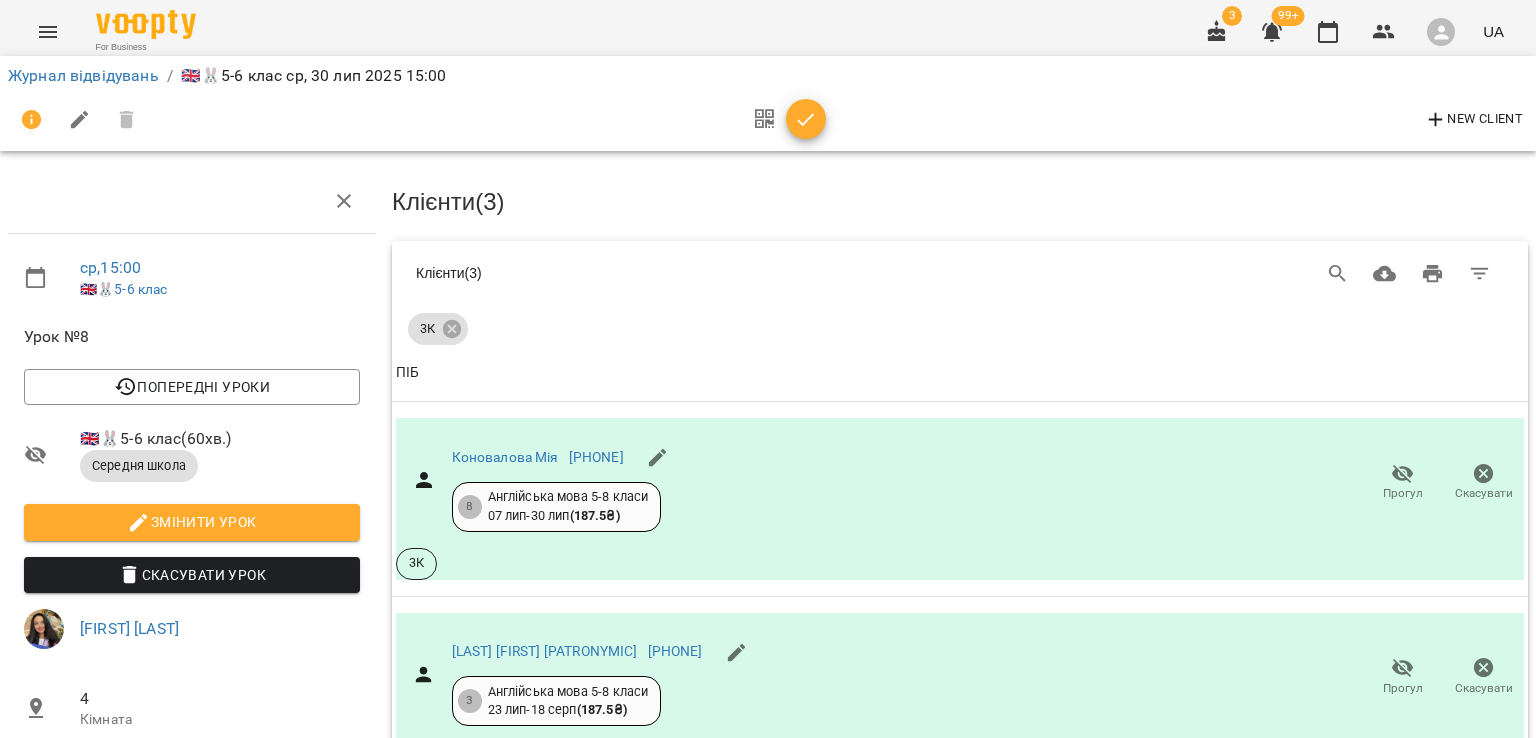scroll, scrollTop: 400, scrollLeft: 0, axis: vertical 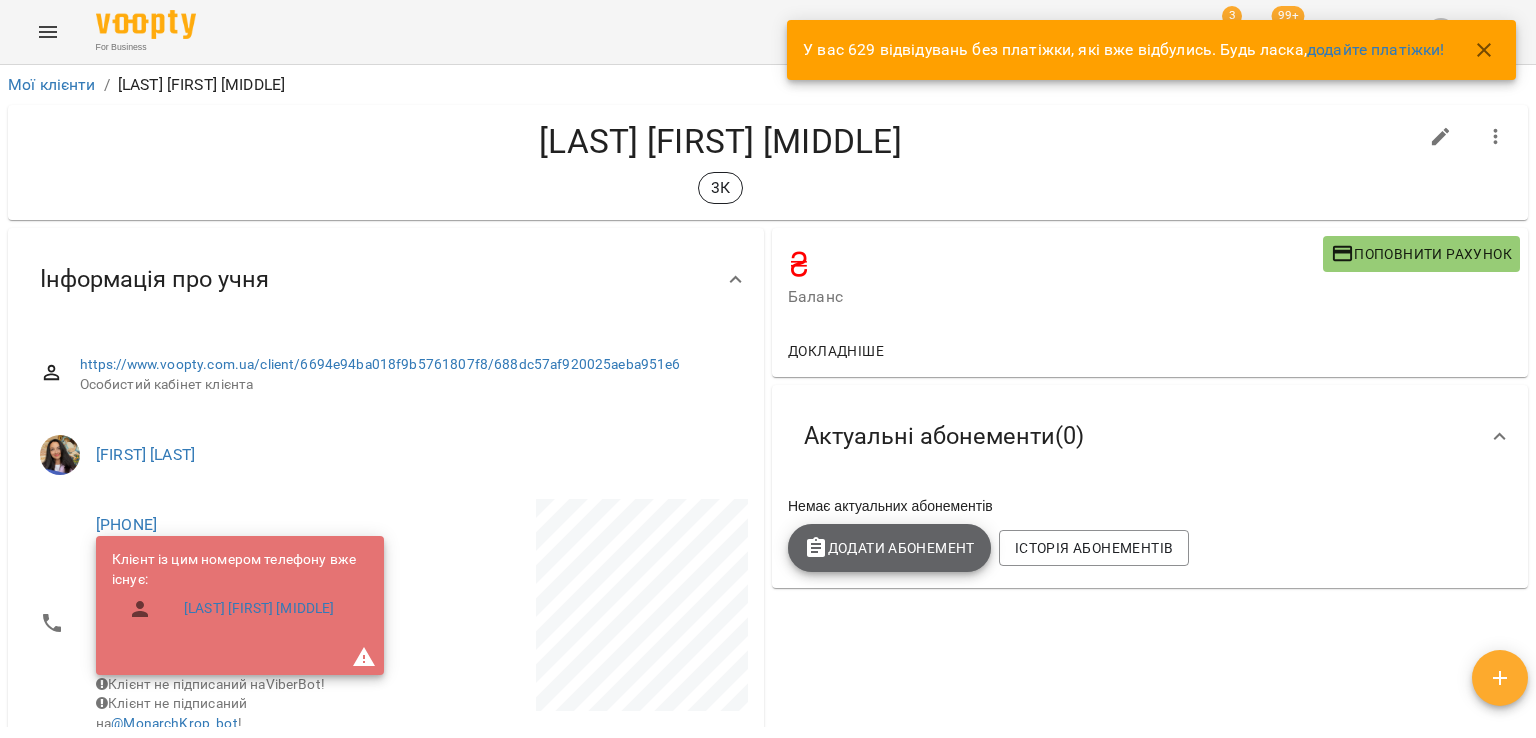 click on "Додати Абонемент" at bounding box center (889, 548) 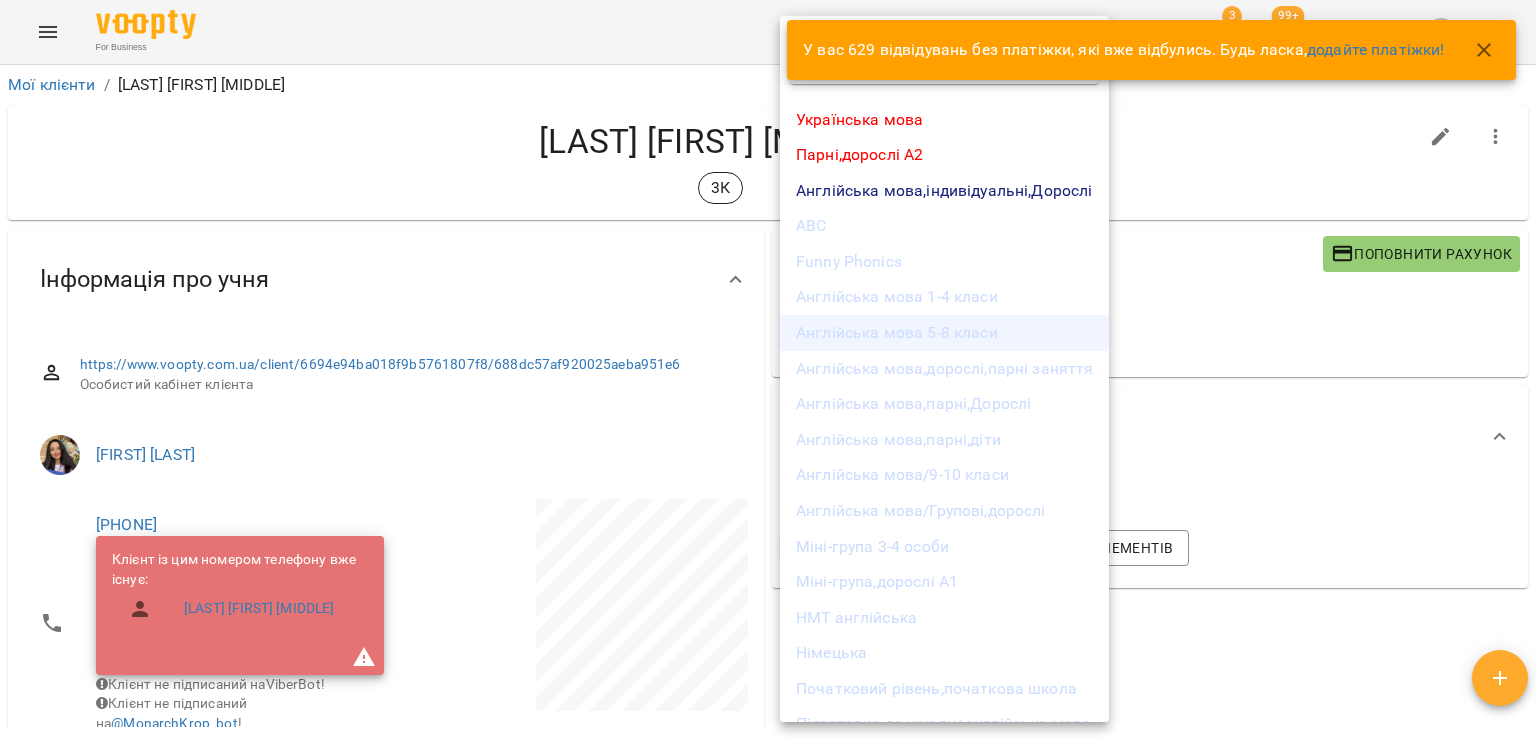 click on "Англійська мова 5-8 класи" at bounding box center (944, 333) 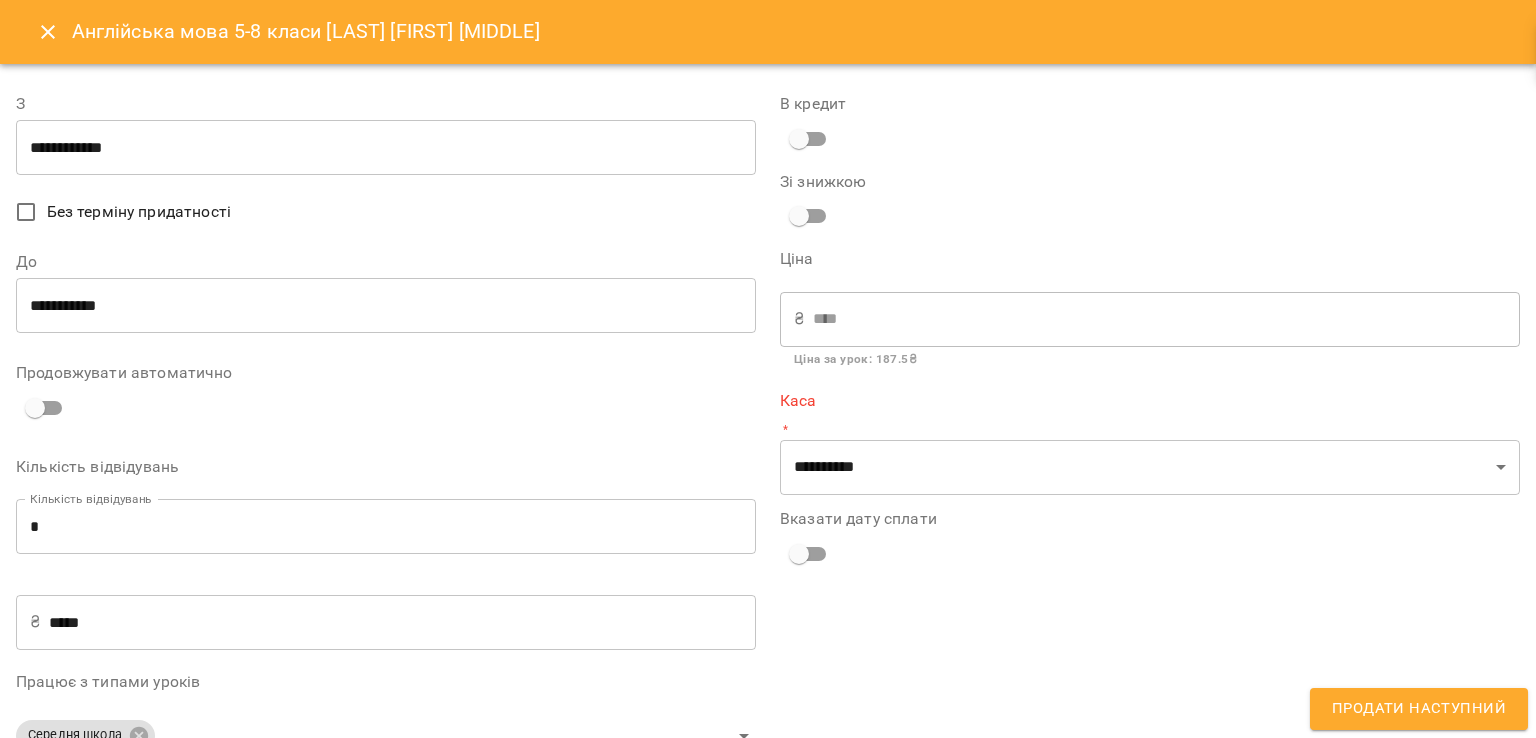 click on "**********" at bounding box center (386, 148) 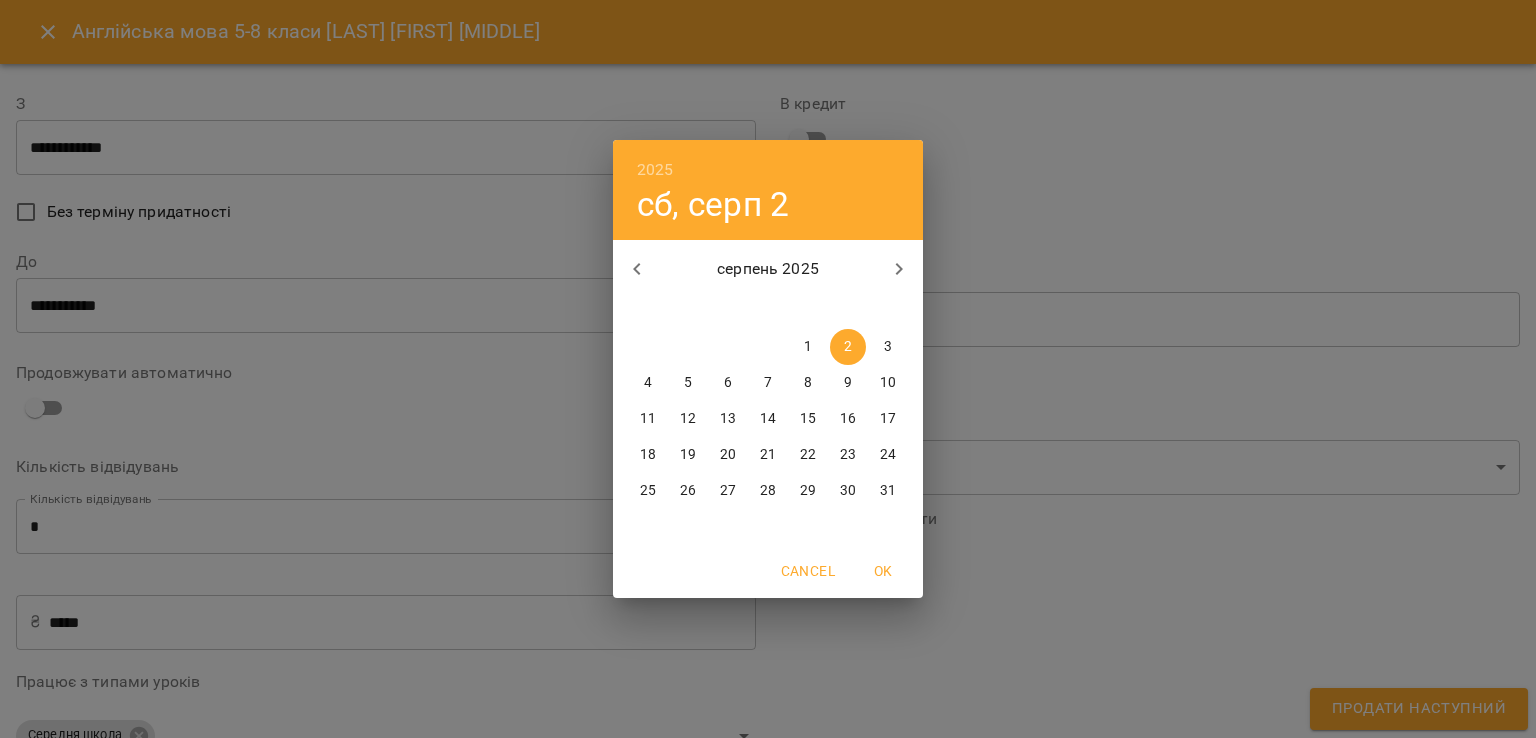 click 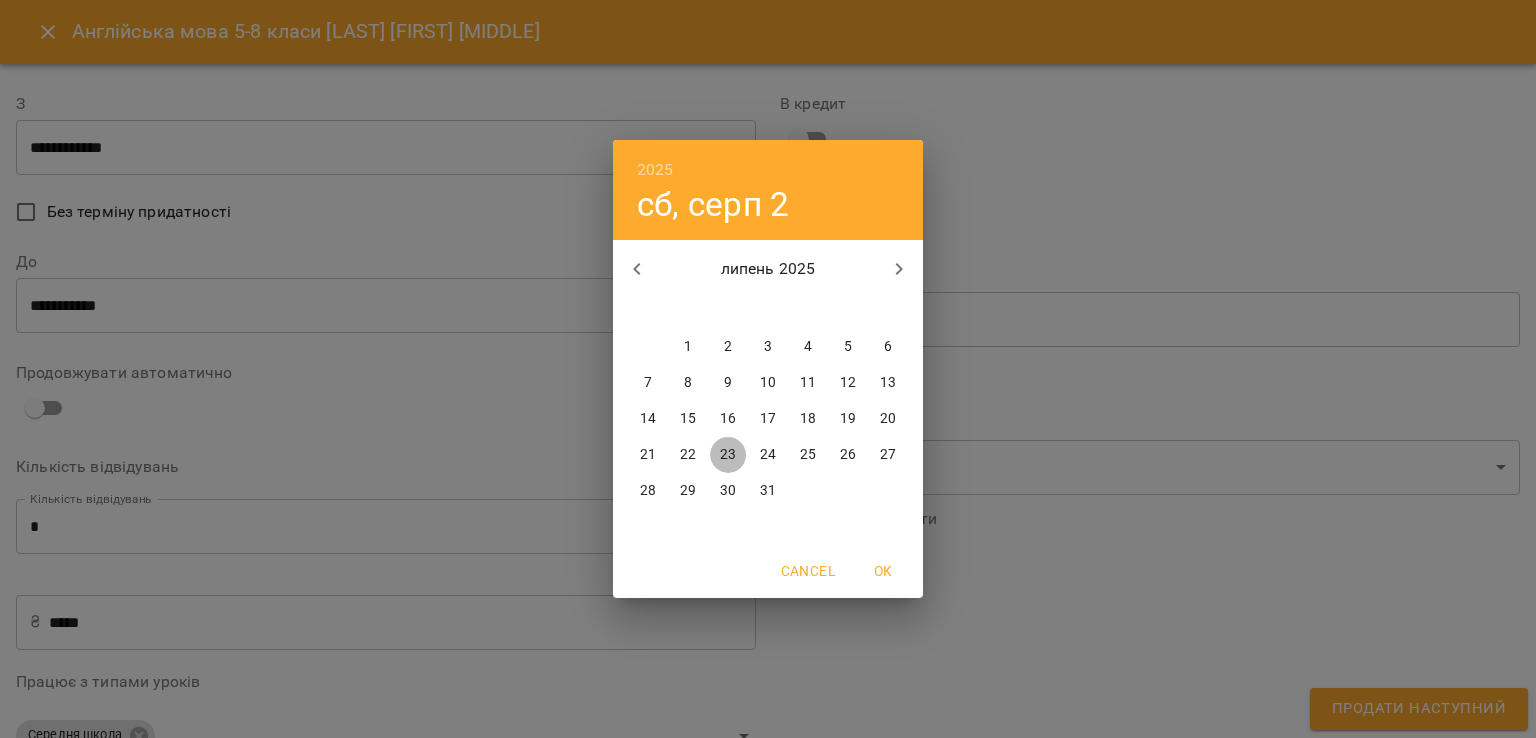 click on "23" at bounding box center [728, 455] 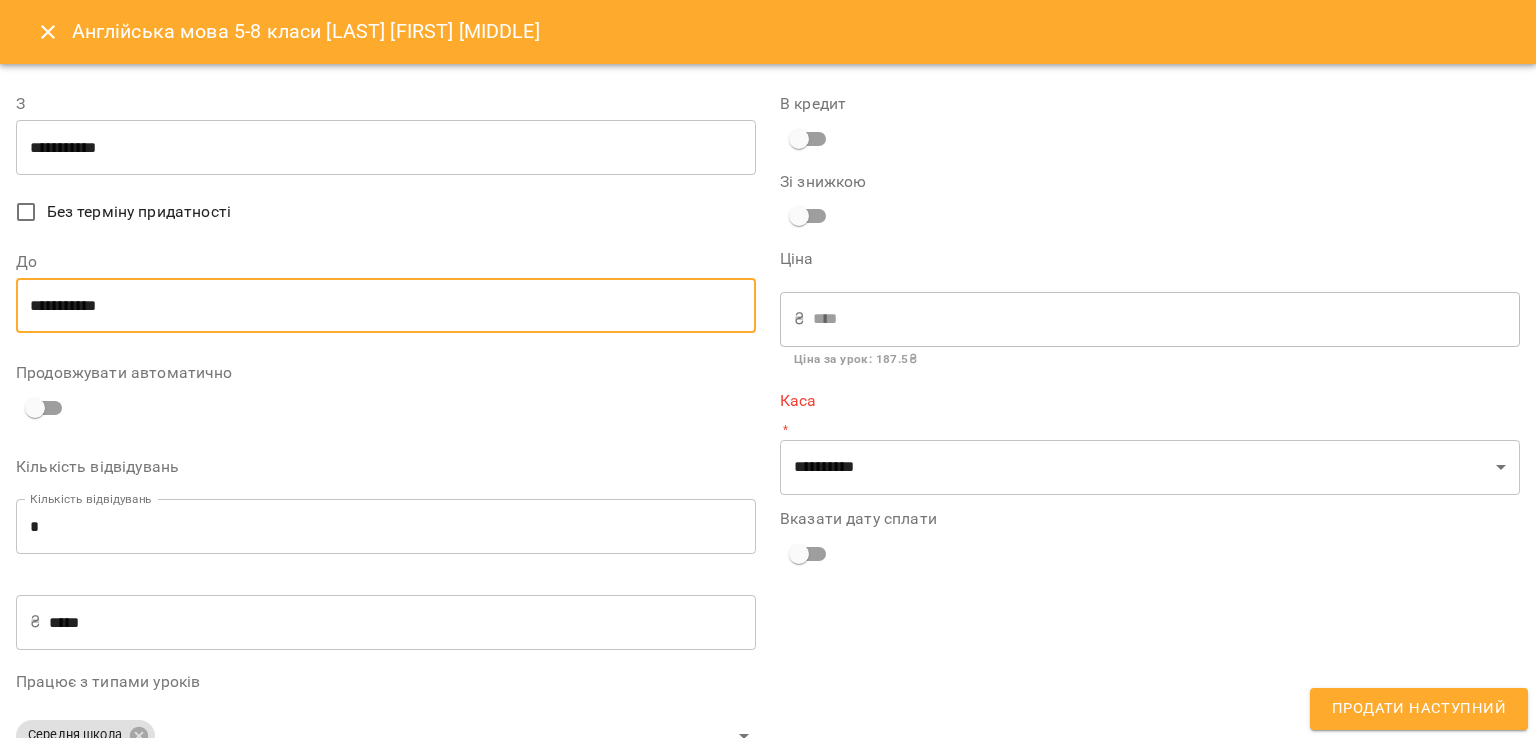 click on "**********" at bounding box center [386, 306] 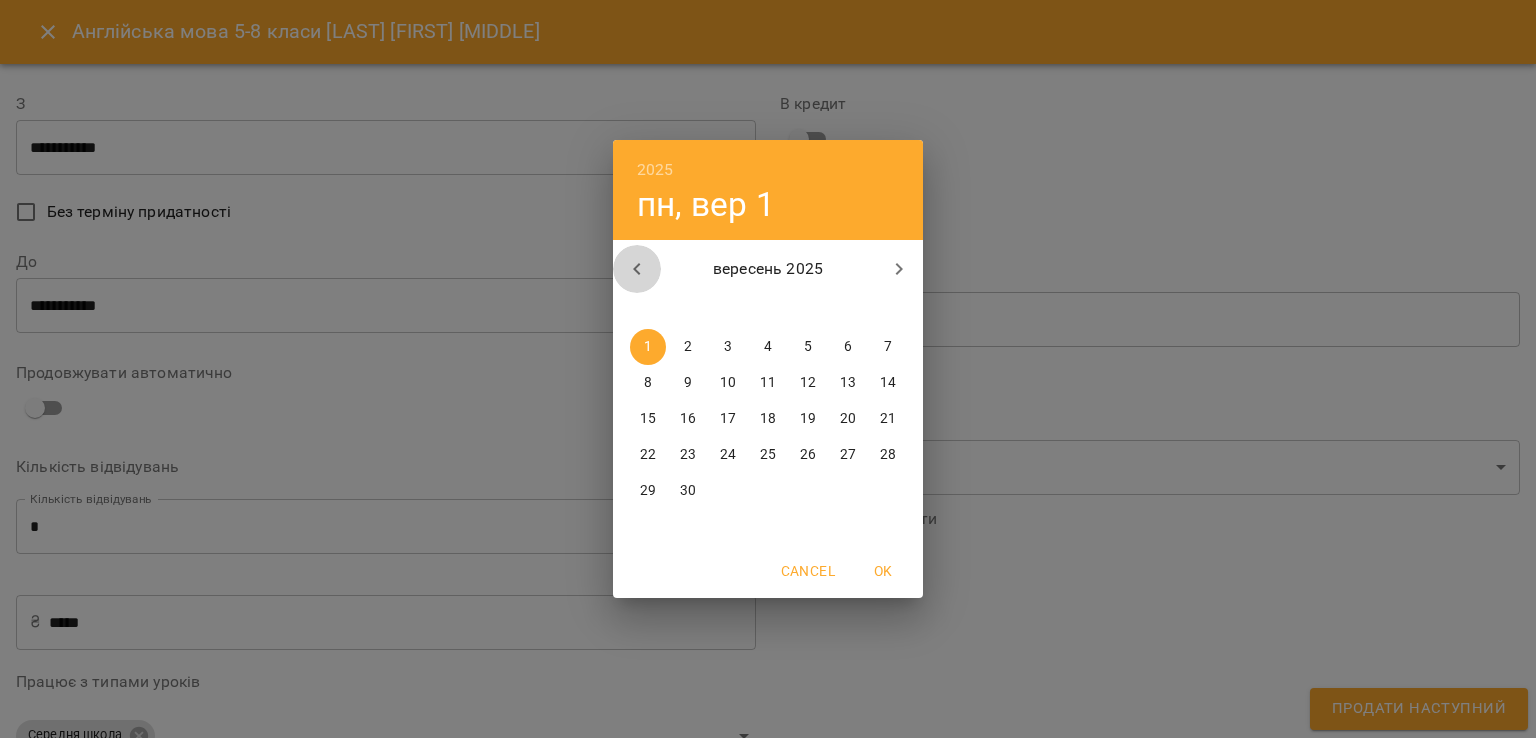 click 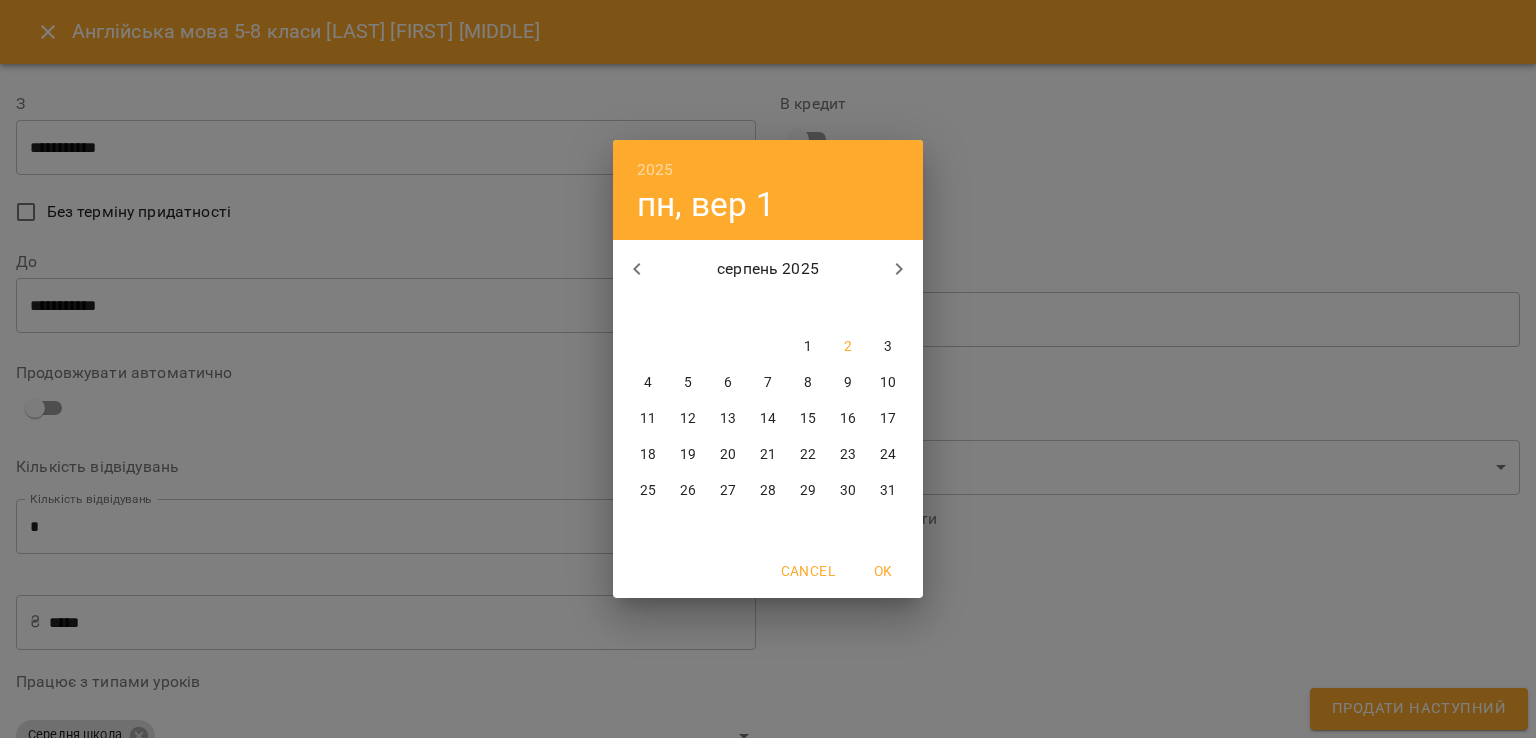 click at bounding box center [637, 269] 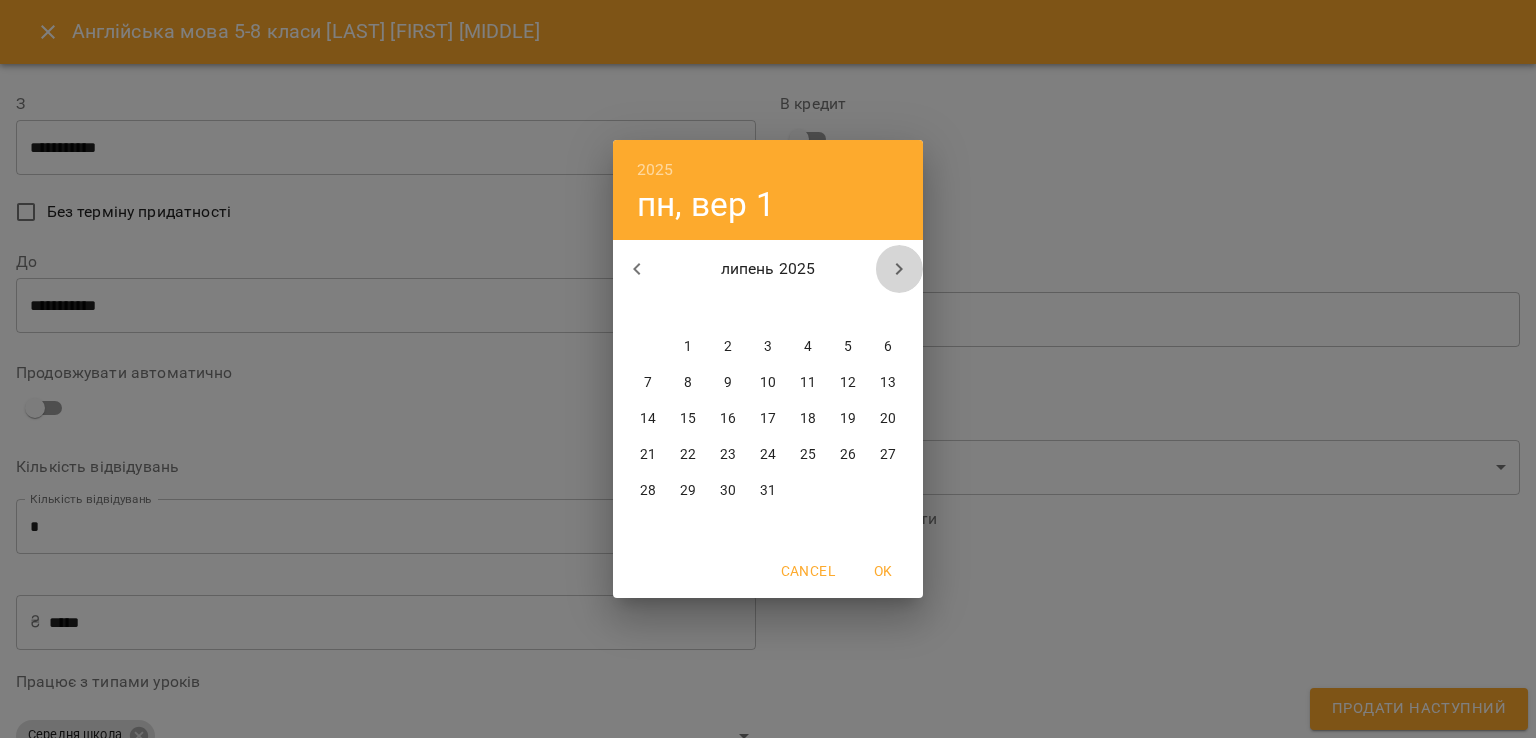 click 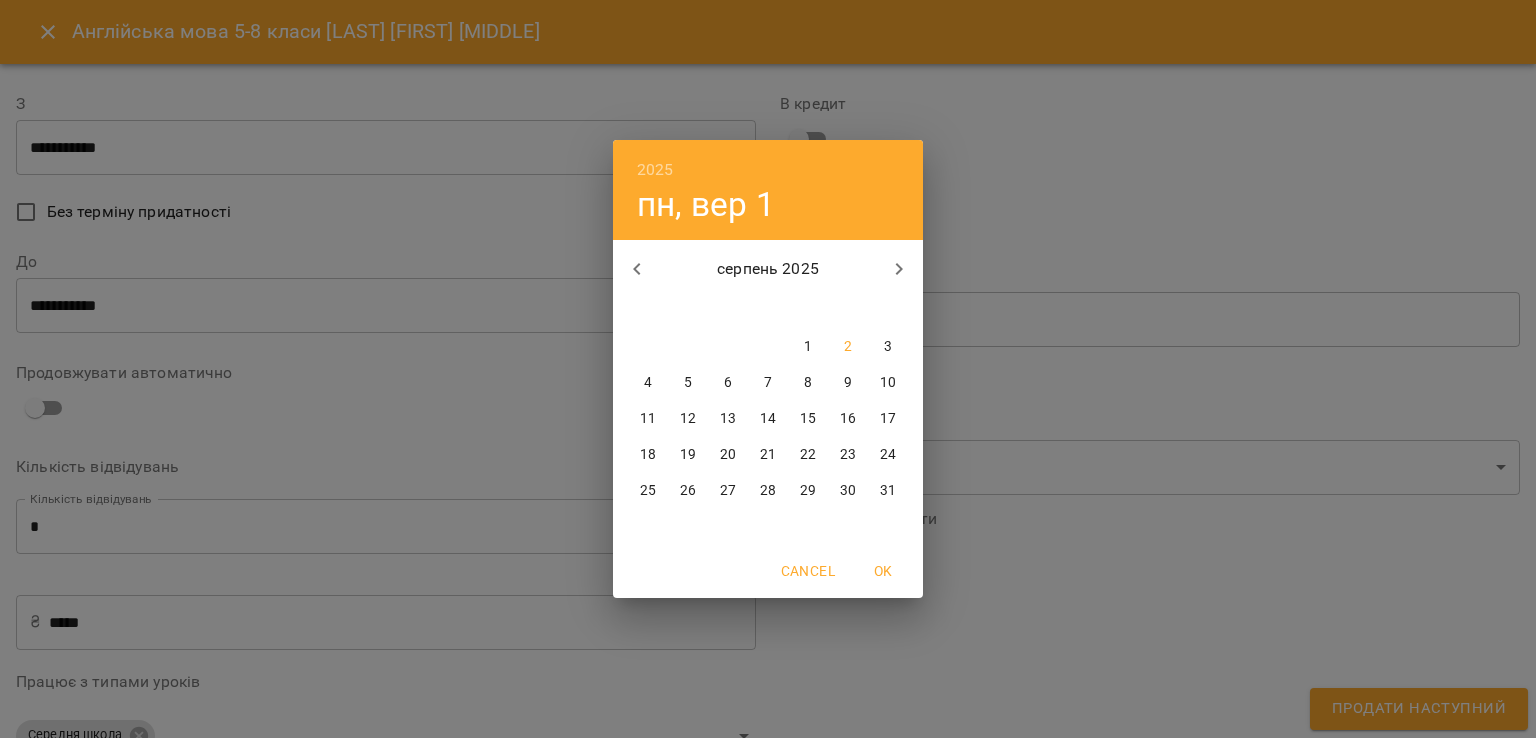 click on "18" at bounding box center [648, 455] 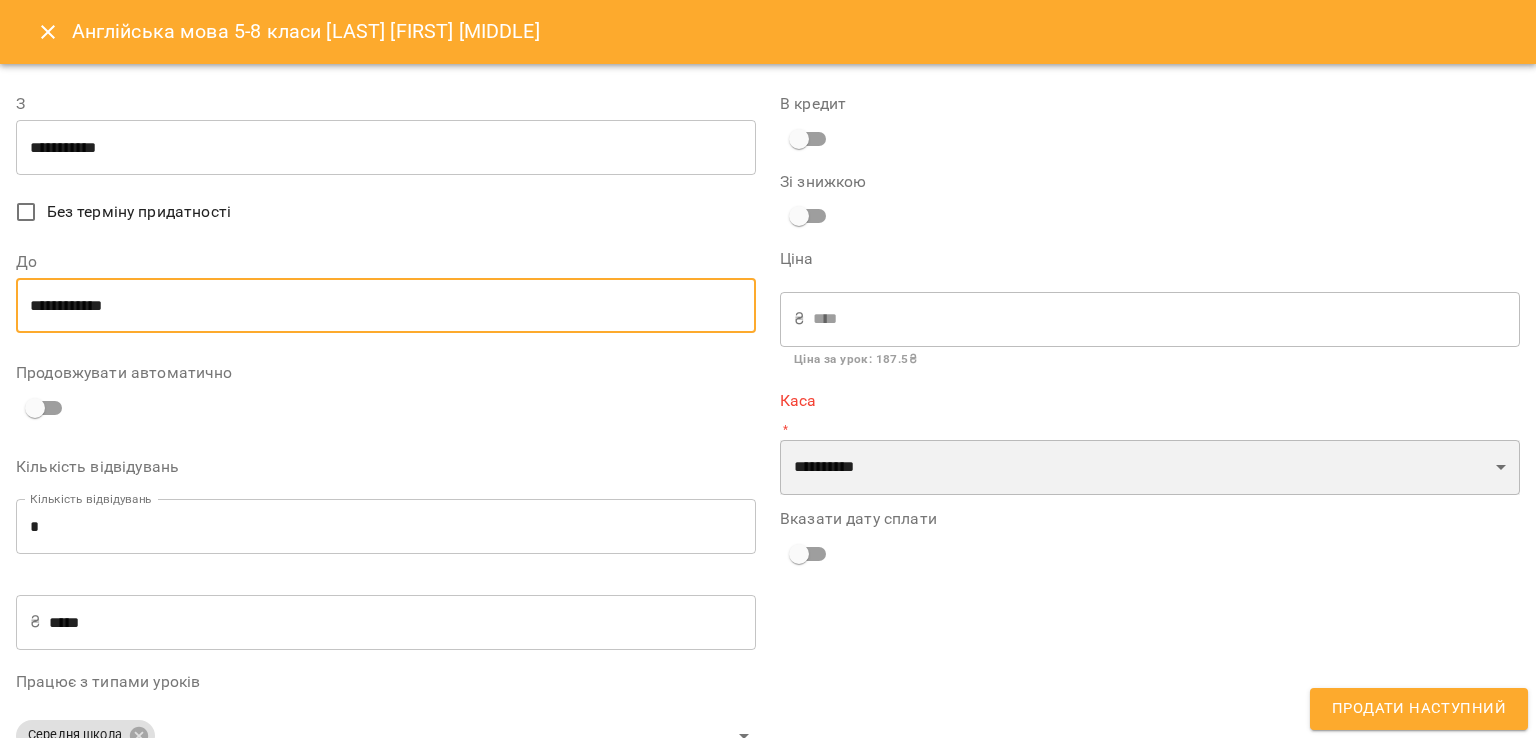 click on "**********" at bounding box center (1150, 468) 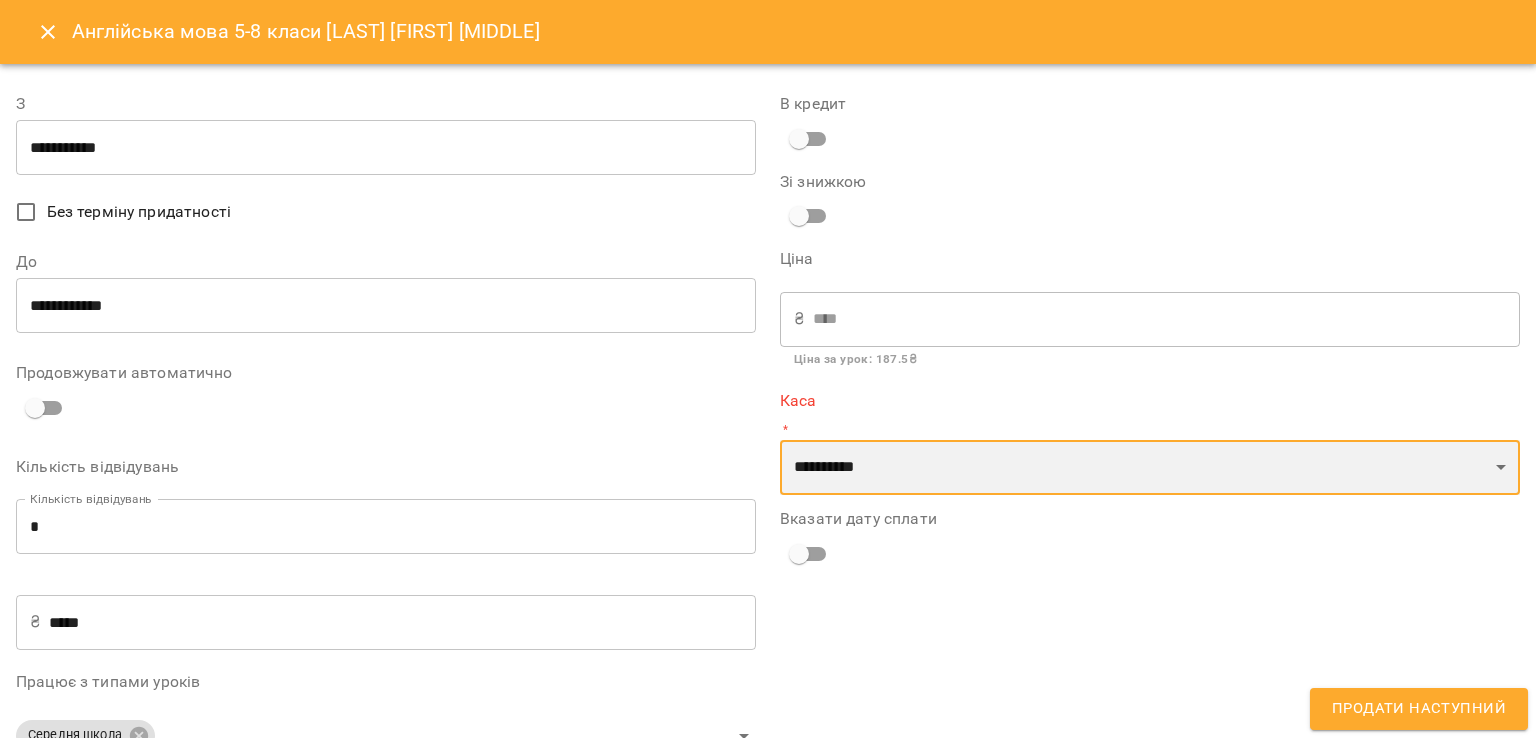 select on "****" 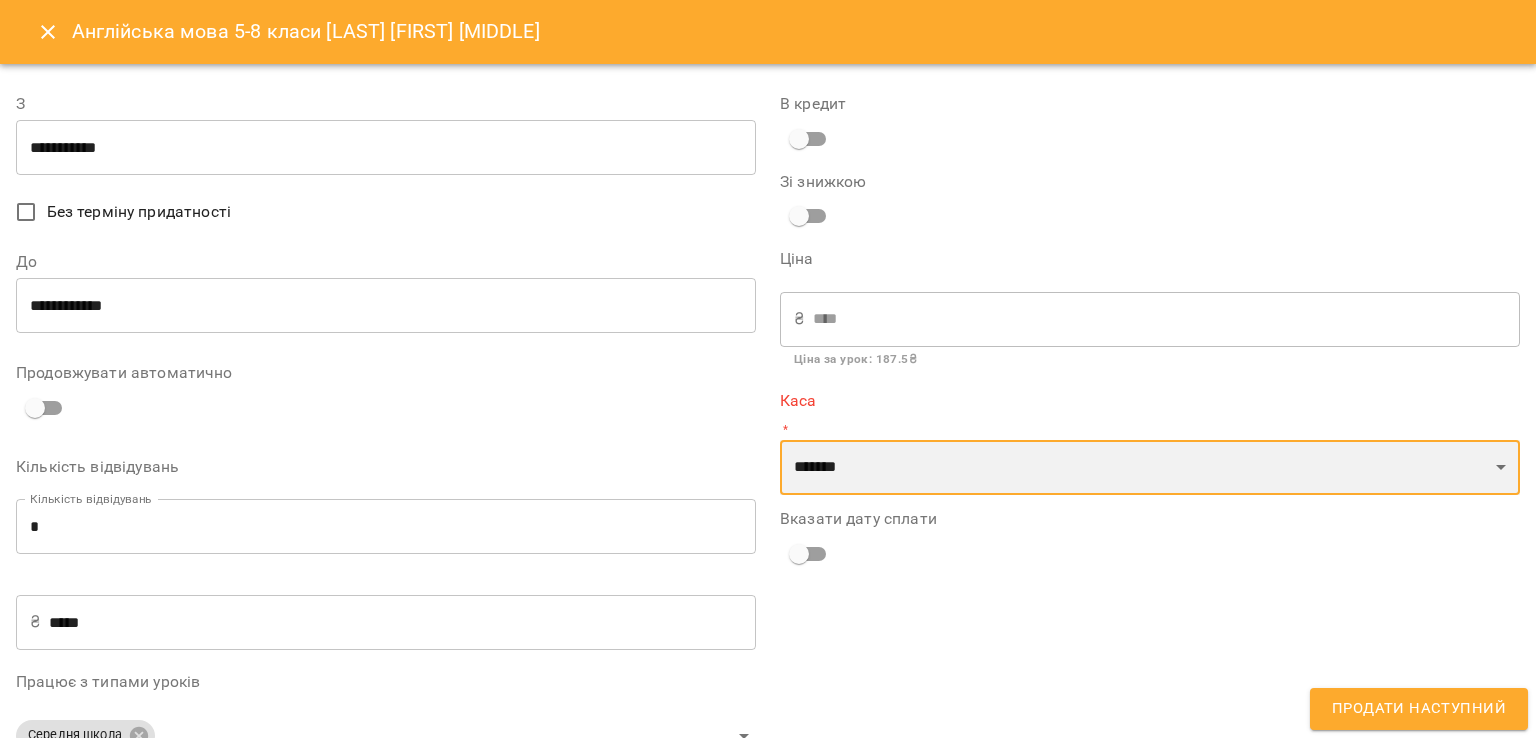 click on "**********" at bounding box center (1150, 468) 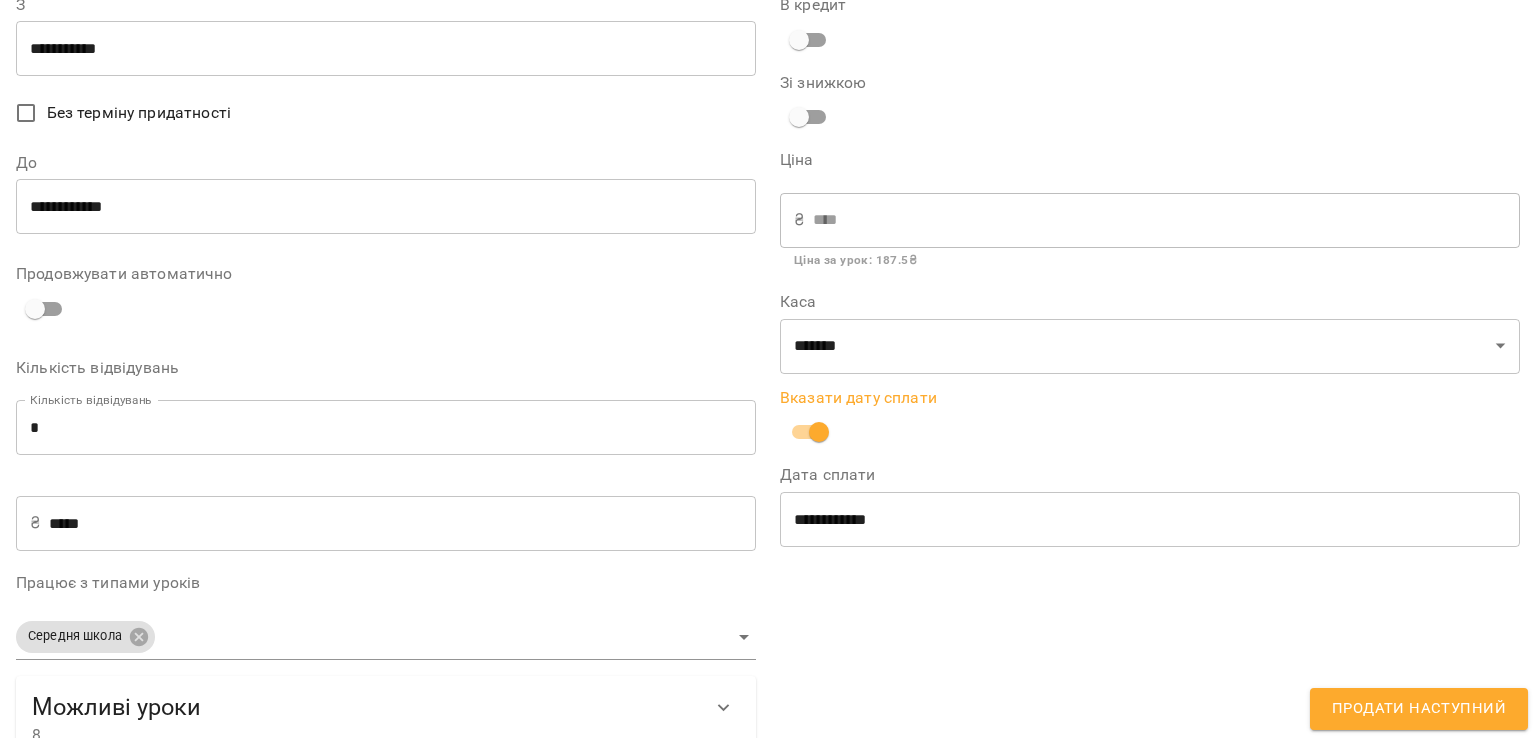 scroll, scrollTop: 140, scrollLeft: 0, axis: vertical 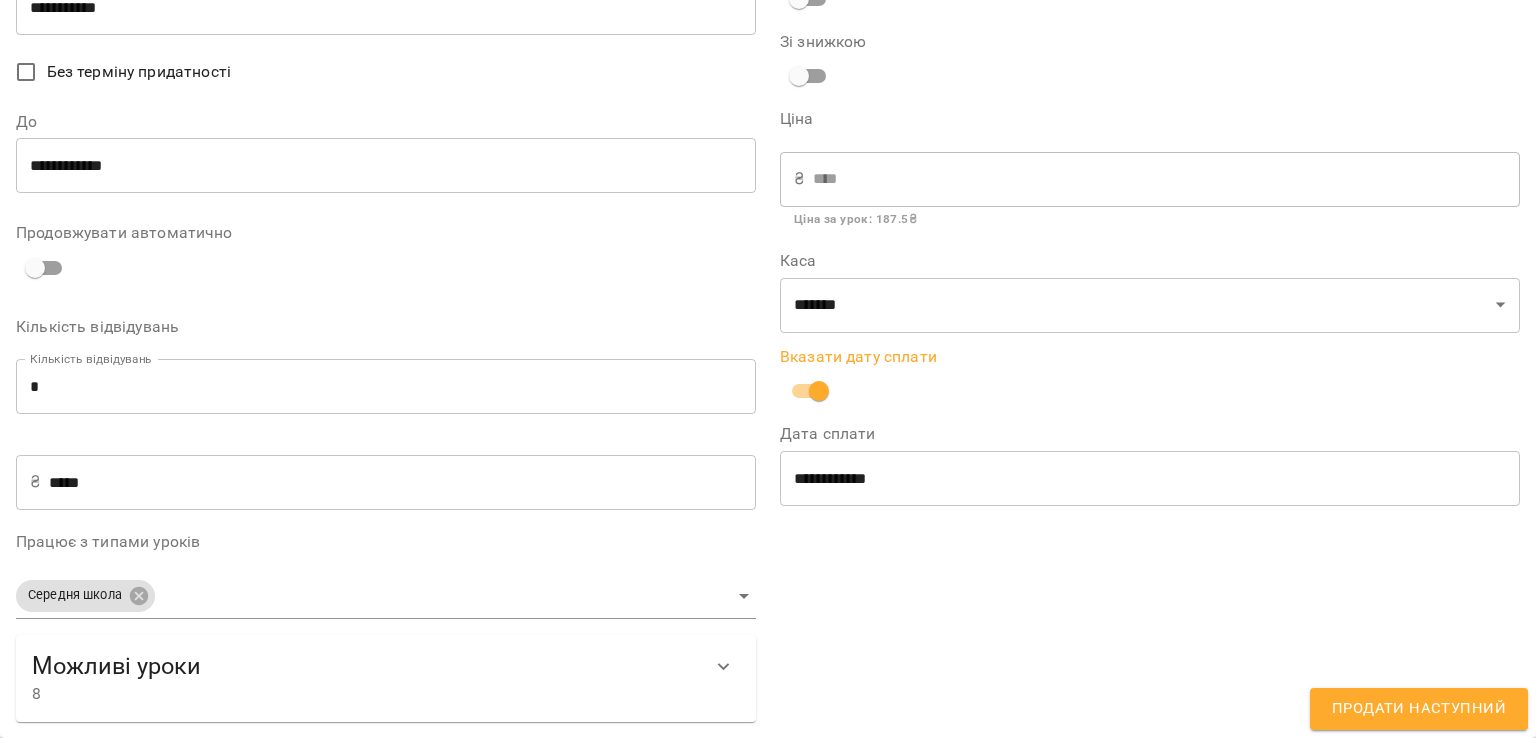 click on "**********" at bounding box center (1150, 478) 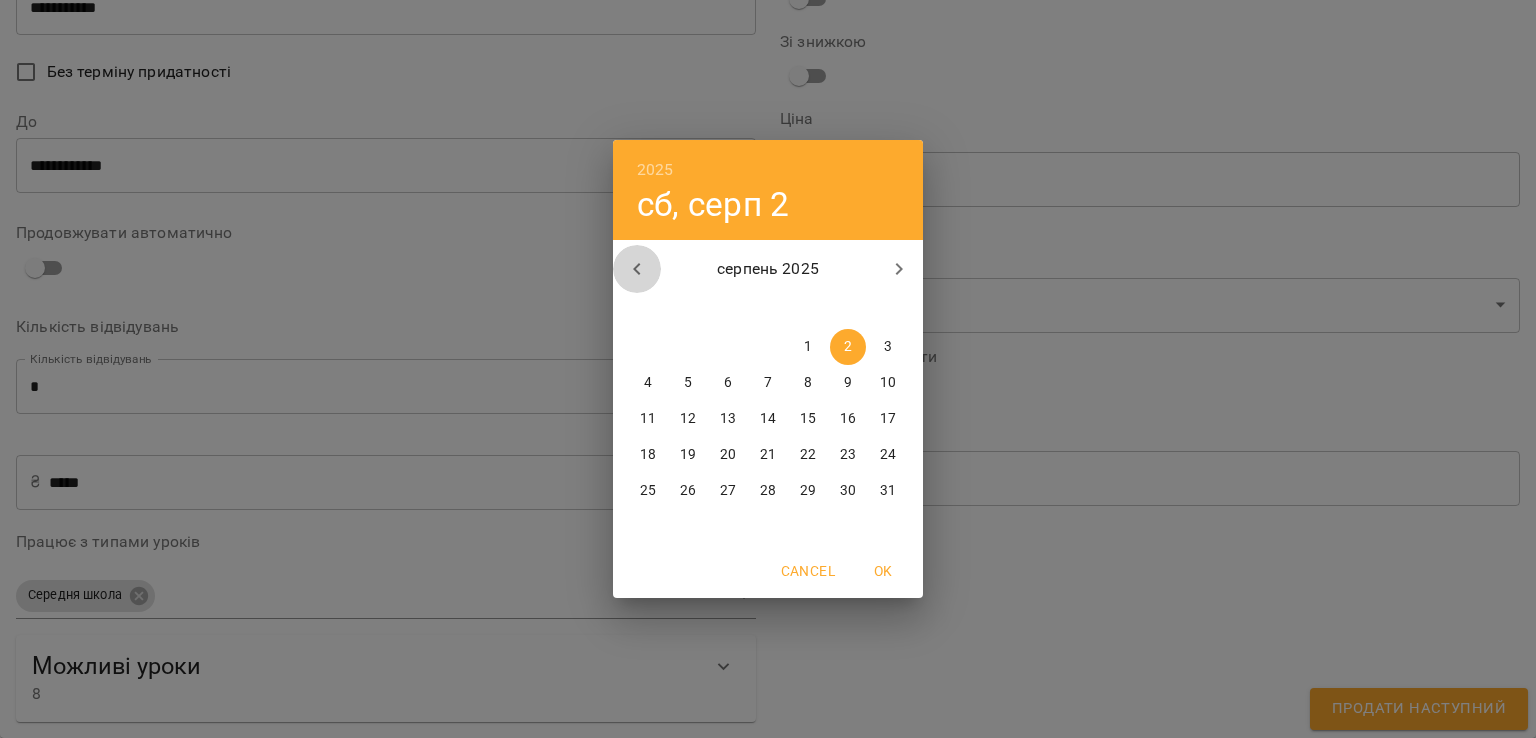 click 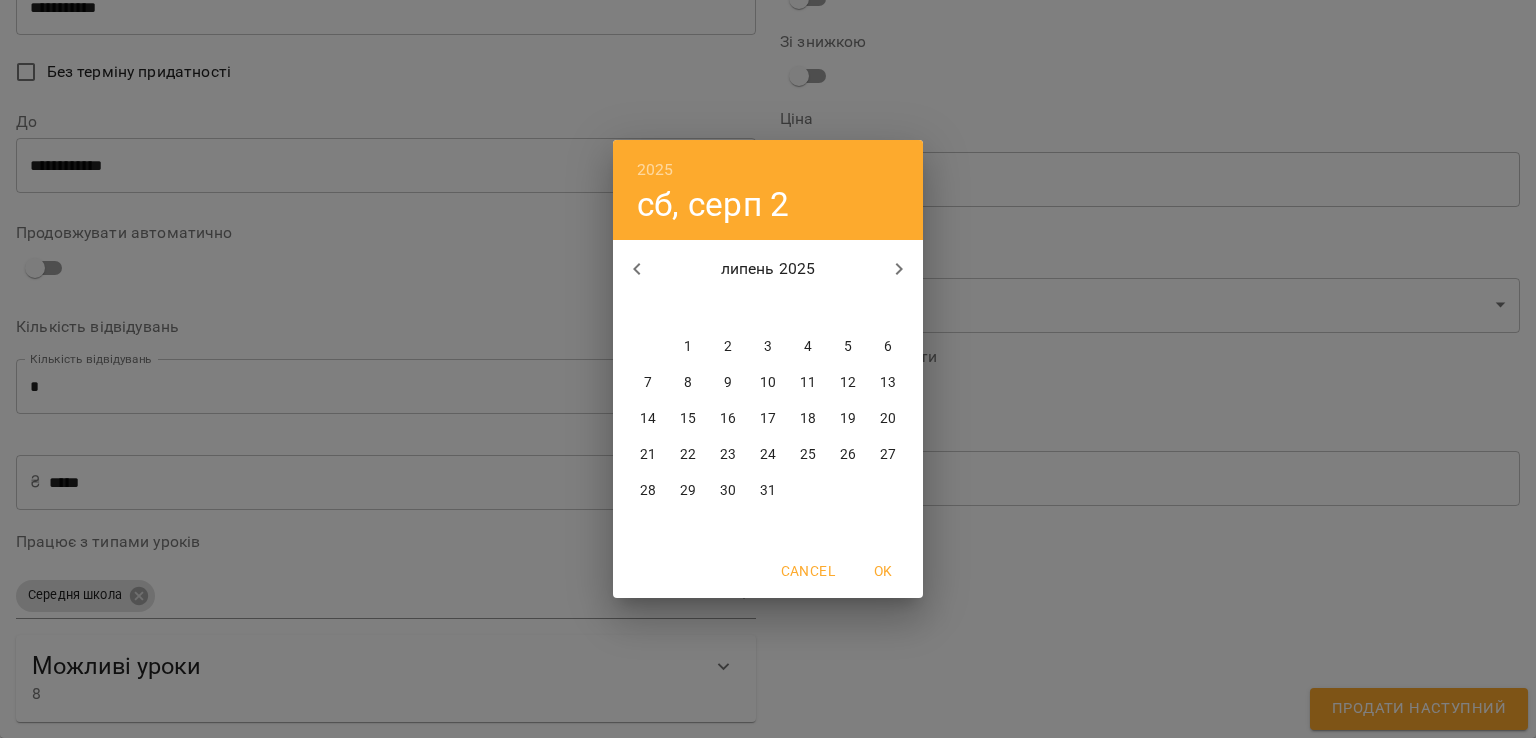 click on "28" at bounding box center (648, 491) 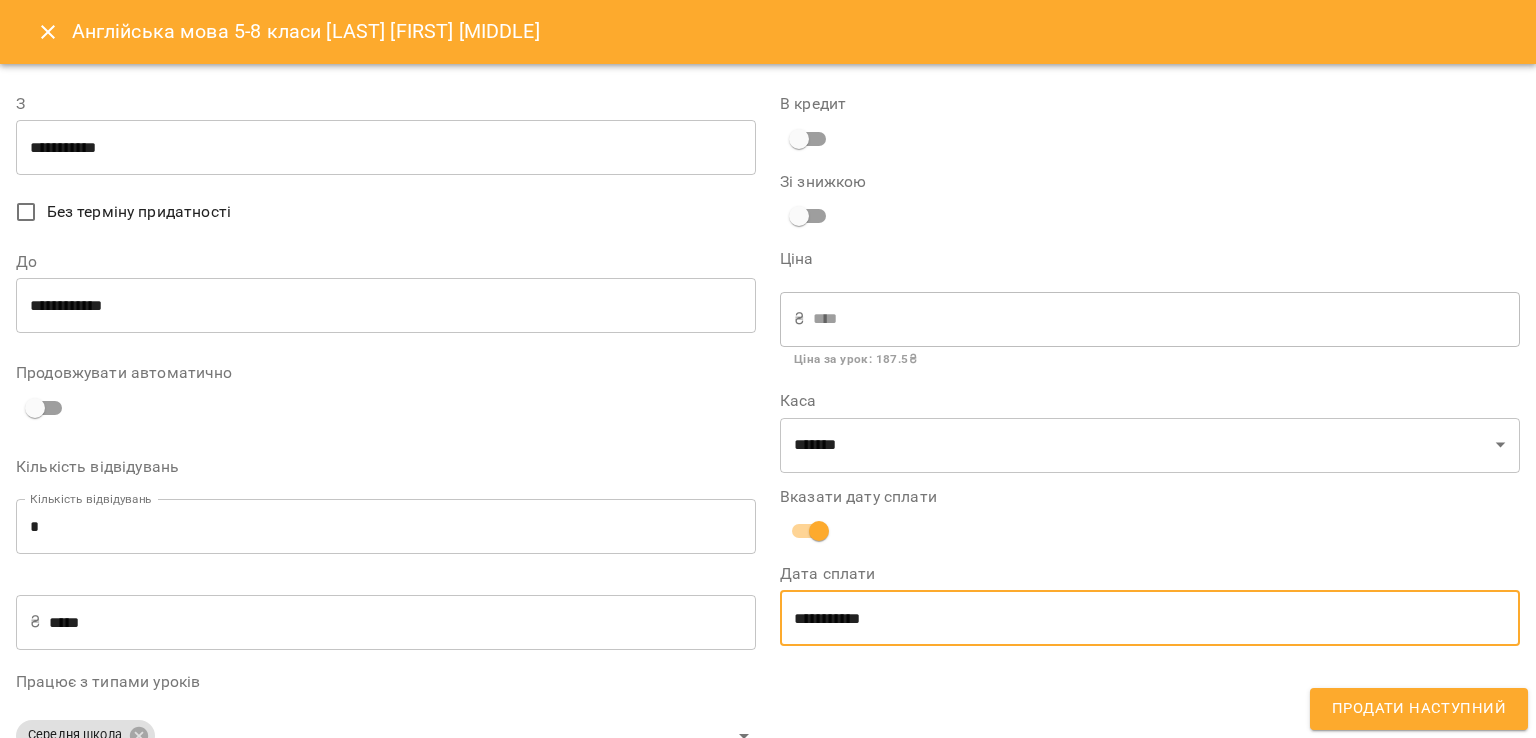 scroll, scrollTop: 0, scrollLeft: 0, axis: both 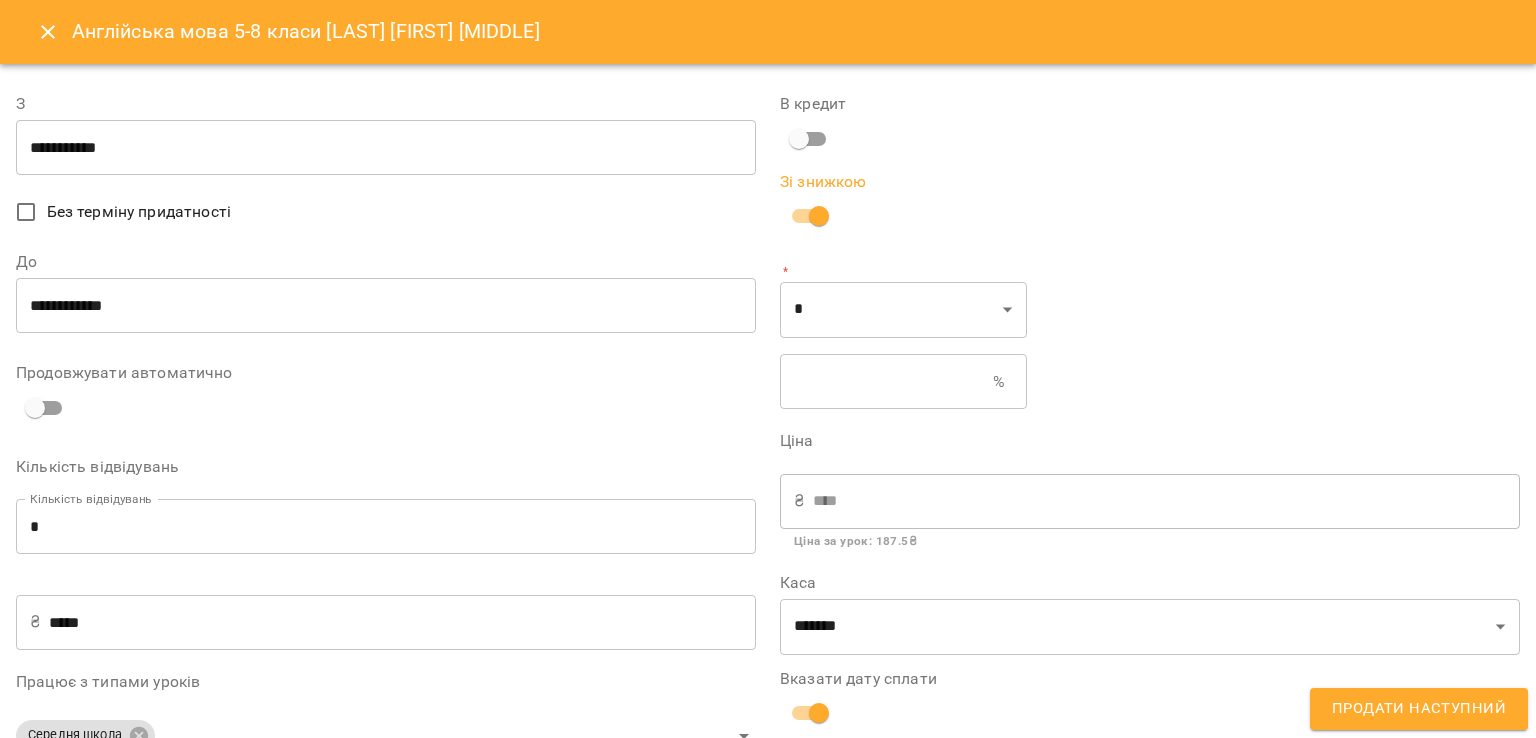 click at bounding box center (886, 382) 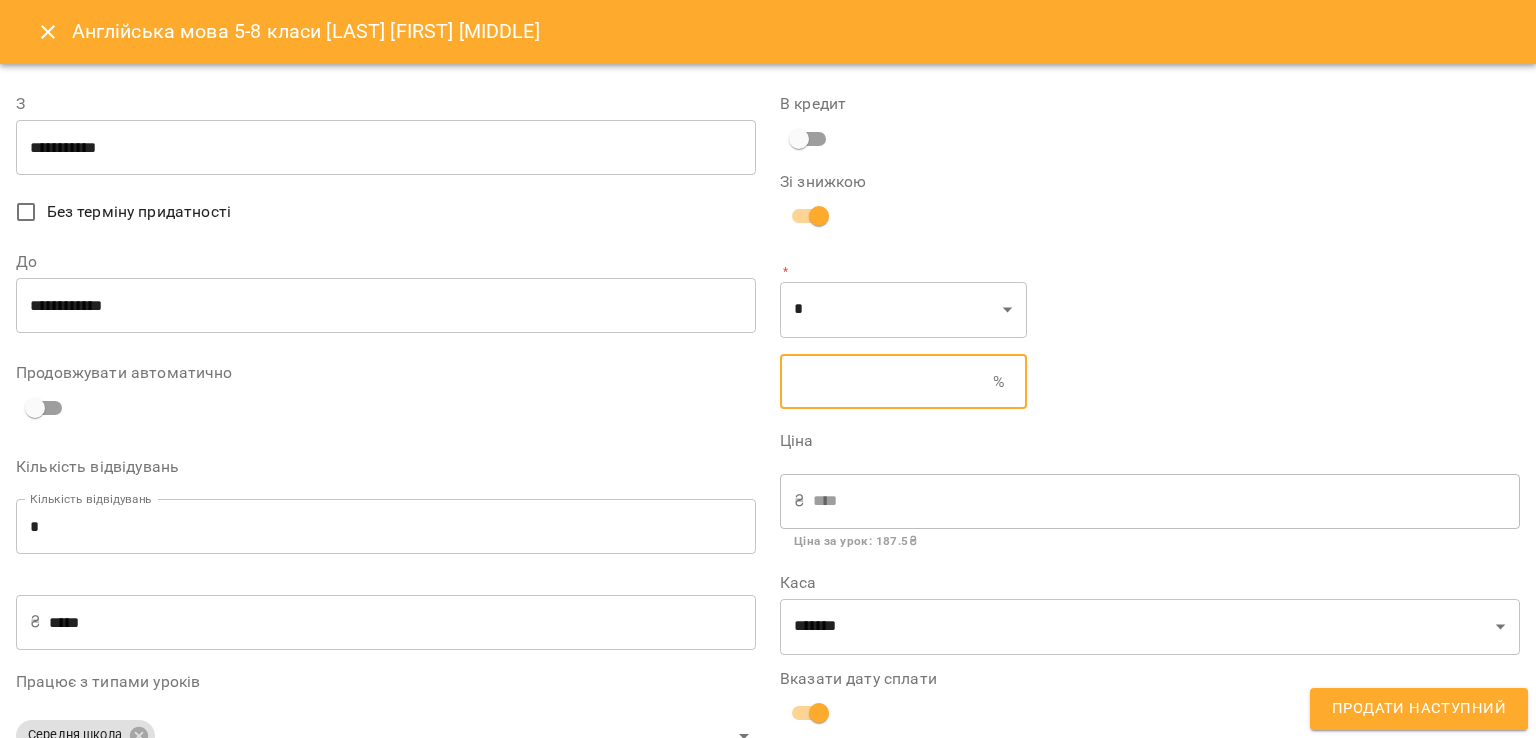 type on "****" 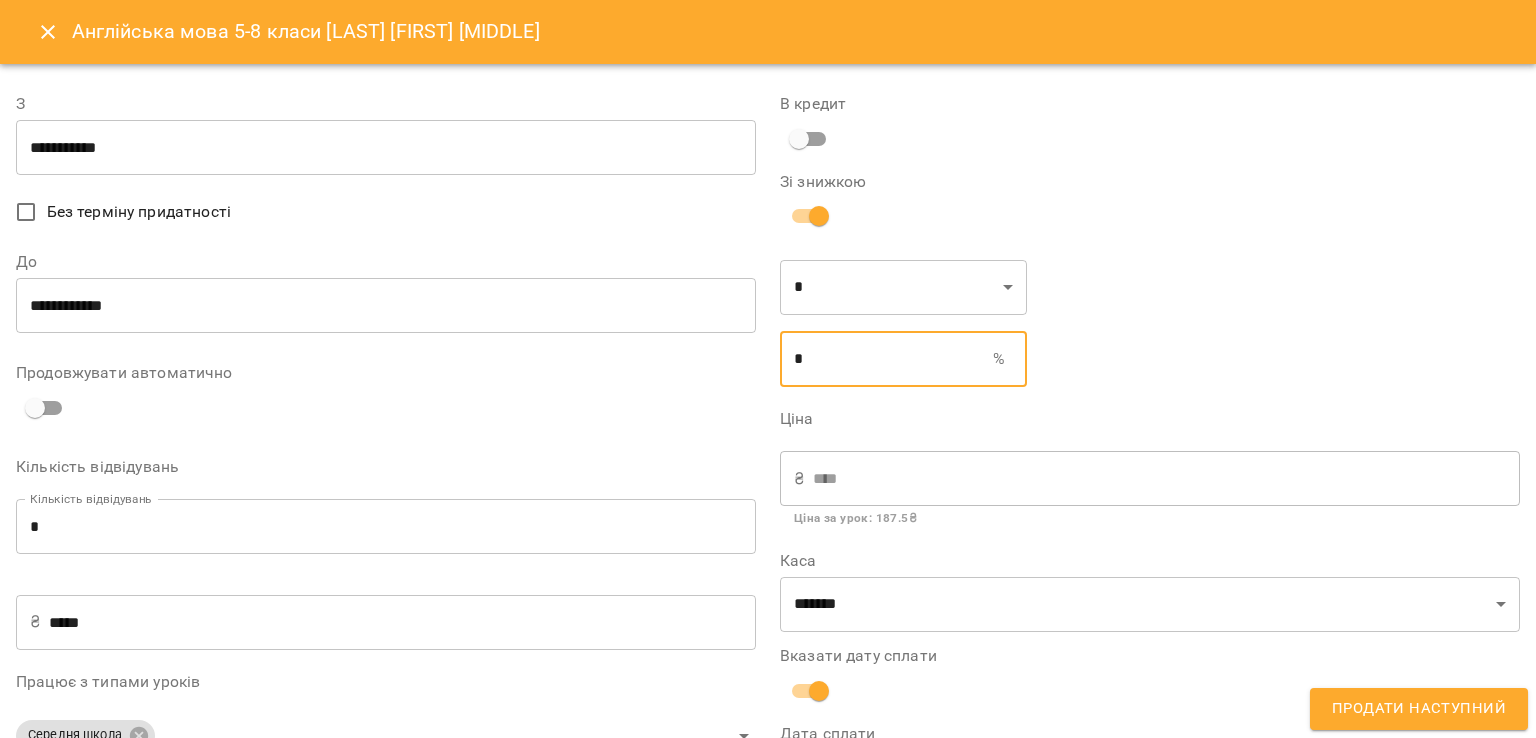 type on "****" 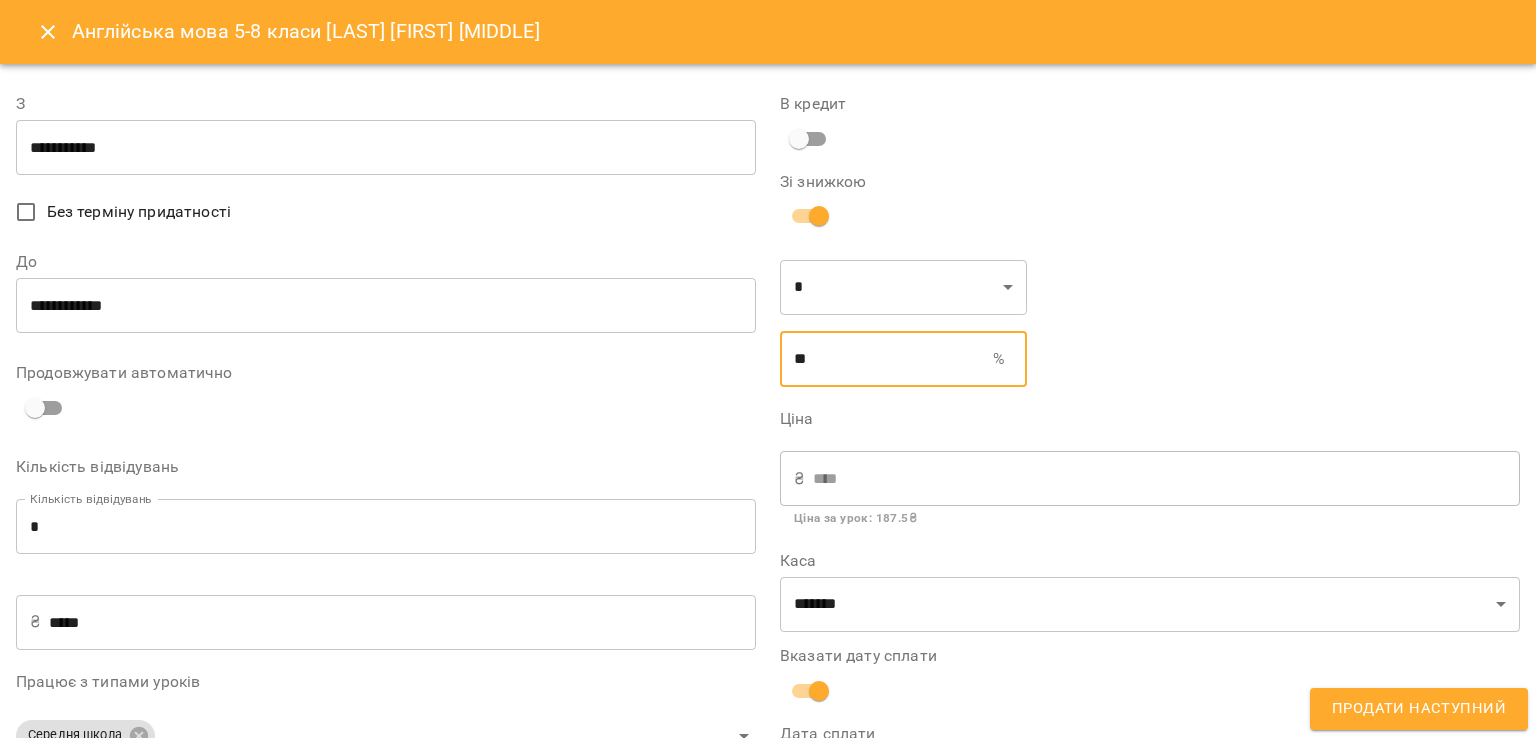 type on "**" 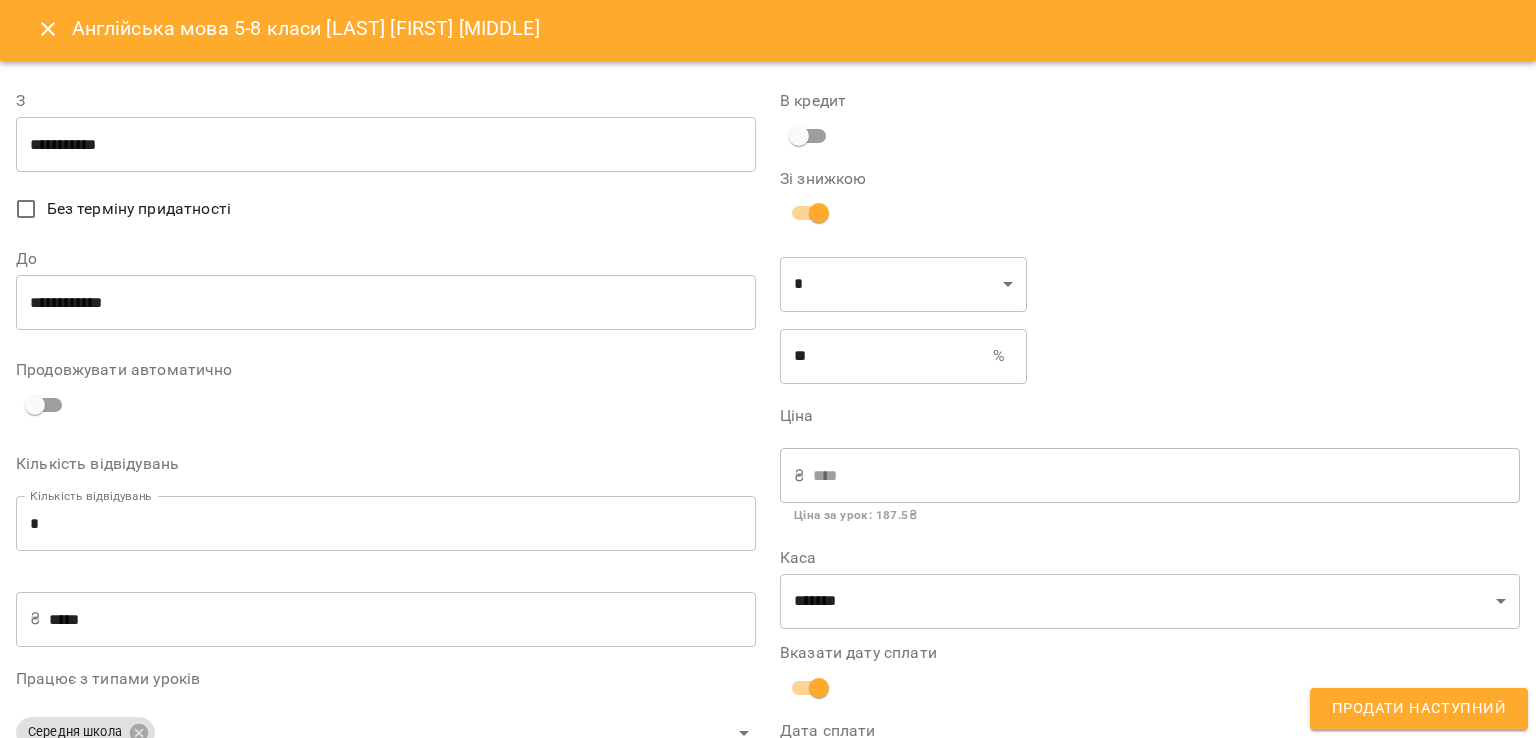 scroll, scrollTop: 0, scrollLeft: 0, axis: both 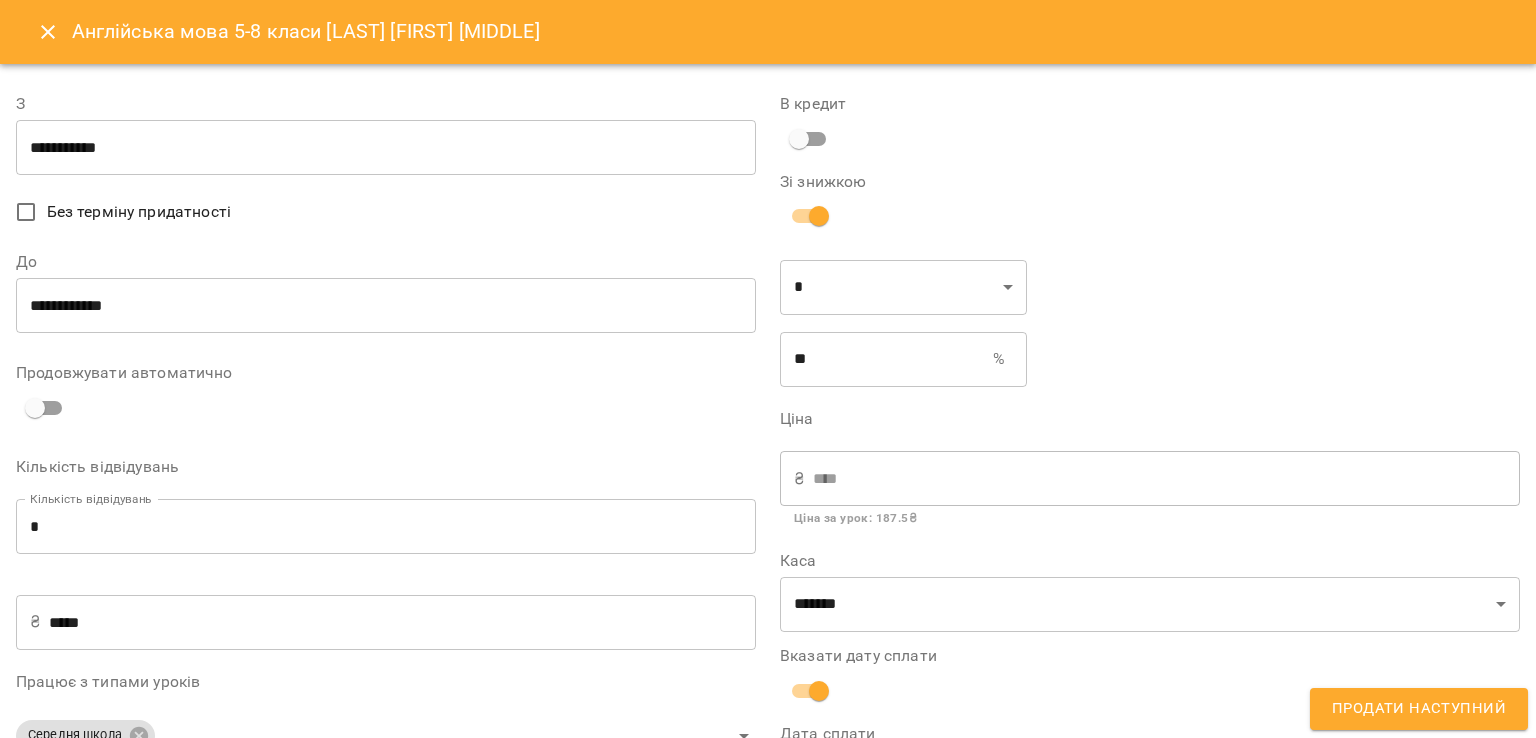 click on "Продати наступний" at bounding box center (1419, 709) 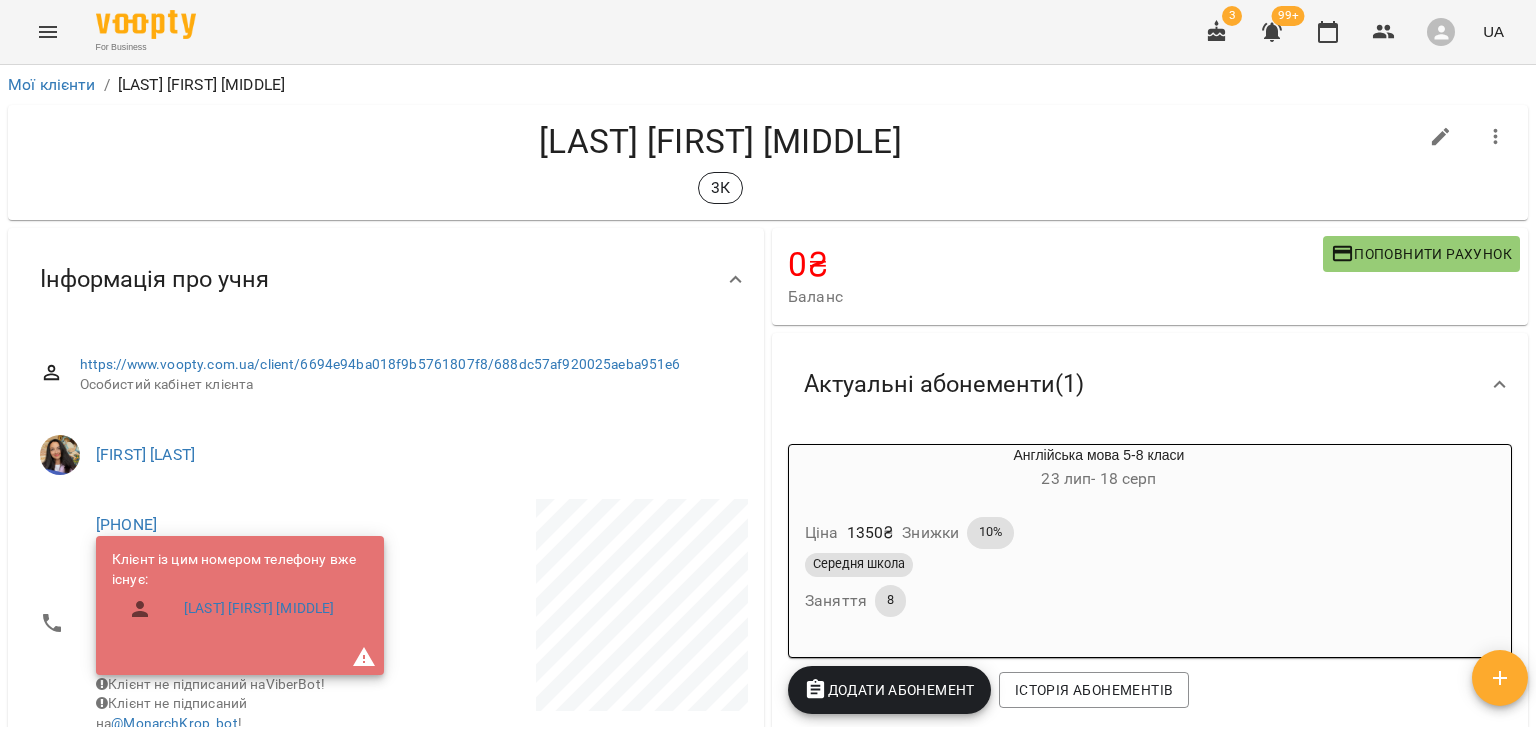 click on "Ціна 1350 ₴ Знижки 10%" at bounding box center (1051, 533) 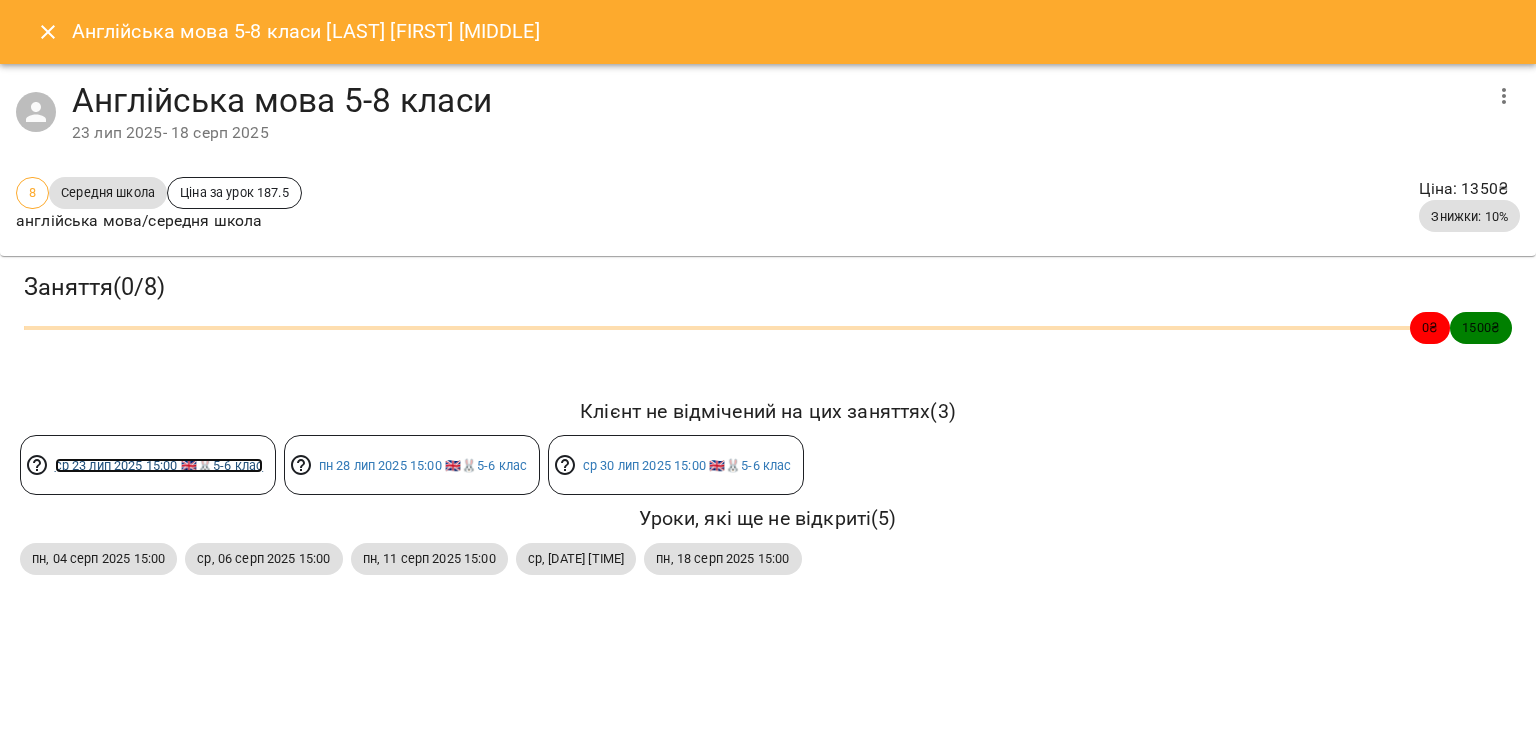 click on "ср 23 лип 2025 15:00   🇬🇧🐰5-6 клас" at bounding box center (159, 465) 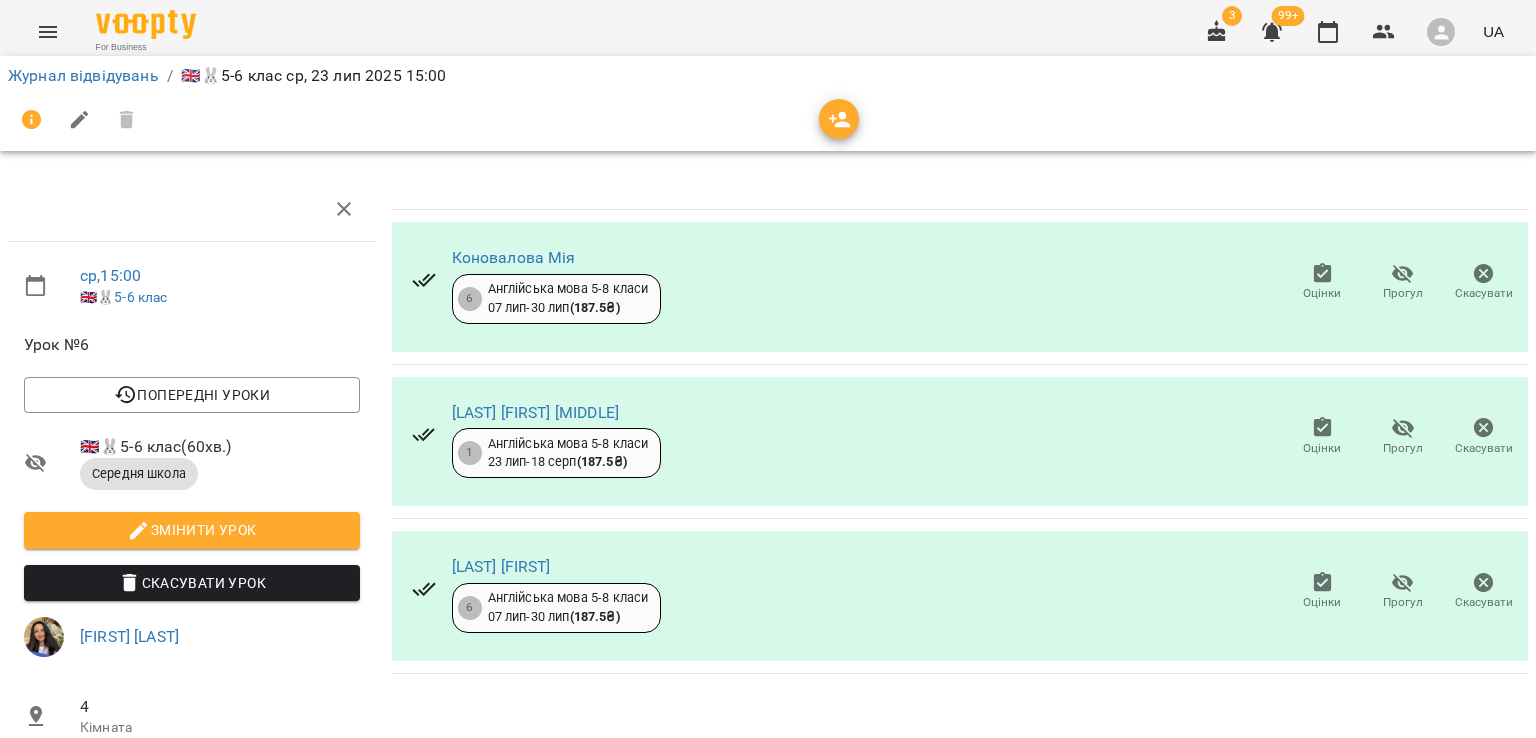 click 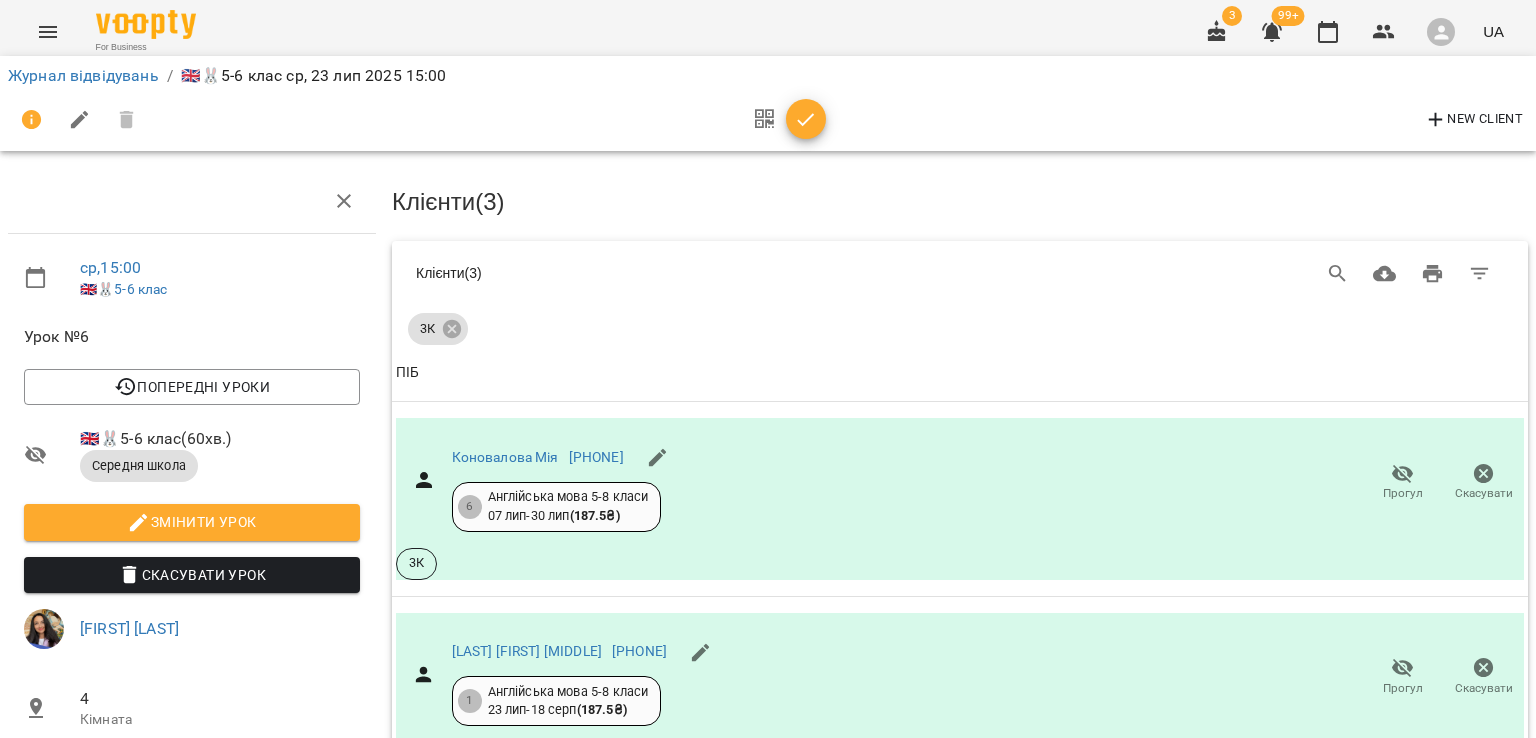 scroll, scrollTop: 482, scrollLeft: 0, axis: vertical 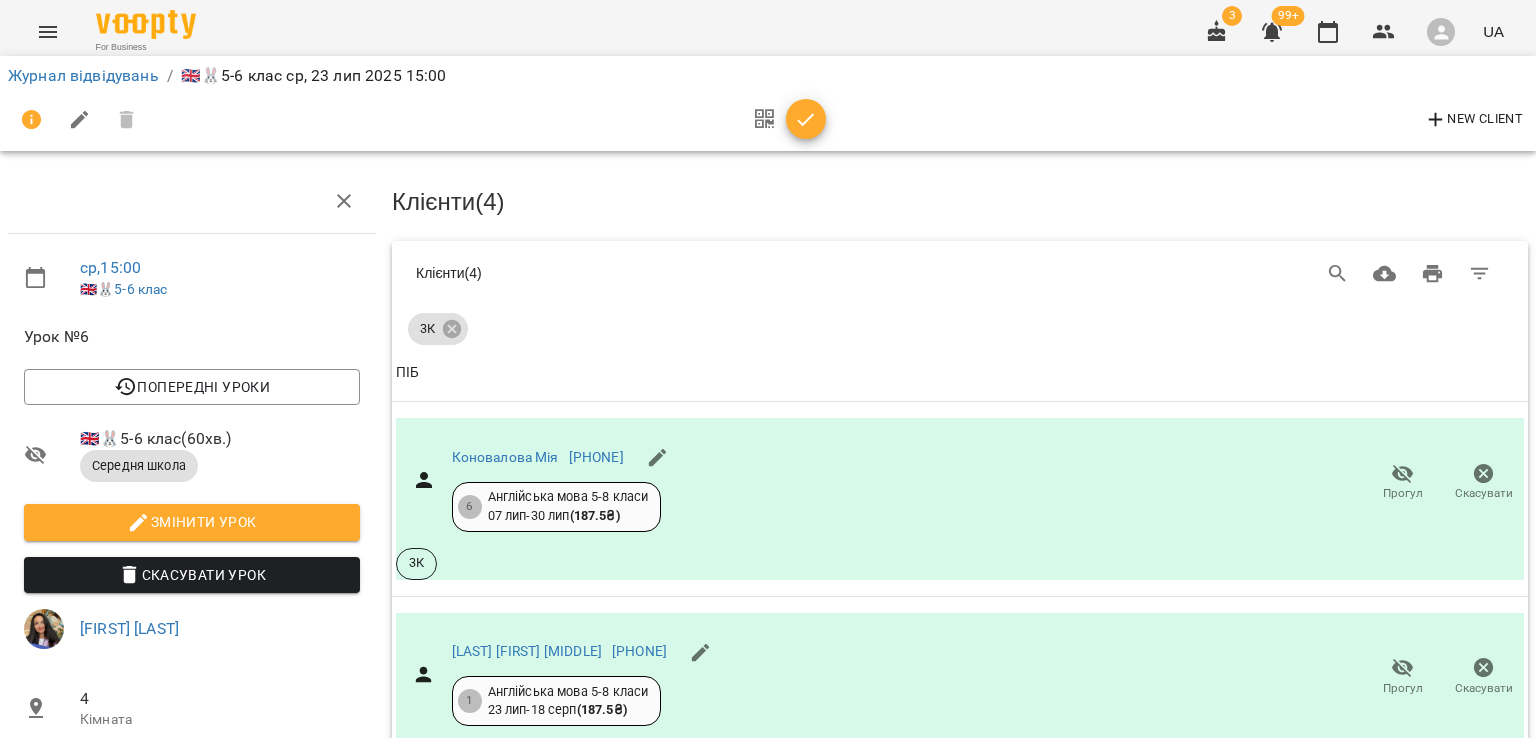 click on "[LAST] [FIRST] [PATRONYMIC]" at bounding box center (527, 846) 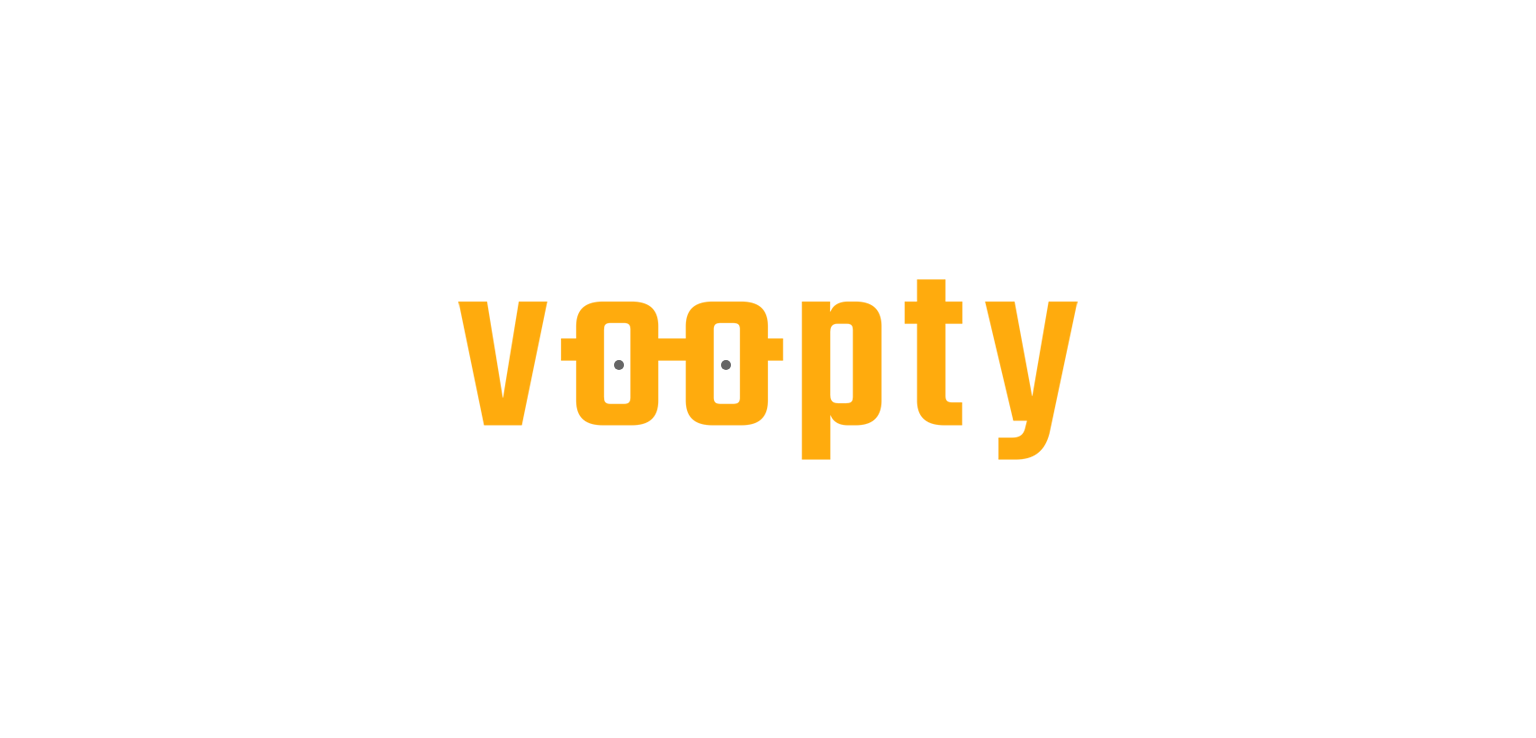 scroll, scrollTop: 0, scrollLeft: 0, axis: both 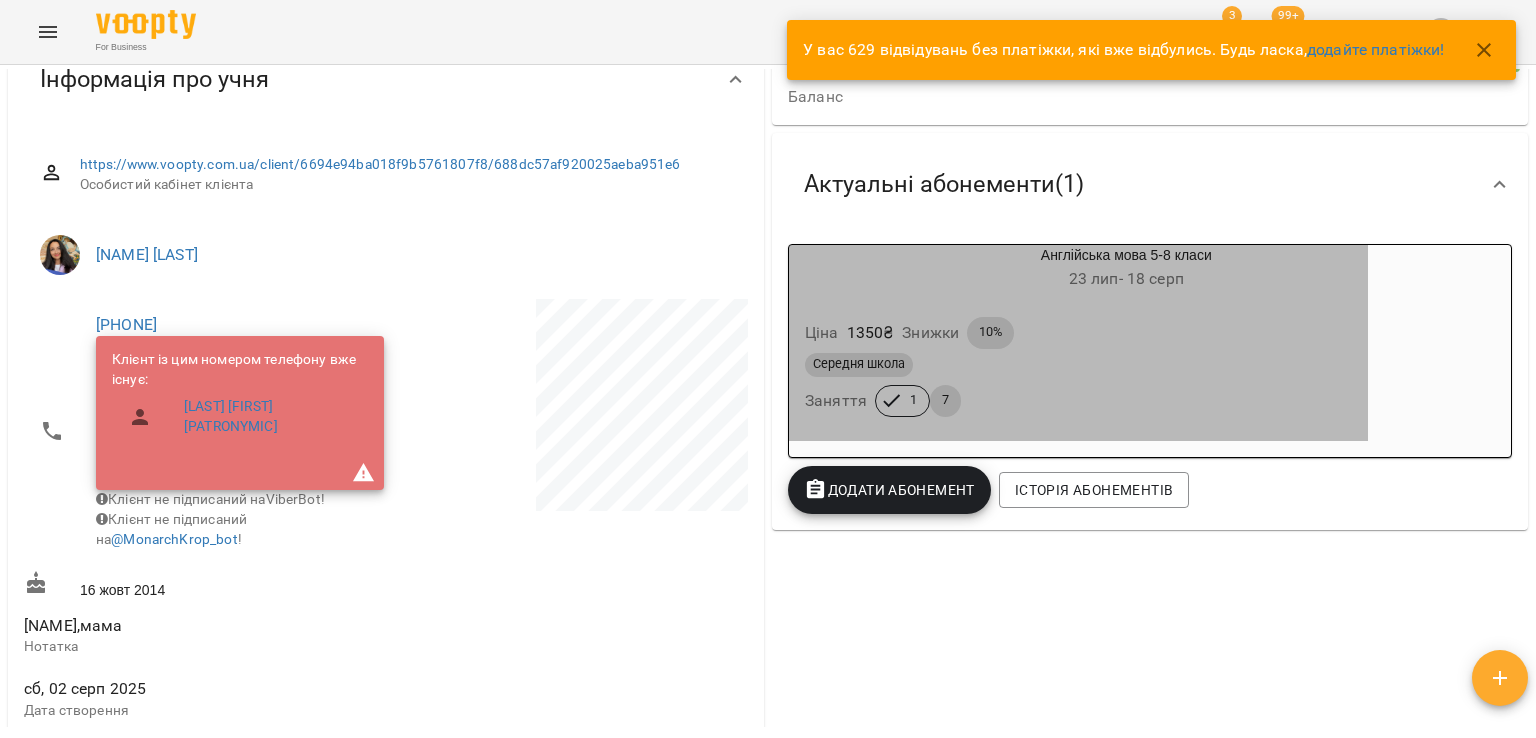 click on "Ціна 1350 ₴ Знижки 10%" at bounding box center [1078, 333] 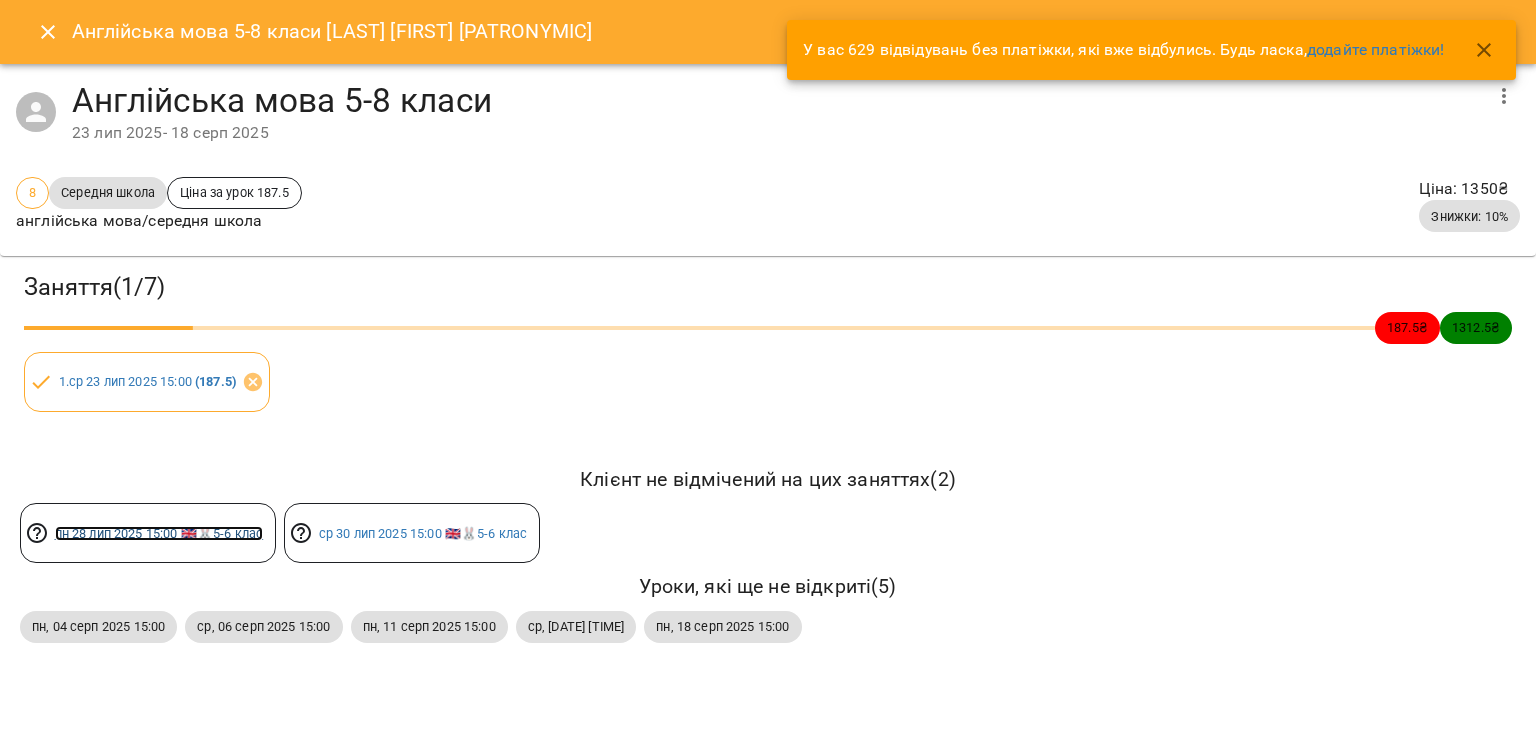 click on "пн [DATE] [TIME]   🇬🇧🐰[GRADE]-[GRADE]" at bounding box center (159, 533) 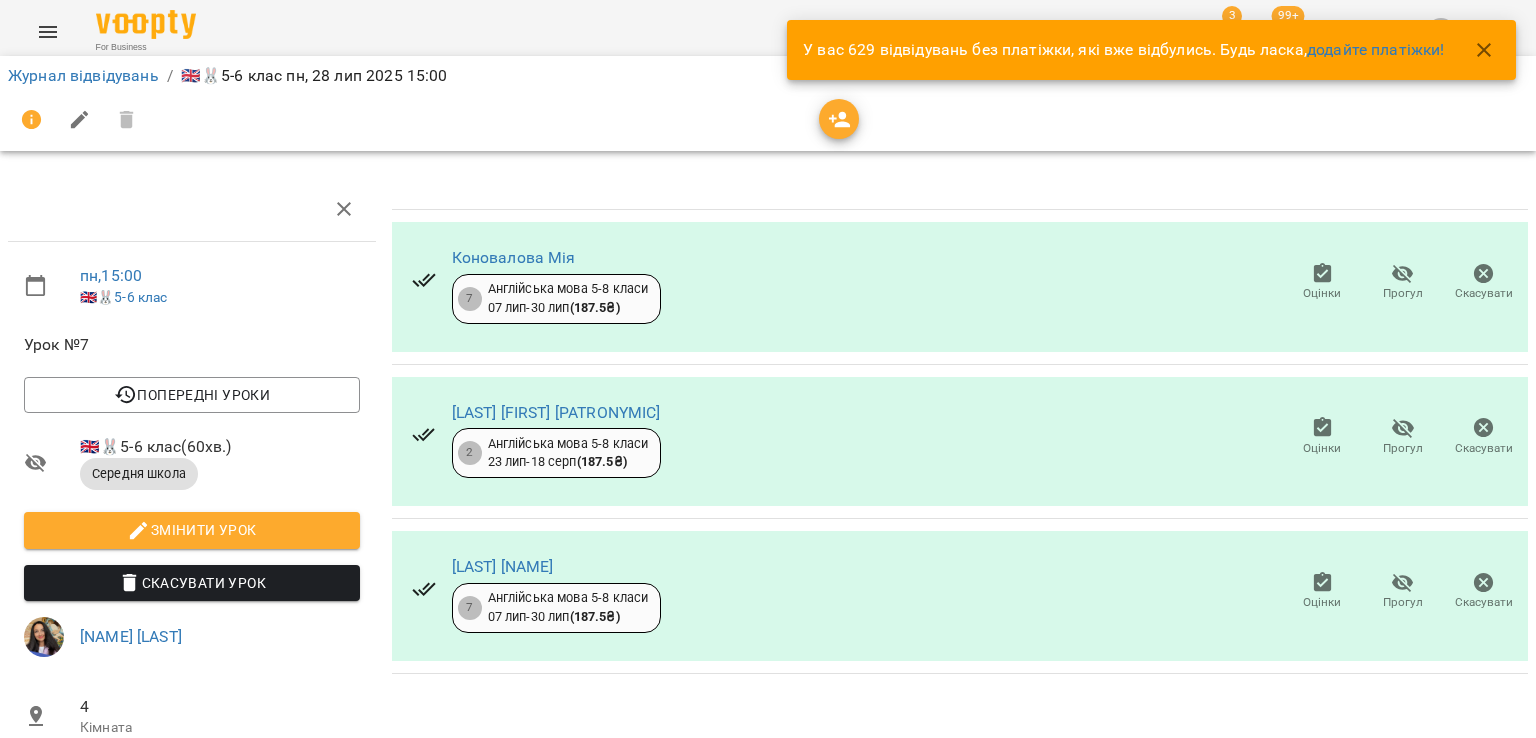 click 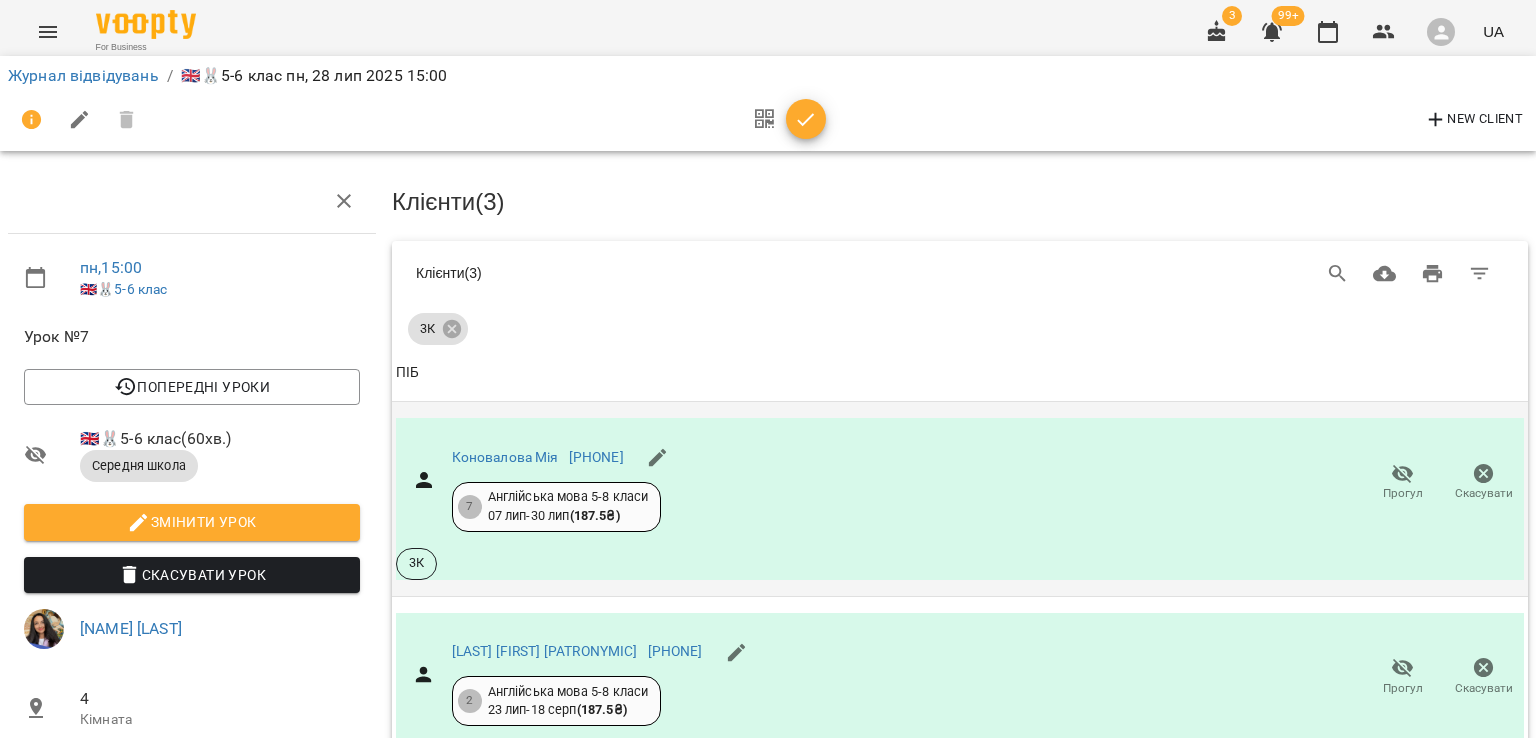 scroll, scrollTop: 482, scrollLeft: 0, axis: vertical 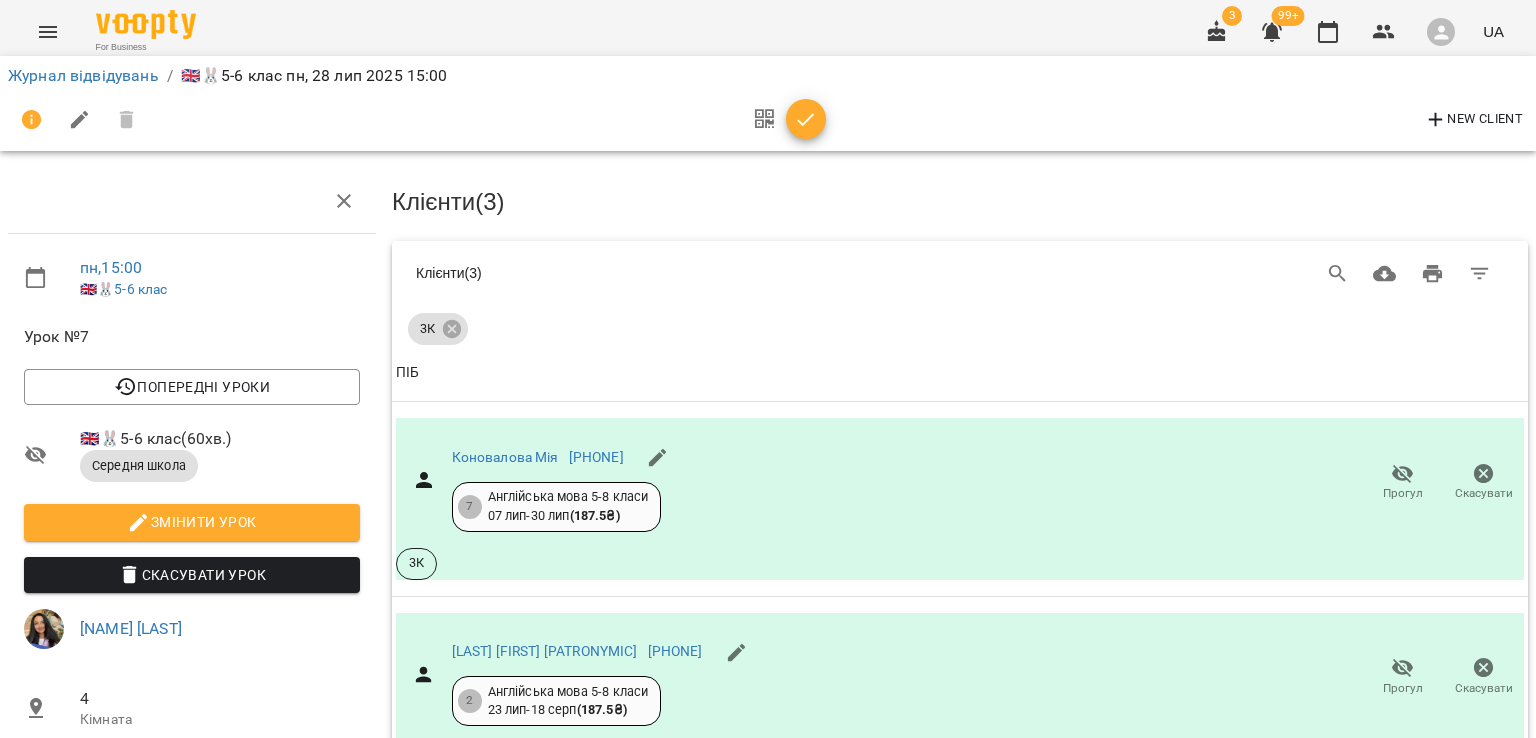 click on "Відвідав" at bounding box center [1404, 857] 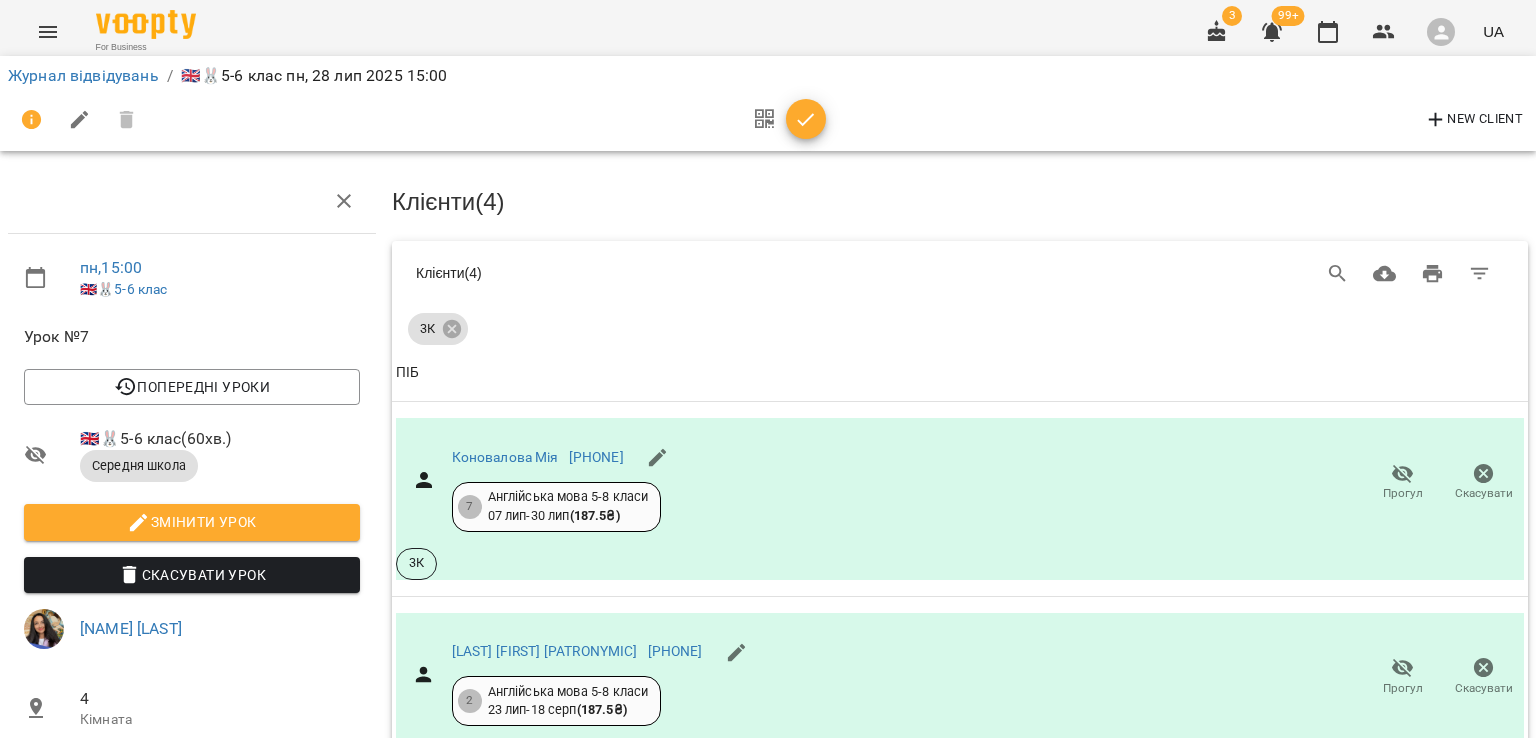 click at bounding box center [806, 119] 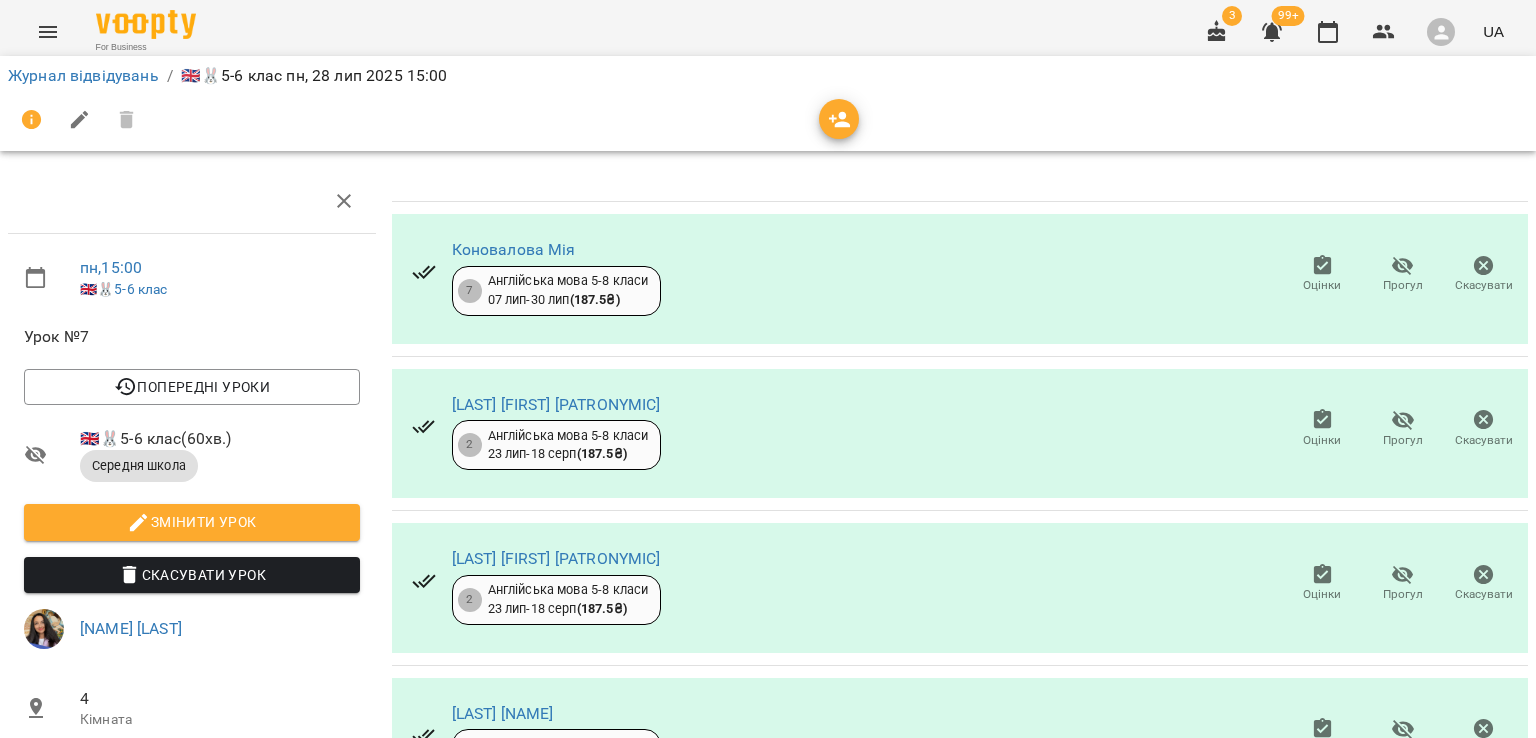 scroll, scrollTop: 0, scrollLeft: 0, axis: both 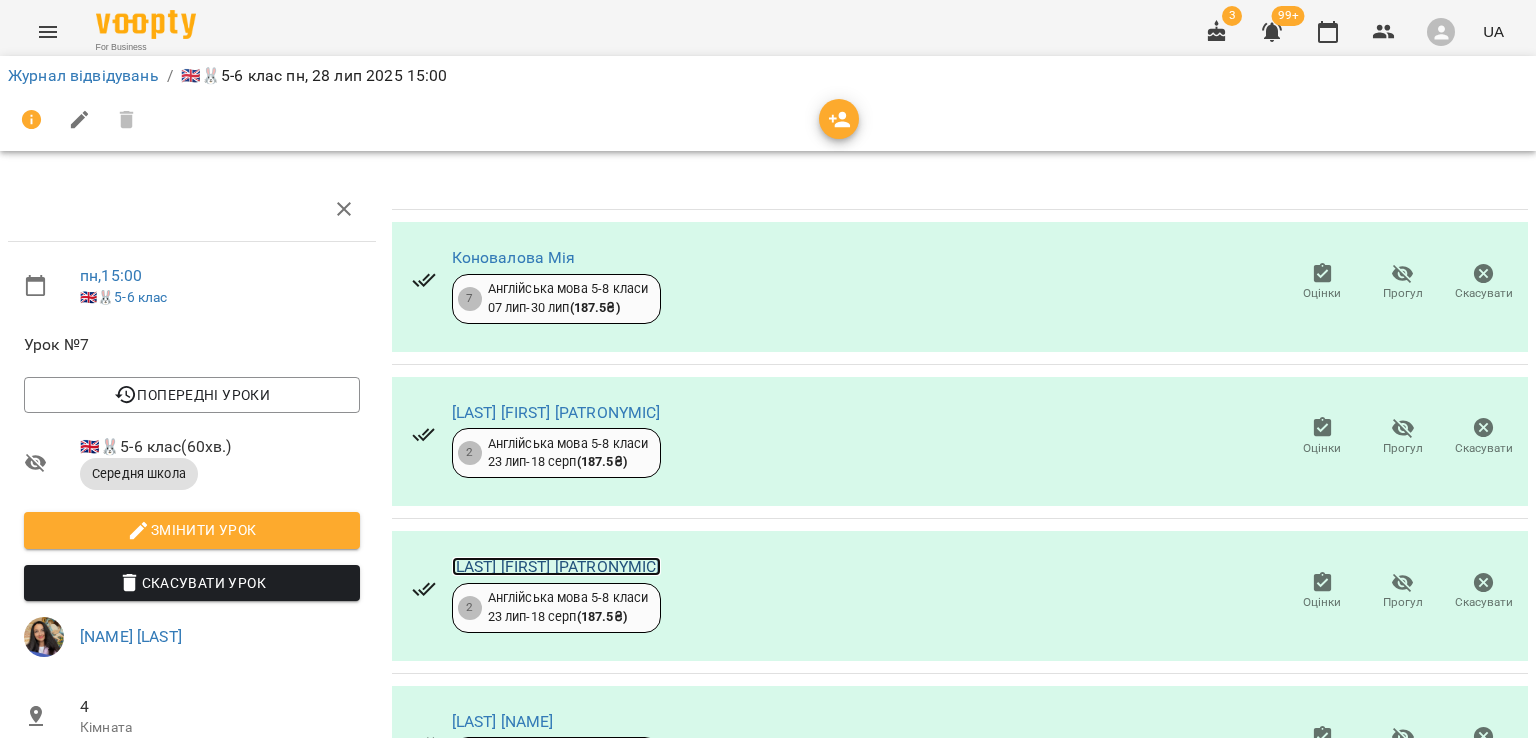 click on "[LAST] [FIRST] [PATRONYMIC]" at bounding box center [556, 566] 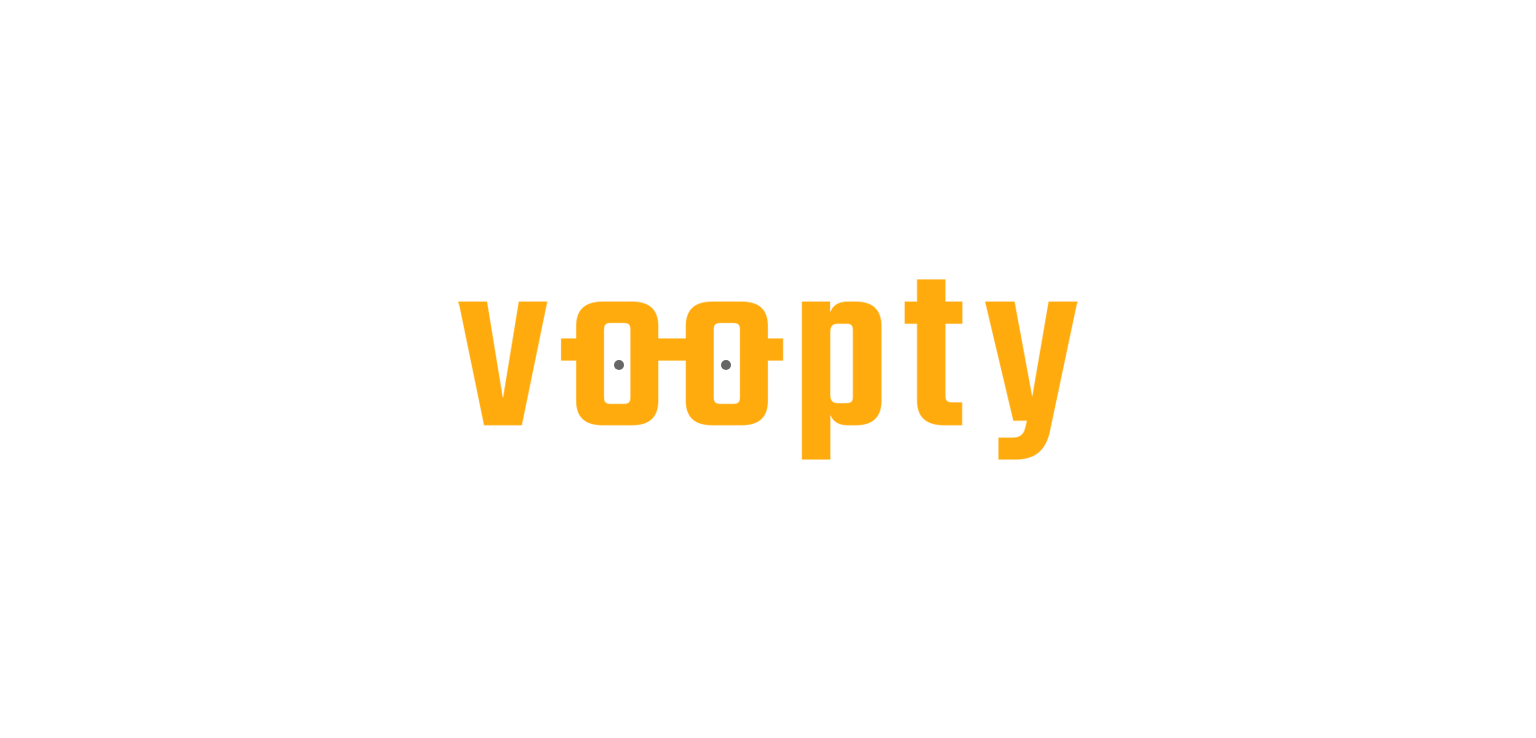 scroll, scrollTop: 0, scrollLeft: 0, axis: both 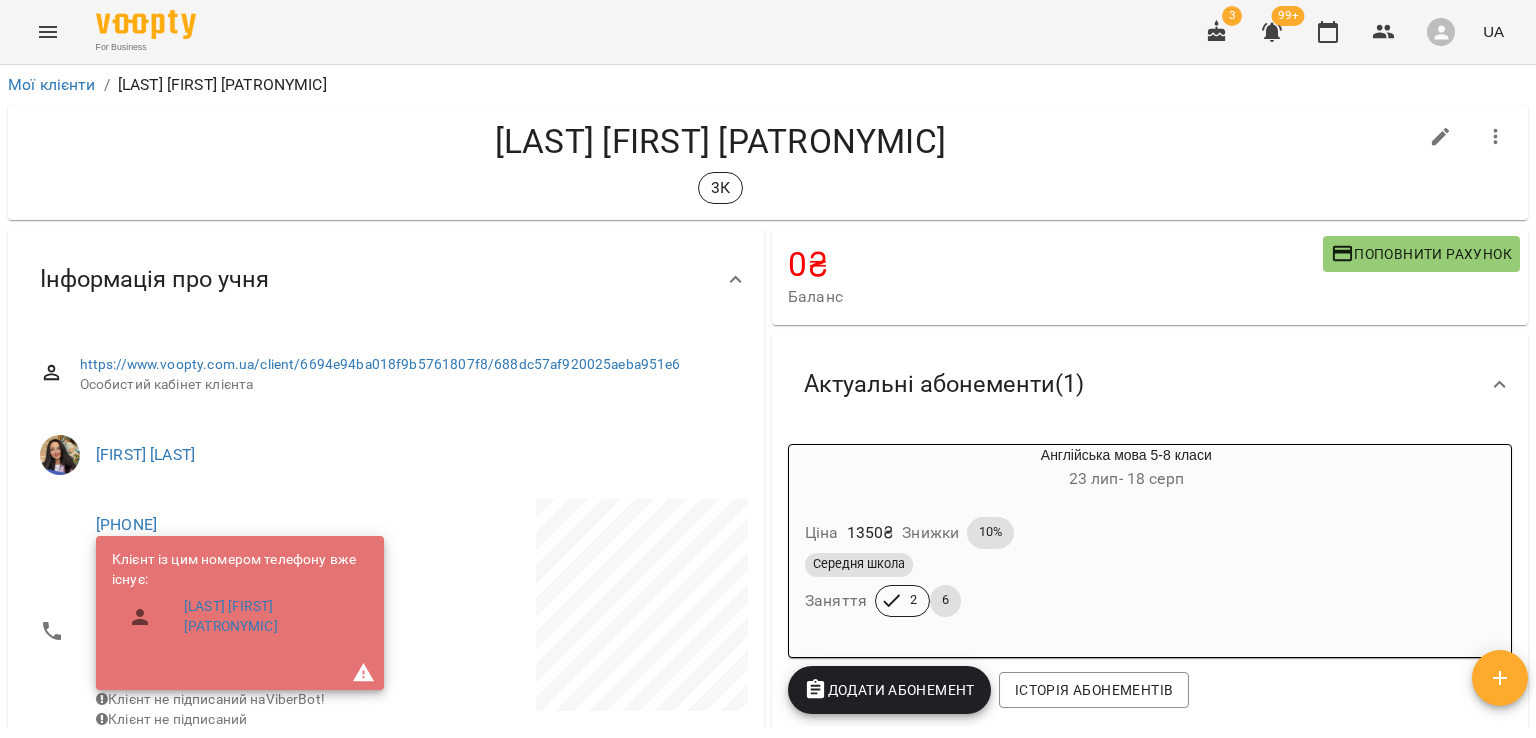 click on "Ціна 1350 ₴ Знижки 10% Середня школа Заняття 2 6" at bounding box center (1078, 571) 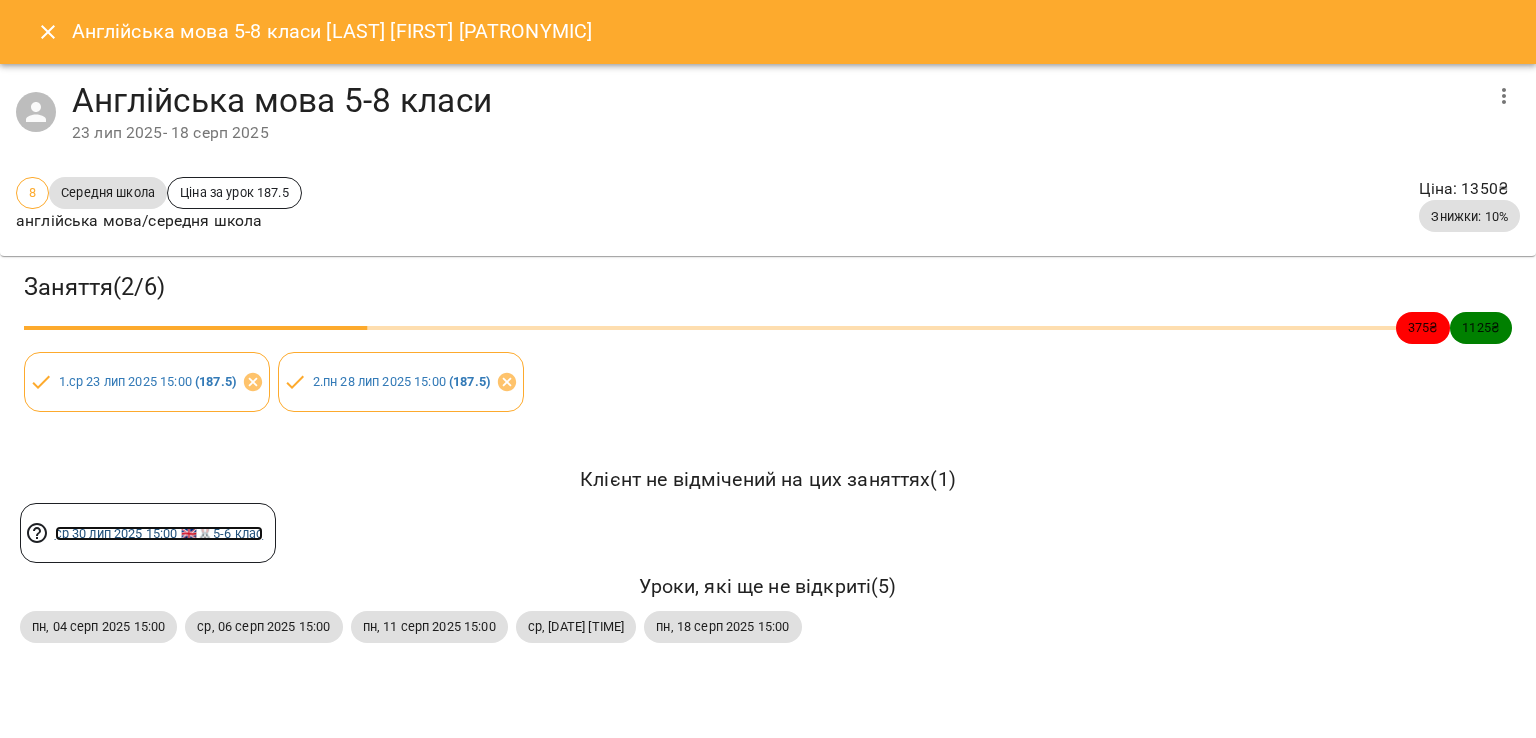 click on "ср 30 лип 2025 15:00   🇬🇧🐰5-6 клас" at bounding box center [159, 533] 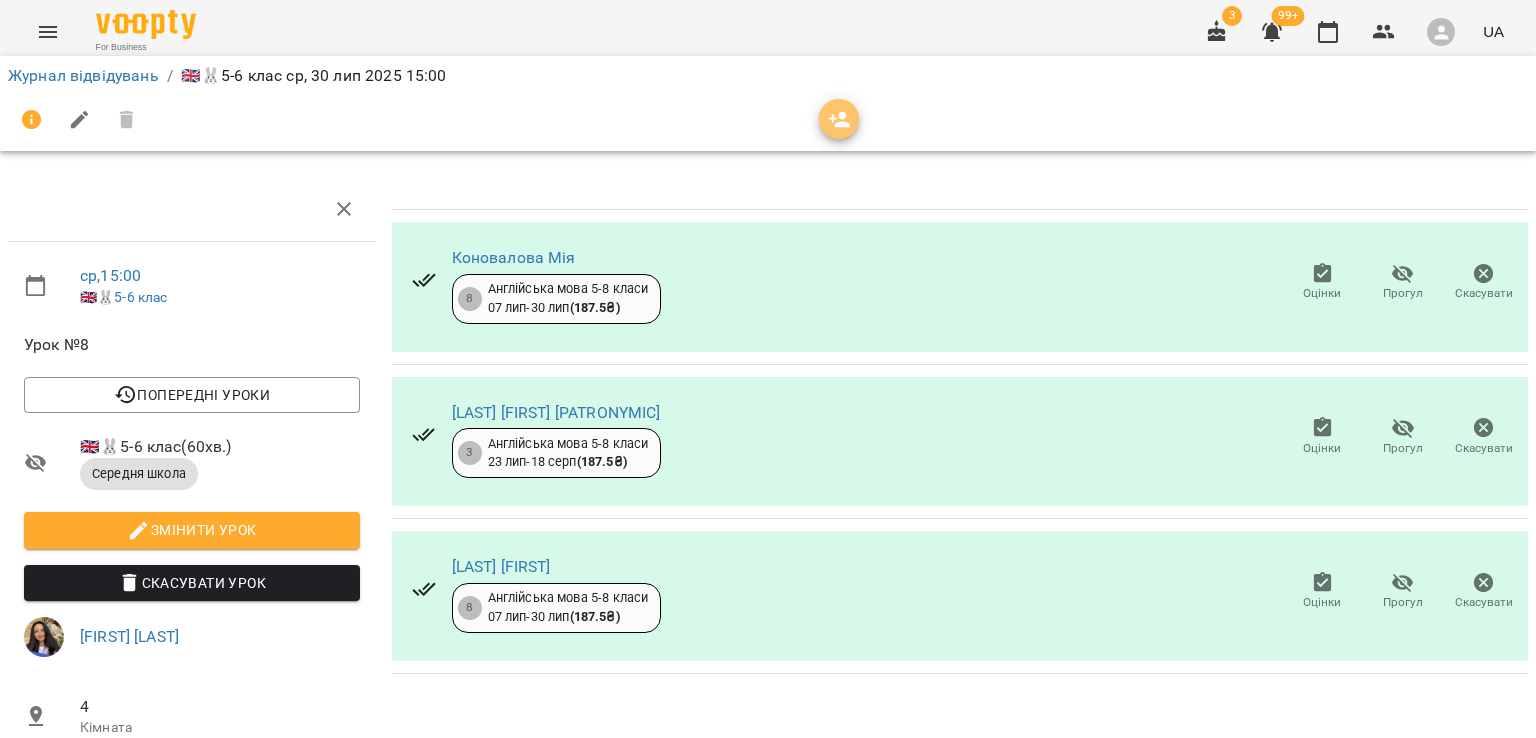 click at bounding box center [839, 119] 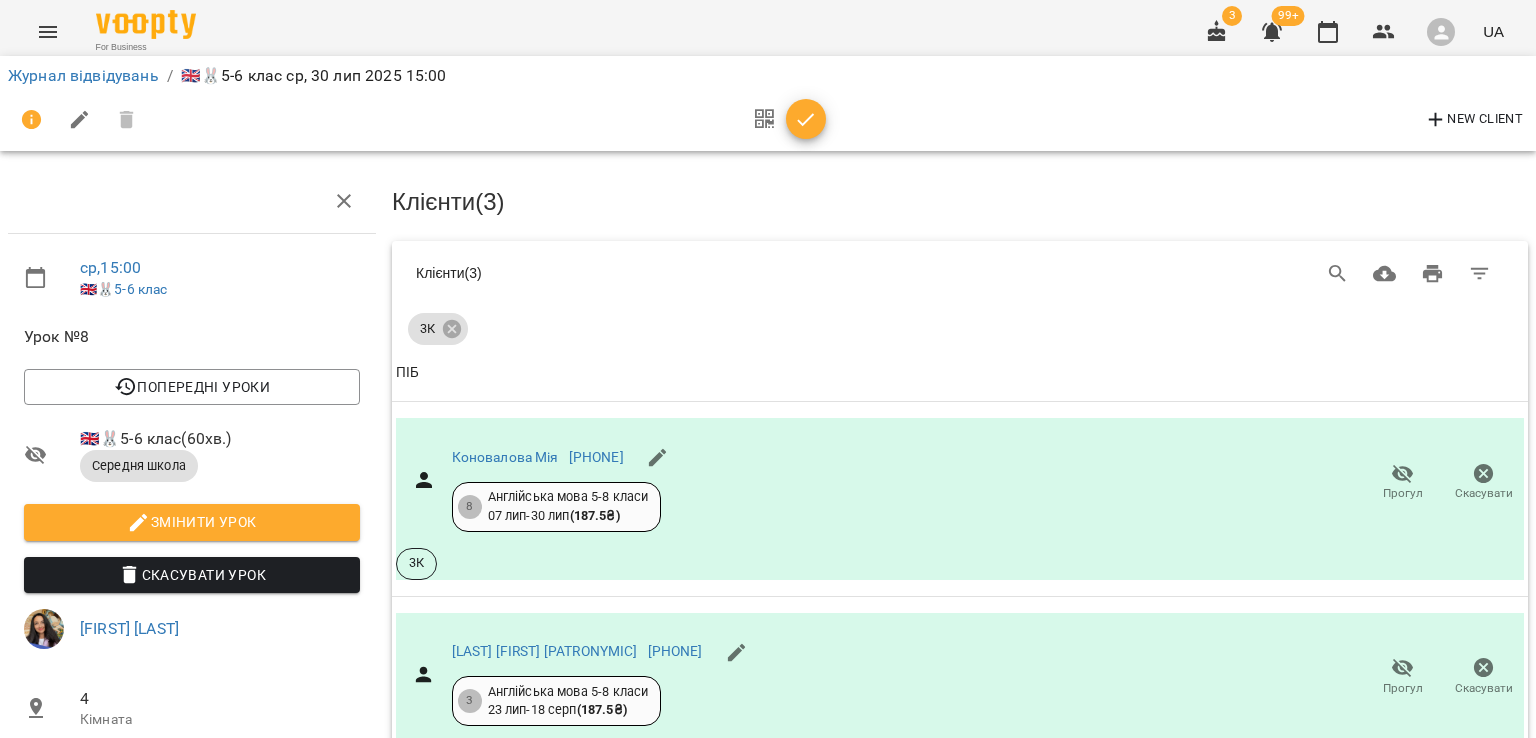 scroll, scrollTop: 482, scrollLeft: 0, axis: vertical 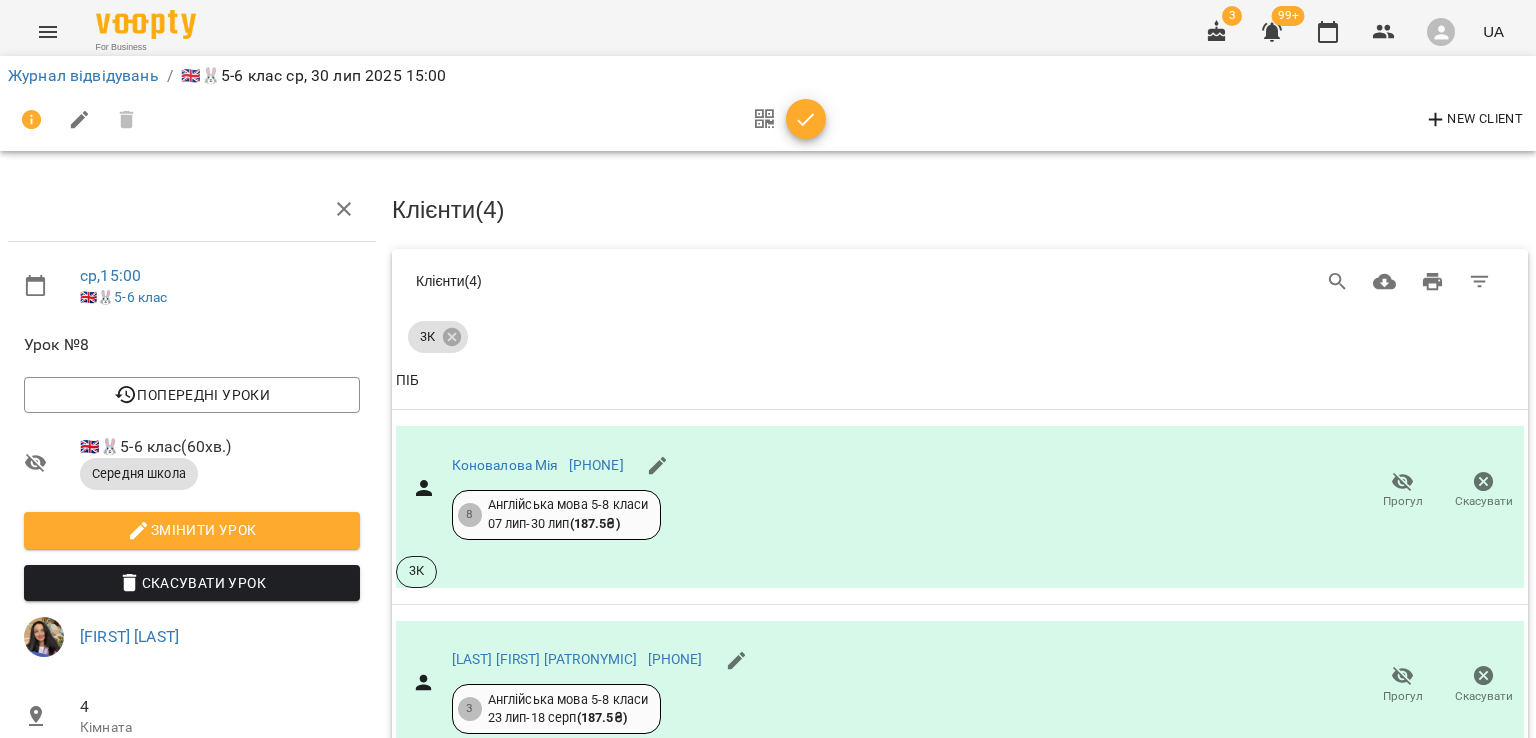 click on "Журнал відвідувань / 🇬🇧🐰5-6 клас    ср, 30 лип 2025 15:00" at bounding box center [768, 76] 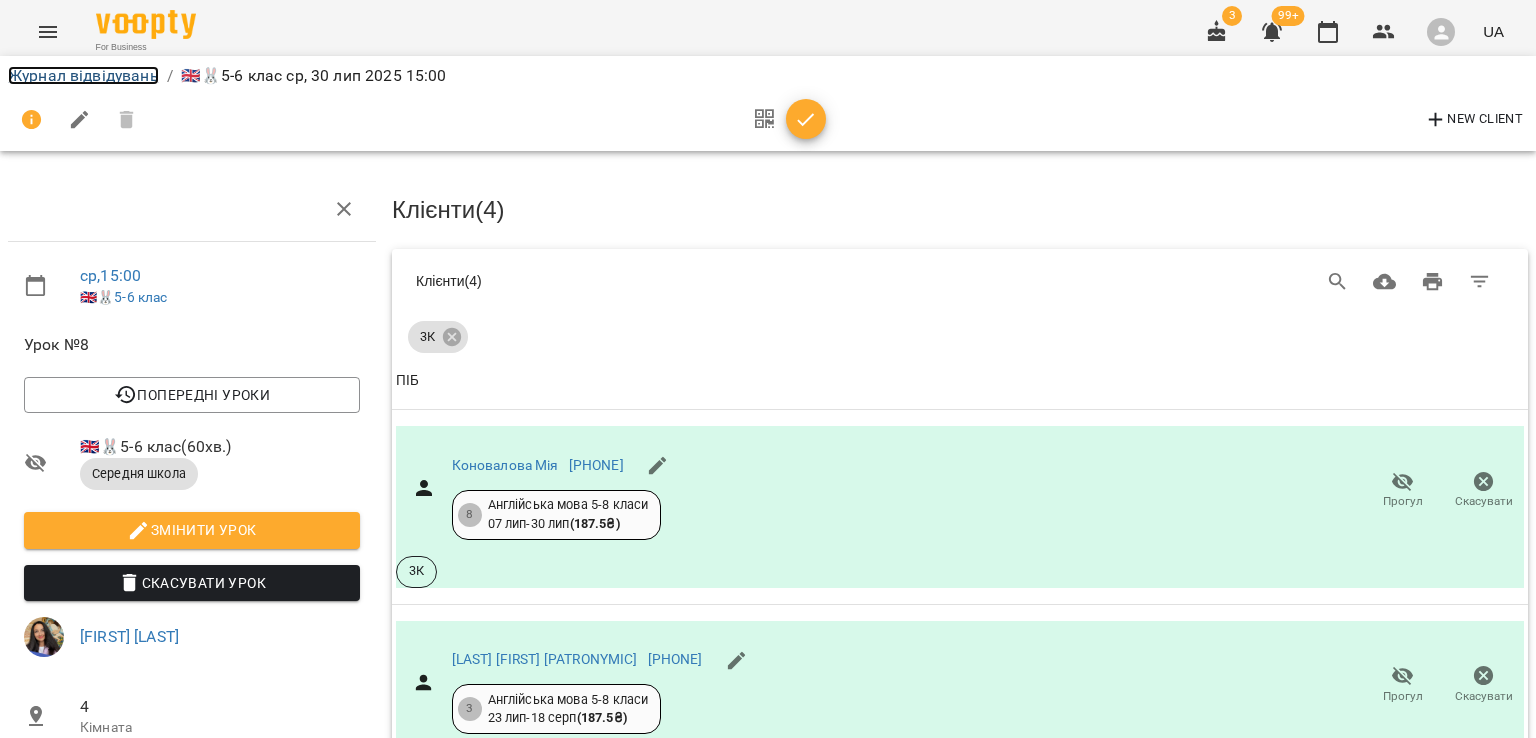 click on "Журнал відвідувань" at bounding box center (83, 75) 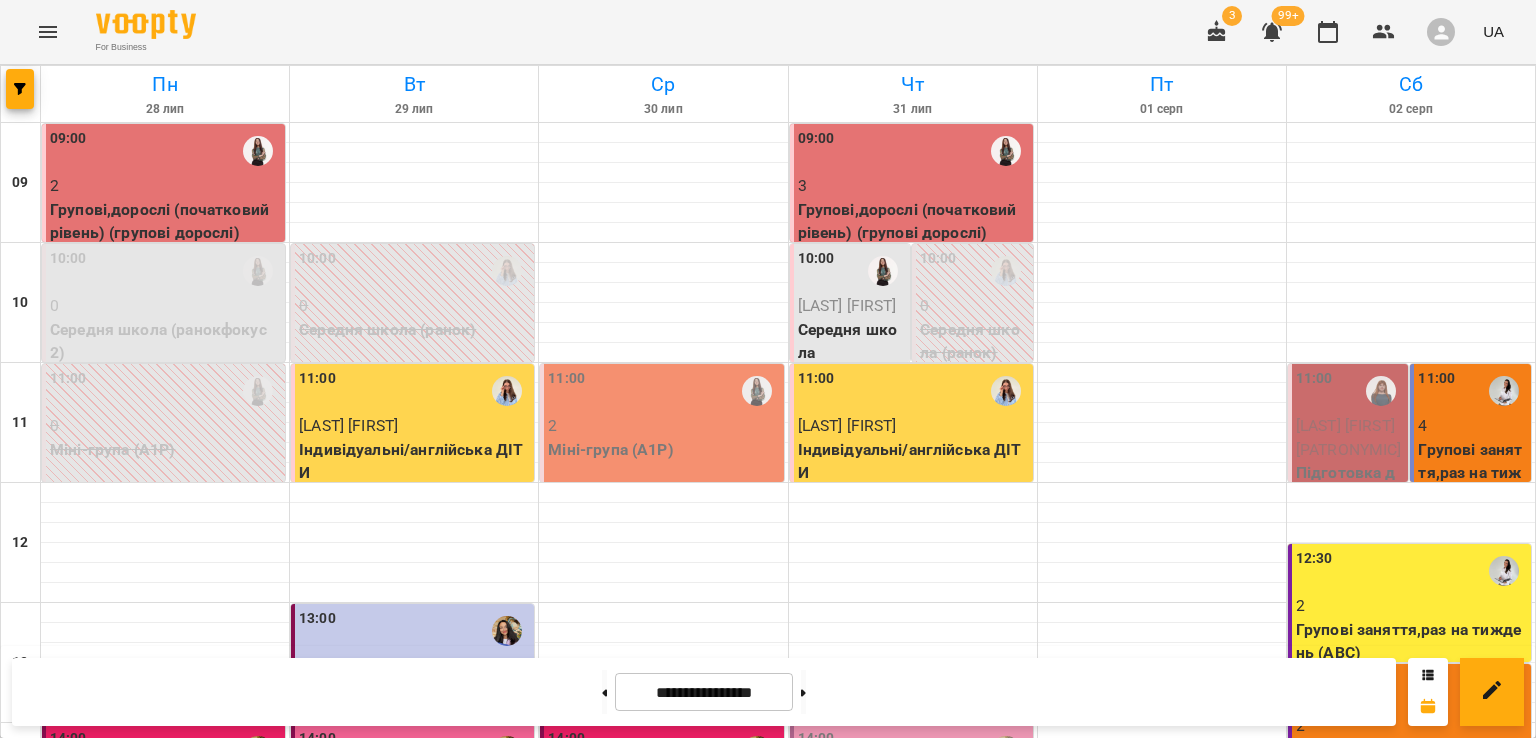 click on "Цертій Андрій Олексійович" at bounding box center [1350, 437] 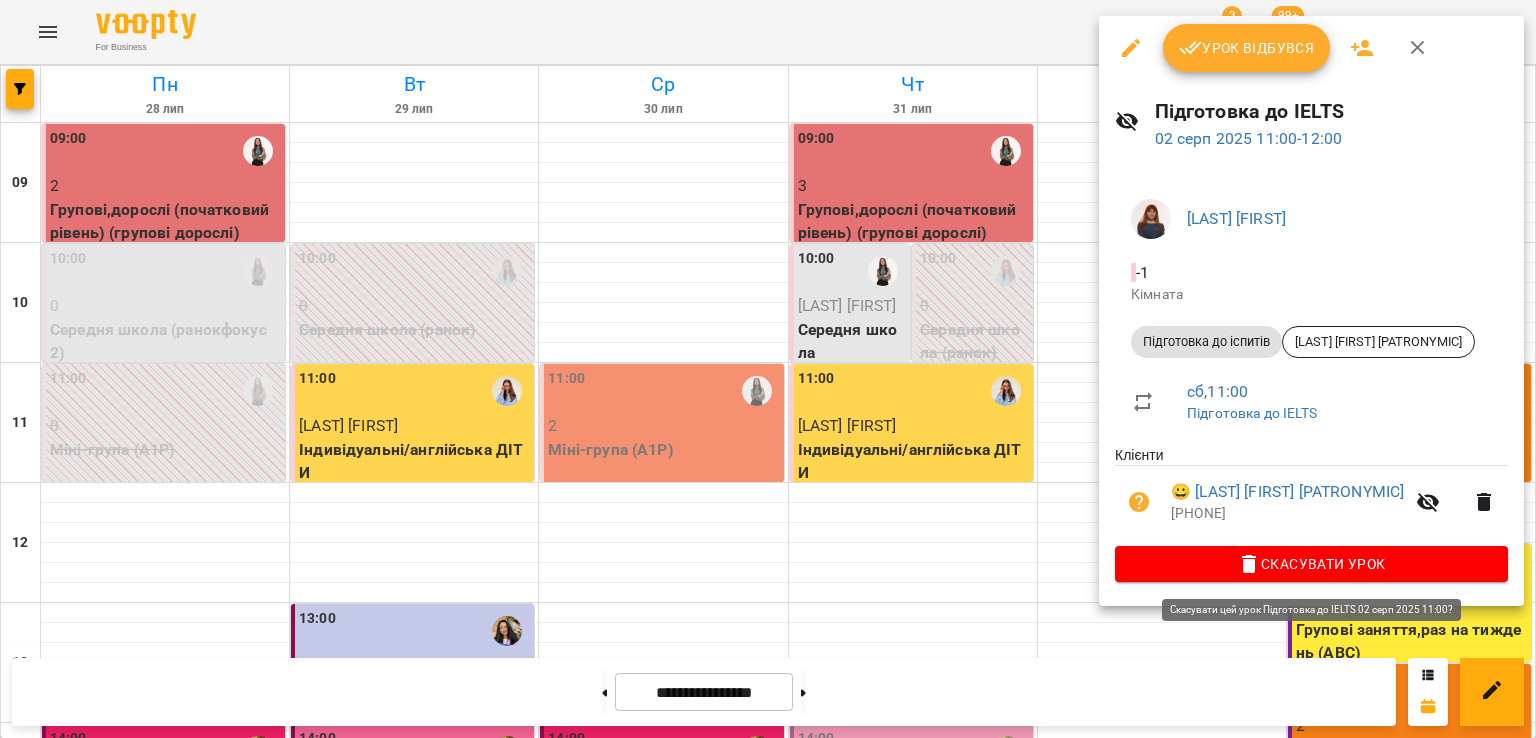click on "Скасувати Урок" at bounding box center (1311, 564) 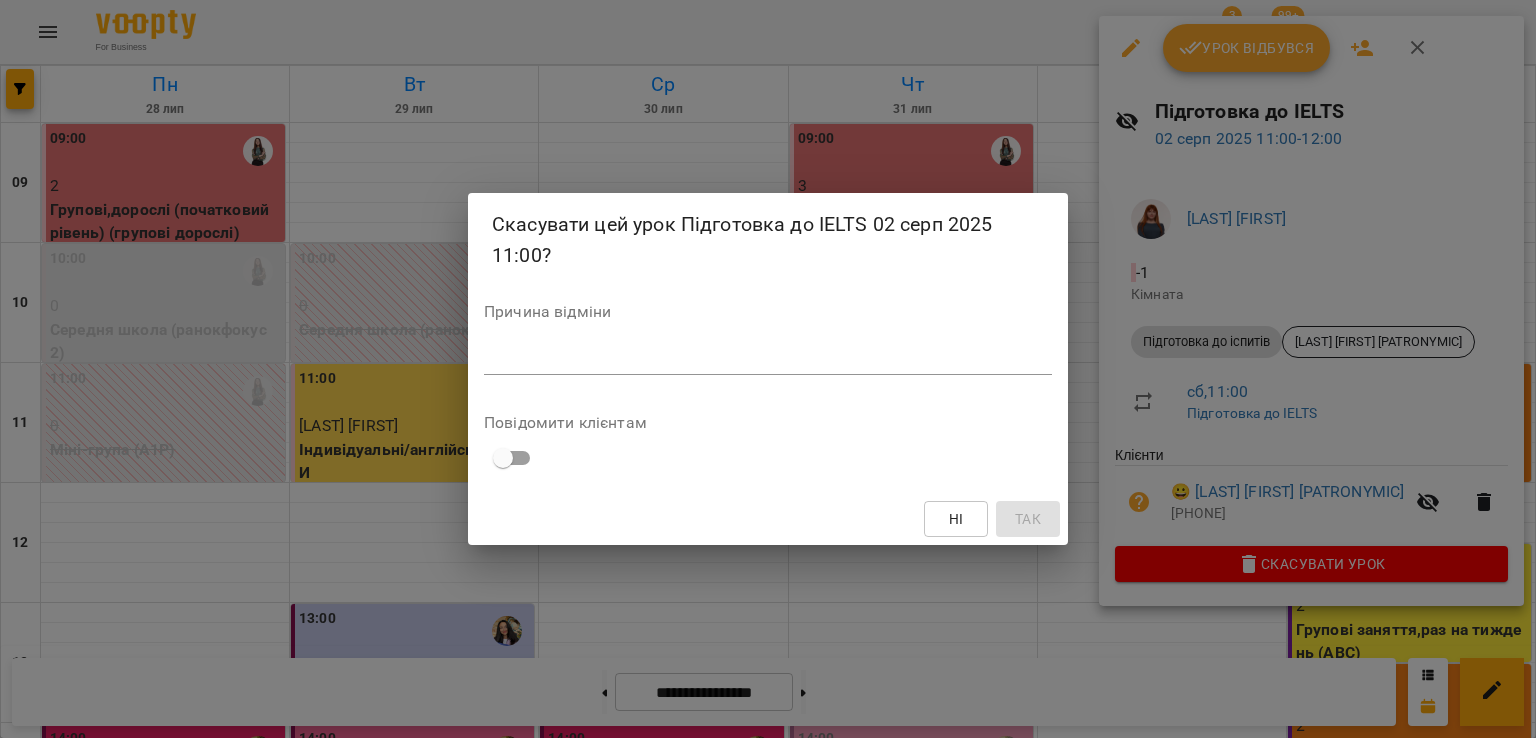 click on "*" at bounding box center (768, 359) 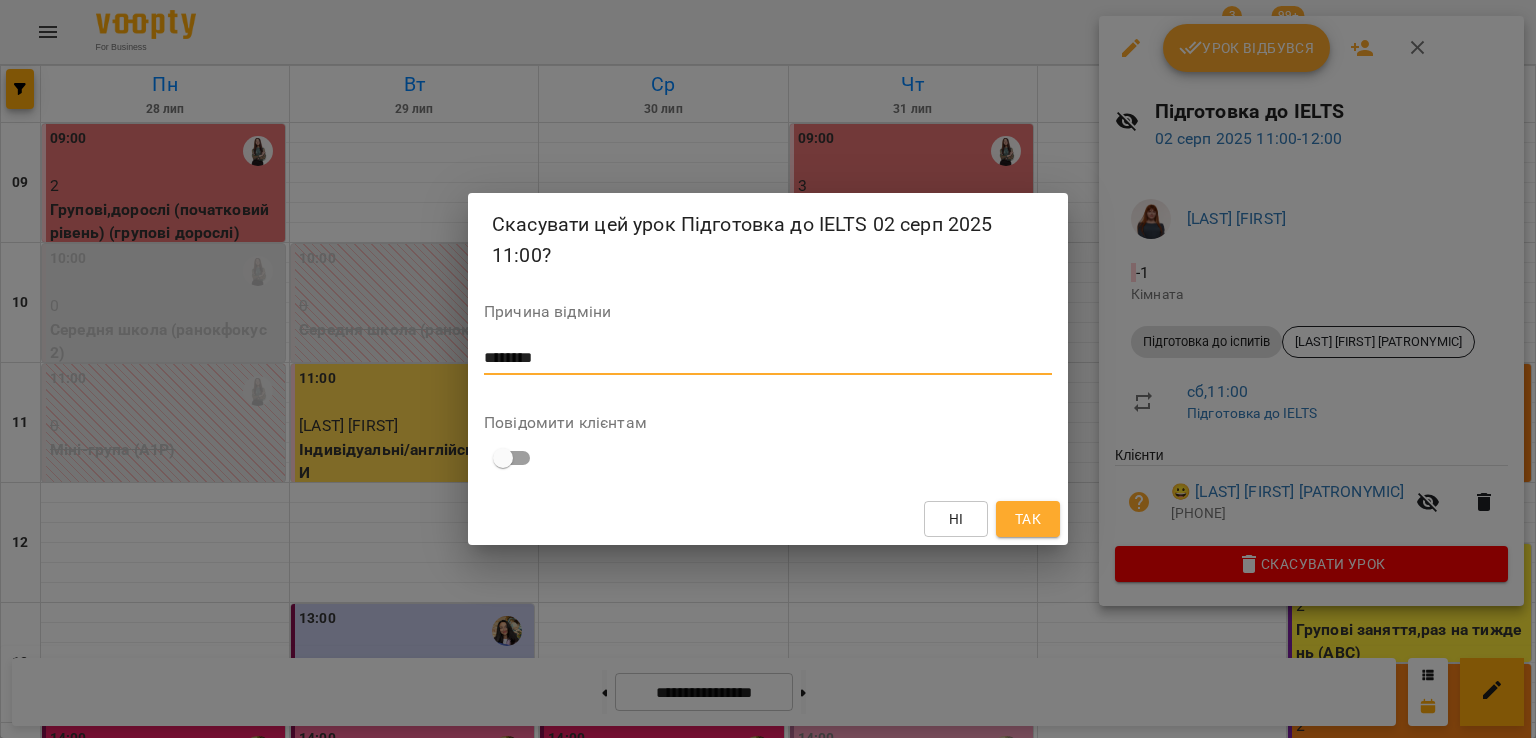 type on "********" 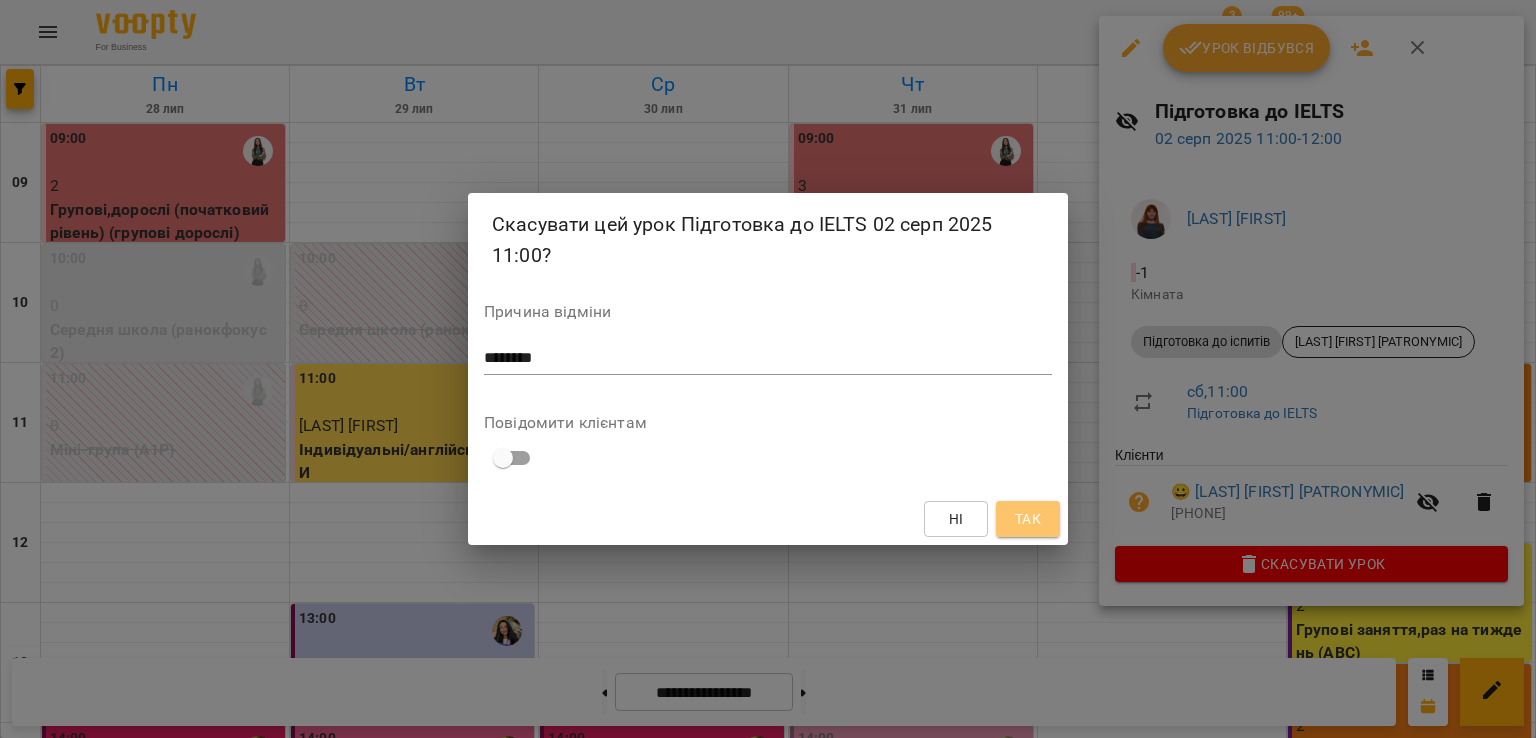 click on "Так" at bounding box center (1028, 519) 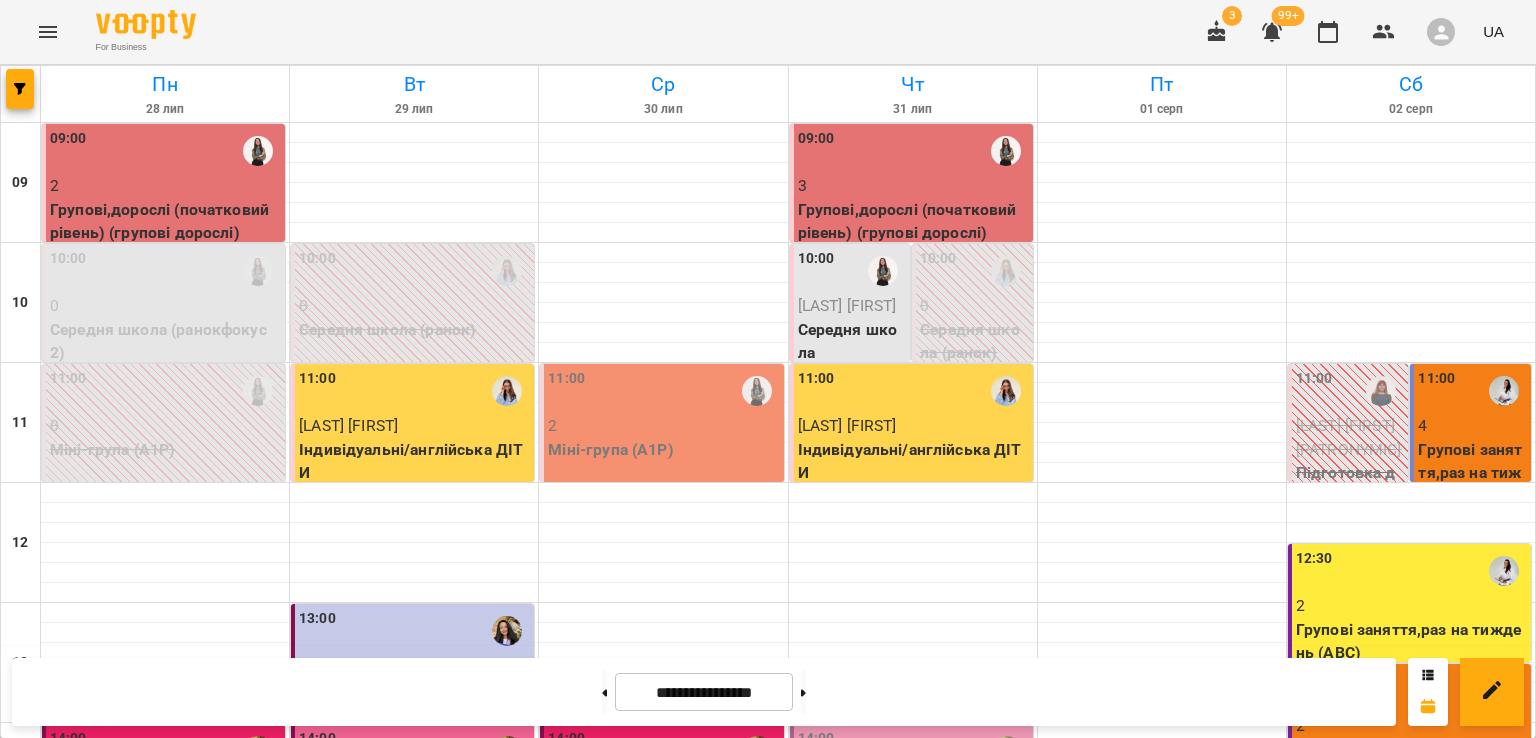 scroll, scrollTop: 600, scrollLeft: 0, axis: vertical 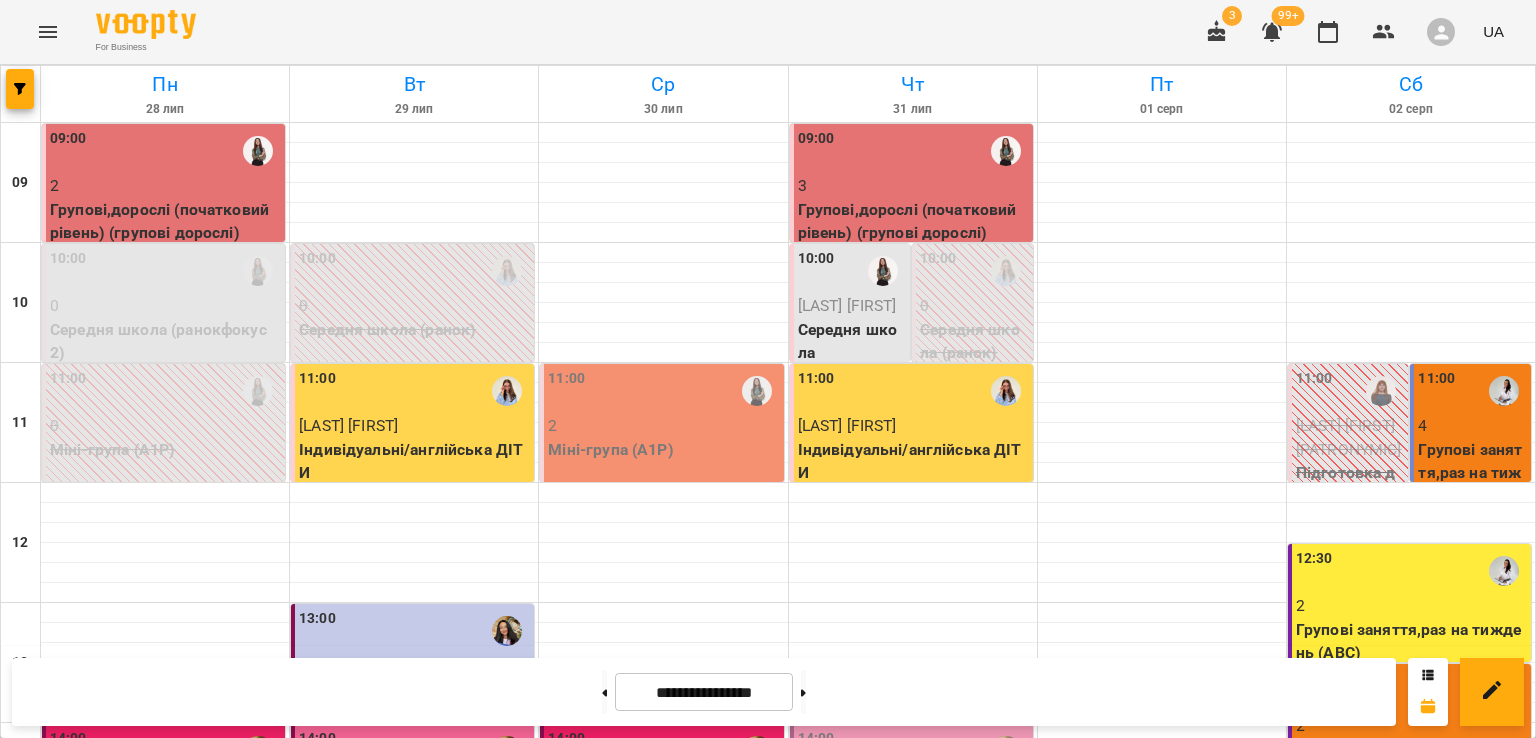 click on "3" at bounding box center [913, 786] 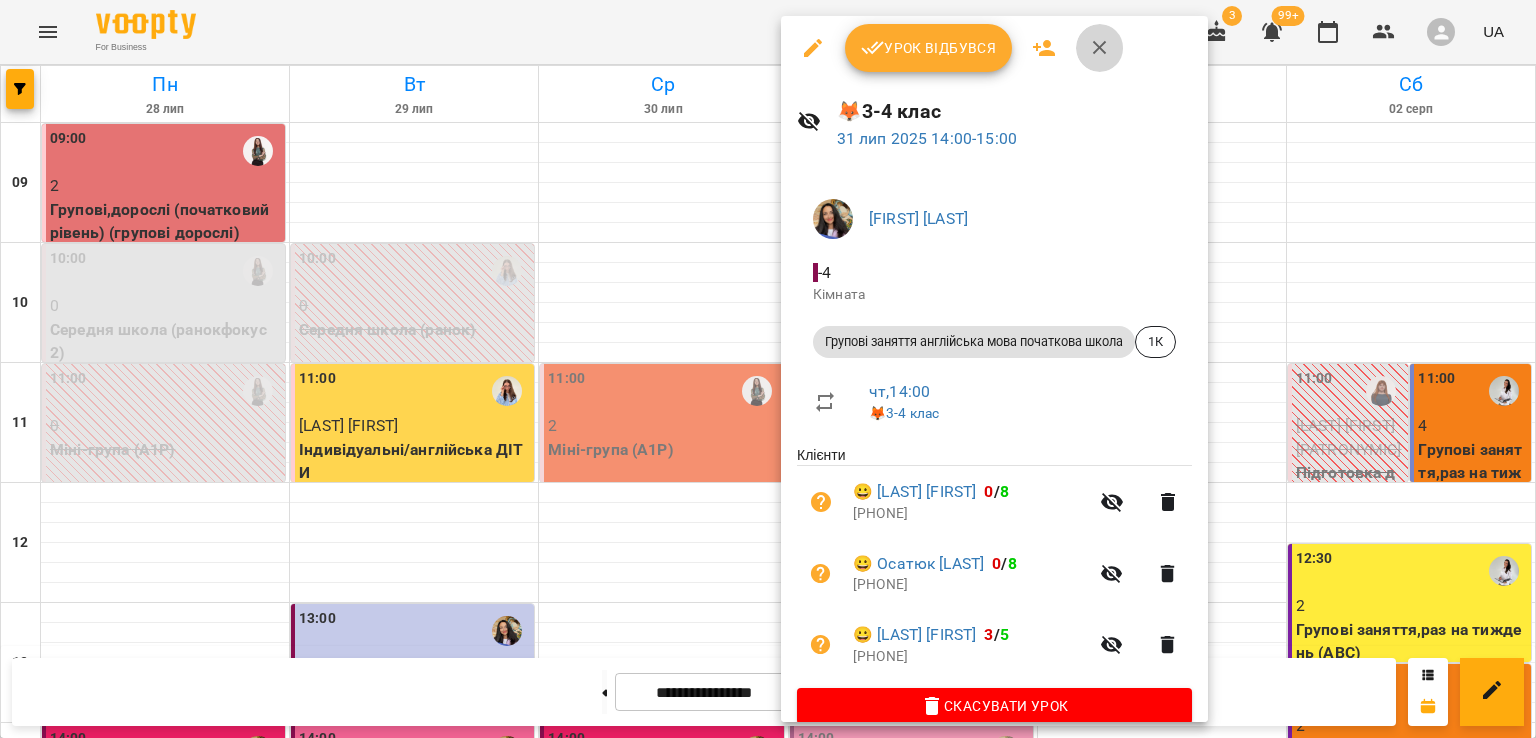 click 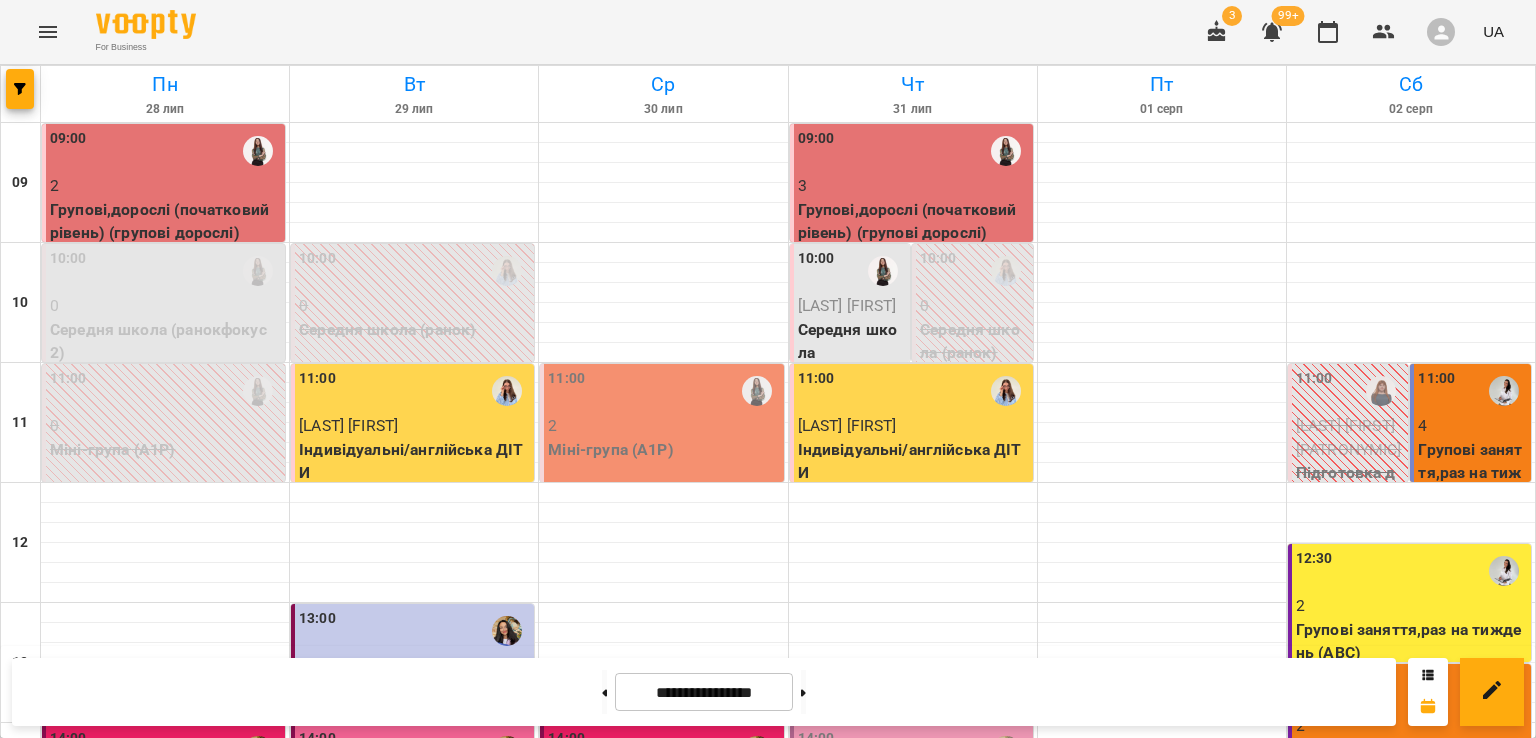 click on "[LAST] [FIRST]" at bounding box center (348, 785) 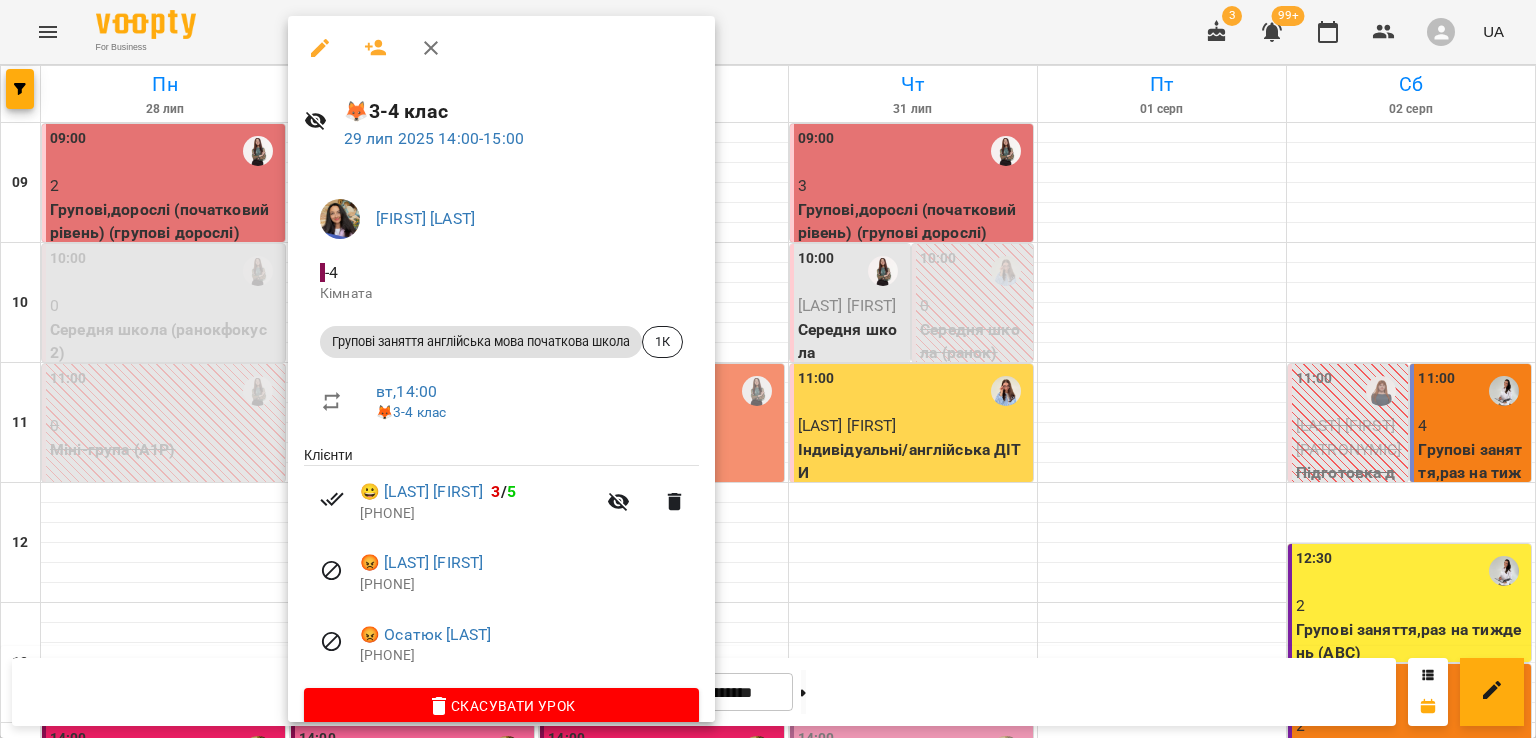 click at bounding box center [768, 369] 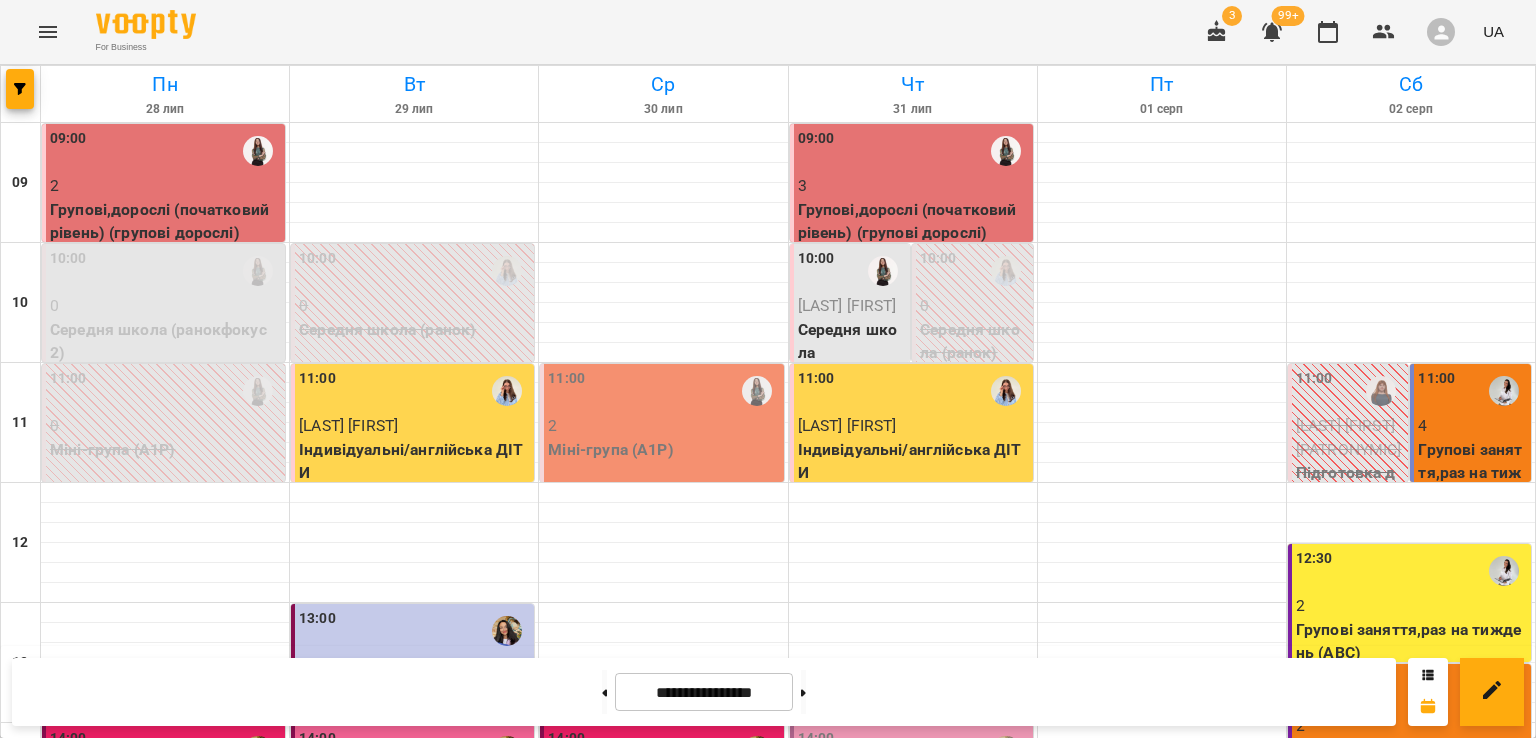 click on "3" at bounding box center [913, 786] 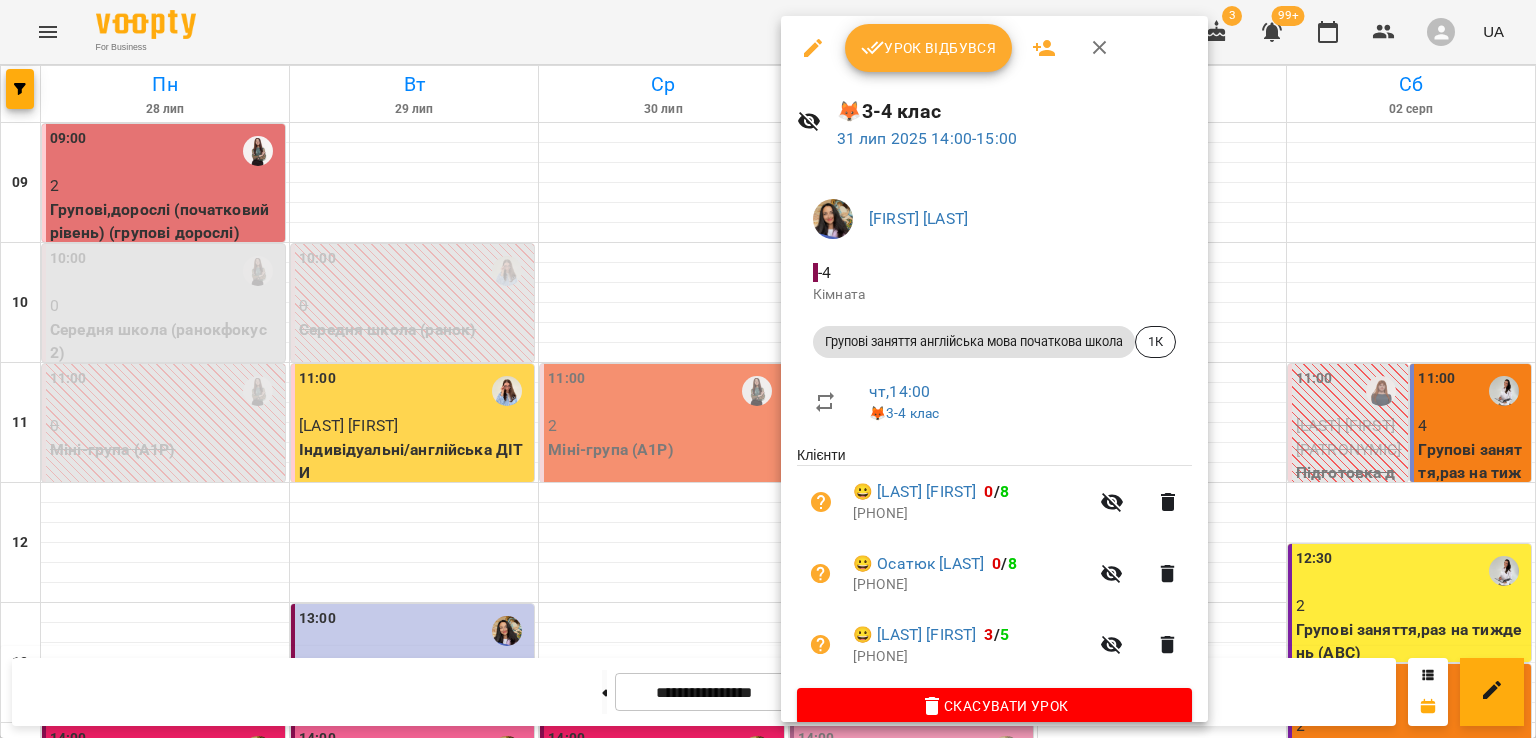 click on "Урок відбувся" at bounding box center (929, 48) 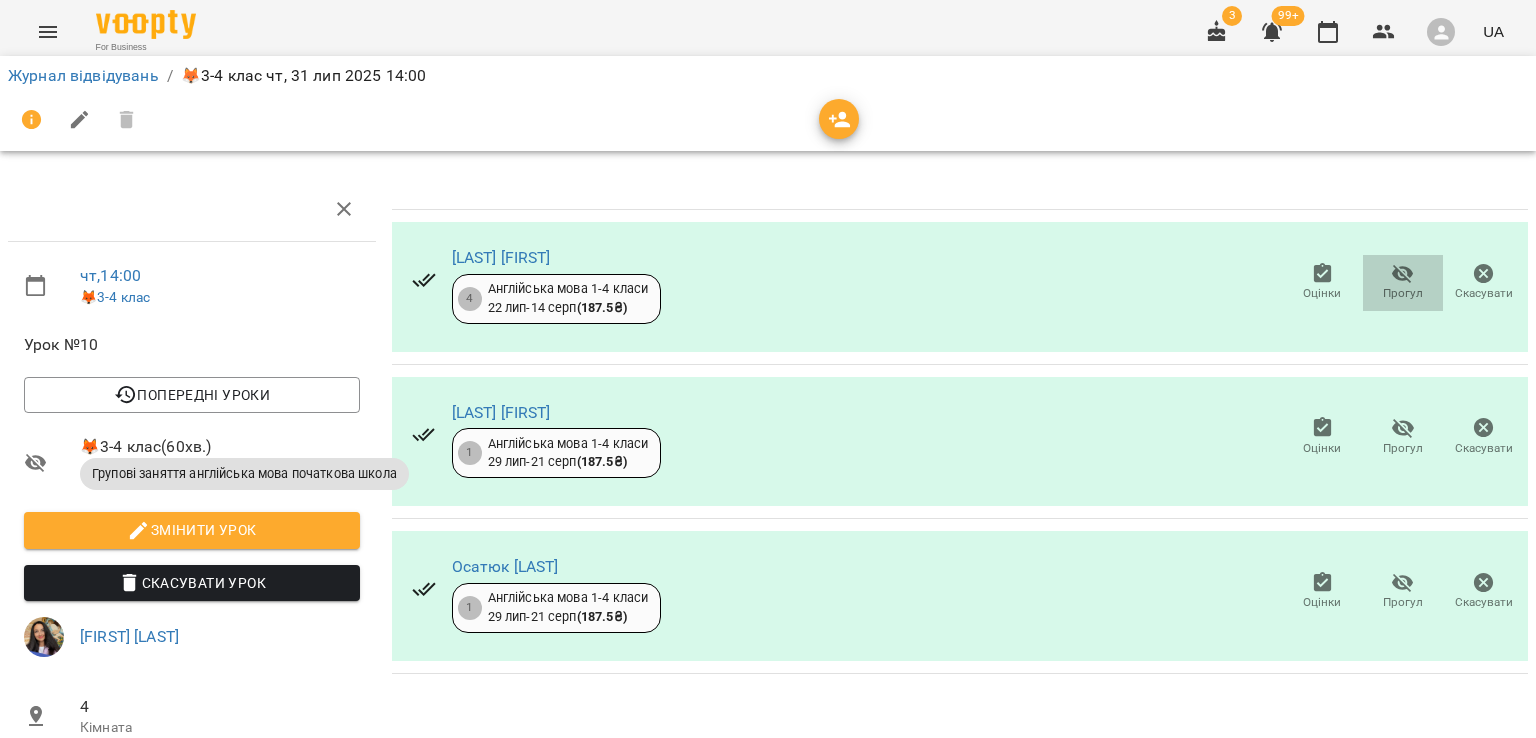 click on "Прогул" at bounding box center (1403, 282) 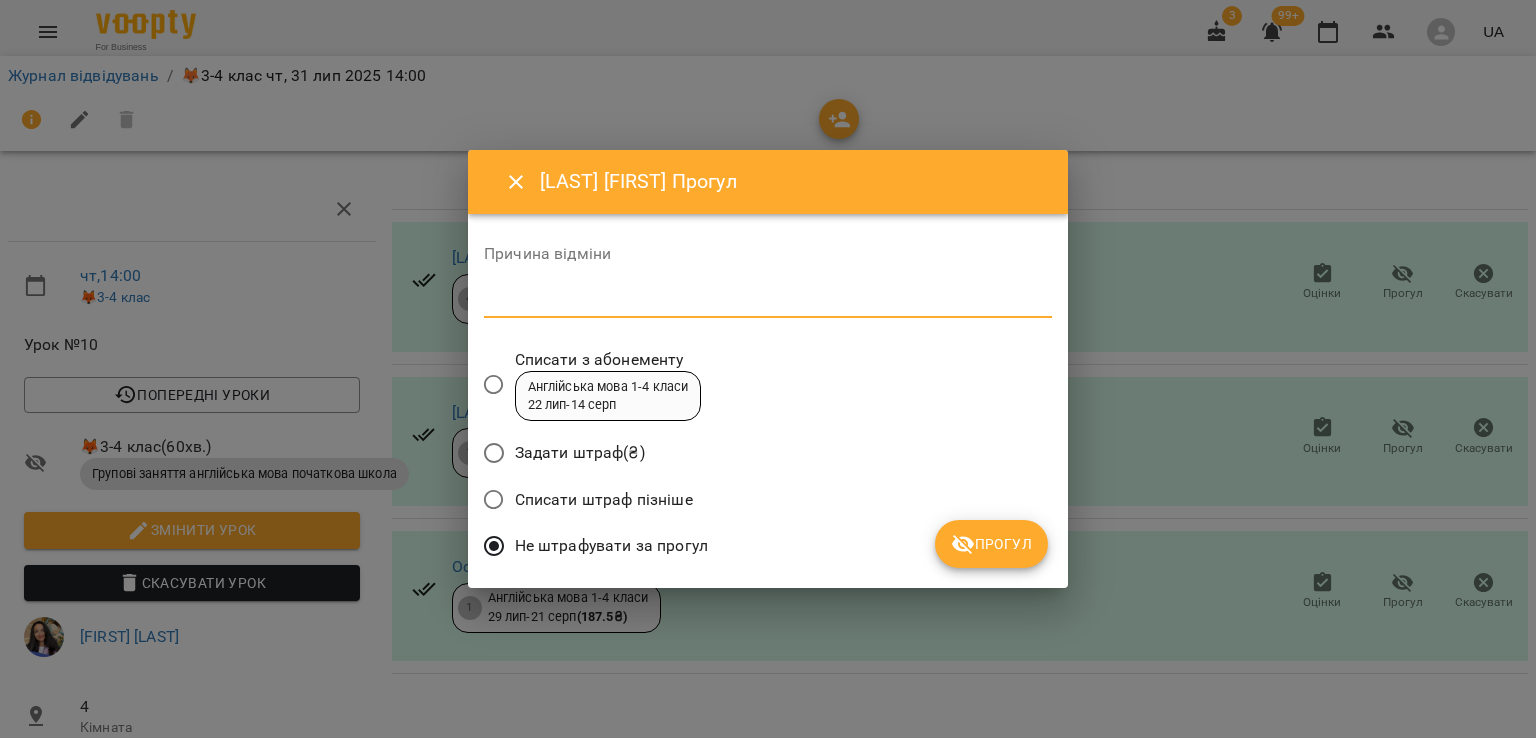 click at bounding box center [768, 301] 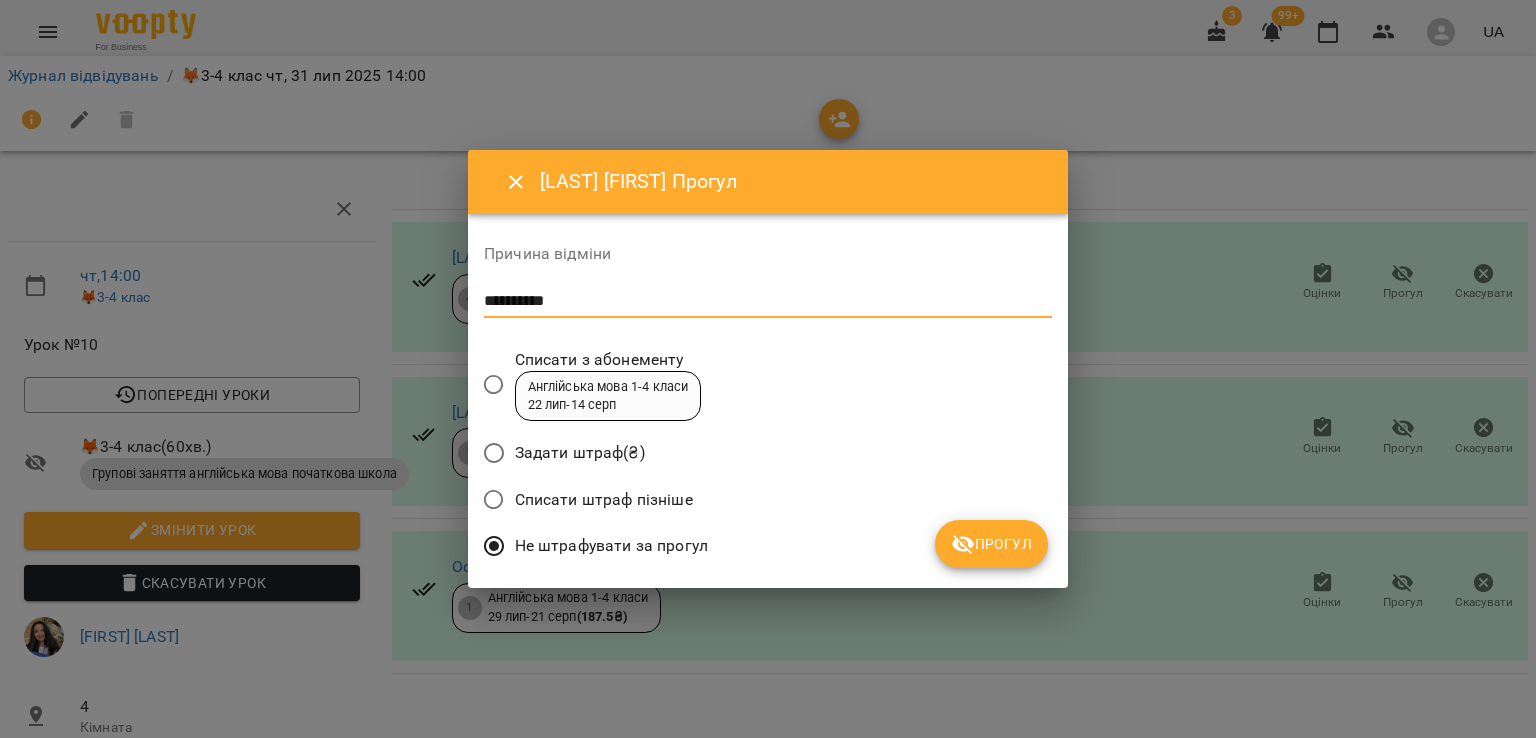 type on "**********" 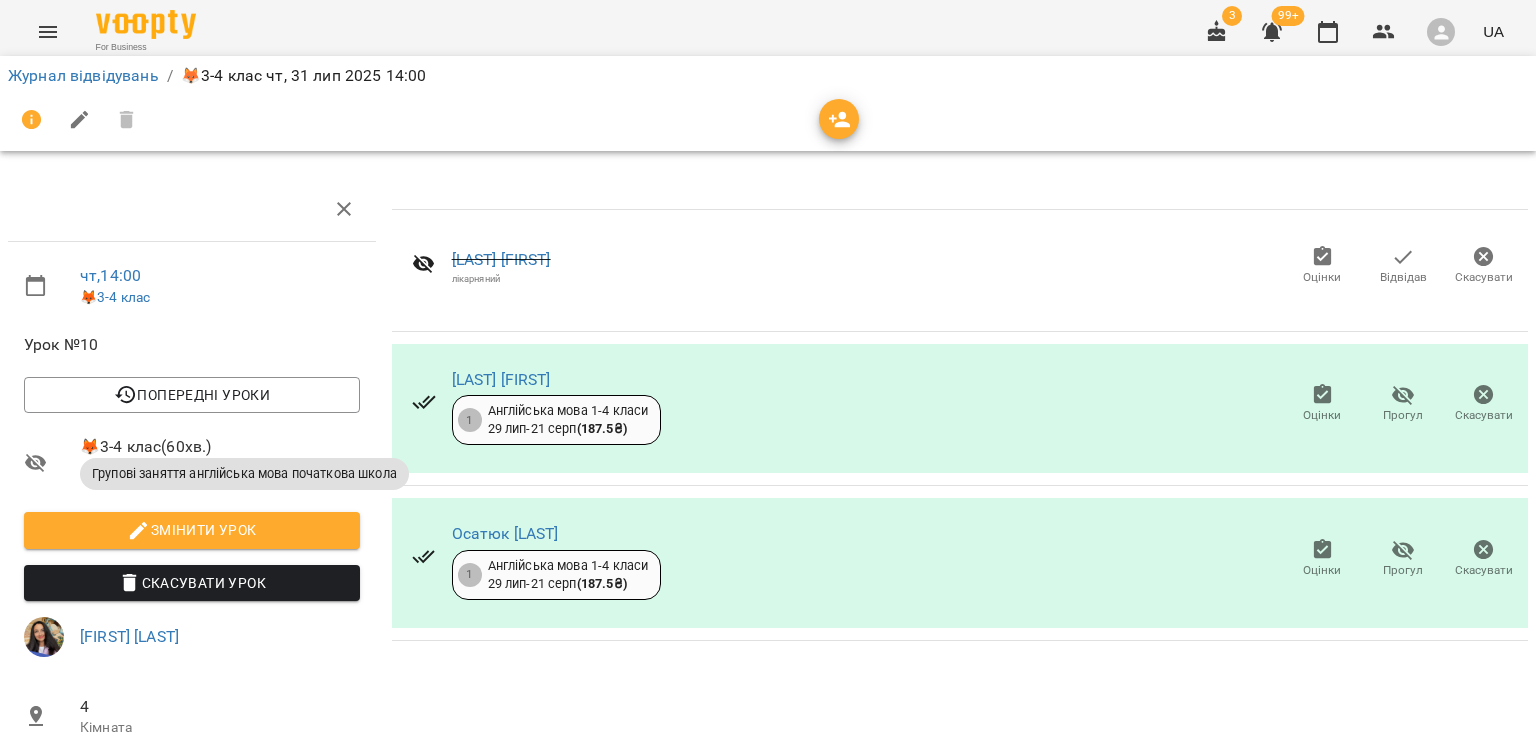 click 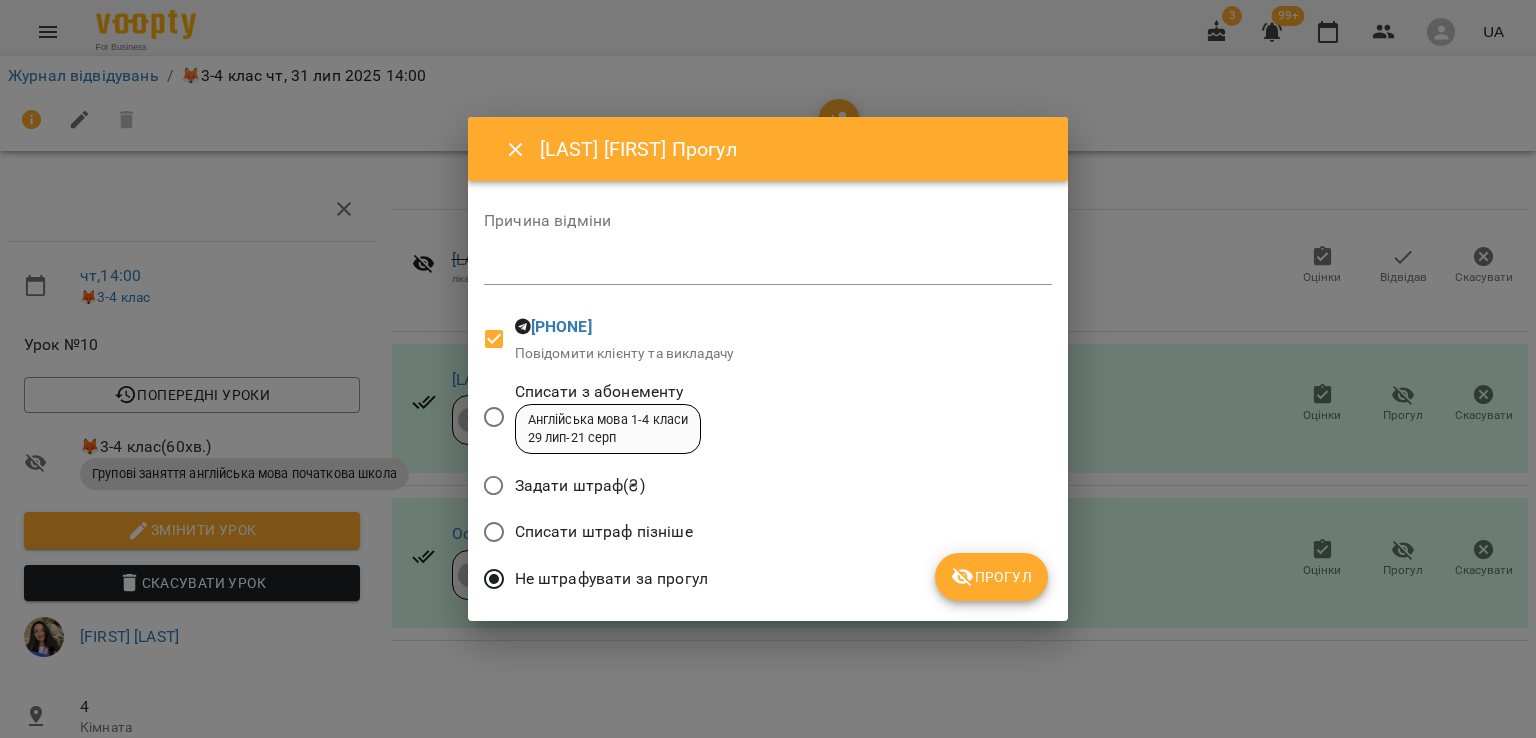 click on "*" at bounding box center (768, 269) 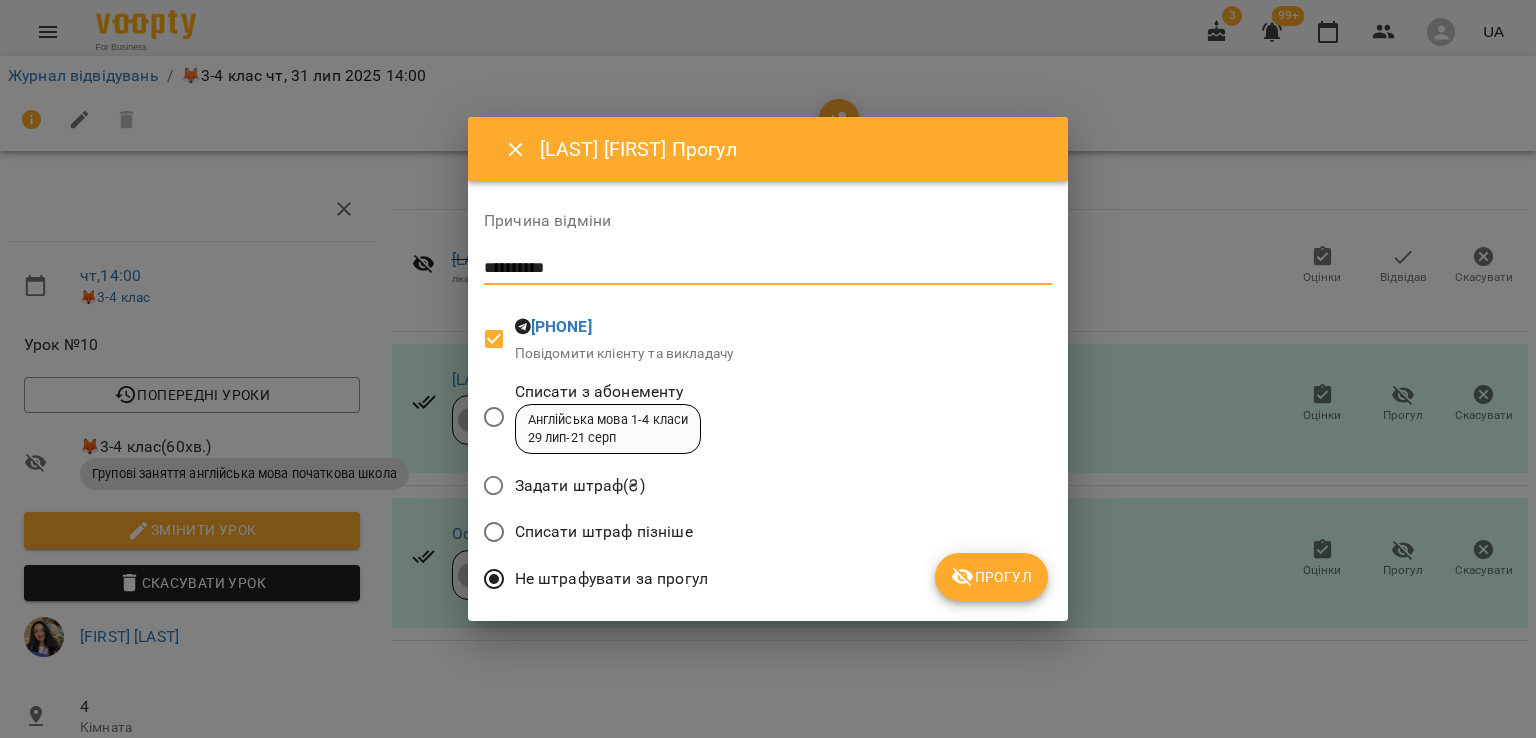 type on "**********" 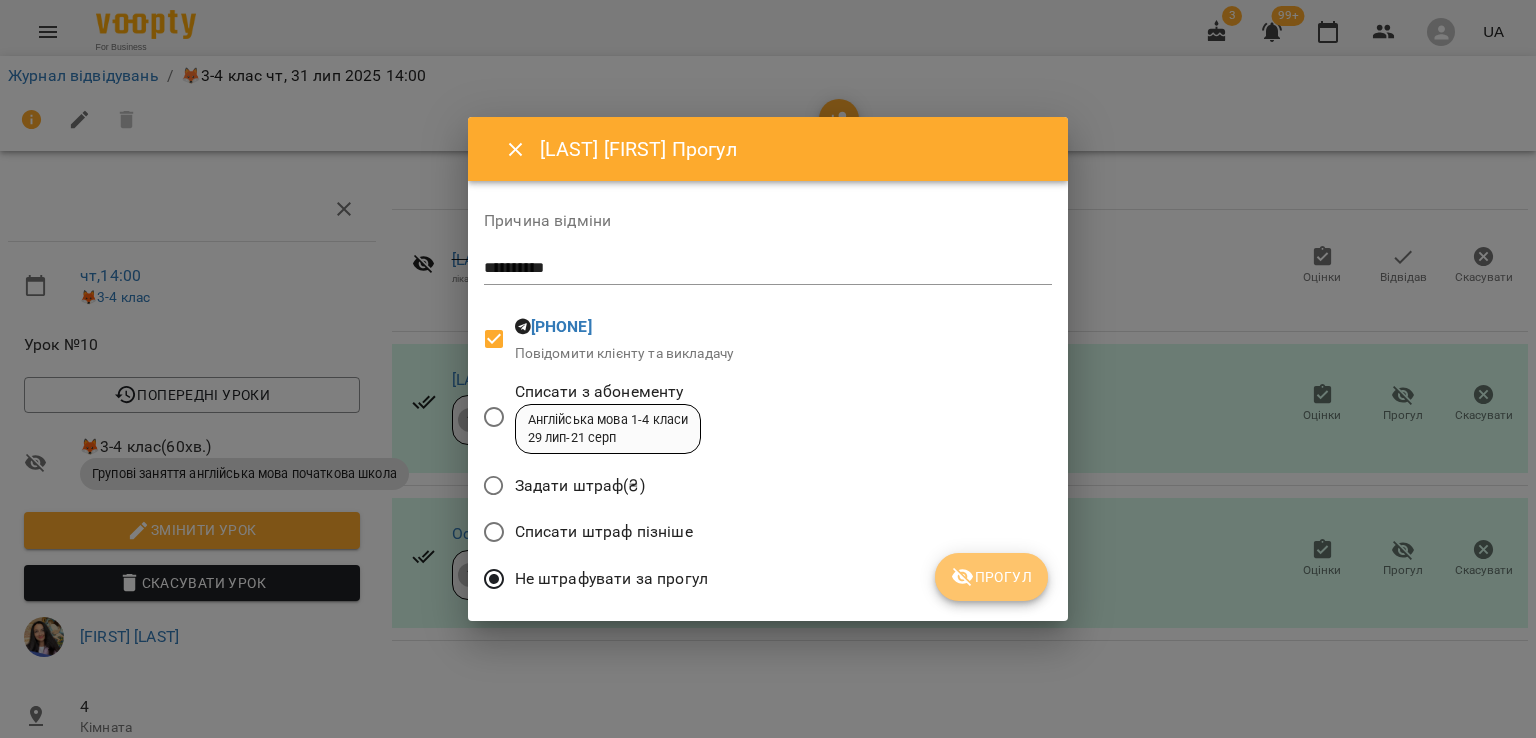 click on "Прогул" at bounding box center (991, 577) 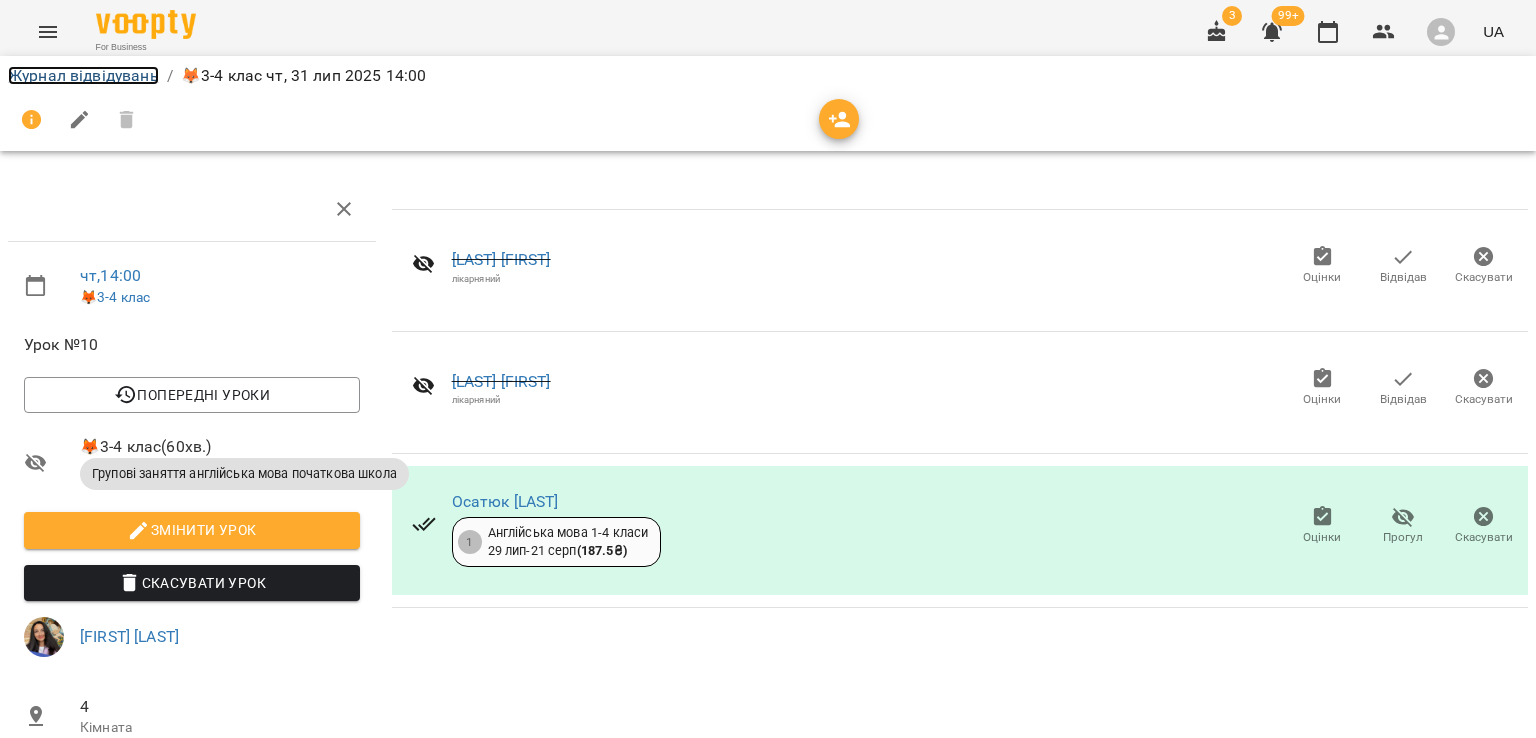 click on "Журнал відвідувань" at bounding box center (83, 75) 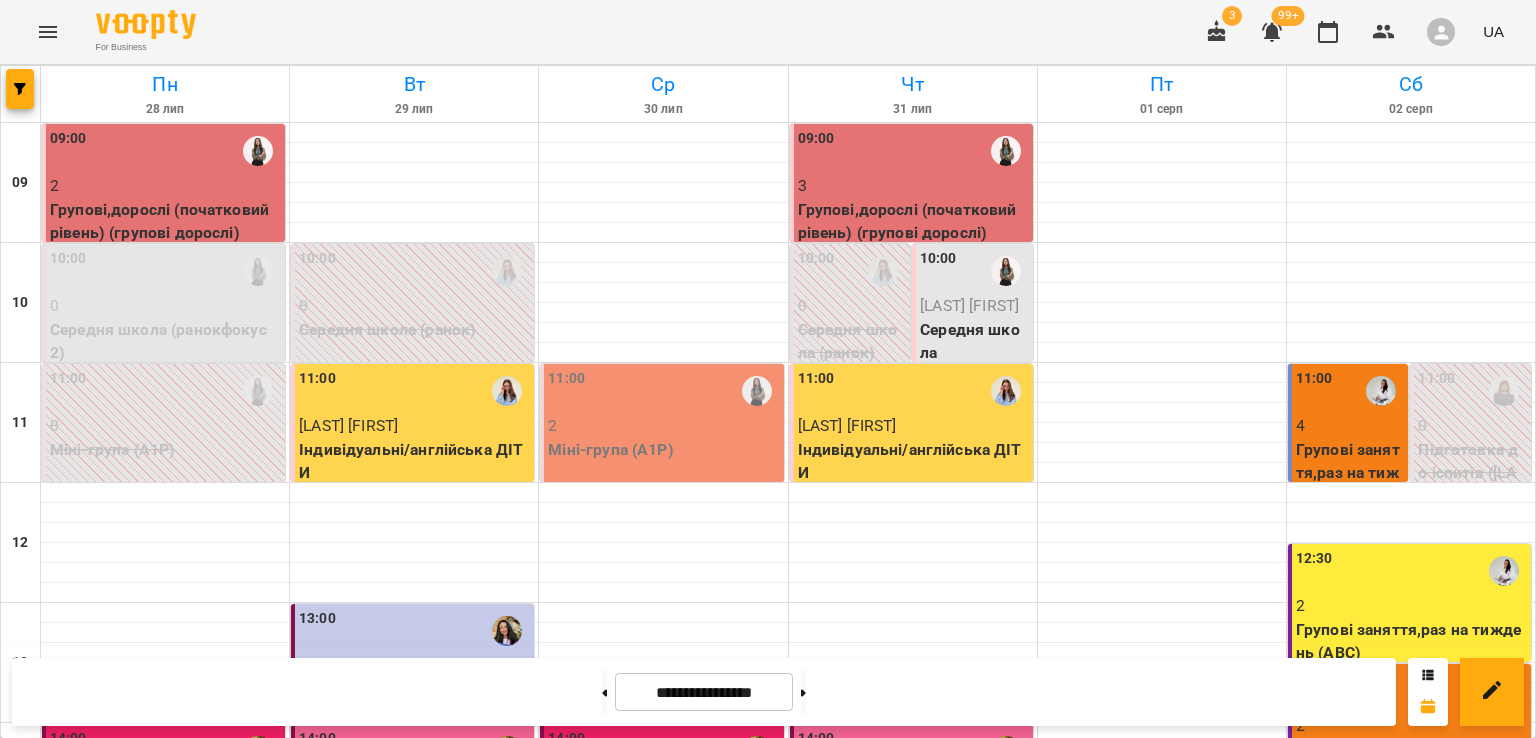 click on "Групові,дорослі (початковий рівень) (групові дорослі)" at bounding box center (913, 221) 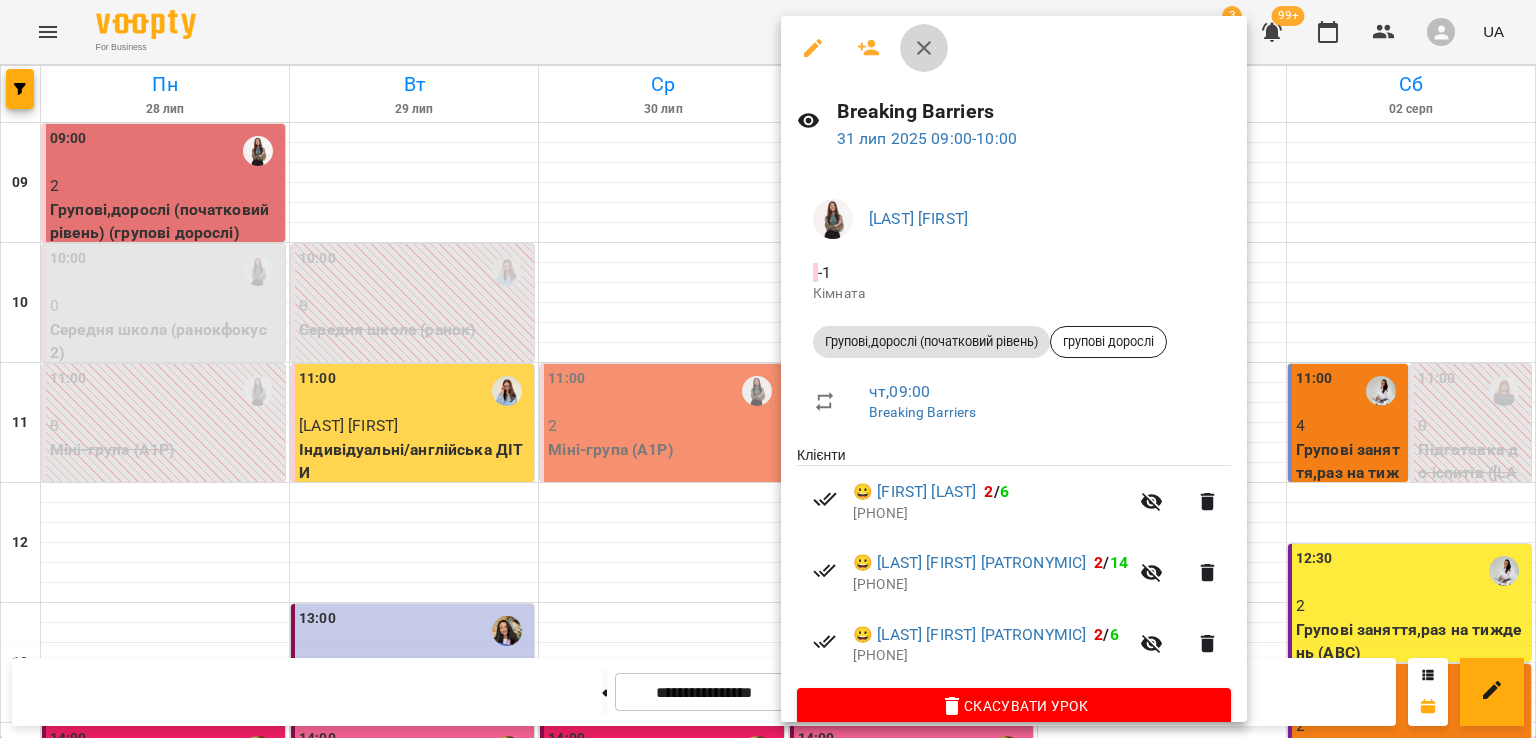 click 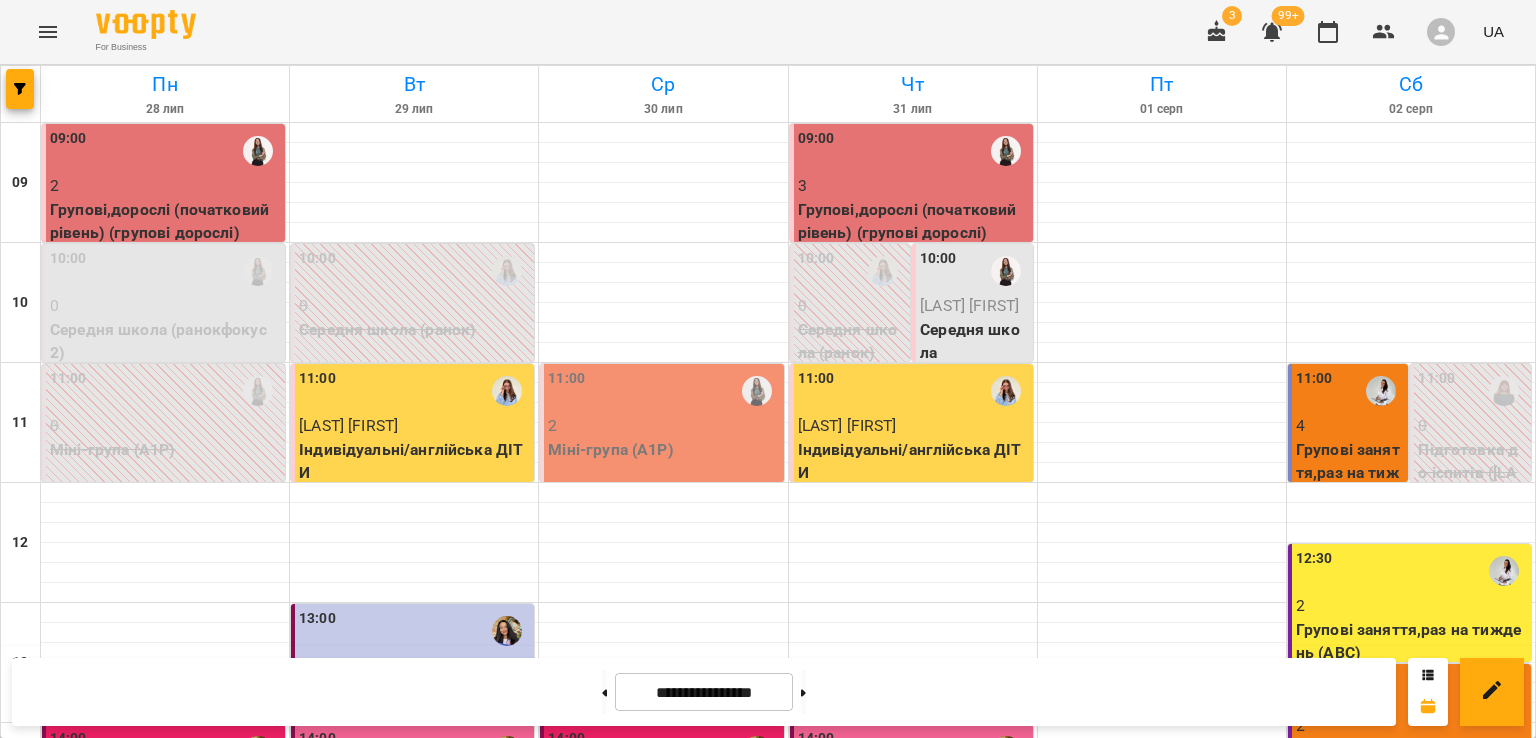 click on "Міні-група (А1Р)" at bounding box center [663, 450] 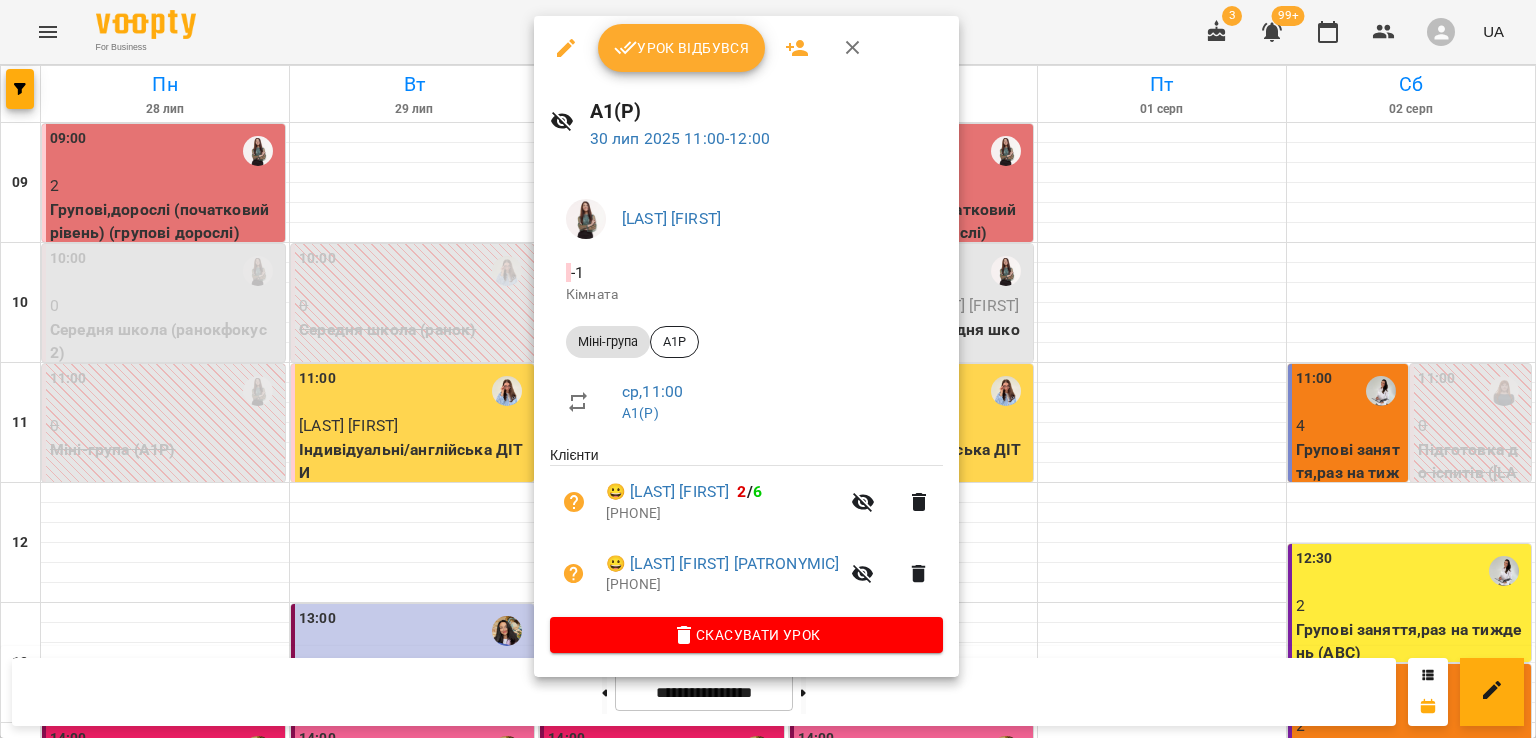 click 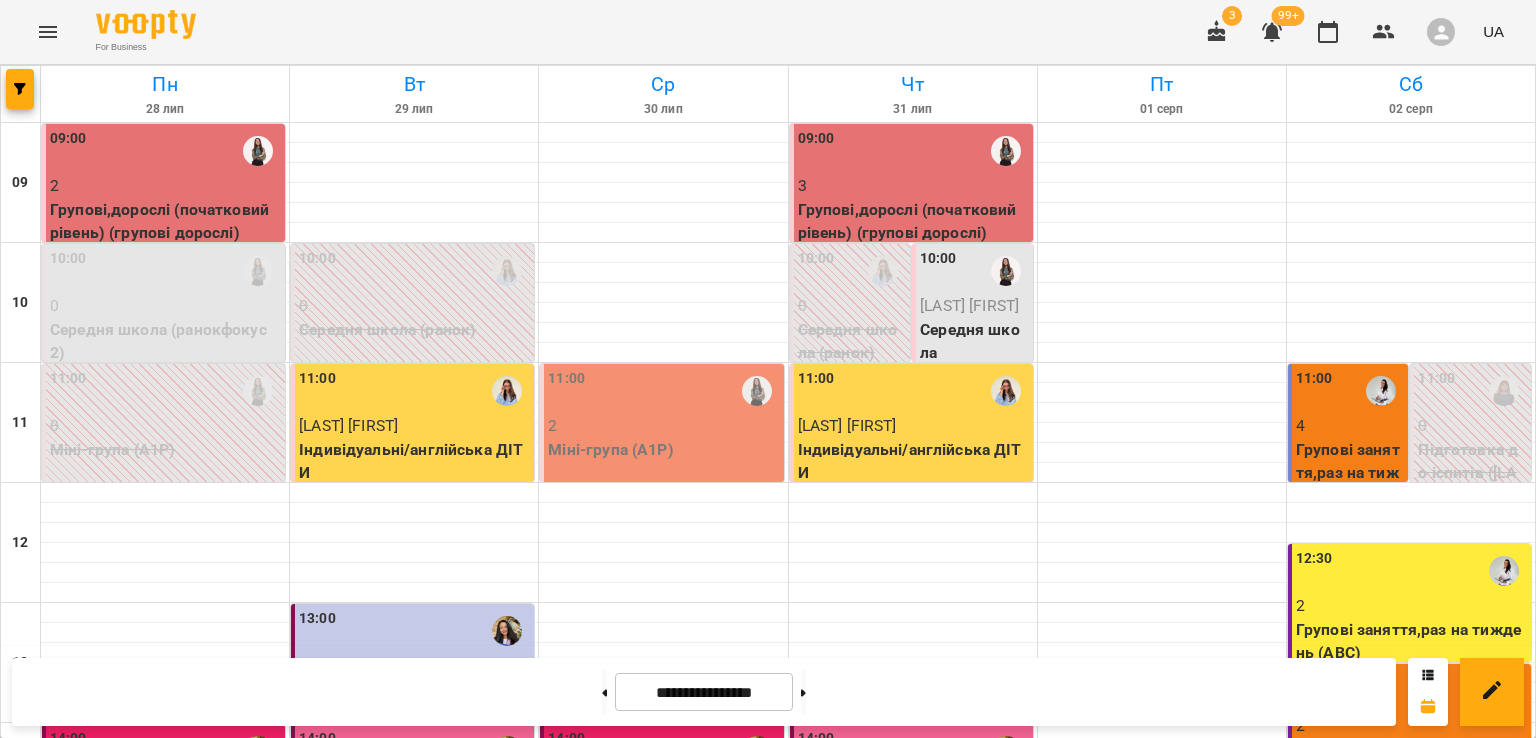 scroll, scrollTop: 700, scrollLeft: 0, axis: vertical 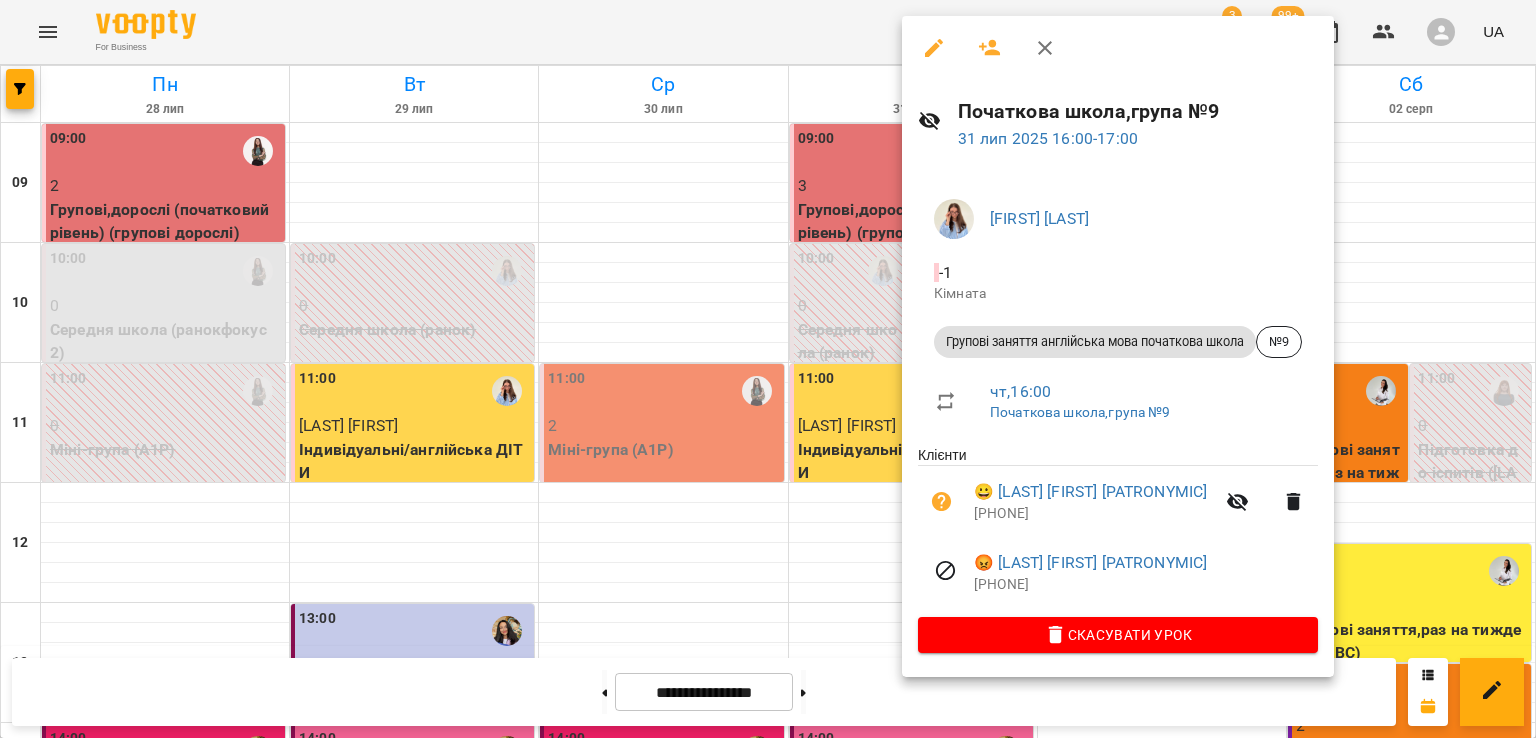 click 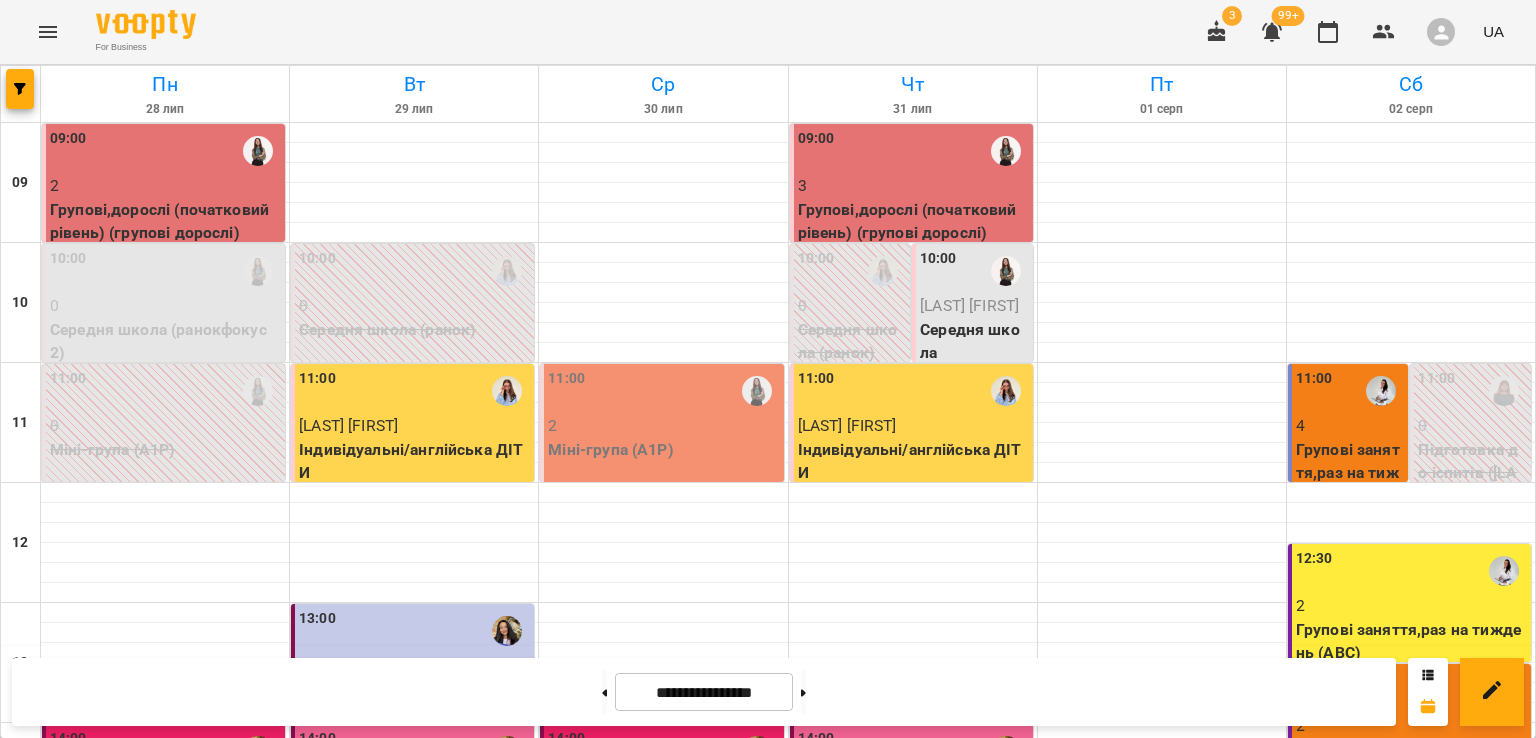 scroll, scrollTop: 0, scrollLeft: 0, axis: both 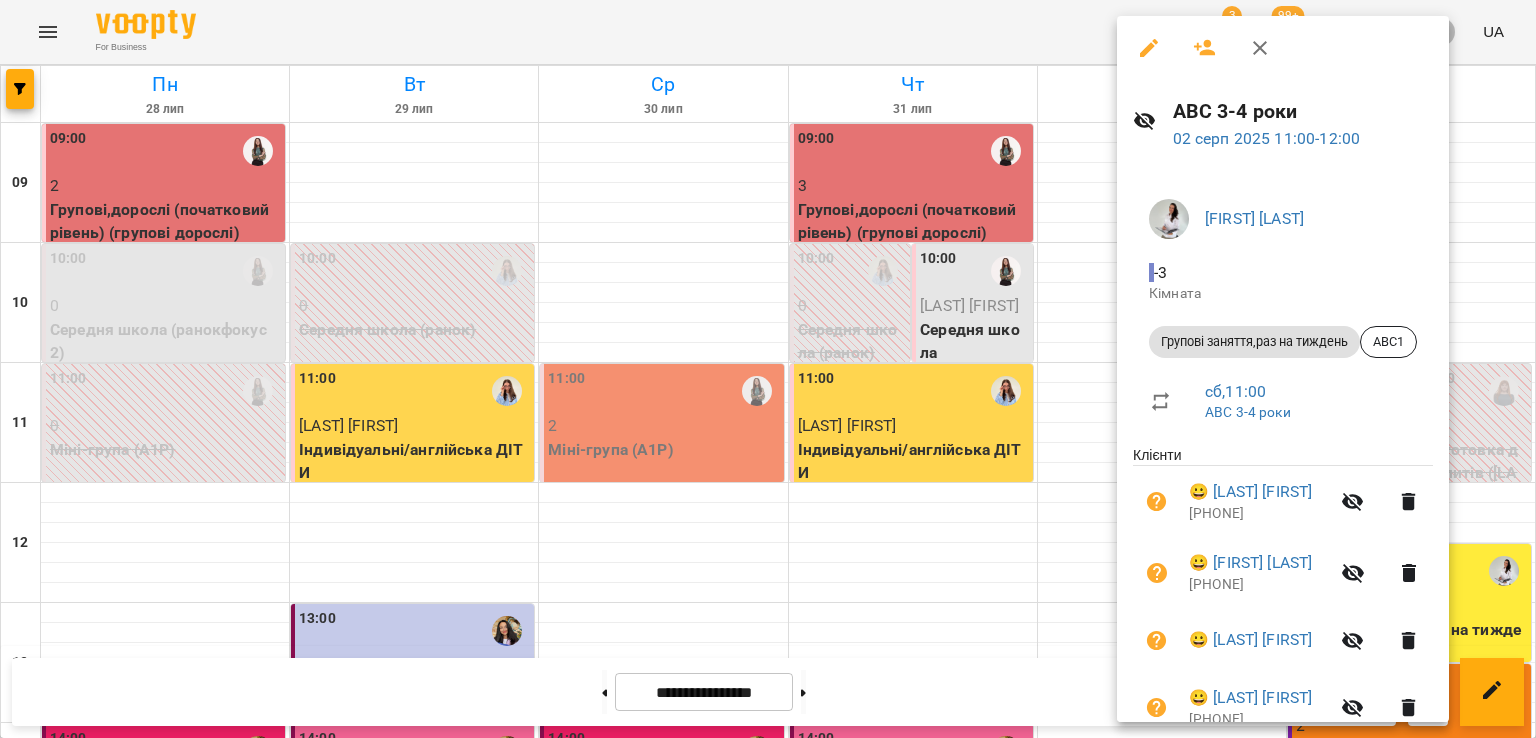 click at bounding box center [1260, 48] 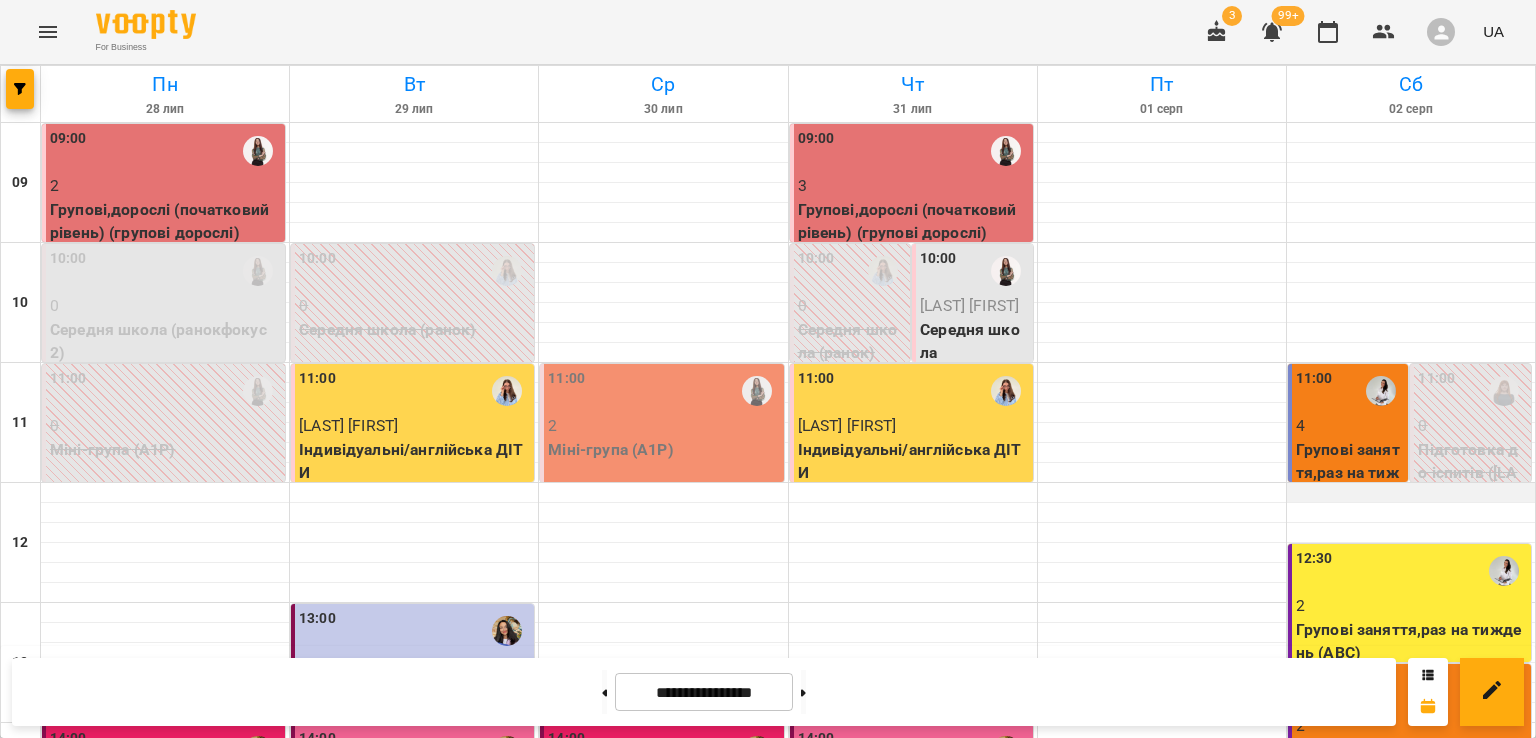 scroll, scrollTop: 100, scrollLeft: 0, axis: vertical 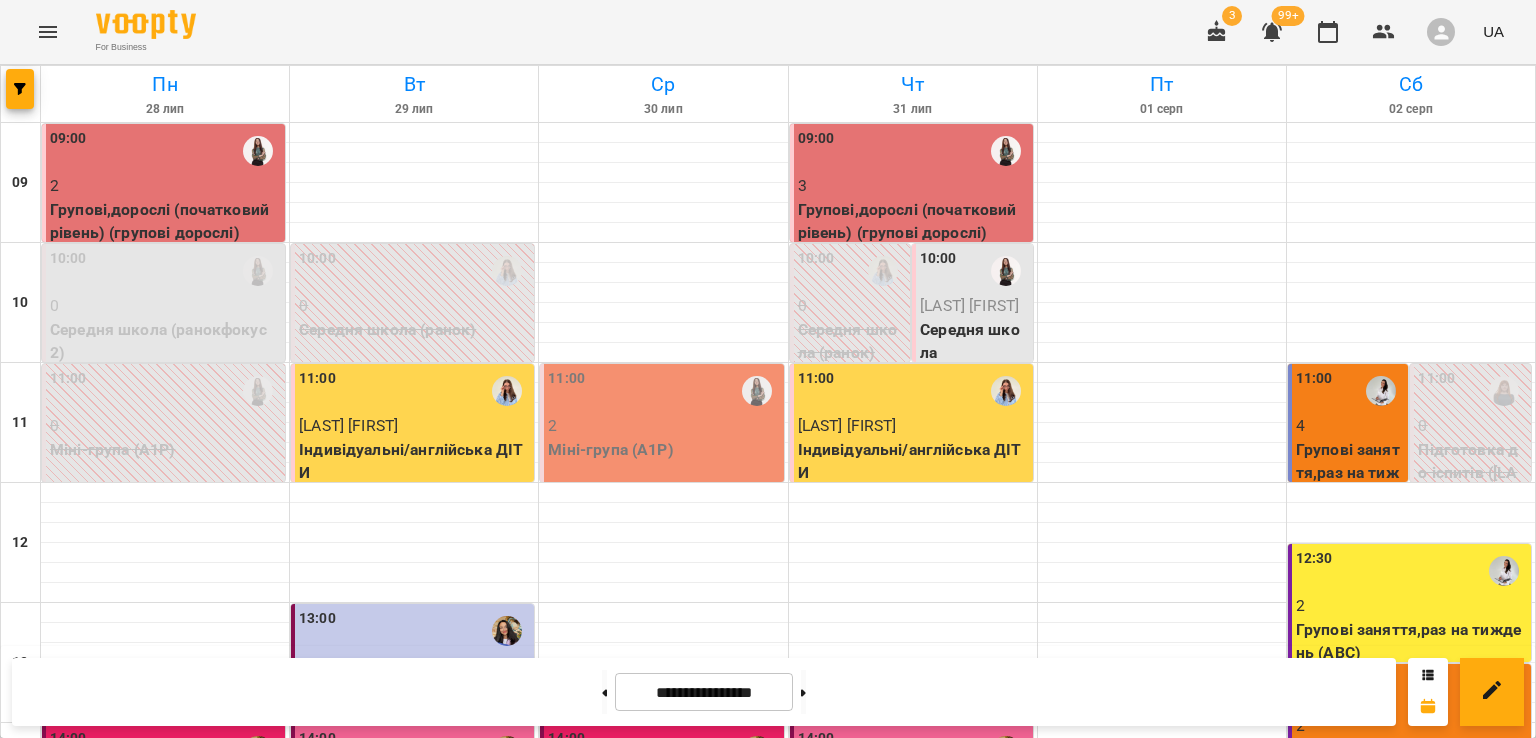 click on "2" at bounding box center [1411, 606] 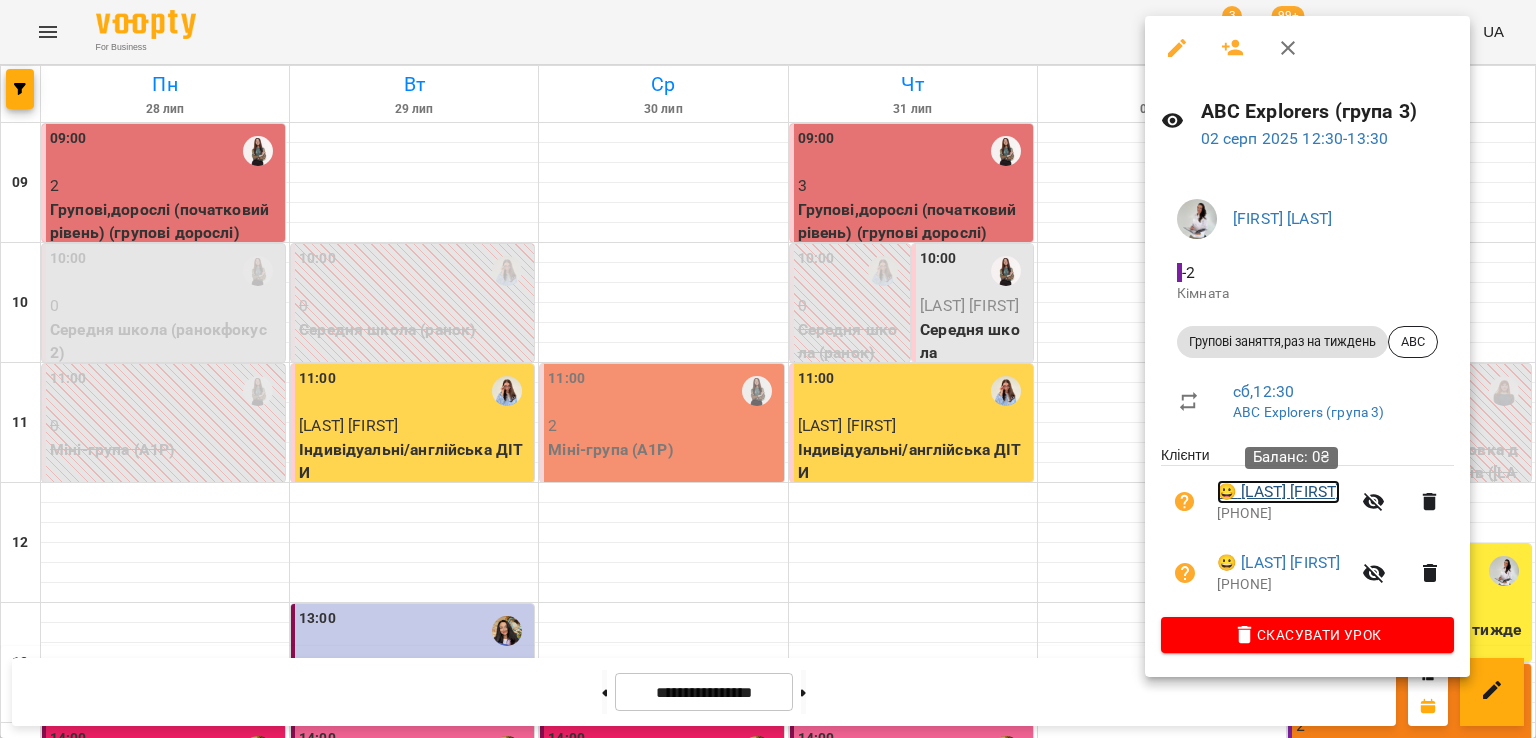 click on "😀   Вареник Дем"ян" at bounding box center (1278, 492) 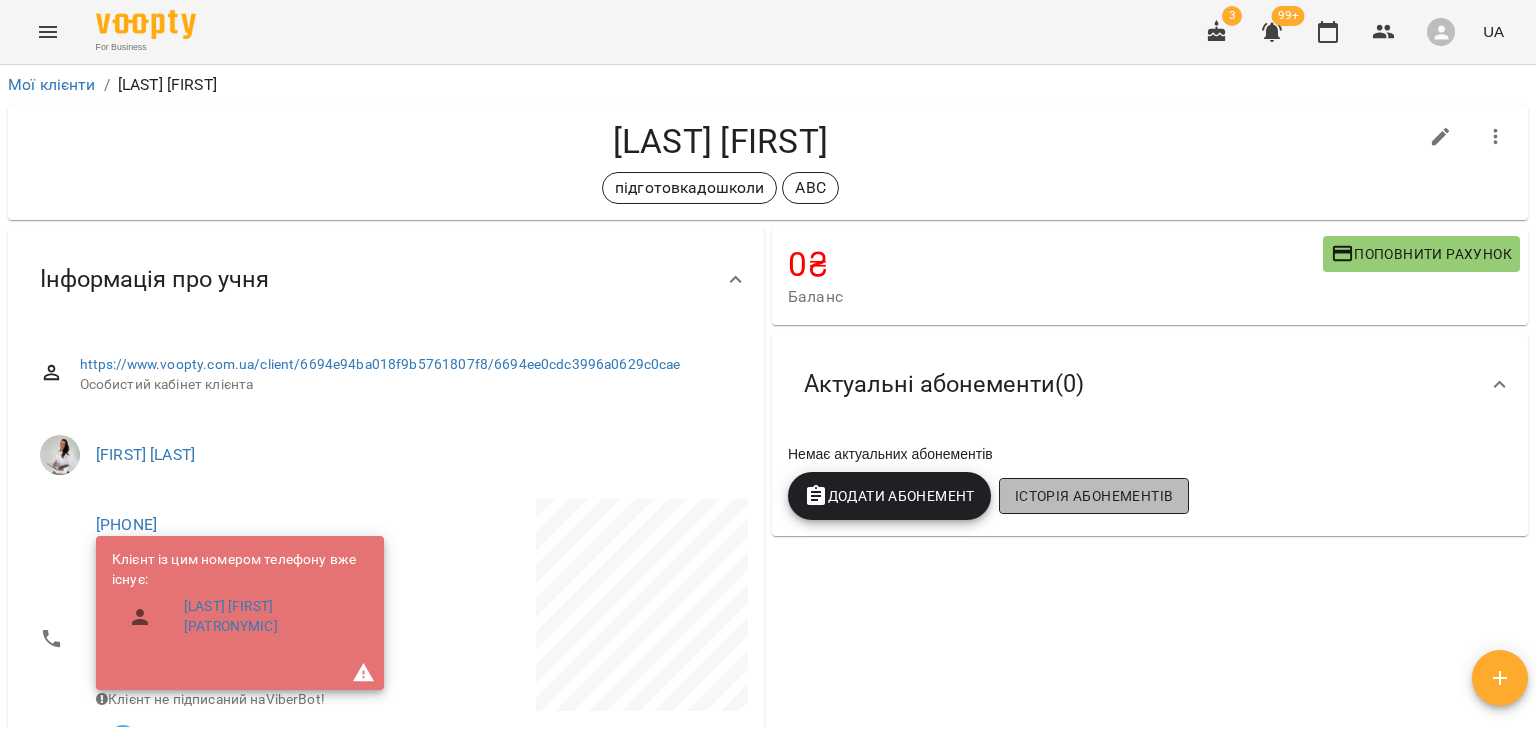 click on "Історія абонементів" at bounding box center (1094, 496) 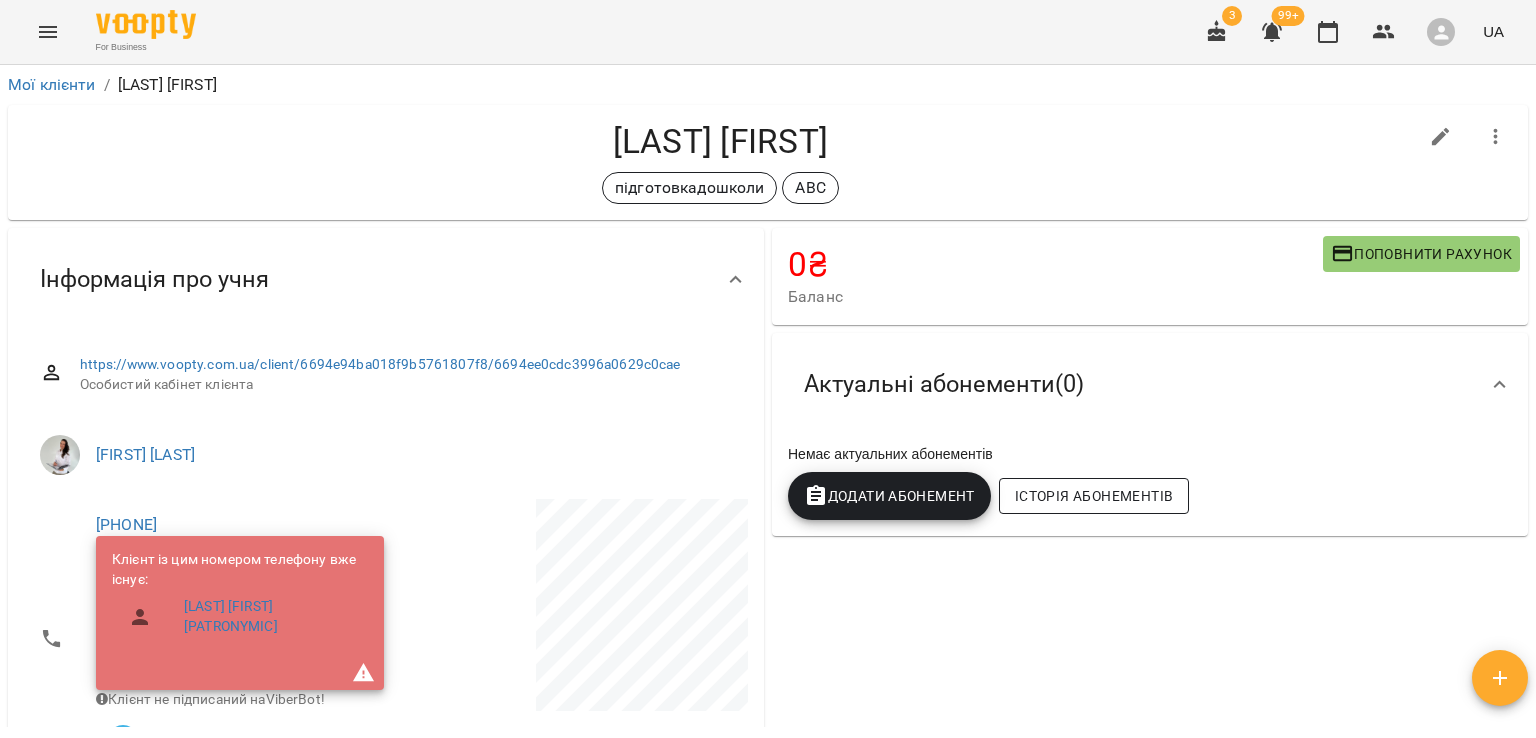 scroll, scrollTop: 64, scrollLeft: 0, axis: vertical 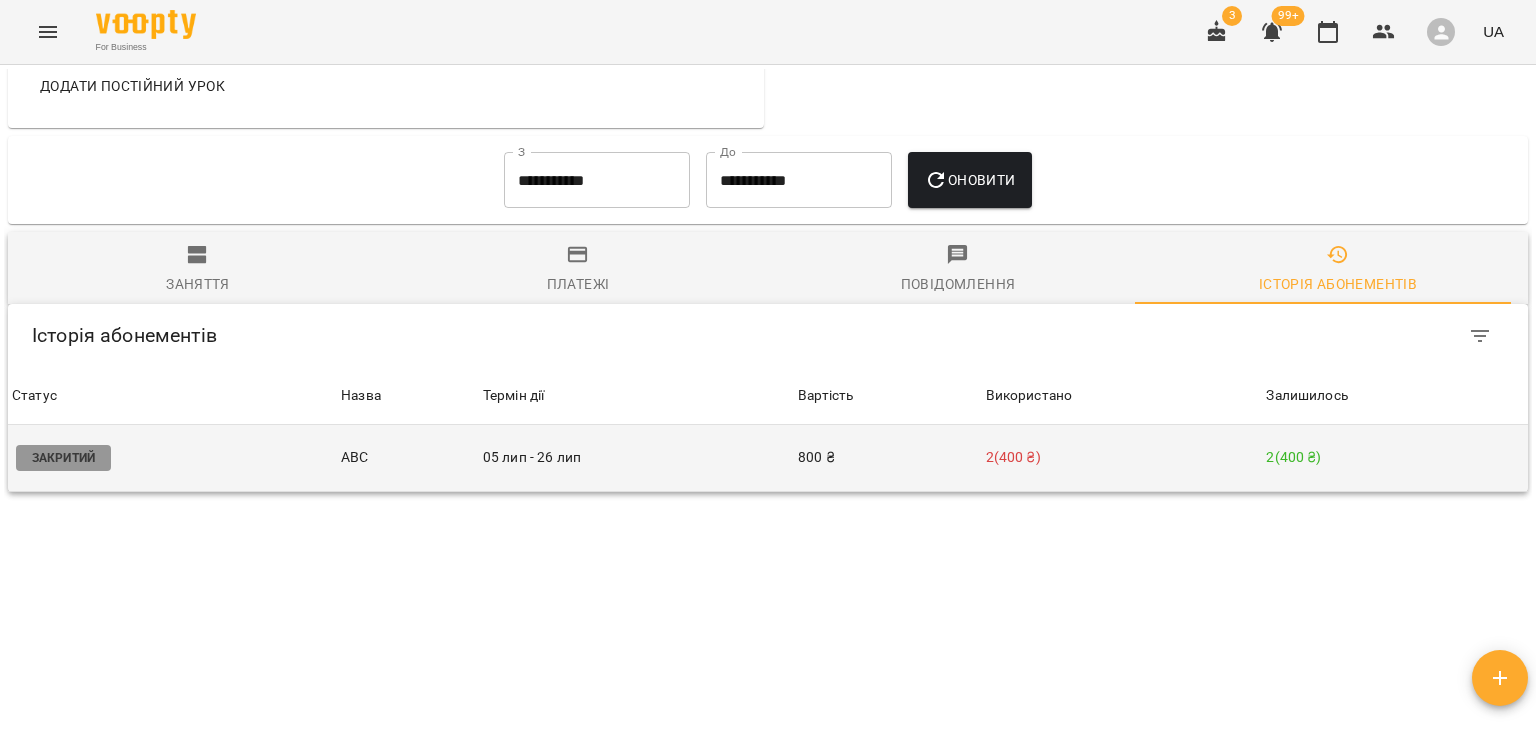 click on "05 лип - 26 лип" at bounding box center [636, 458] 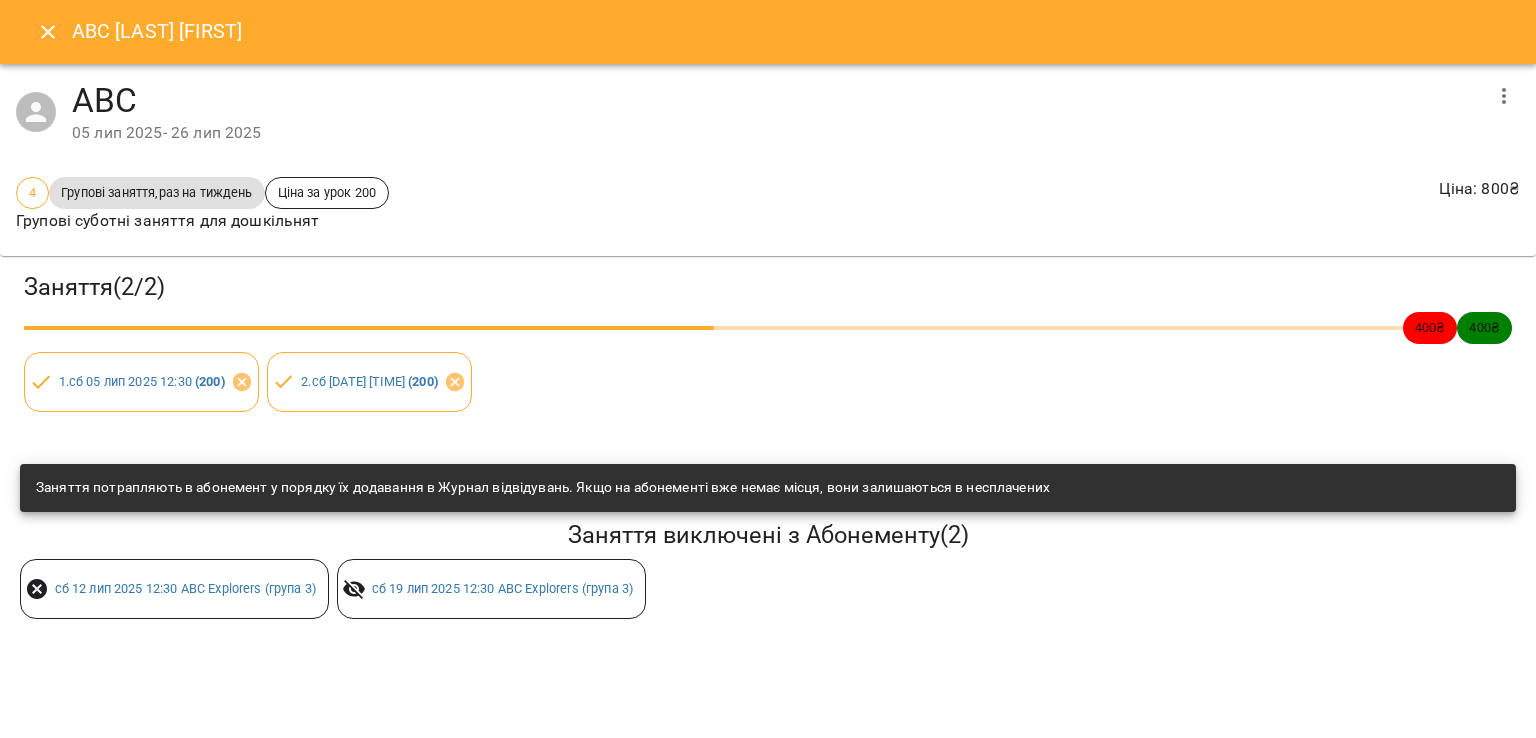click on "4 Групові заняття,раз на тиждень  Ціна за урок 200 Групові суботні заняття для дошкільнят Ціна :   800 ₴" at bounding box center [768, 209] 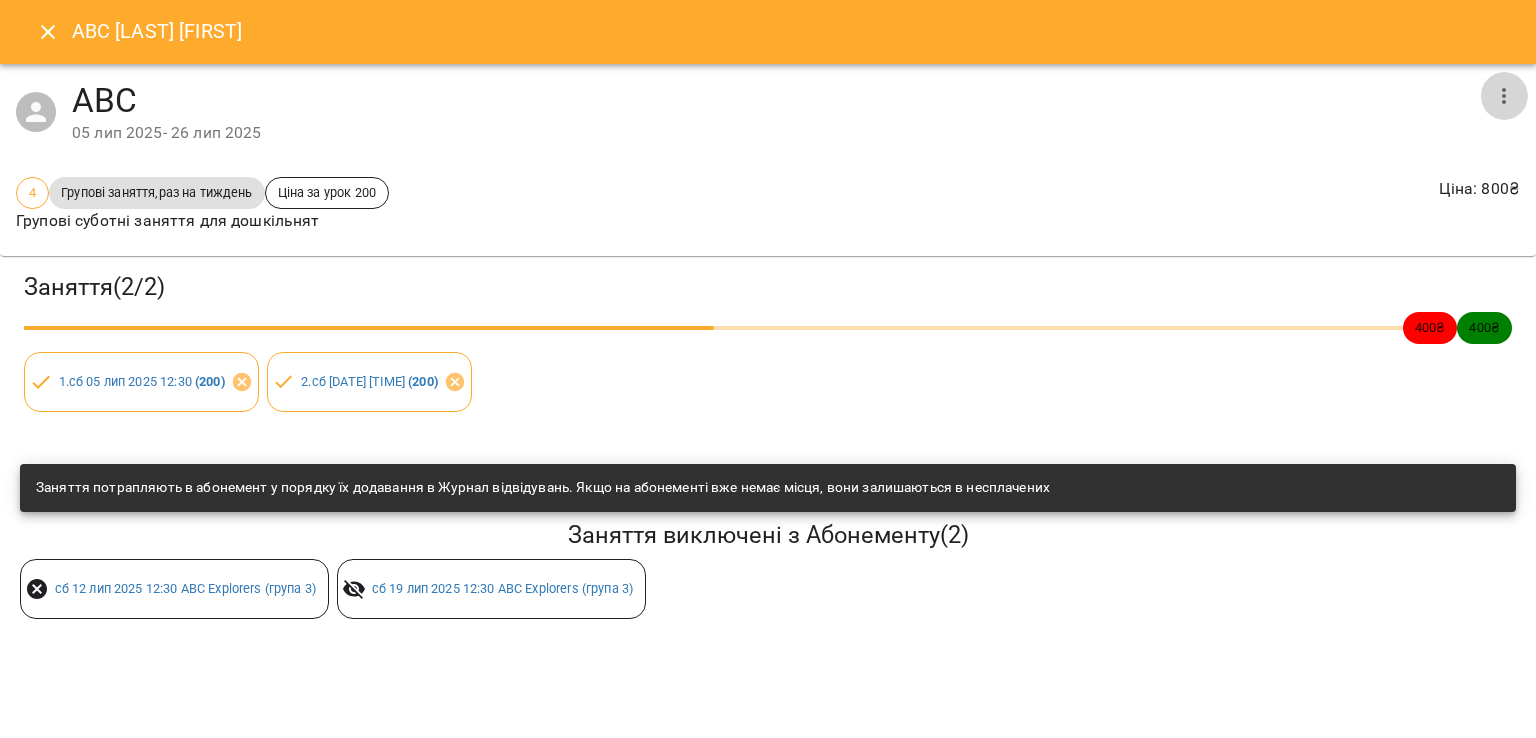 click 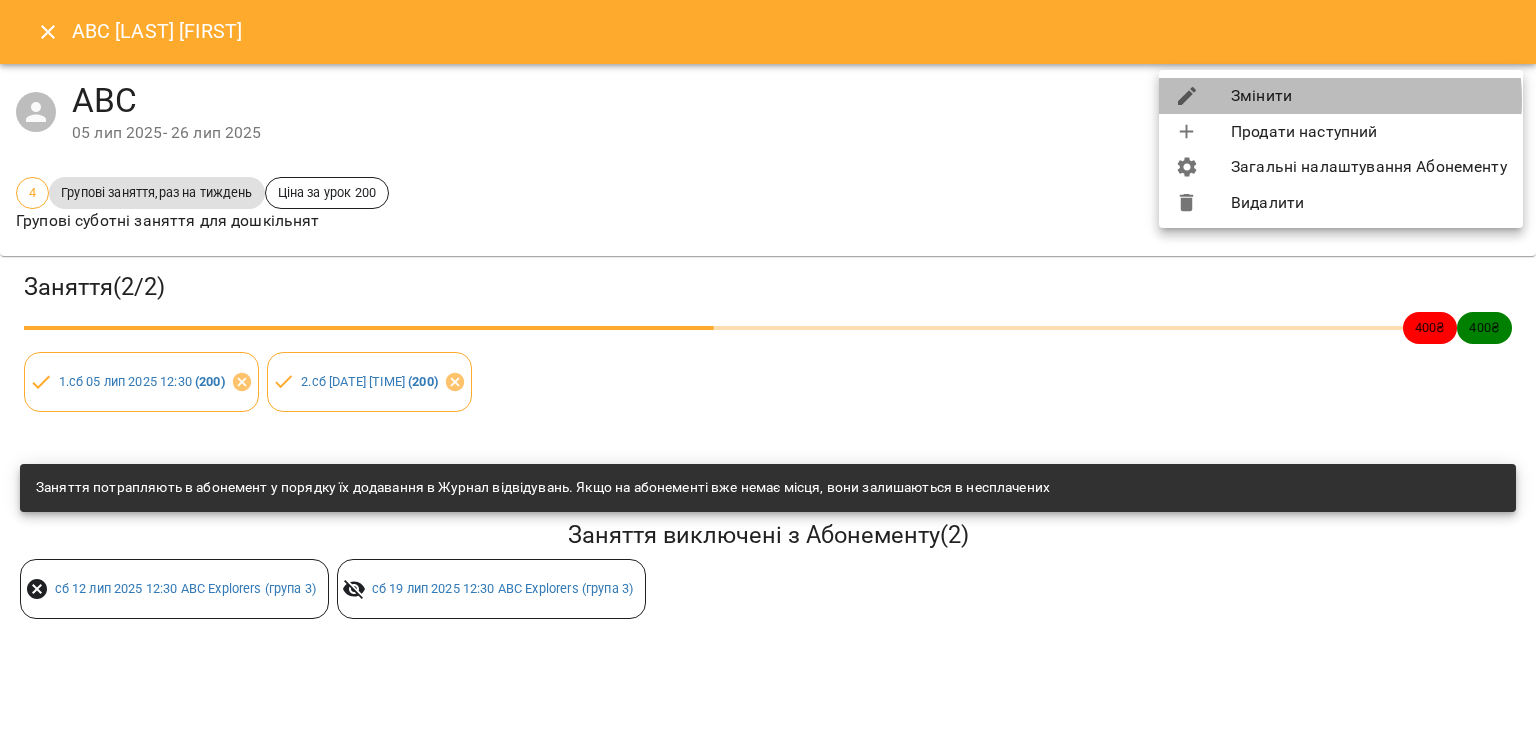 click on "Змінити" at bounding box center [1341, 96] 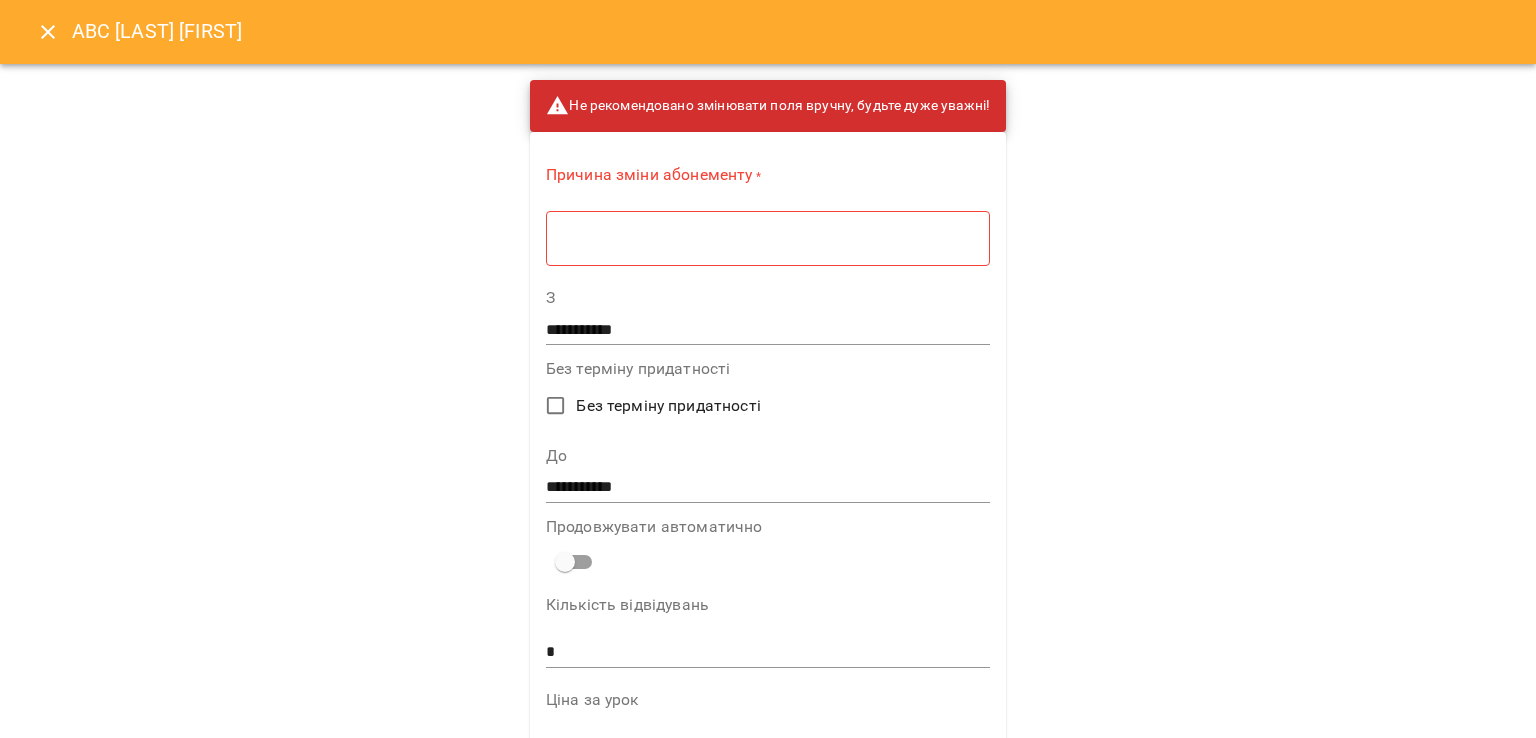 click at bounding box center [768, 238] 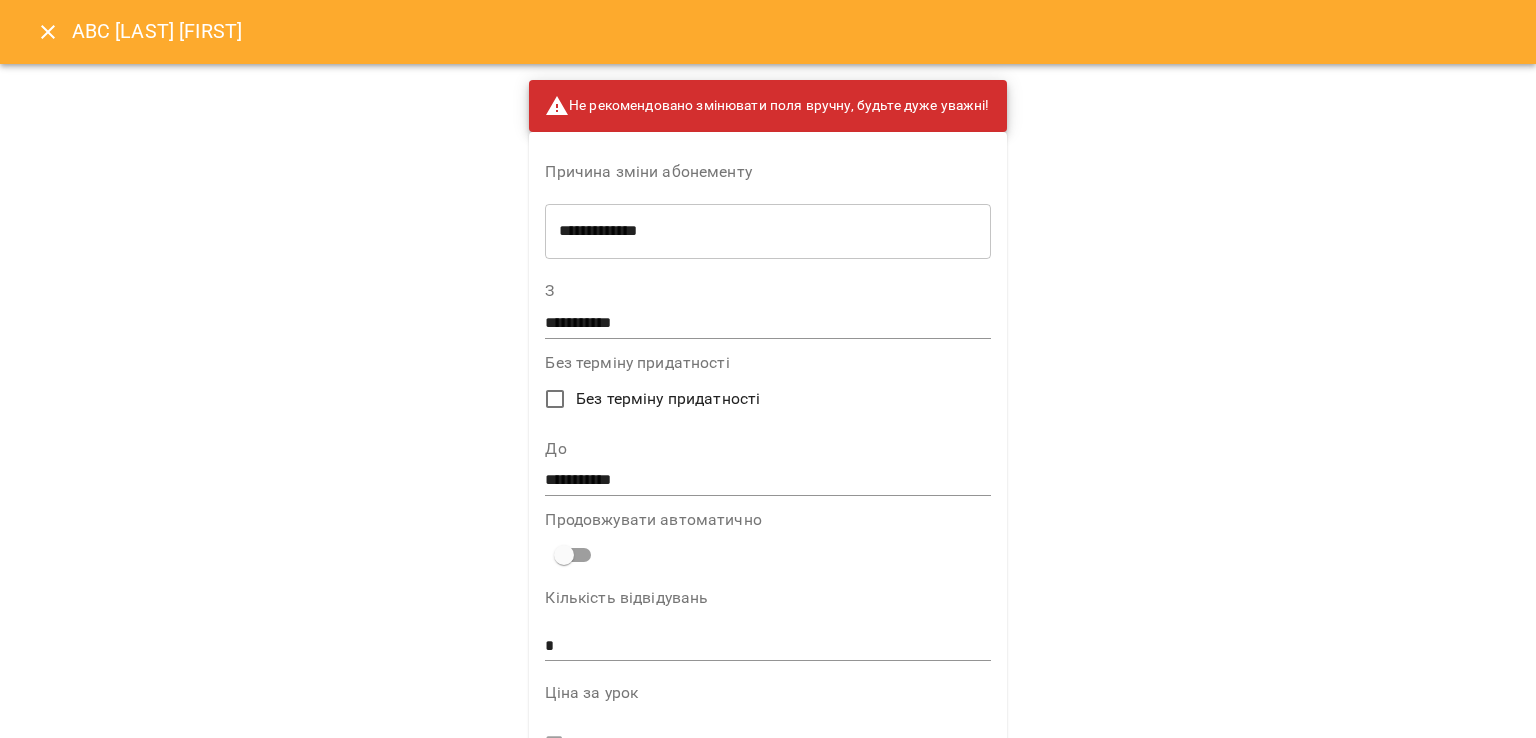 click on "**********" at bounding box center (767, 231) 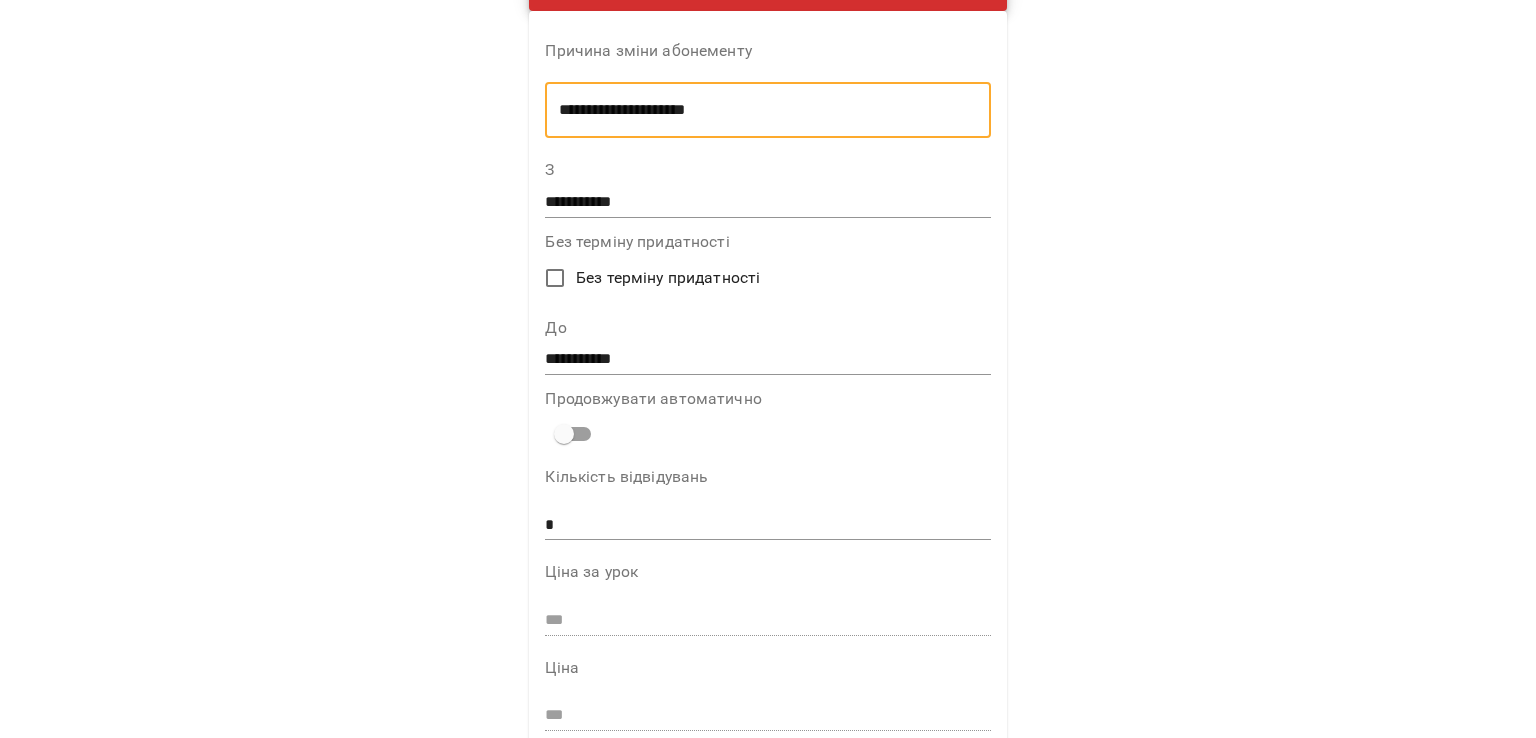 scroll, scrollTop: 100, scrollLeft: 0, axis: vertical 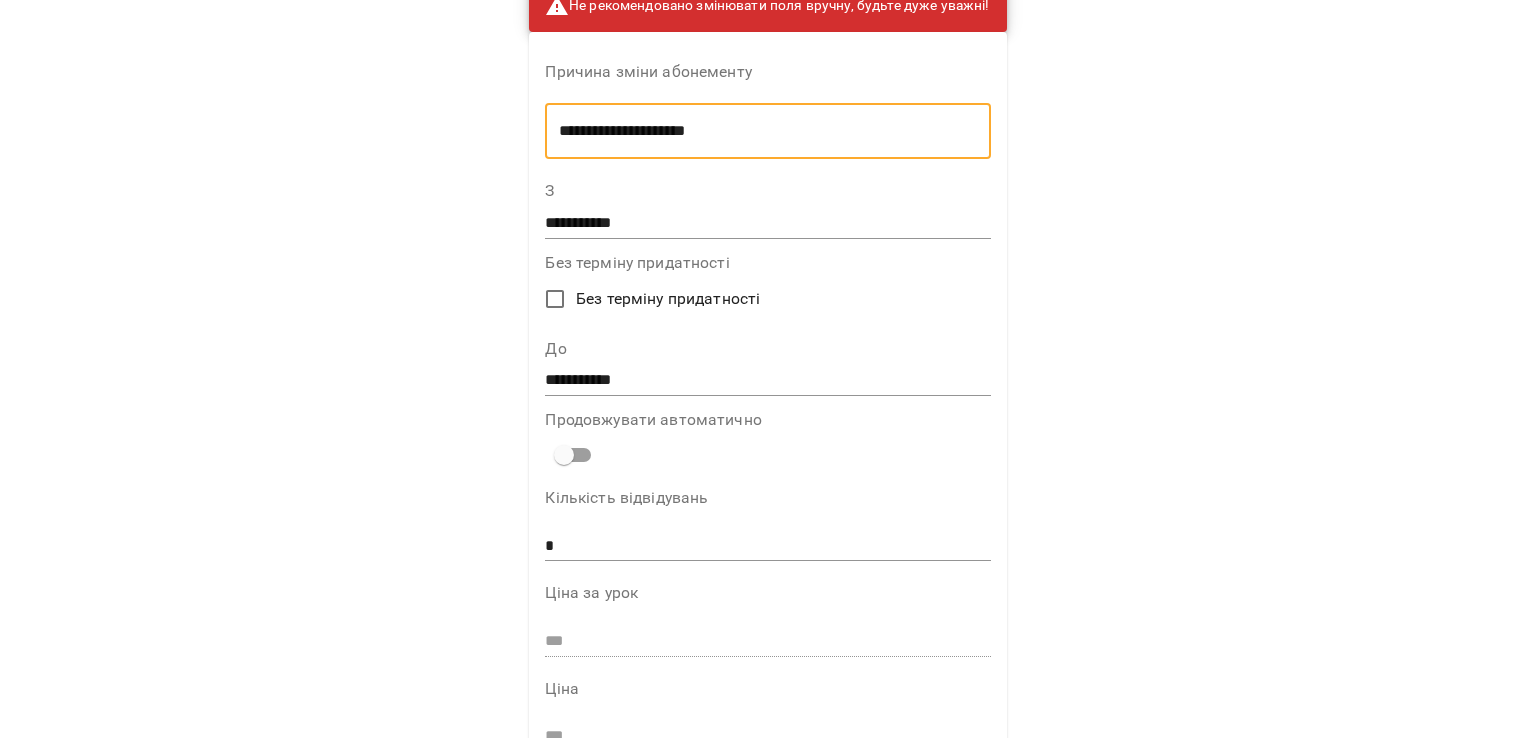 type on "**********" 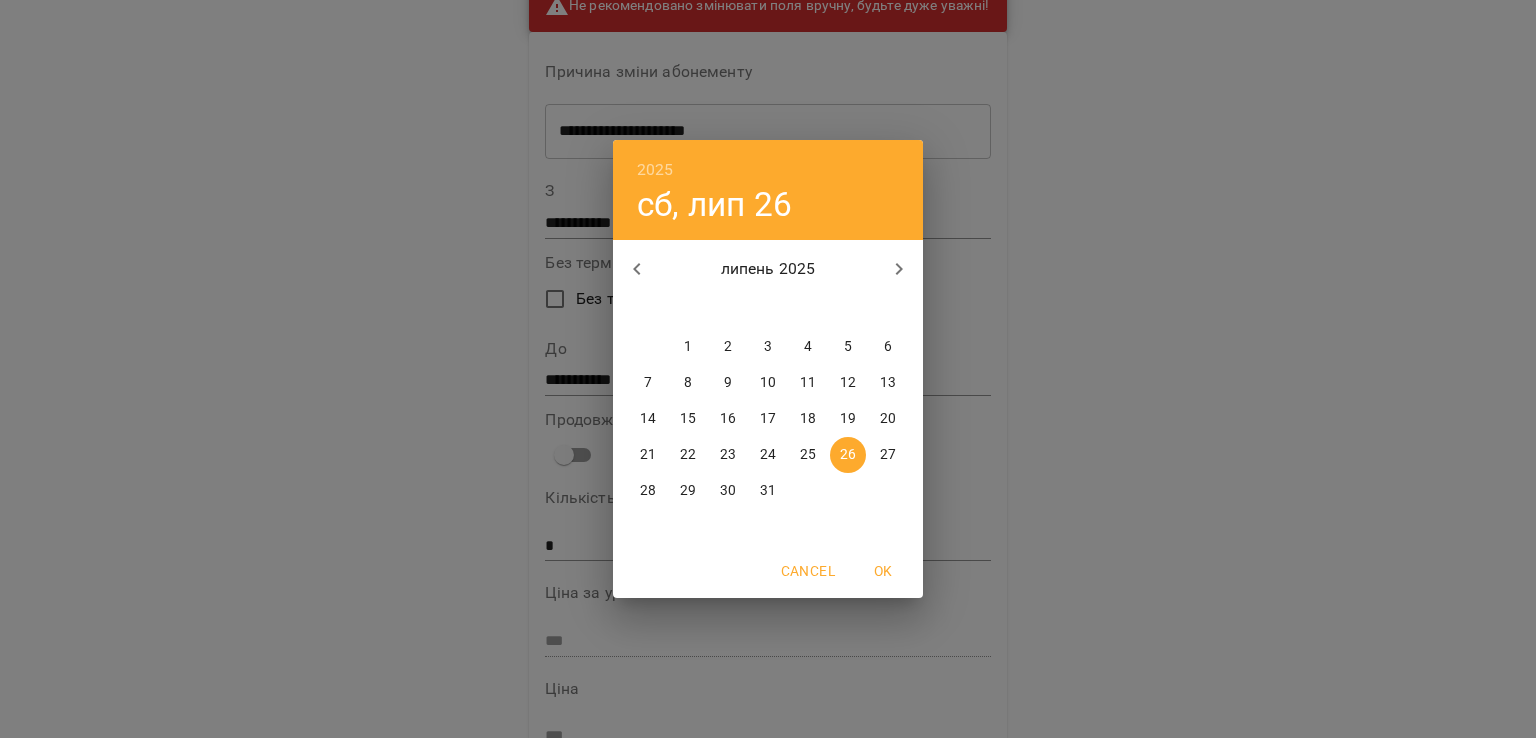 click 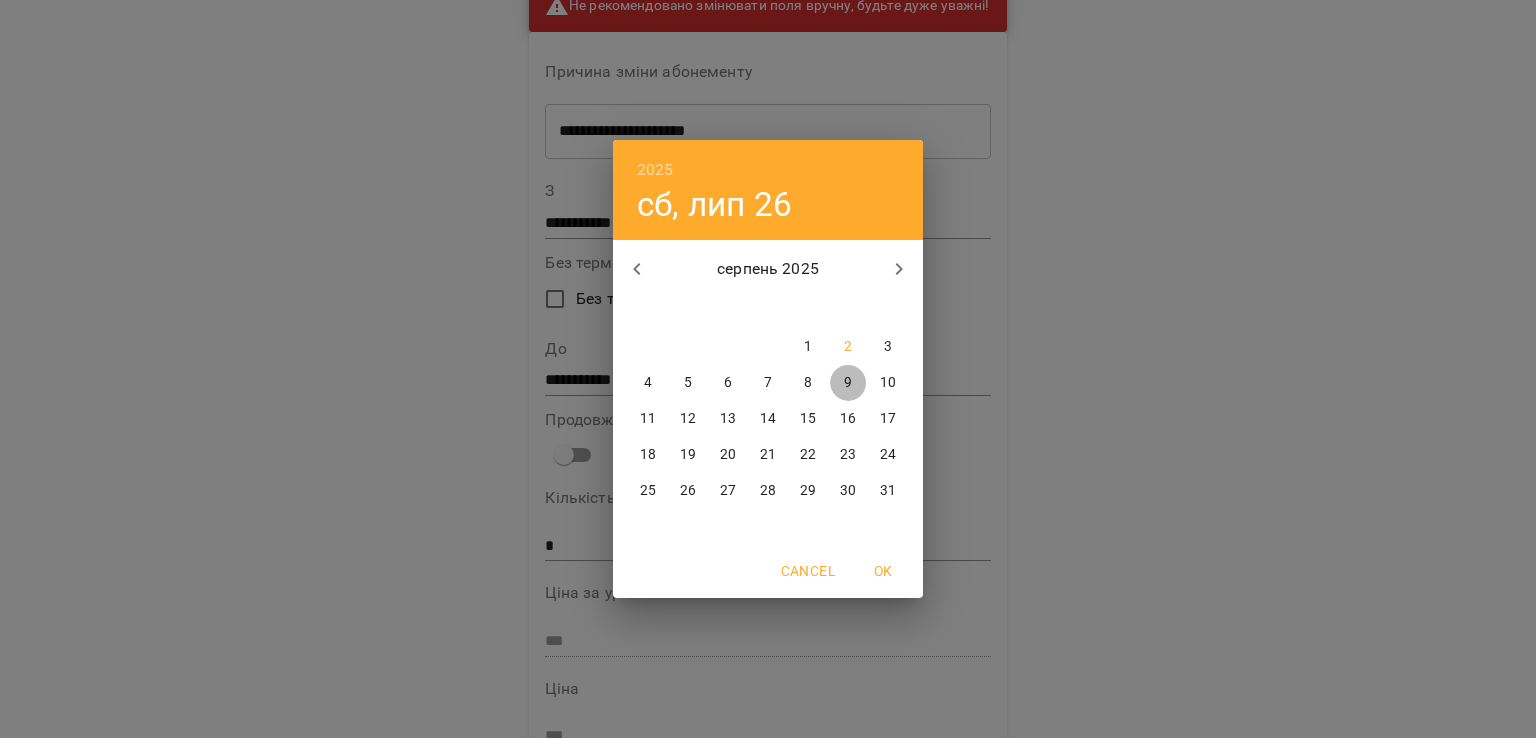 click on "9" at bounding box center (848, 383) 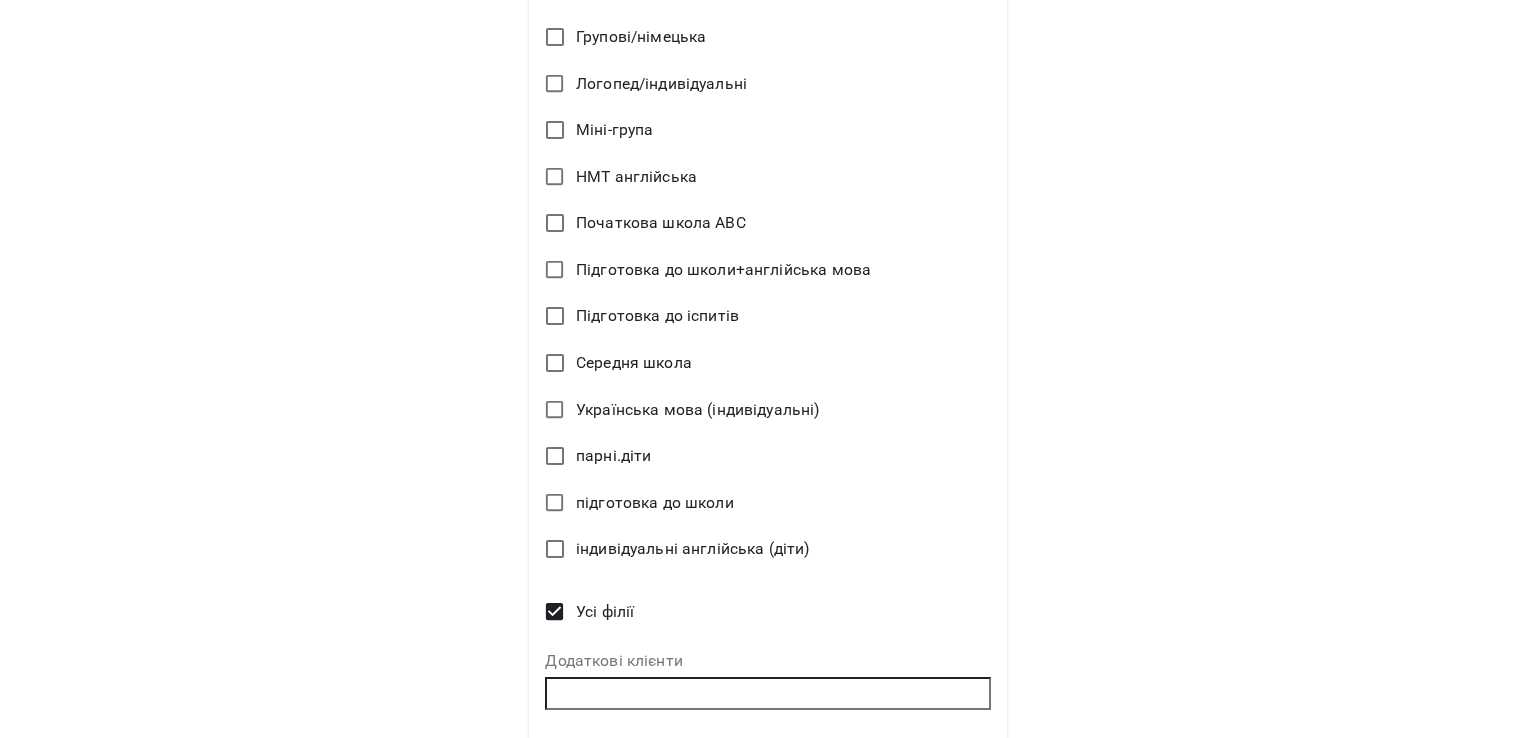 scroll, scrollTop: 1464, scrollLeft: 0, axis: vertical 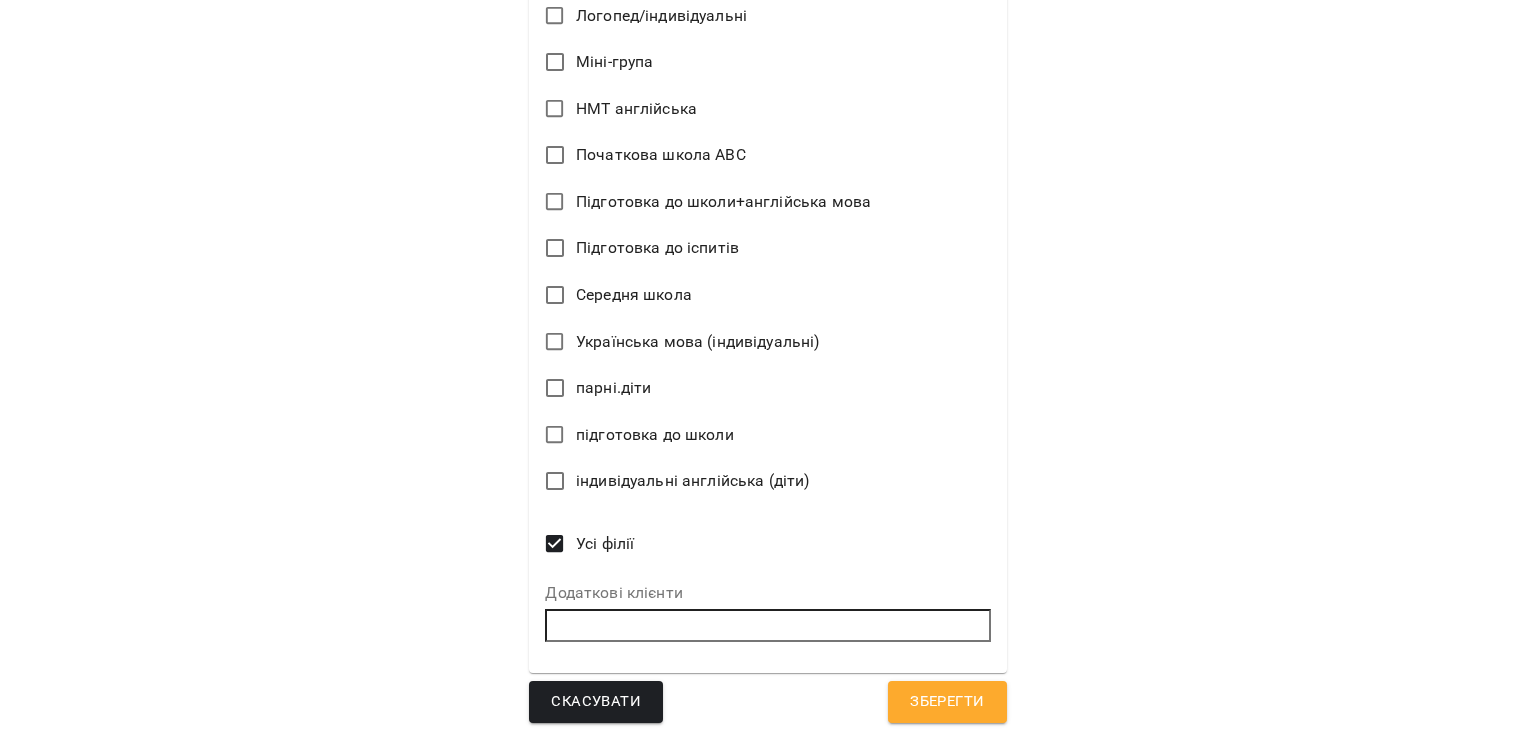 click on "Зберегти" at bounding box center (947, 702) 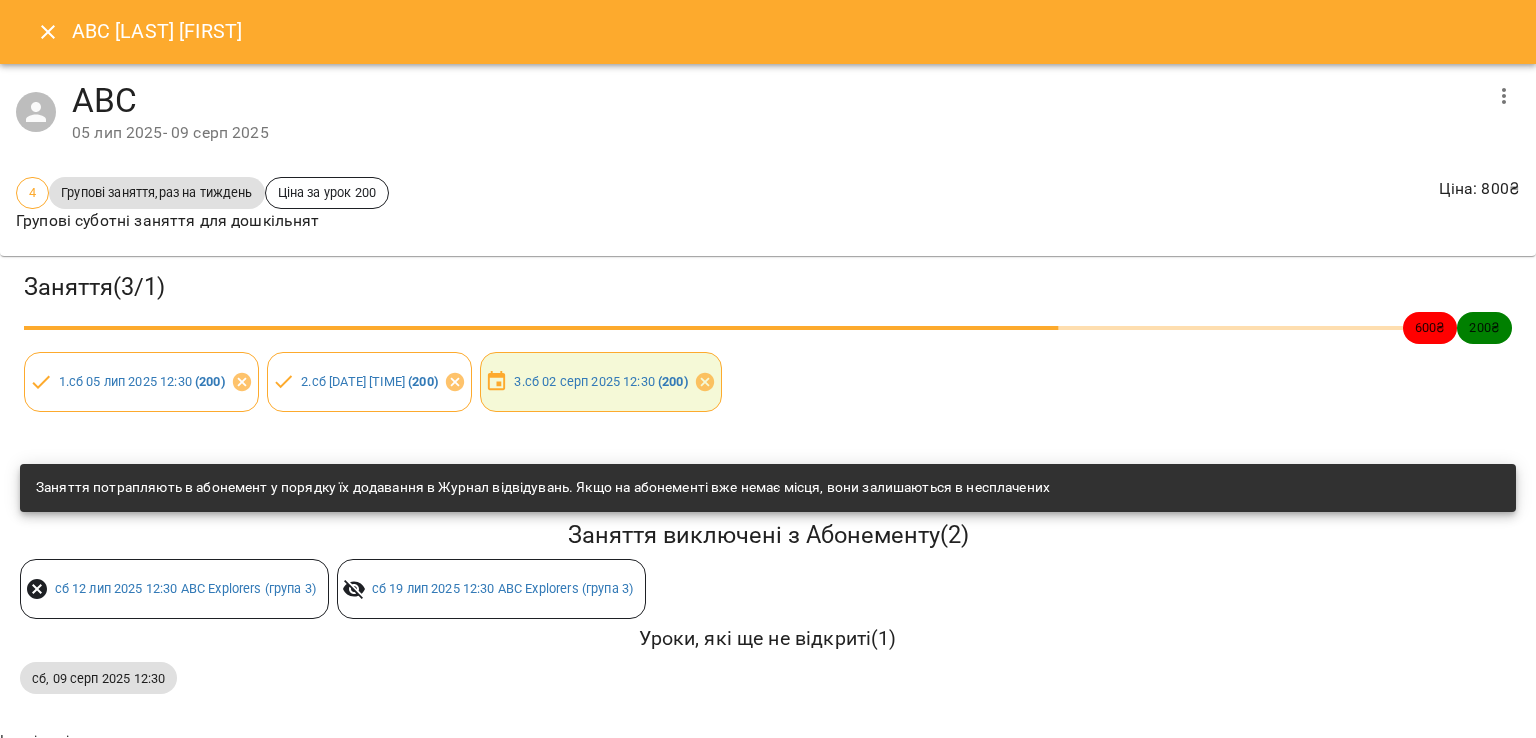 click 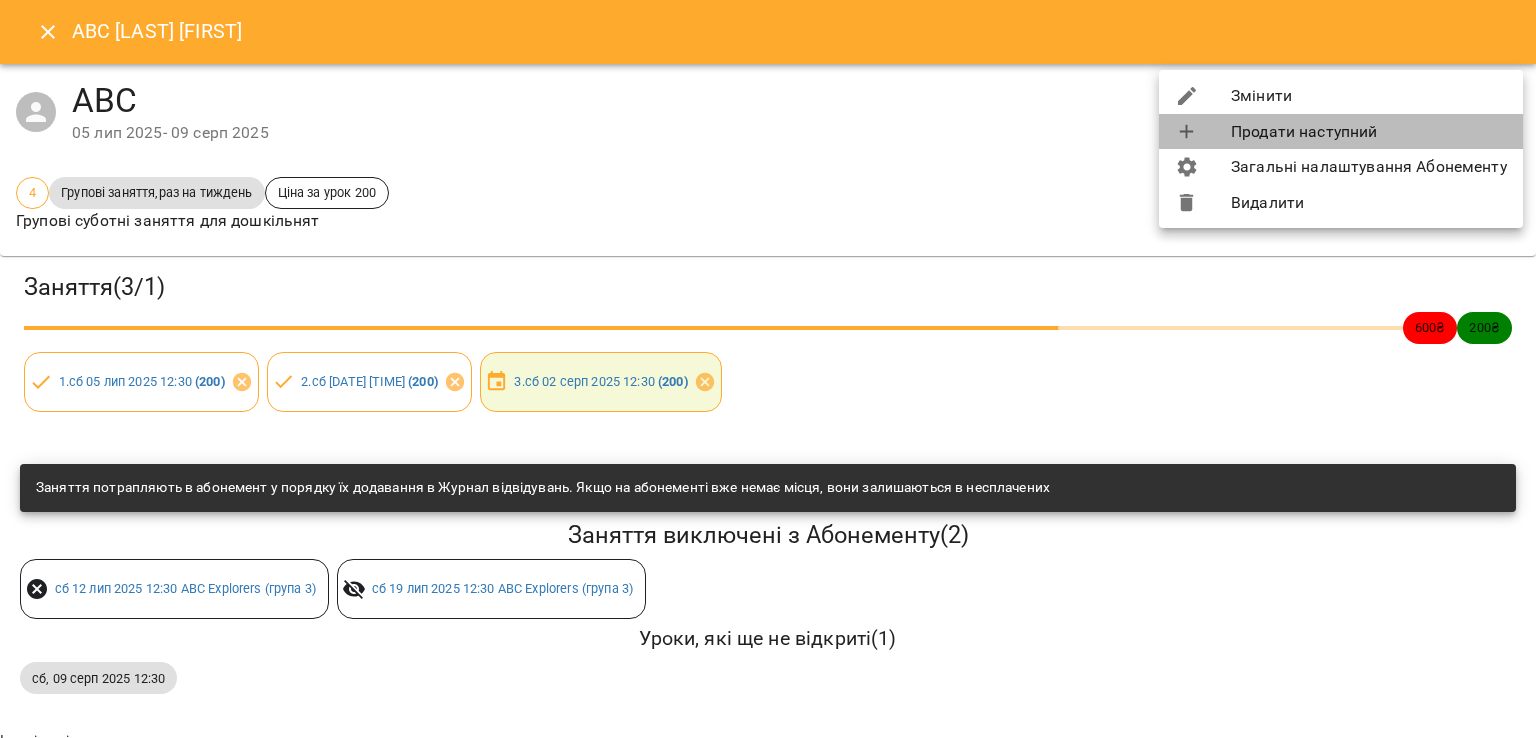 click on "Продати наступний" at bounding box center [1341, 132] 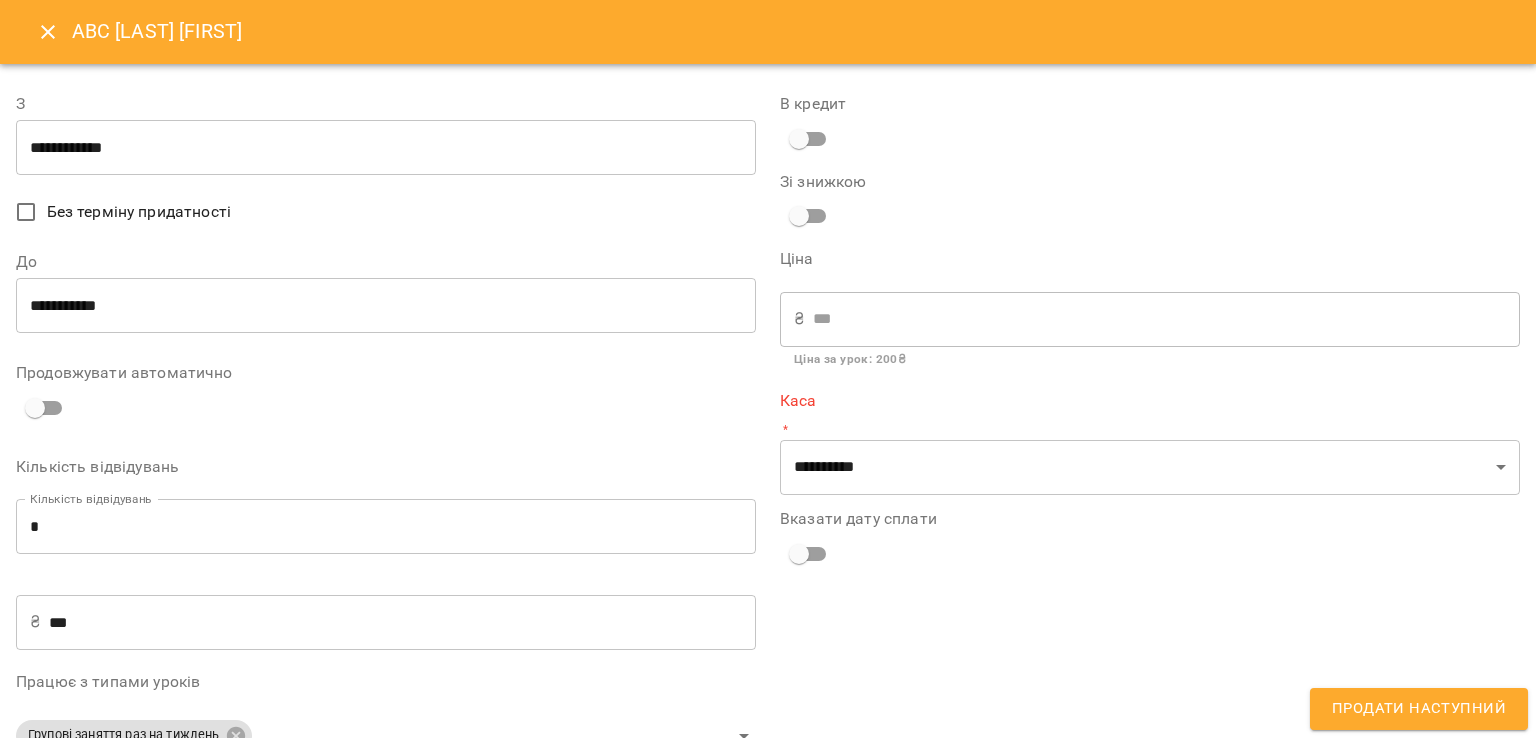 type on "**********" 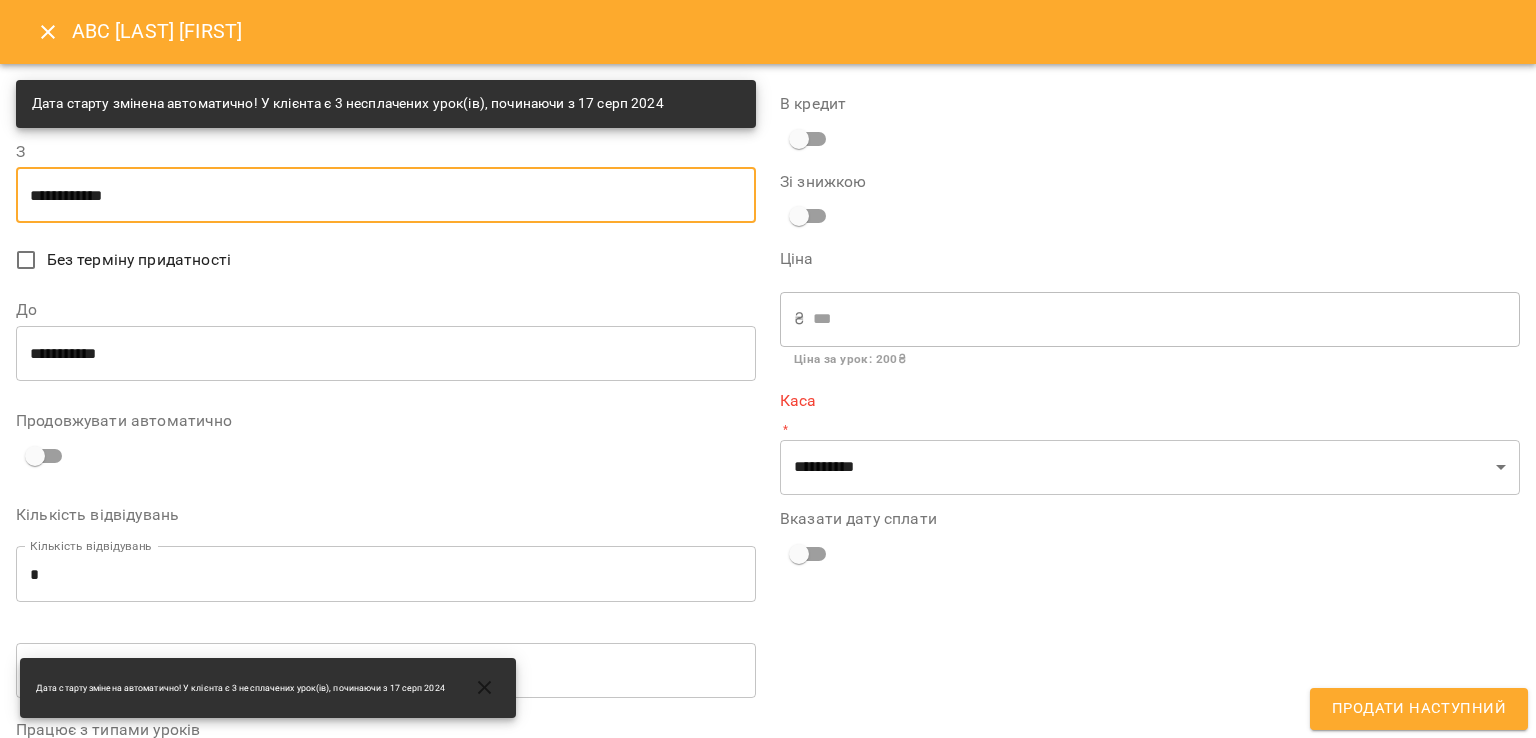 click on "**********" at bounding box center [386, 195] 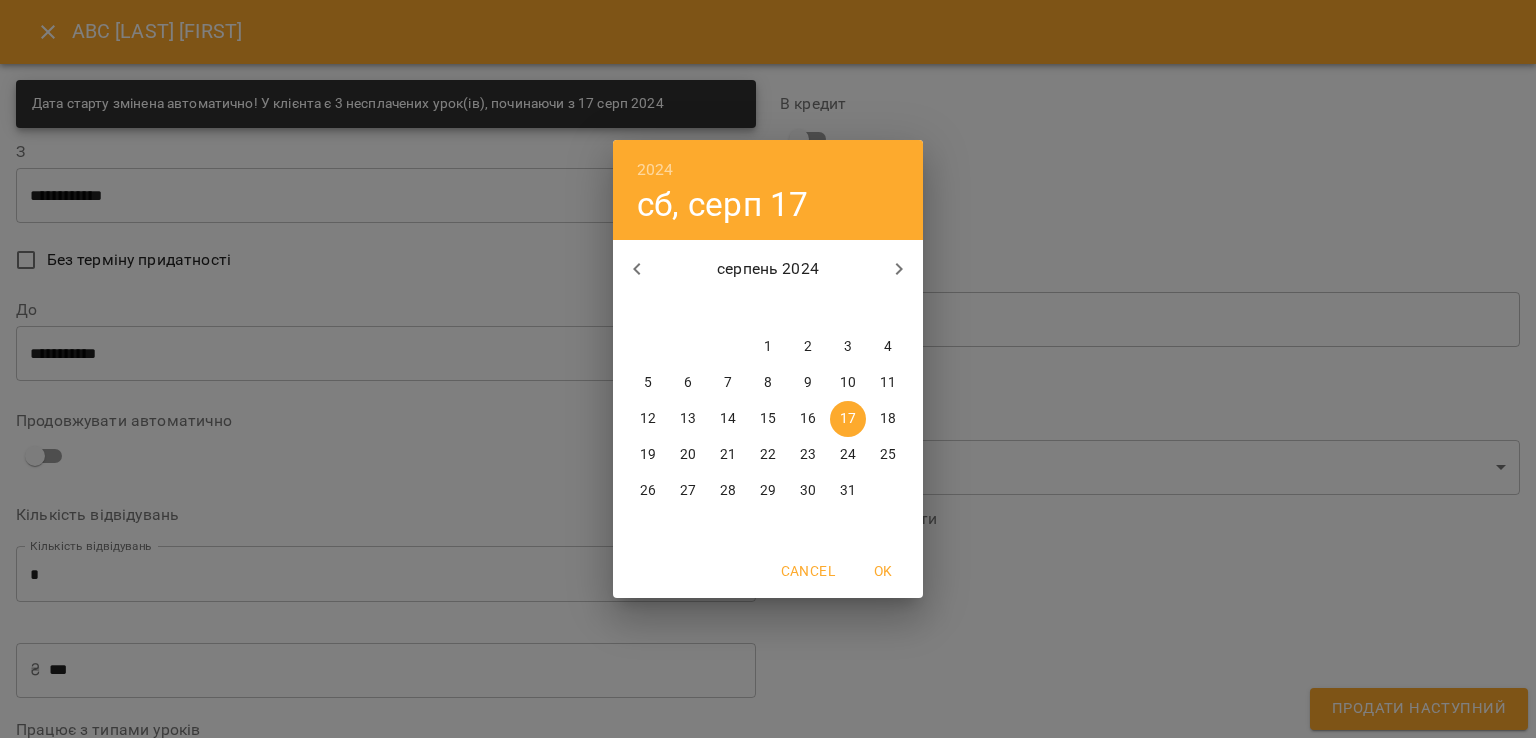 click 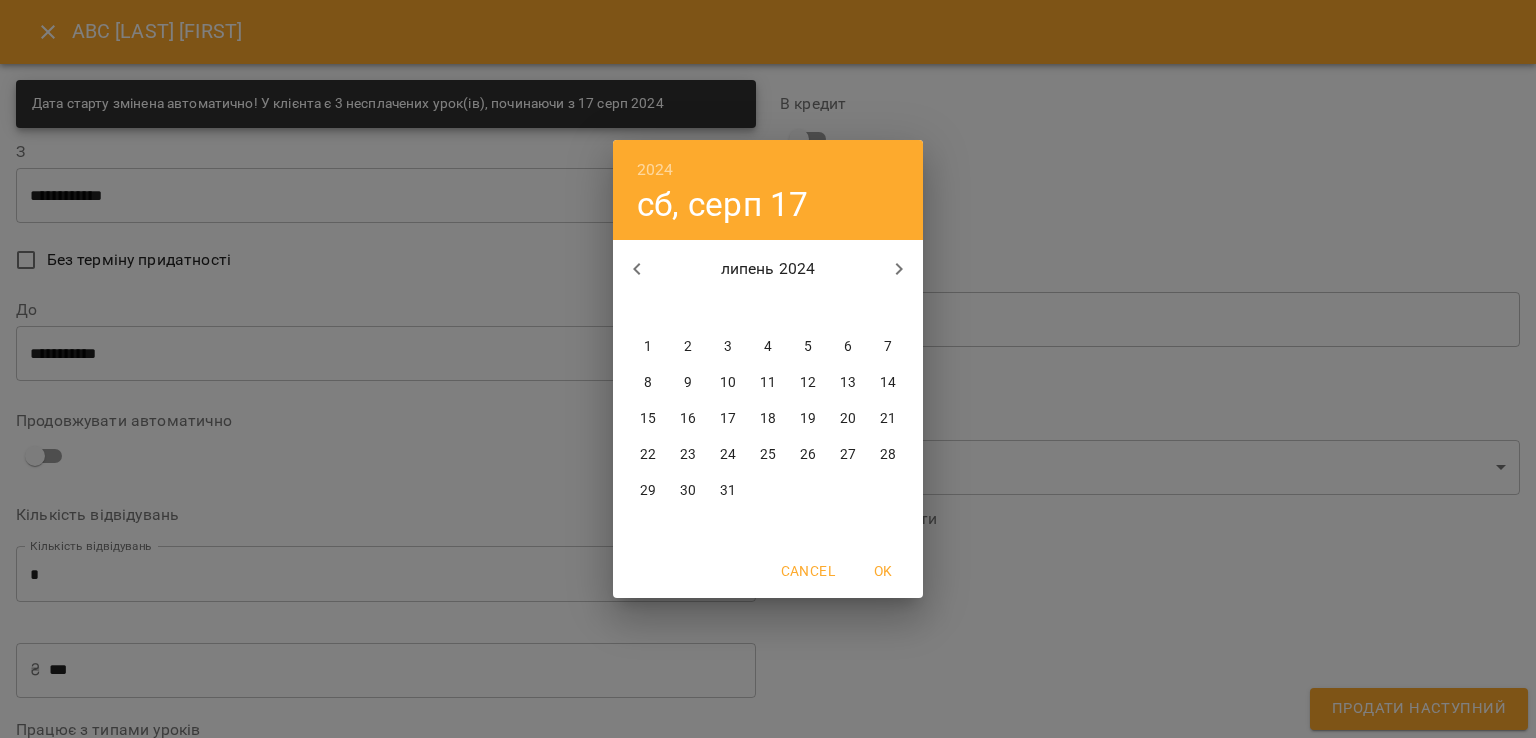 click at bounding box center (899, 269) 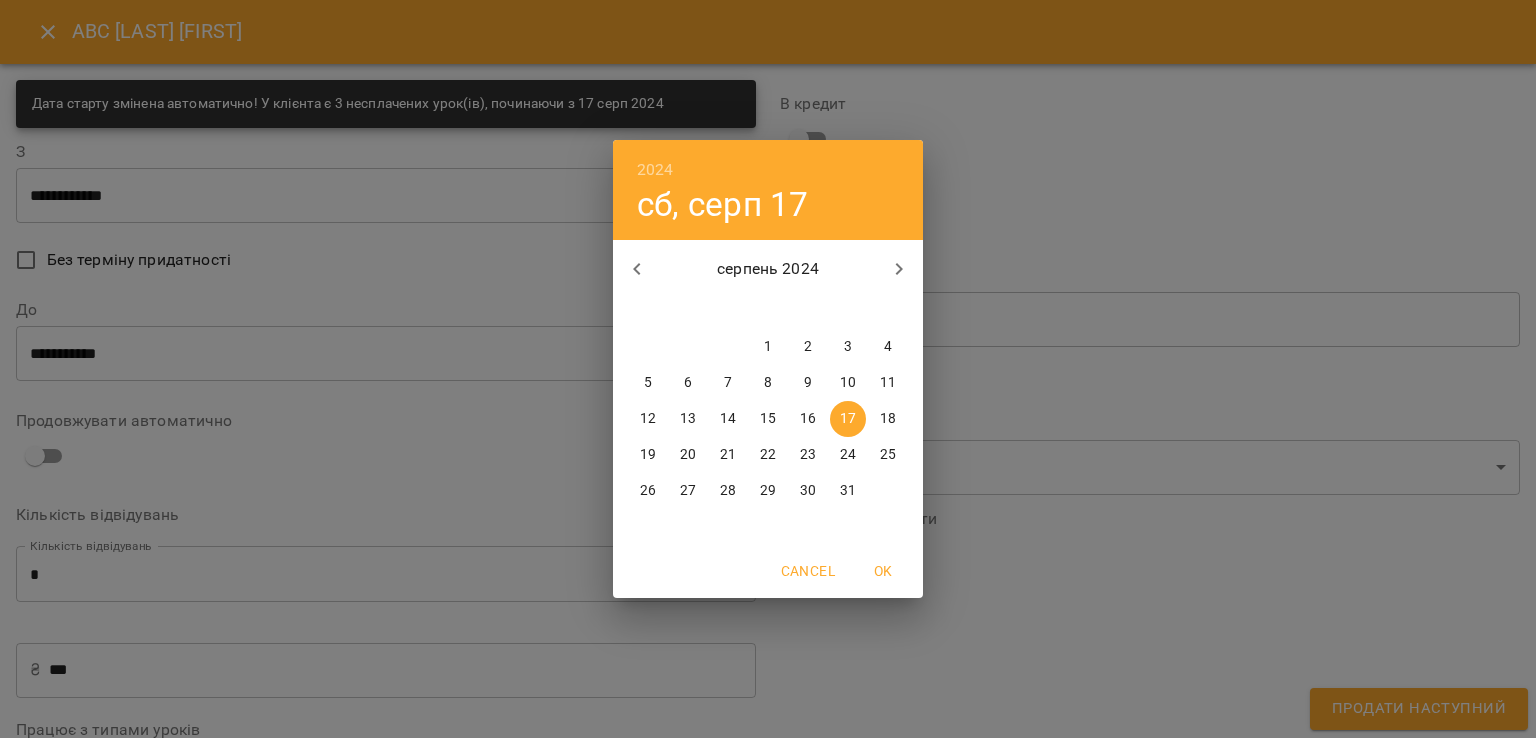 click on "2024 сб, серп 17 серпень 2024 пн вт ср чт пт сб нд 29 30 31 1 2 3 4 5 6 7 8 9 10 11 12 13 14 15 16 17 18 19 20 21 22 23 24 25 26 27 28 29 30 31 1 Cancel OK" at bounding box center (768, 369) 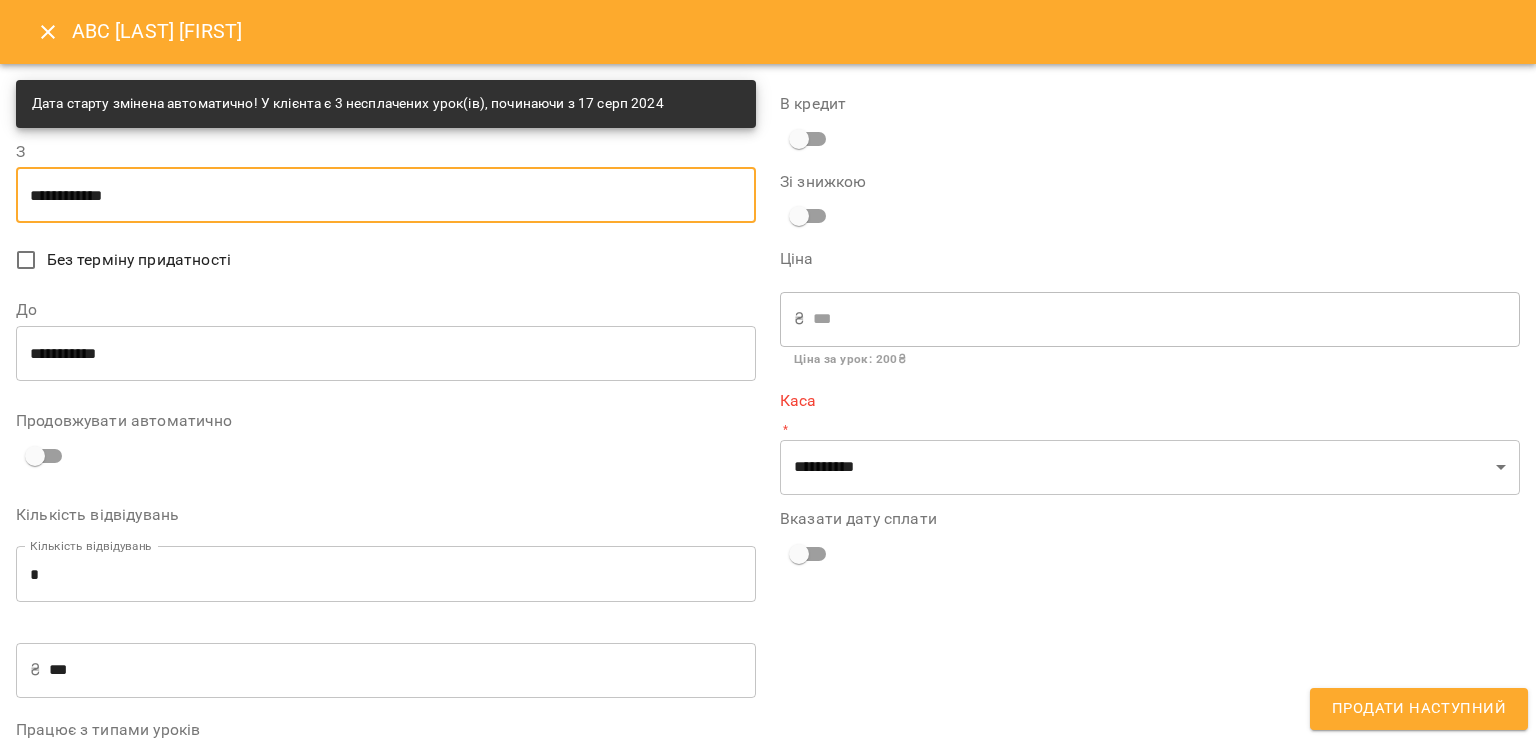 click 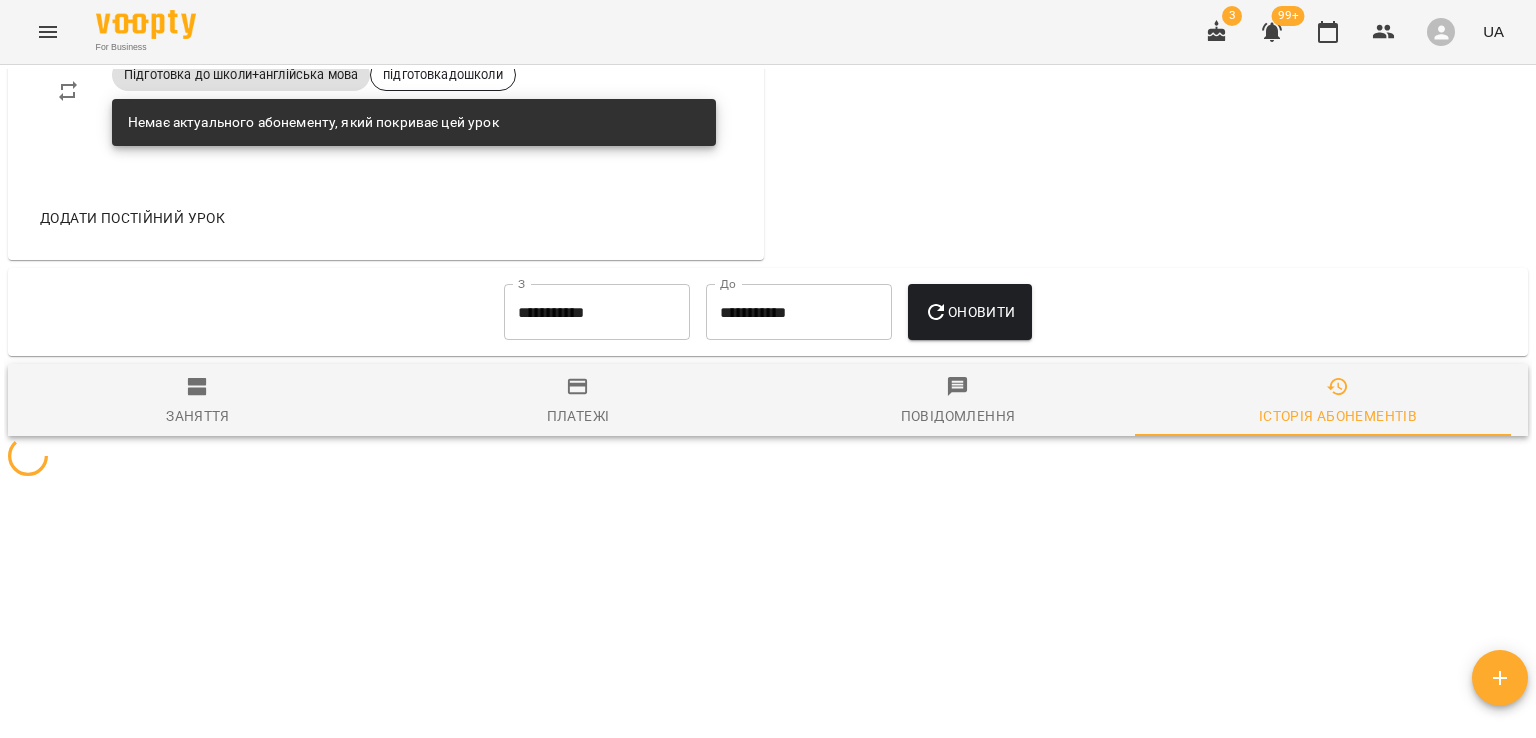 scroll, scrollTop: 1544, scrollLeft: 0, axis: vertical 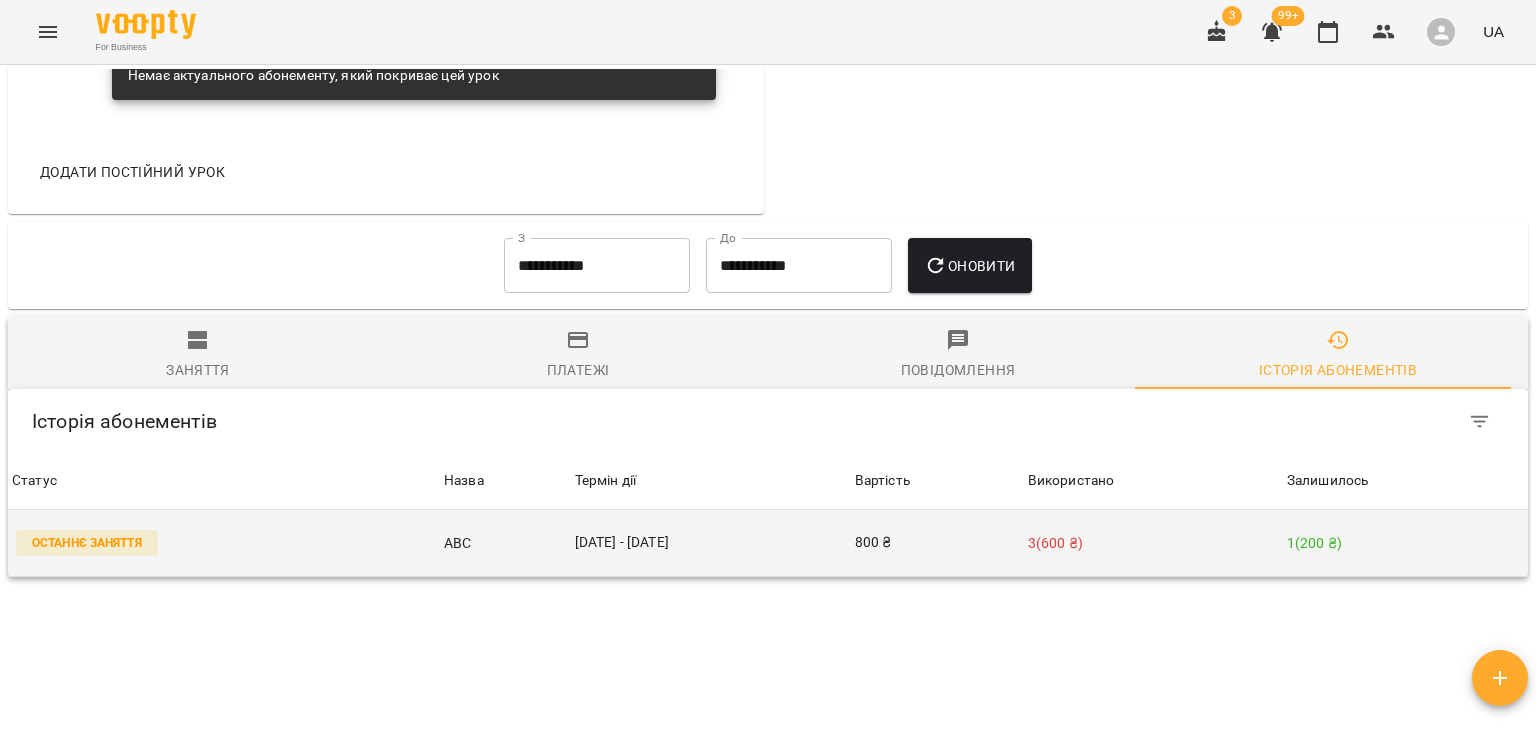 click on "05 лип - 09 серп" at bounding box center [711, 543] 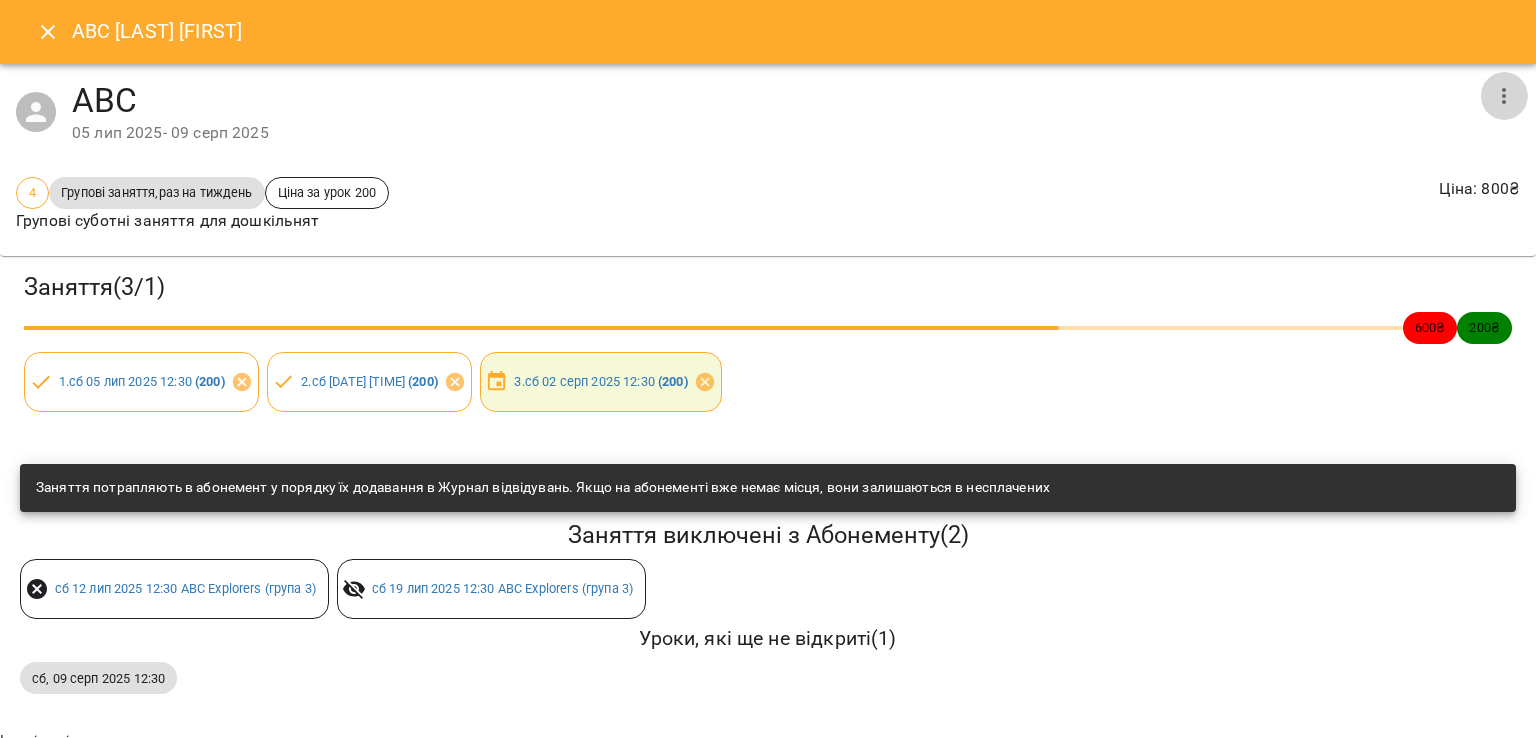 click 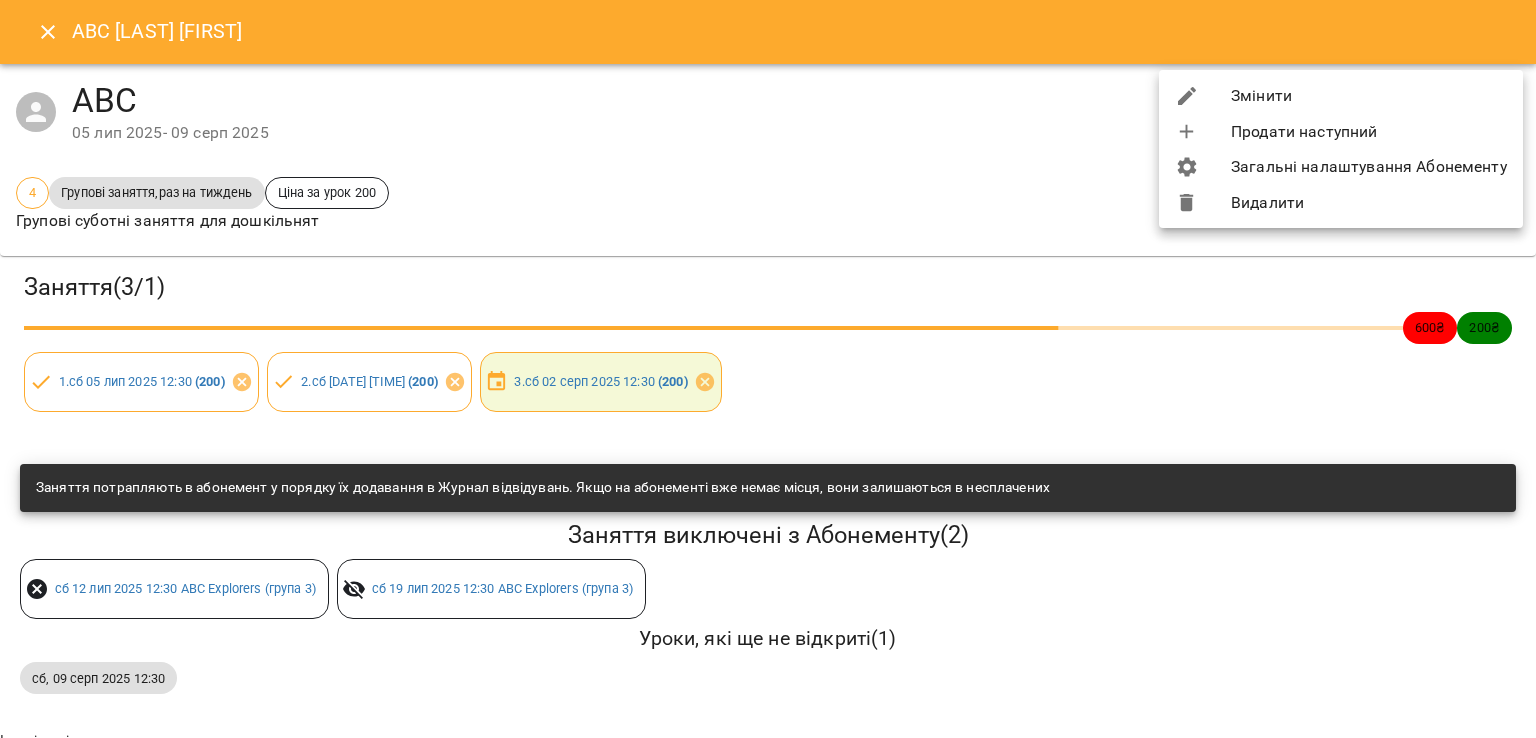 click on "Продати наступний" at bounding box center [1341, 132] 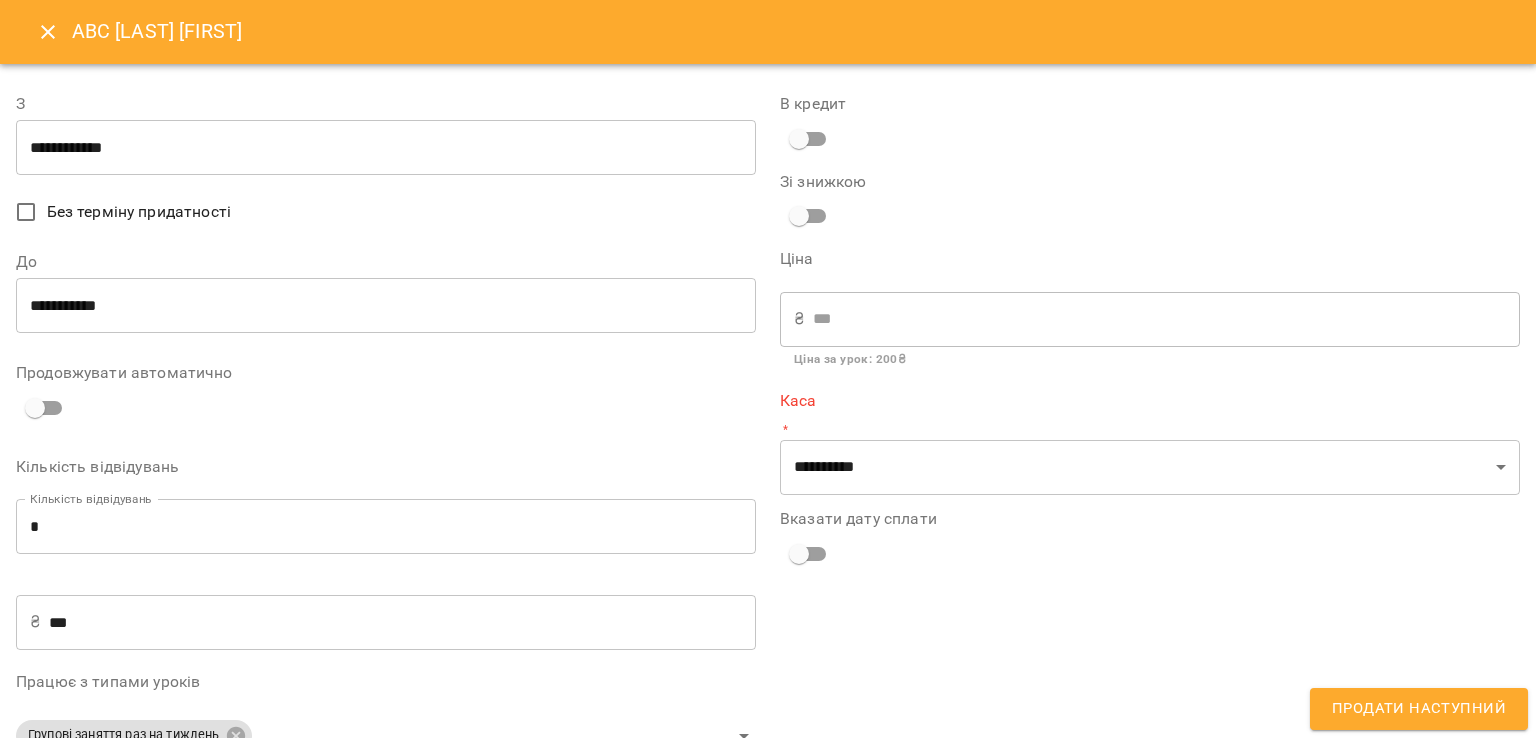 type on "**********" 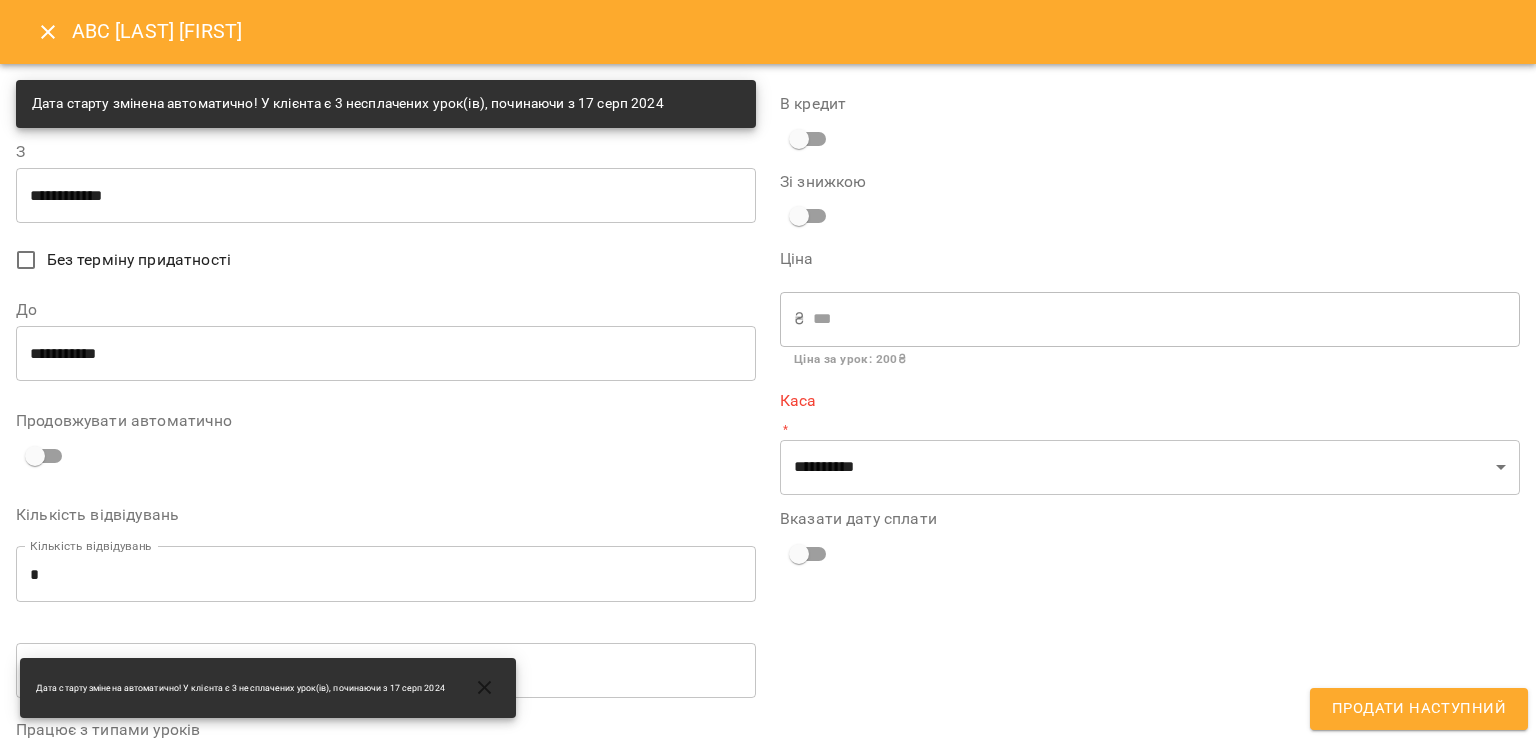 click 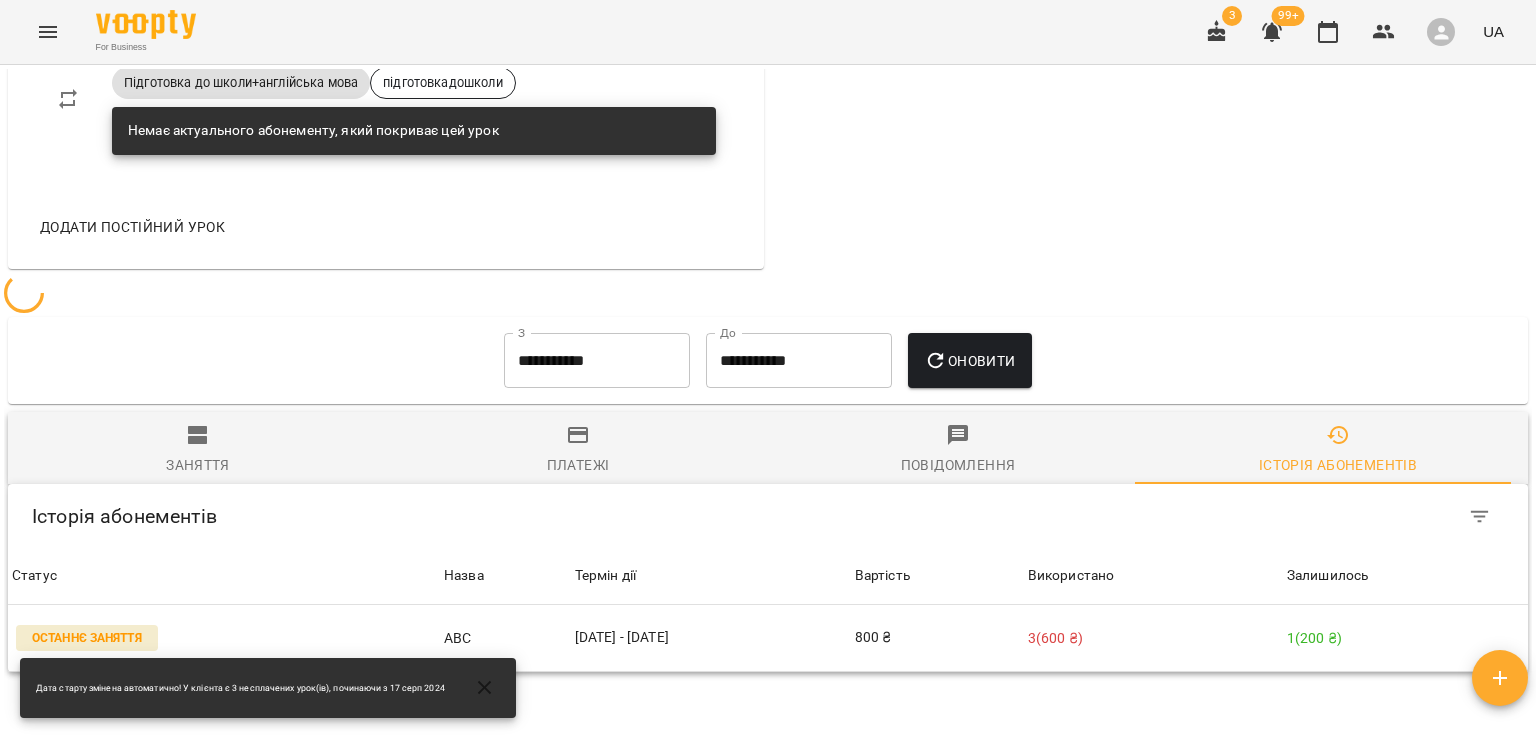 scroll, scrollTop: 1389, scrollLeft: 0, axis: vertical 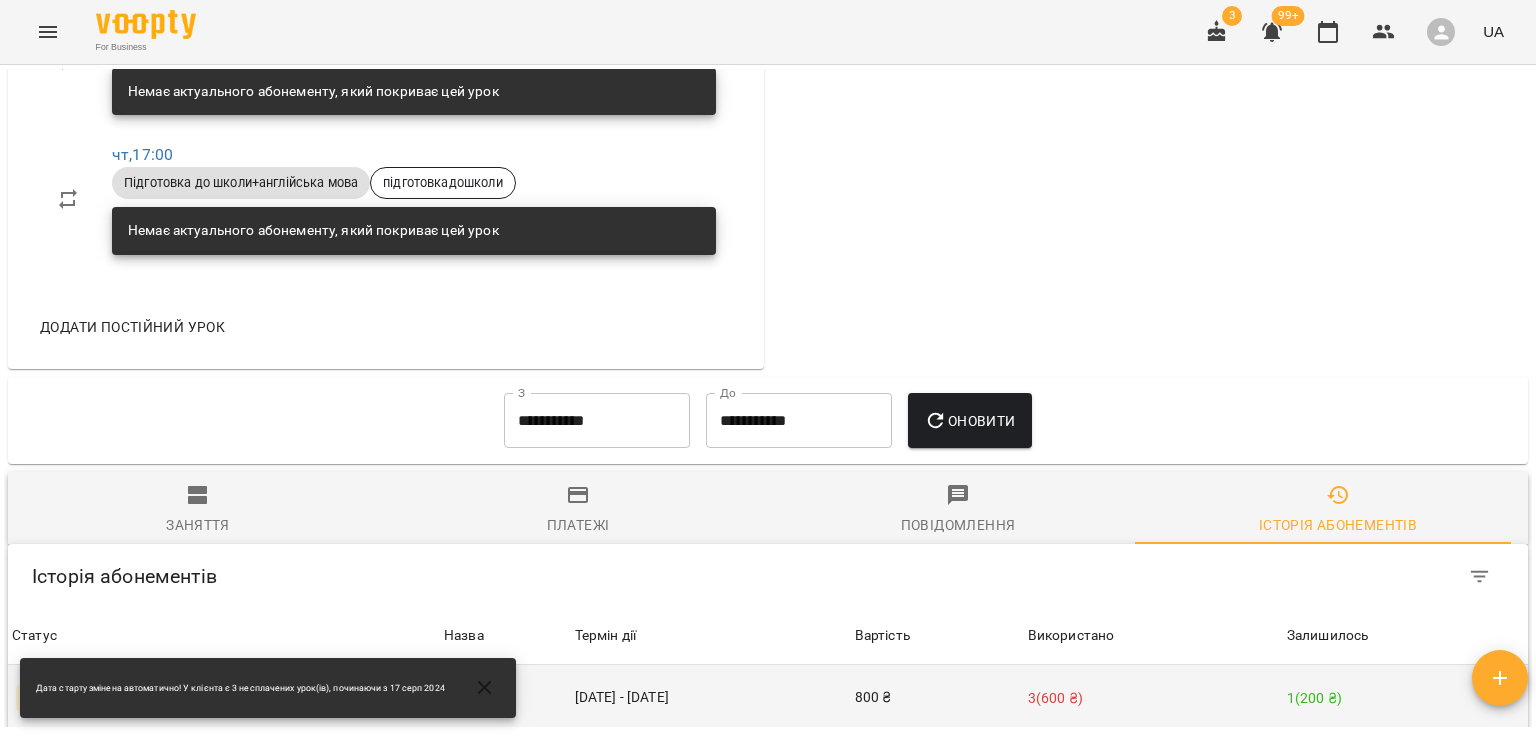 click on "800 ₴" at bounding box center [937, 698] 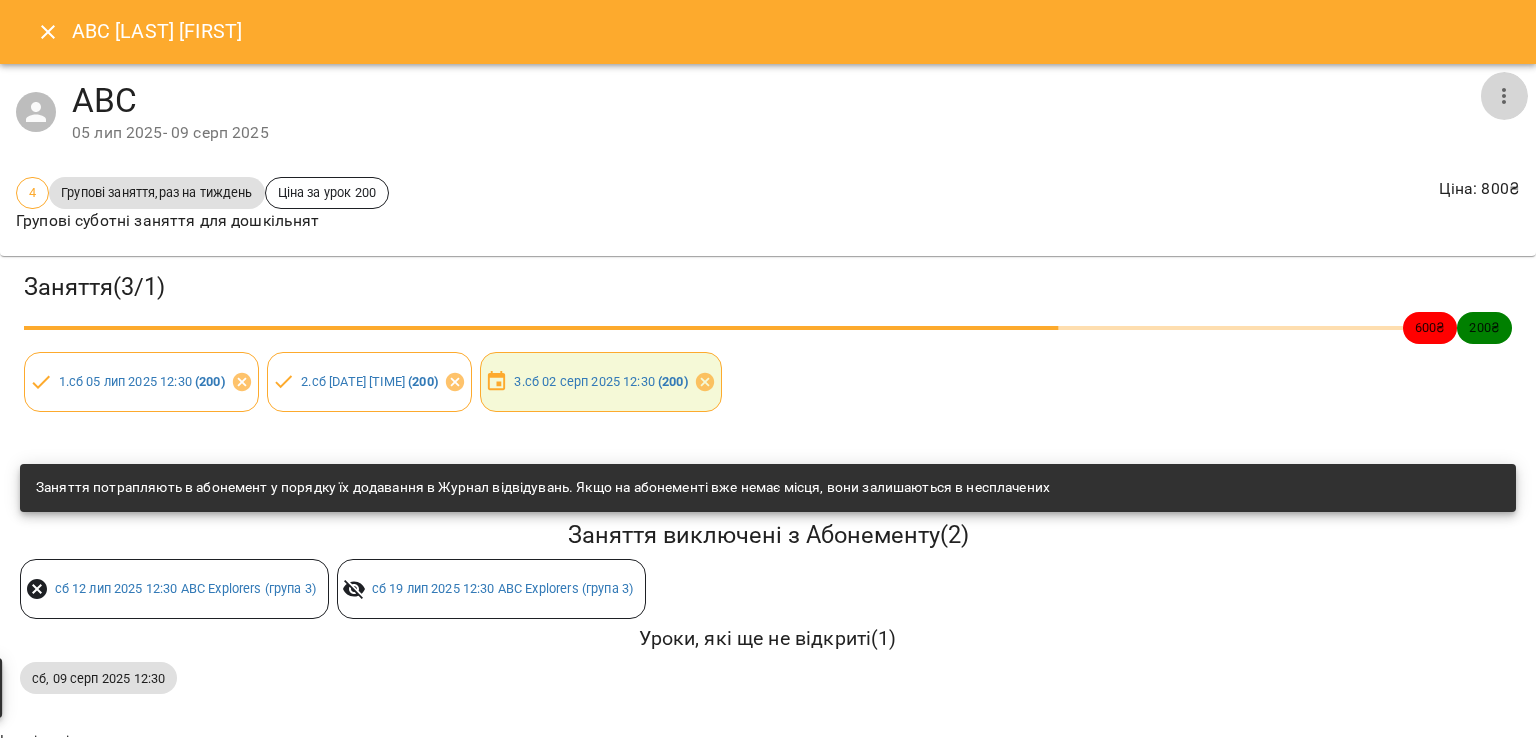 click 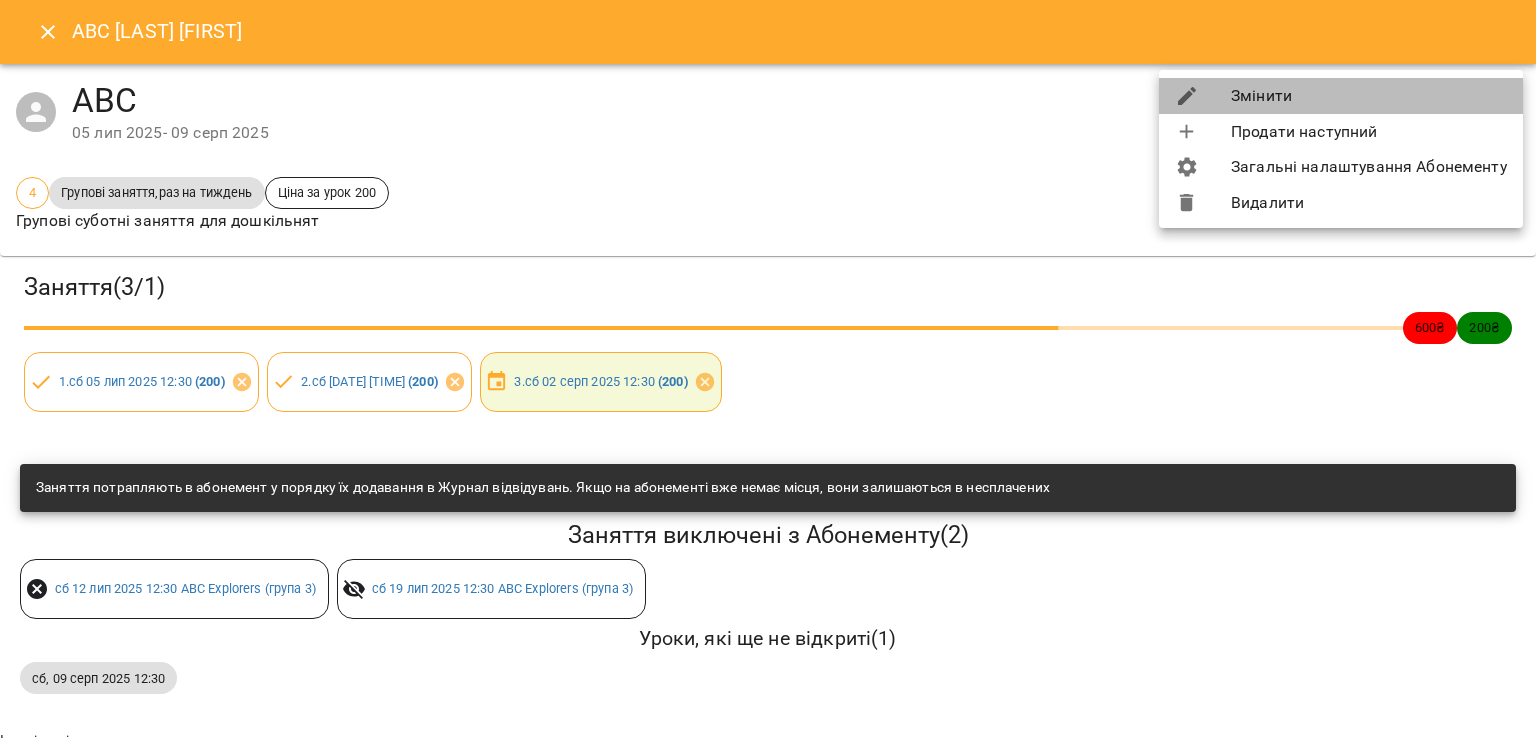 click on "Змінити" at bounding box center [1341, 96] 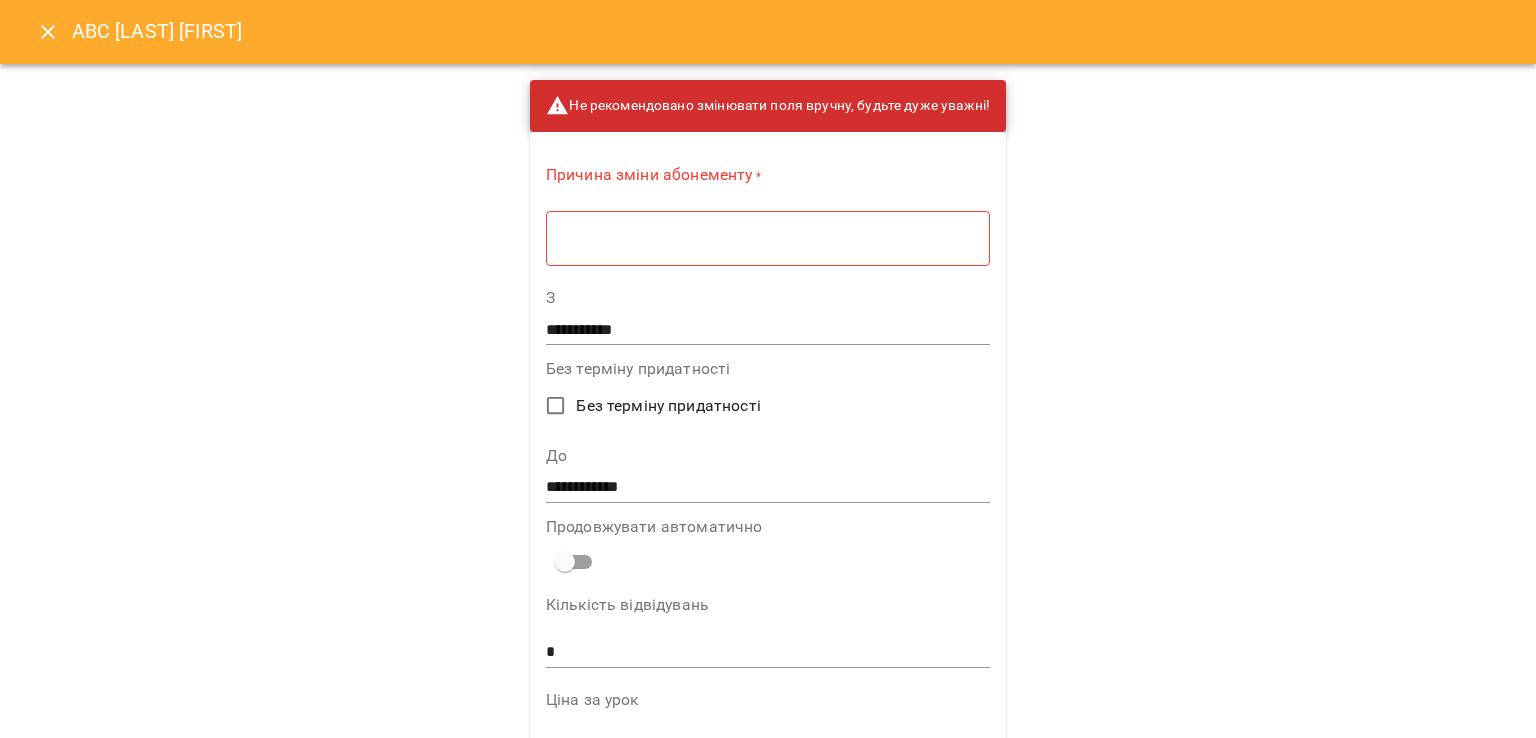 click on "* ​" at bounding box center [768, 238] 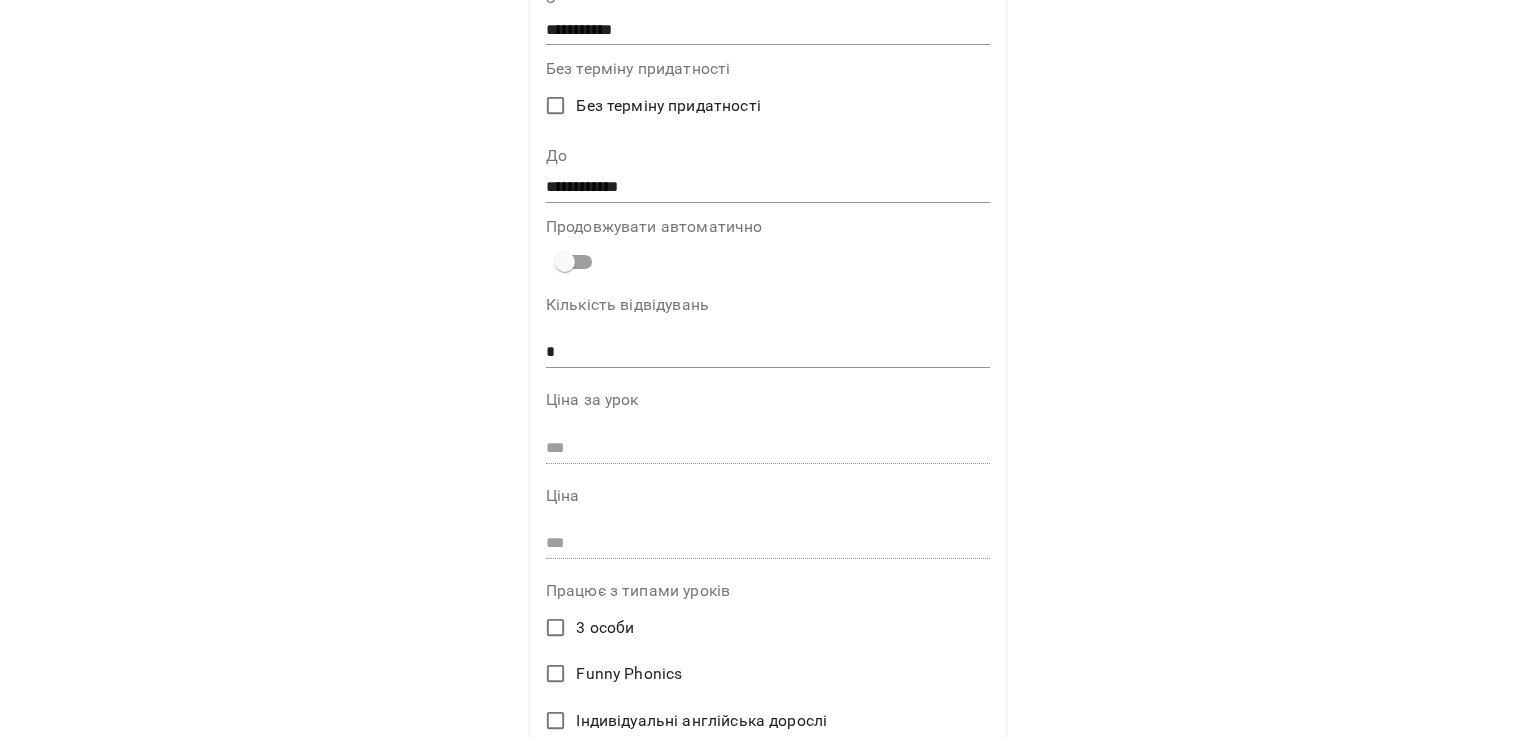 scroll, scrollTop: 0, scrollLeft: 0, axis: both 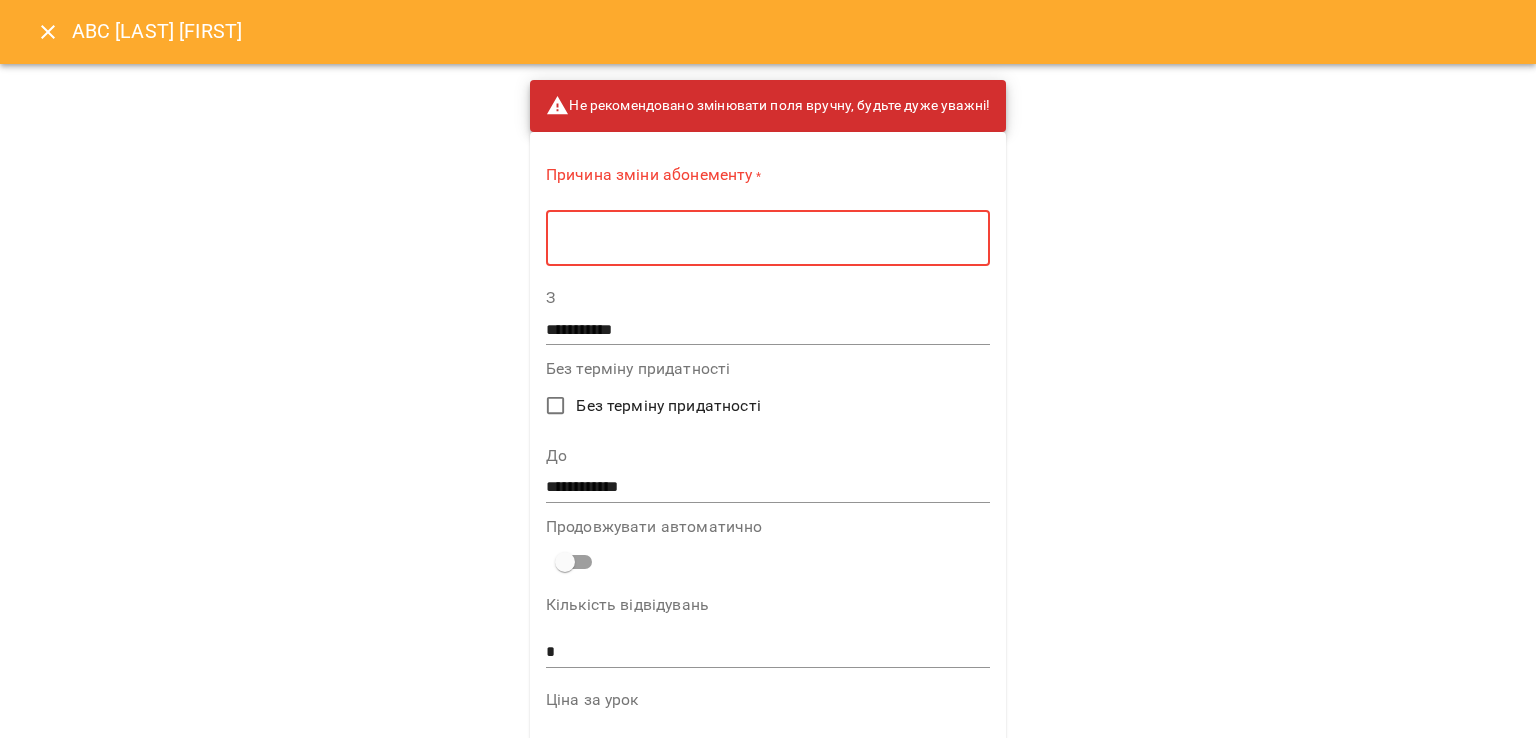 click on "**********" at bounding box center [768, 487] 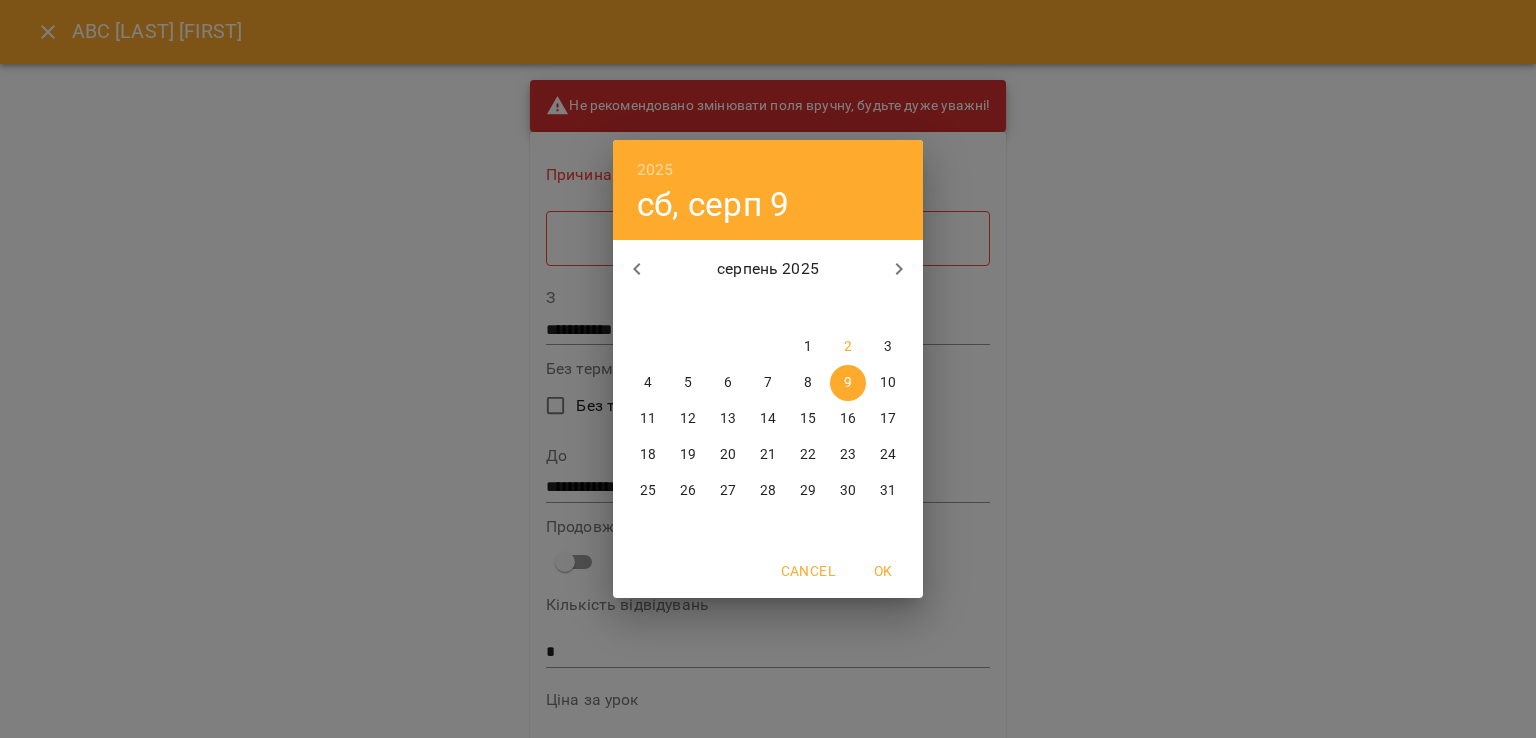 click on "2025 сб, серп 9 серпень 2025 пн вт ср чт пт сб нд 28 29 30 31 1 2 3 4 5 6 7 8 9 10 11 12 13 14 15 16 17 18 19 20 21 22 23 24 25 26 27 28 29 30 31 Cancel OK" at bounding box center (768, 369) 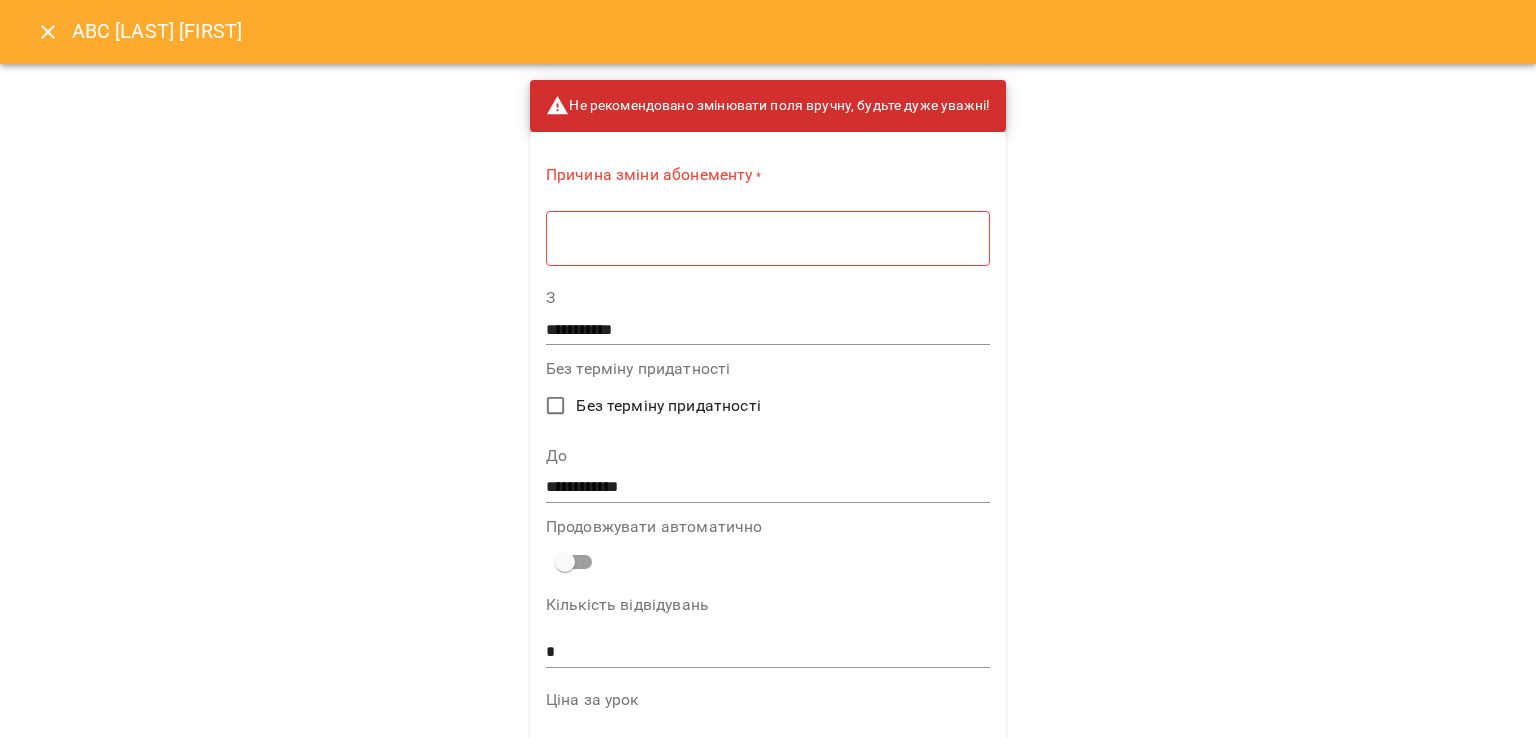 drag, startPoint x: 1095, startPoint y: 445, endPoint x: 1081, endPoint y: 428, distance: 22.022715 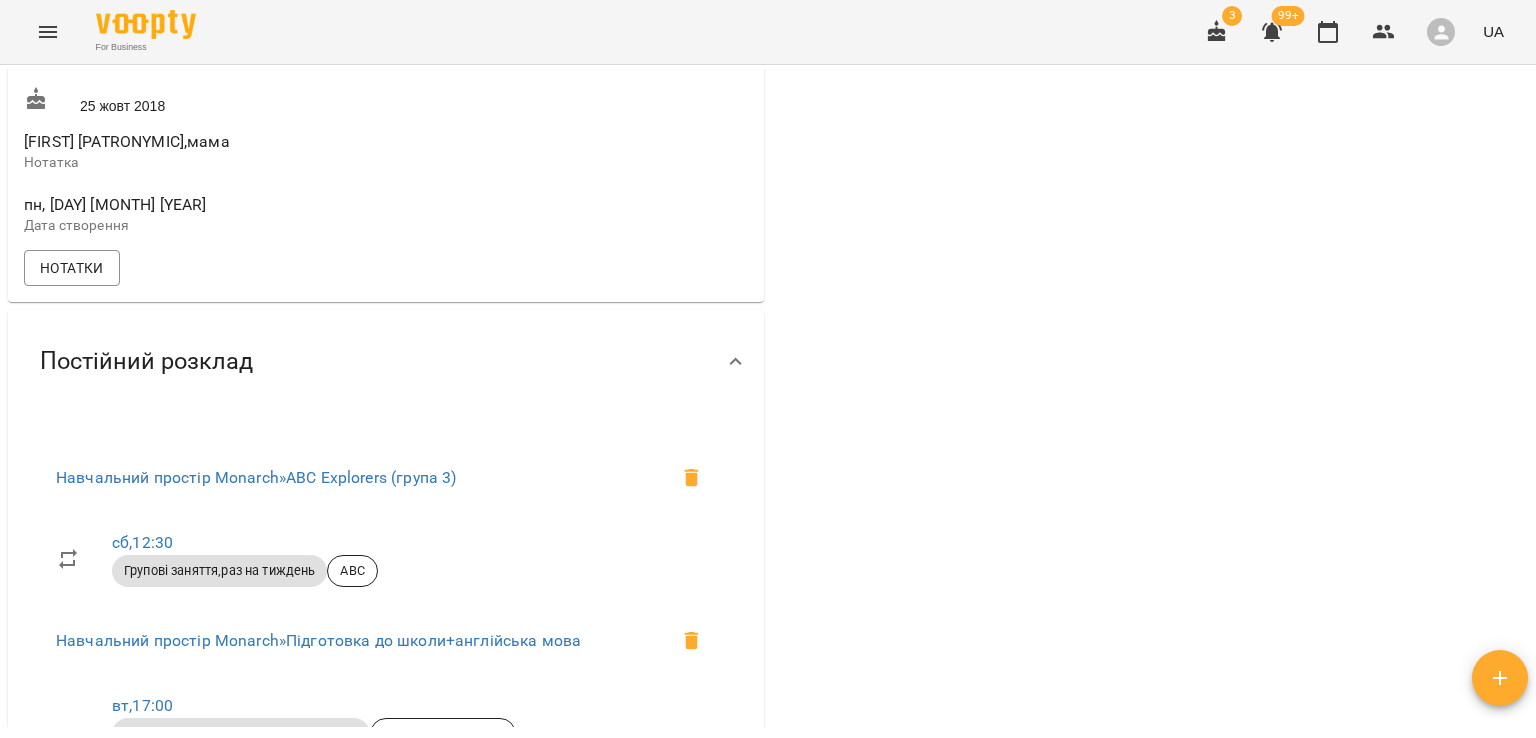 scroll, scrollTop: 189, scrollLeft: 0, axis: vertical 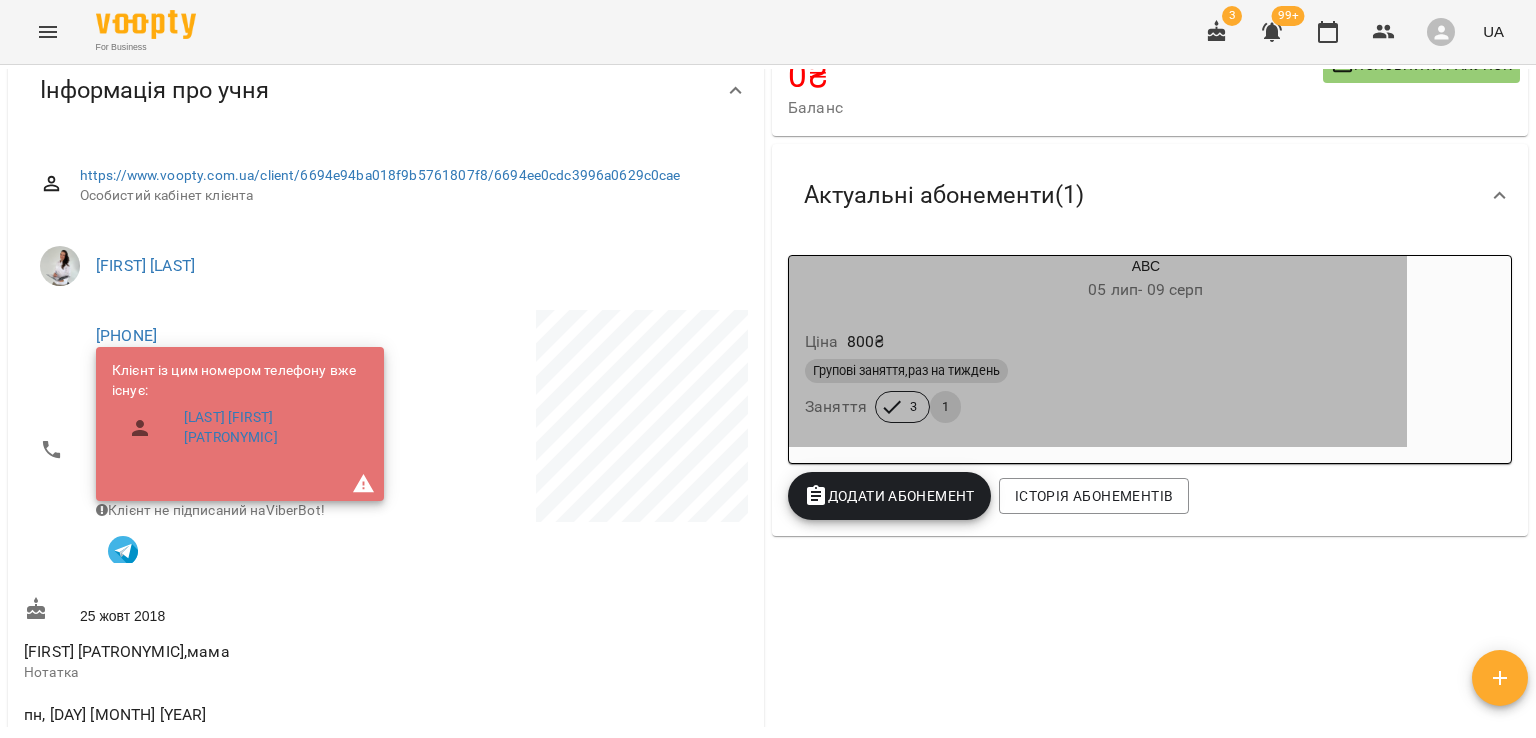 click on "Групові заняття,раз на тиждень" at bounding box center [1098, 371] 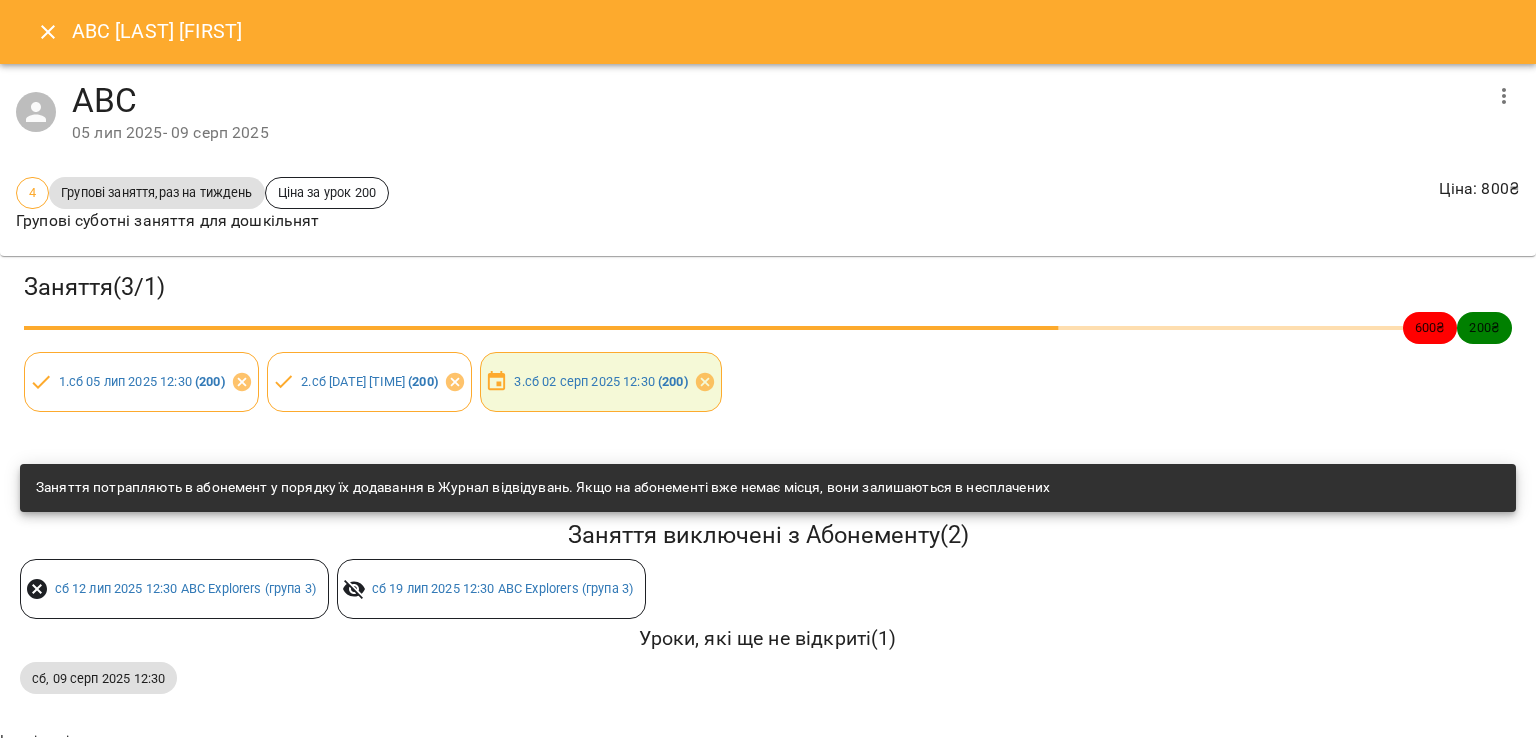 click 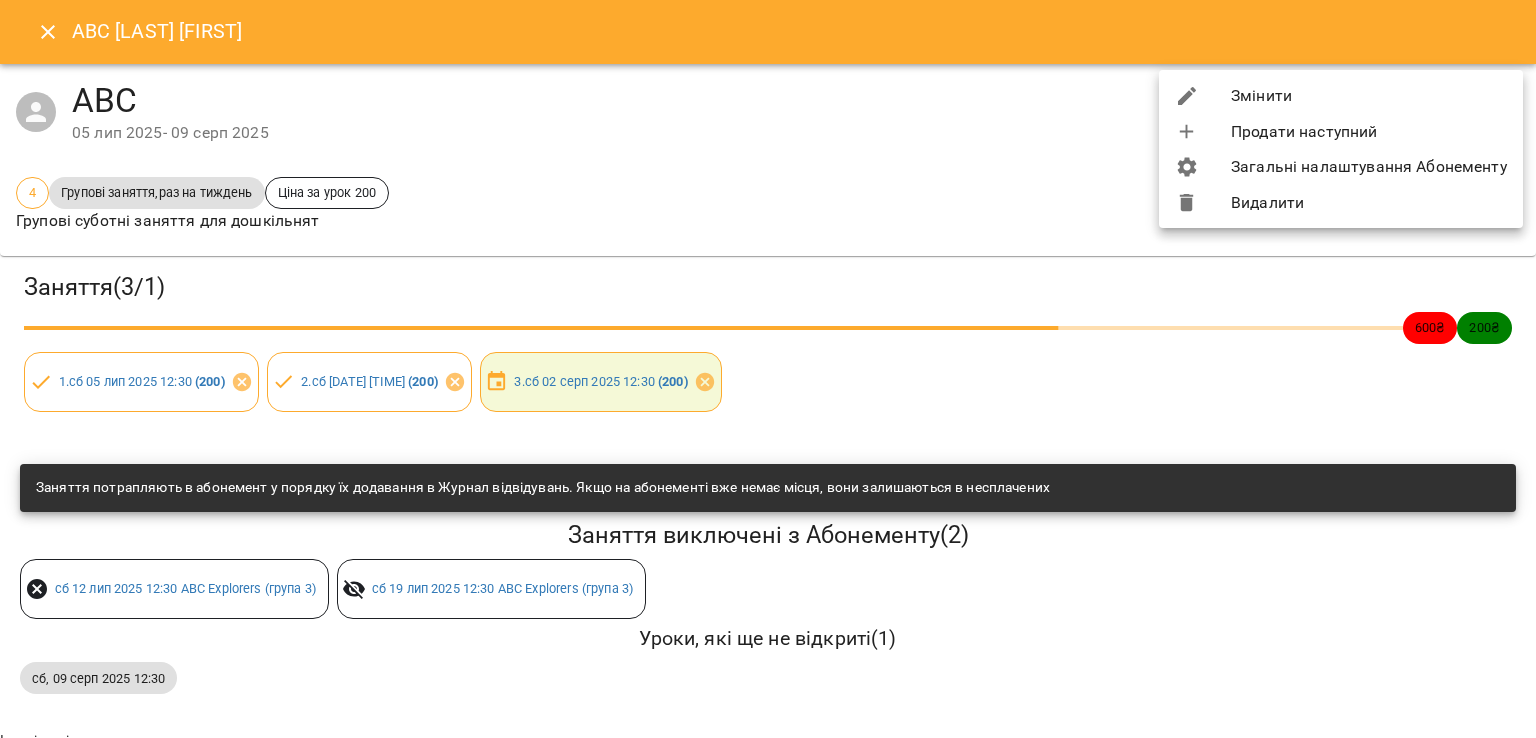 click on "Продати наступний" at bounding box center (1341, 132) 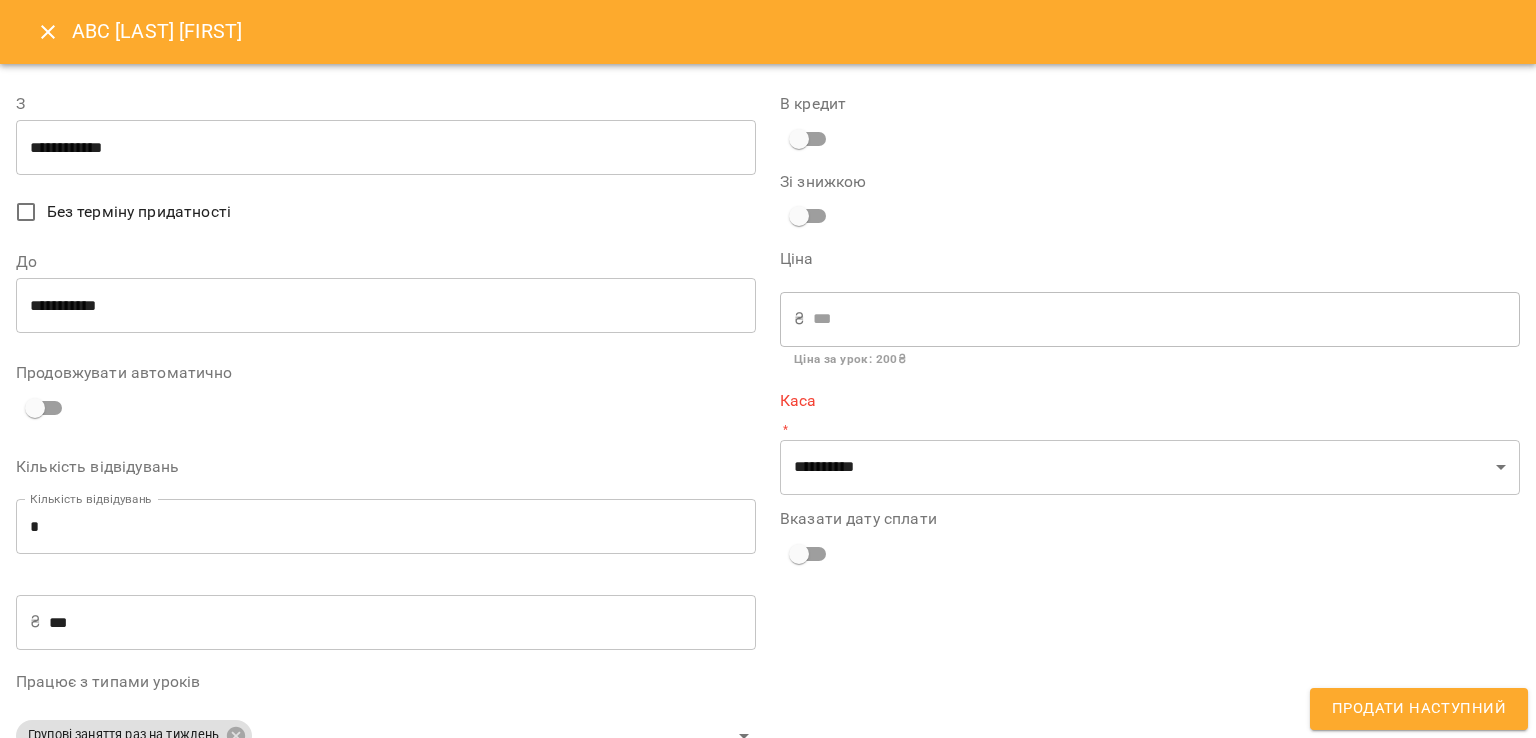 type on "**********" 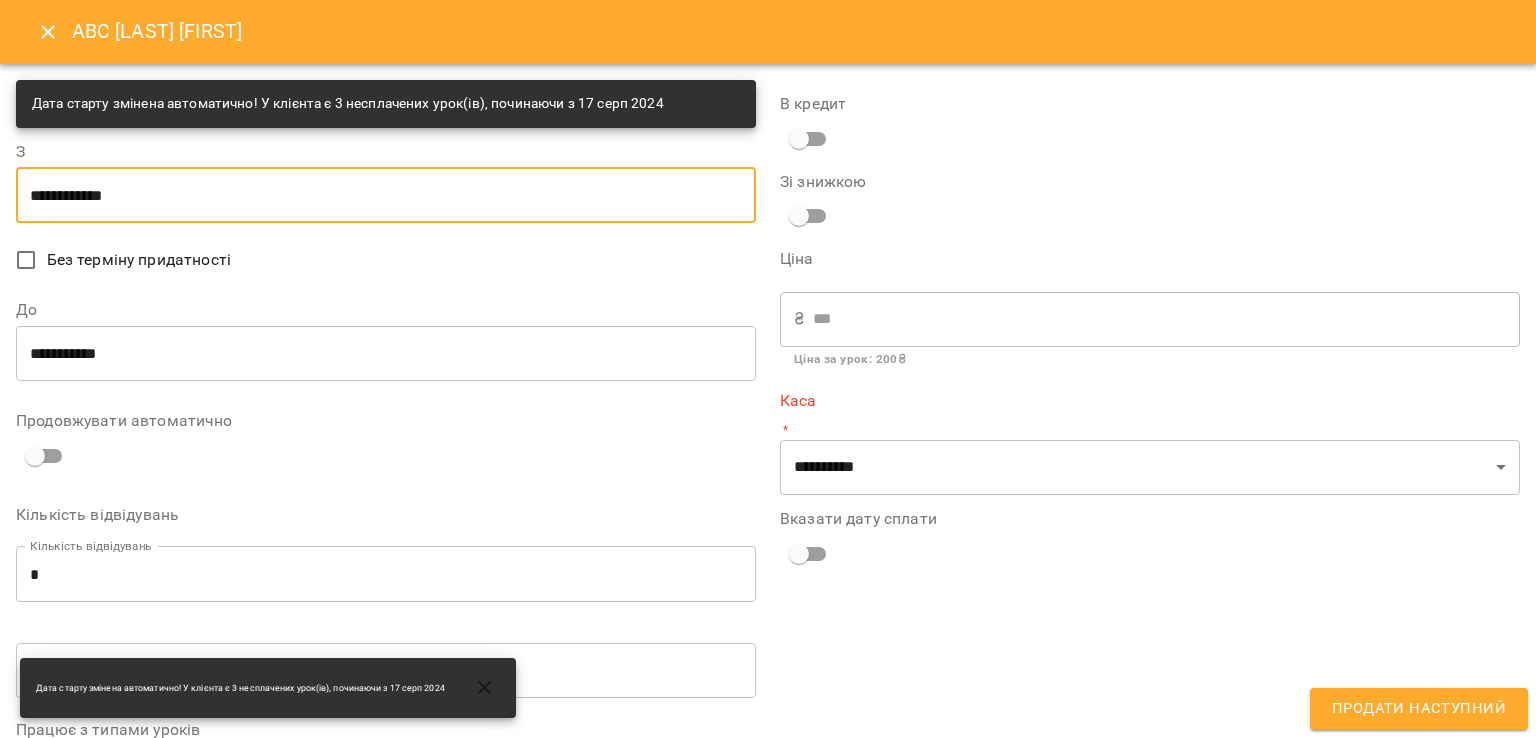 click on "**********" at bounding box center (386, 195) 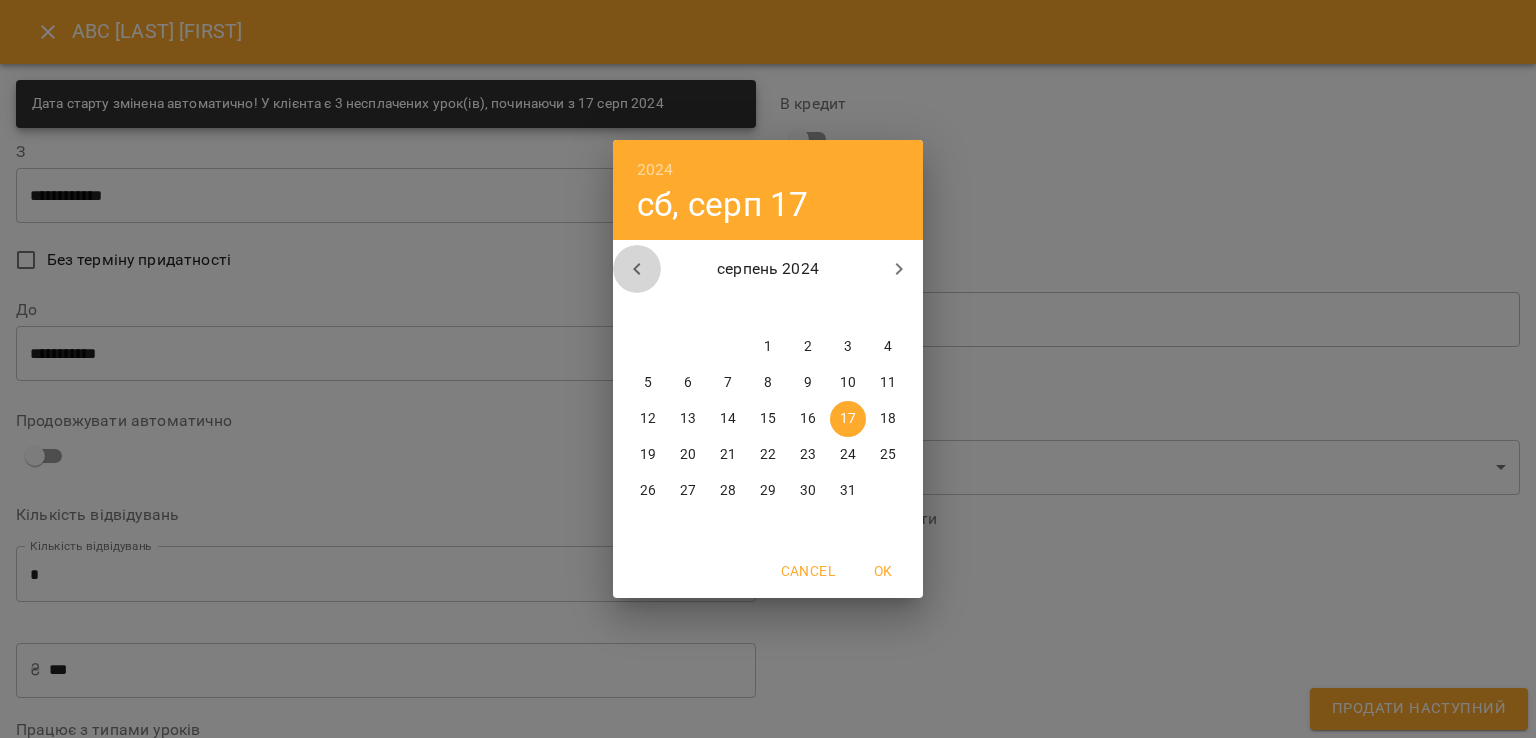 click 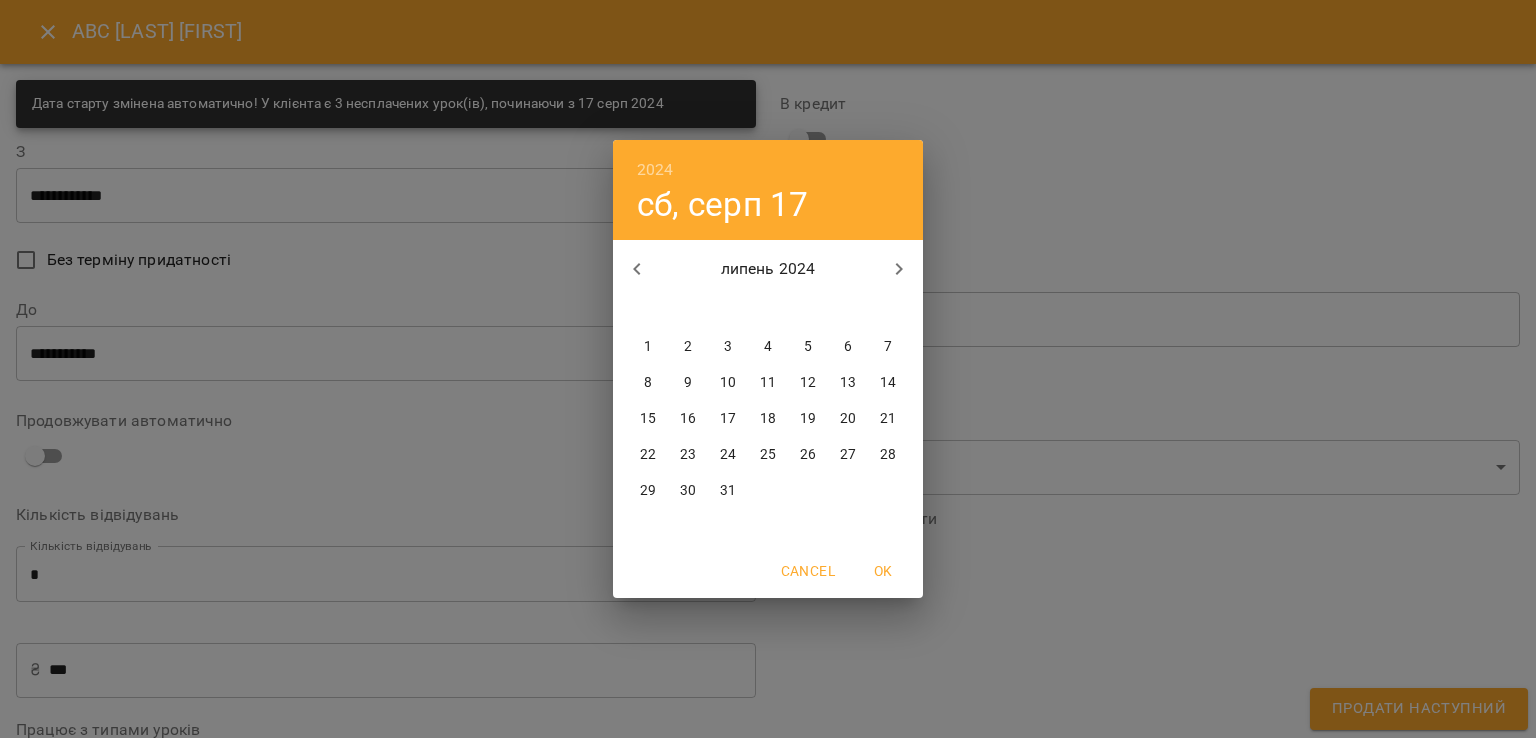 click 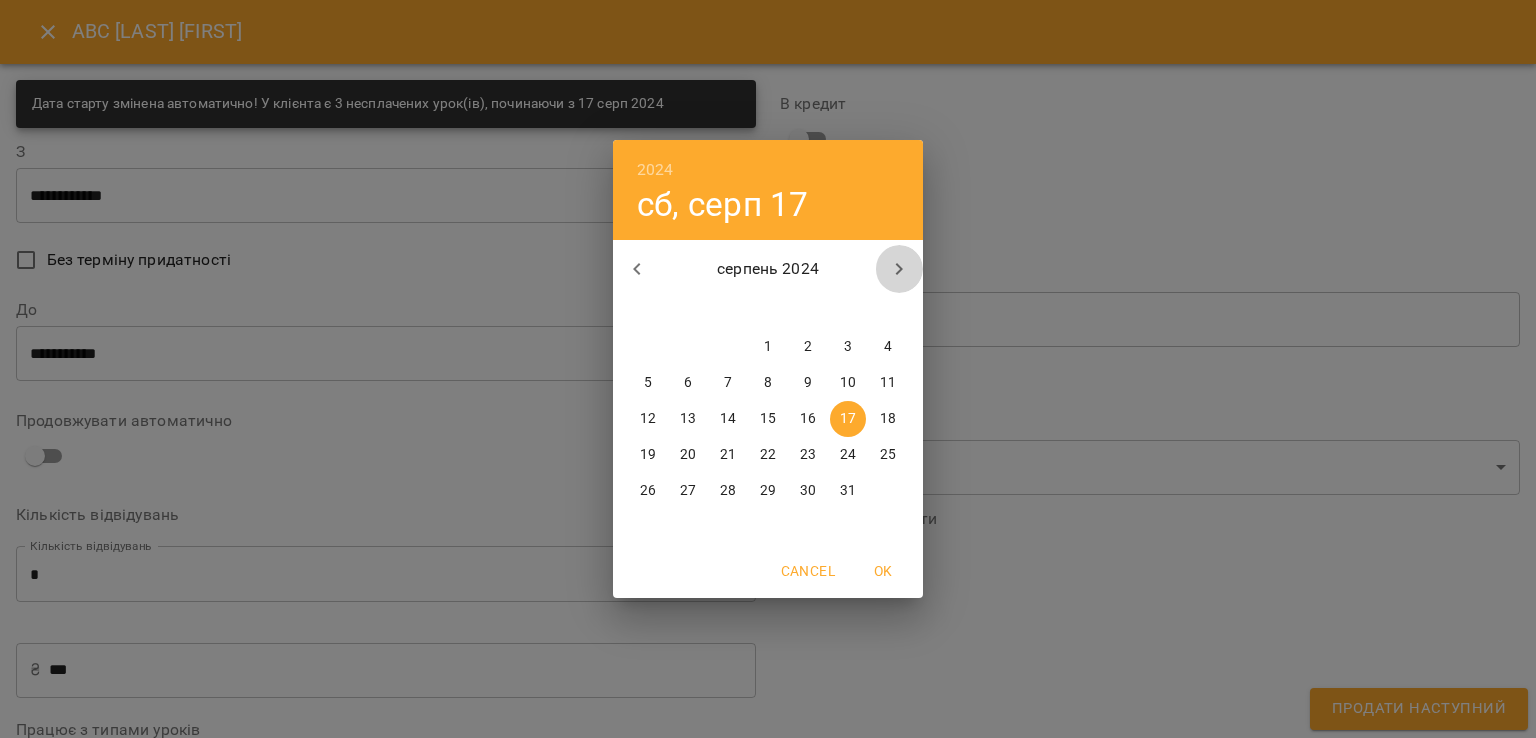 click 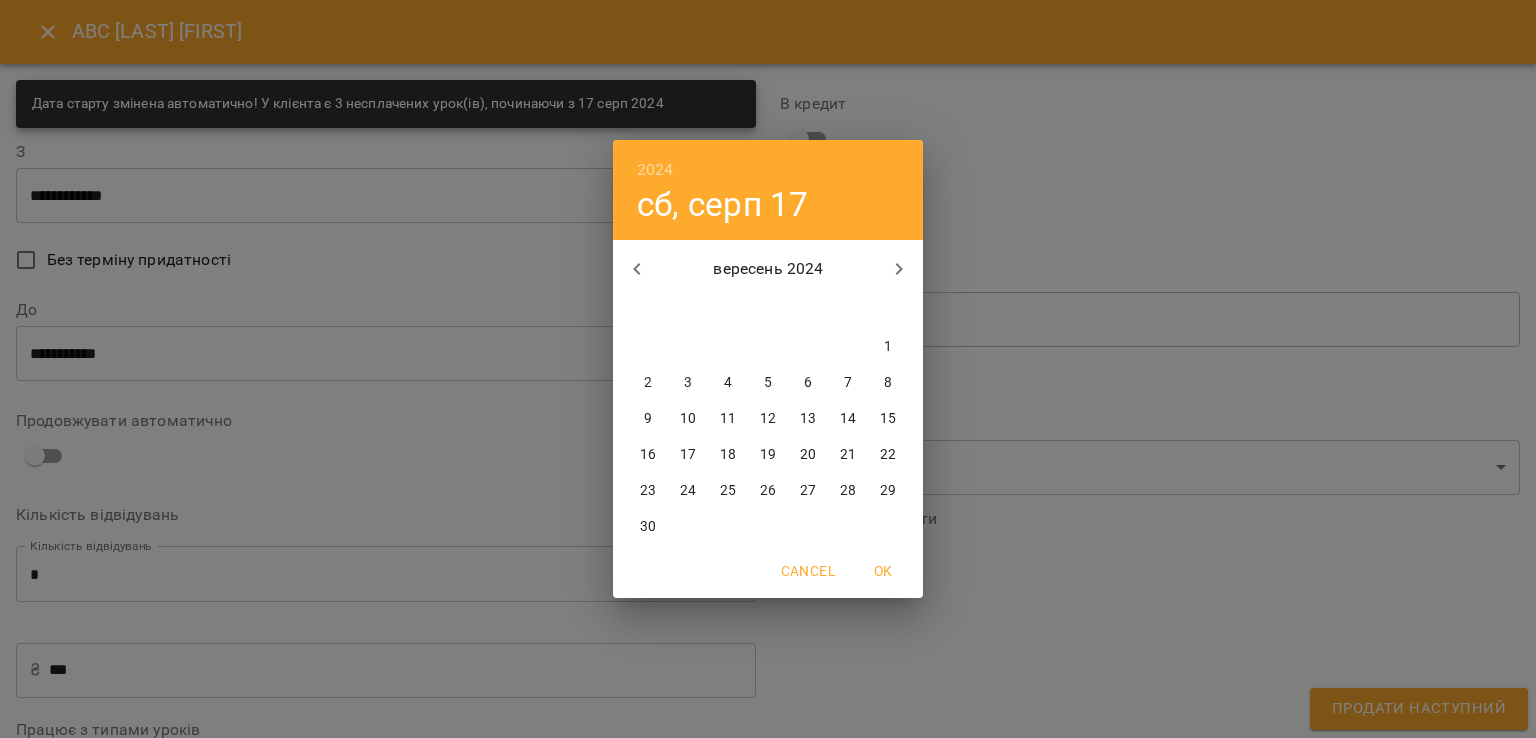 click 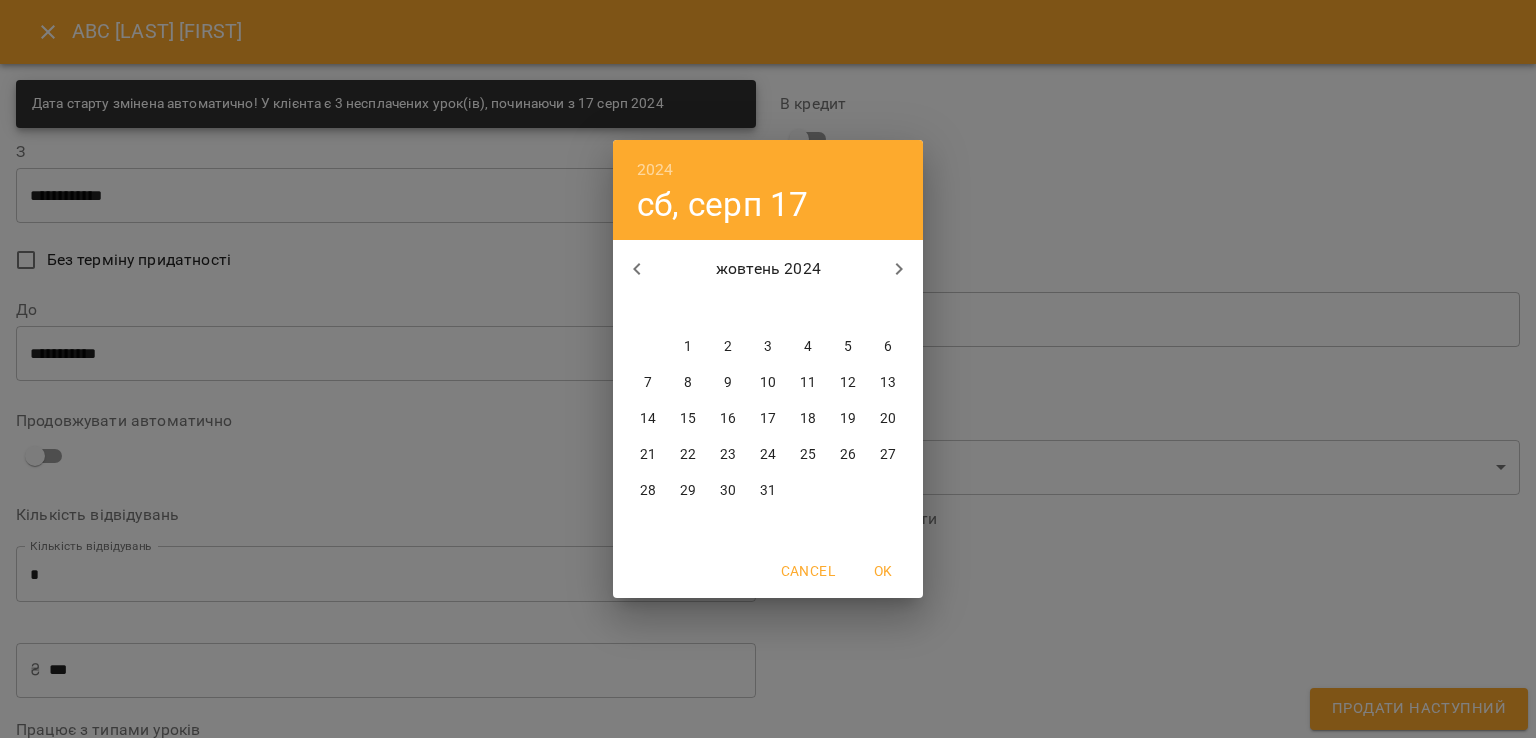 click 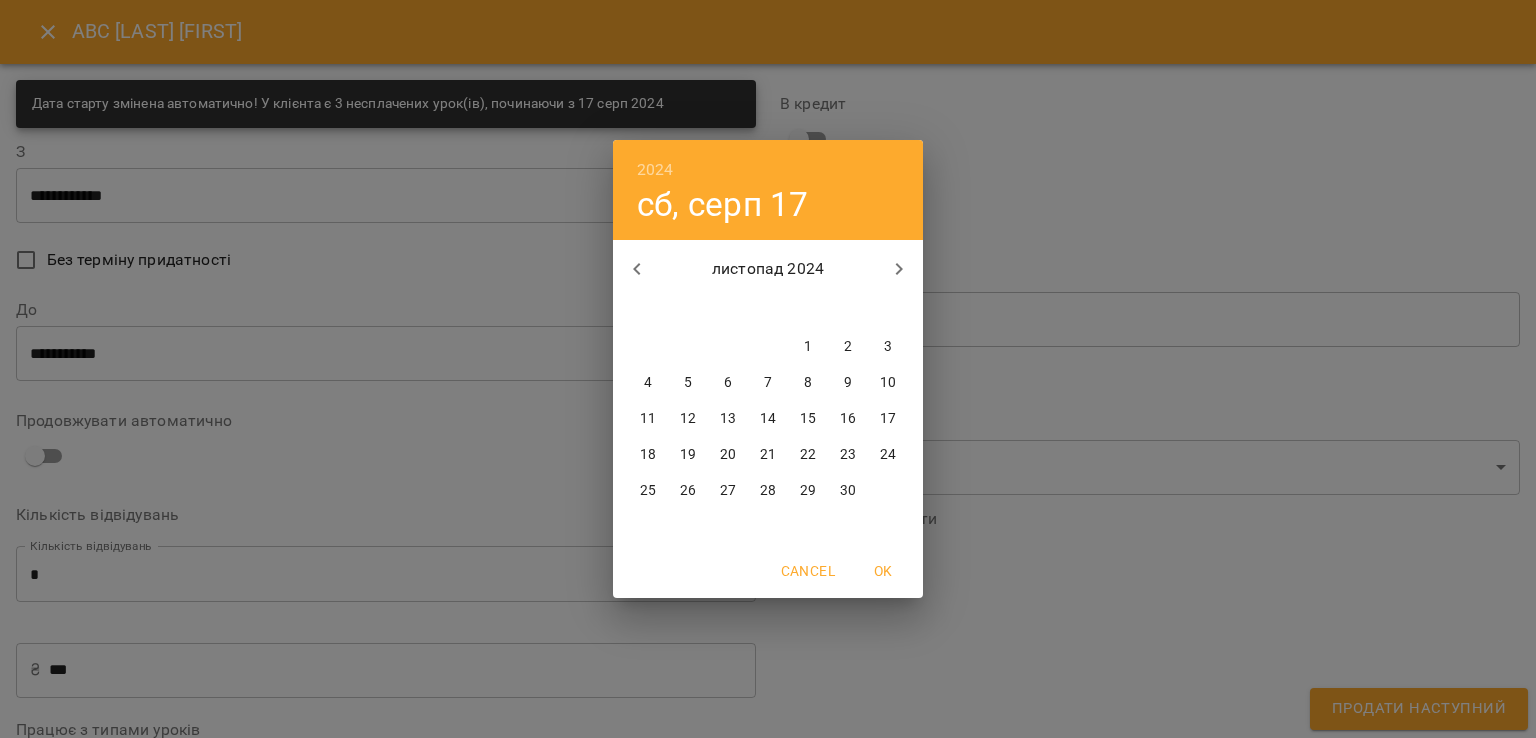 click 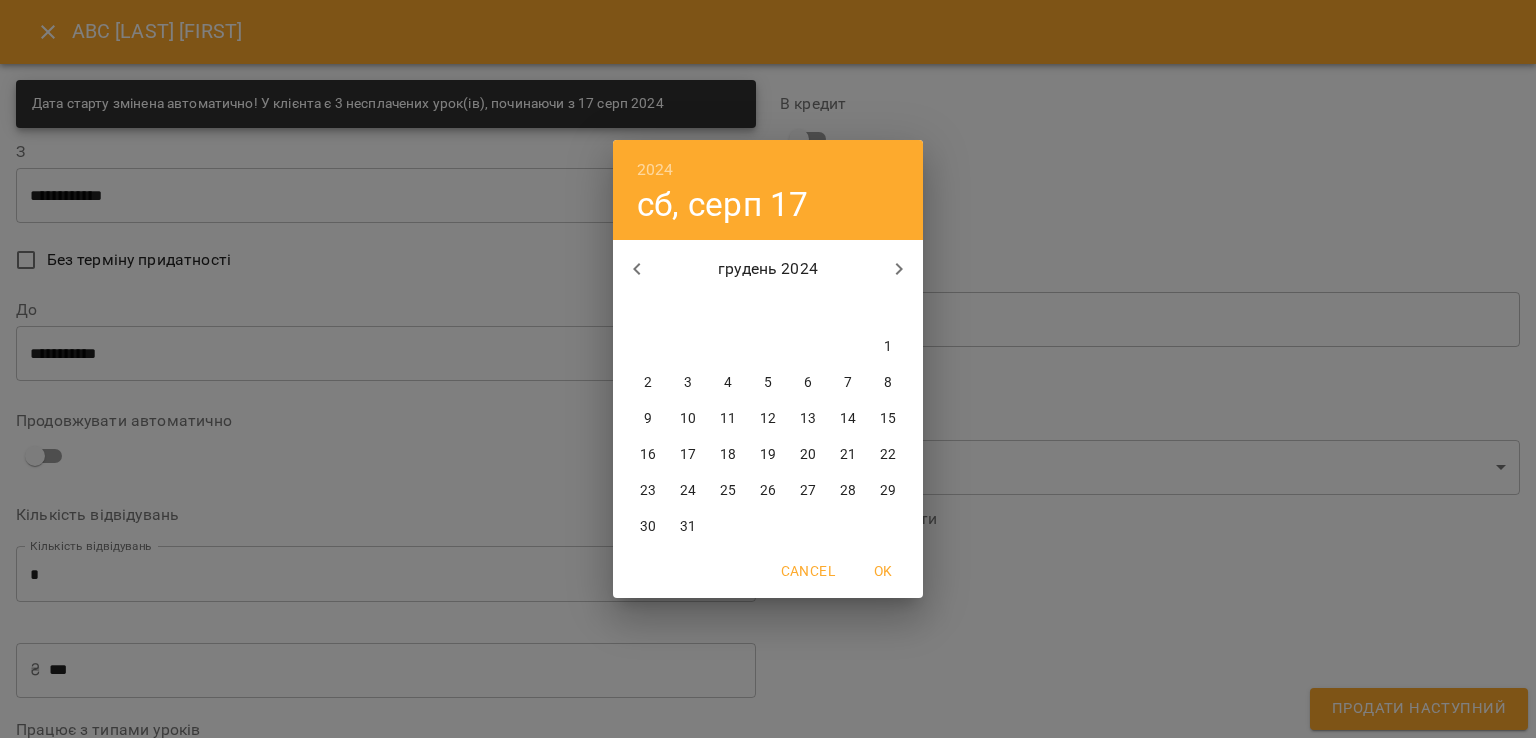 click 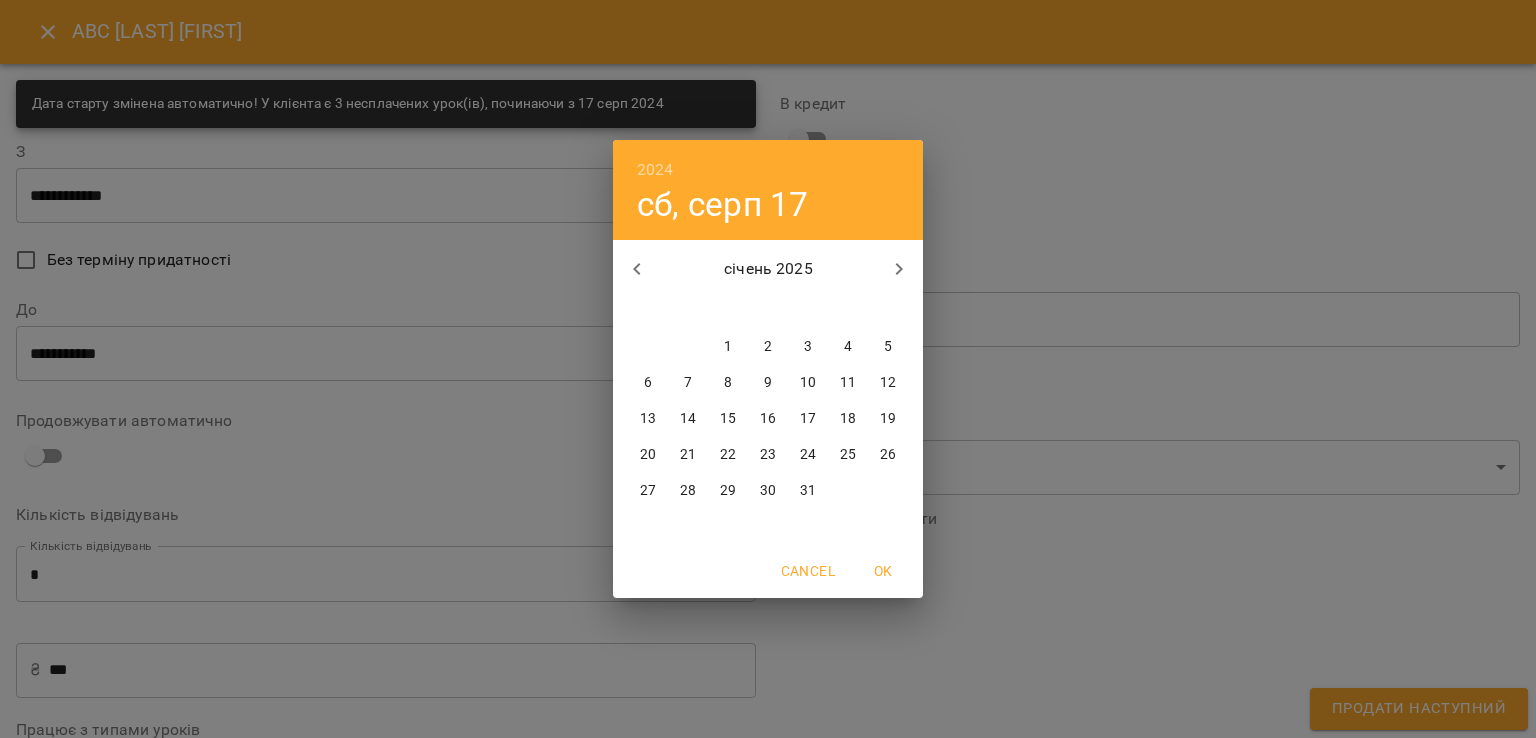 click 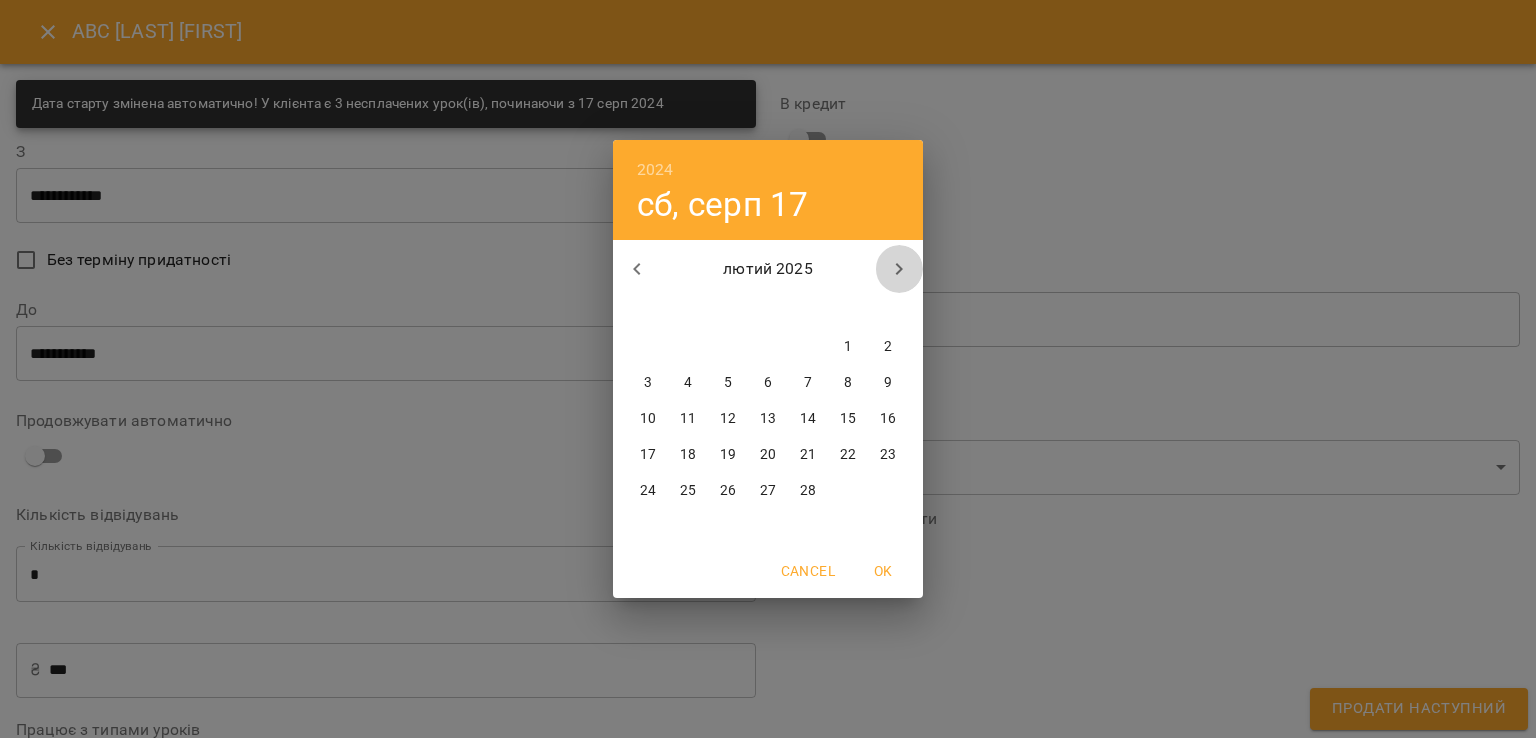 click 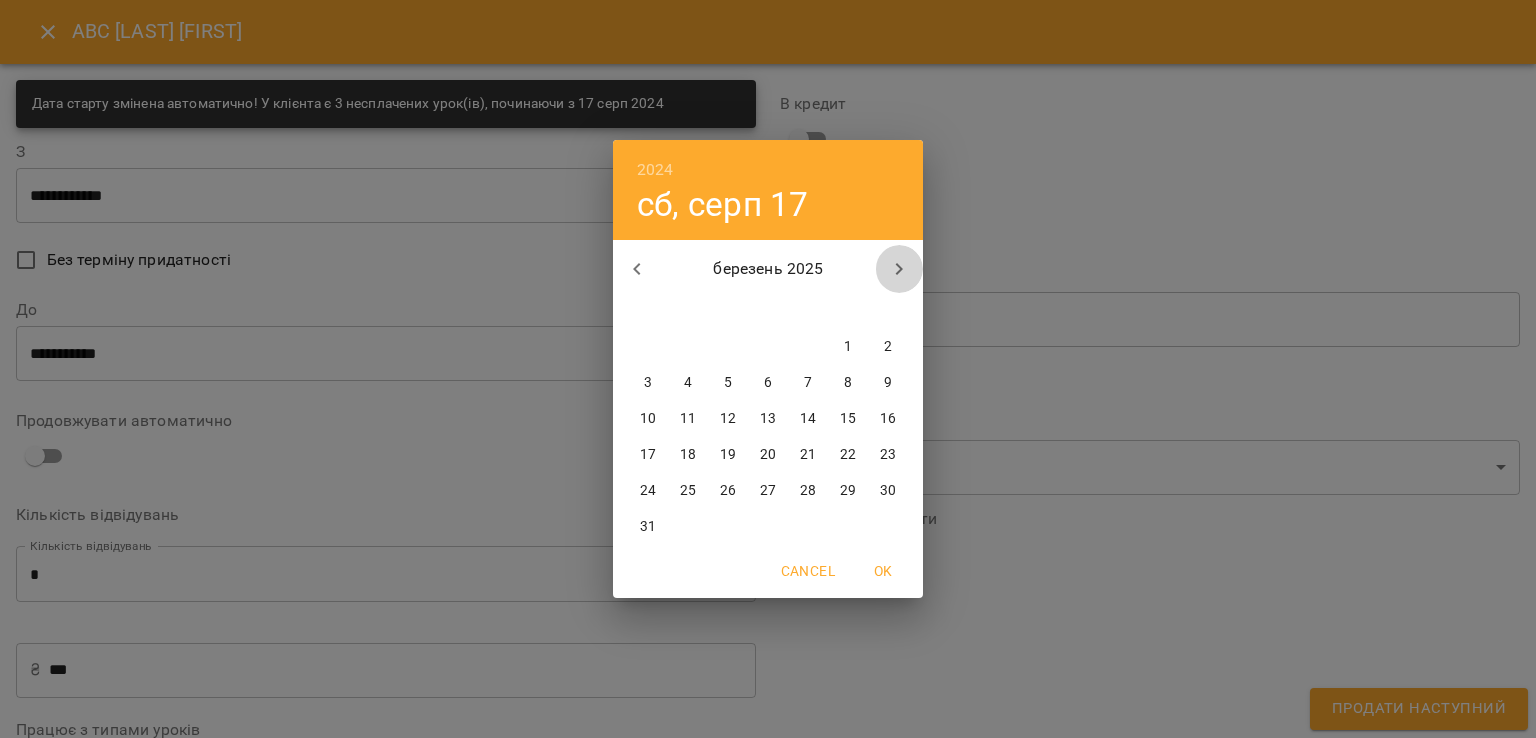 click 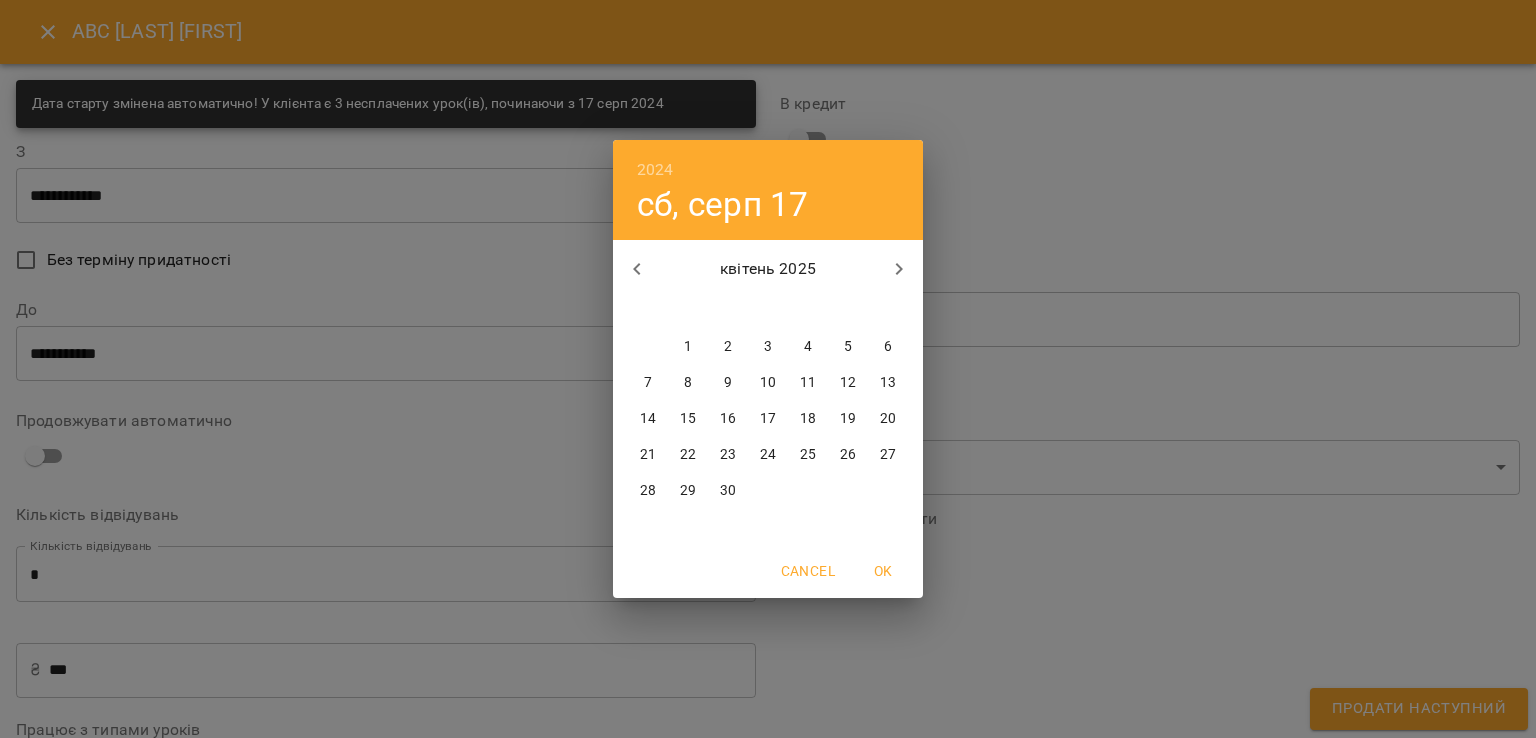 click on "2024 сб, серп 17 квітень 2025 пн вт ср чт пт сб нд 31 1 2 3 4 5 6 7 8 9 10 11 12 13 14 15 16 17 18 19 20 21 22 23 24 25 26 27 28 29 30 1 2 3 4 Cancel OK" at bounding box center (768, 369) 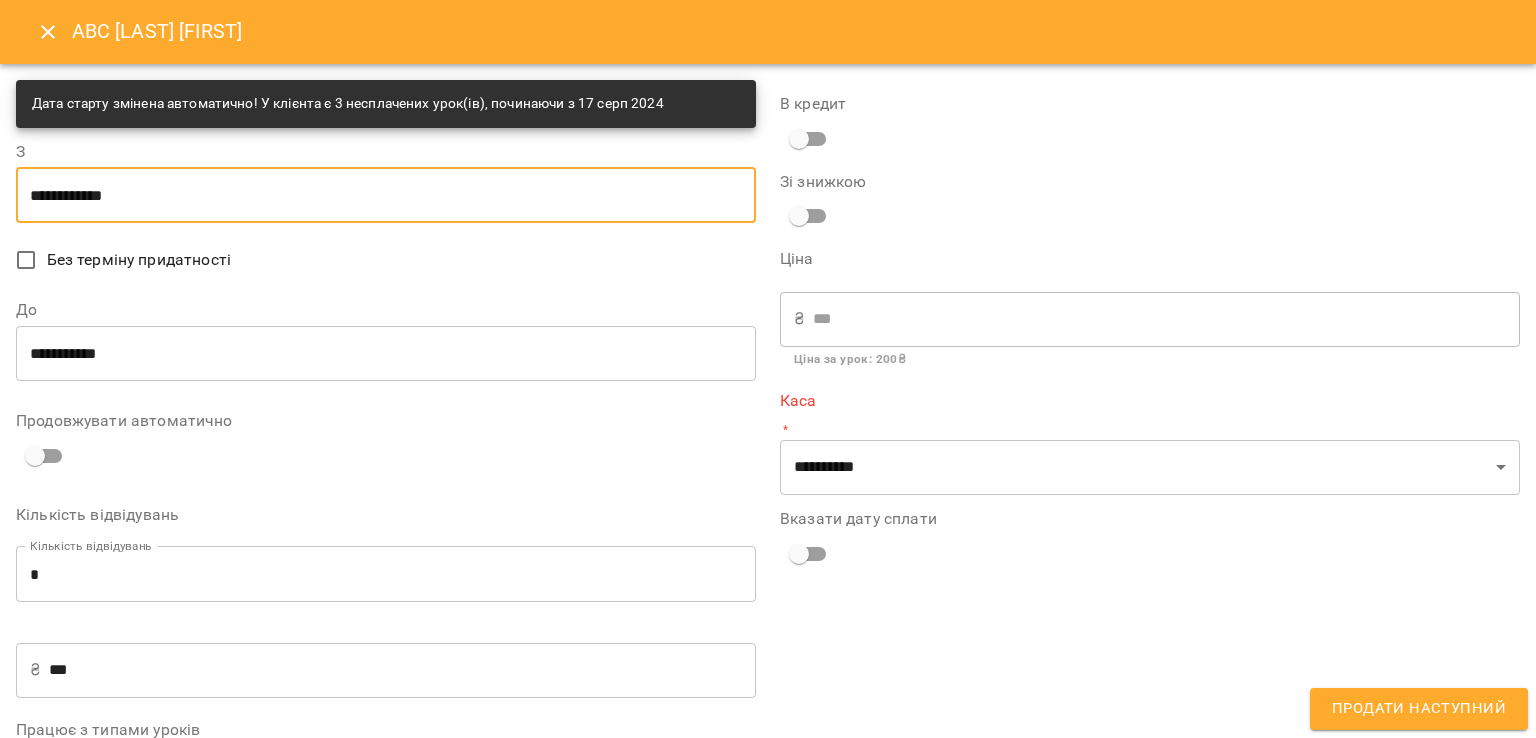 click on "**********" at bounding box center (386, 195) 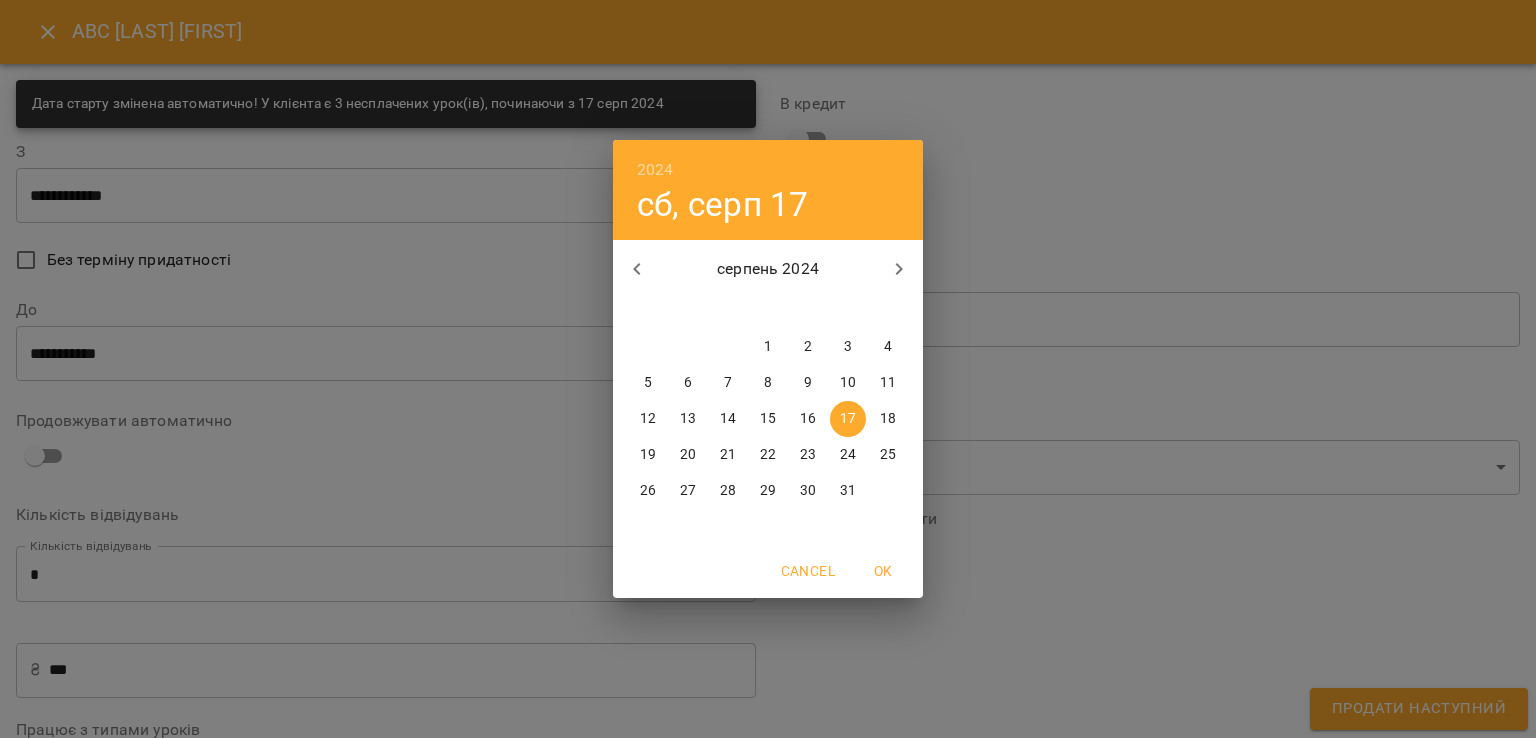 click 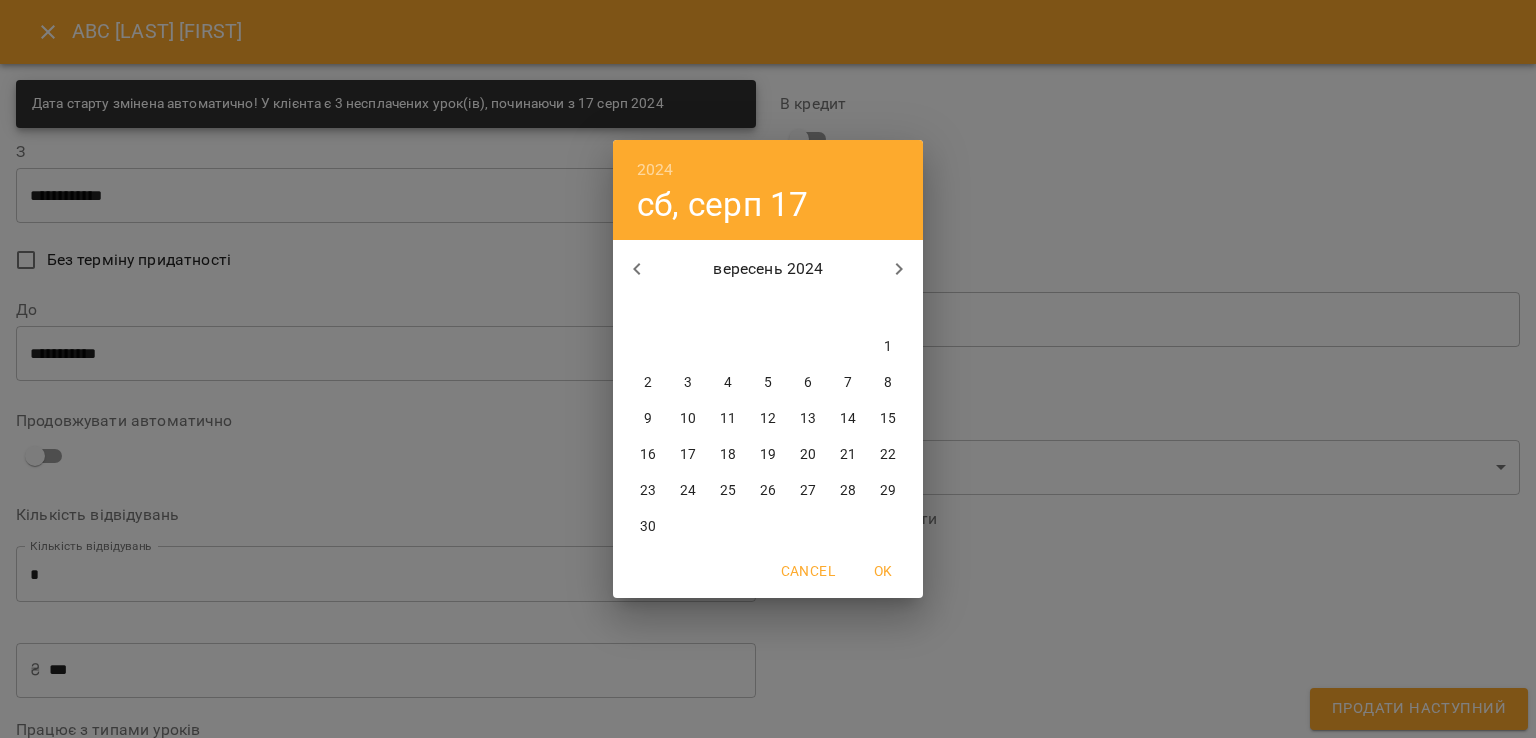 click 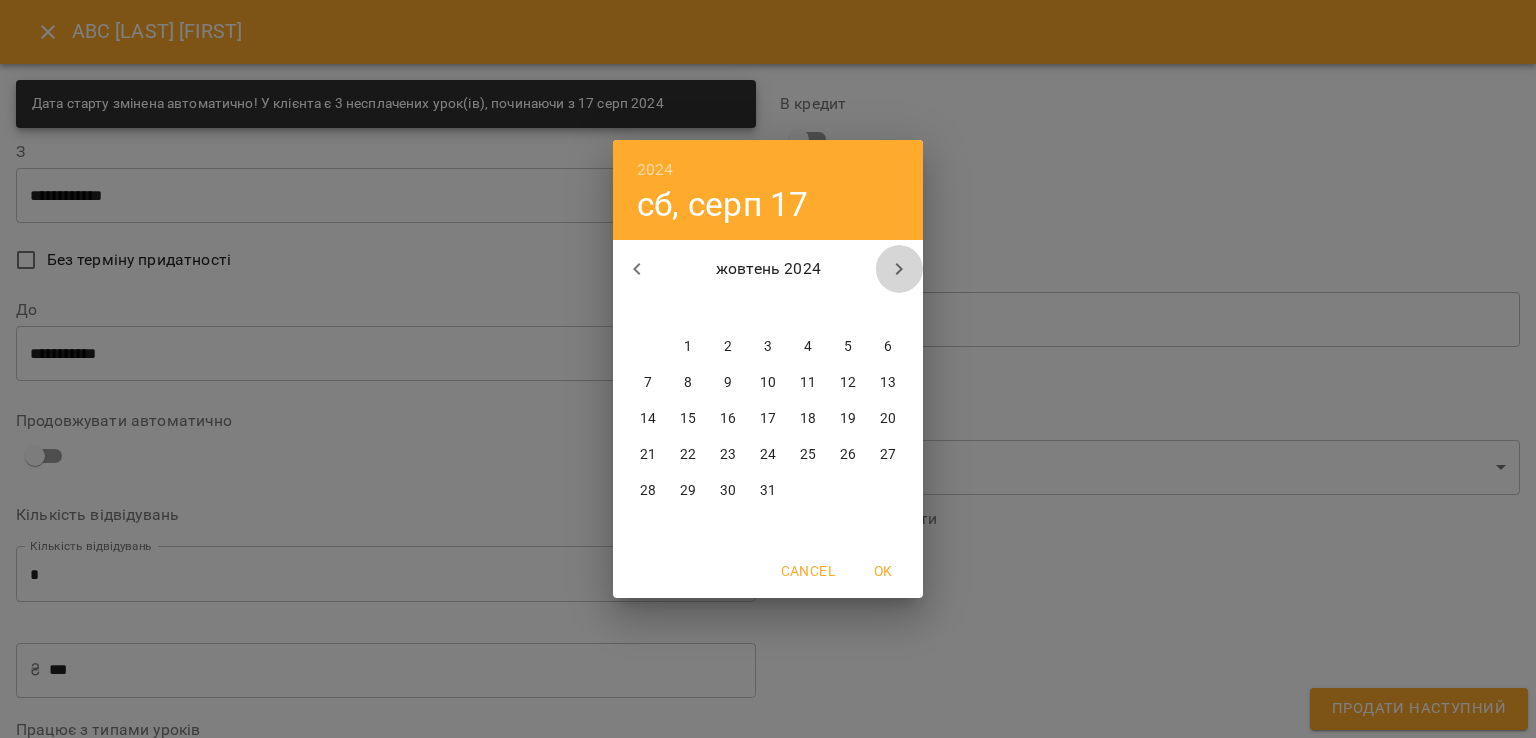 click 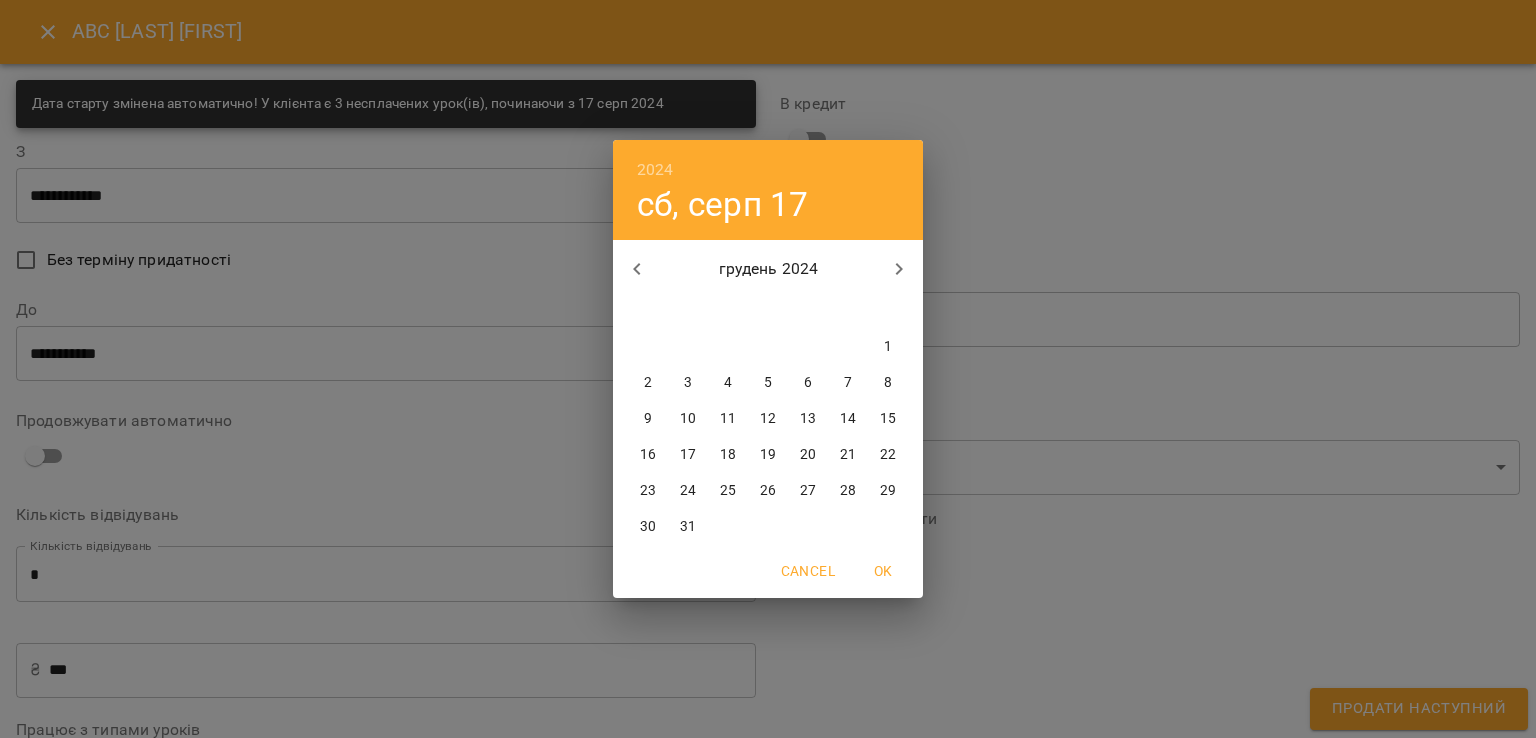 click 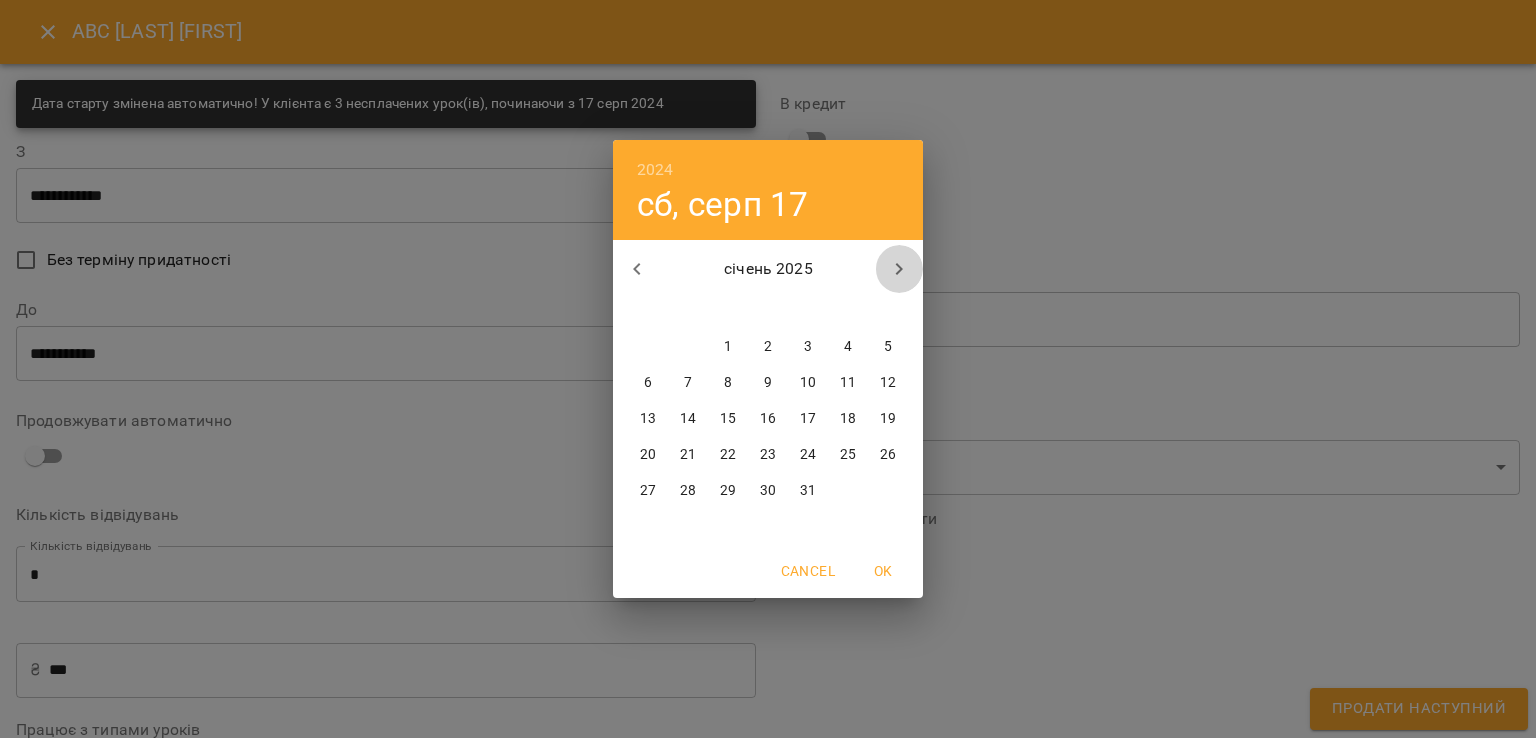 click 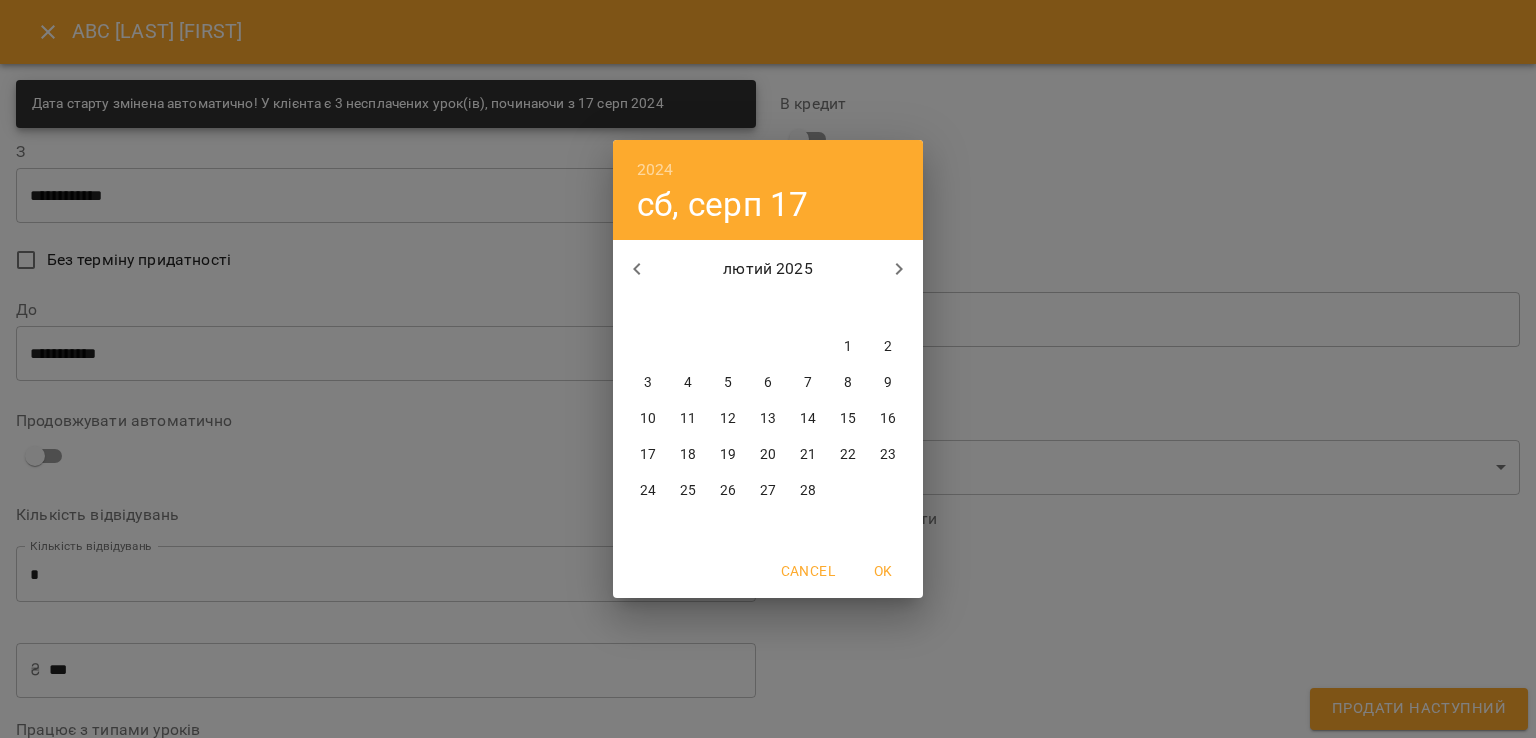 click 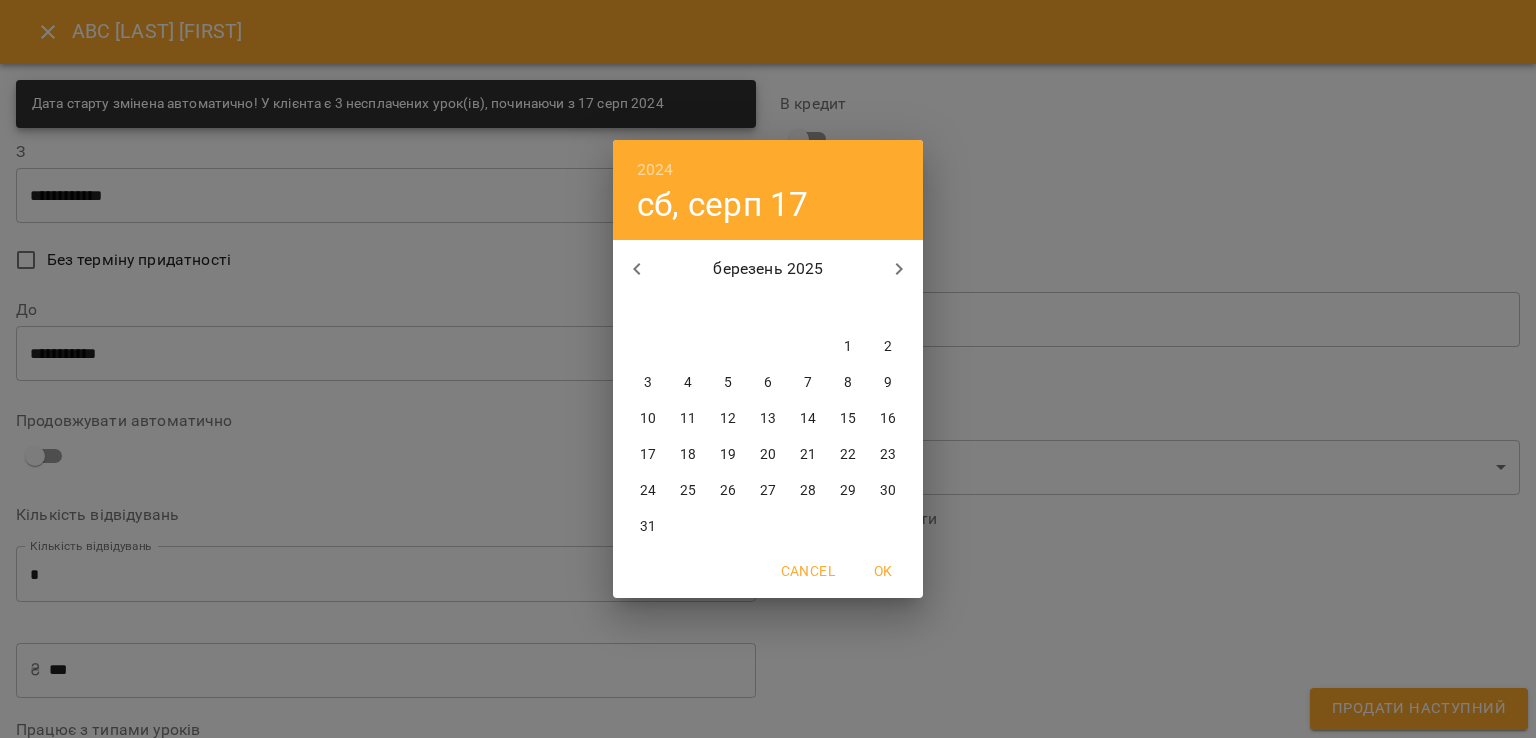 click 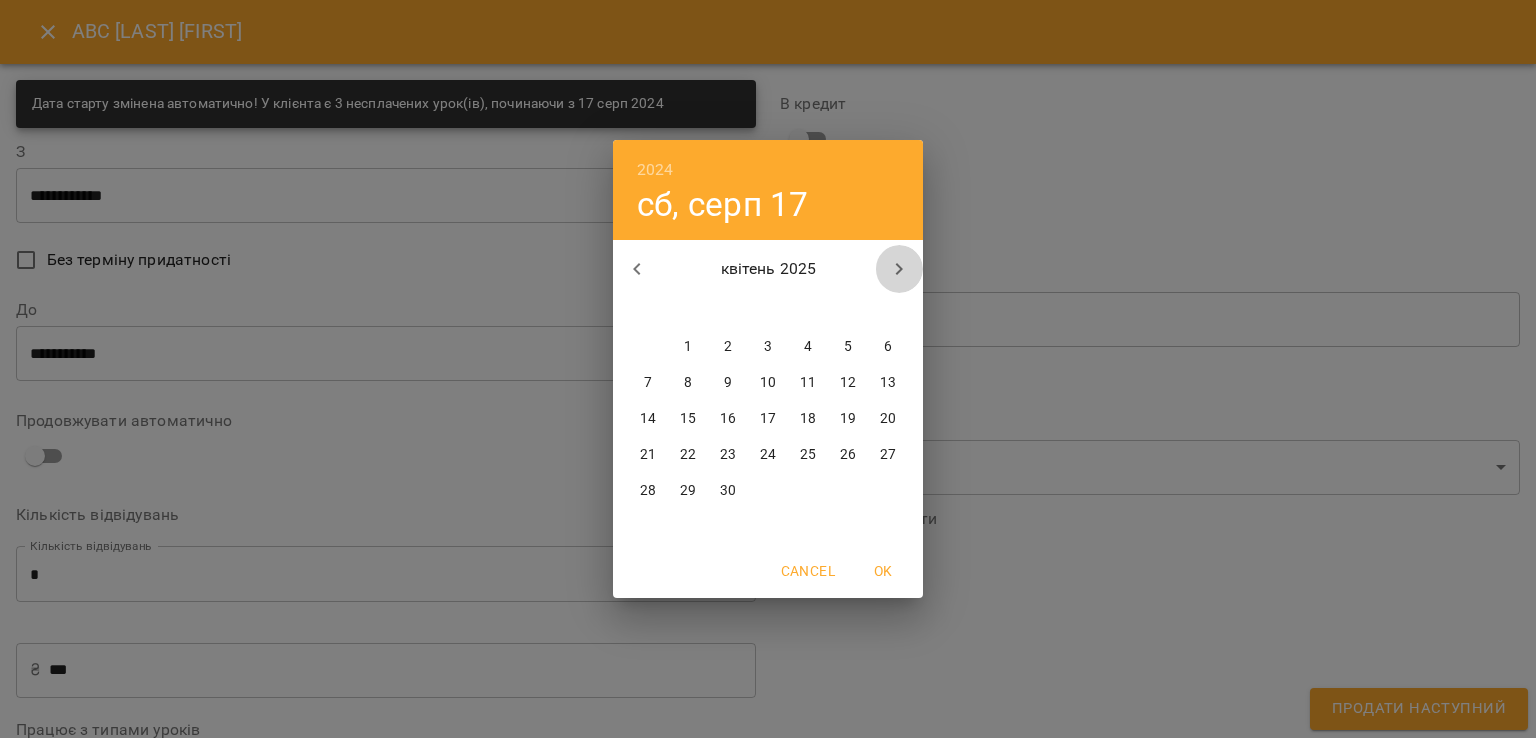 click 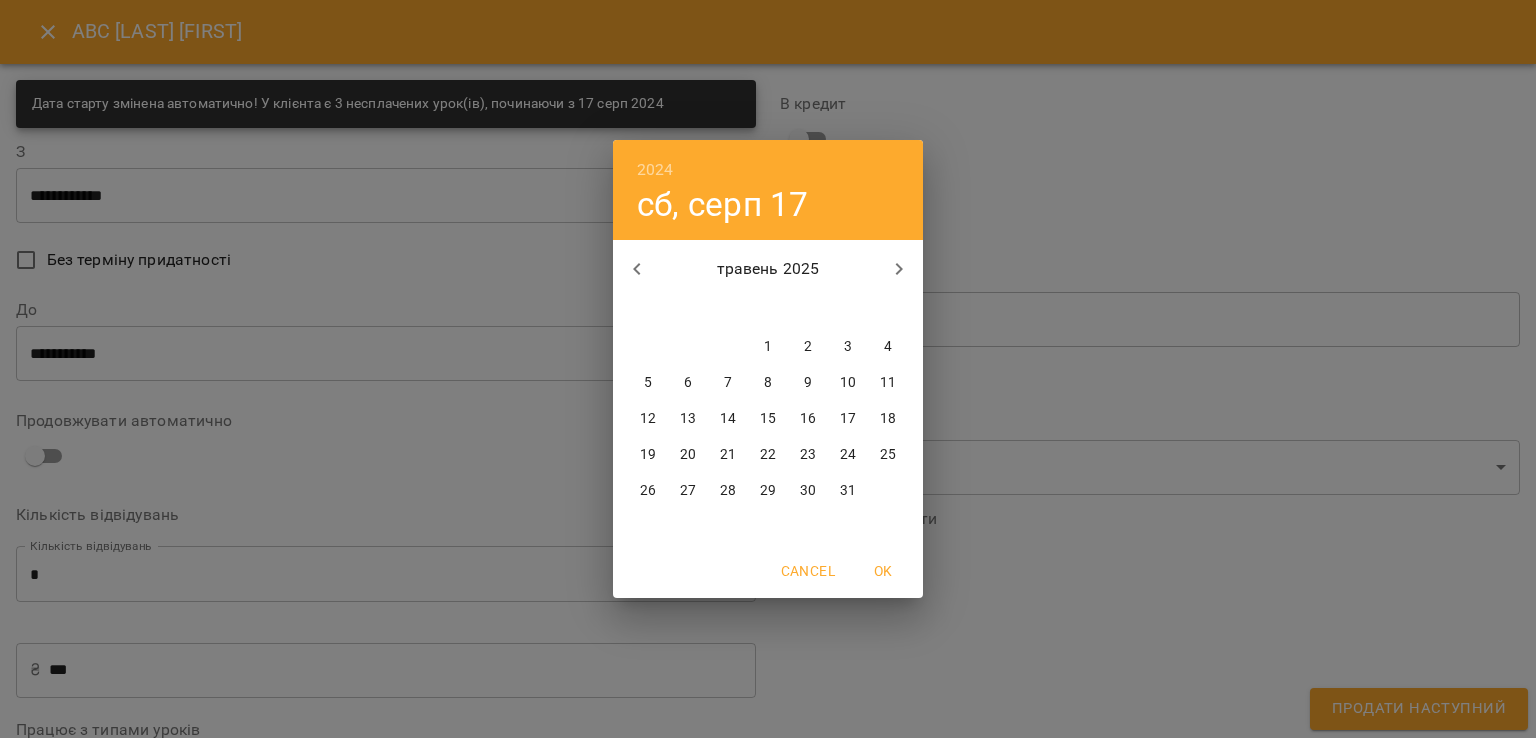 click 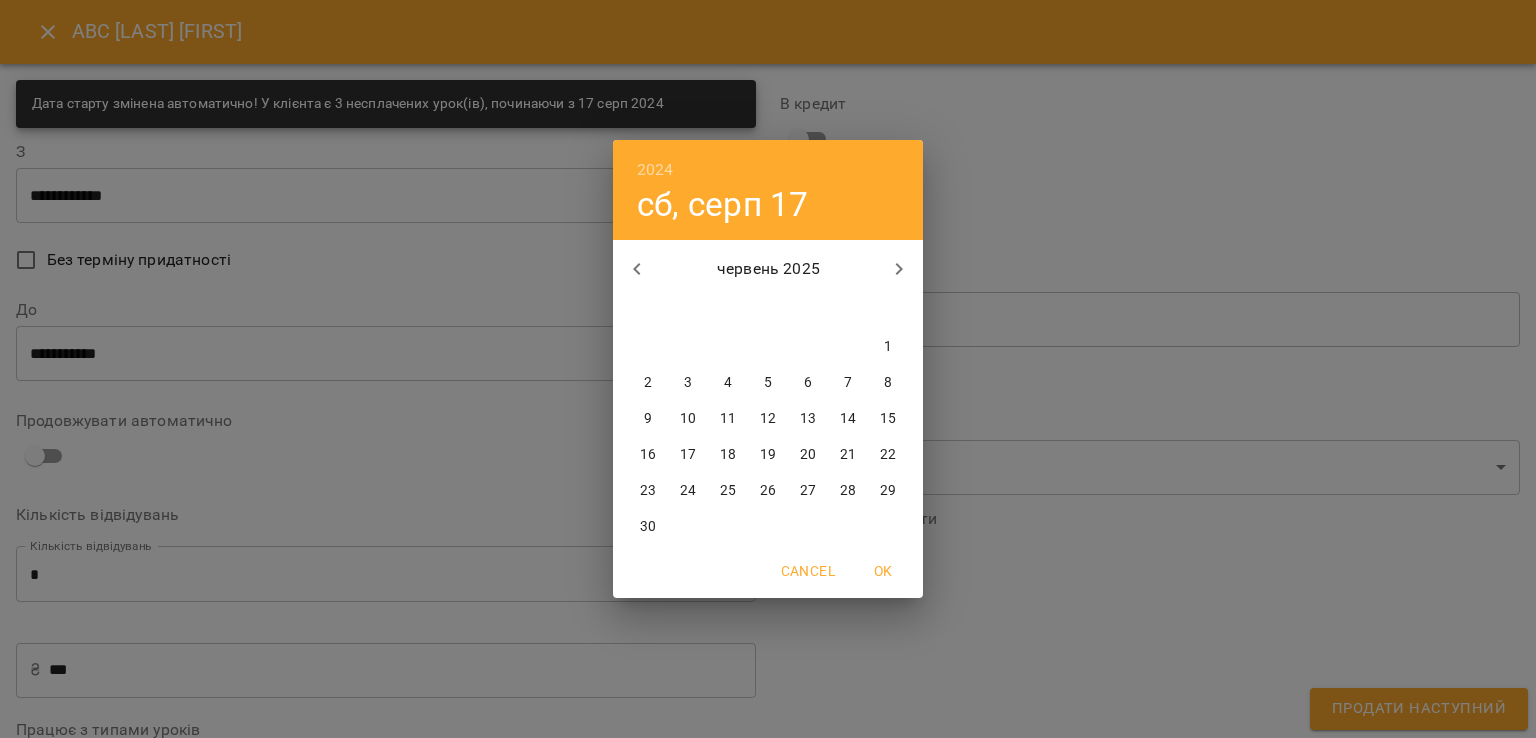 click 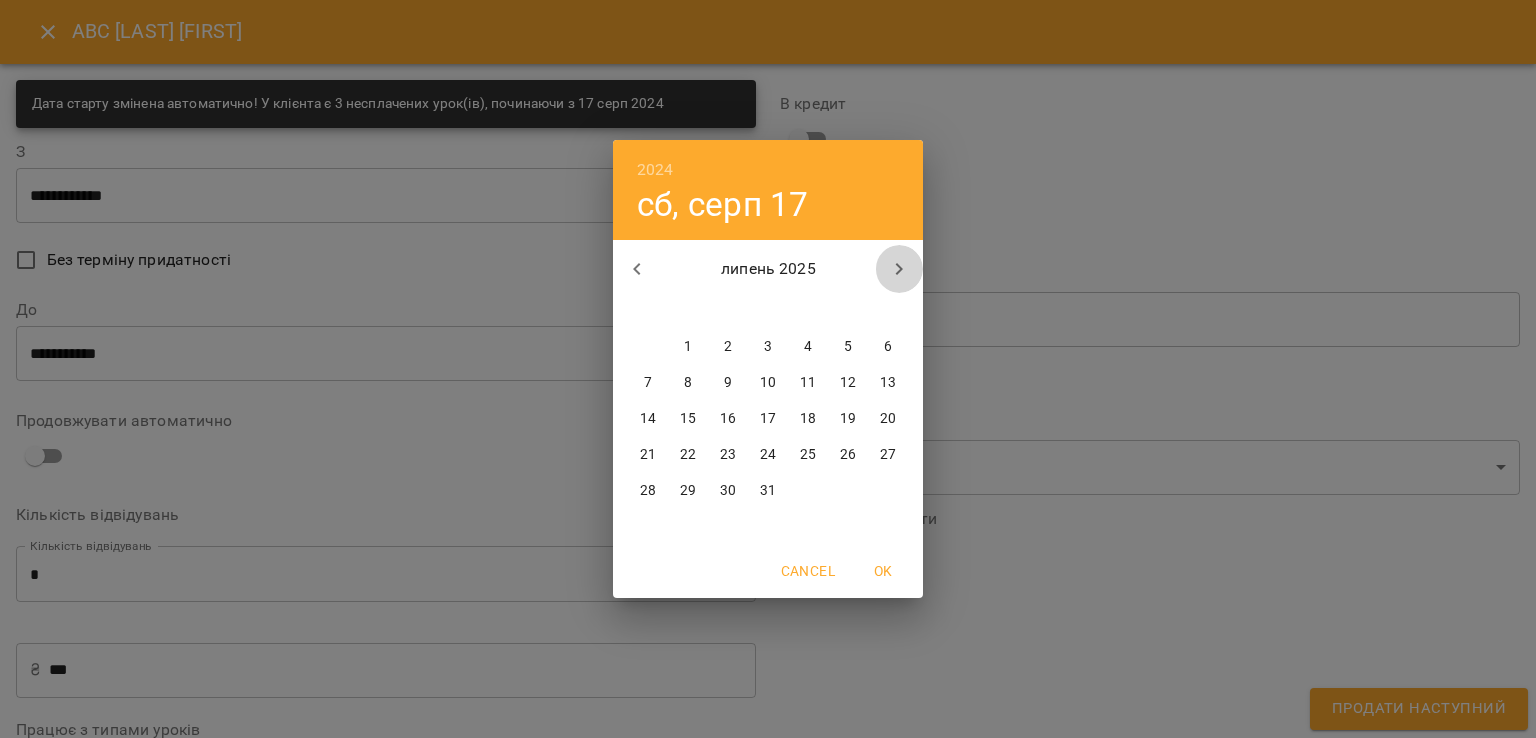 click 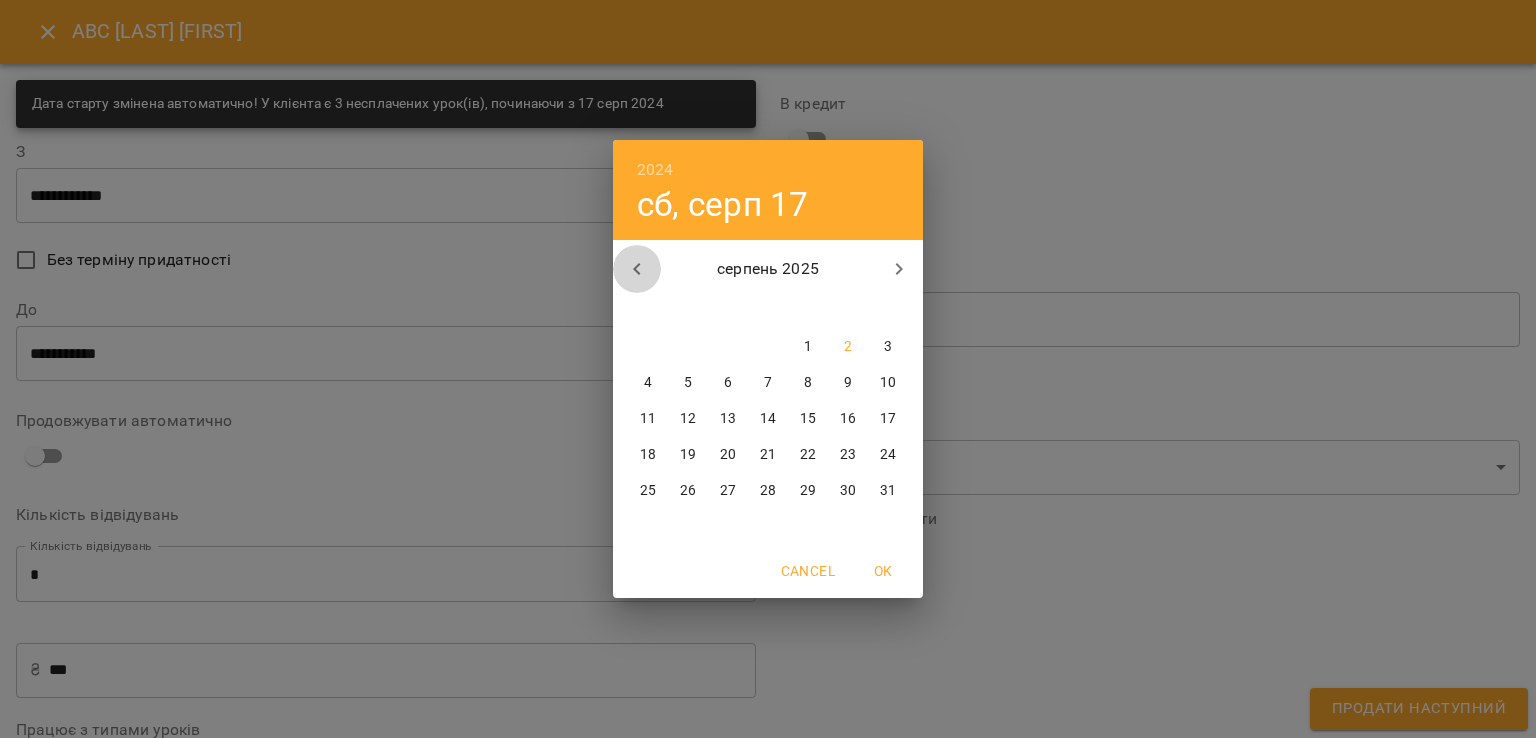 click 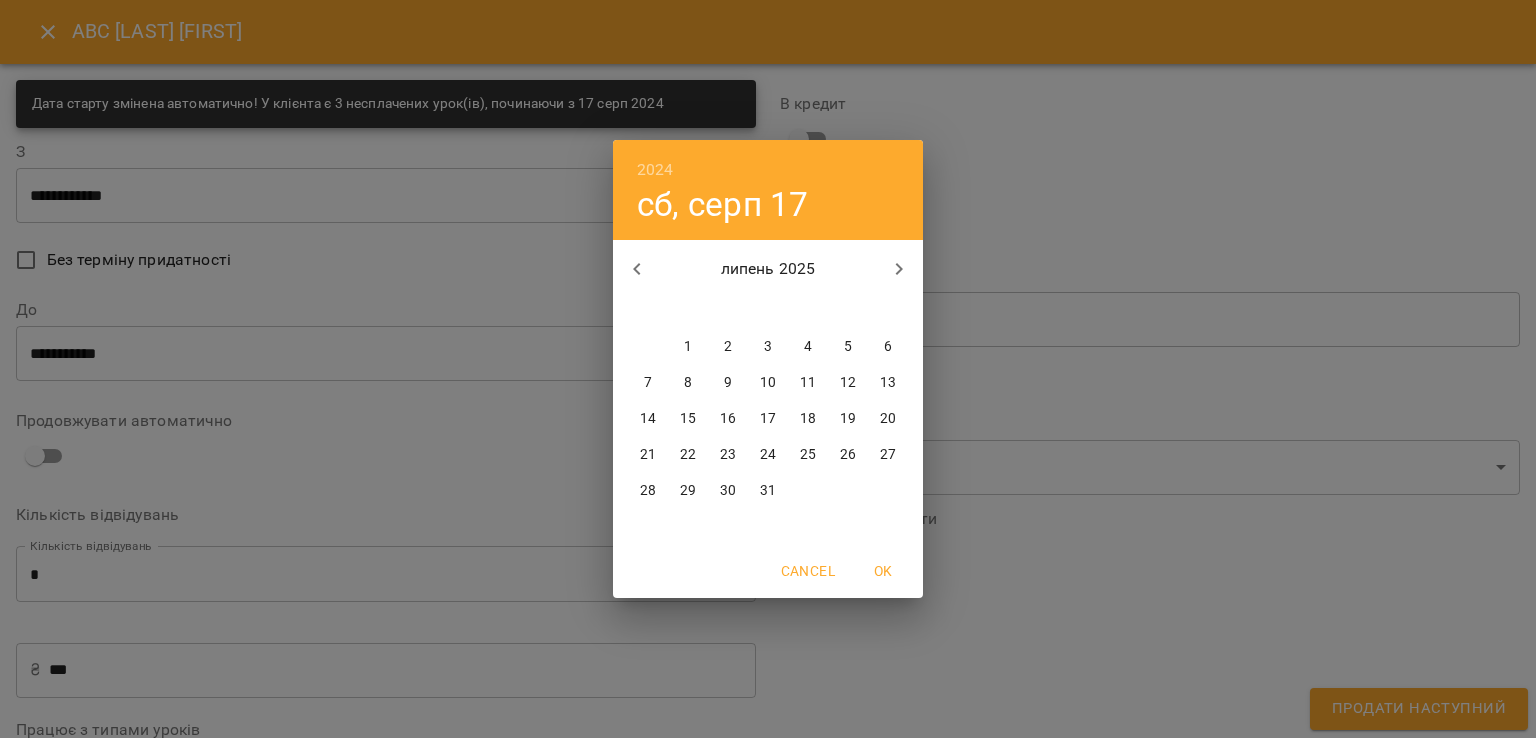 click 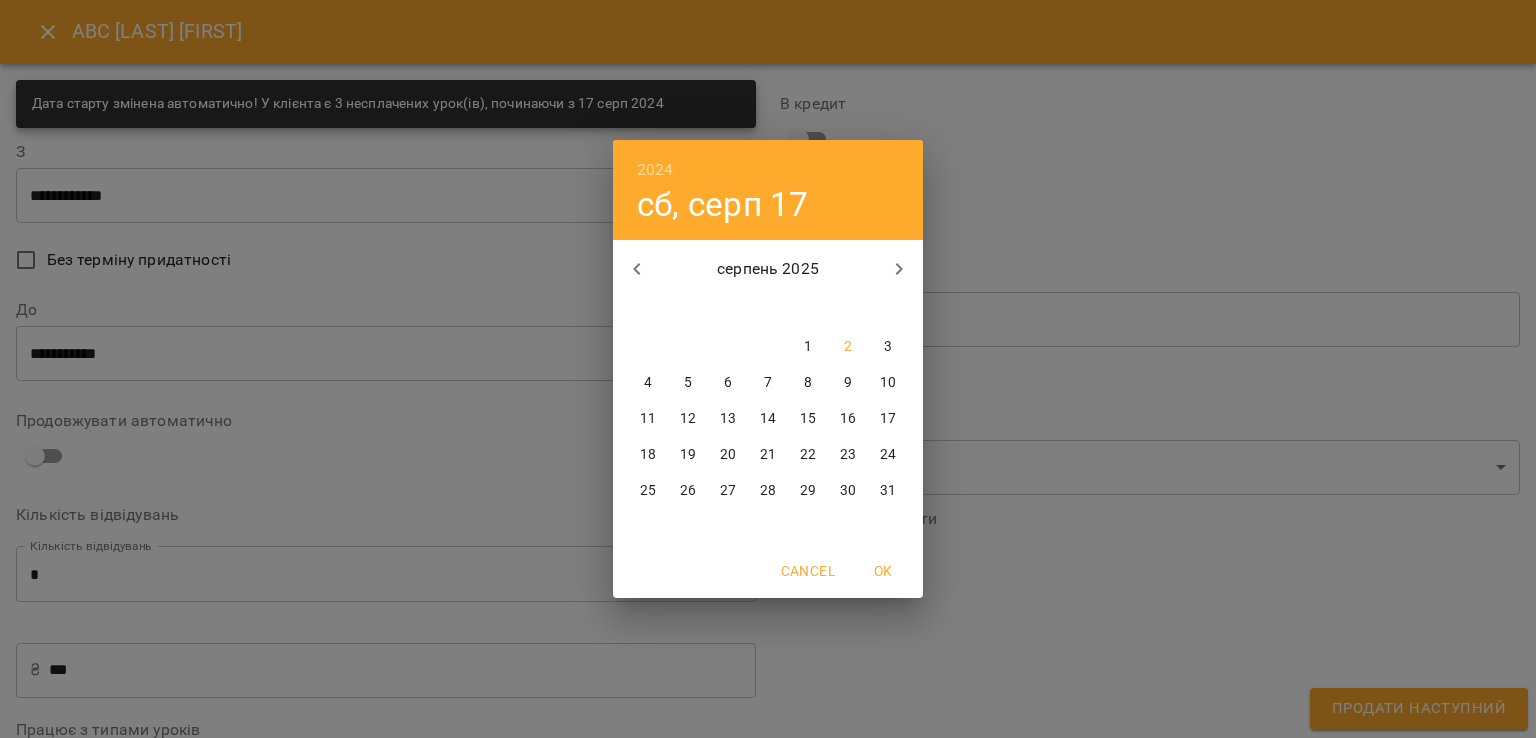 drag, startPoint x: 442, startPoint y: 275, endPoint x: 341, endPoint y: 267, distance: 101.31634 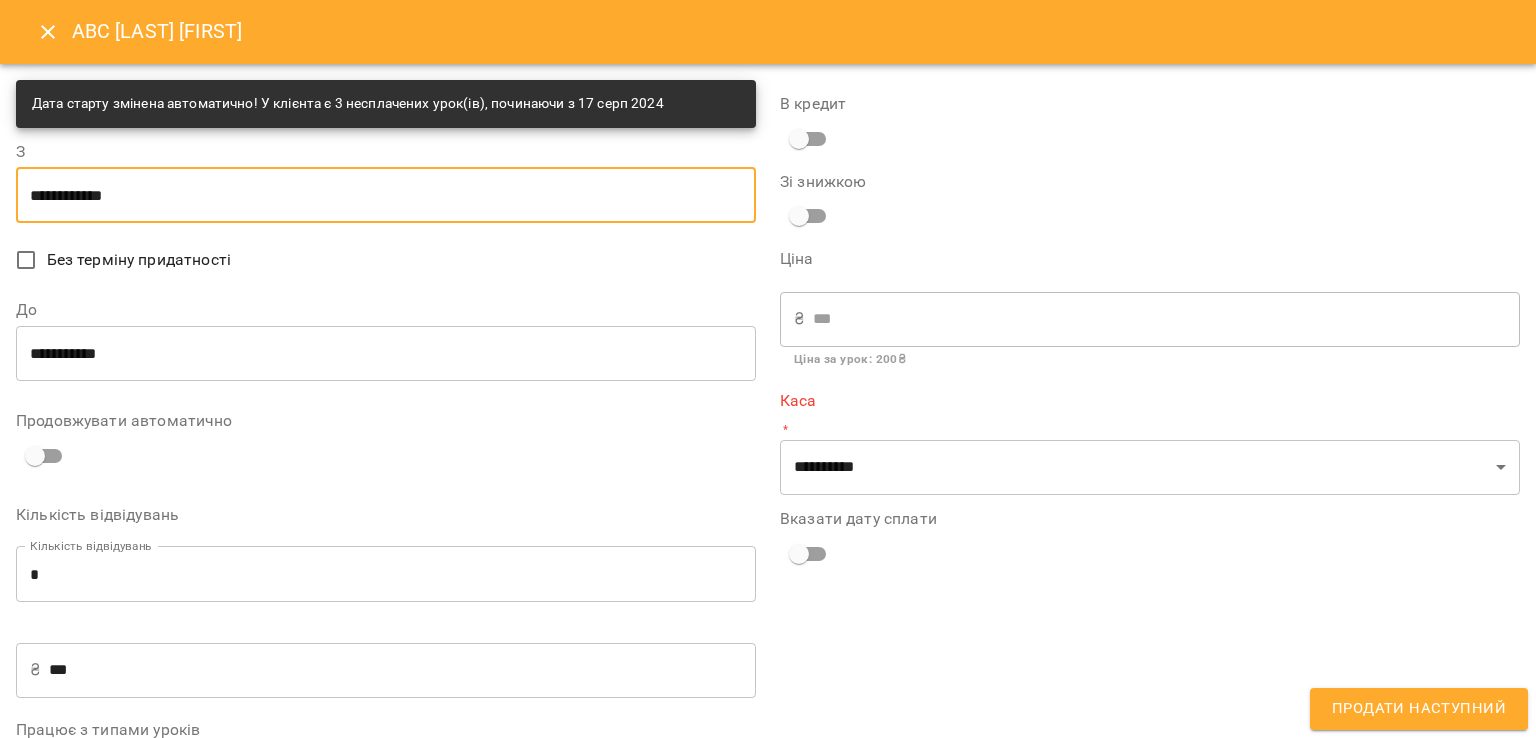 click 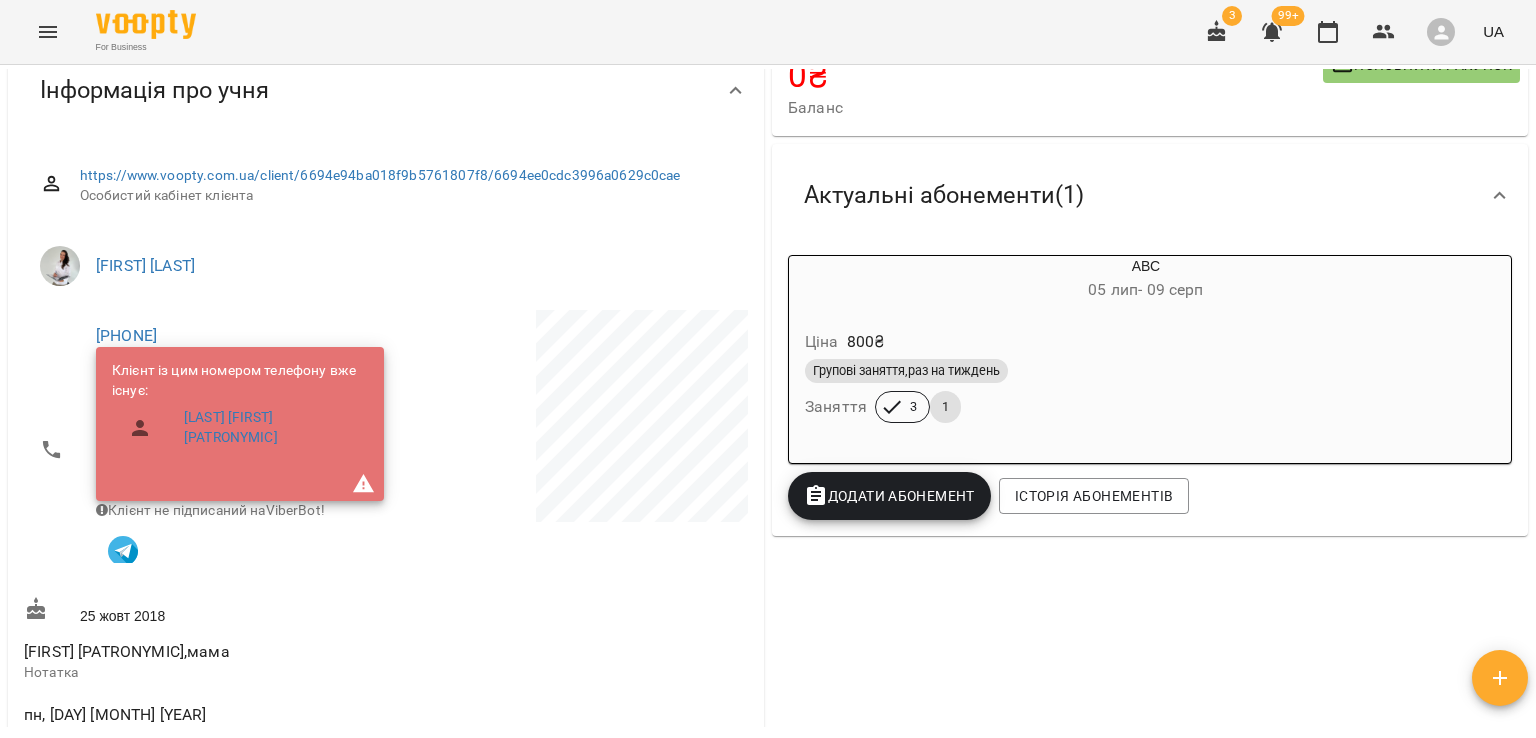 click on "Ціна 800 ₴" at bounding box center (1098, 342) 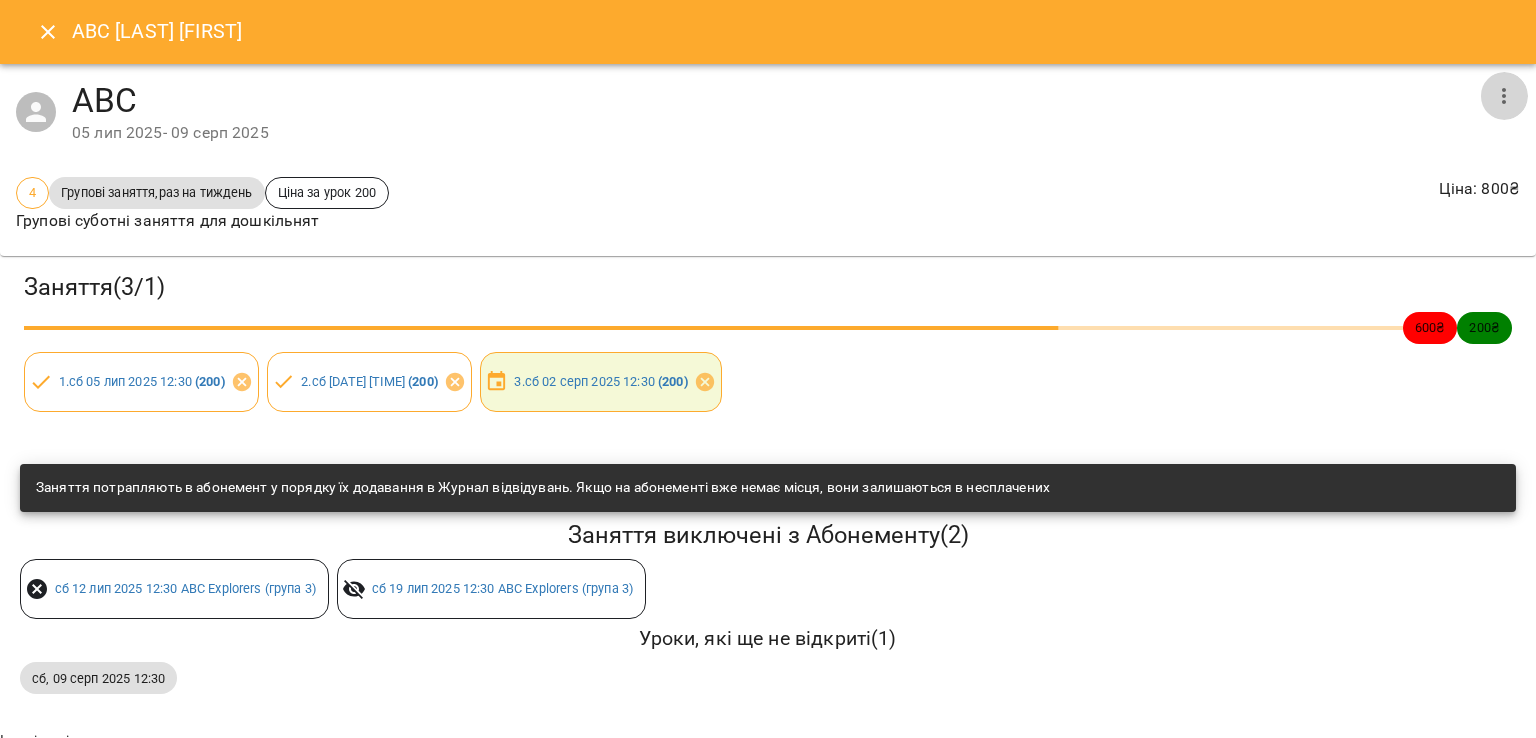 click 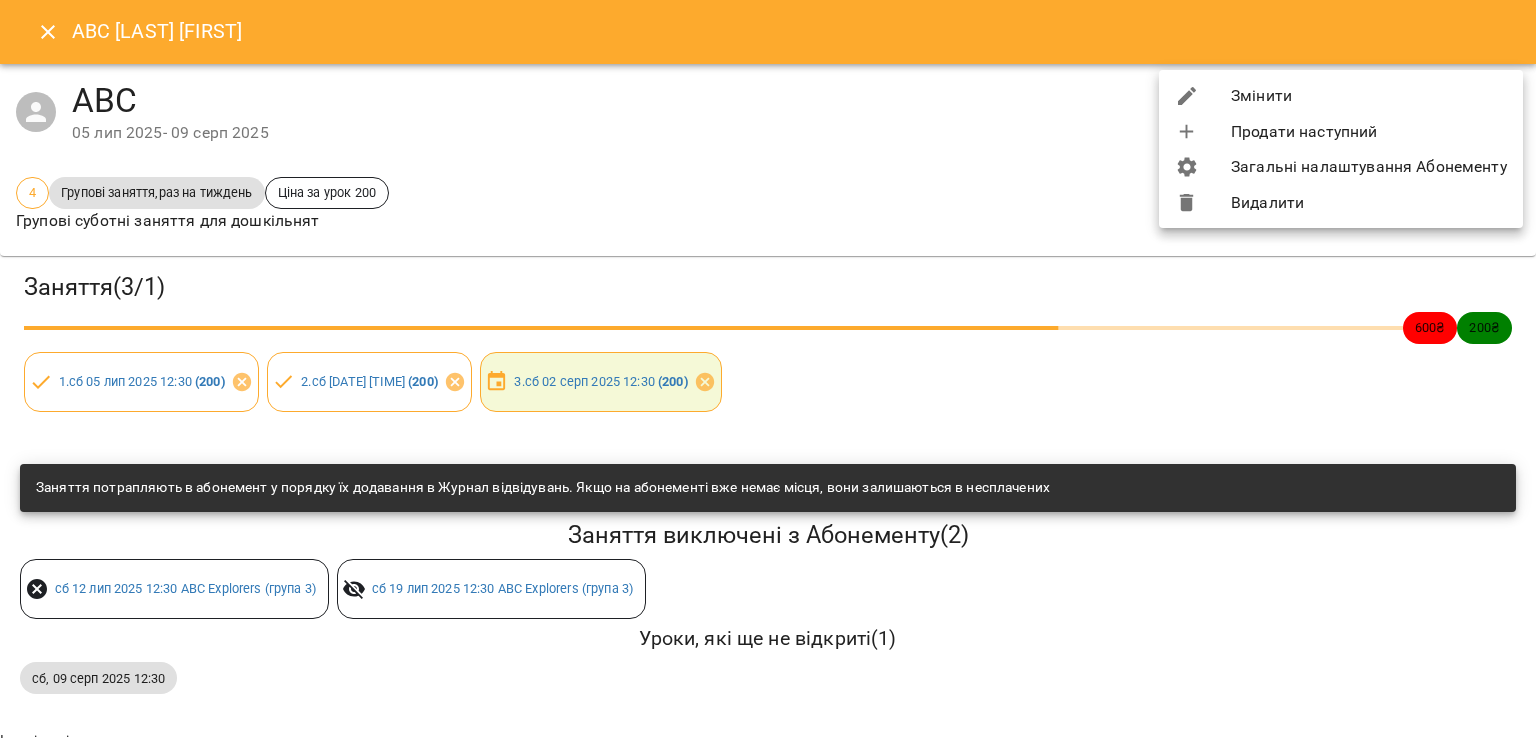 click on "Продати наступний" at bounding box center (1341, 132) 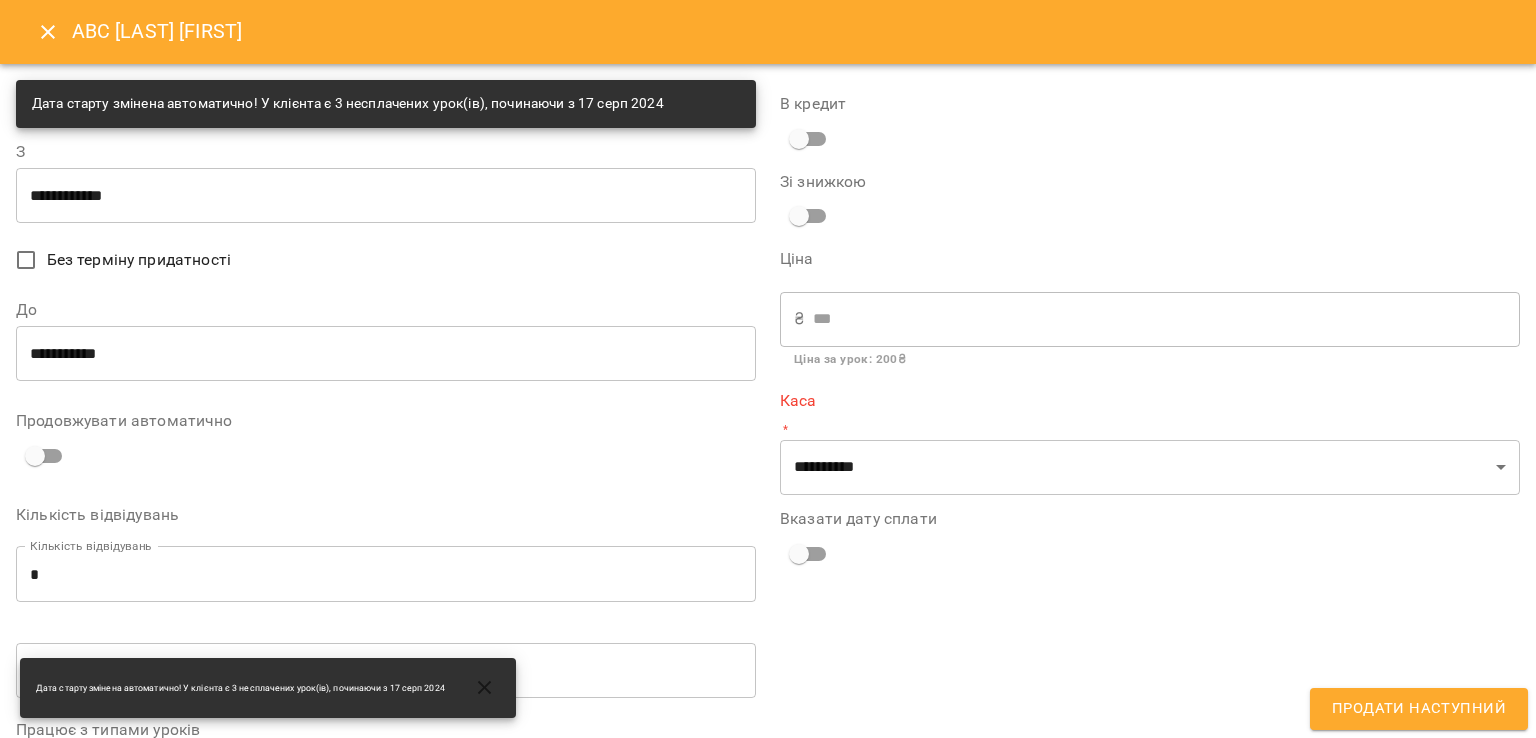 click on "**********" at bounding box center [386, 195] 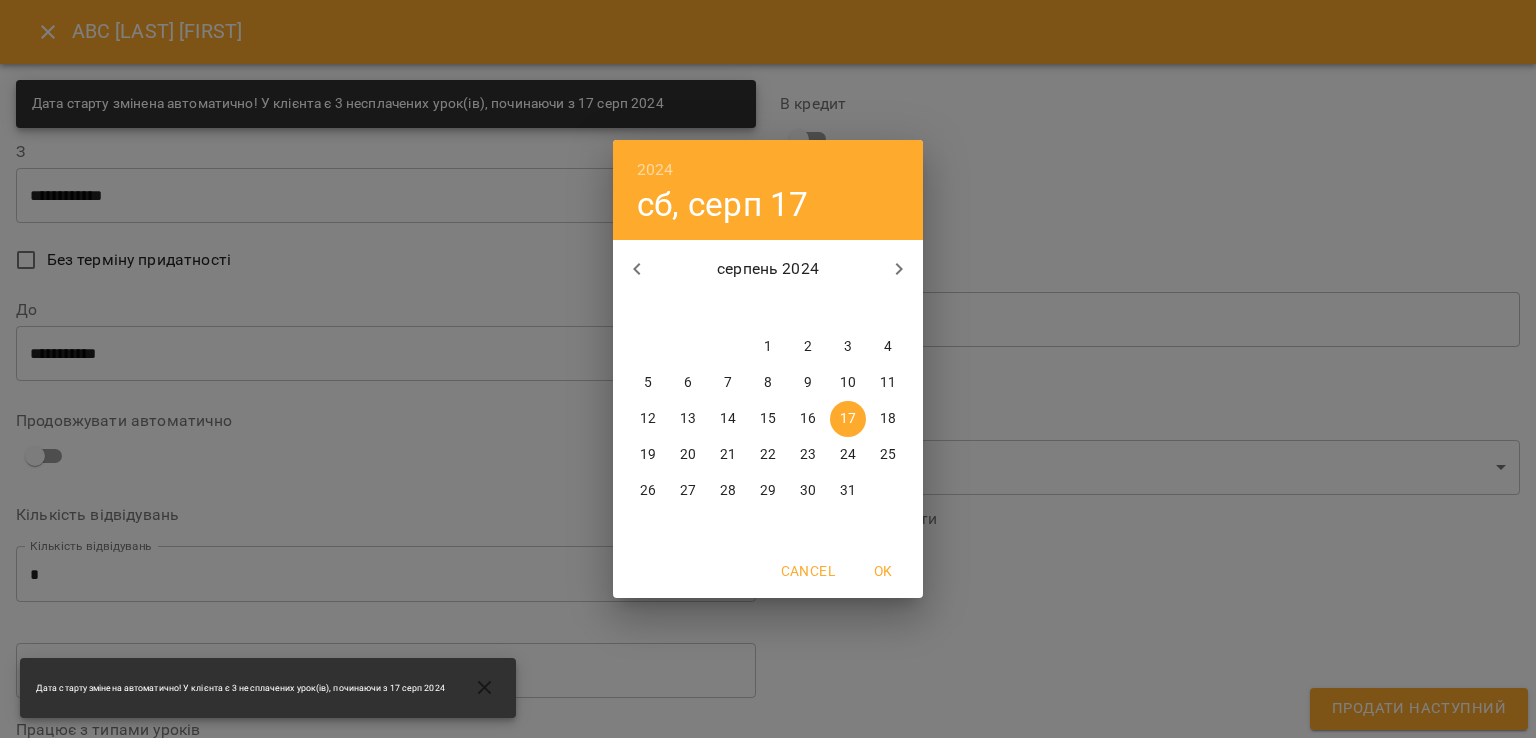click on "серпень 2024" at bounding box center (768, 269) 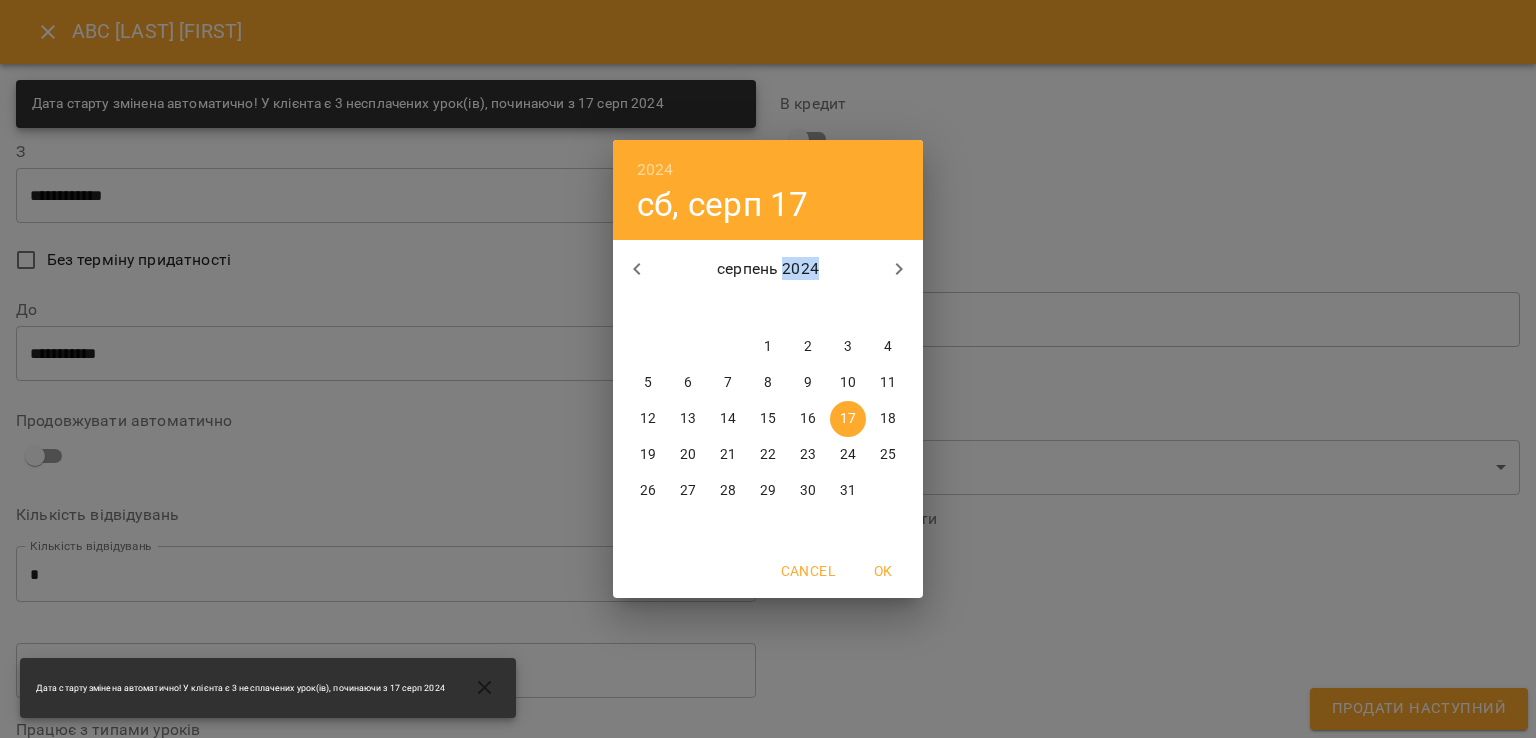 click on "серпень 2024" at bounding box center [768, 269] 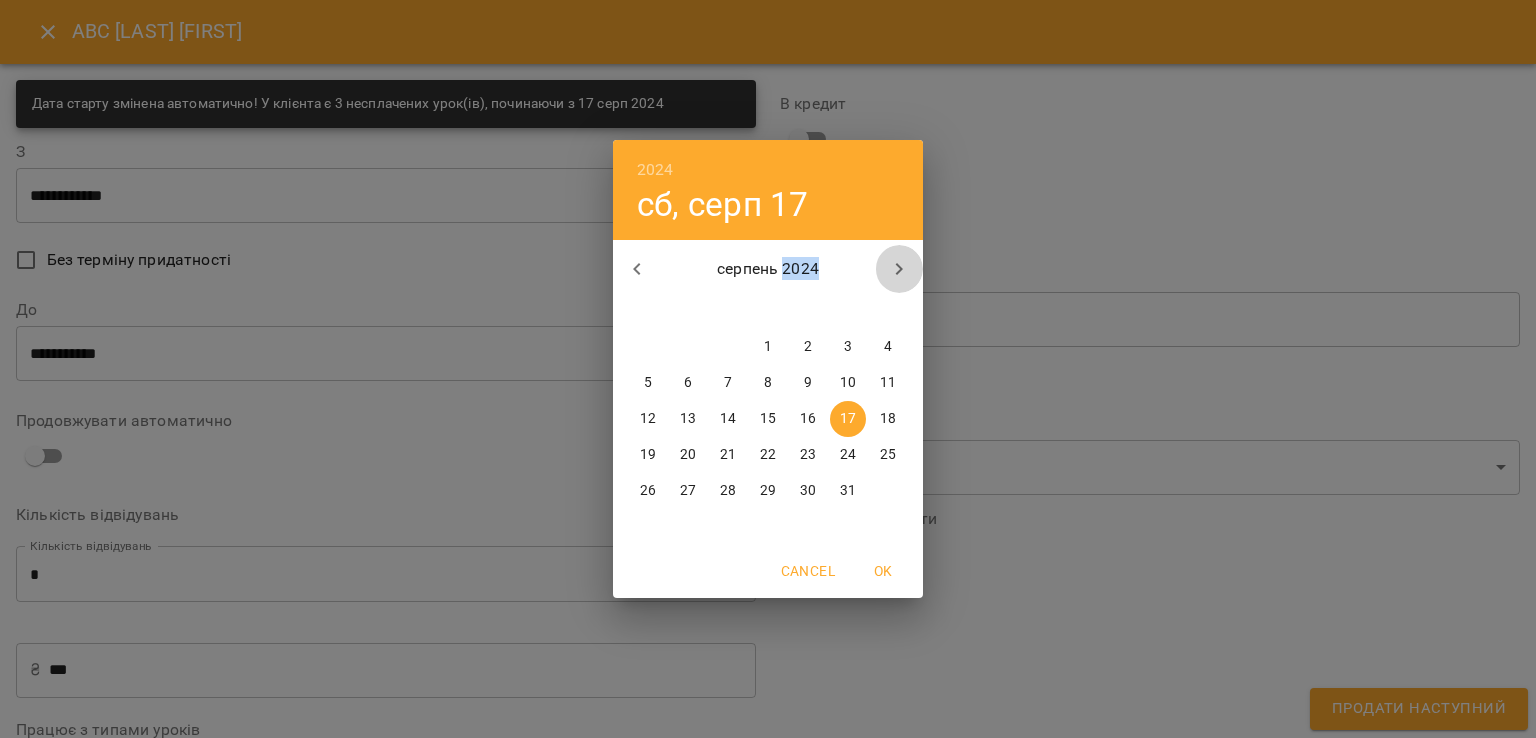 click 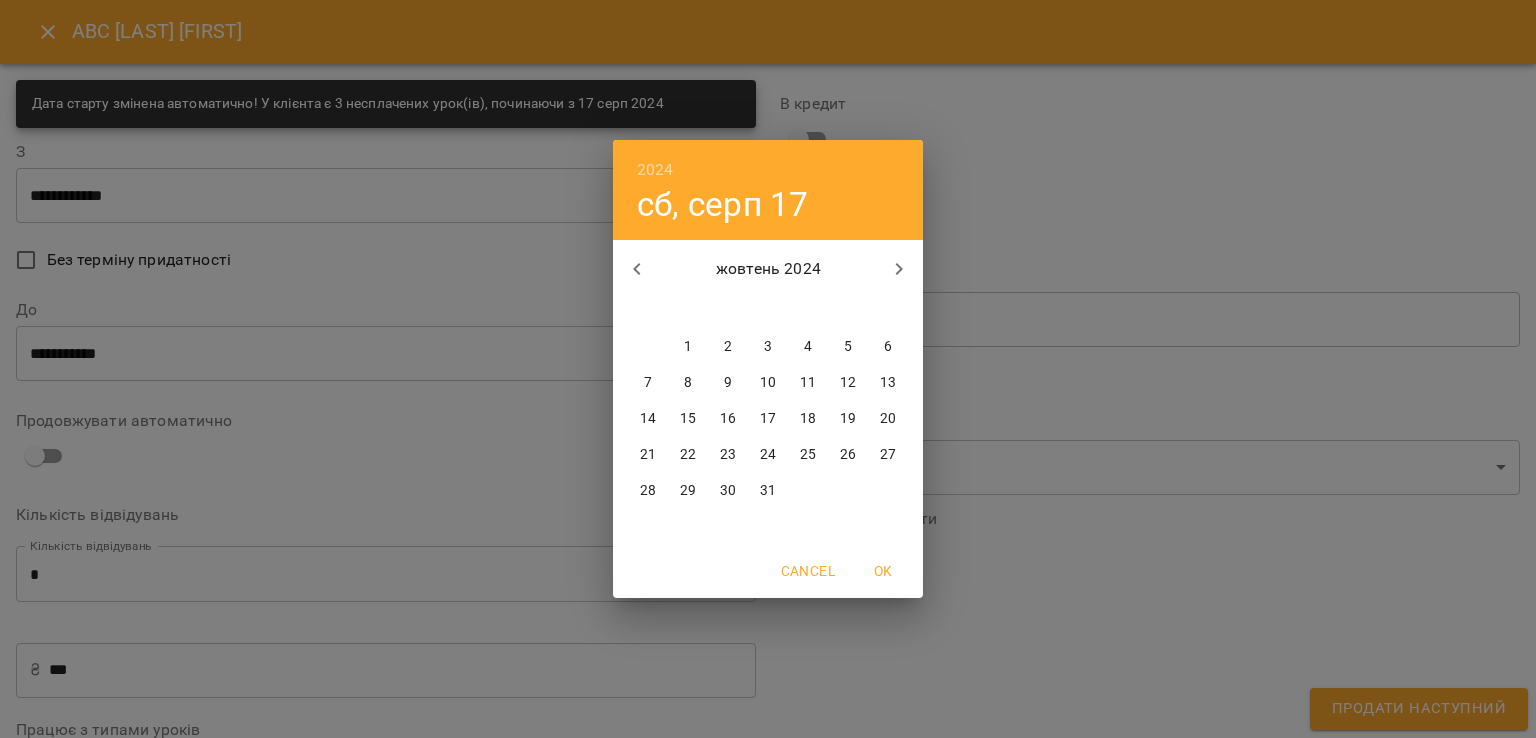 click 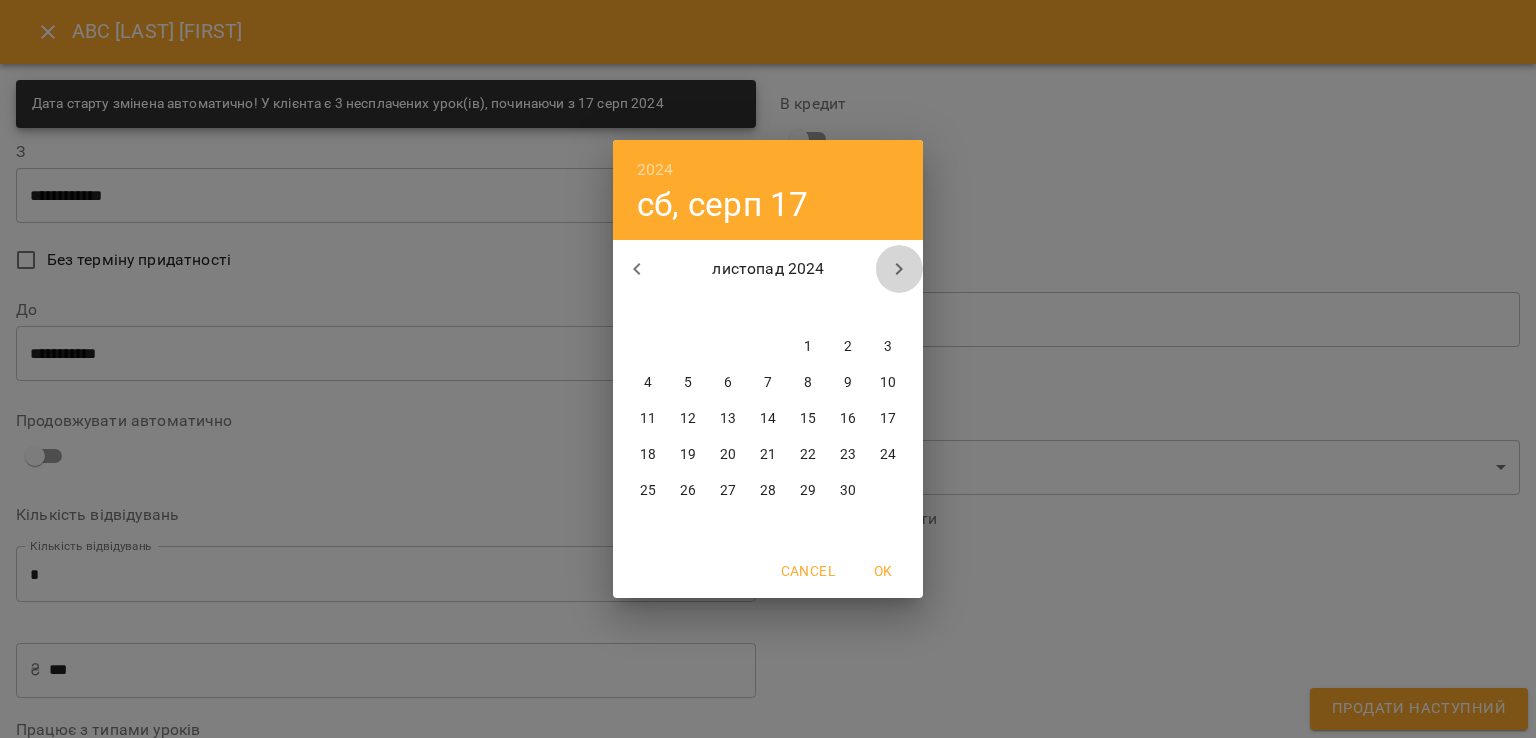 click 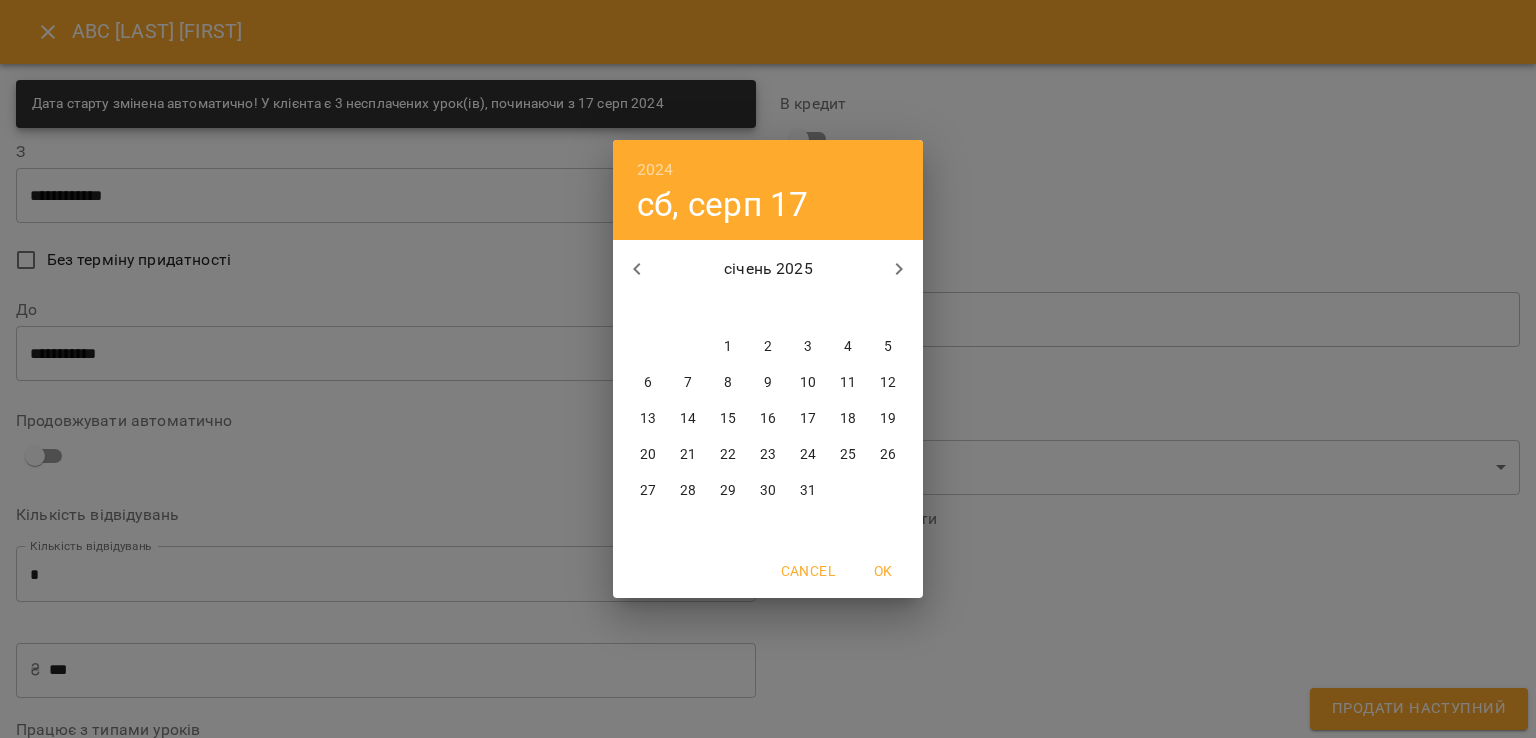 click 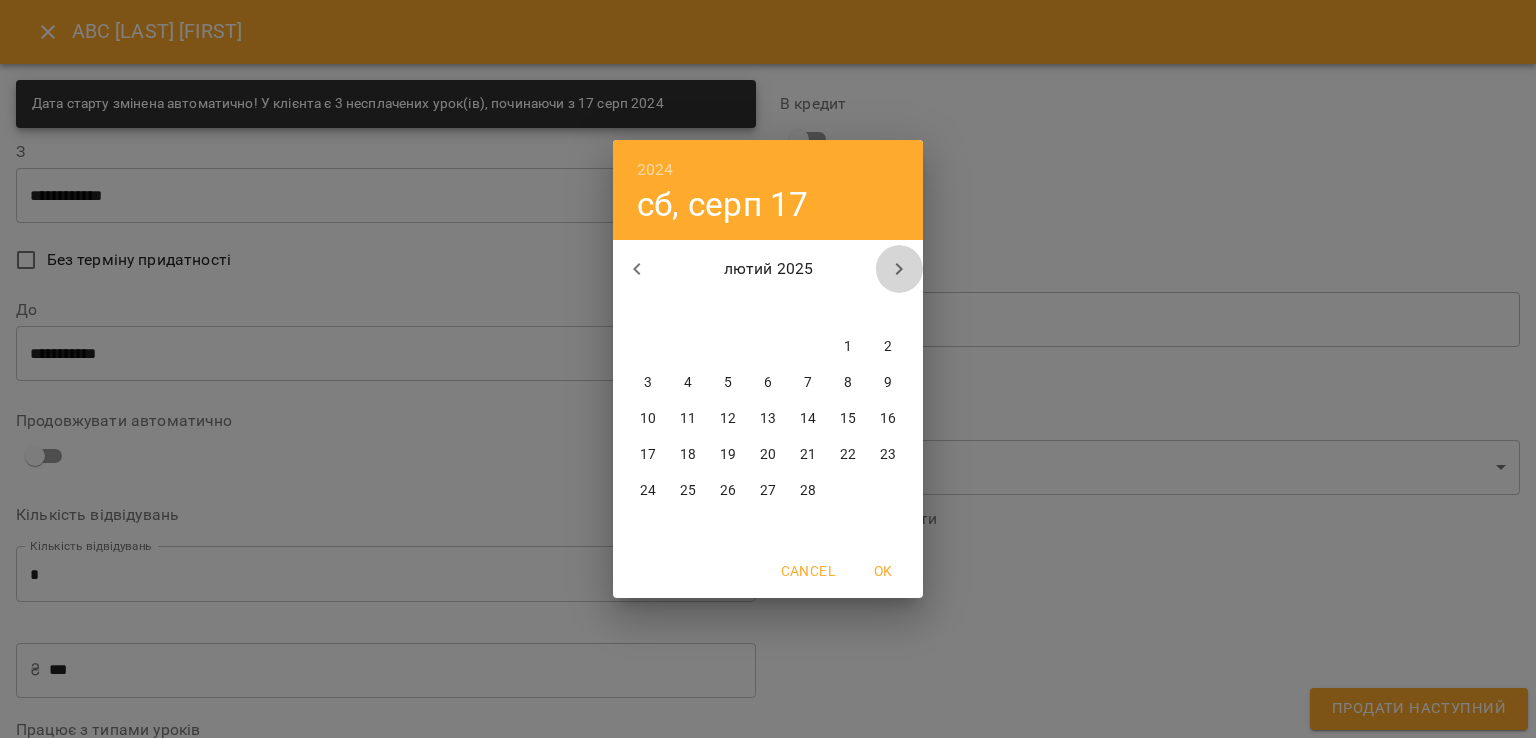 click 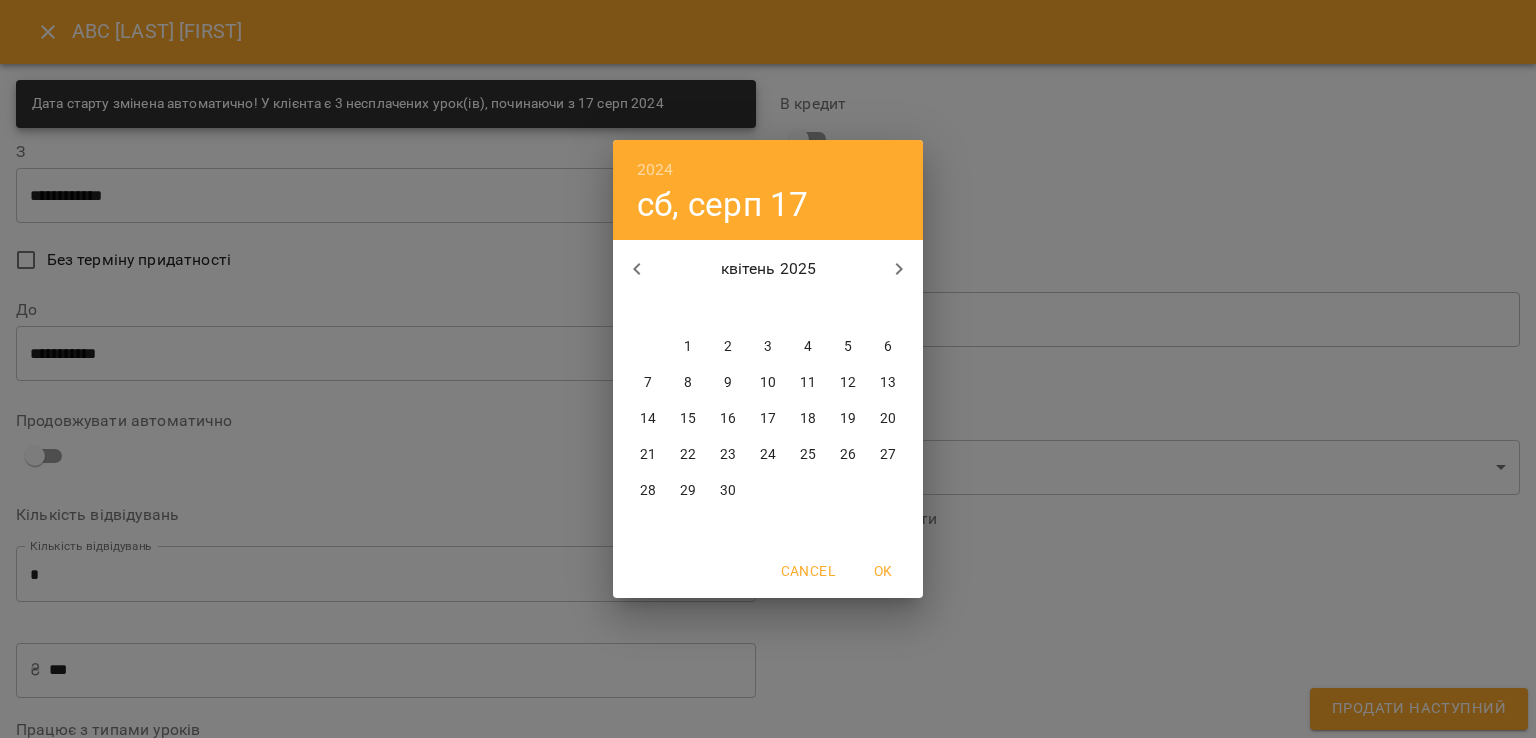click 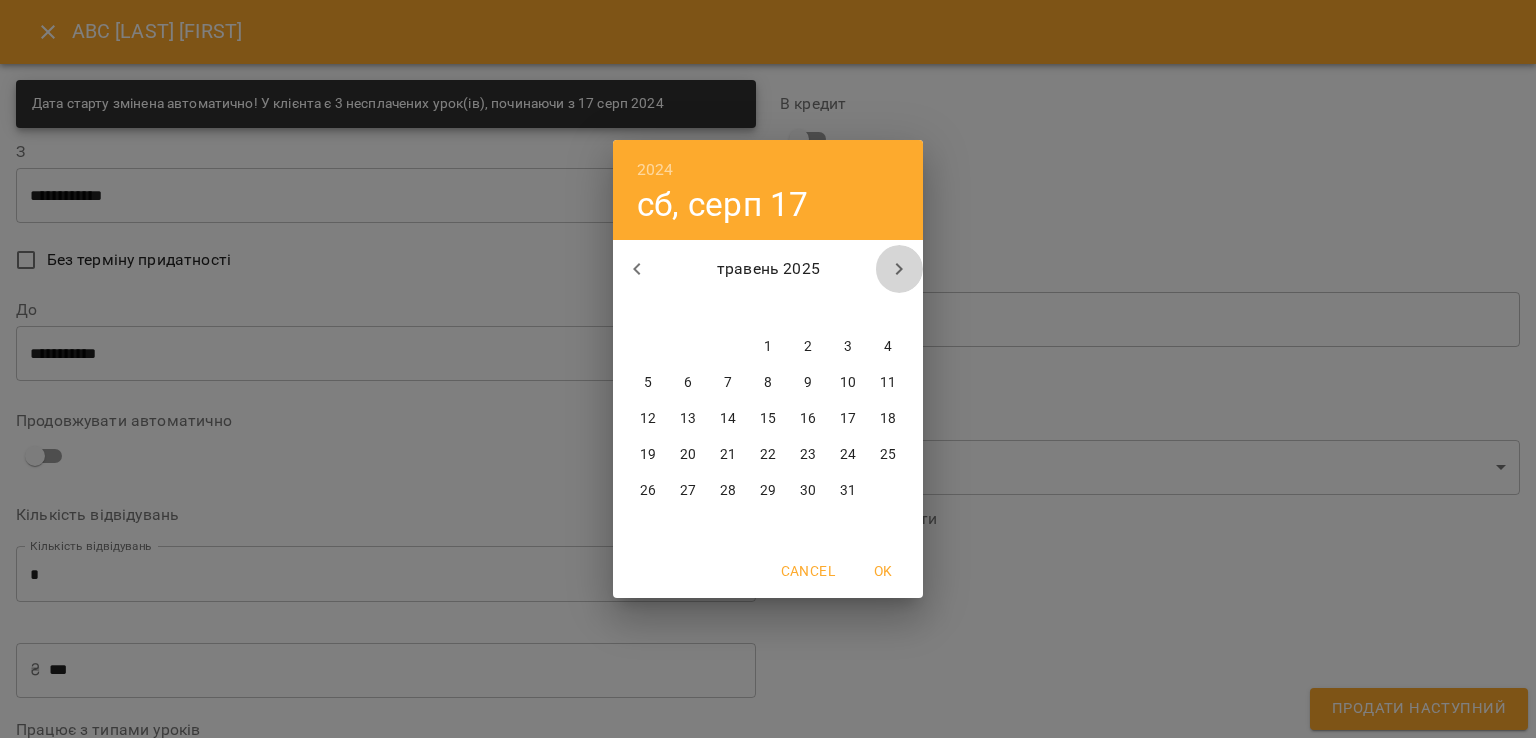click 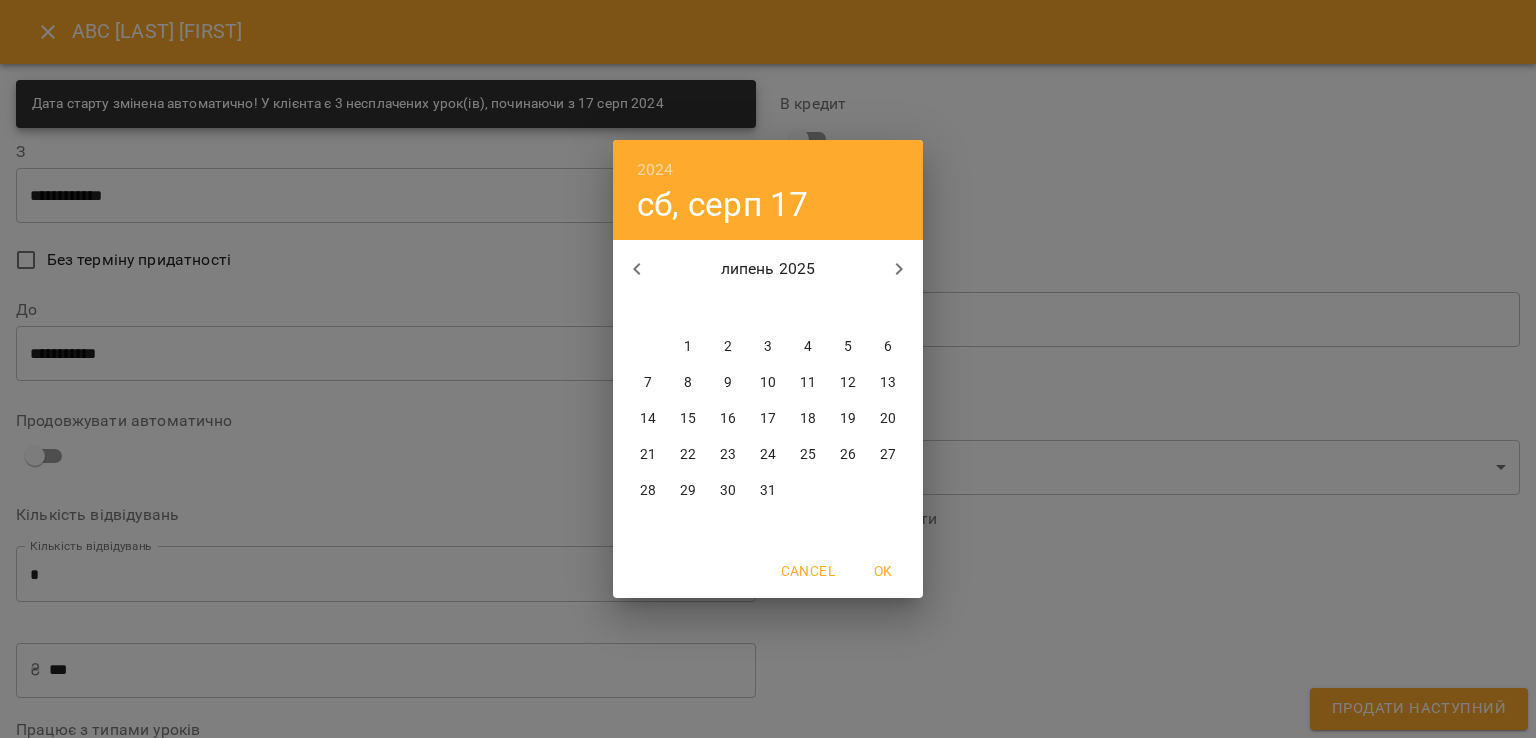 click 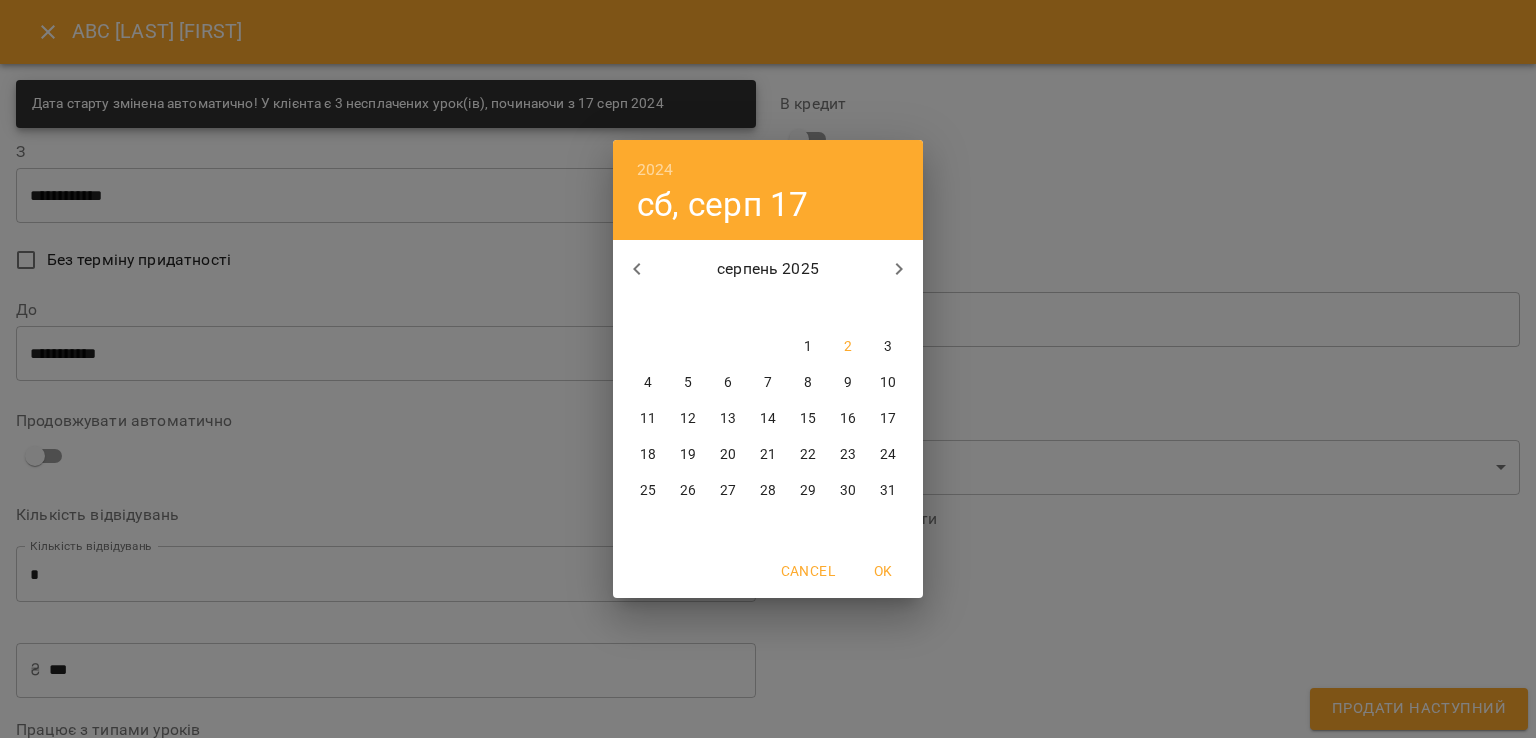 click on "сб, серп 17" at bounding box center [723, 204] 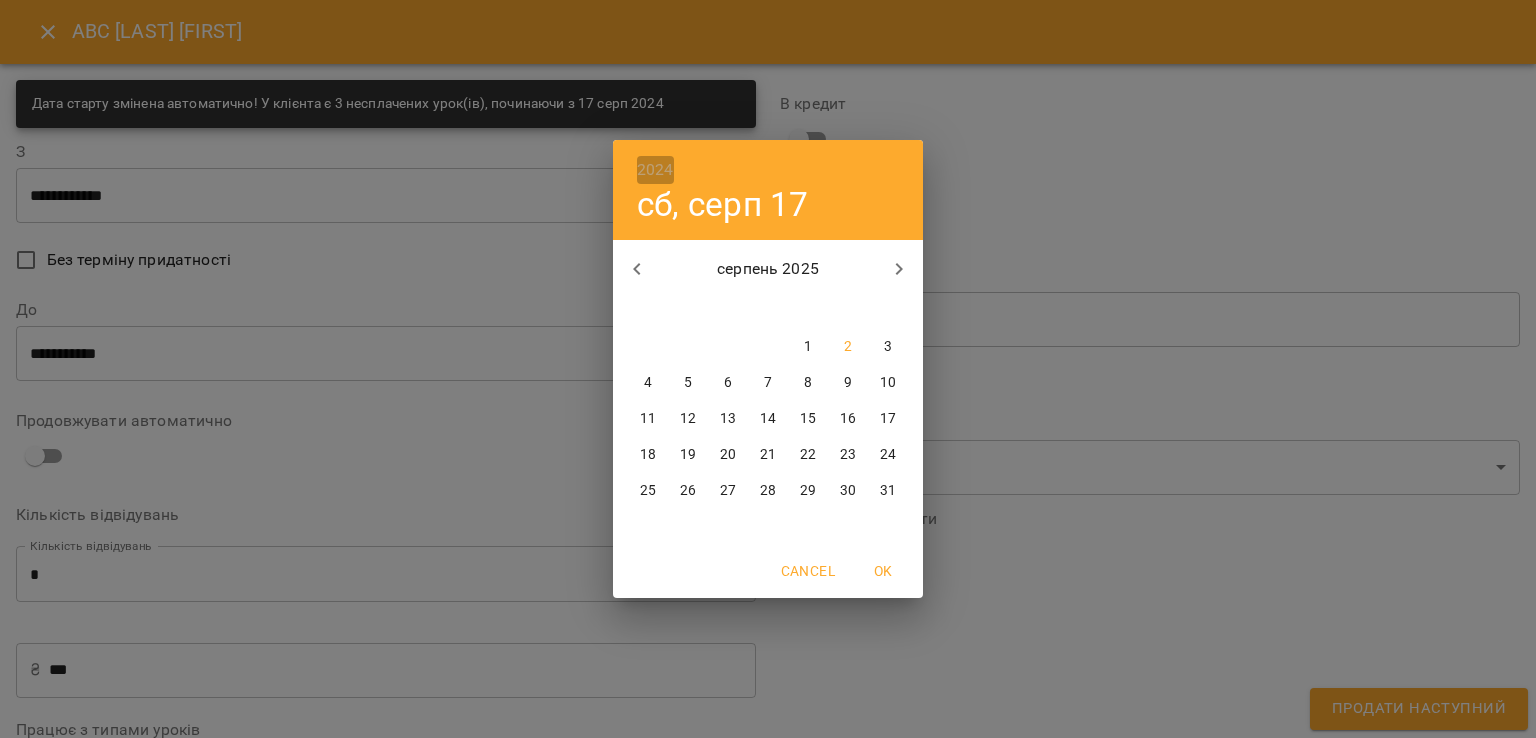 click on "2024" at bounding box center (655, 170) 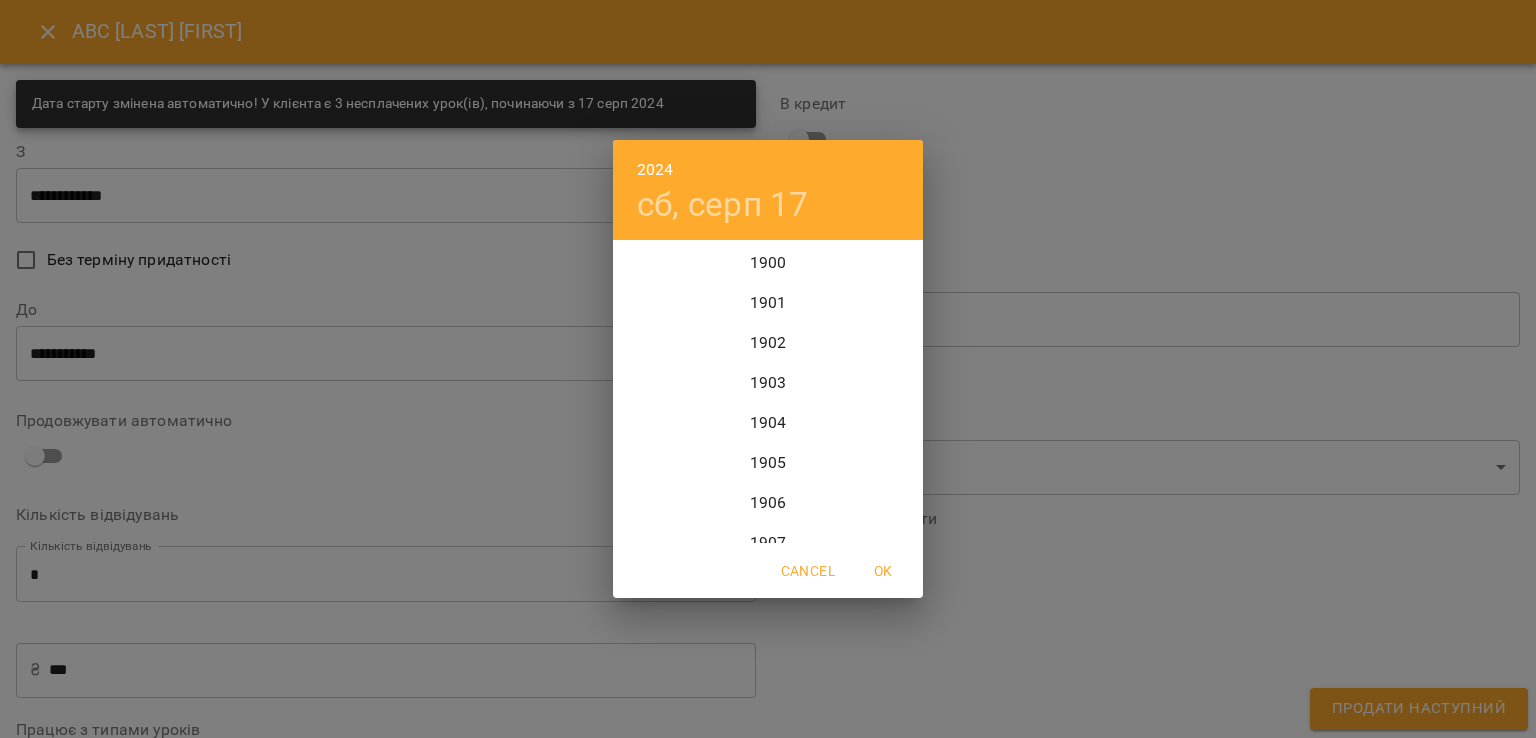 scroll, scrollTop: 4840, scrollLeft: 0, axis: vertical 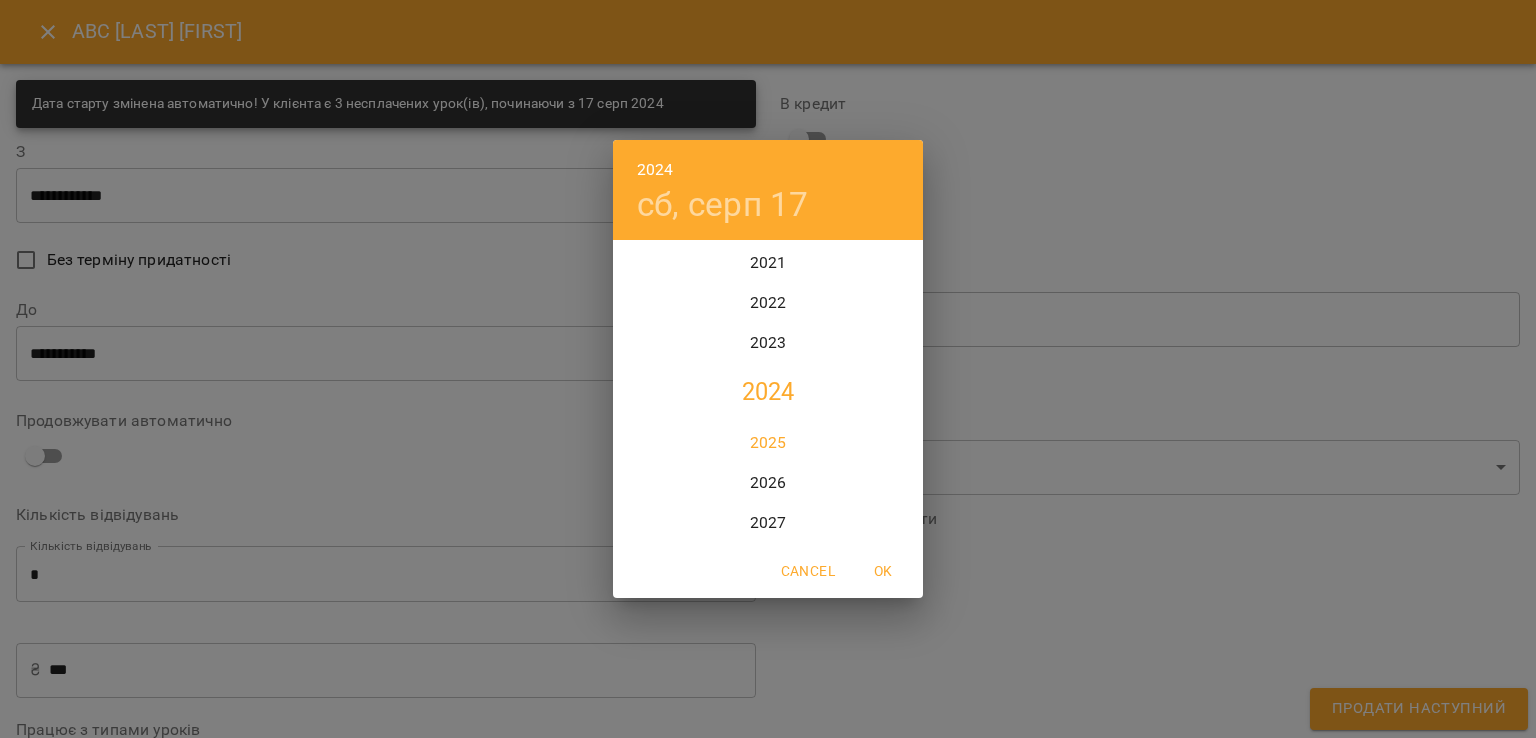 click on "2025" at bounding box center (768, 443) 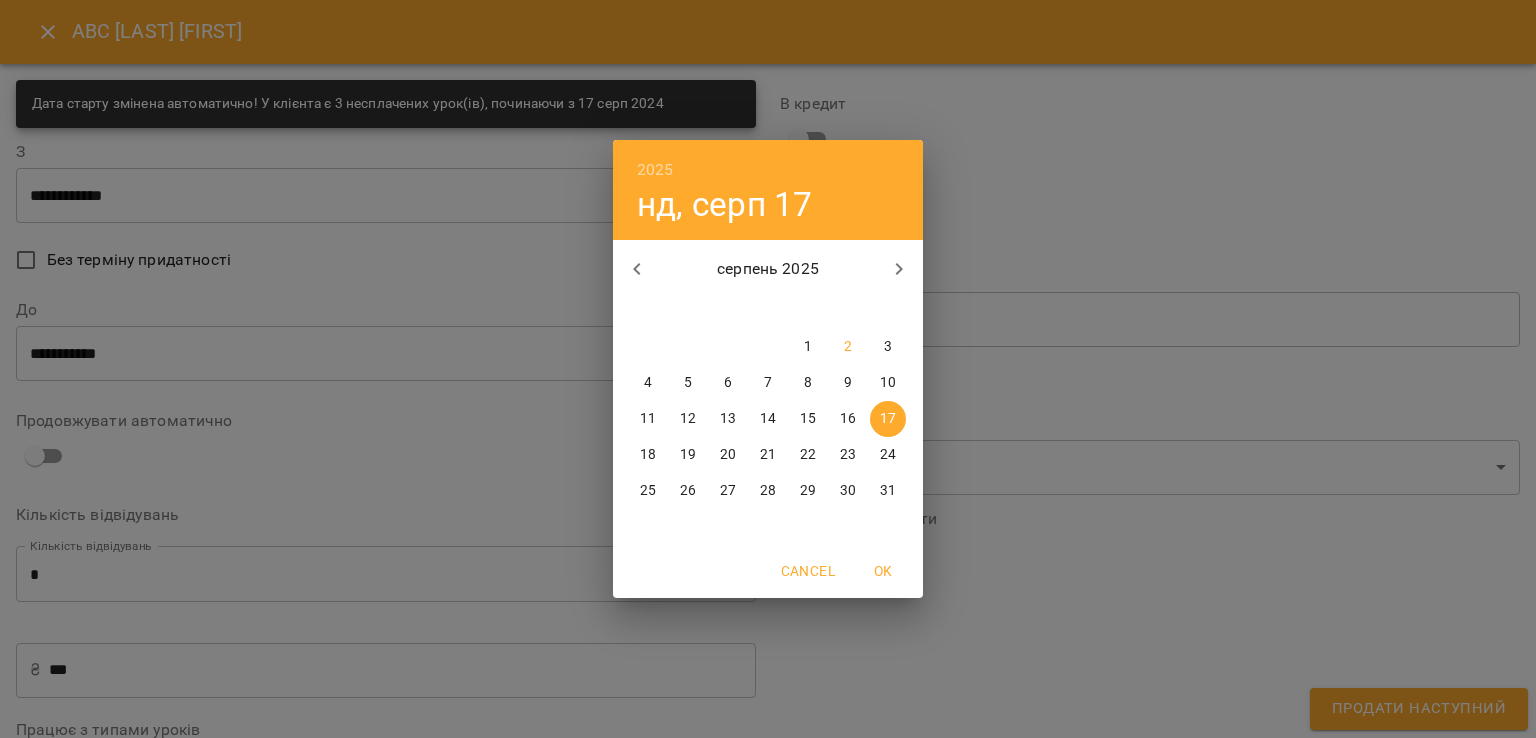 click on "пн вт ср чт пт сб нд" at bounding box center (768, 309) 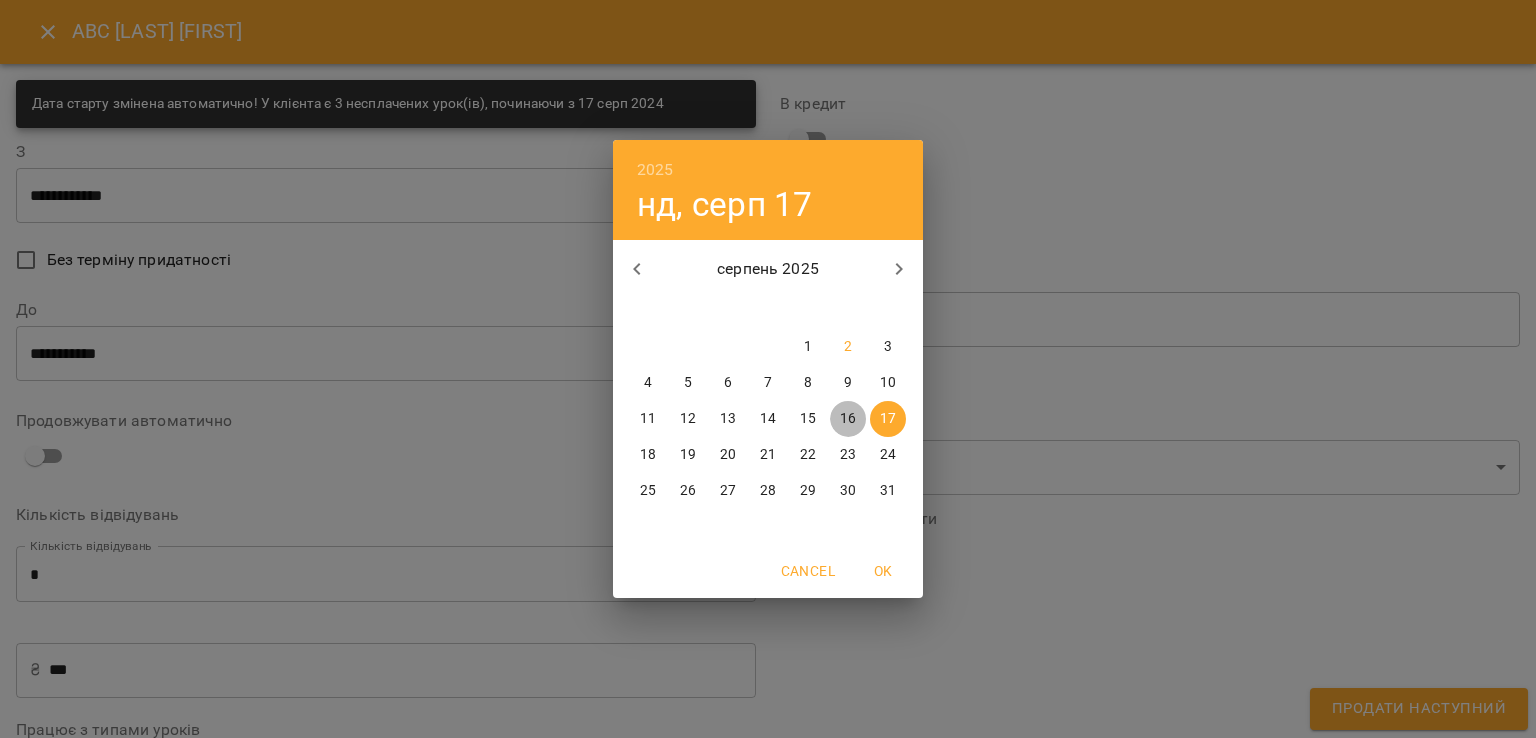 click on "16" at bounding box center (848, 419) 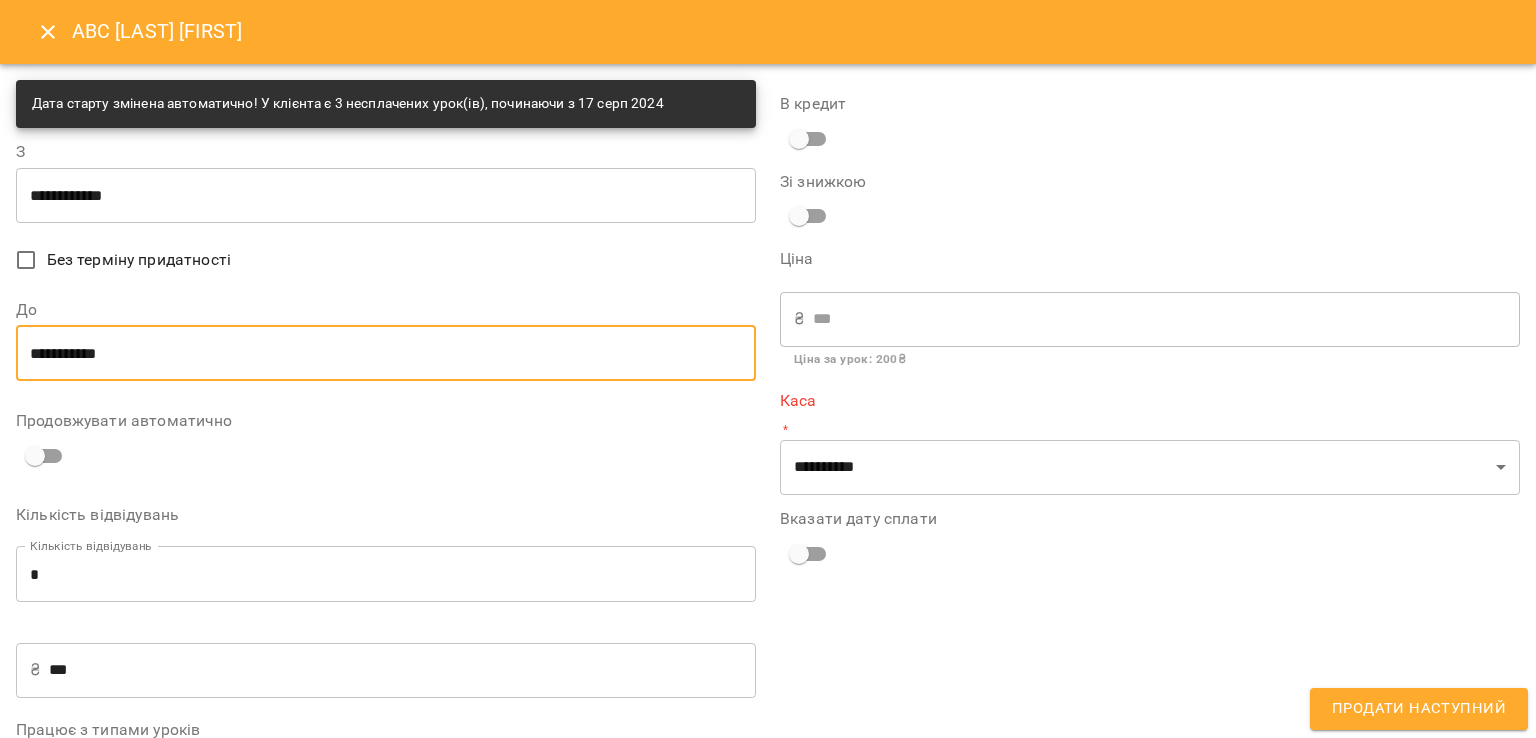 click on "**********" at bounding box center (386, 353) 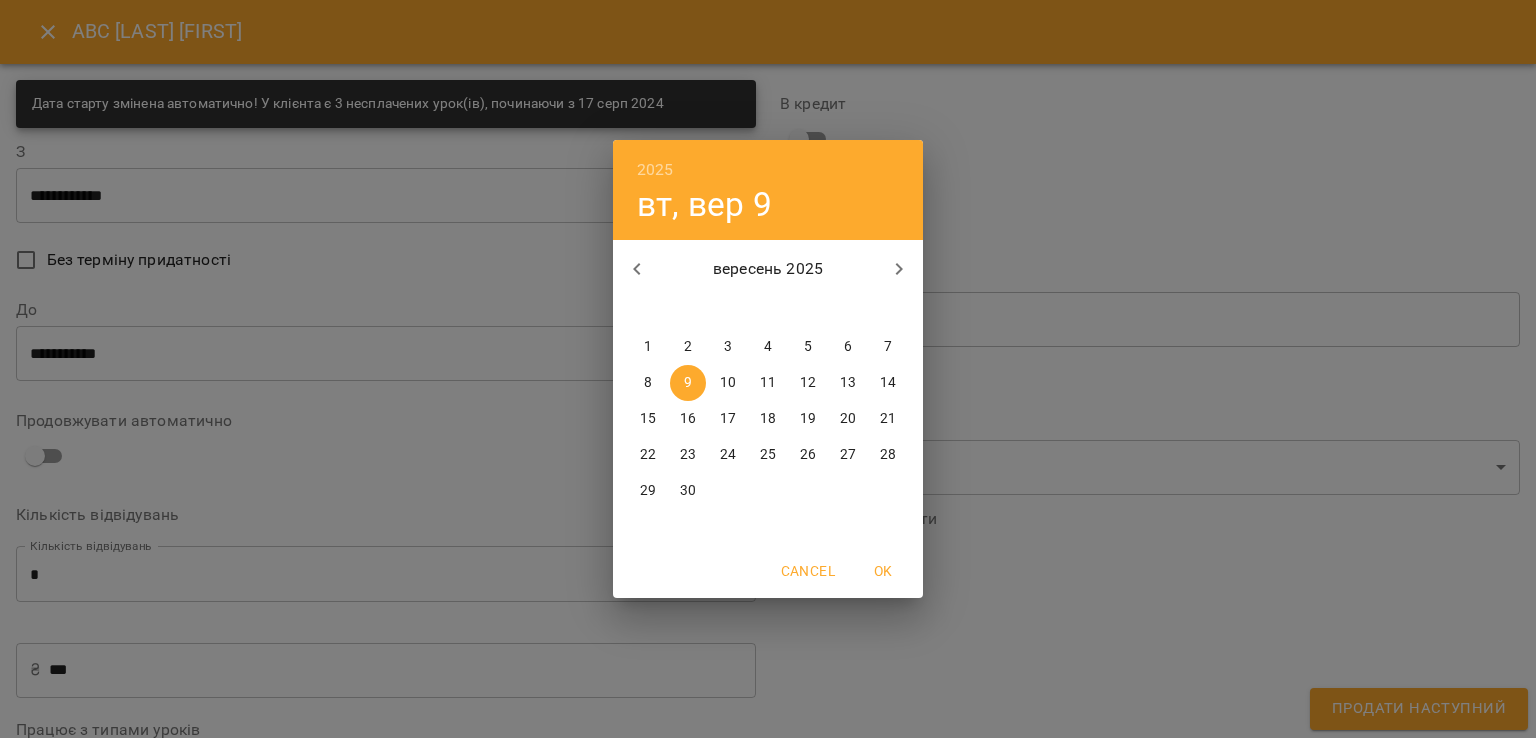 click on "2025 вт, вер 9" at bounding box center (768, 190) 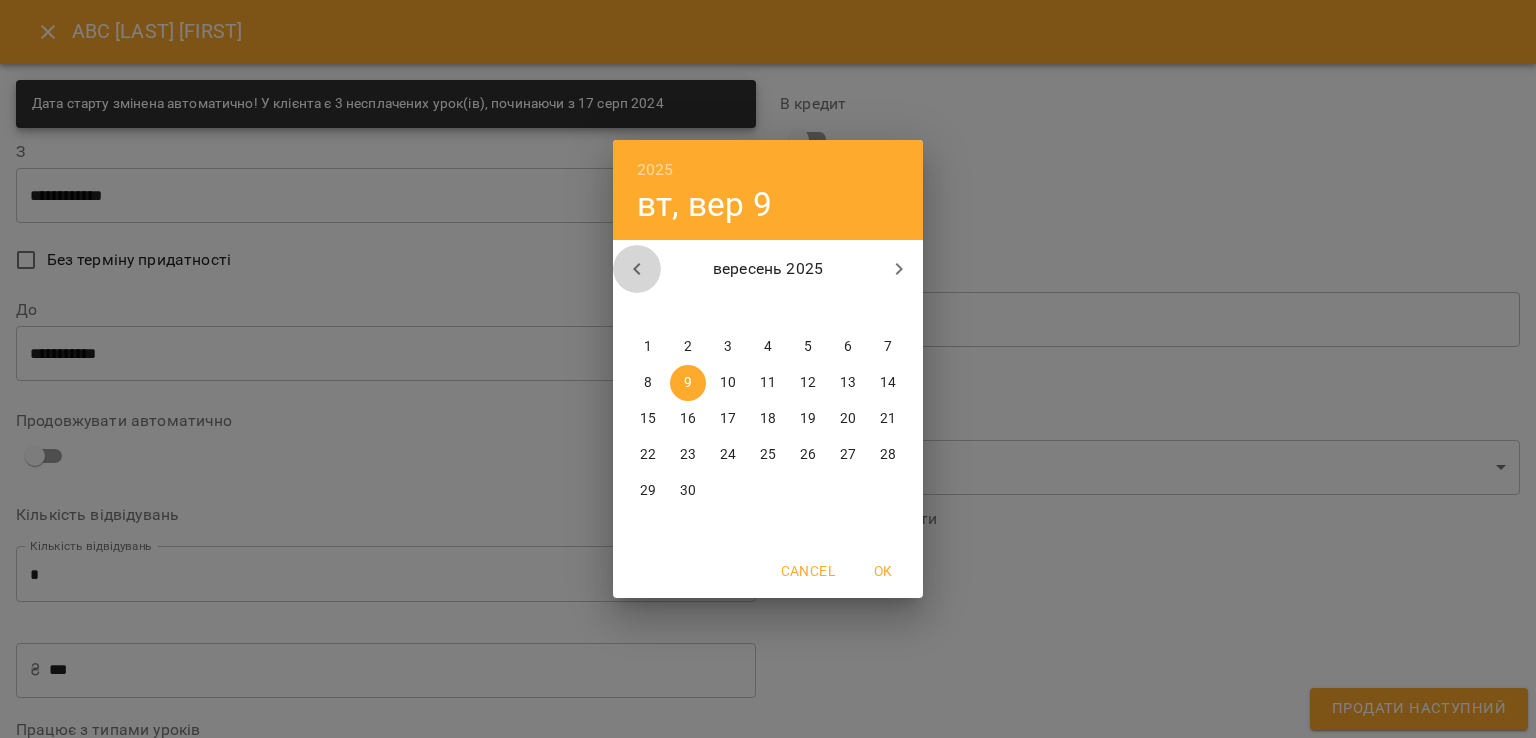 click 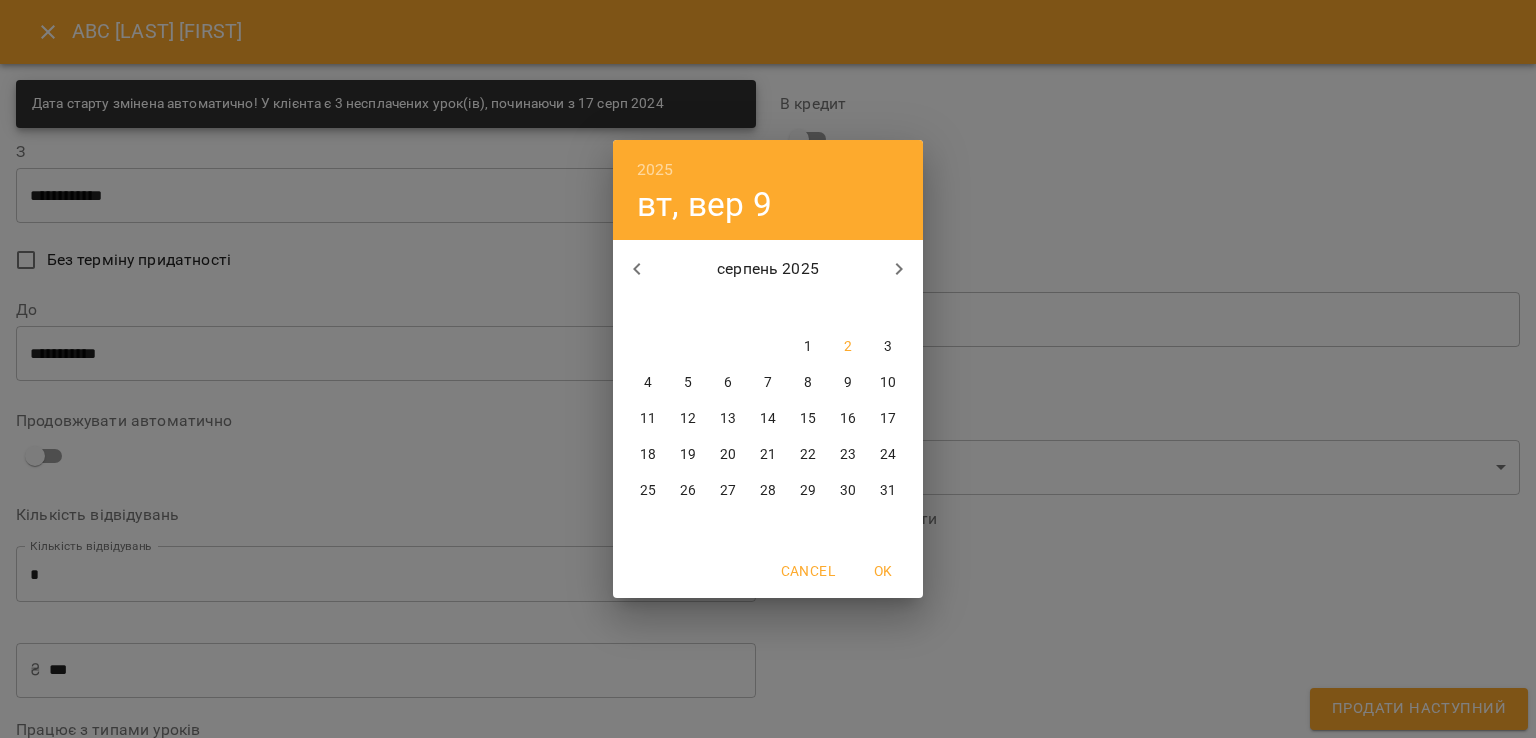 click 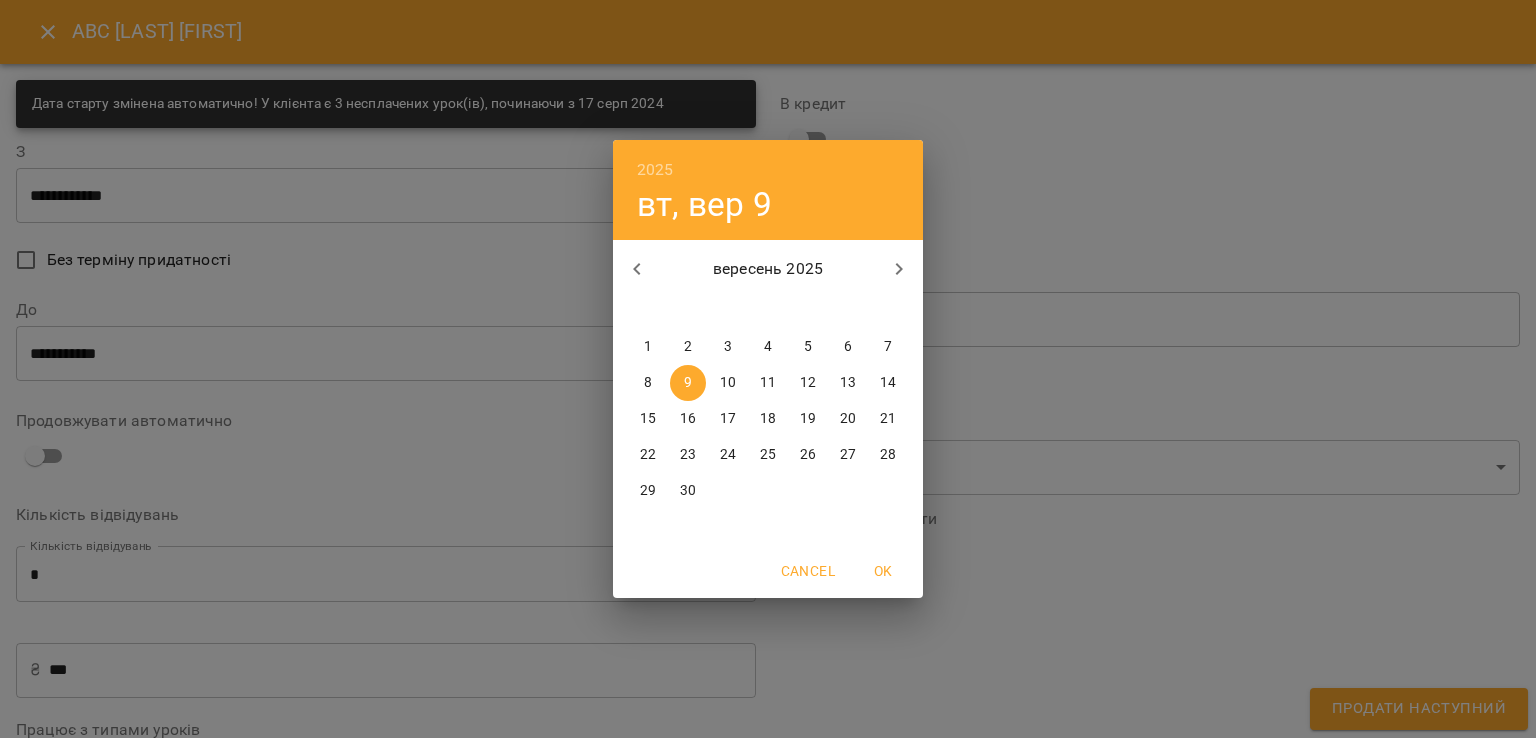 click on "6" at bounding box center (848, 347) 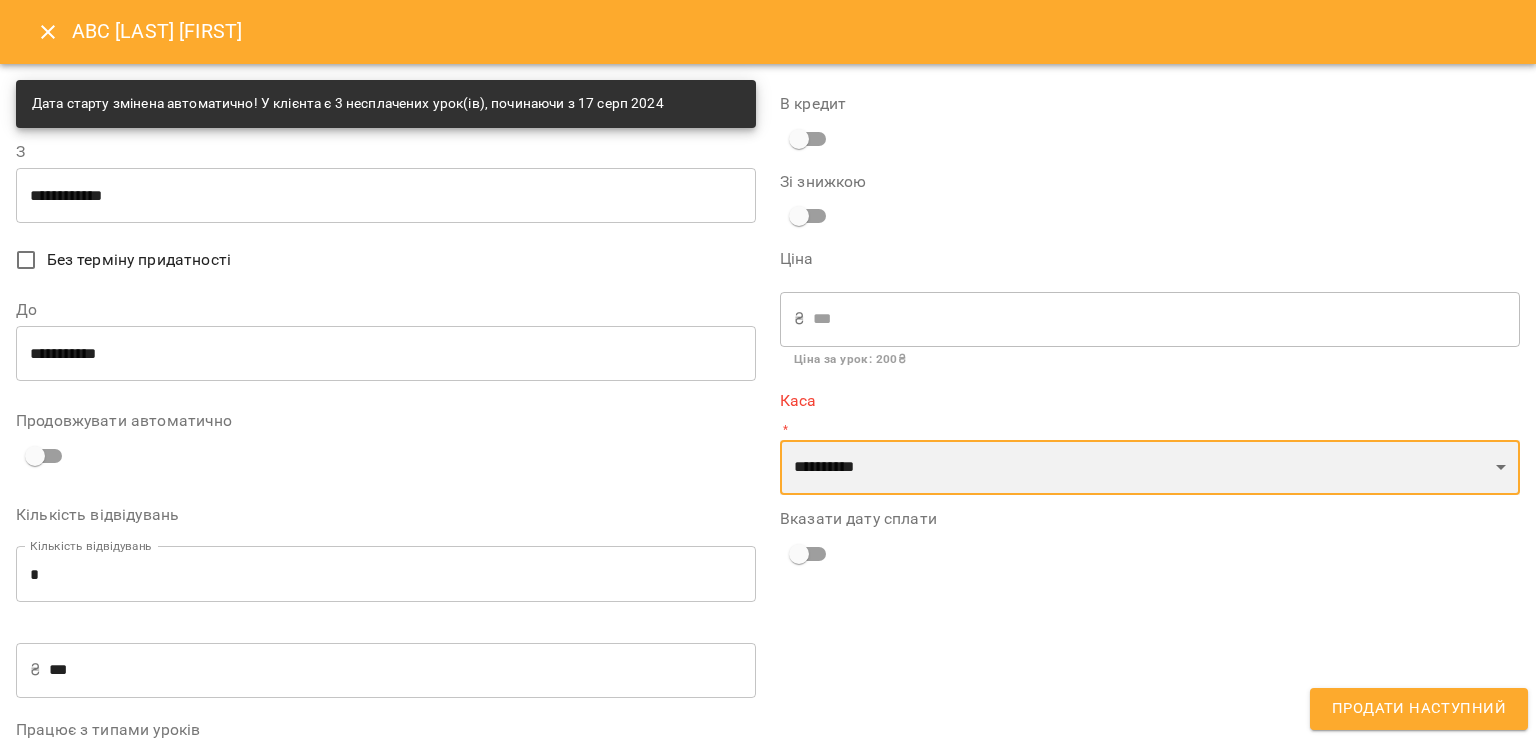 click on "**********" at bounding box center [1150, 468] 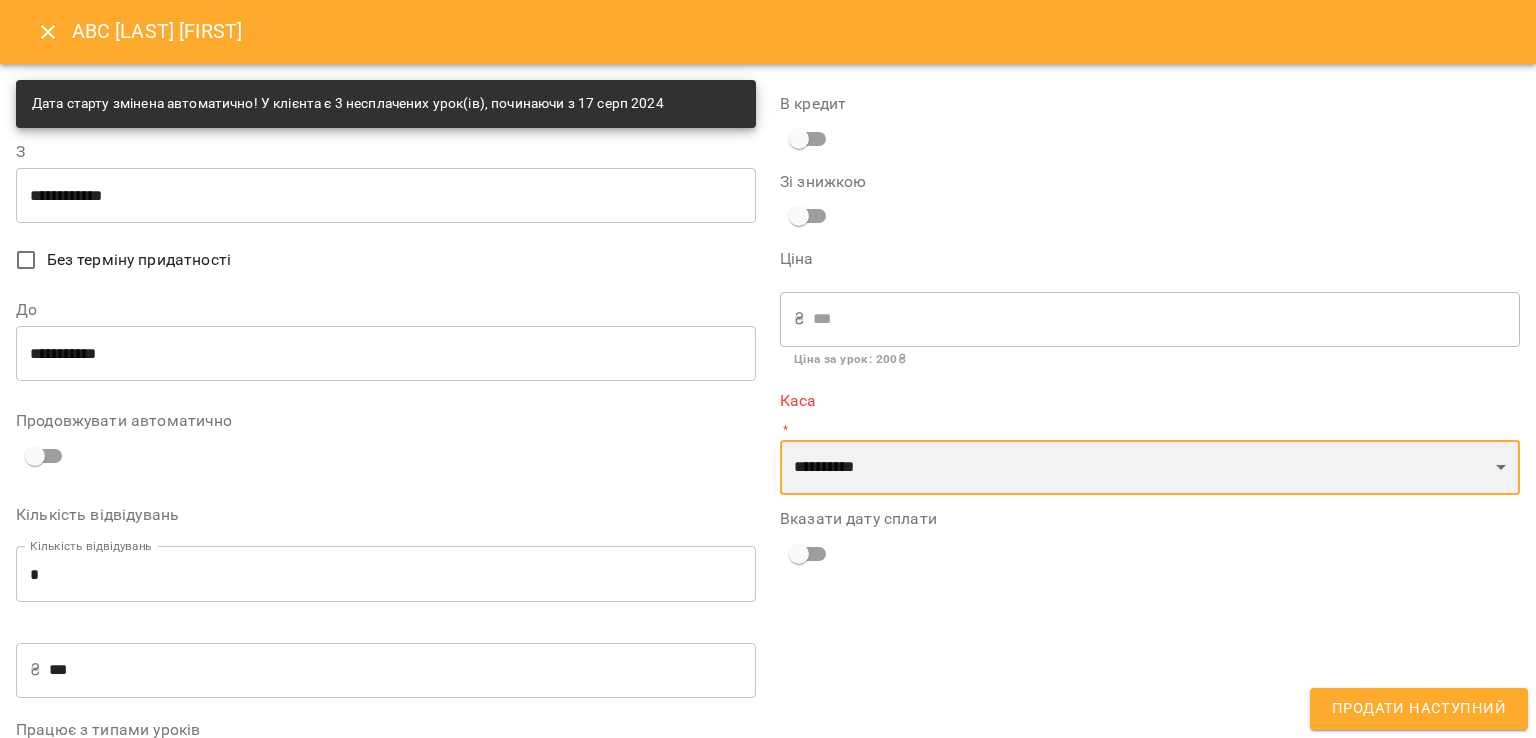 select on "****" 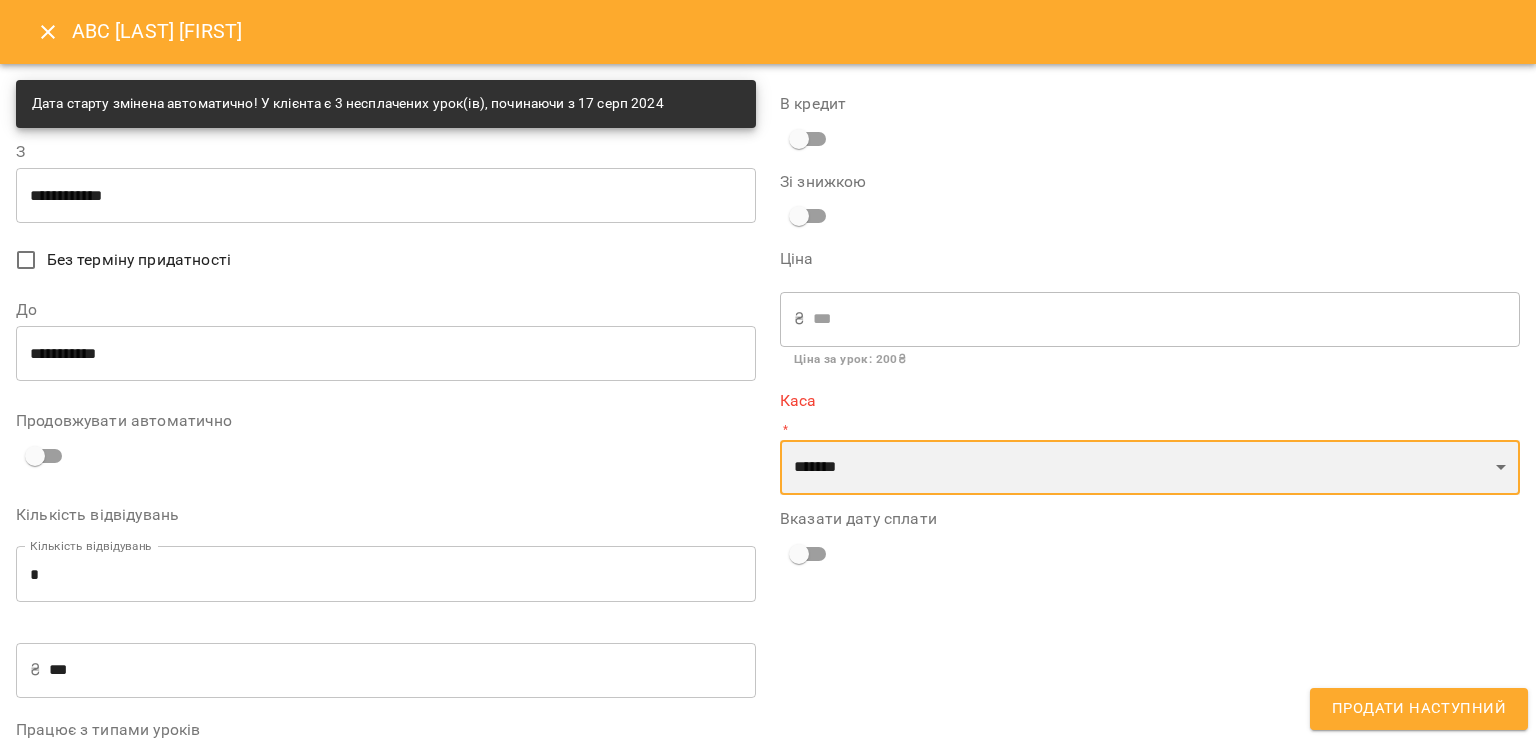 click on "**********" at bounding box center (1150, 468) 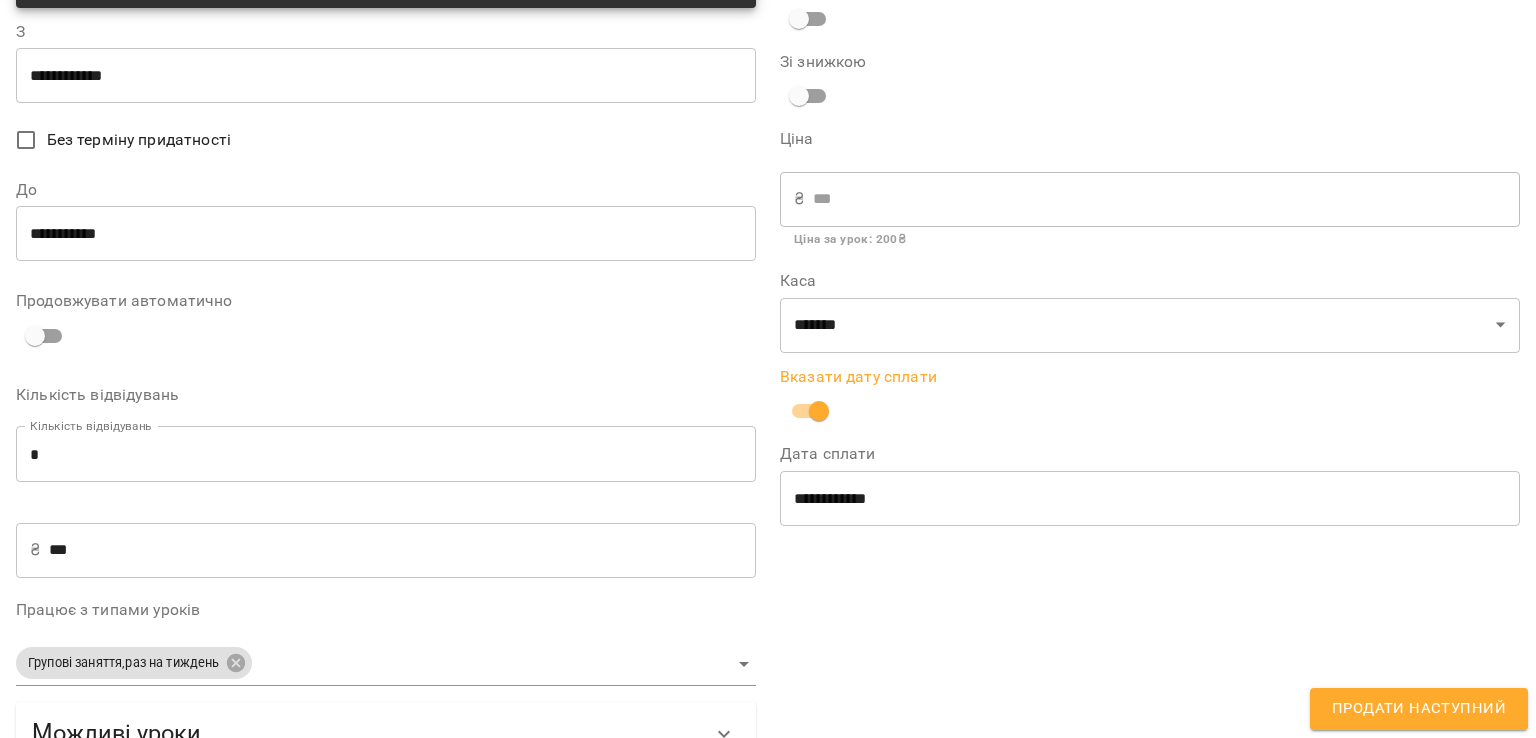scroll, scrollTop: 188, scrollLeft: 0, axis: vertical 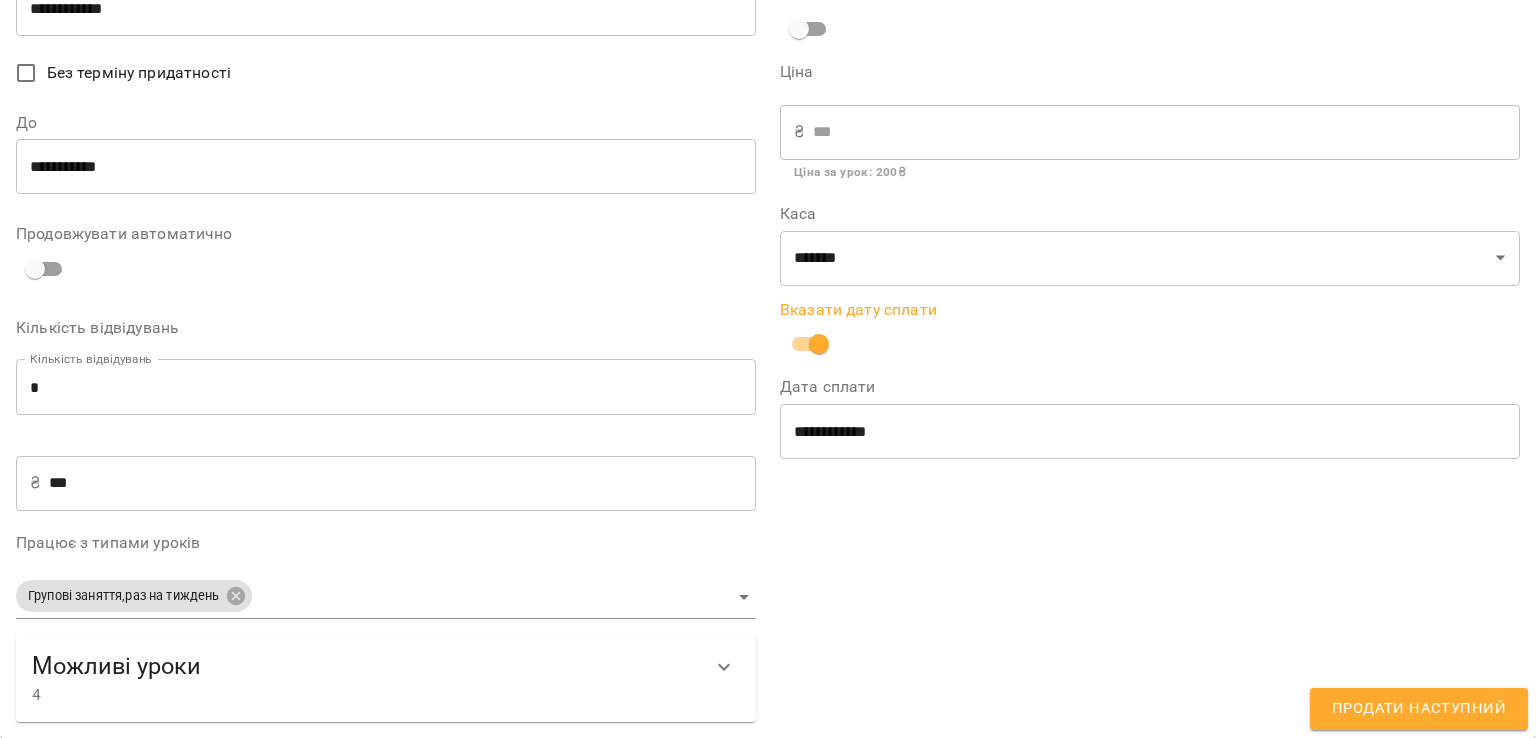 click on "**********" at bounding box center (1150, 431) 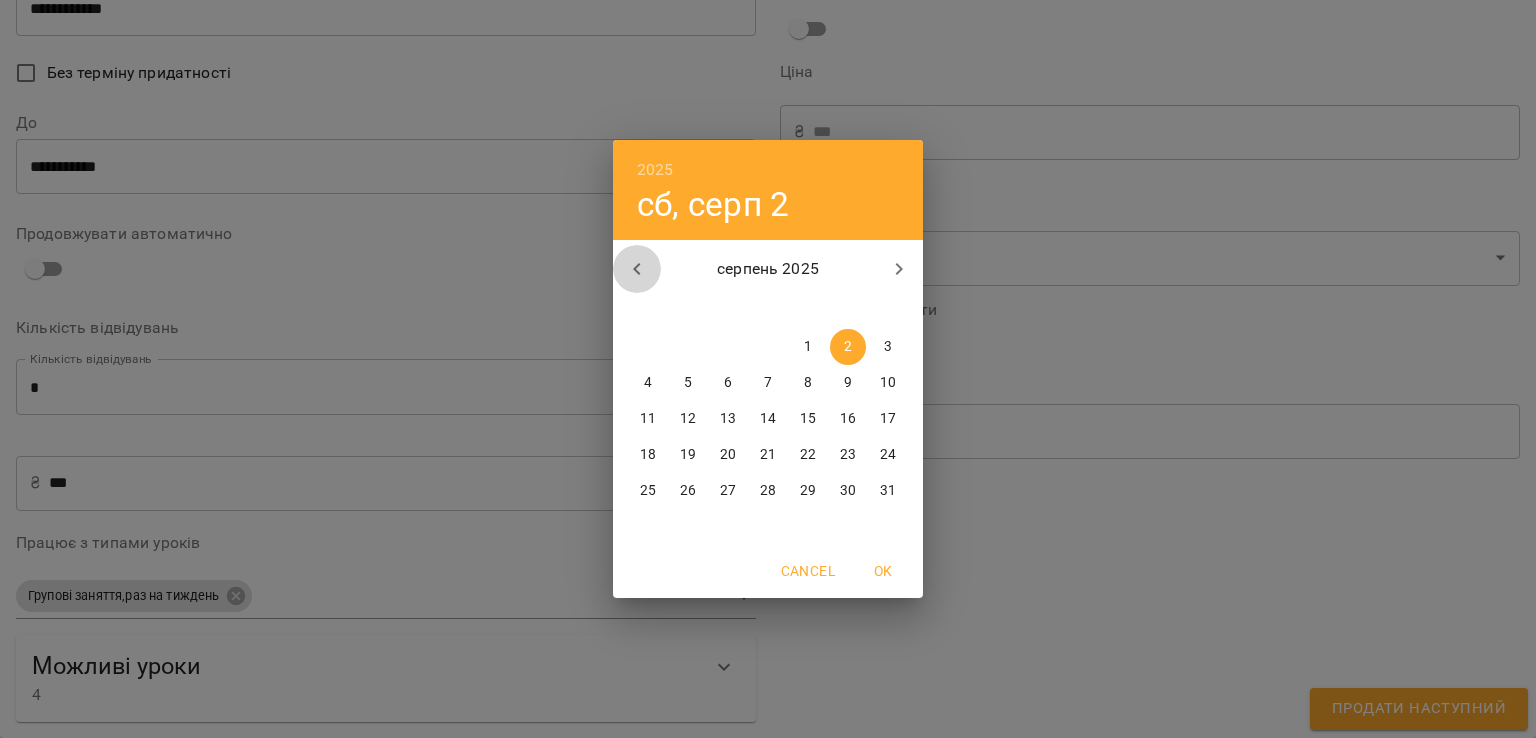 click 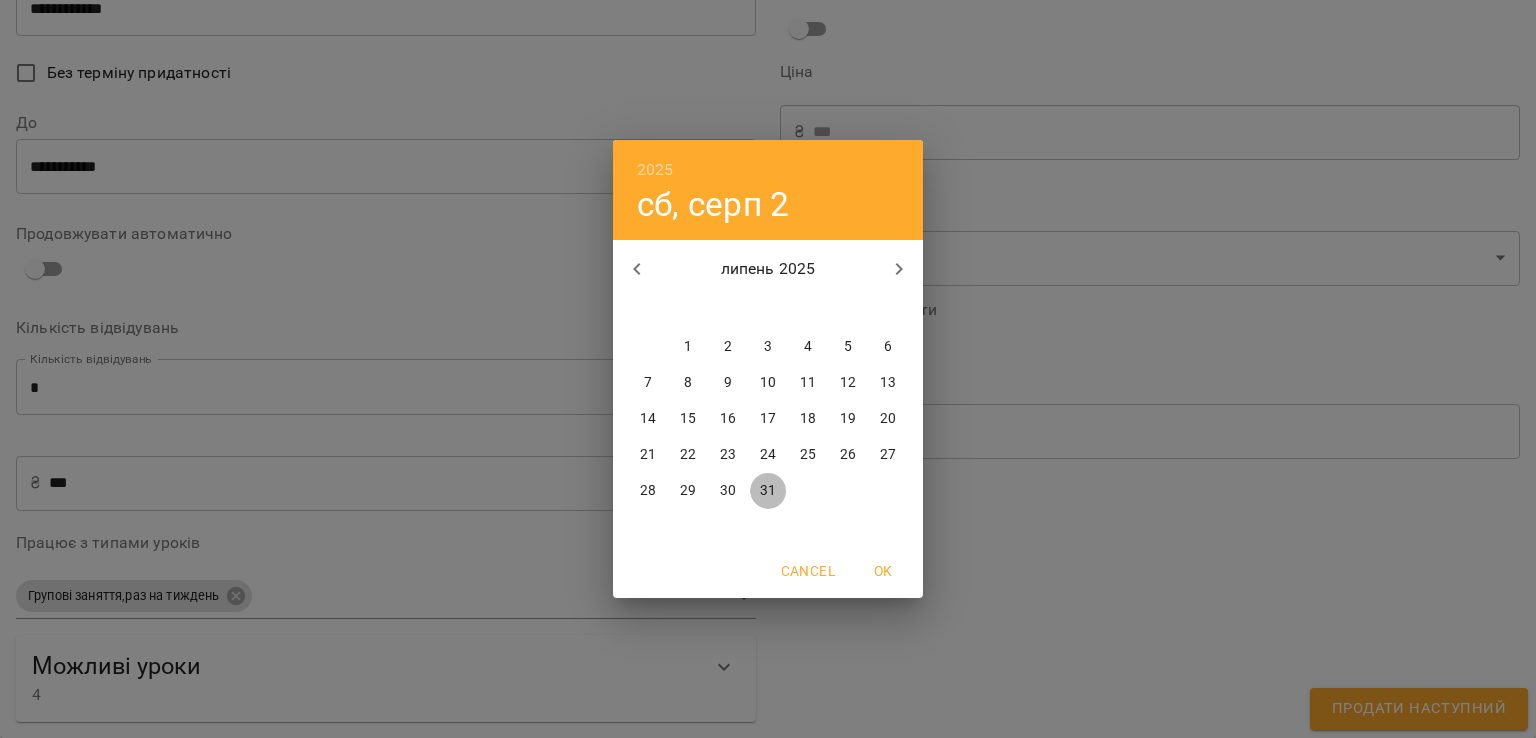 click on "31" at bounding box center [768, 491] 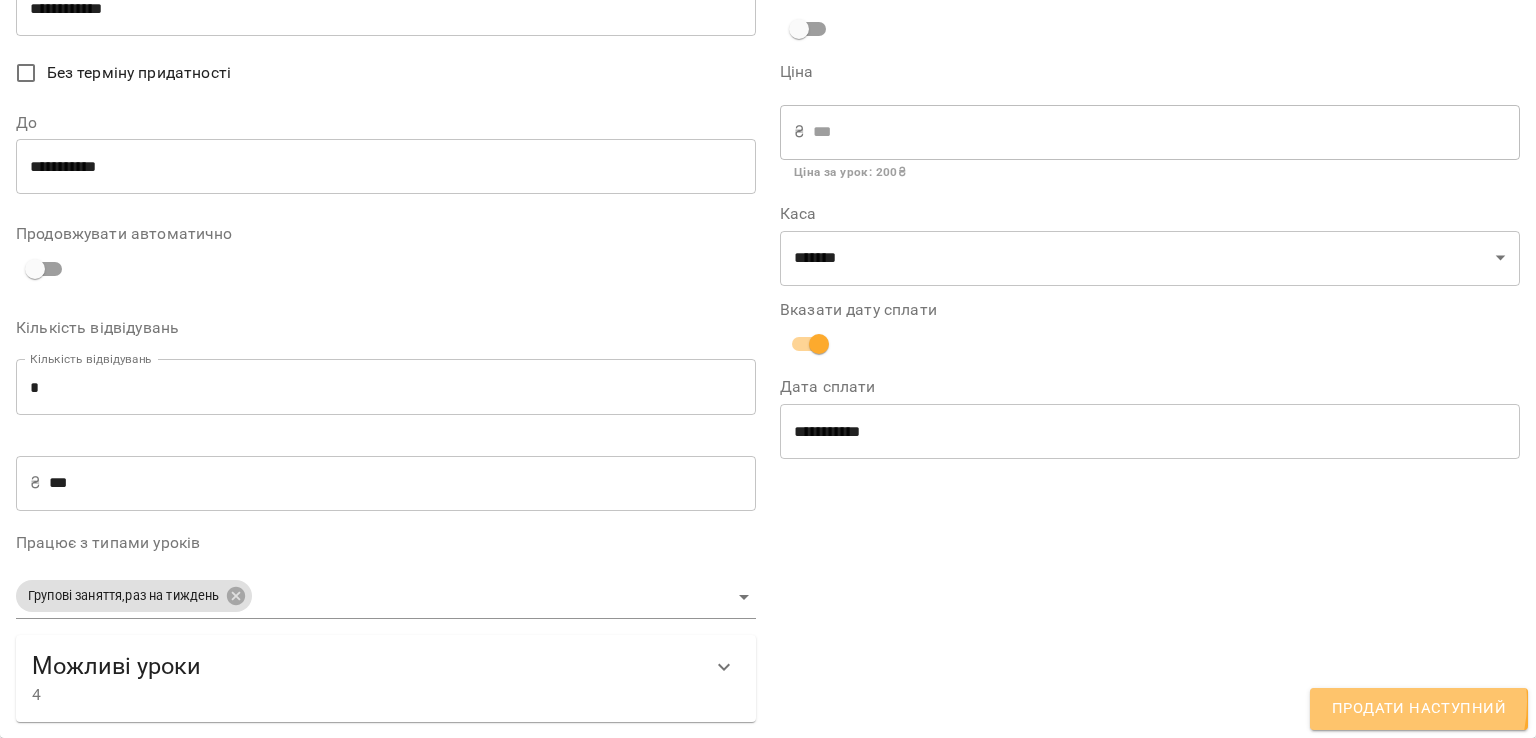 click on "Продати наступний" at bounding box center [1419, 709] 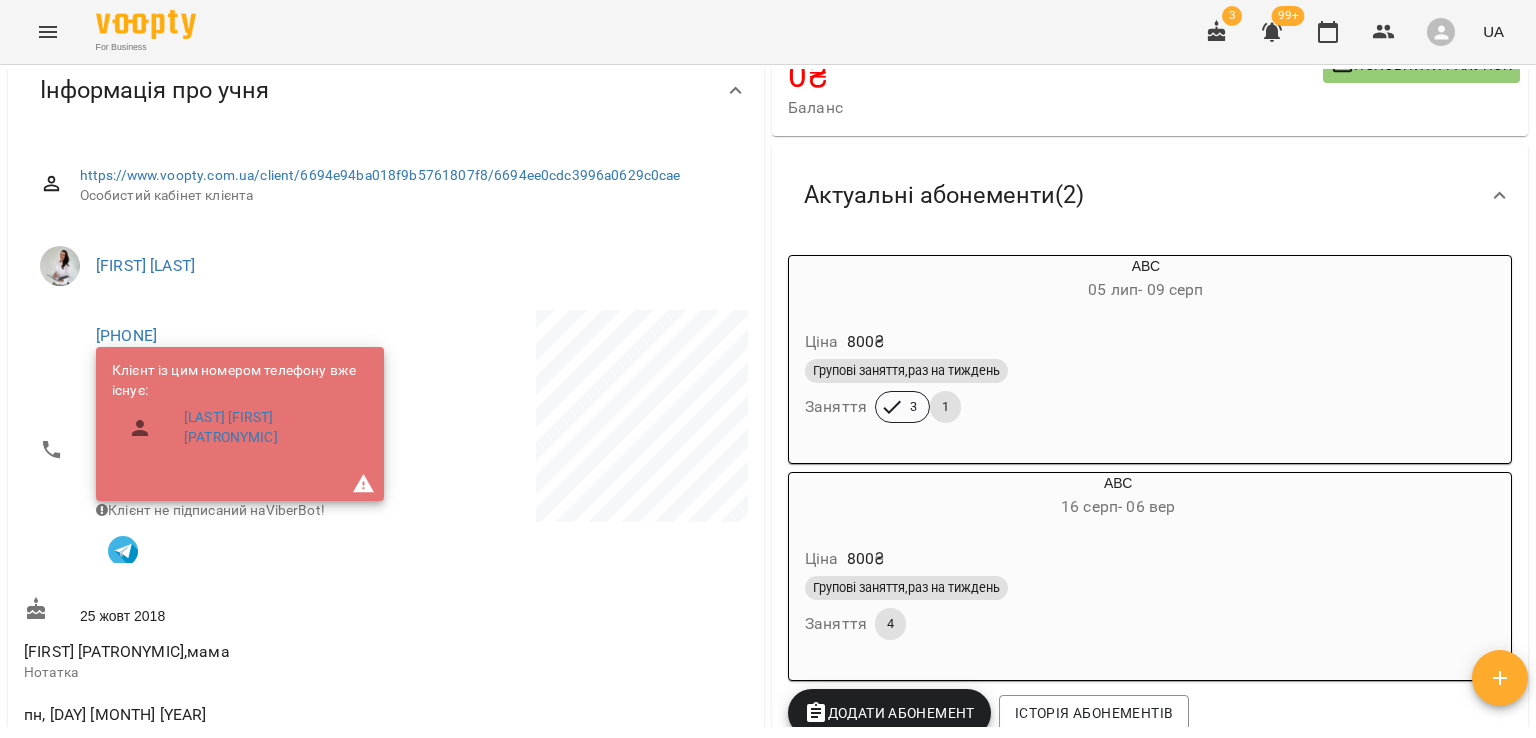 scroll, scrollTop: 0, scrollLeft: 0, axis: both 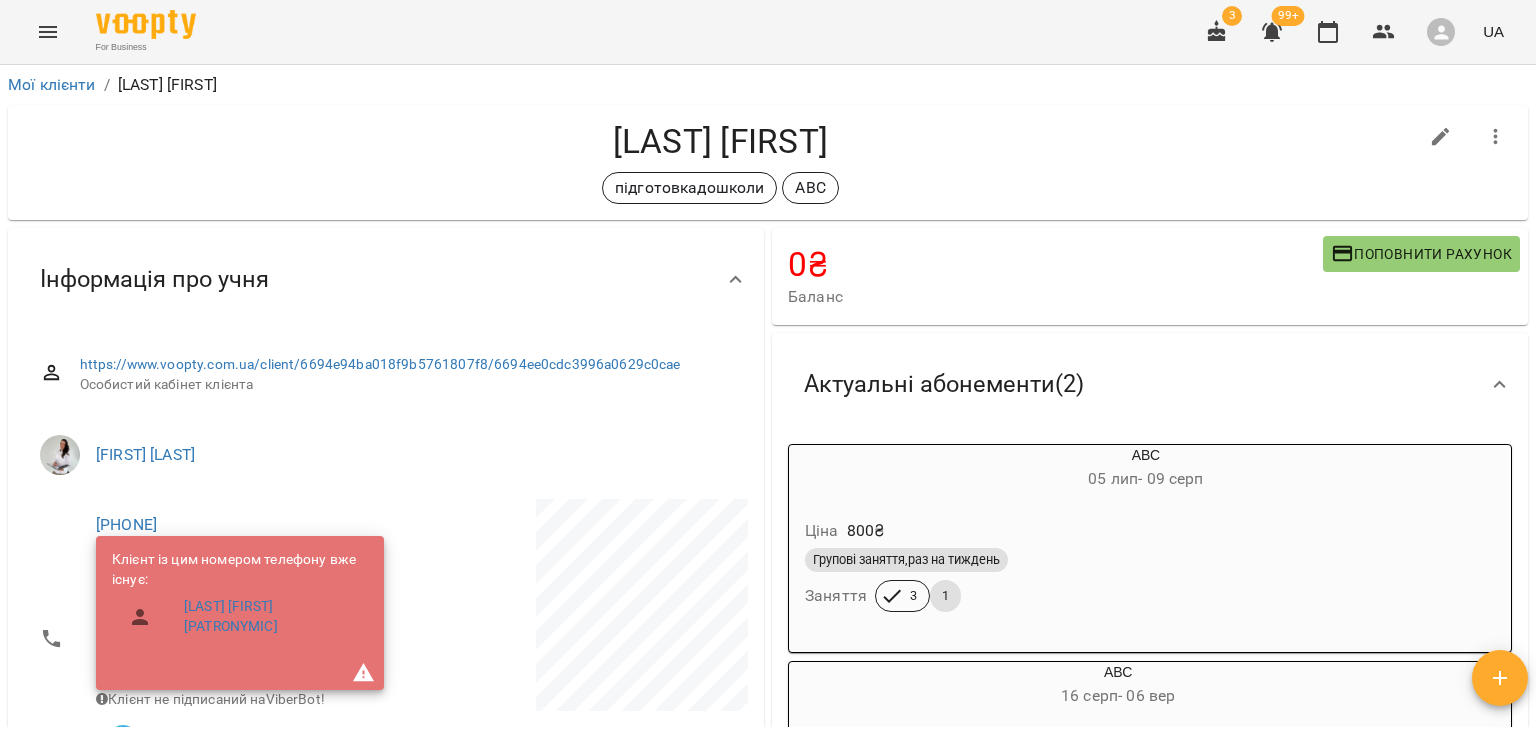 click 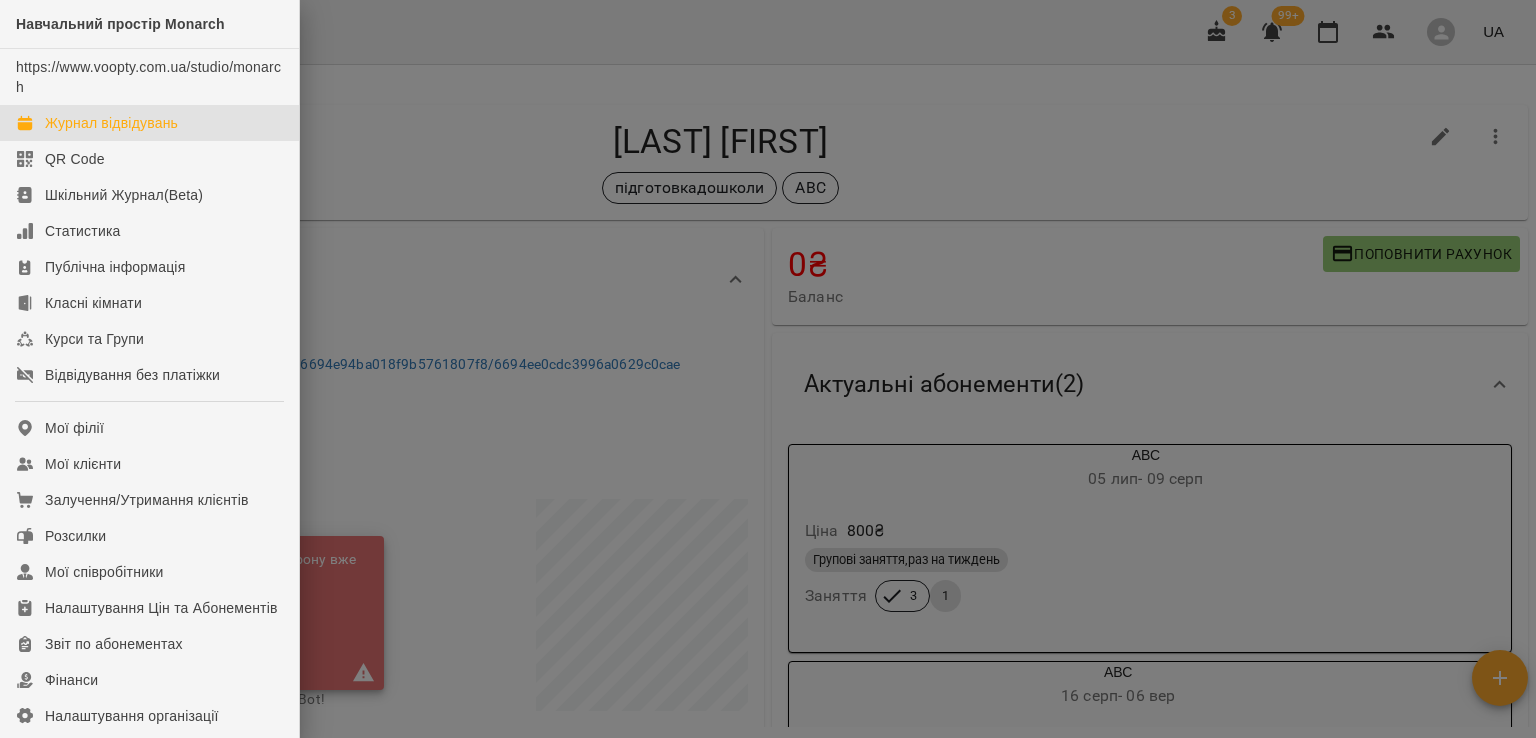 click on "Журнал відвідувань" at bounding box center [111, 123] 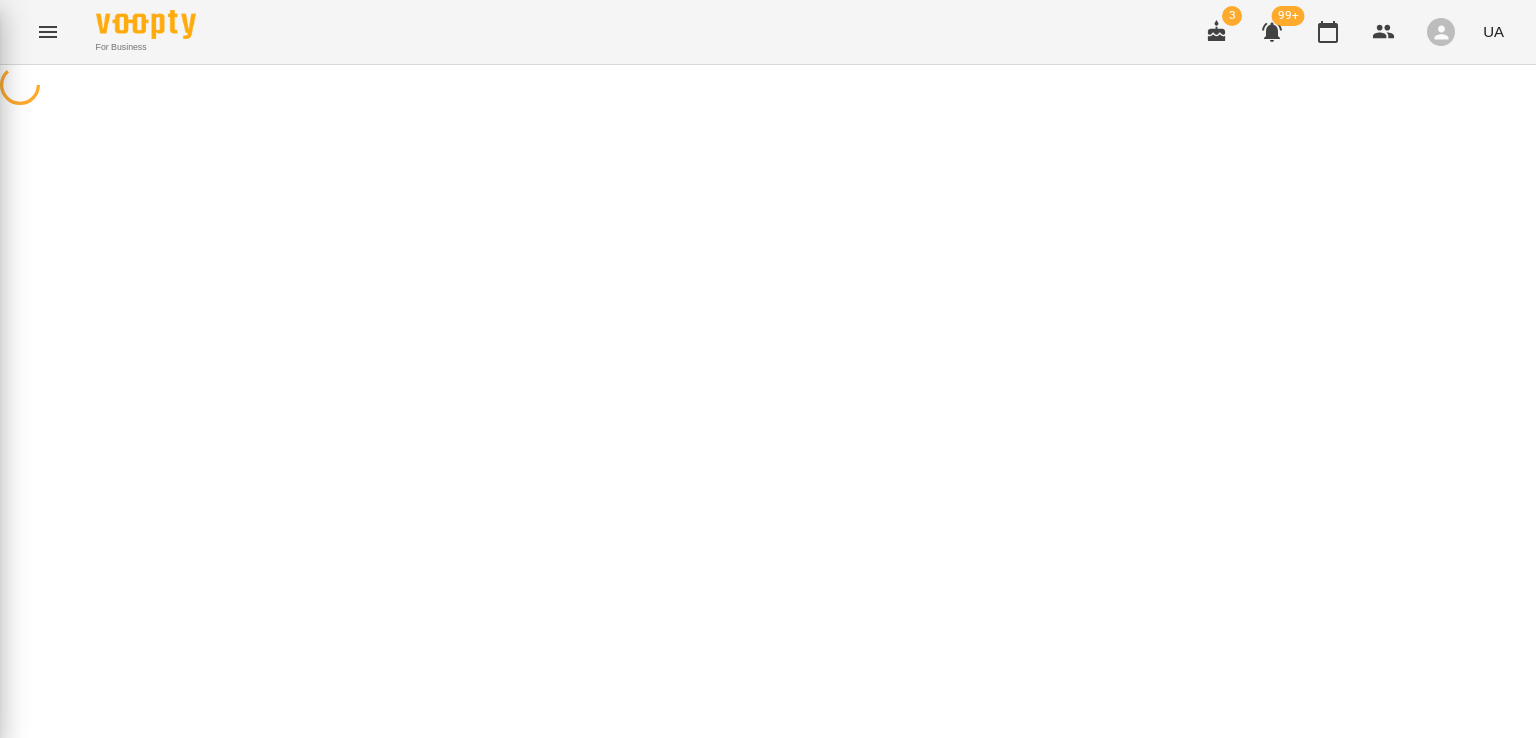 scroll, scrollTop: 0, scrollLeft: 0, axis: both 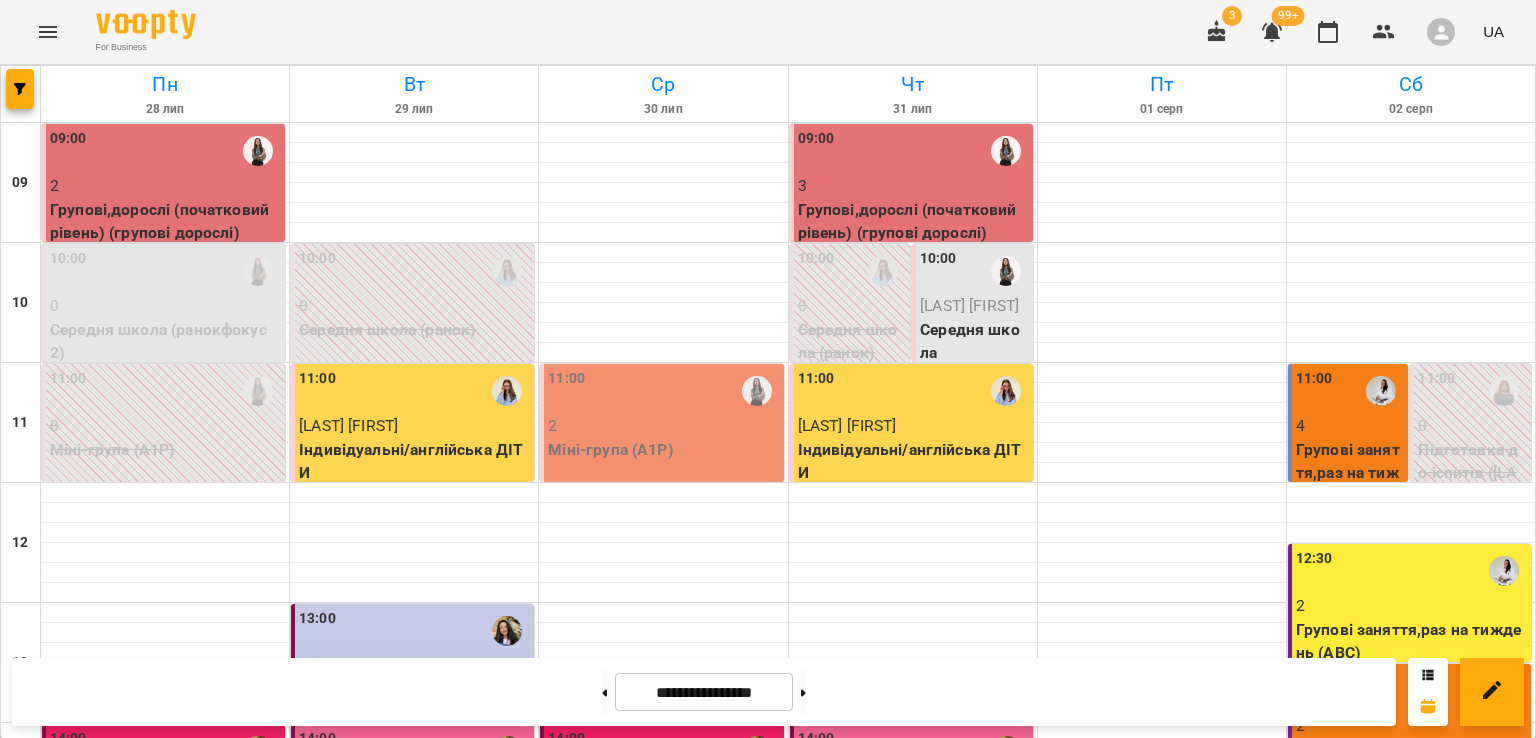 click on "Індивідуальні/дорослі" at bounding box center (852, 941) 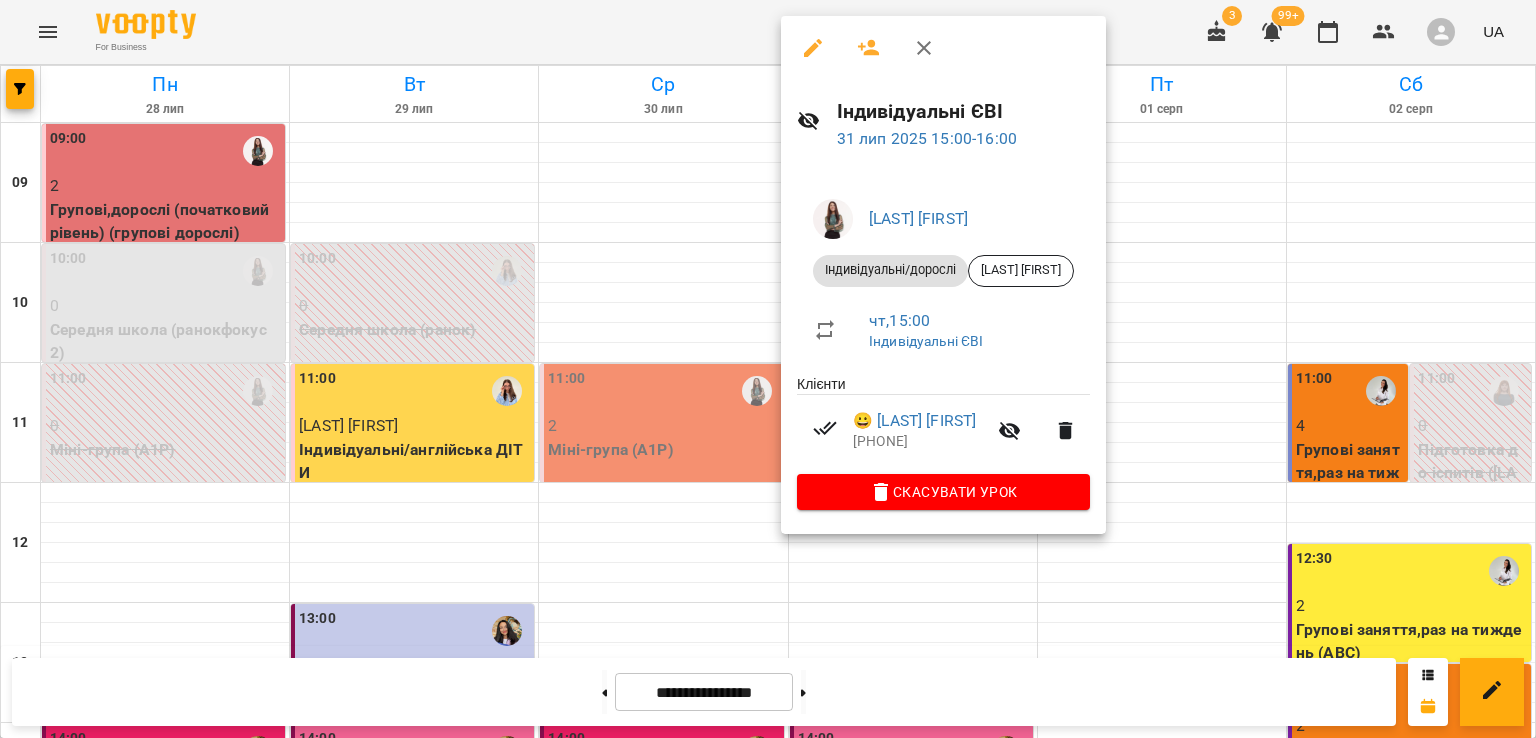 click 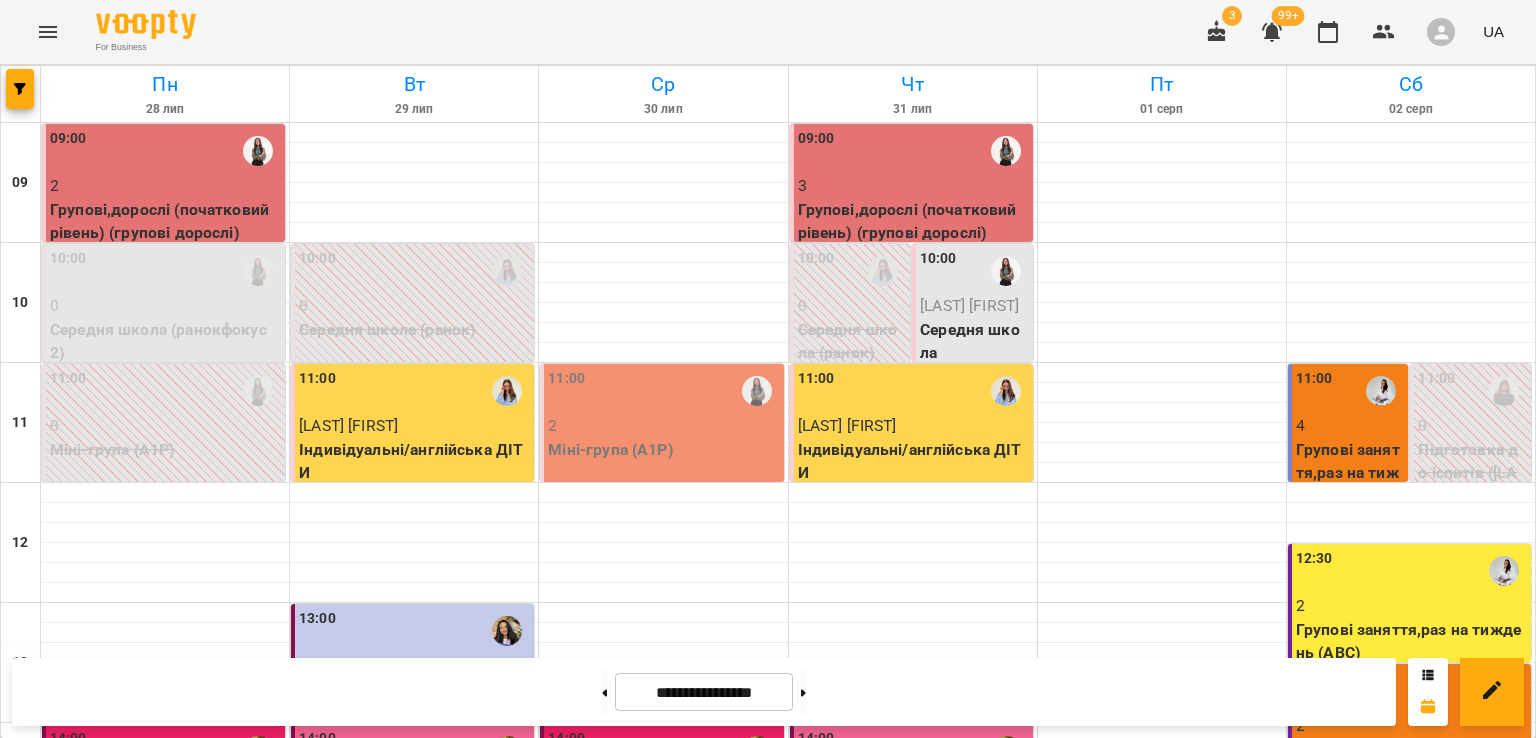 scroll, scrollTop: 695, scrollLeft: 0, axis: vertical 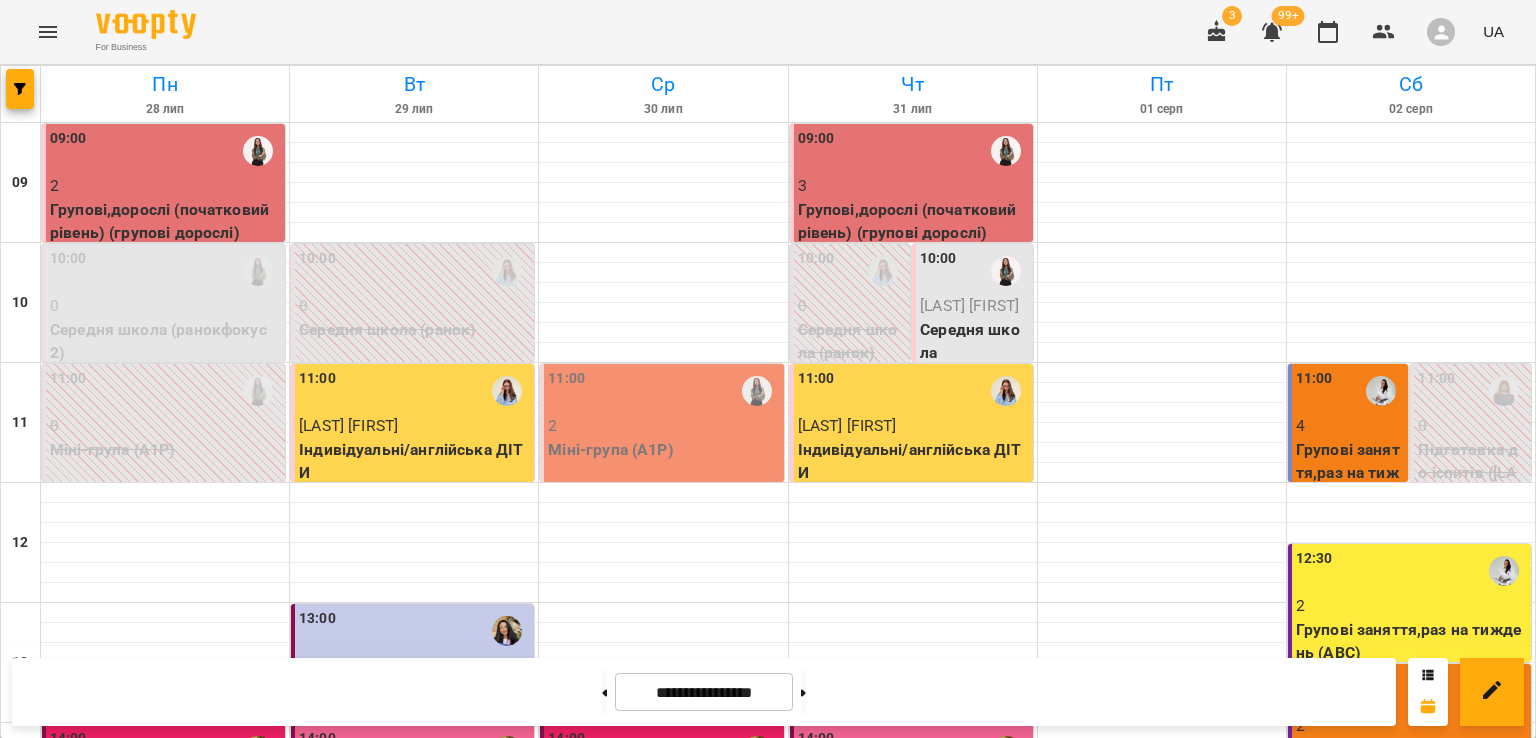 click on "4" at bounding box center (725, 1181) 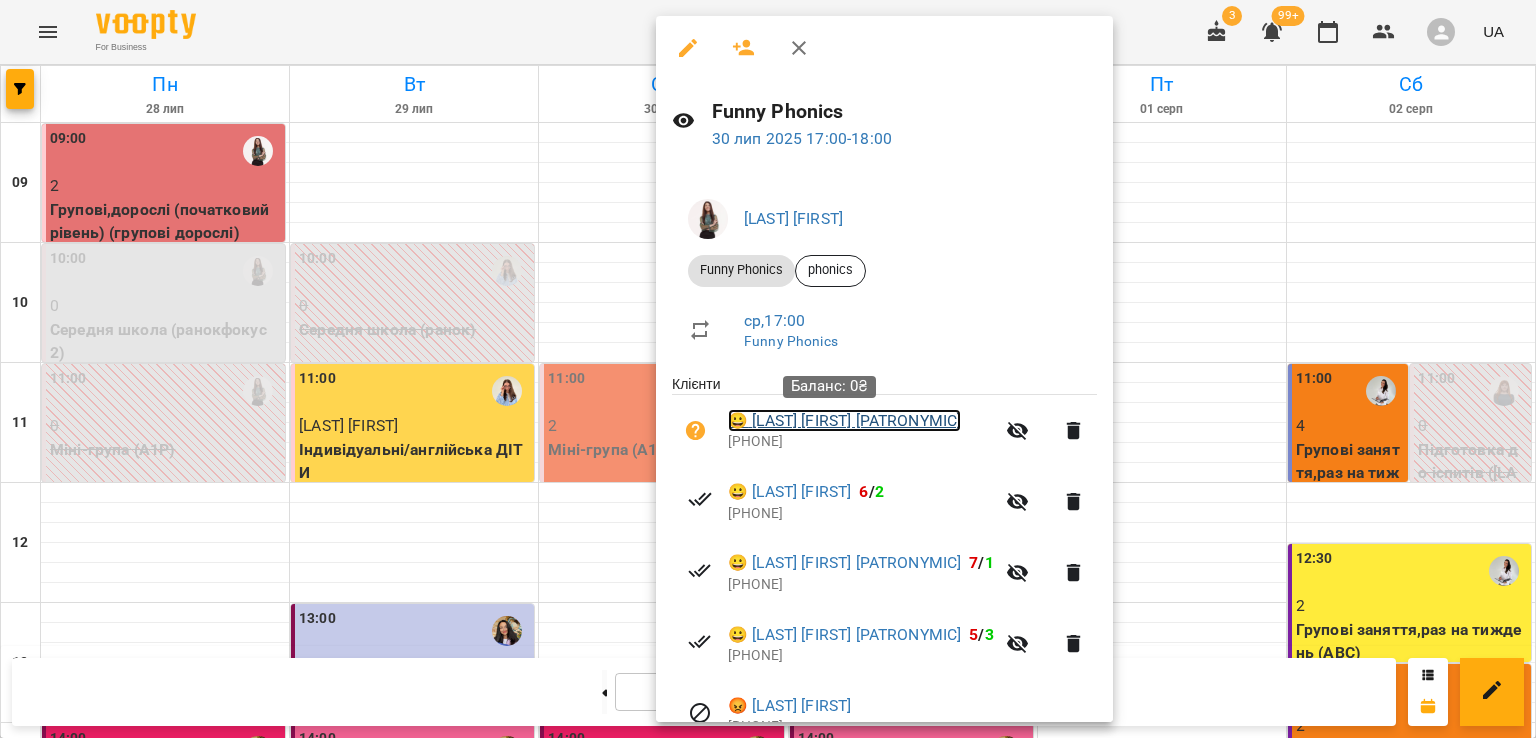 click on "😀   Гозбенко Гліб Єгорович" at bounding box center (844, 421) 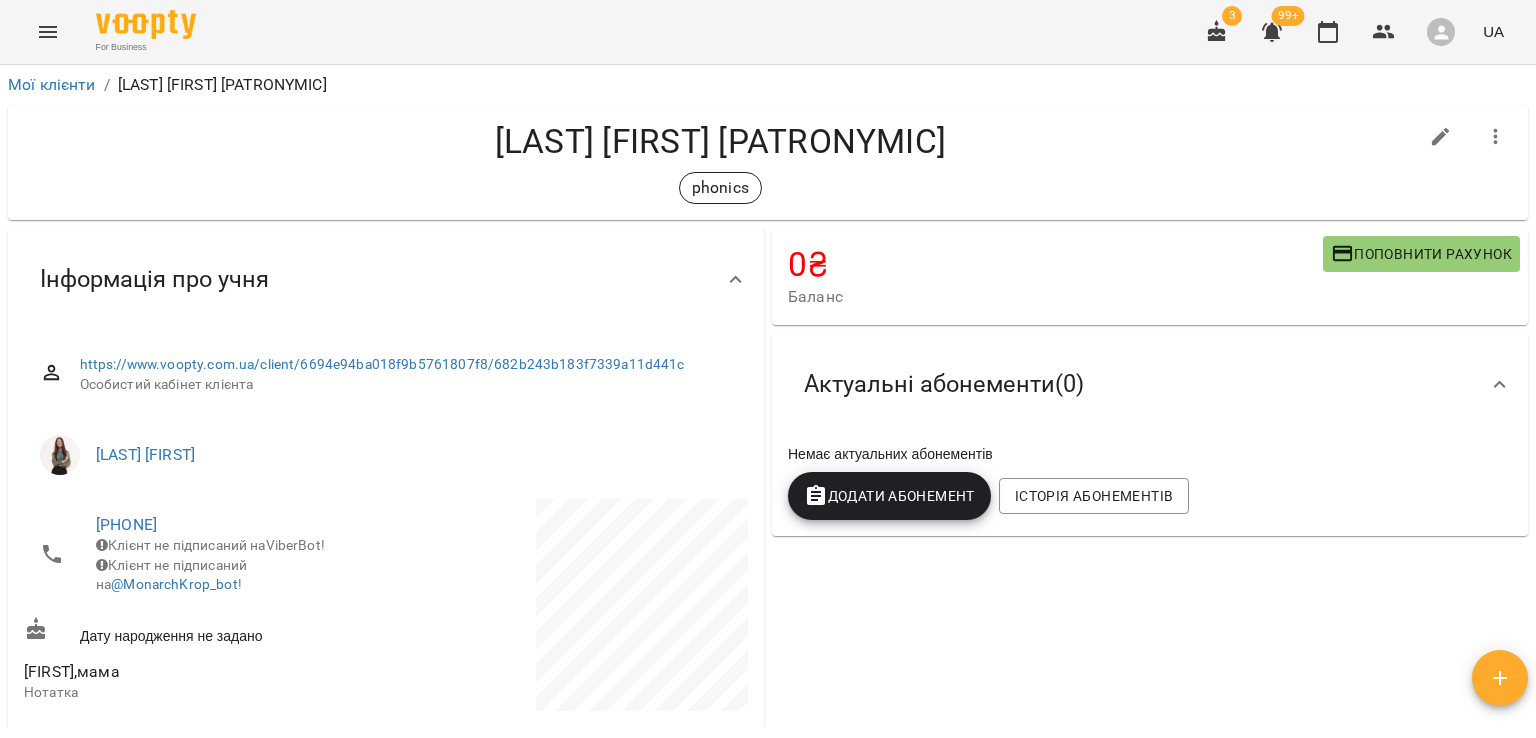 click 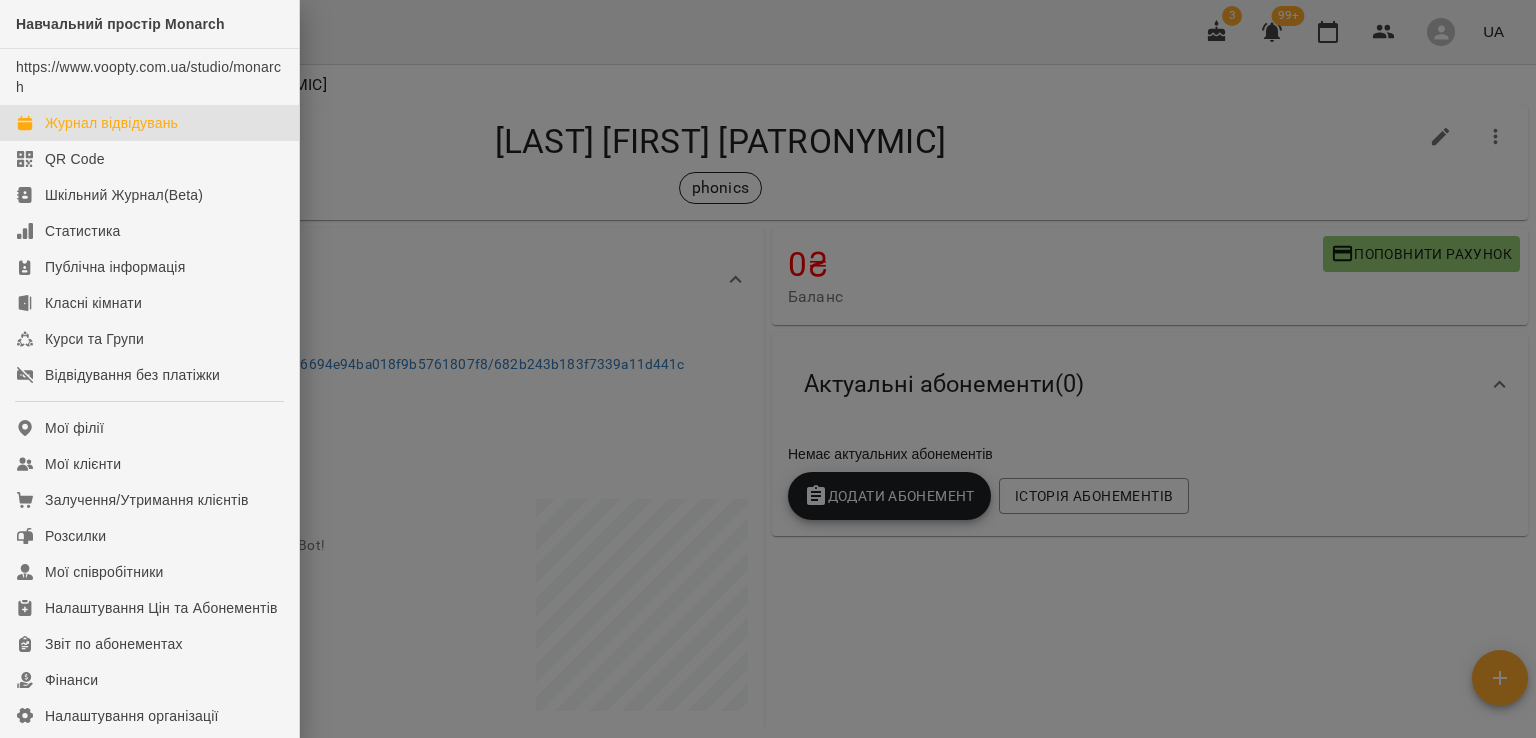 click on "Журнал відвідувань" at bounding box center (111, 123) 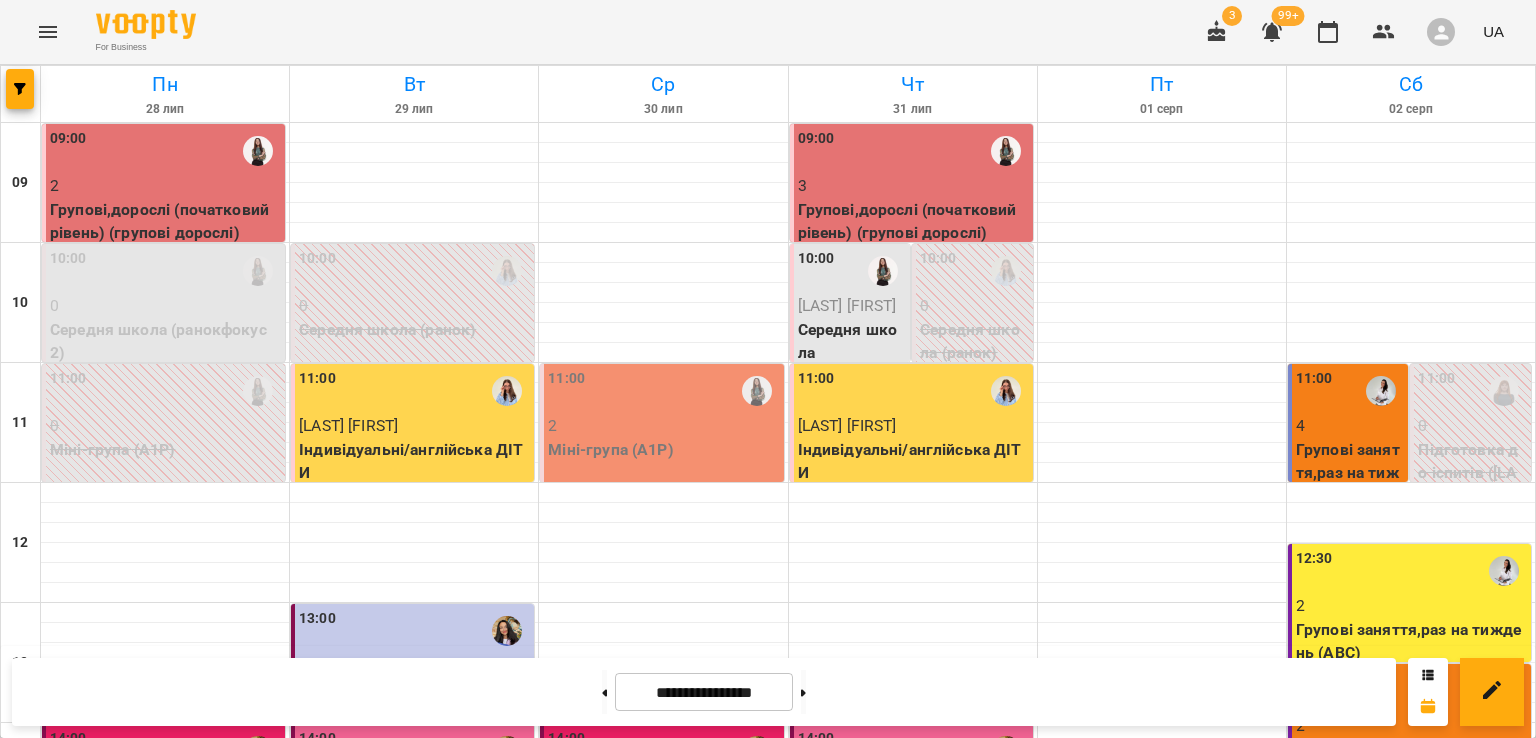 scroll, scrollTop: 795, scrollLeft: 0, axis: vertical 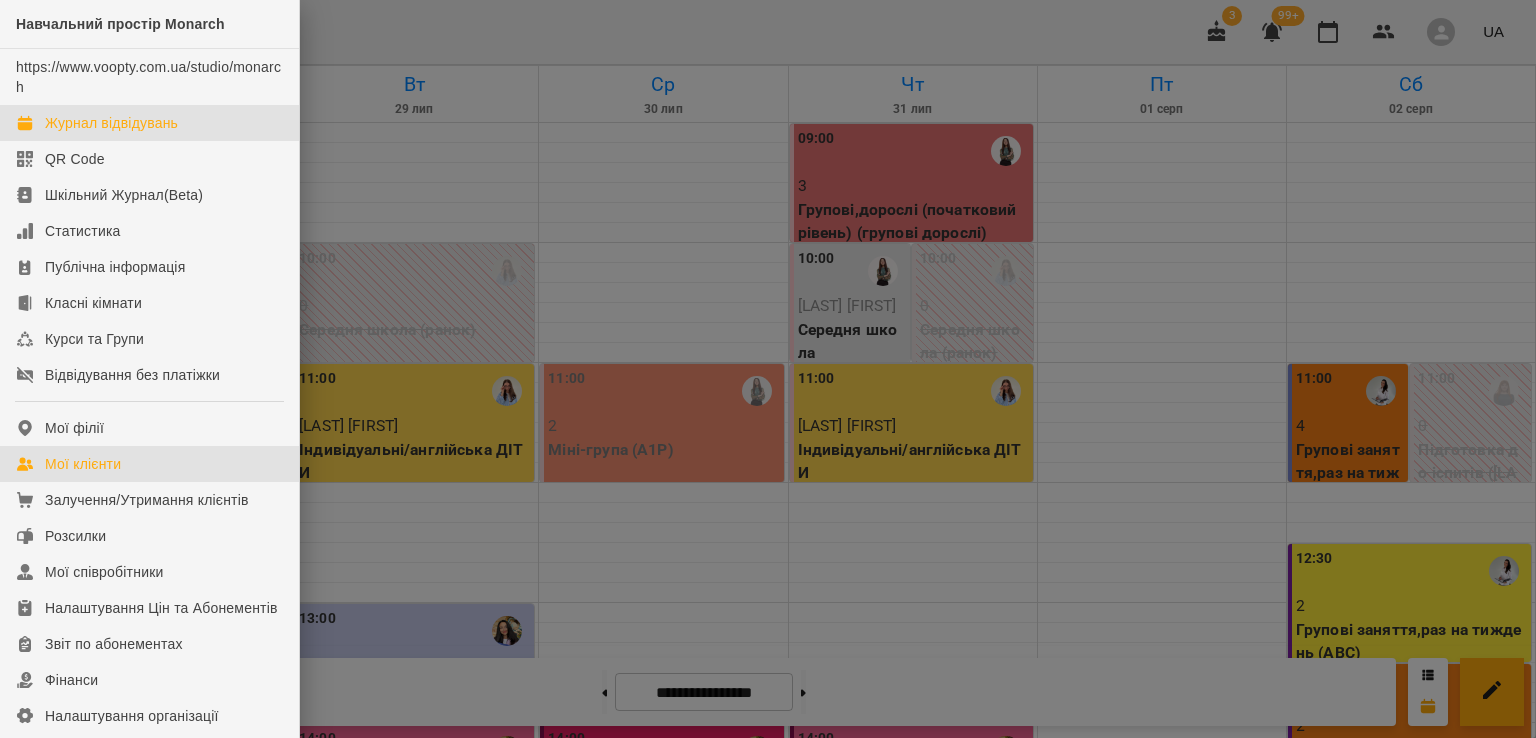 click on "Мої клієнти" at bounding box center (149, 464) 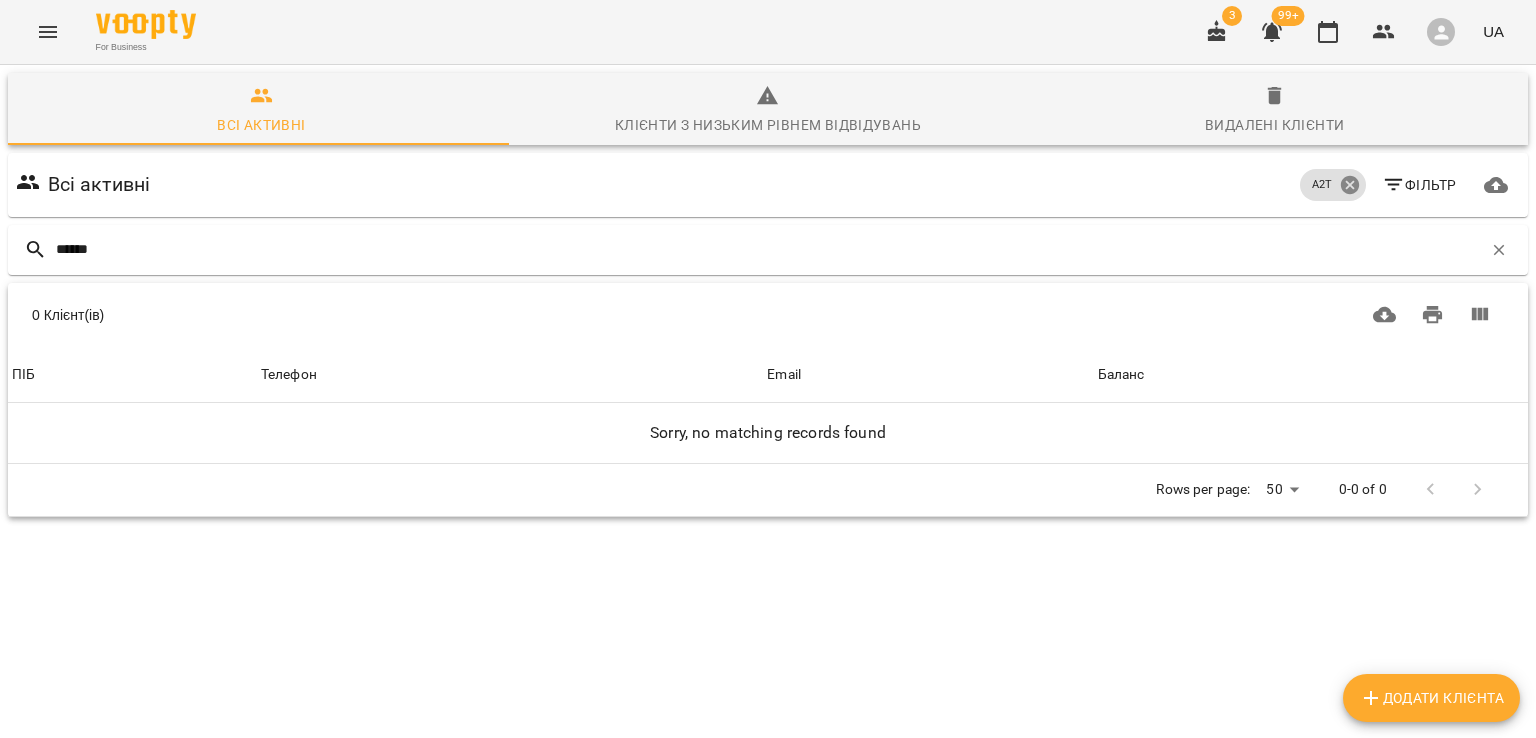 type on "******" 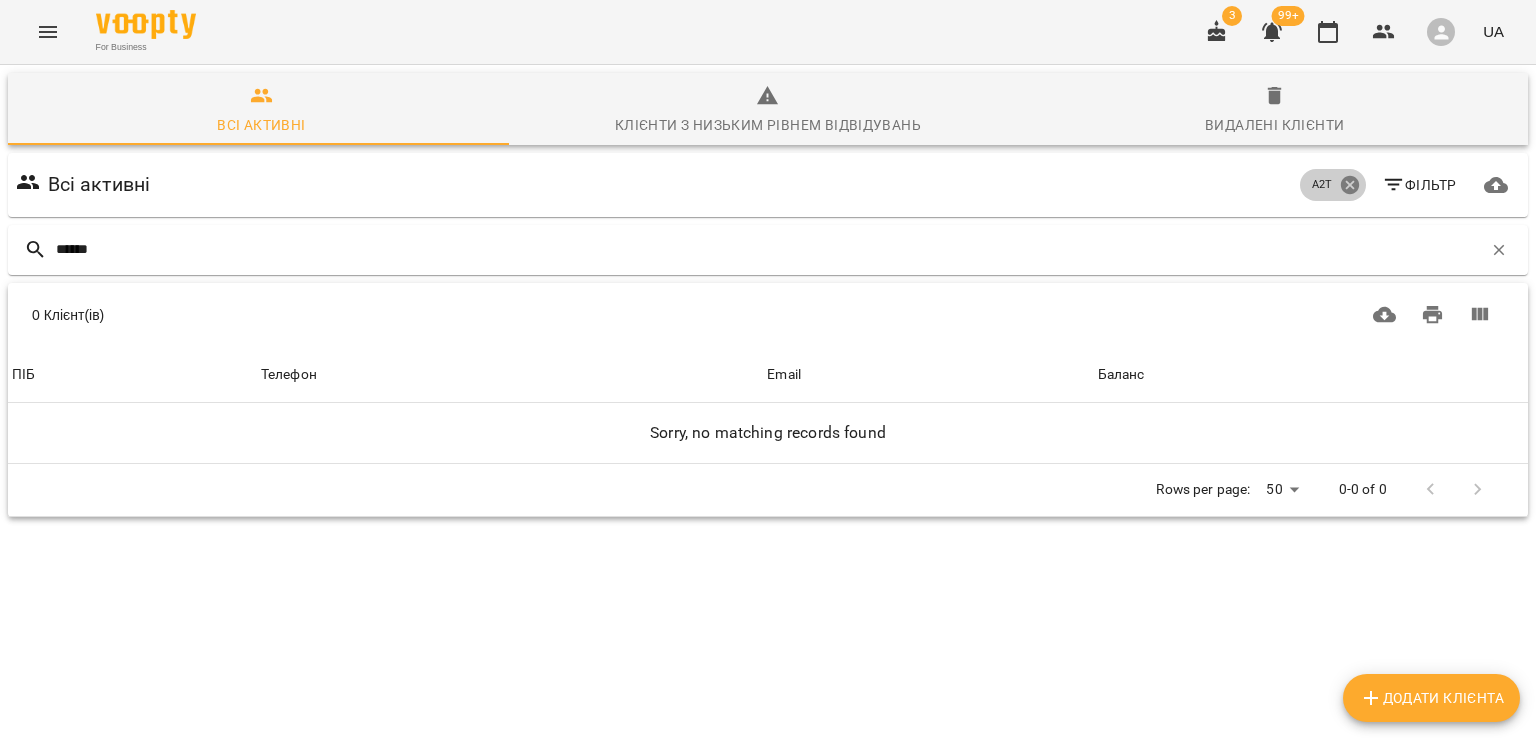 click 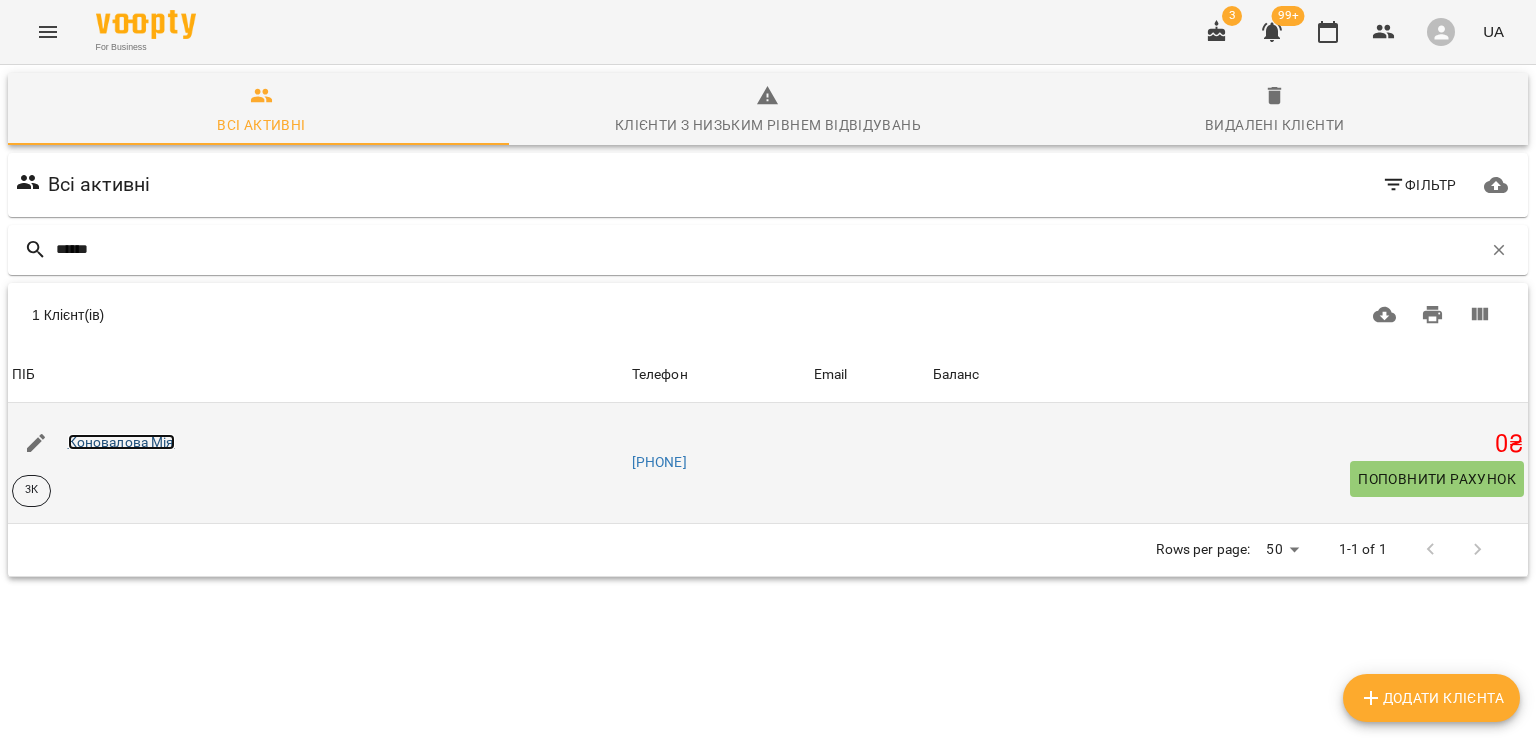 click on "Коновалова Мія" at bounding box center (121, 442) 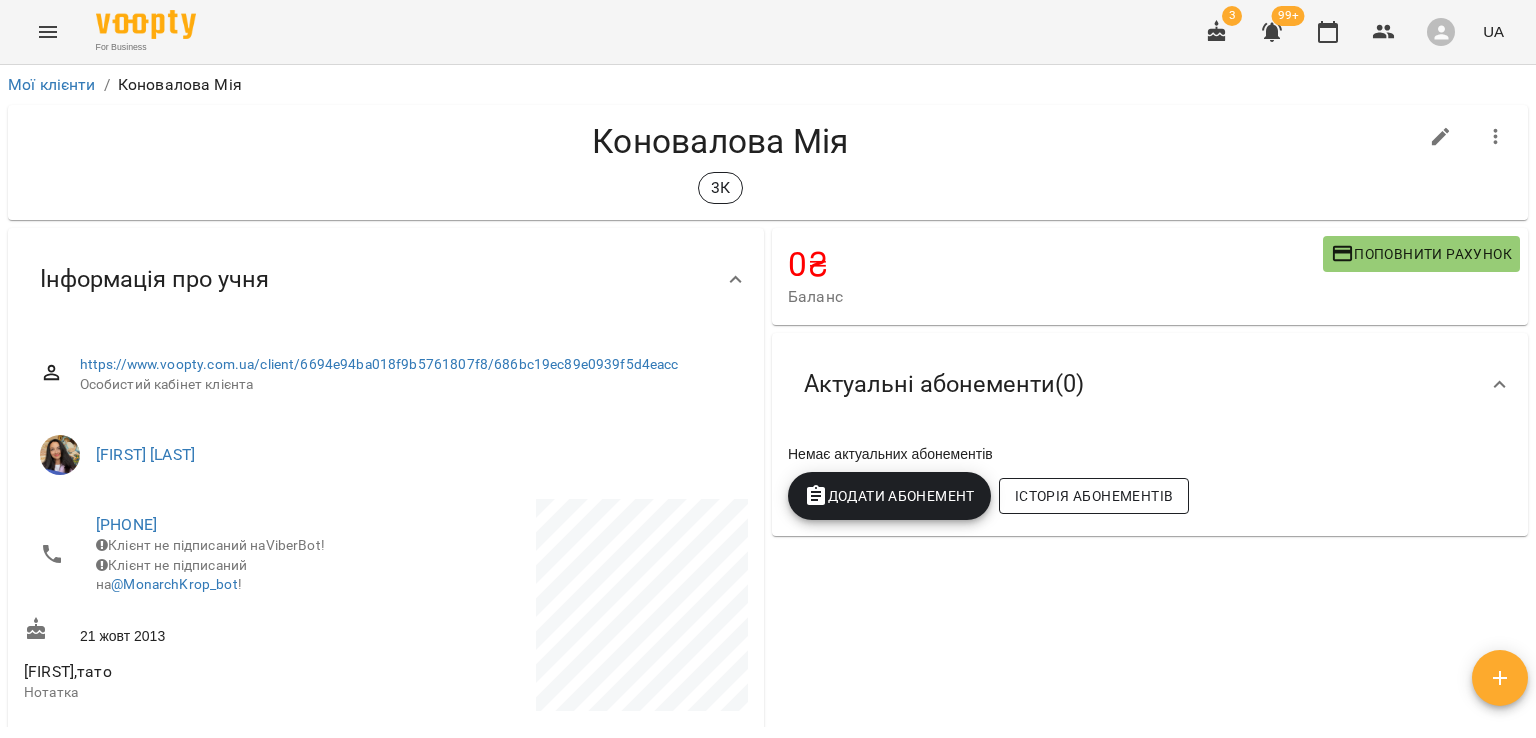click on "Історія абонементів" at bounding box center (1094, 496) 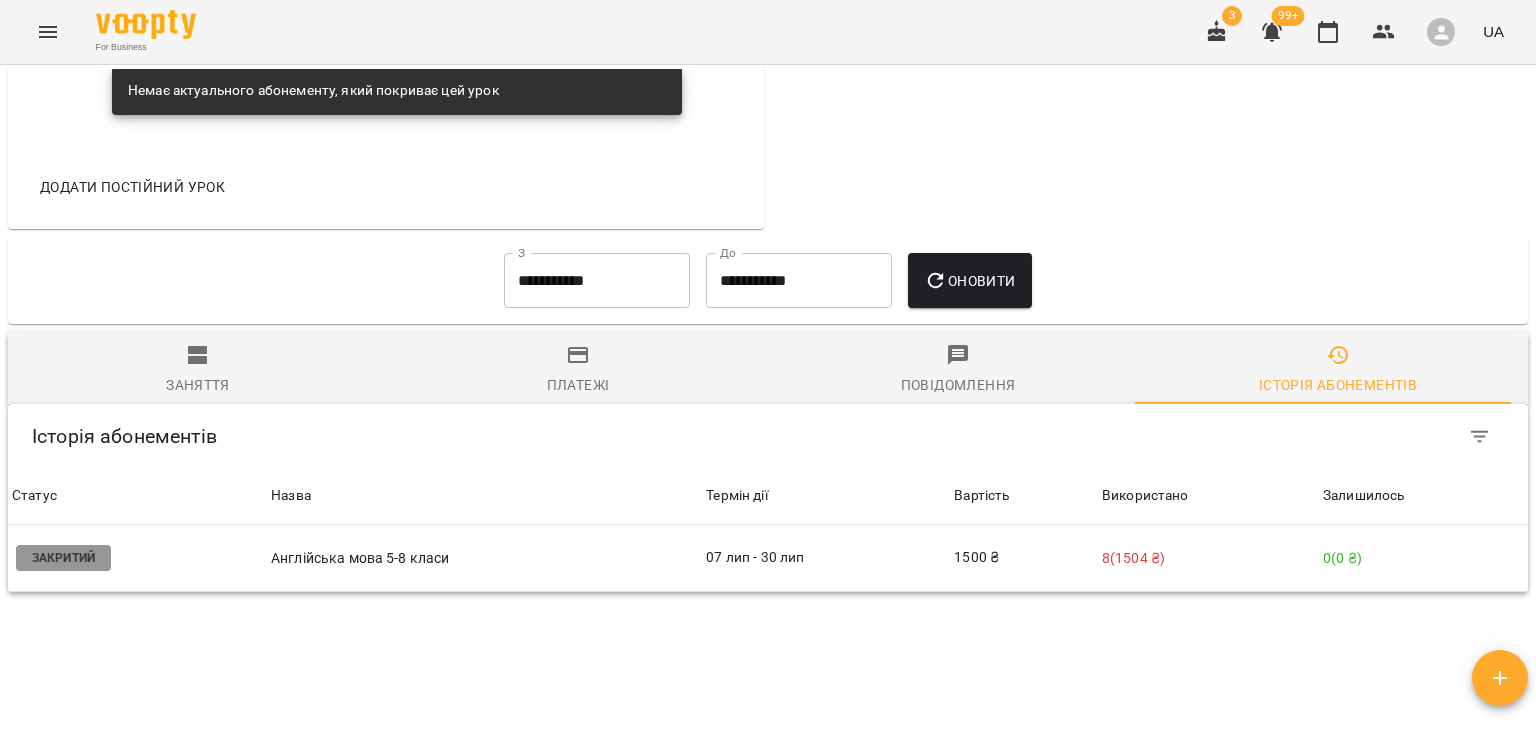 scroll, scrollTop: 1320, scrollLeft: 0, axis: vertical 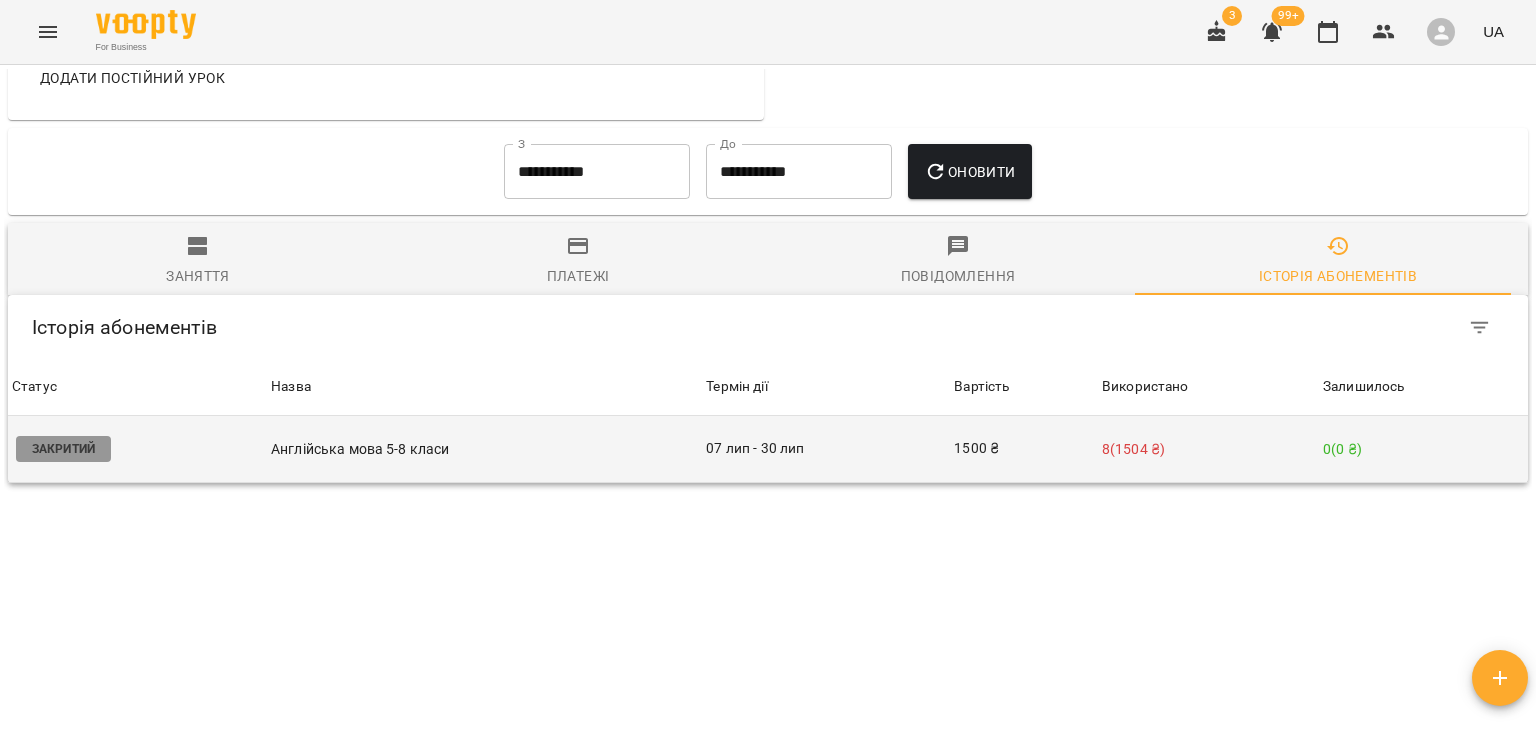 click on "07 лип - 30 лип" at bounding box center (826, 449) 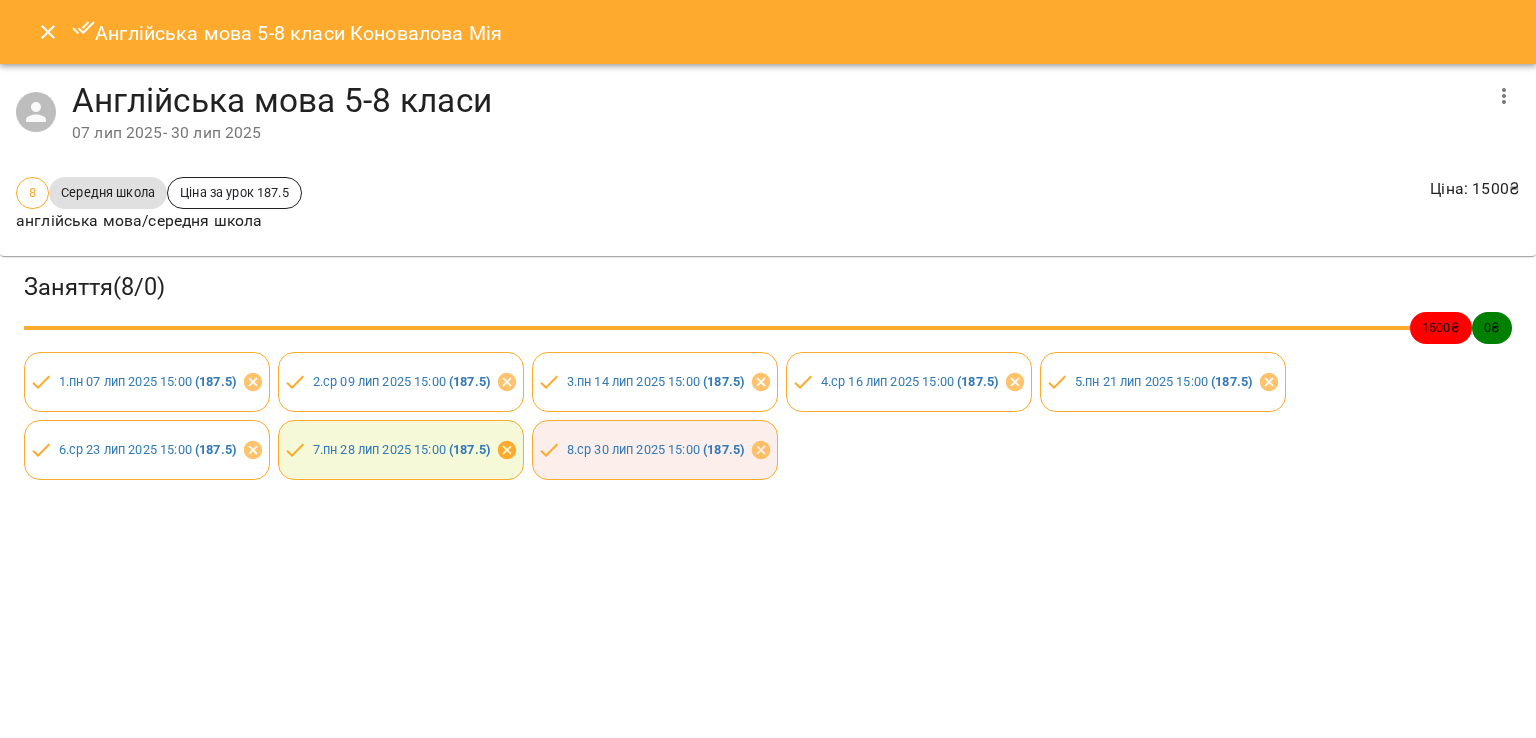 click 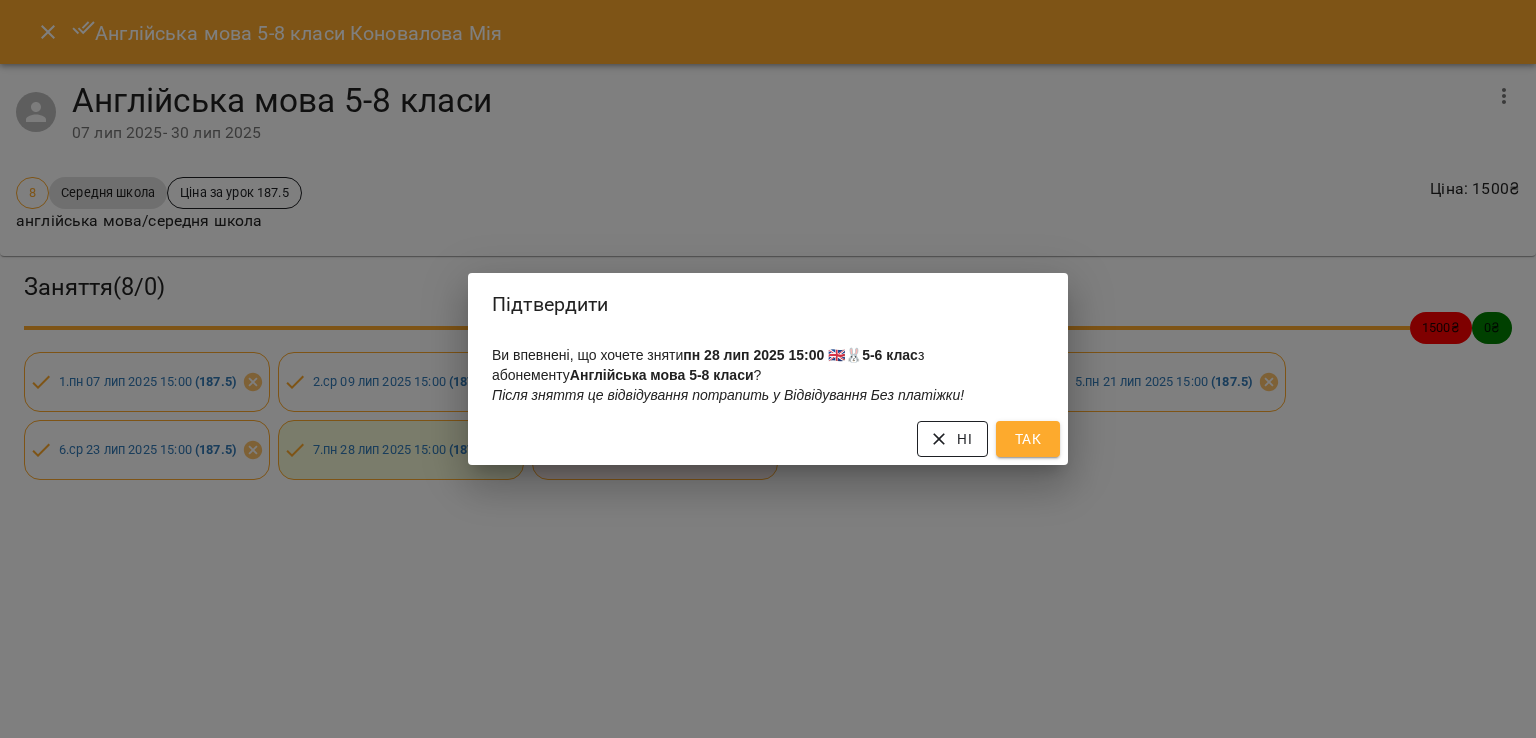 click on "Ні" at bounding box center (952, 439) 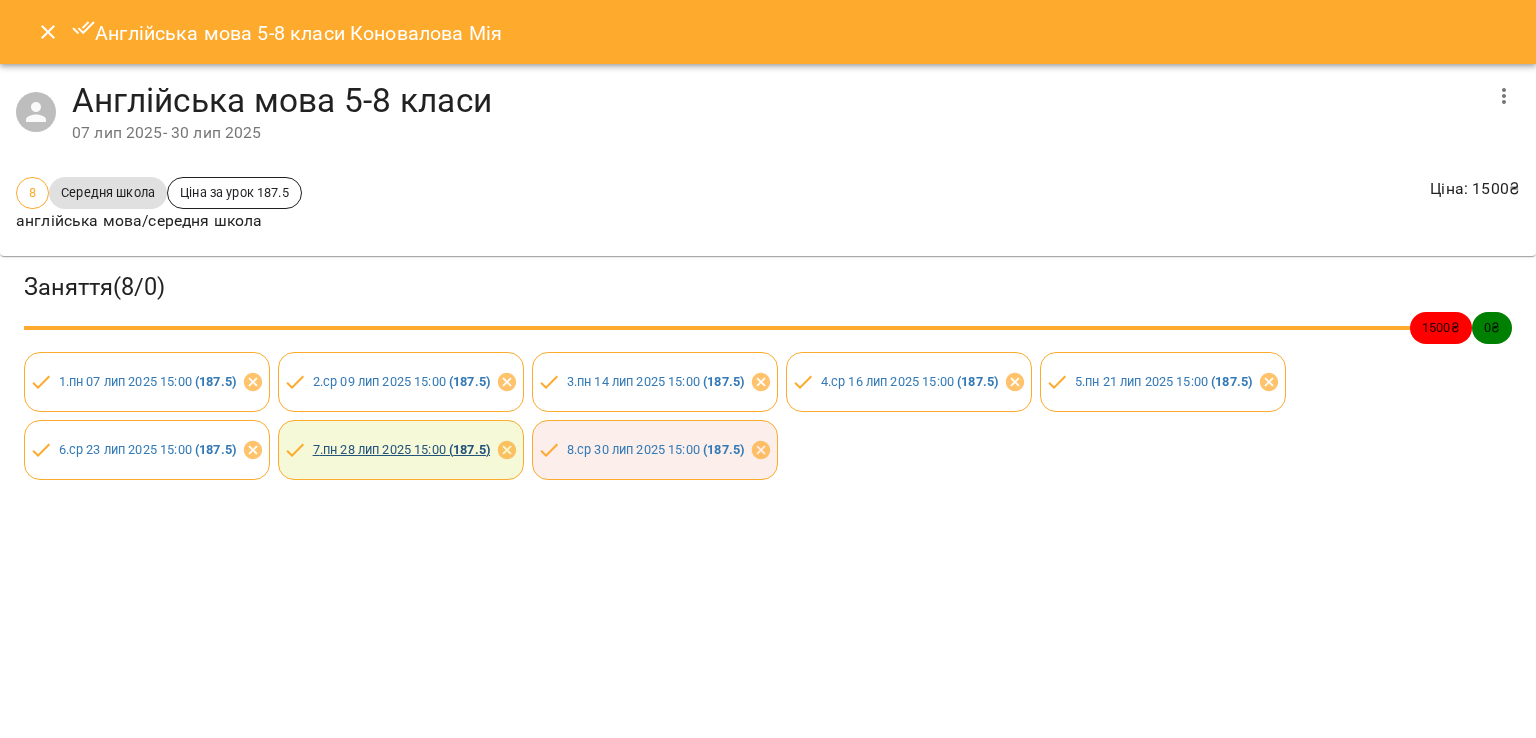 click on "7 . пн 28 лип 2025 15:00   ( 187.5 )" at bounding box center [401, 449] 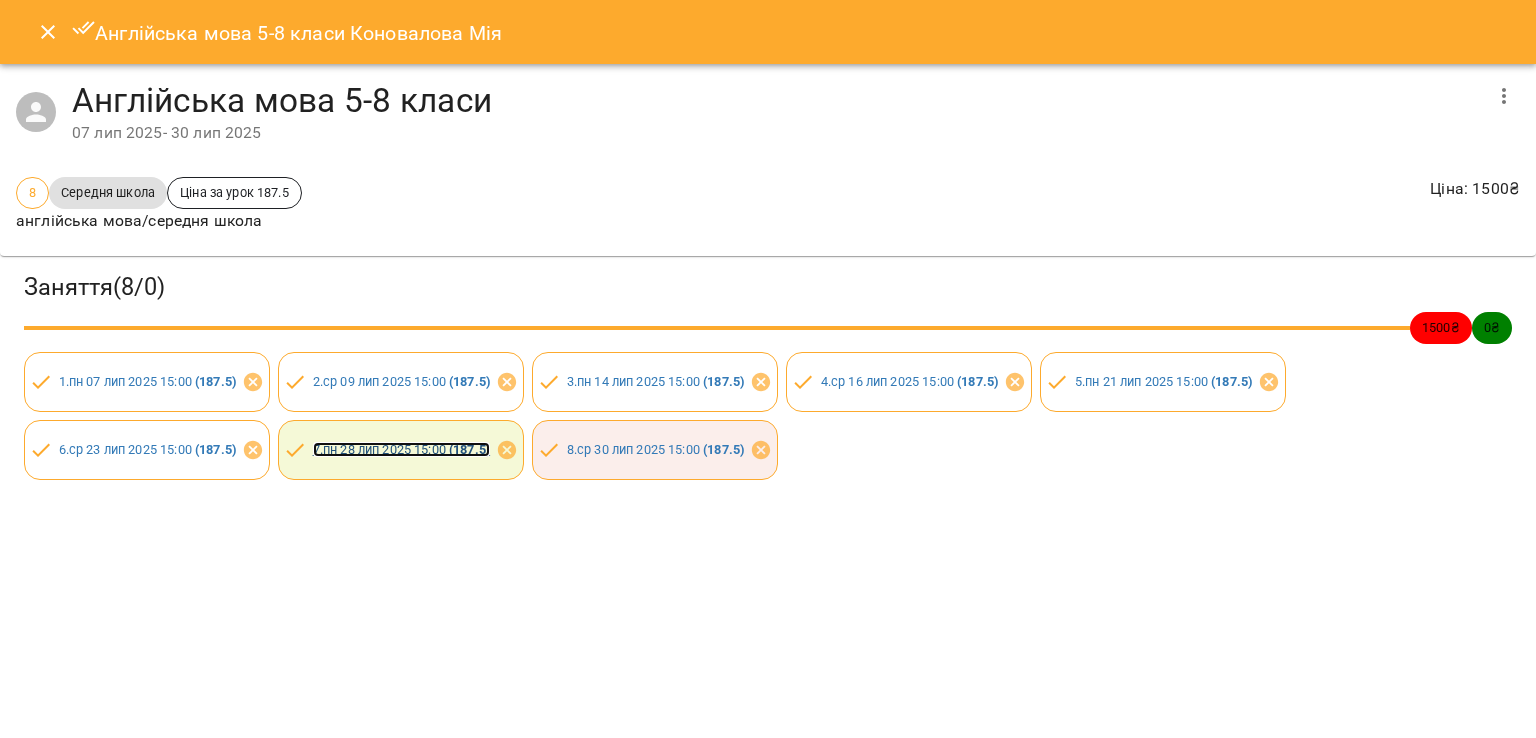 click on "7 . пн 28 лип 2025 15:00   ( 187.5 )" at bounding box center (401, 449) 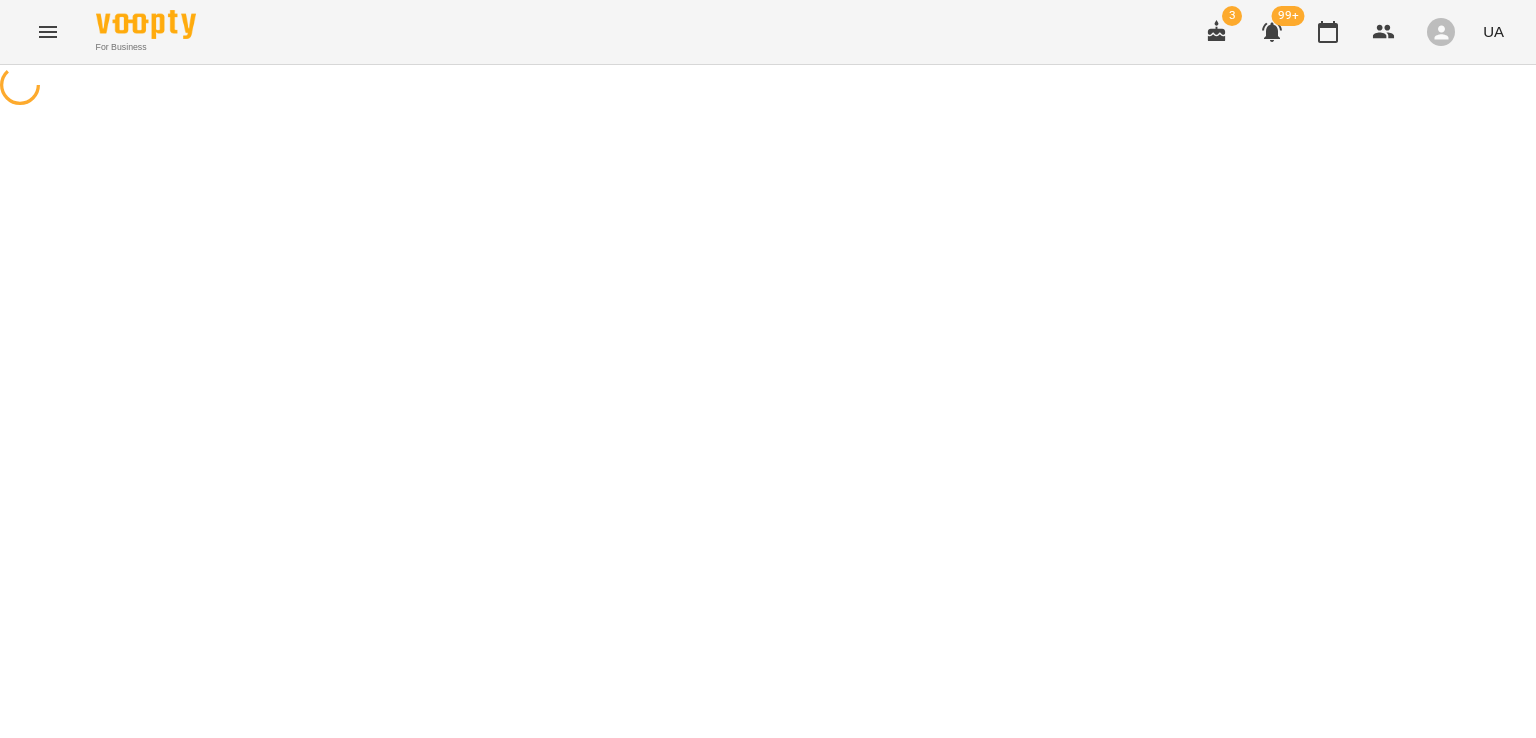 scroll, scrollTop: 0, scrollLeft: 0, axis: both 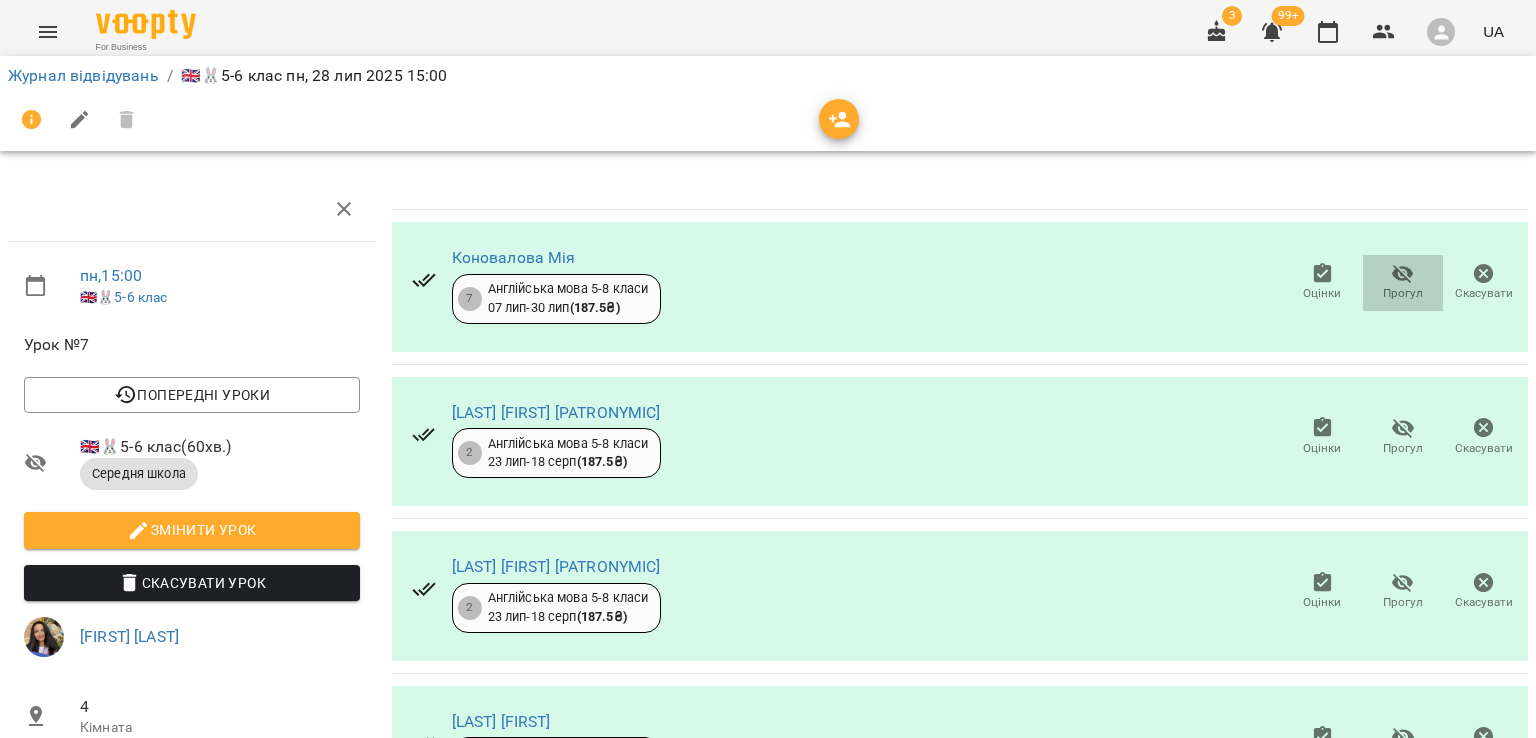 click 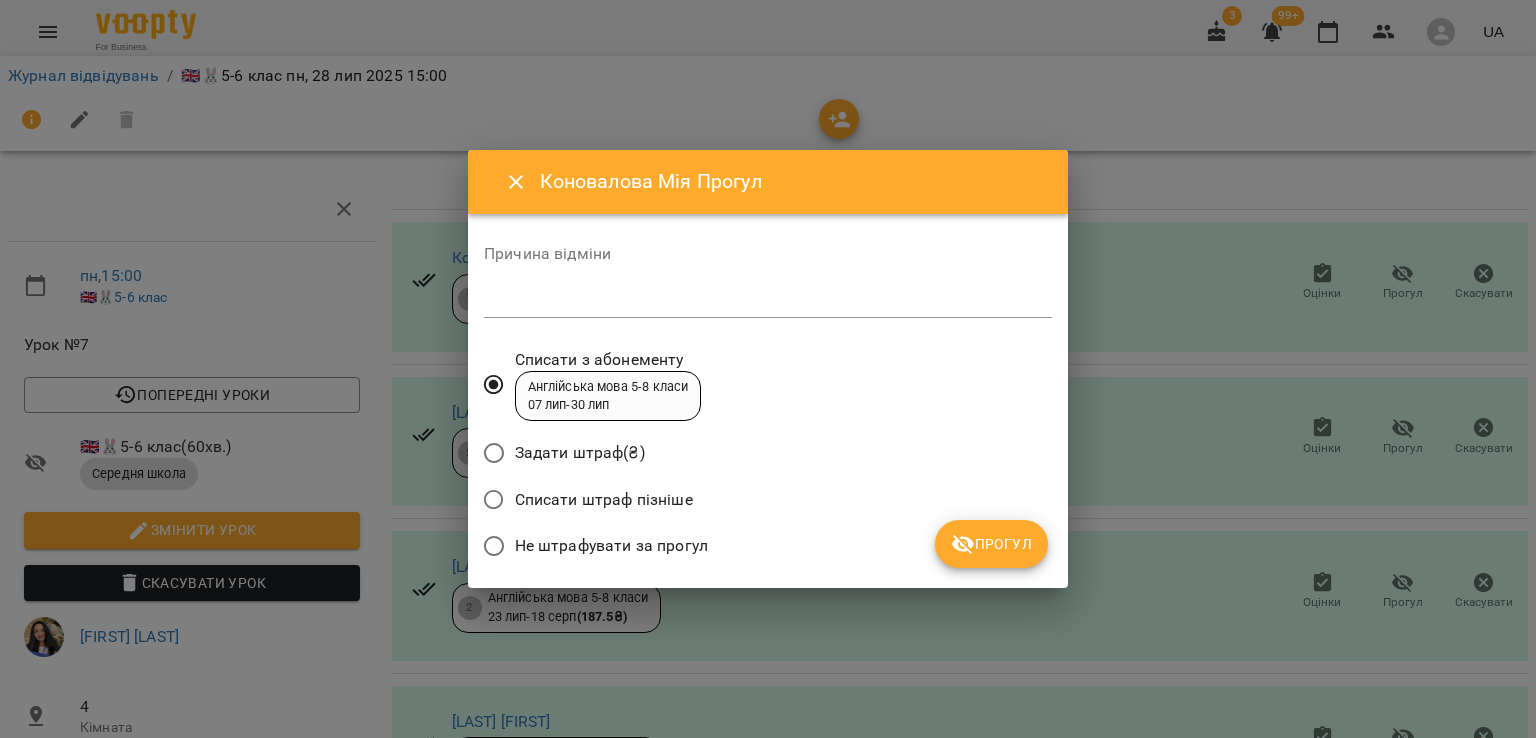 click on "Не штрафувати за прогул" at bounding box center [611, 546] 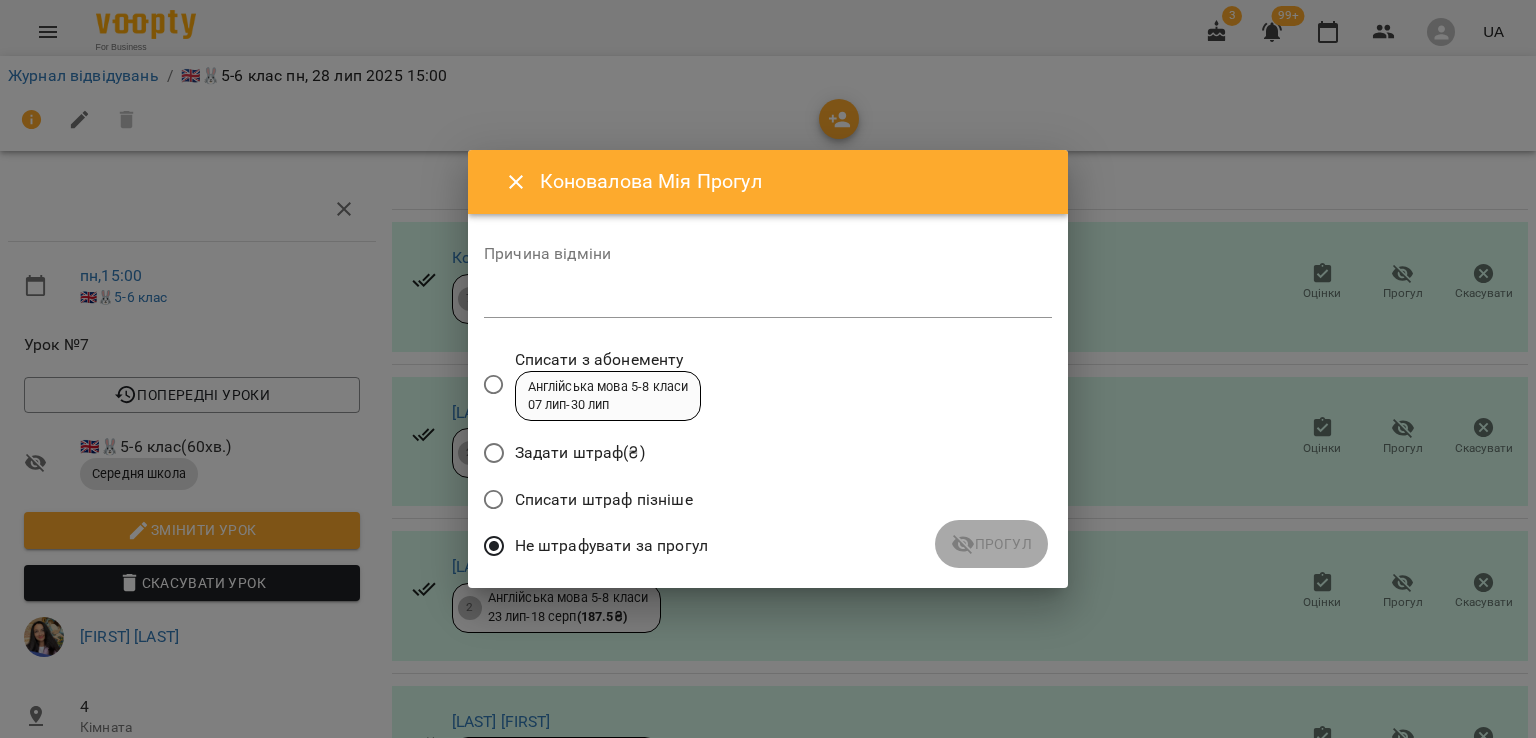 click at bounding box center [768, 301] 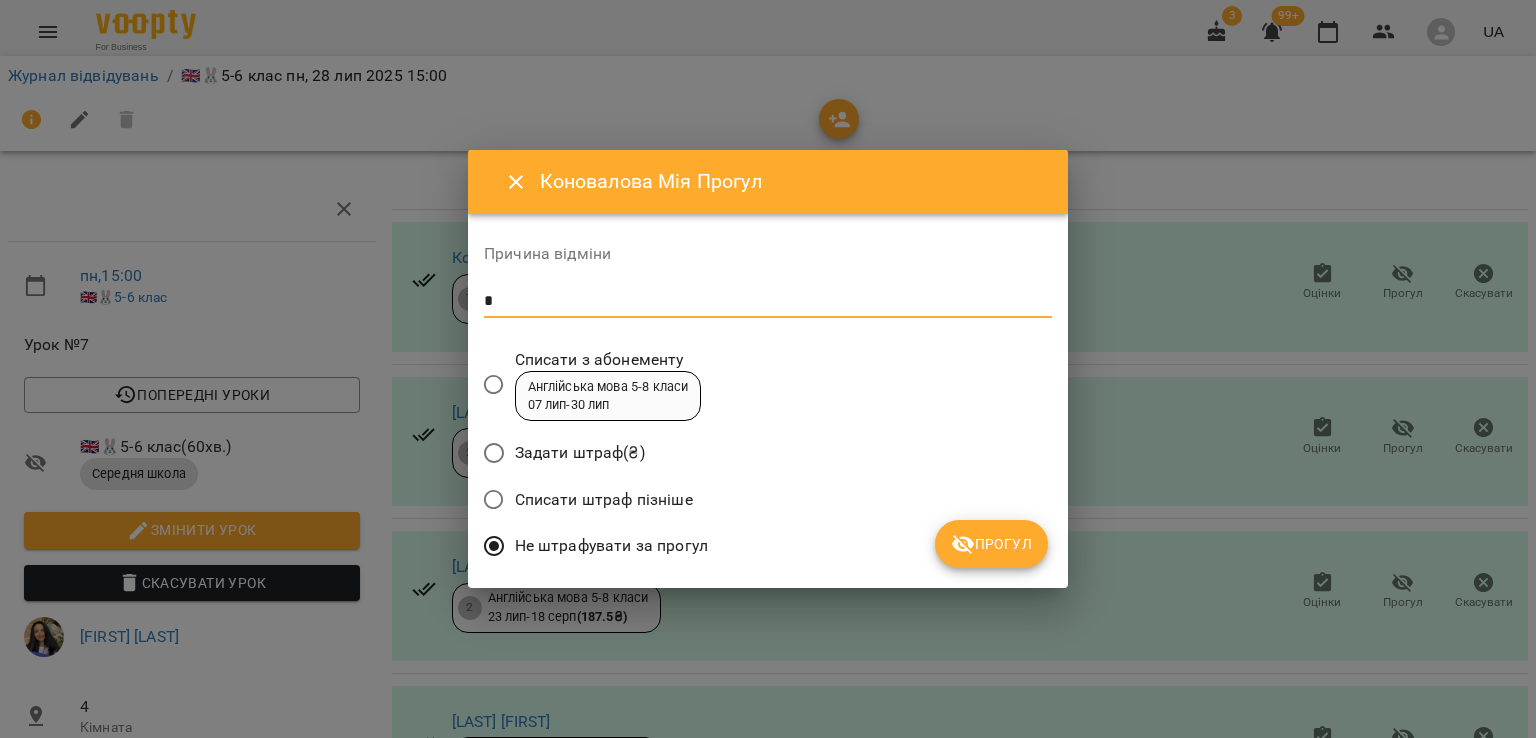 type on "*" 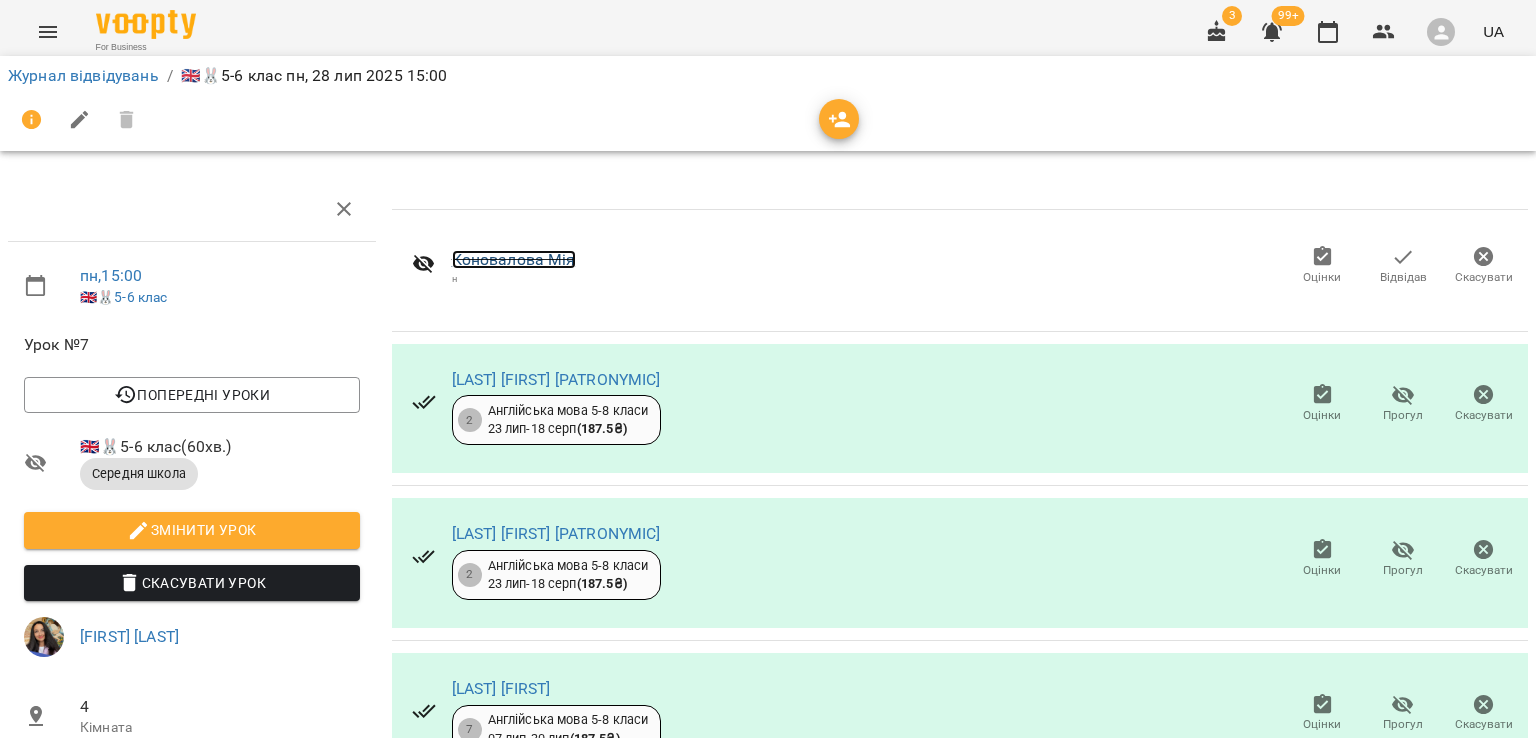 click on "Коновалова Мія" at bounding box center [514, 259] 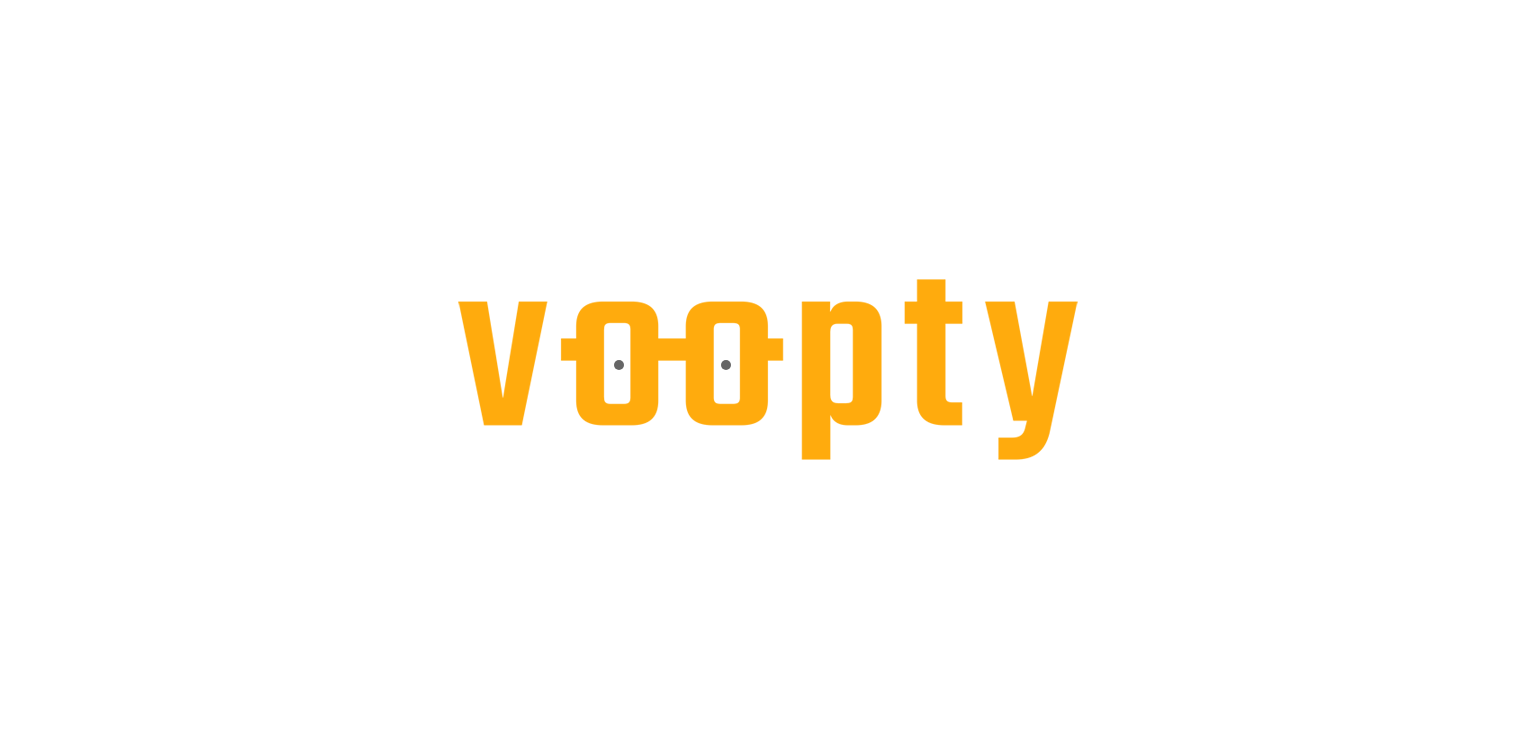 scroll, scrollTop: 0, scrollLeft: 0, axis: both 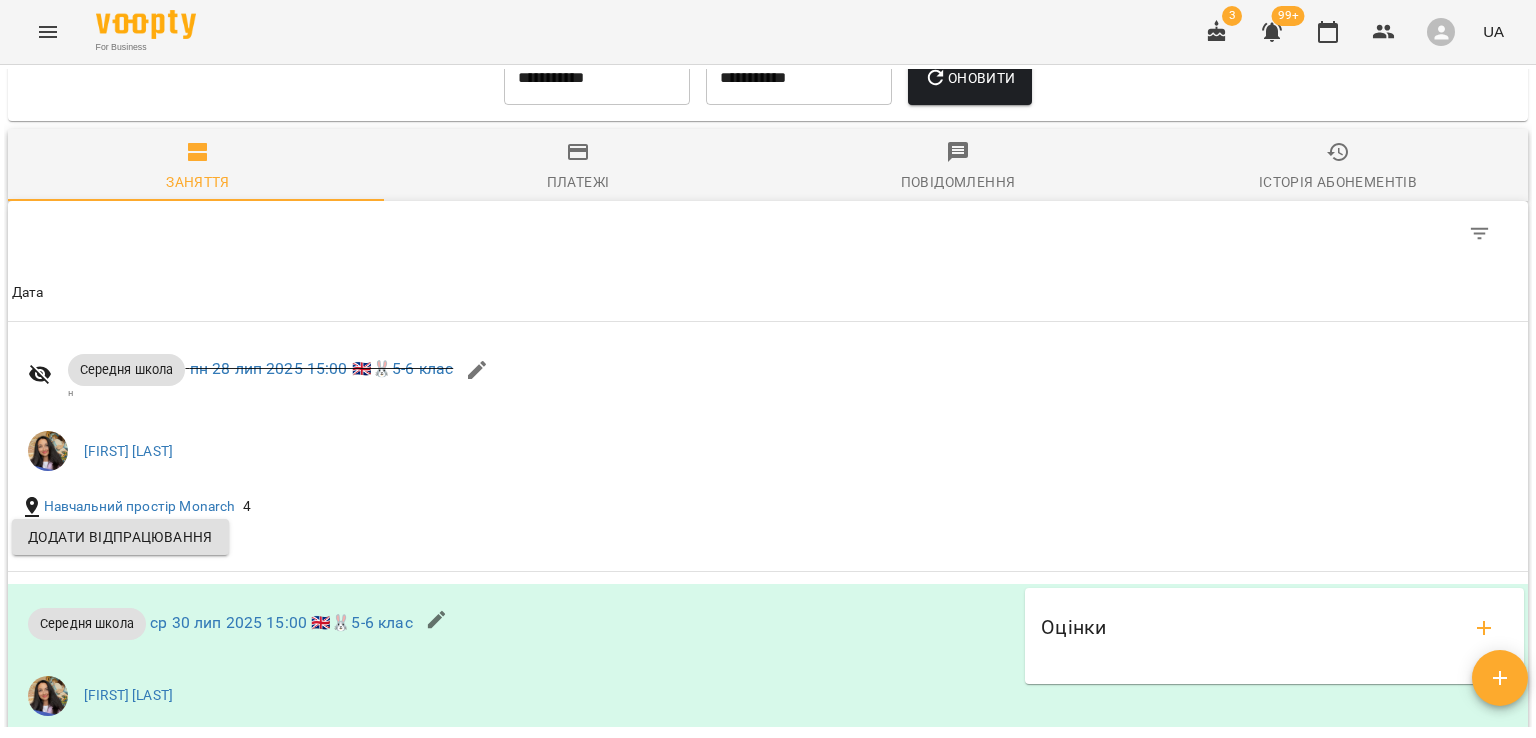 click on "Історія абонементів" at bounding box center [1338, 167] 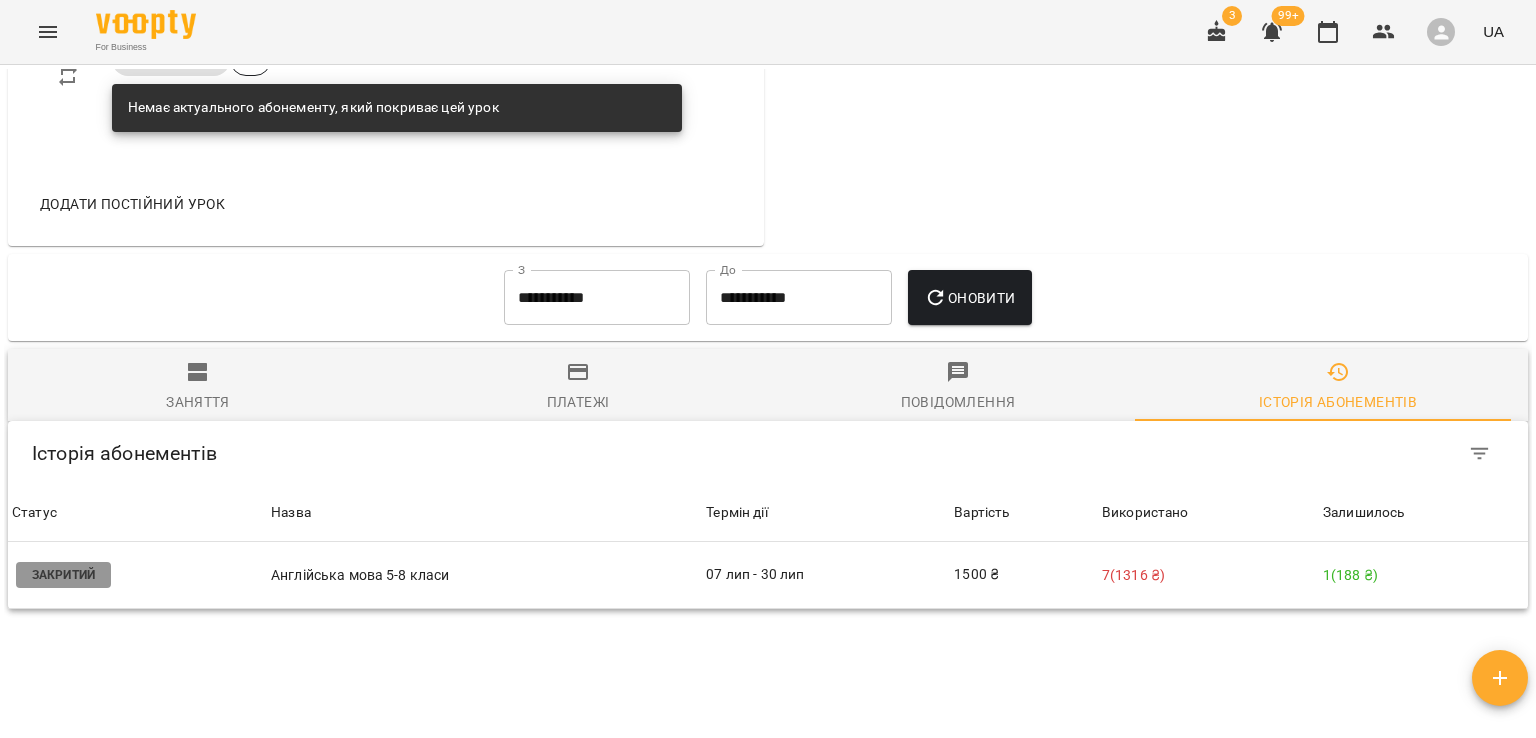 scroll, scrollTop: 1320, scrollLeft: 0, axis: vertical 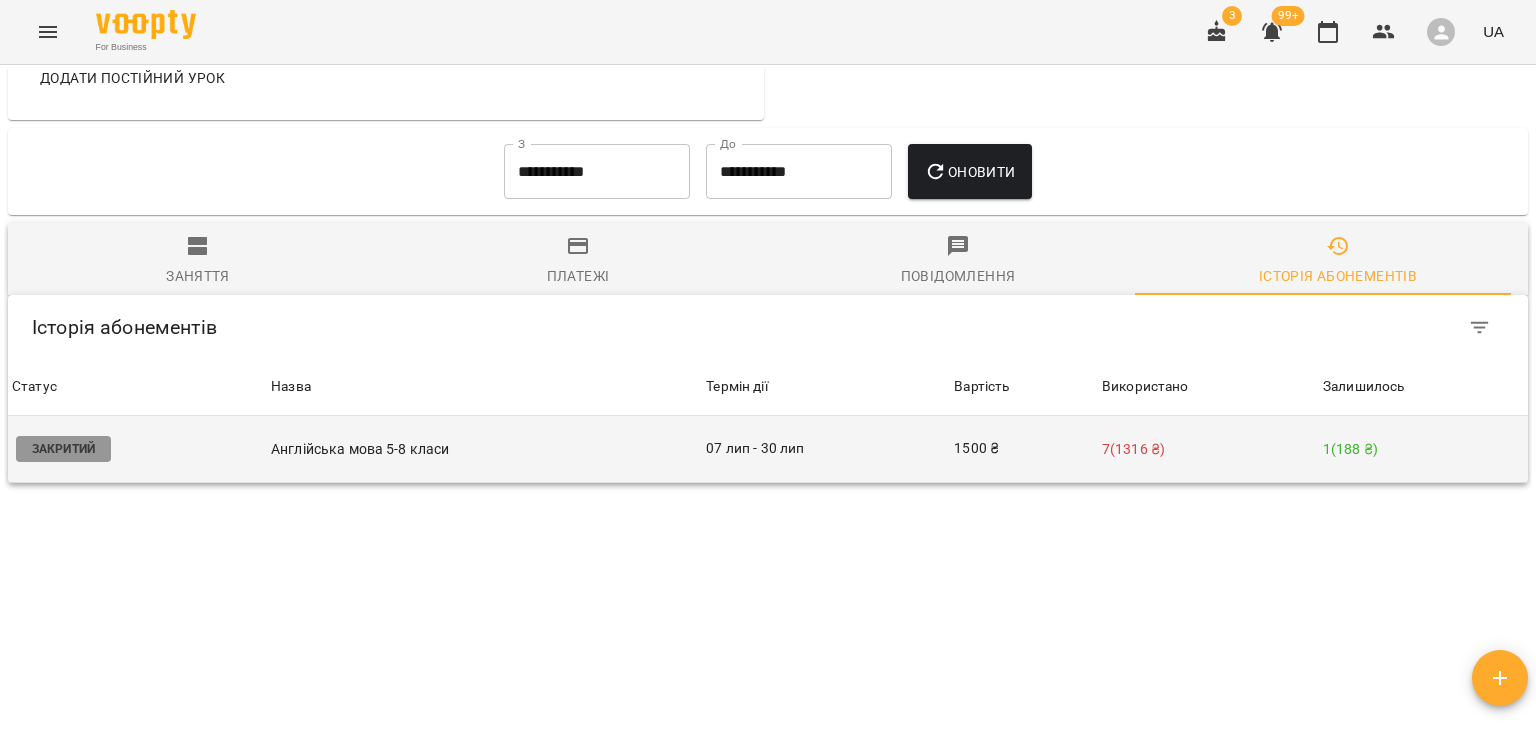 click on "07 лип - 30 лип" at bounding box center (826, 449) 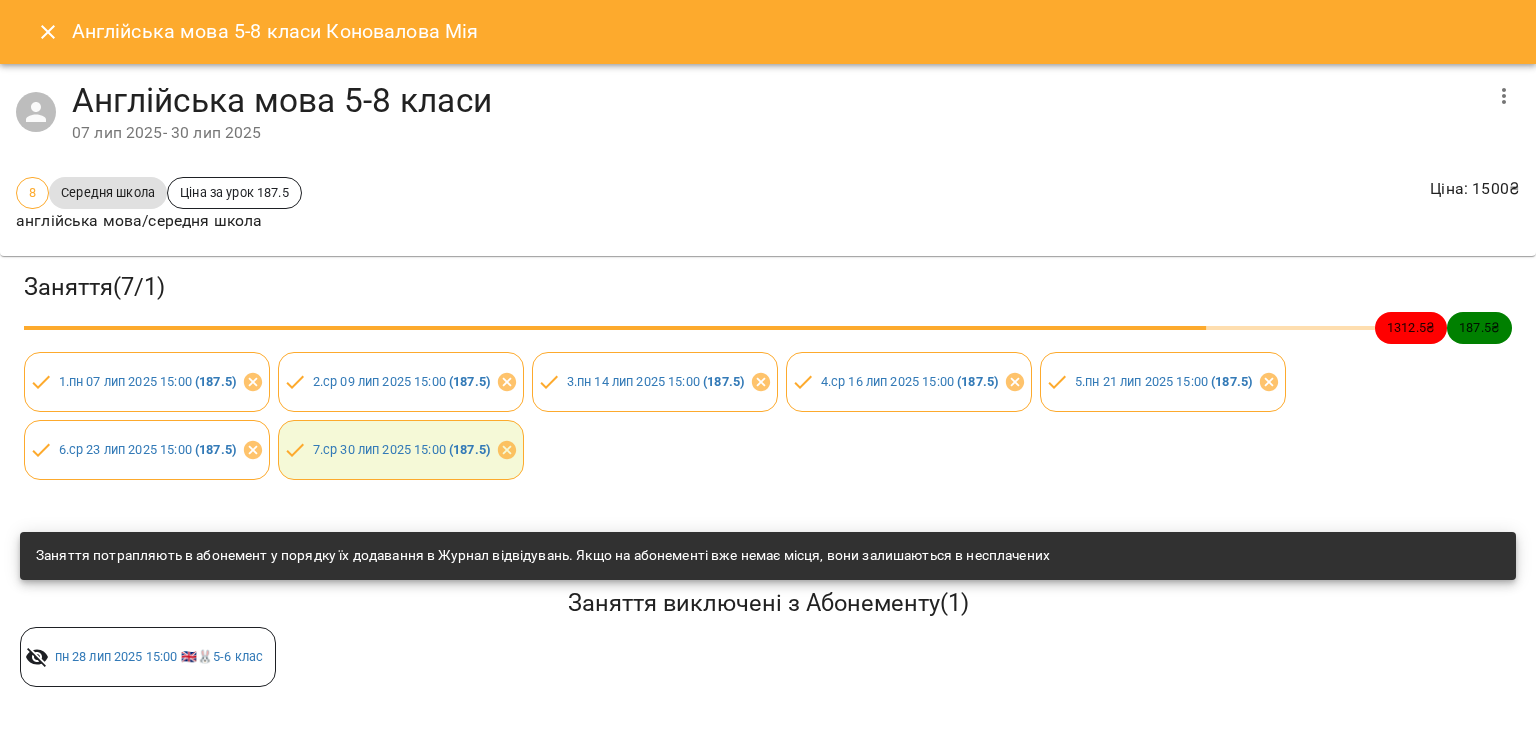 click on "Англійська мова 5-8 класи   Коновалова Мія Англійська мова 5-8 класи 07 лип 2025 -   30 лип 2025 8 Середня школа Ціна за урок 187.5 англійська мова/середня школа Ціна :   1500 ₴ Заняття ( 7 / 1 ) 1312.5 ₴ 187.5 ₴ 1 . пн 07 лип 2025 15:00   ( 187.5 ) 2 . ср 09 лип 2025 15:00   ( 187.5 ) 3 . пн 14 лип 2025 15:00   ( 187.5 ) 4 . ср 16 лип 2025 15:00   ( 187.5 ) 5 . пн 21 лип 2025 15:00   ( 187.5 ) 6 . ср 23 лип 2025 15:00   ( 187.5 ) 7 . ср 30 лип 2025 15:00   ( 187.5 ) Заняття потрапляють в абонемент у порядку їх додавання в Журнал відвідувань. Якщо на абонементі вже немає місця, вони залишаються в несплачених Заняття виключені з Абонементу ( 1 )   пн 28 лип 2025 15:00   🇬🇧🐰5-6 клас" at bounding box center (768, 369) 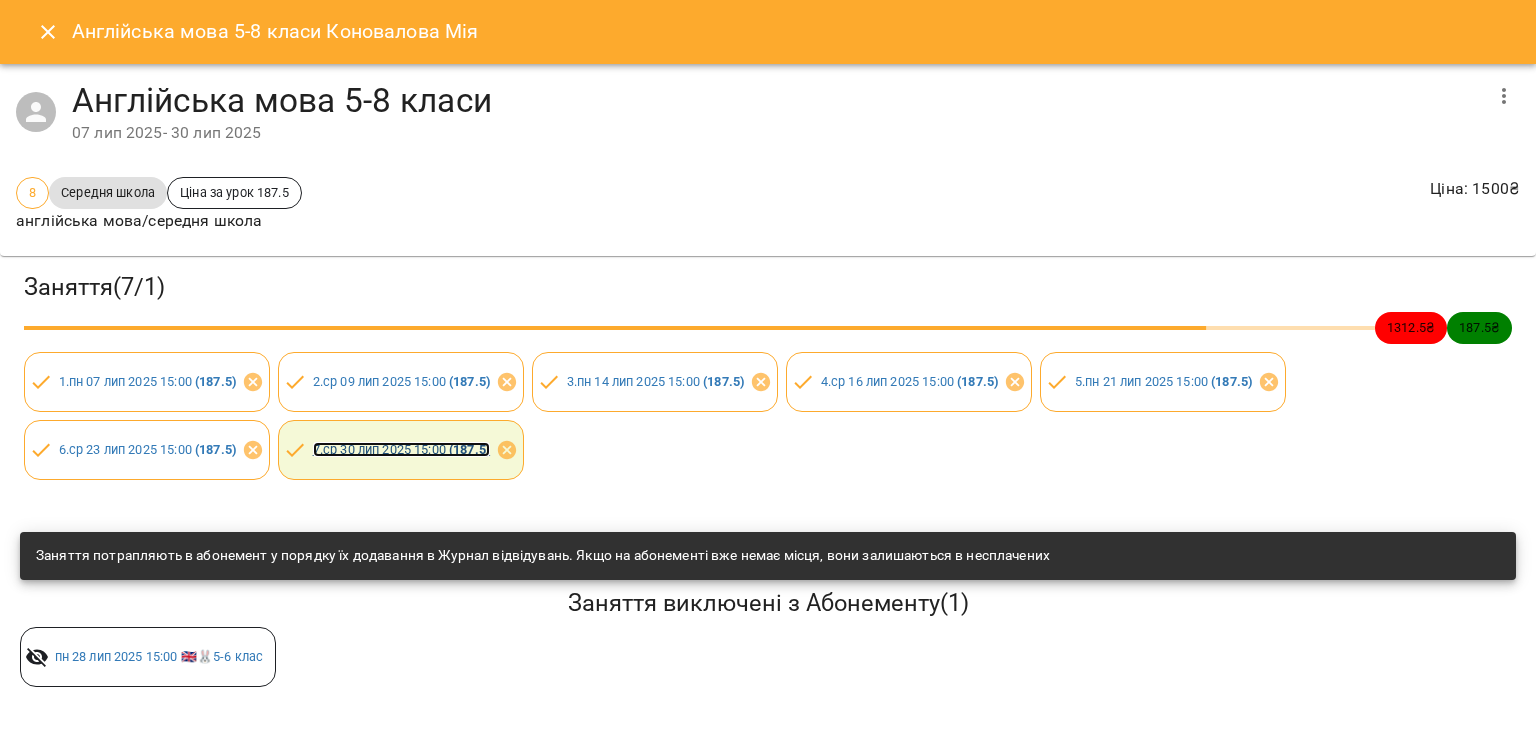 click on "7 . ср 30 лип 2025 15:00   ( 187.5 )" at bounding box center (401, 449) 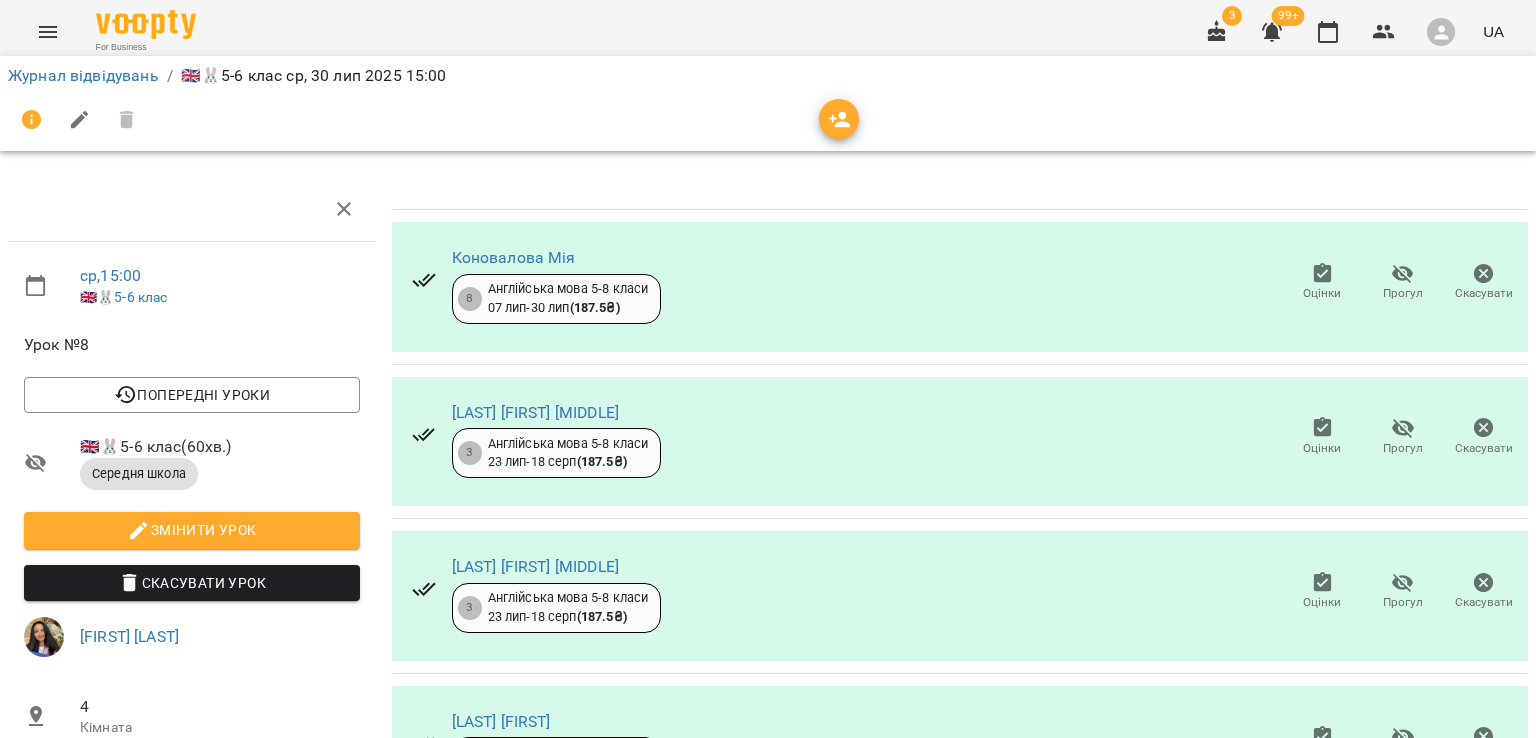 click on "Прогул" at bounding box center (1403, 293) 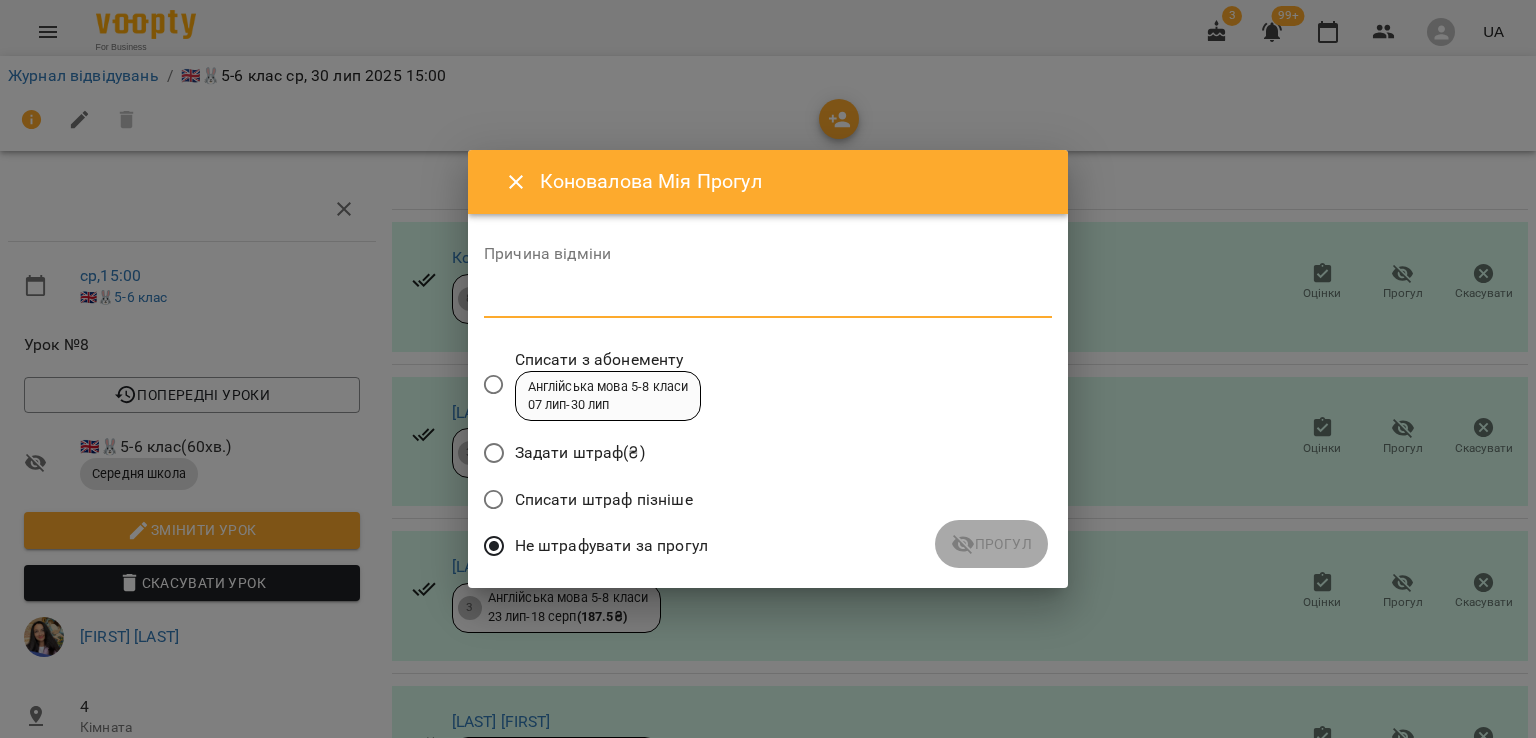 click at bounding box center (768, 301) 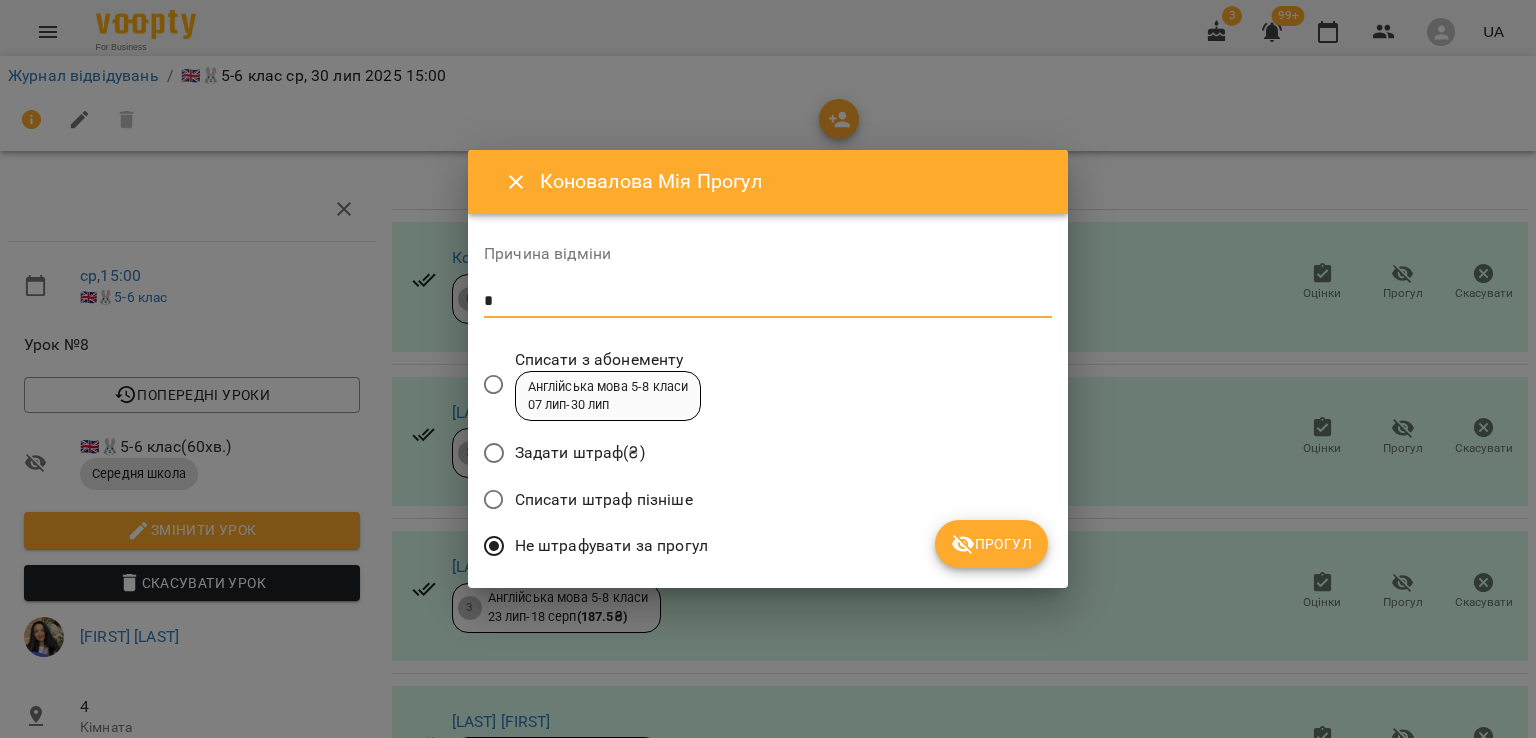 type on "*" 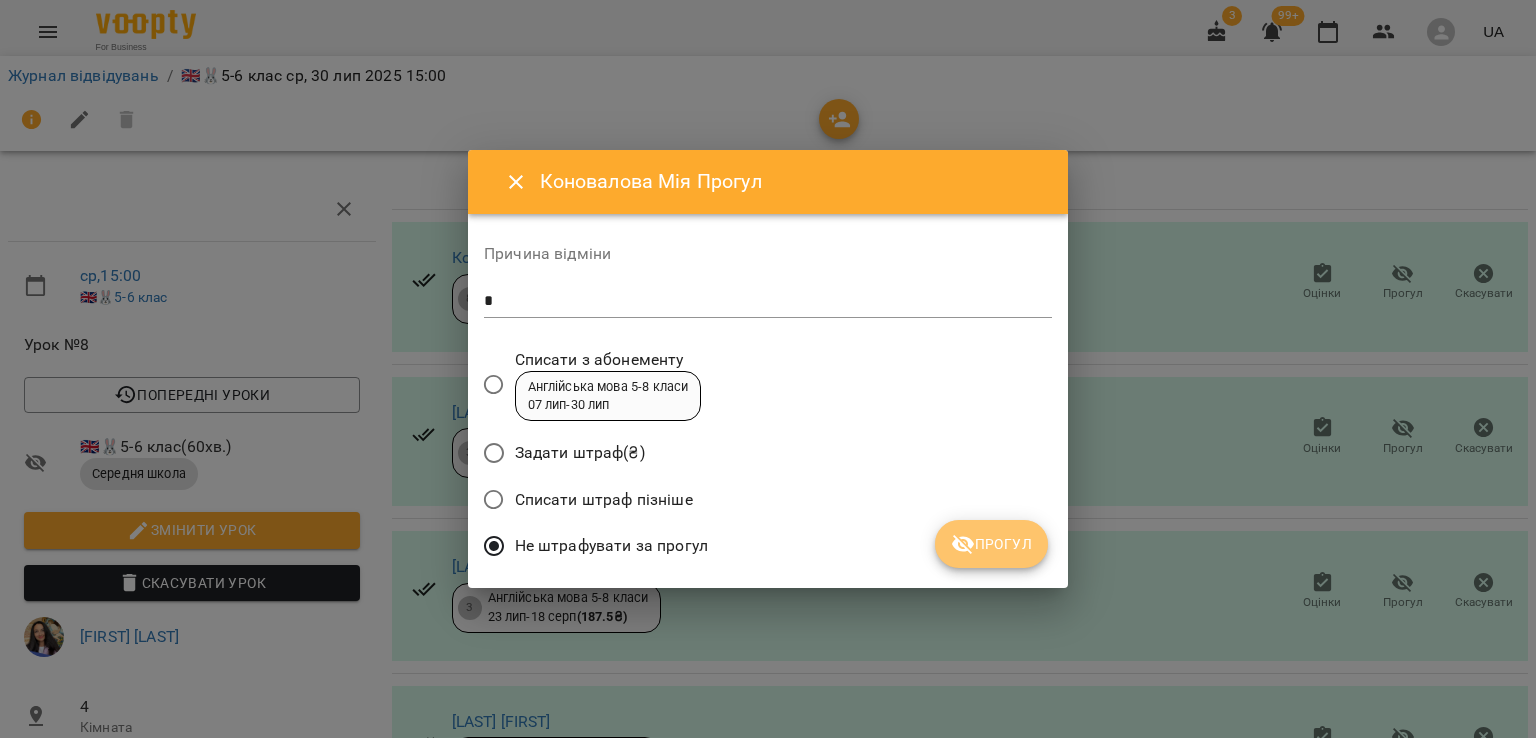 click on "Прогул" at bounding box center (991, 544) 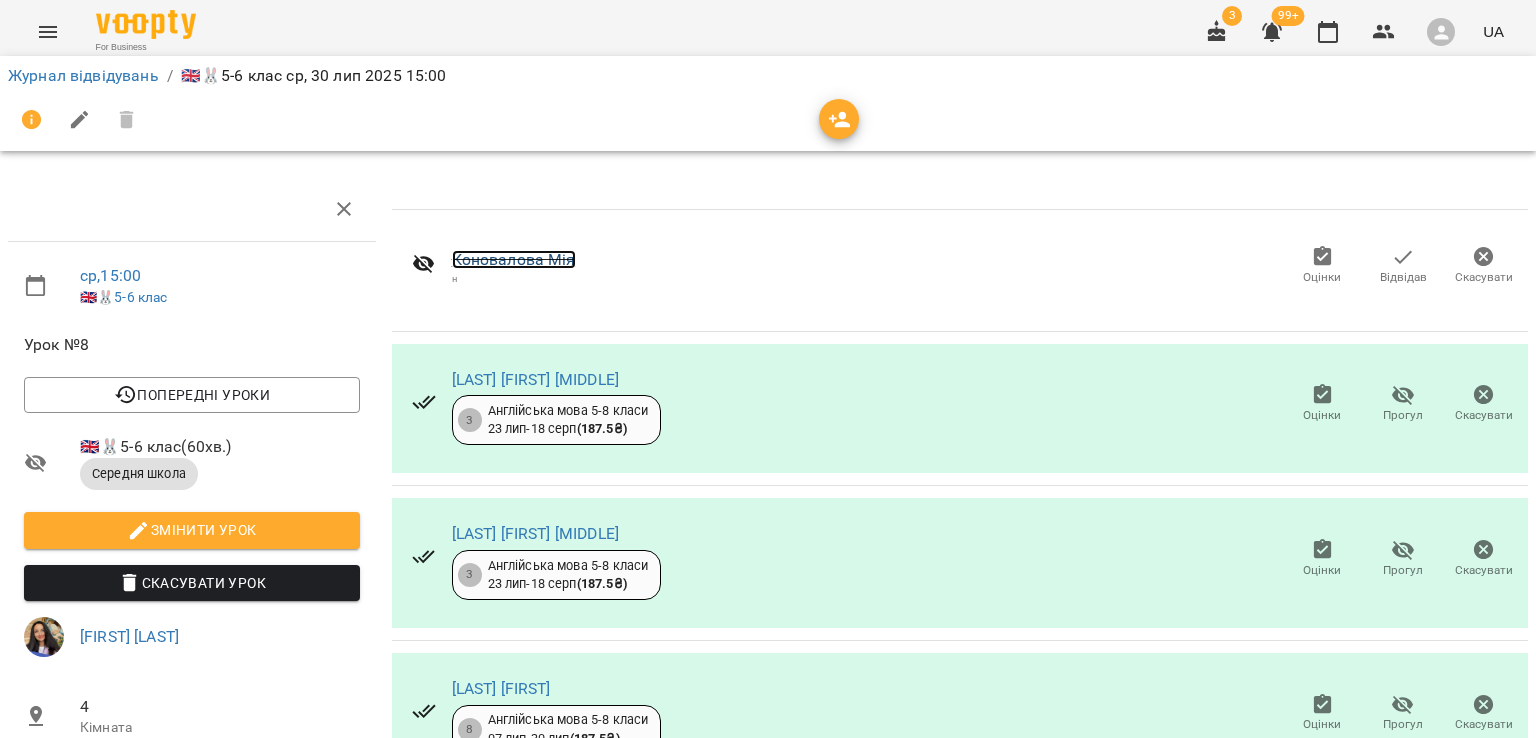 click on "Коновалова Мія" at bounding box center (514, 259) 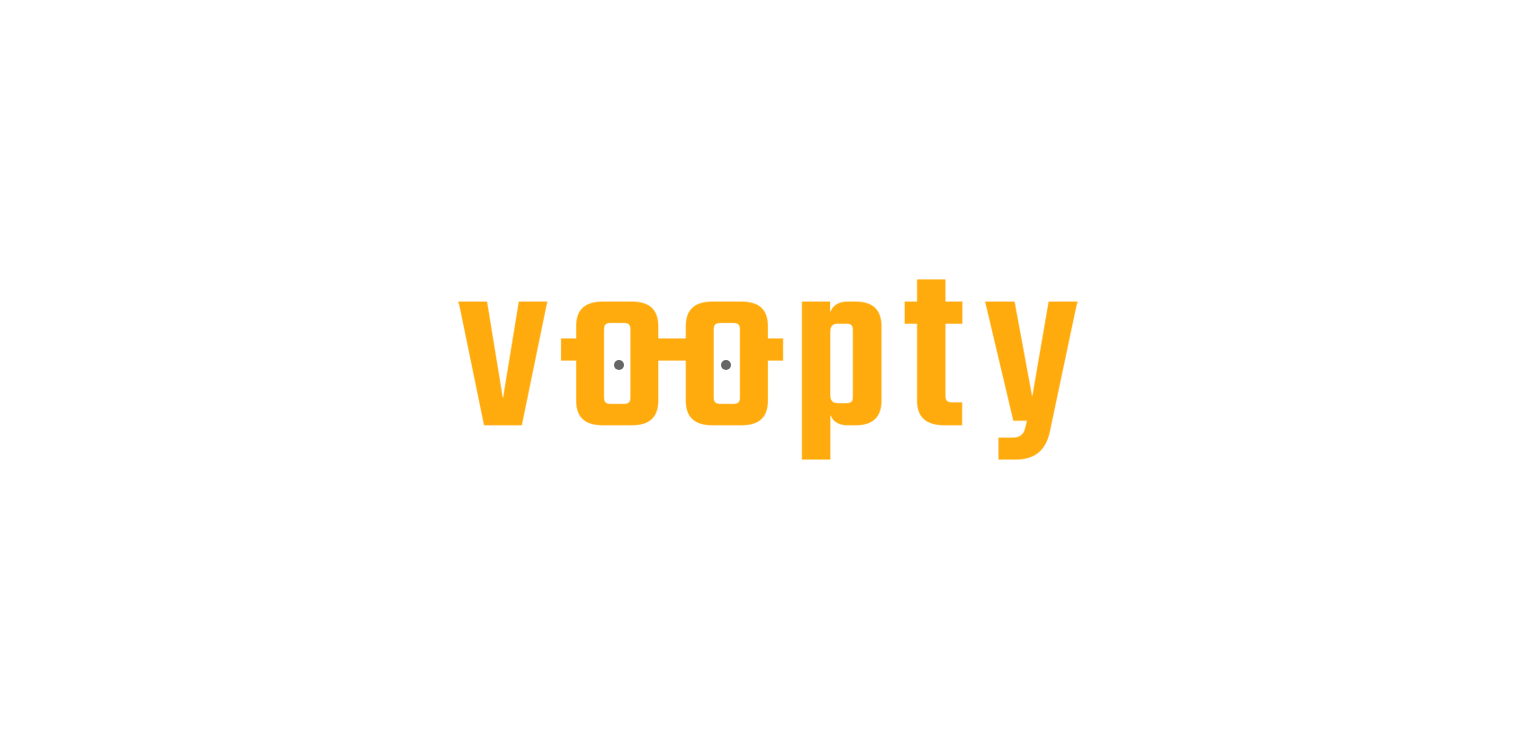 scroll, scrollTop: 0, scrollLeft: 0, axis: both 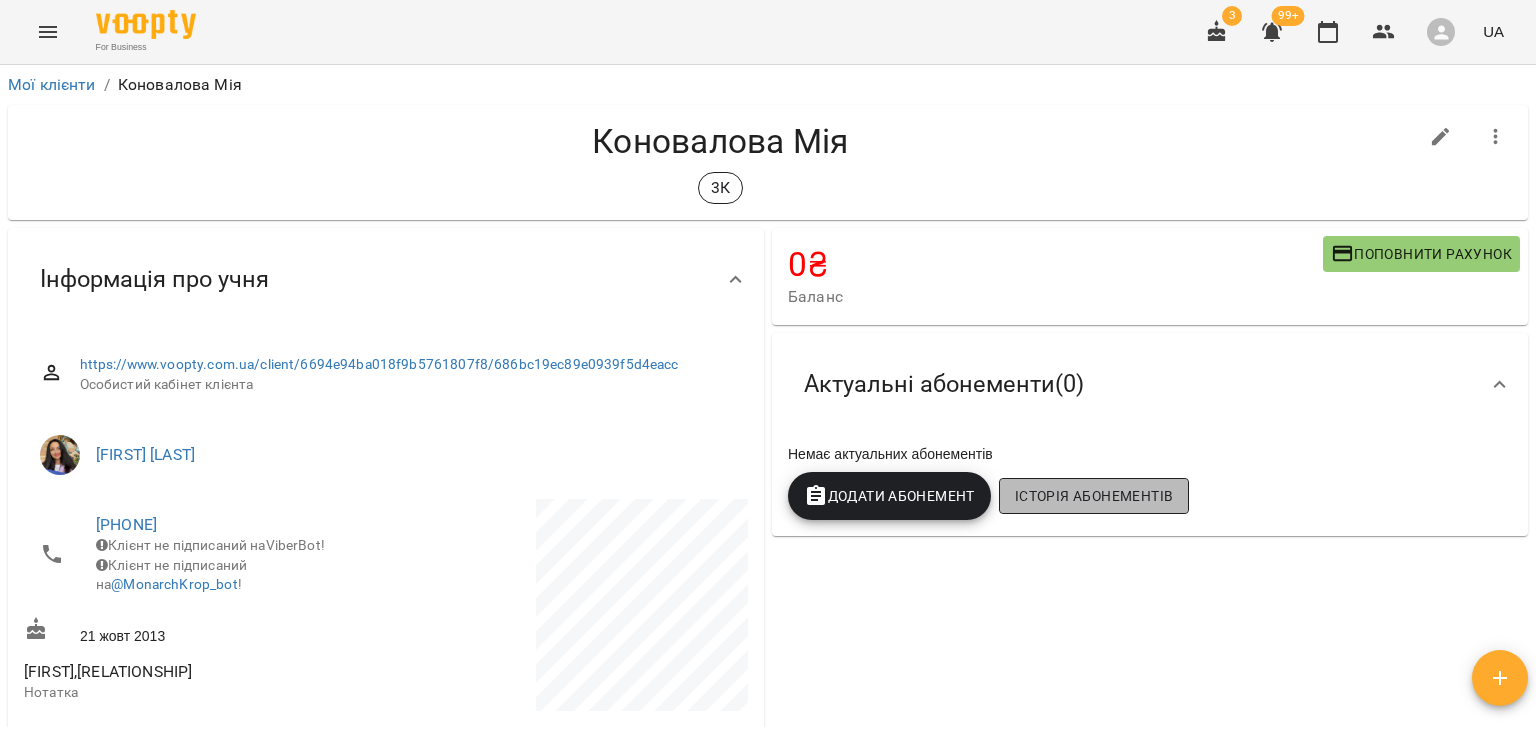 click on "Історія абонементів" at bounding box center [1094, 496] 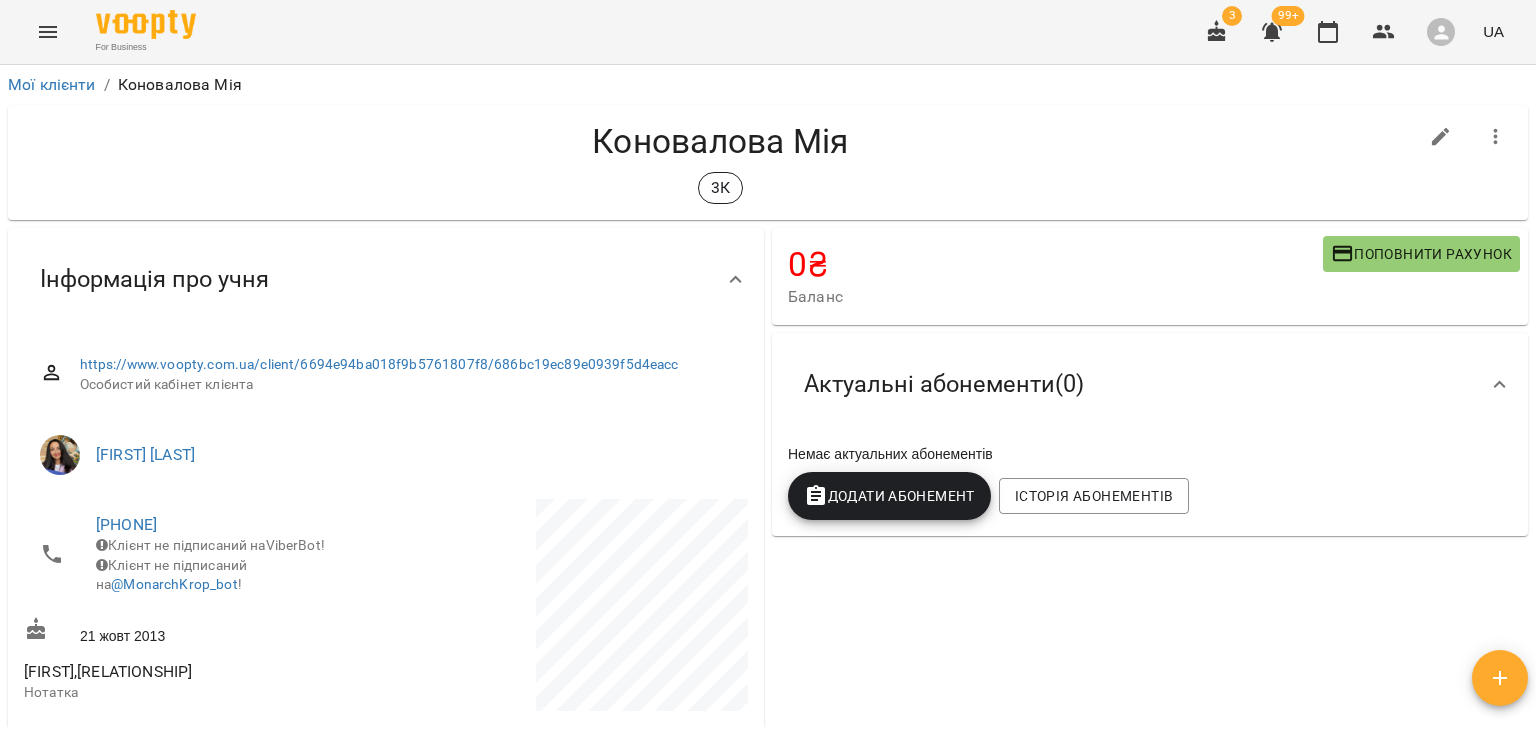 scroll, scrollTop: 64, scrollLeft: 0, axis: vertical 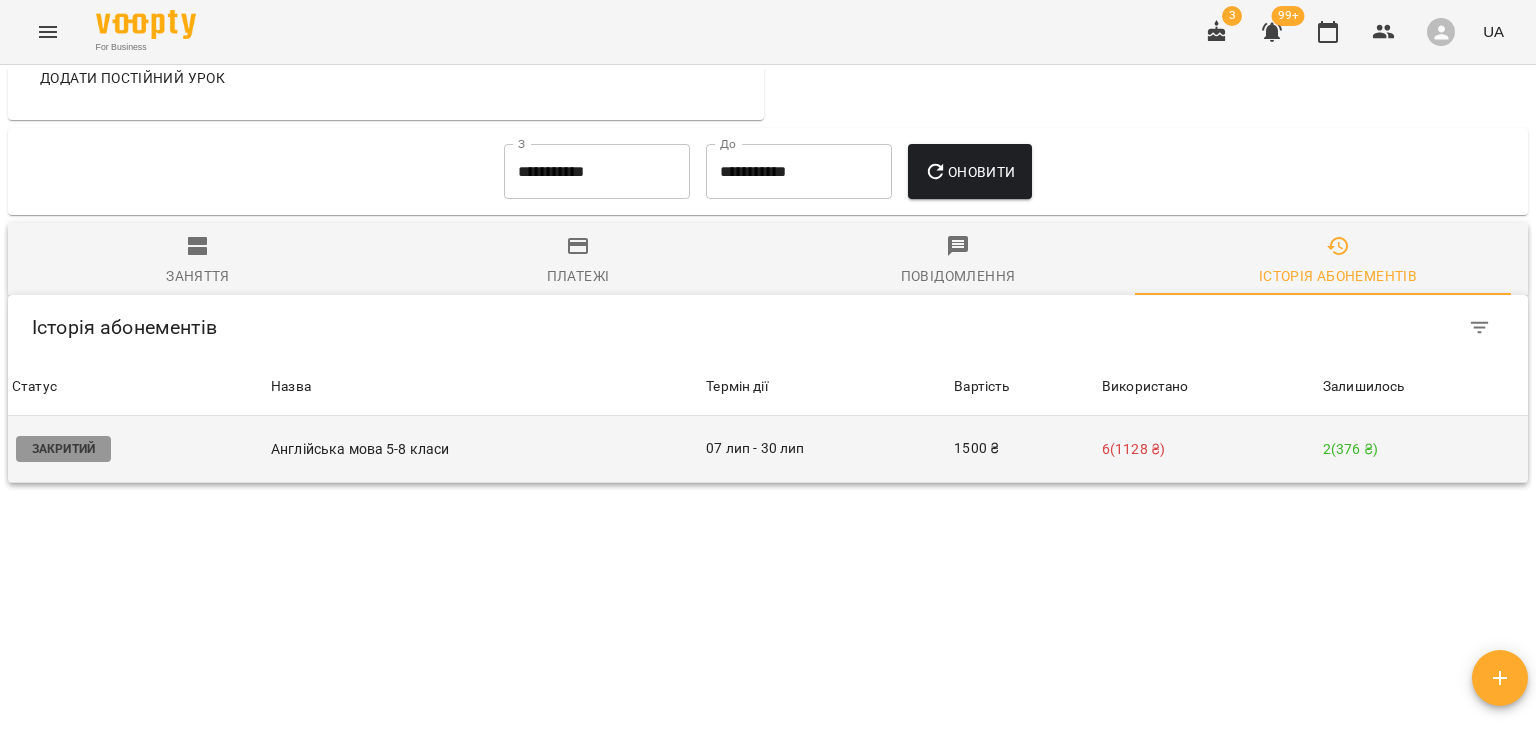 click on "1500 ₴" at bounding box center [1024, 449] 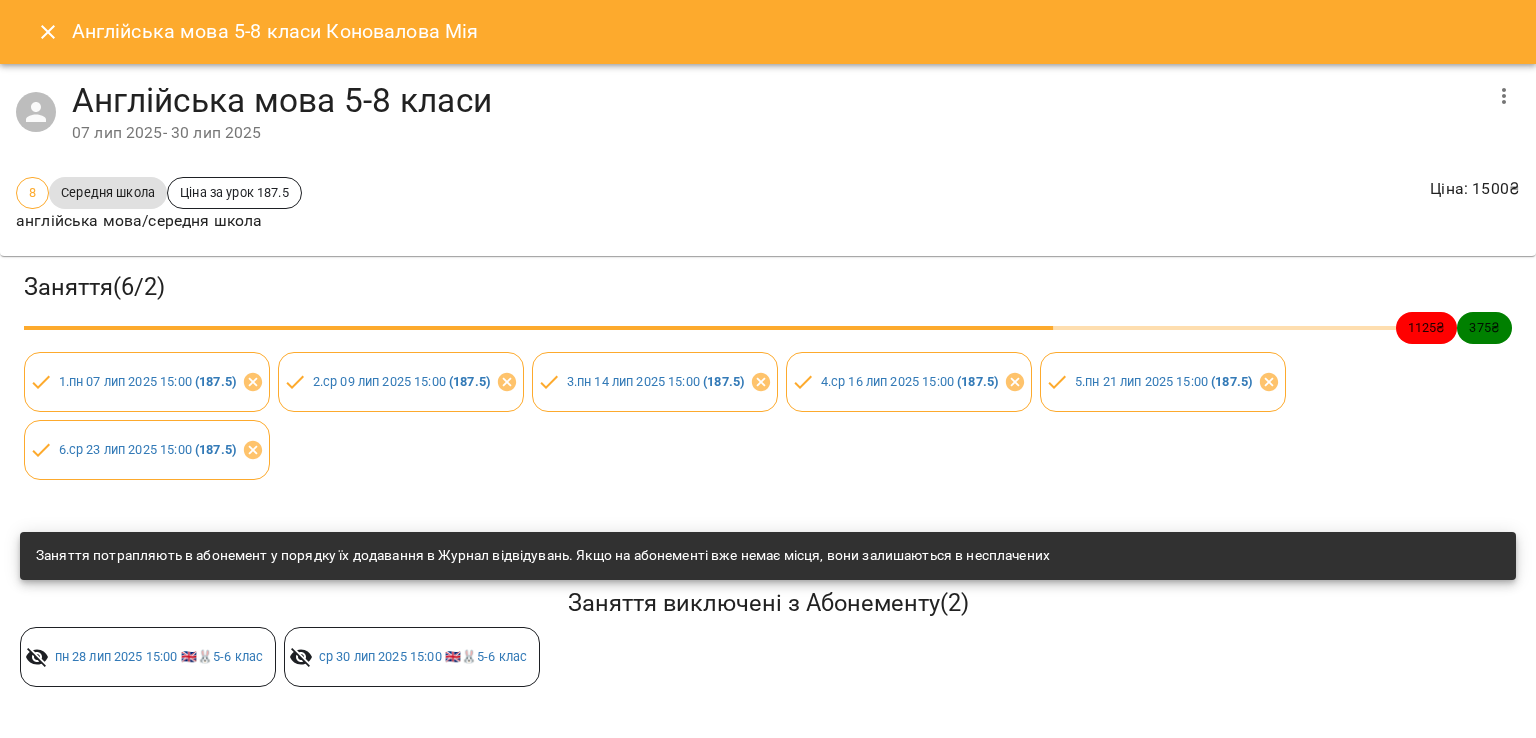 click at bounding box center (48, 32) 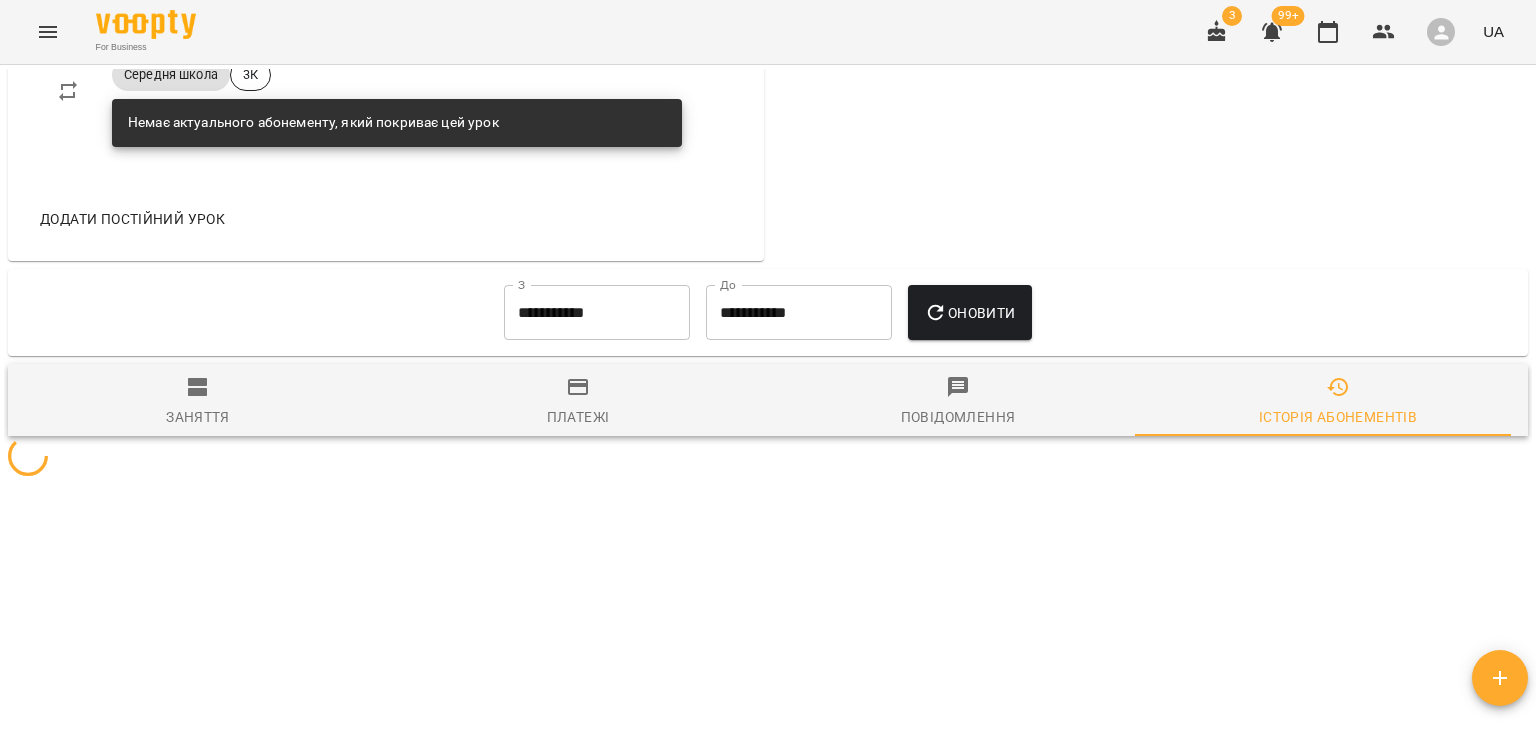 scroll, scrollTop: 1180, scrollLeft: 0, axis: vertical 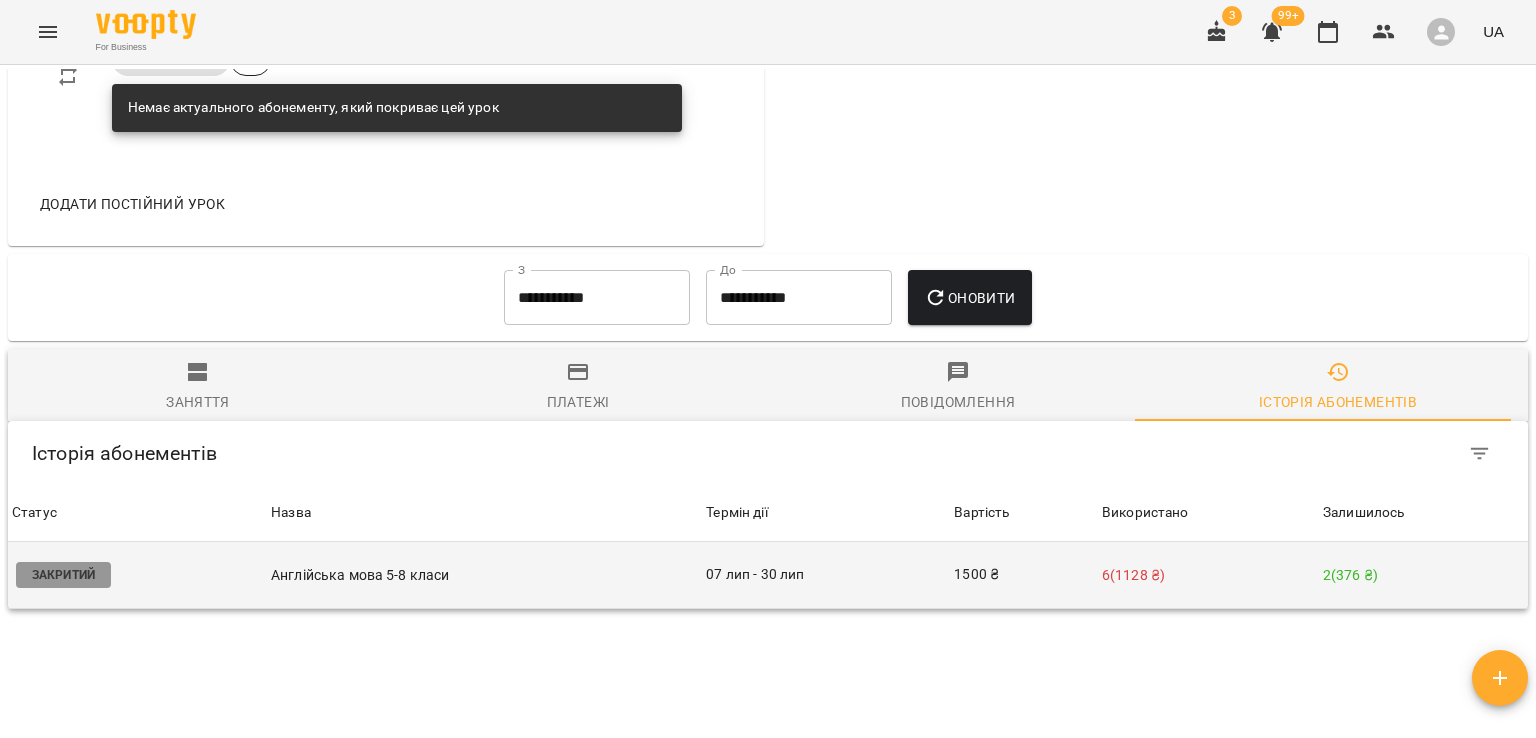click on "6  ( 1128   ₴ )" at bounding box center [1208, 575] 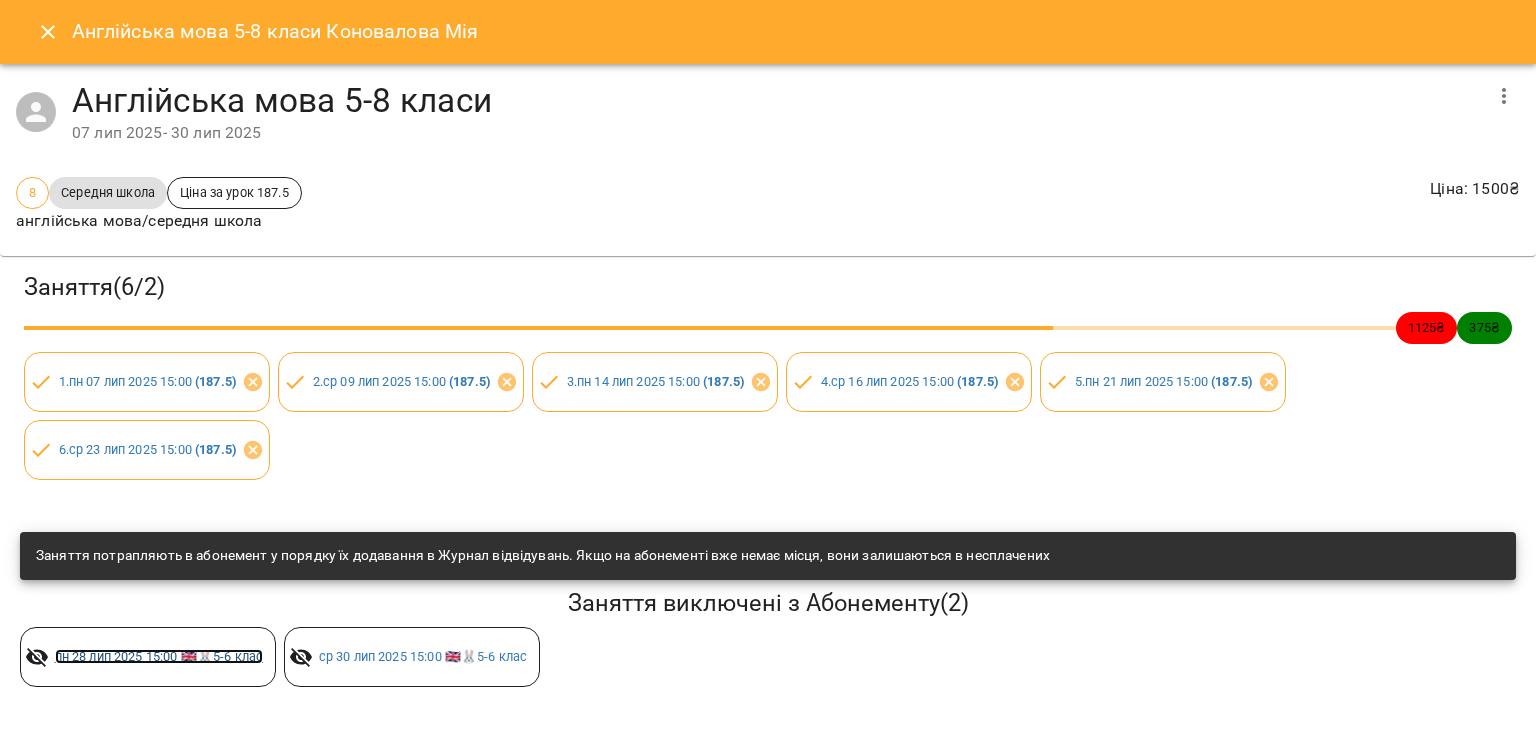click on "пн 28 лип 2025 15:00   🇬🇧🐰5-6 клас" at bounding box center (159, 656) 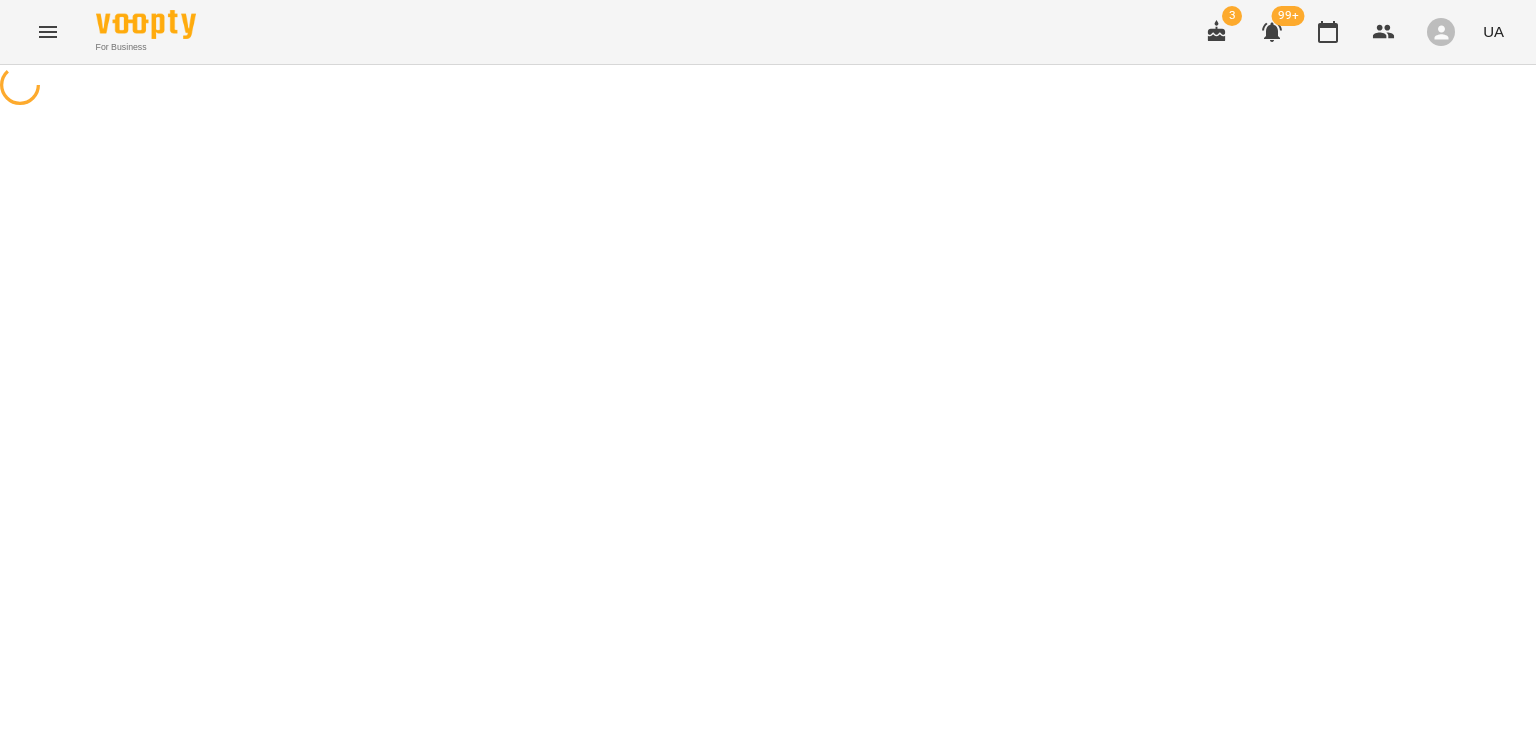 scroll, scrollTop: 0, scrollLeft: 0, axis: both 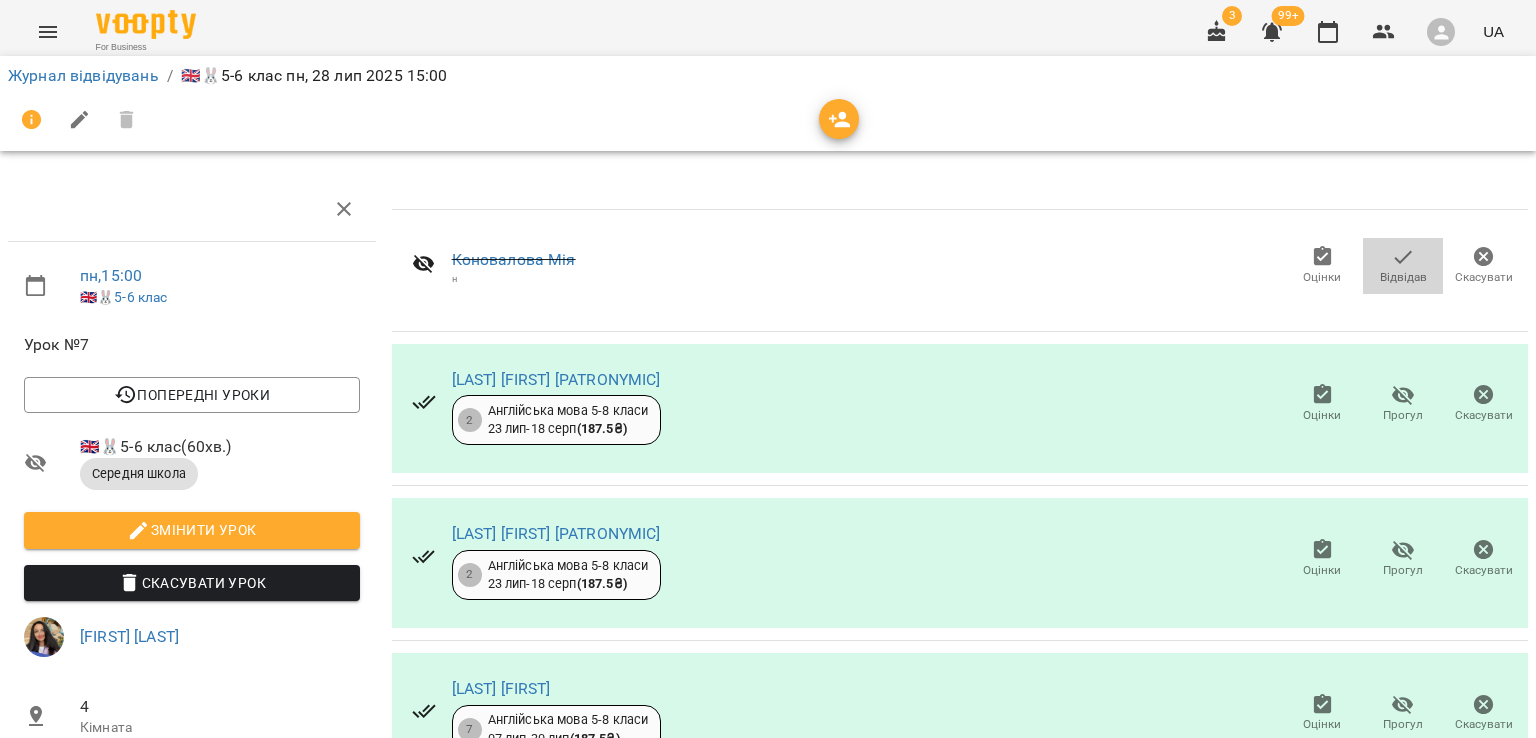 click on "Відвідав" at bounding box center (1403, 277) 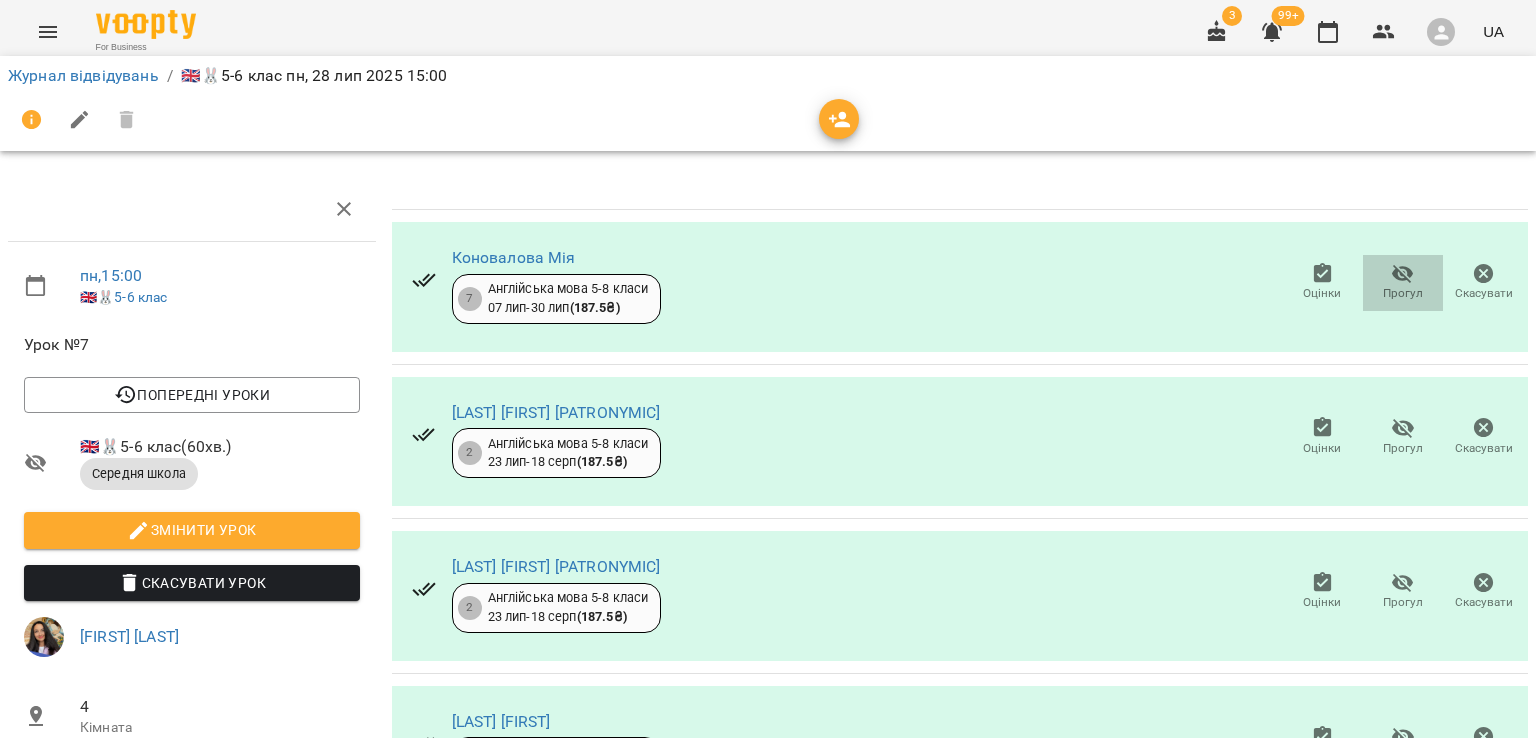 click 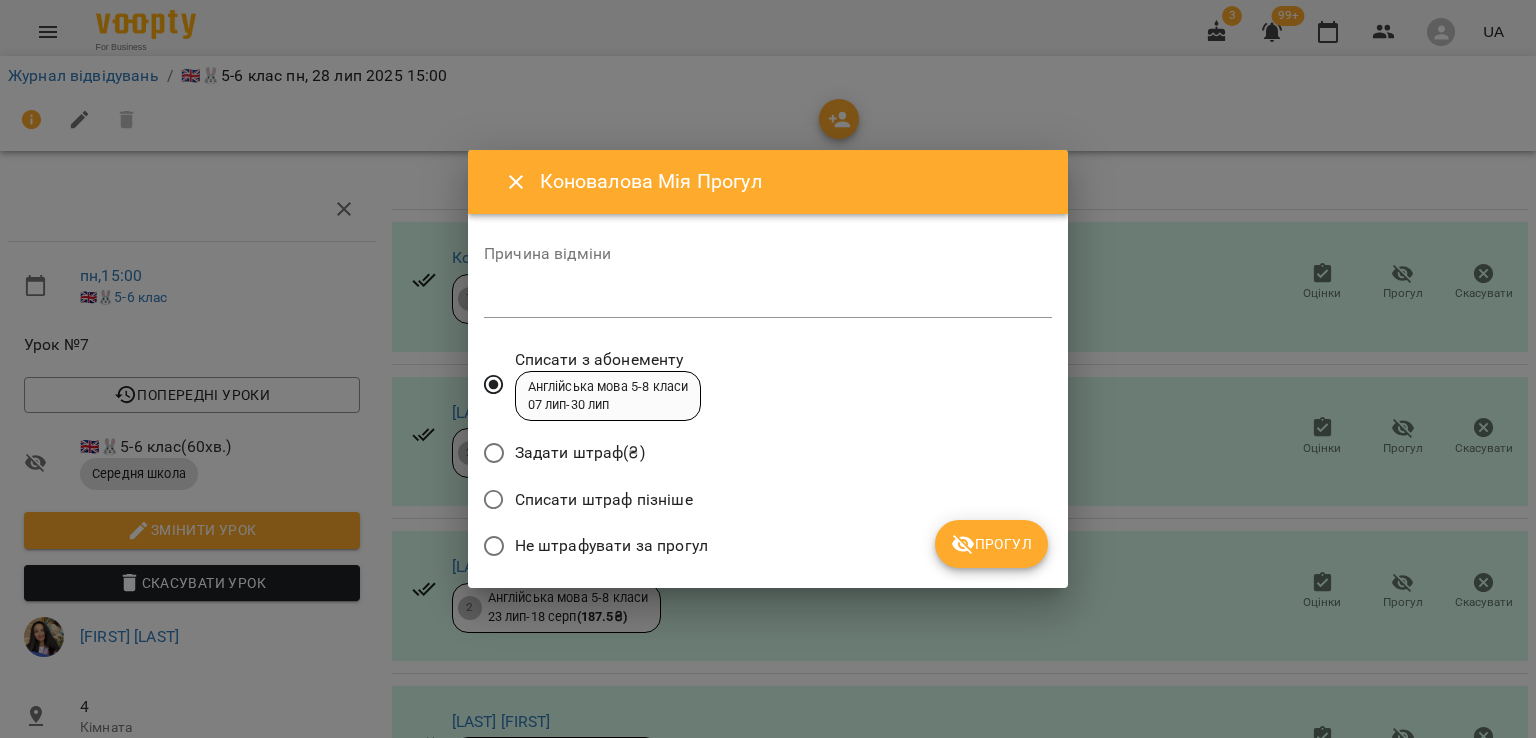 click at bounding box center [768, 301] 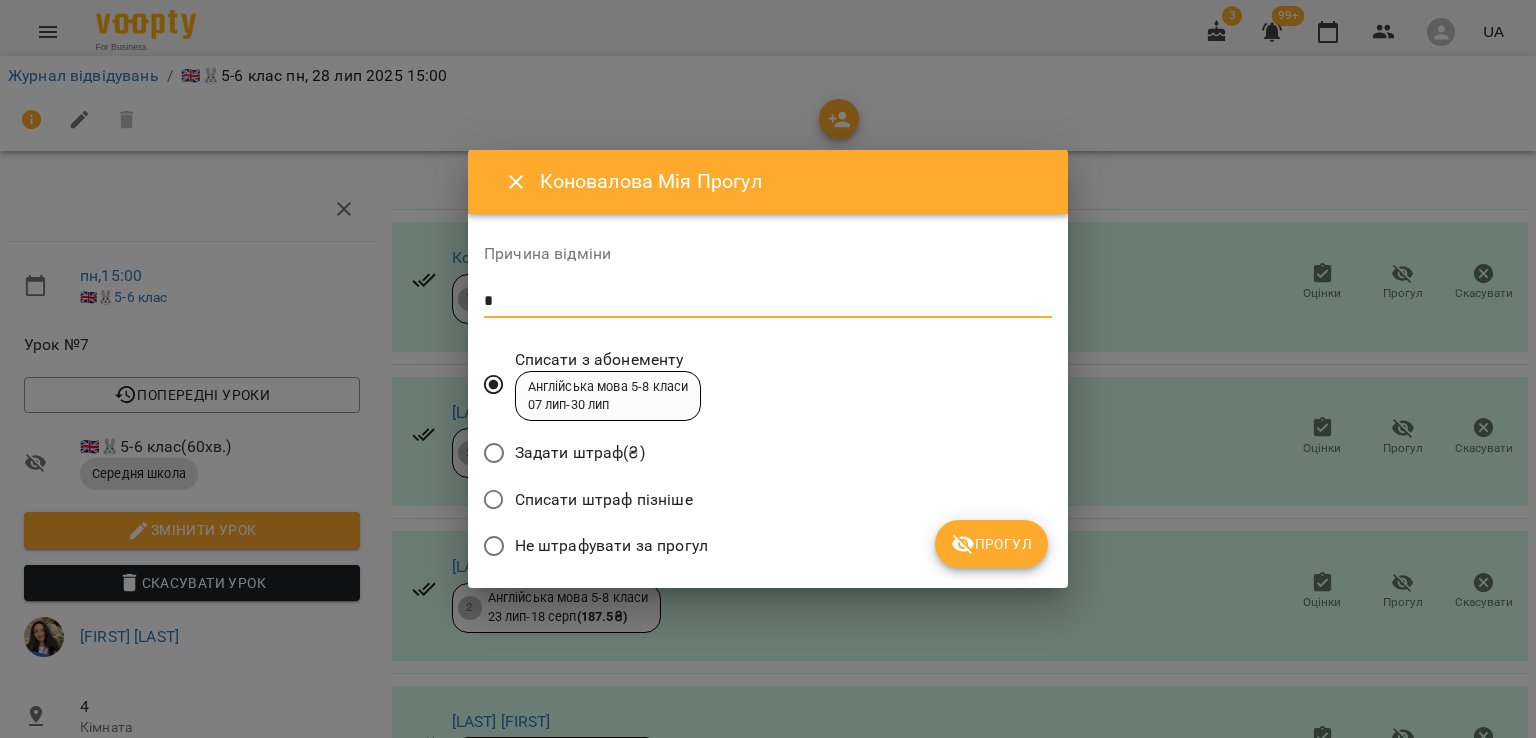 type on "*" 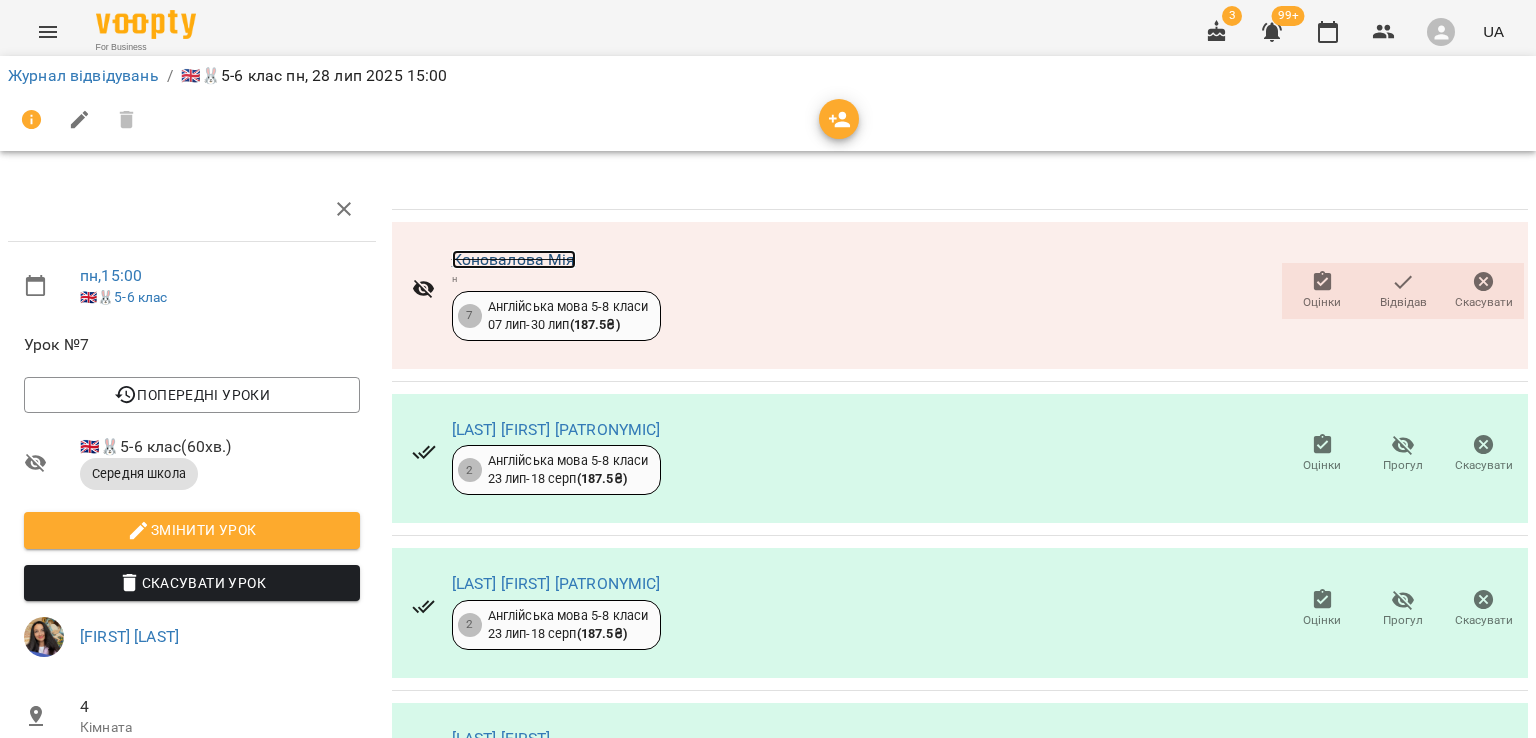 click on "Коновалова Мія" at bounding box center [514, 259] 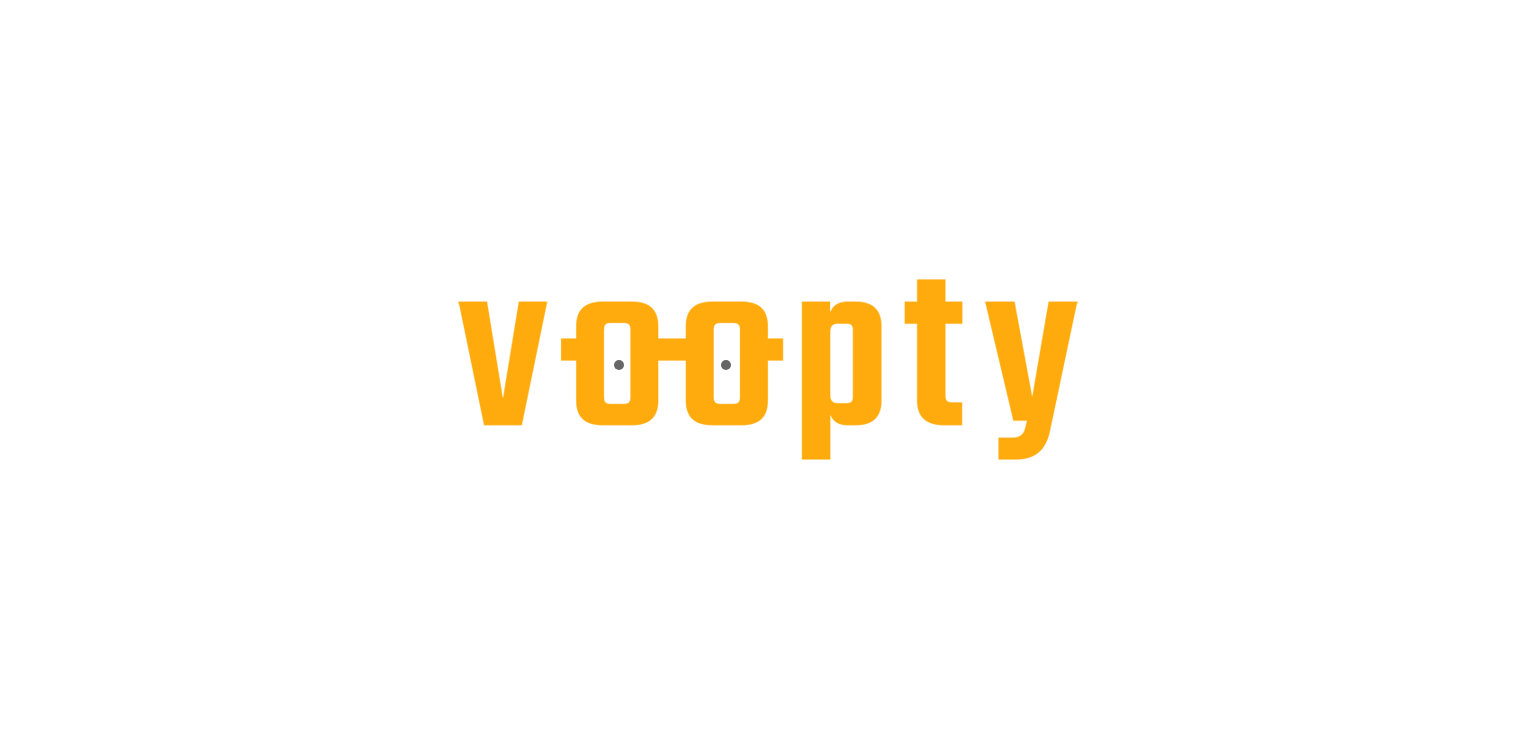 scroll, scrollTop: 0, scrollLeft: 0, axis: both 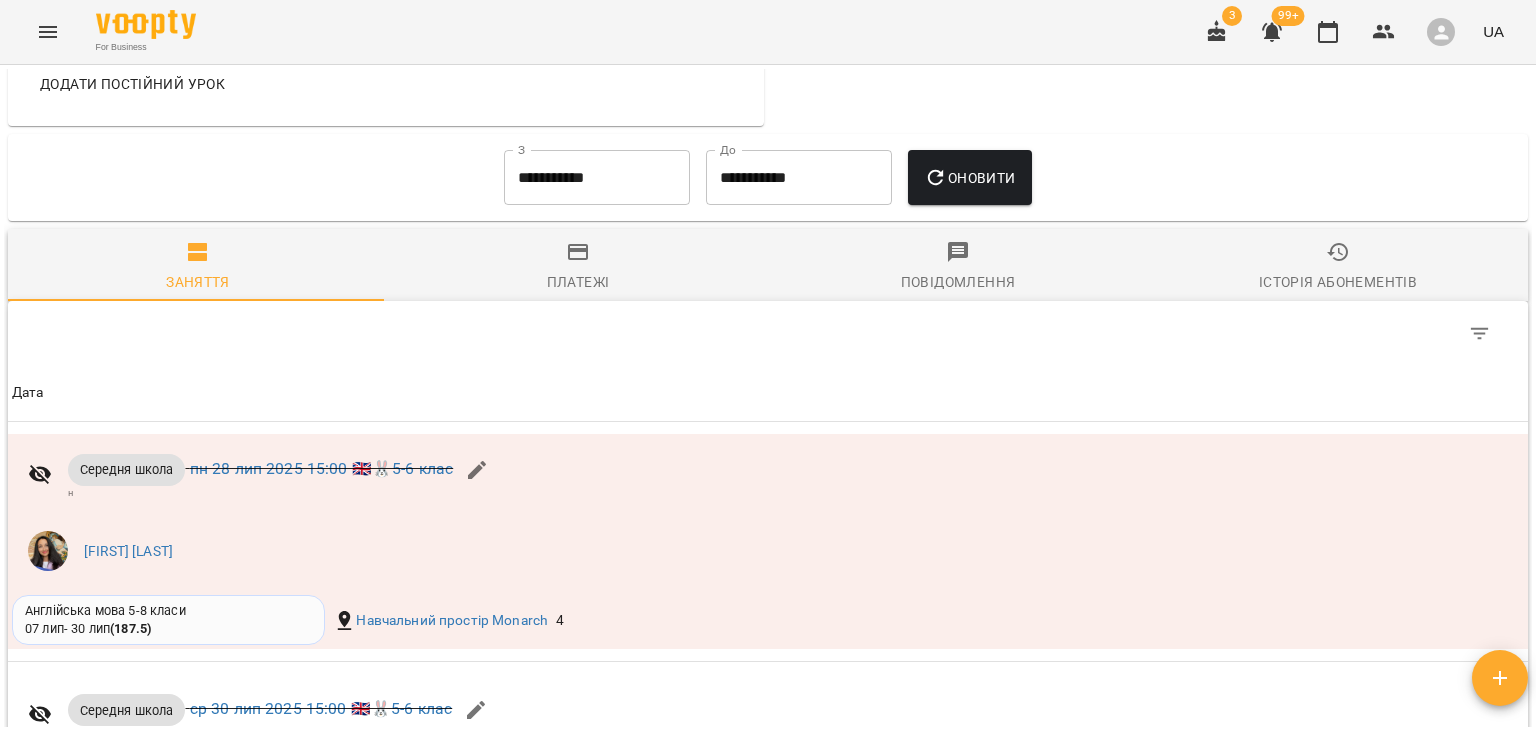 click on "Історія абонементів" at bounding box center (1338, 282) 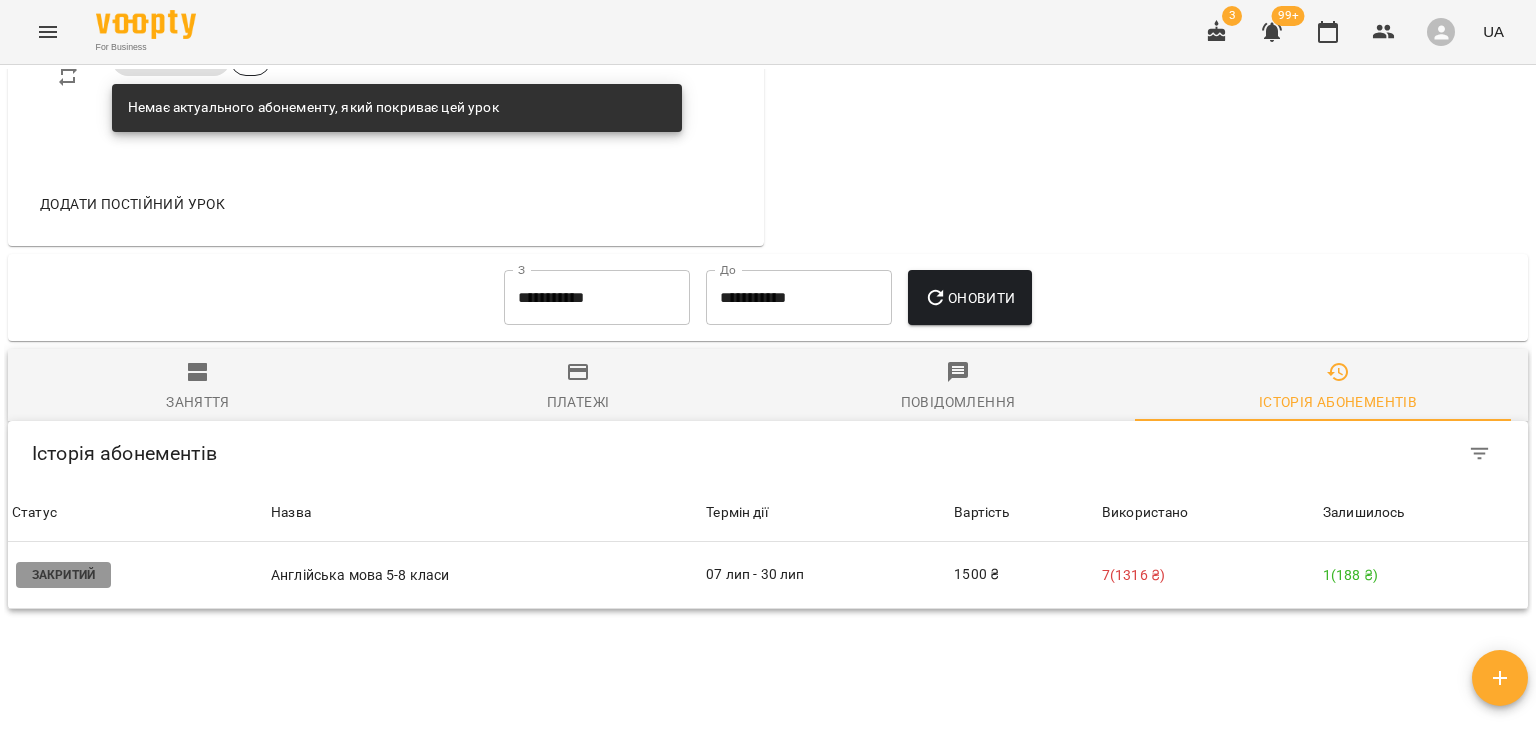 scroll, scrollTop: 1300, scrollLeft: 0, axis: vertical 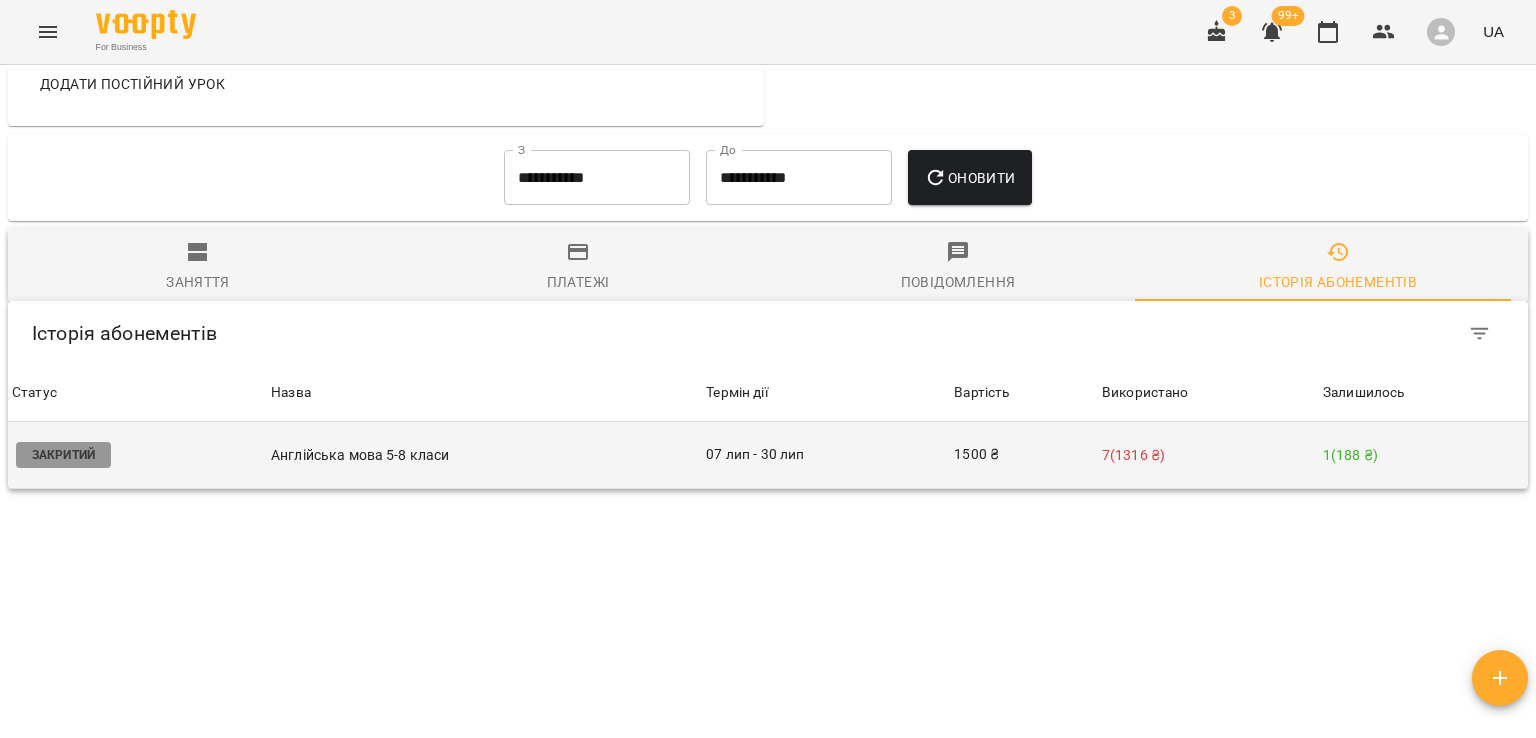 click on "1500 ₴" at bounding box center (1024, 455) 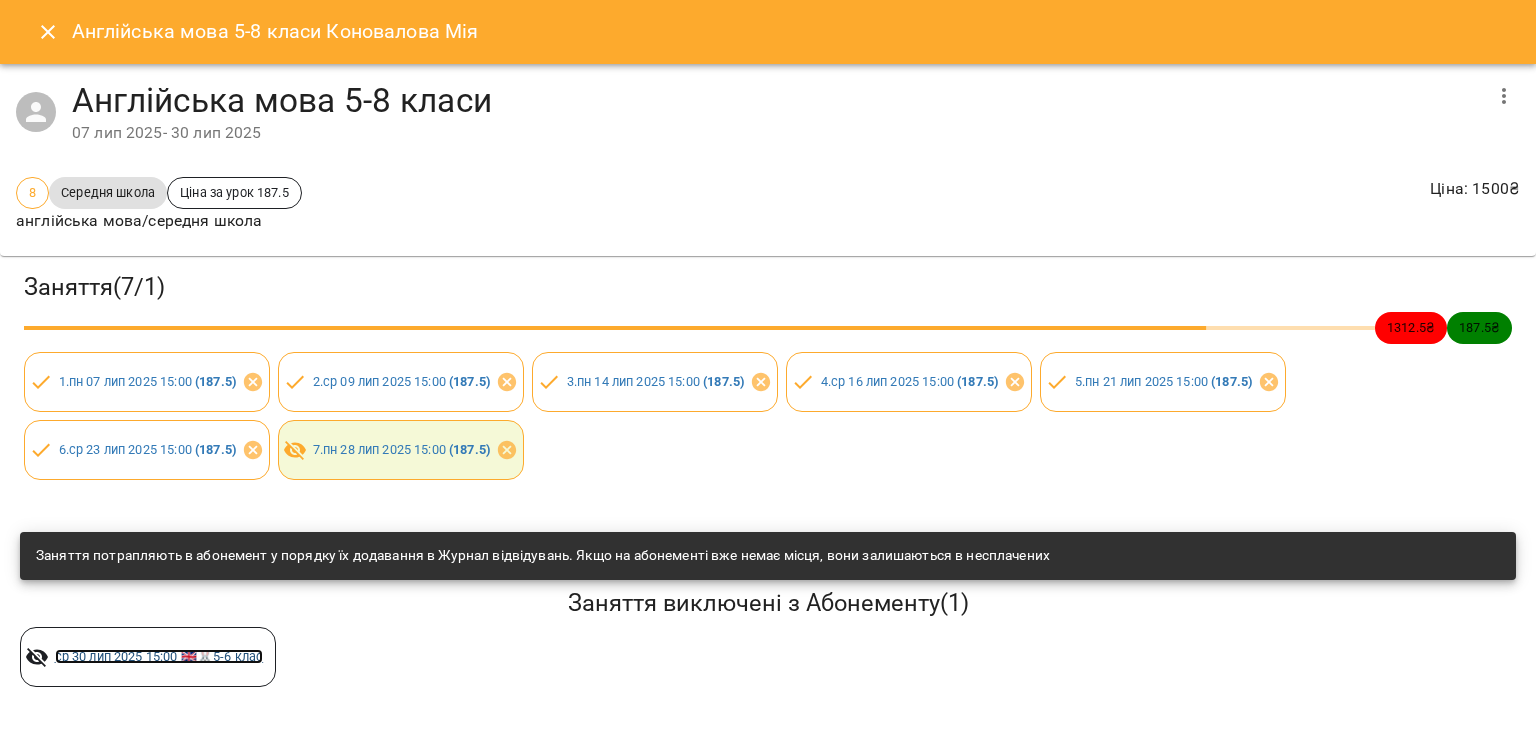 click on "ср 30 лип 2025 15:00   🇬🇧🐰5-6 клас" at bounding box center [159, 656] 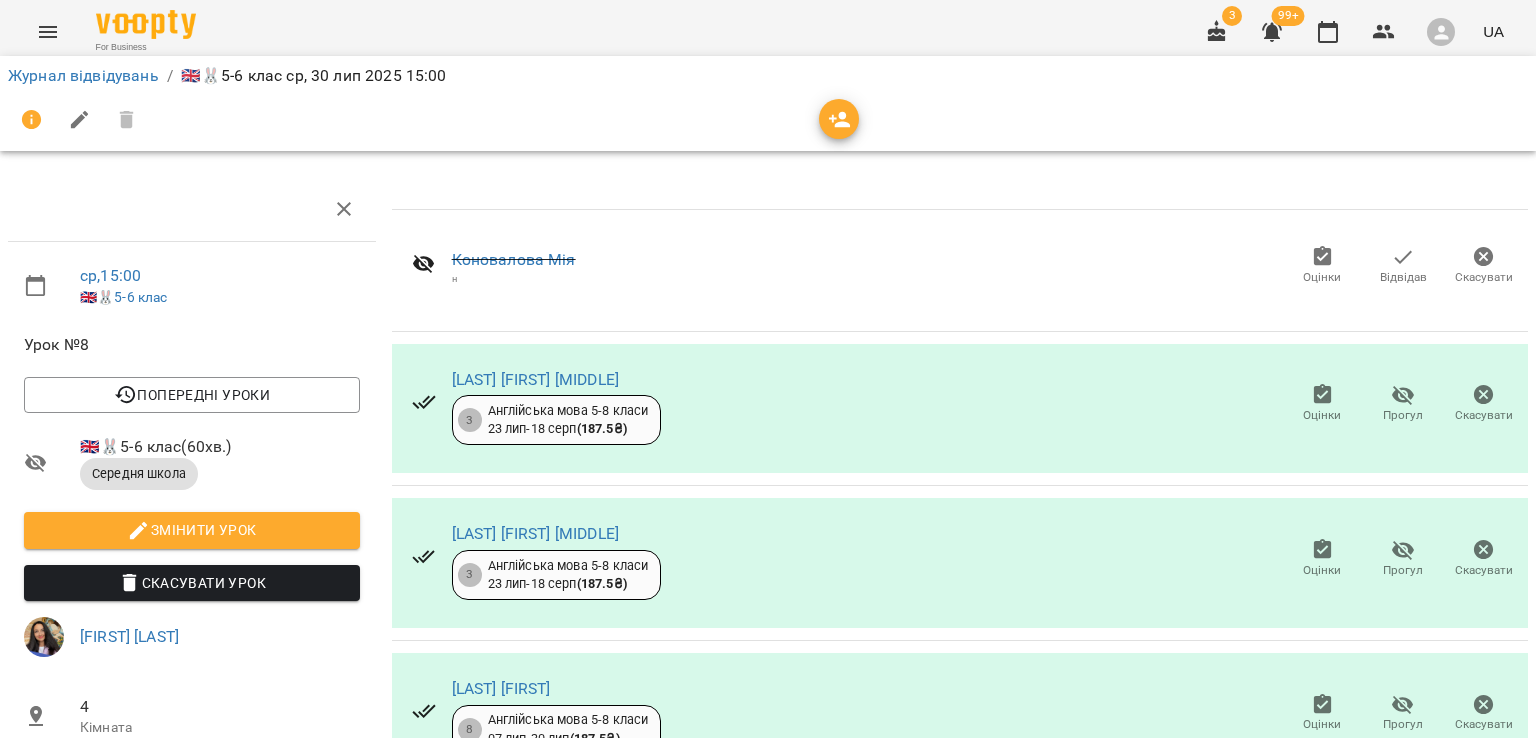 click 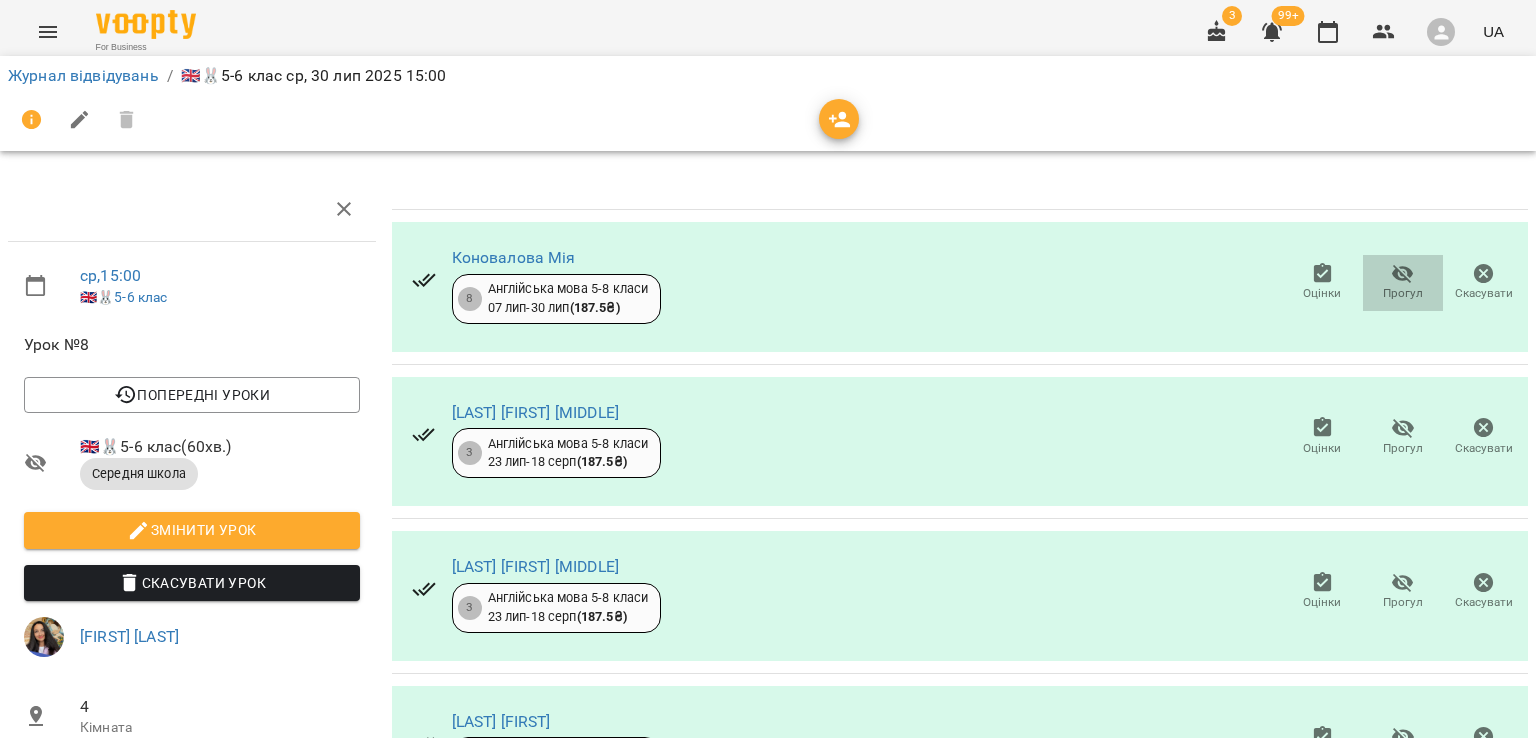 click 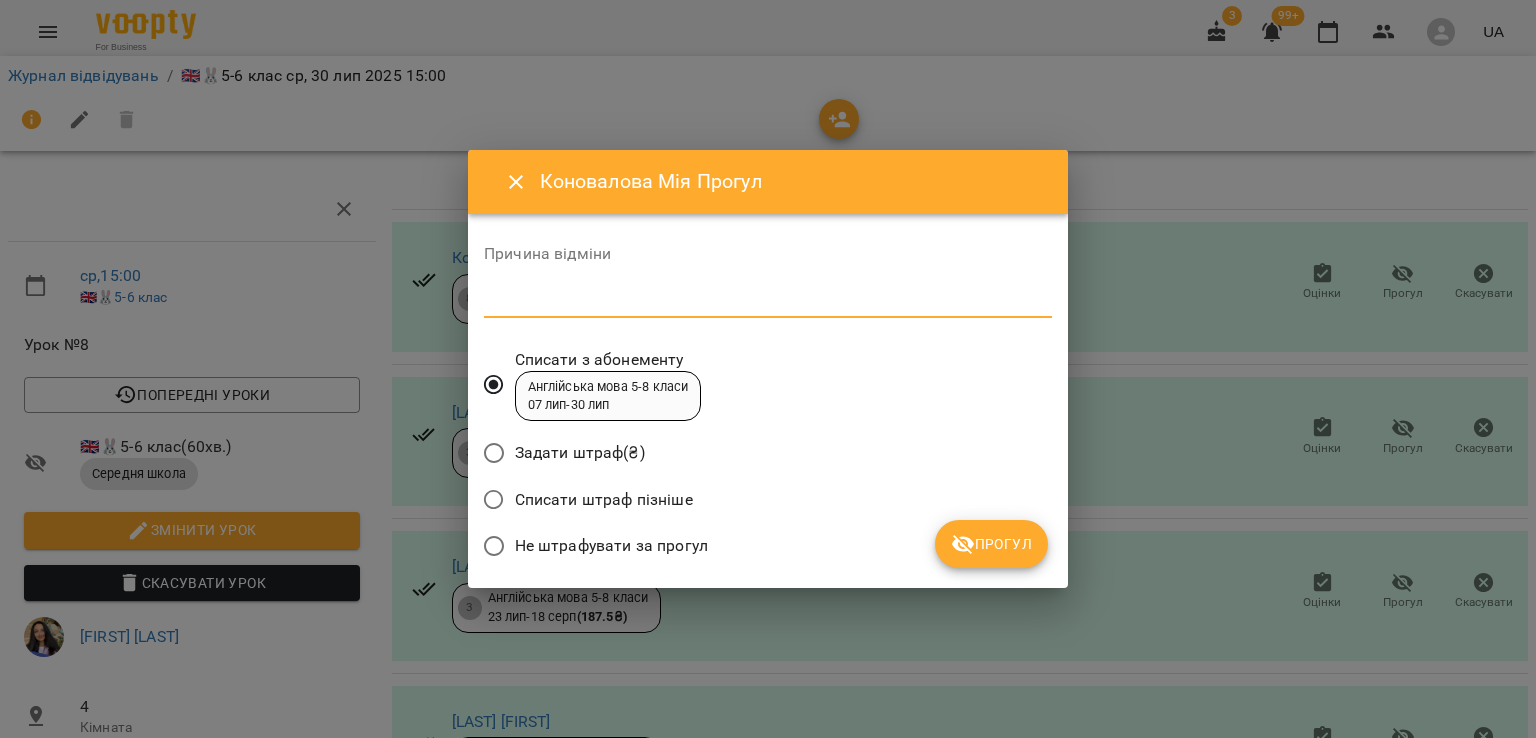 click at bounding box center [768, 301] 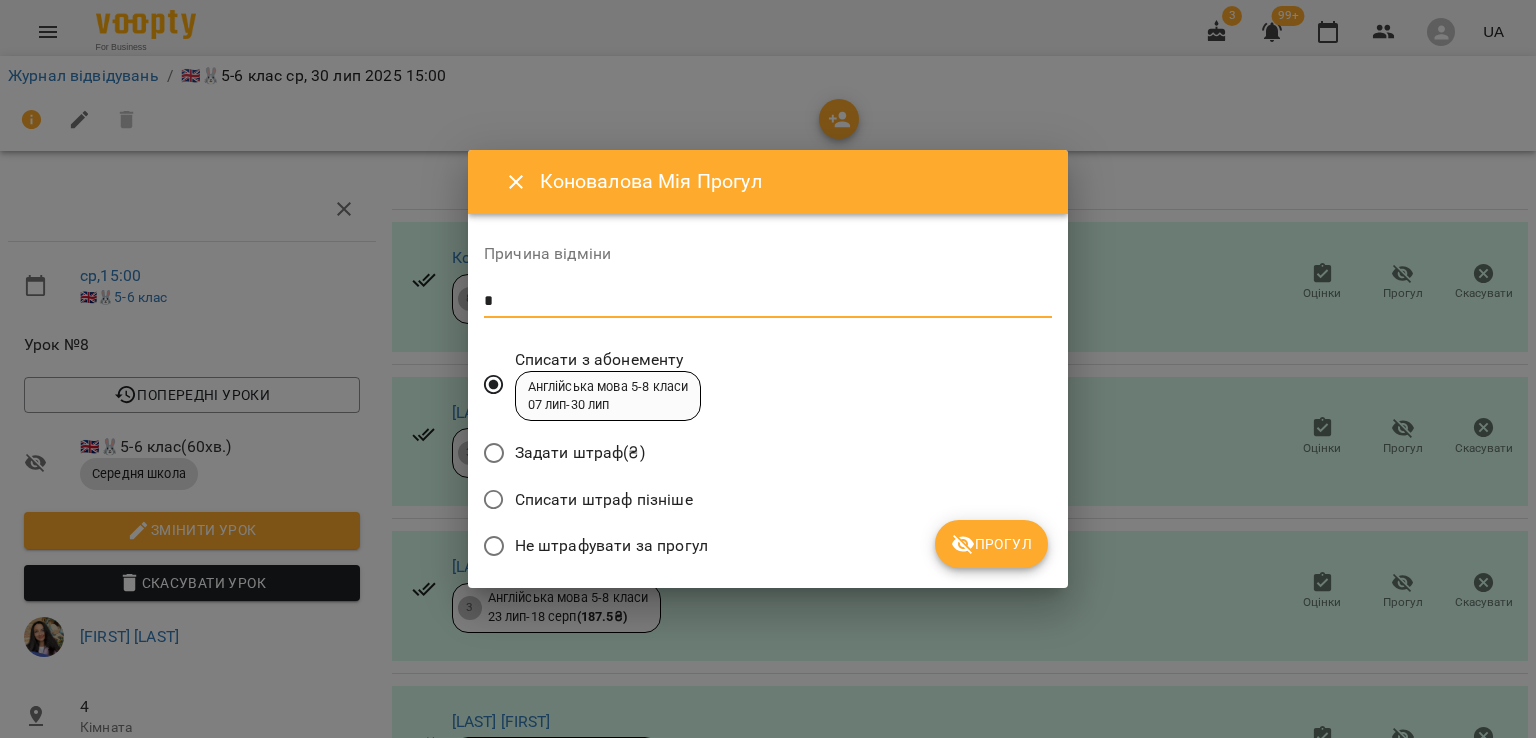 type on "*" 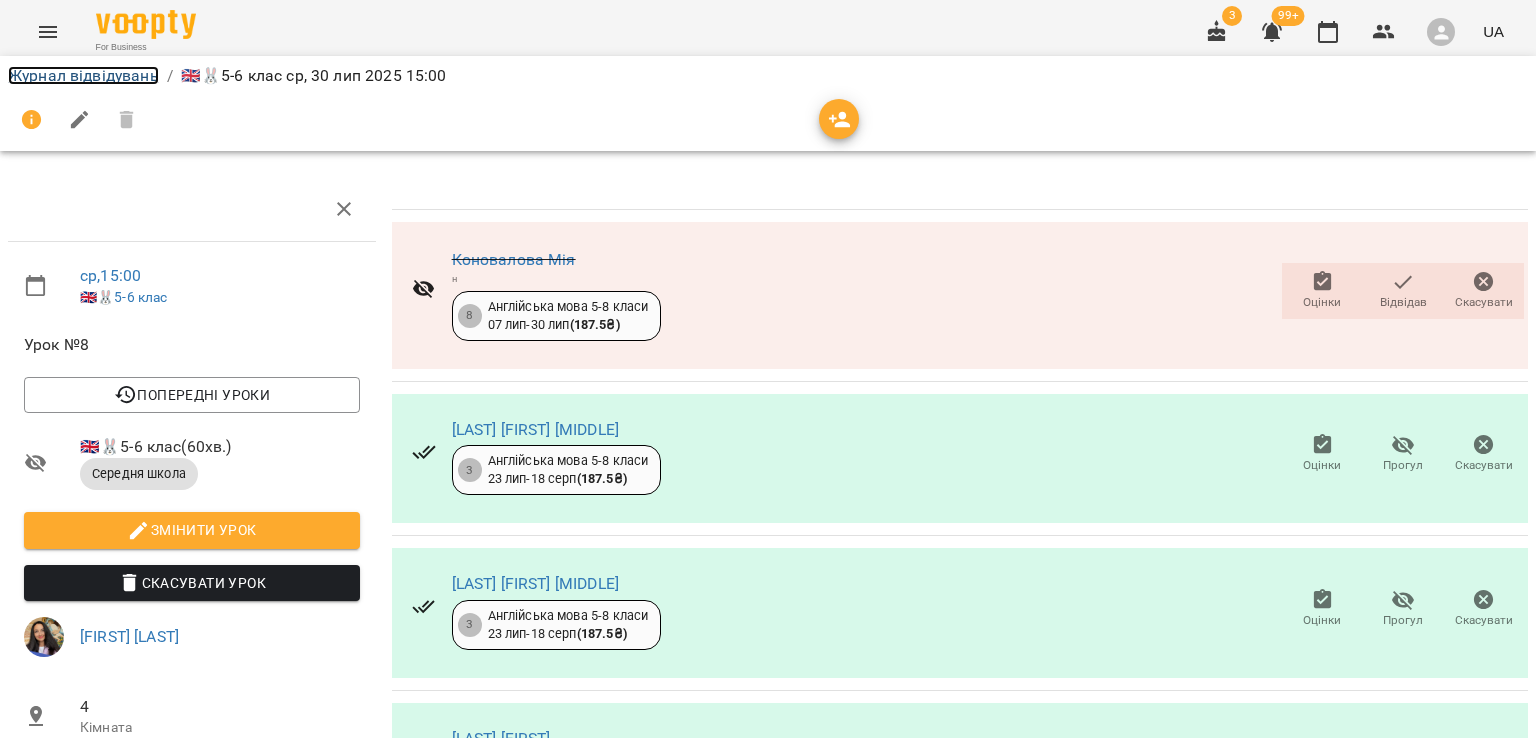 click on "Журнал відвідувань" at bounding box center [83, 75] 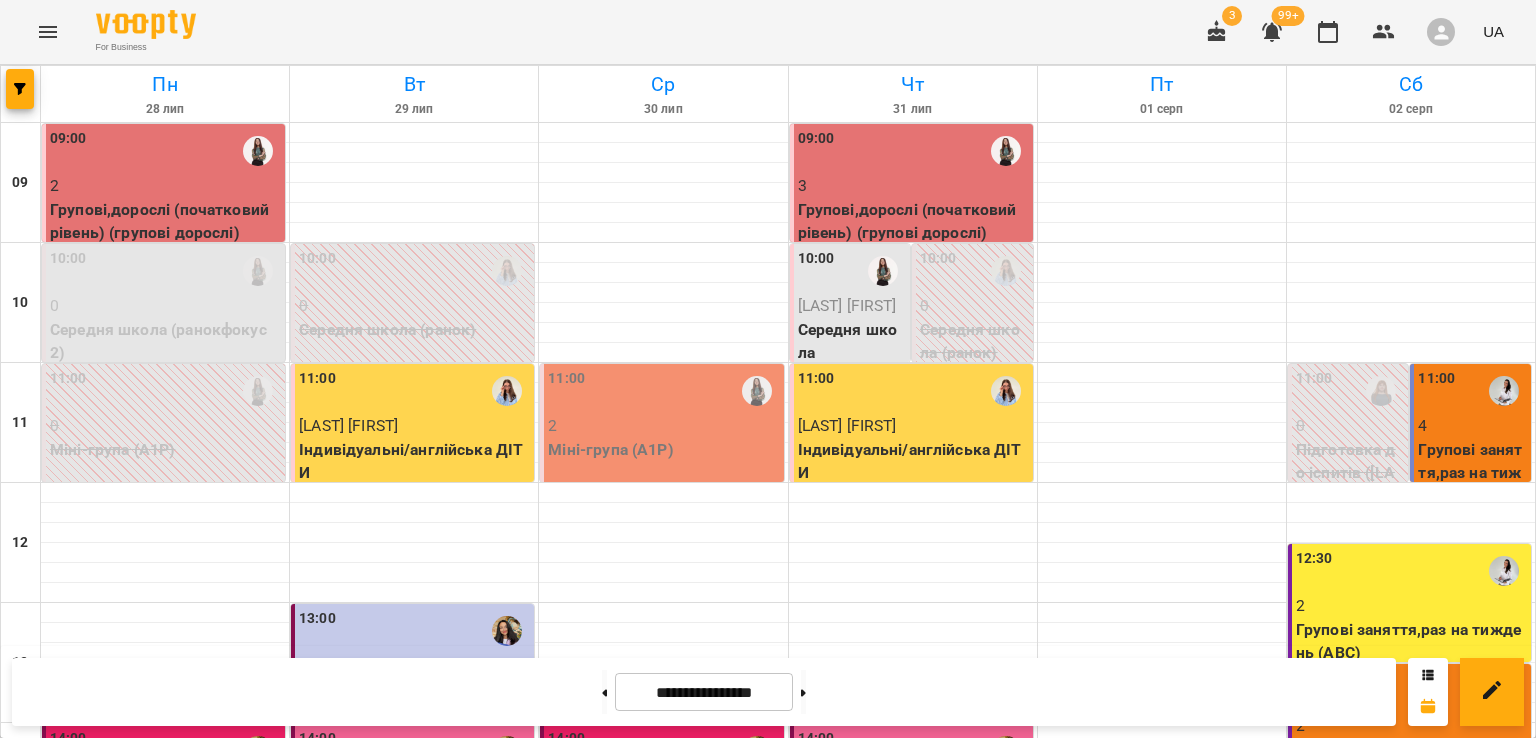 scroll, scrollTop: 795, scrollLeft: 0, axis: vertical 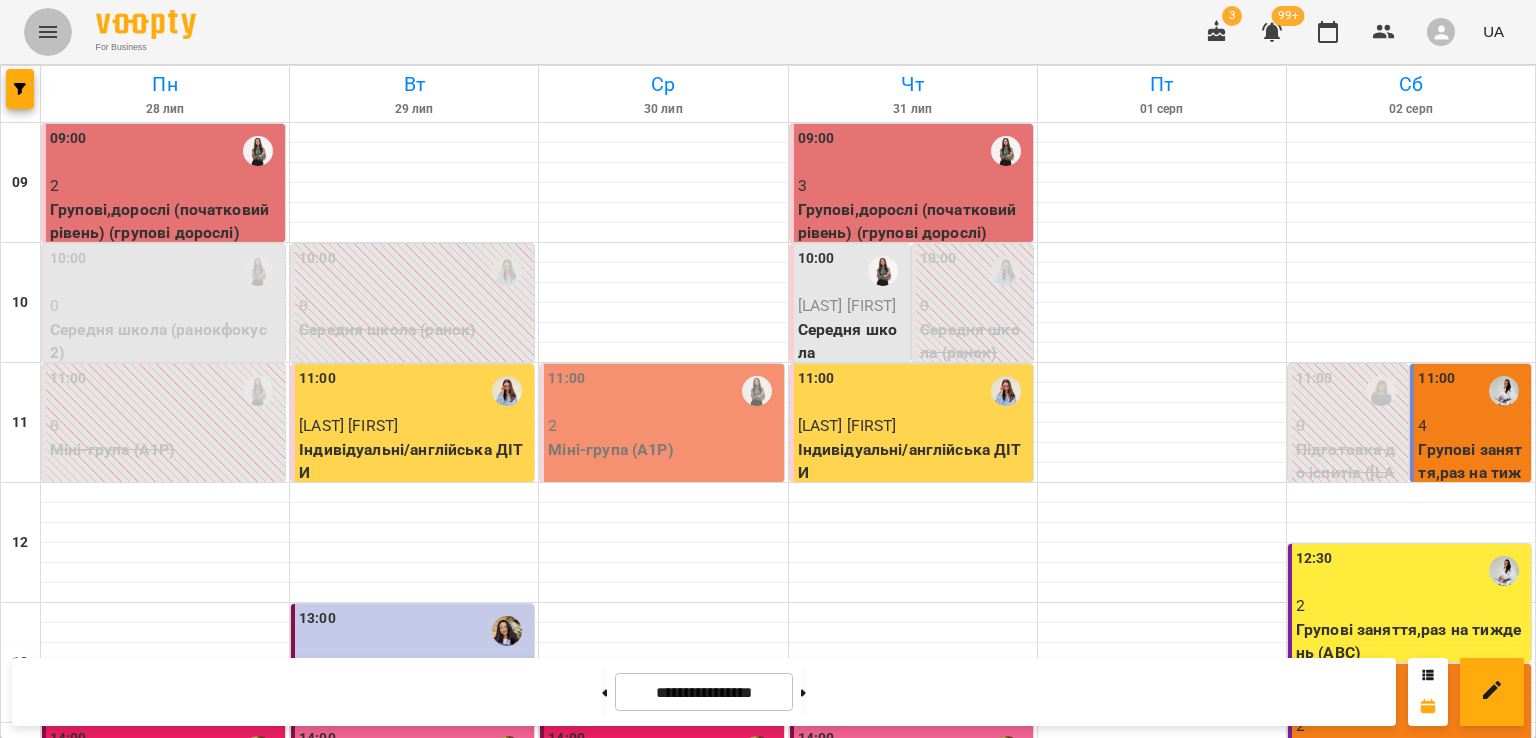 click at bounding box center (48, 32) 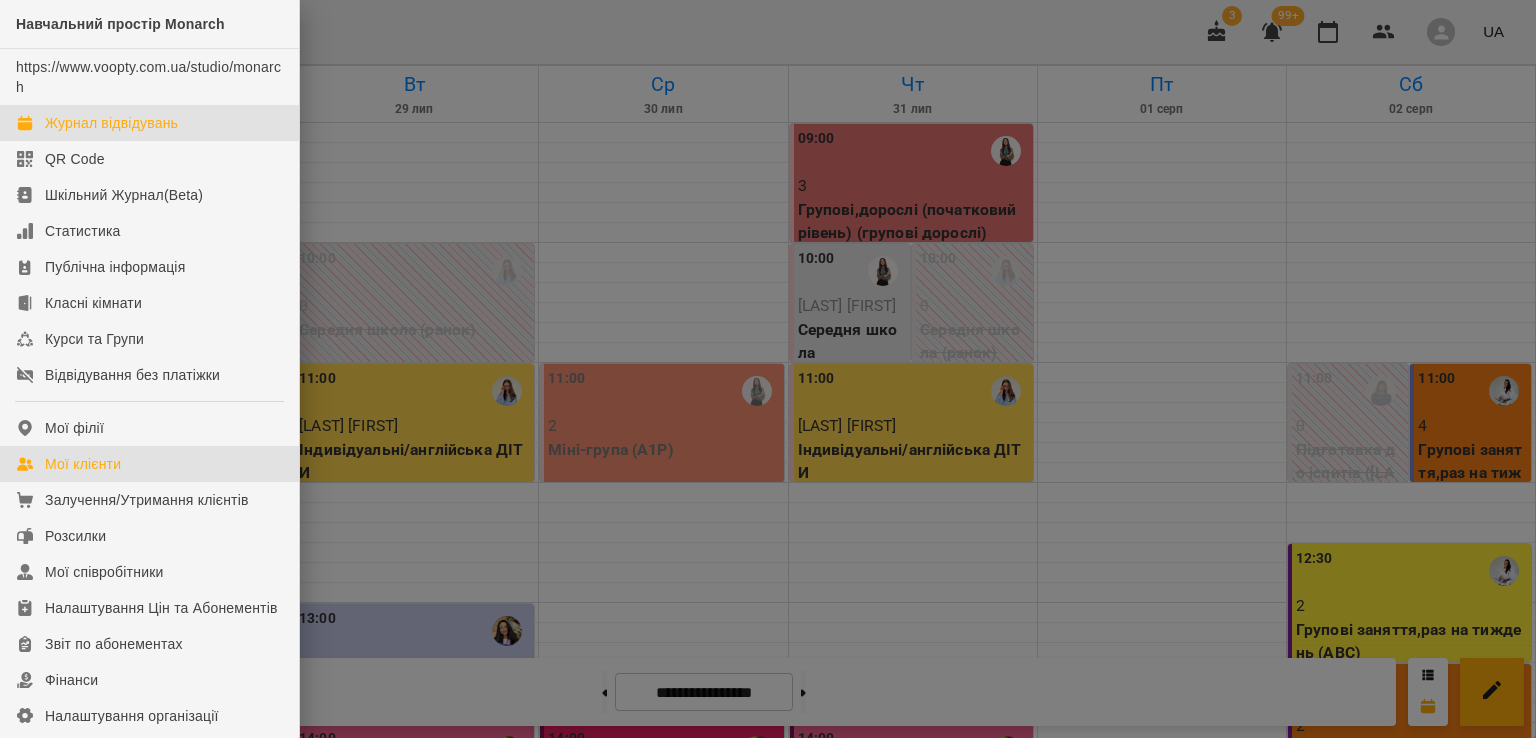 click on "Мої клієнти" at bounding box center [149, 464] 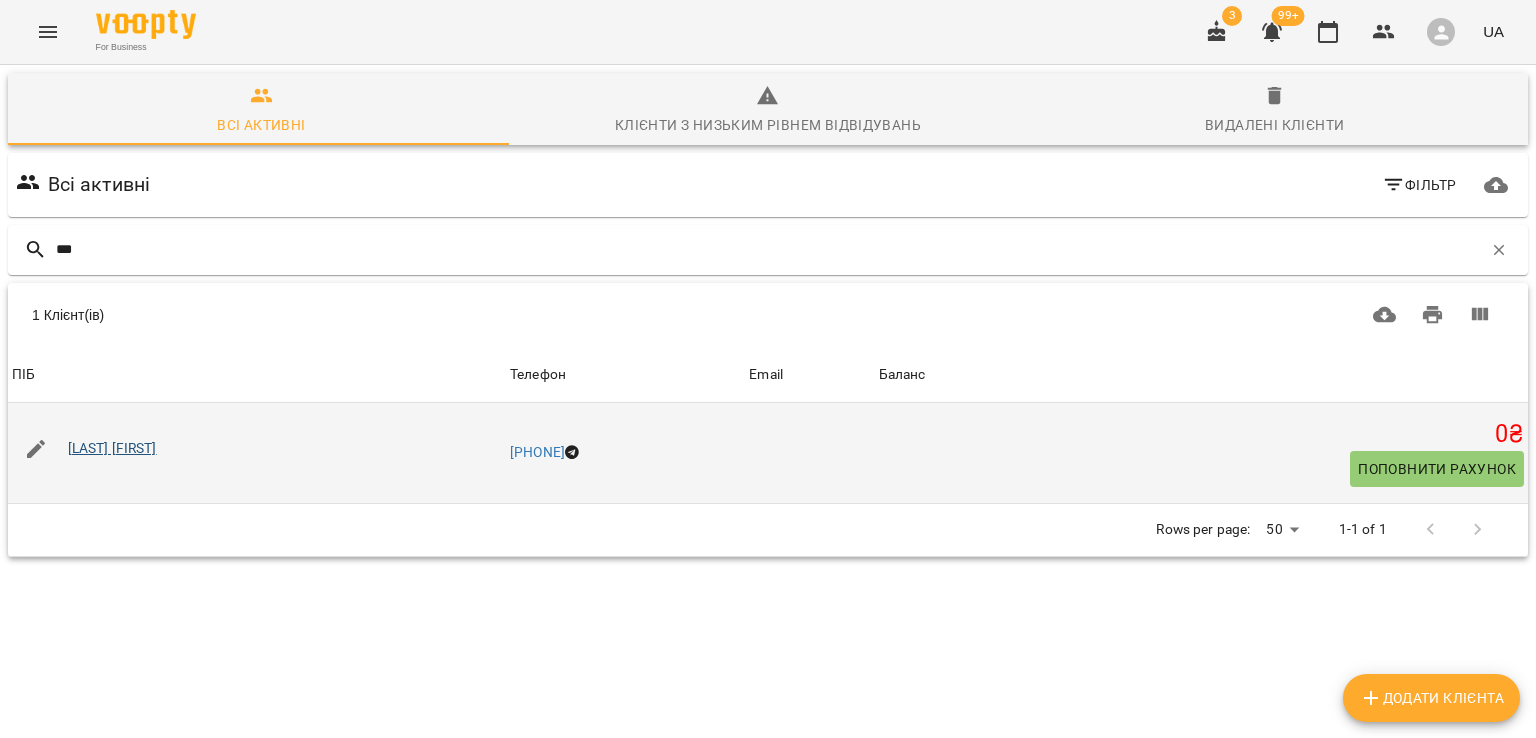 type on "***" 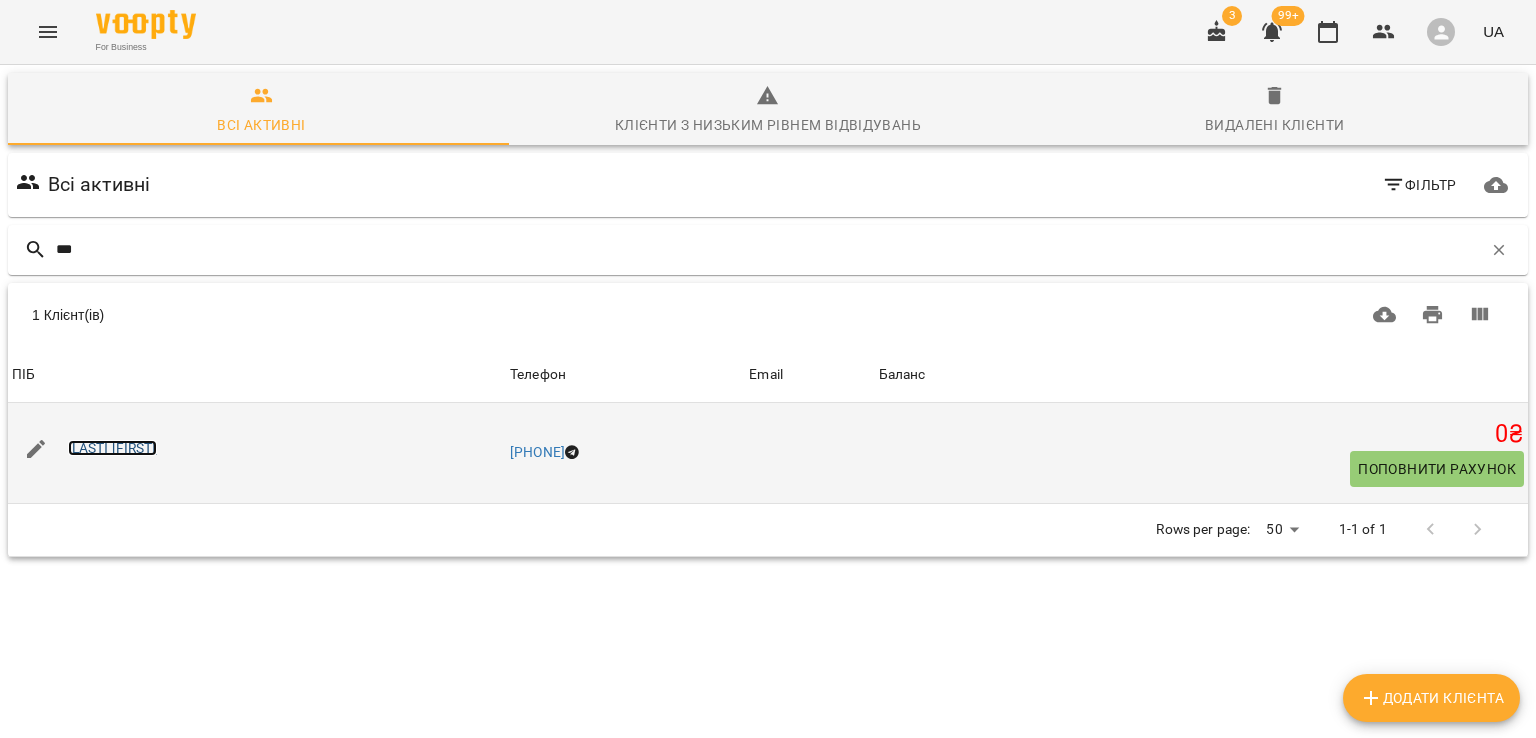 click on "Сизов Ерік" at bounding box center [112, 448] 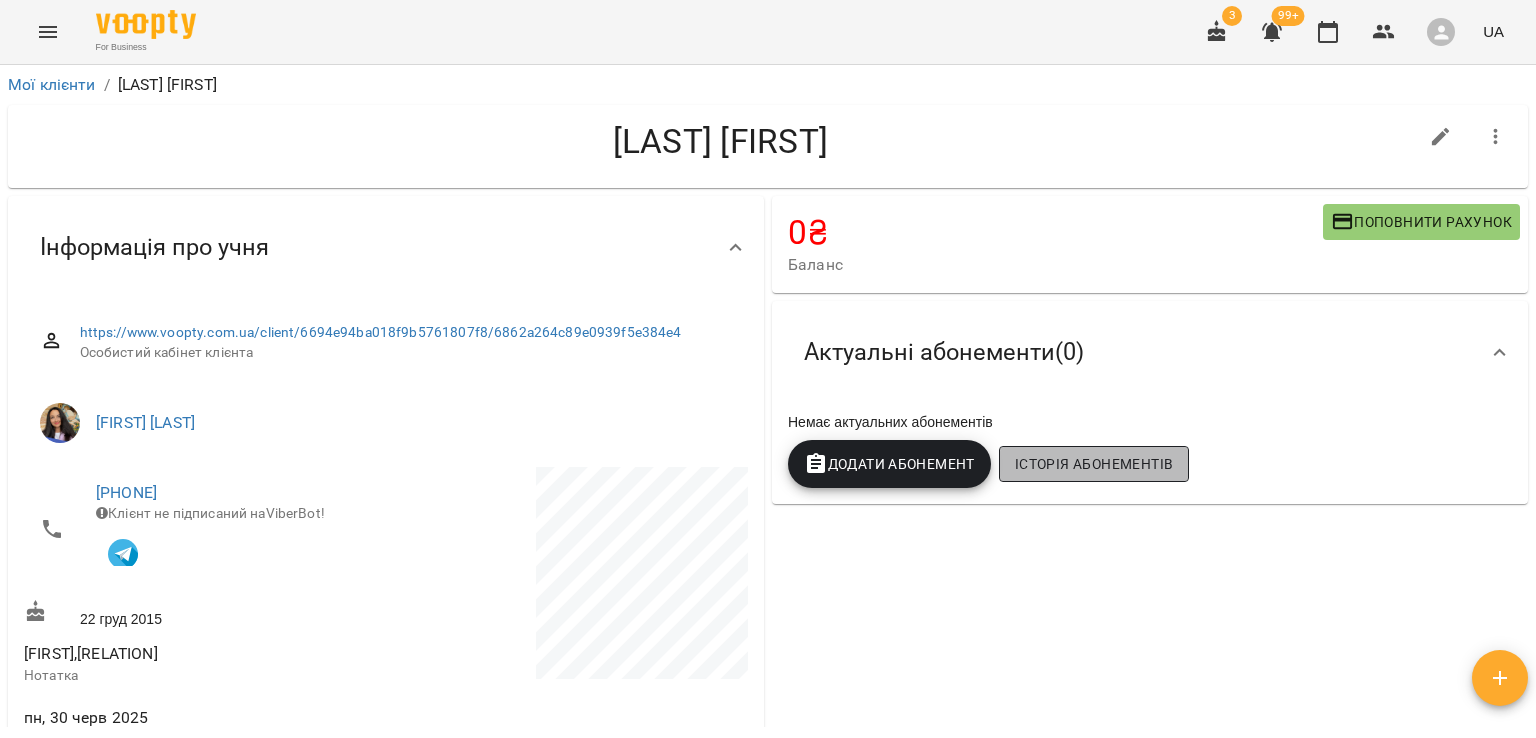 click on "Історія абонементів" at bounding box center [1094, 464] 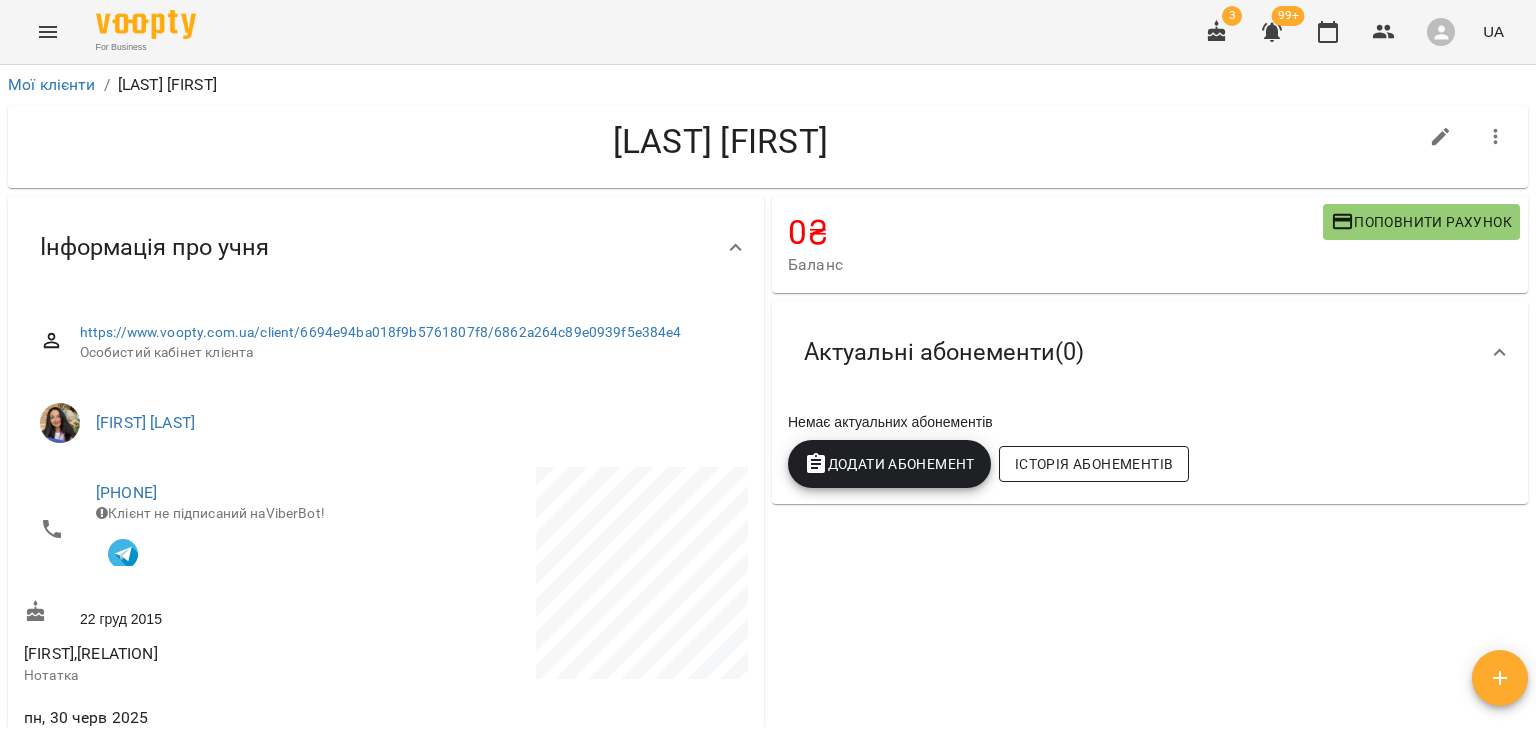 scroll, scrollTop: 64, scrollLeft: 0, axis: vertical 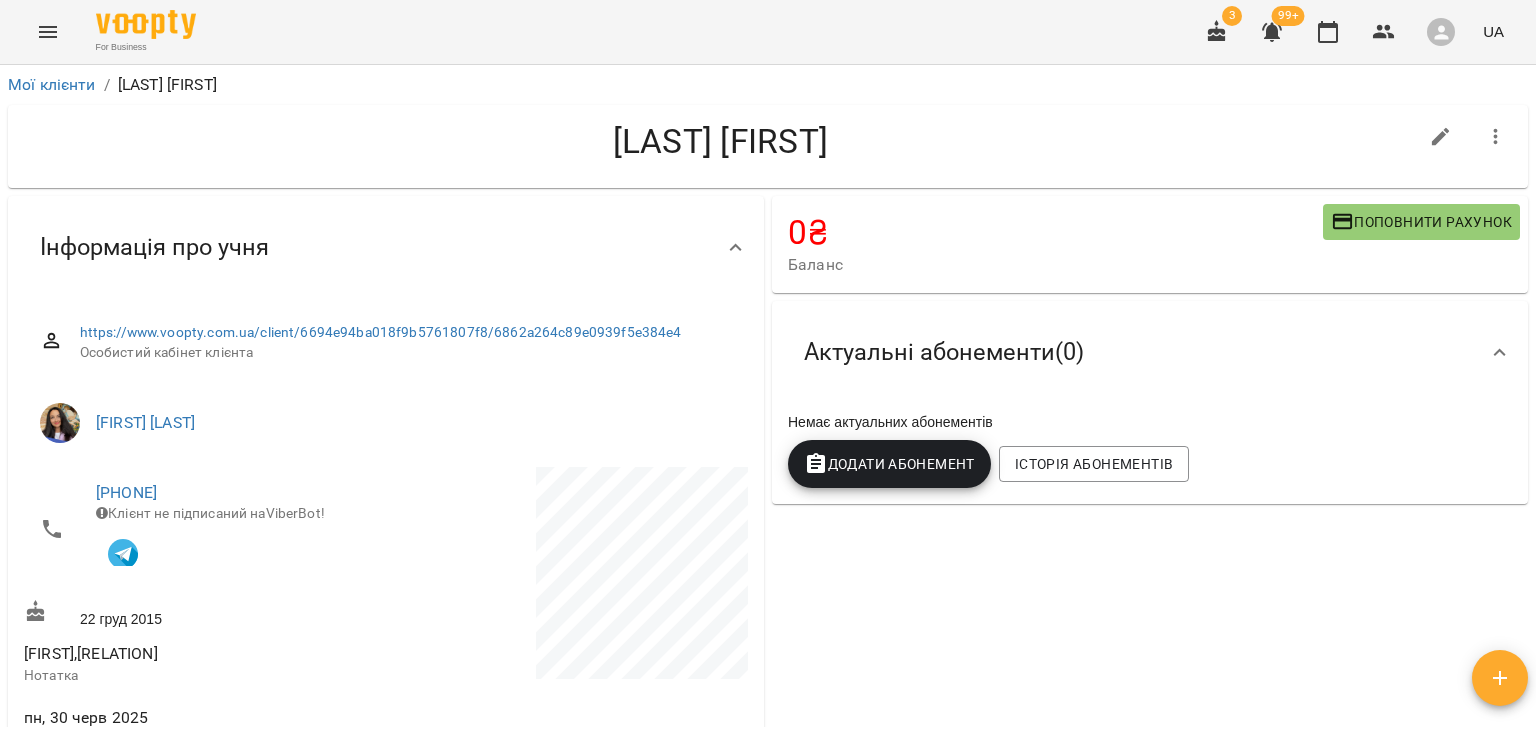 click 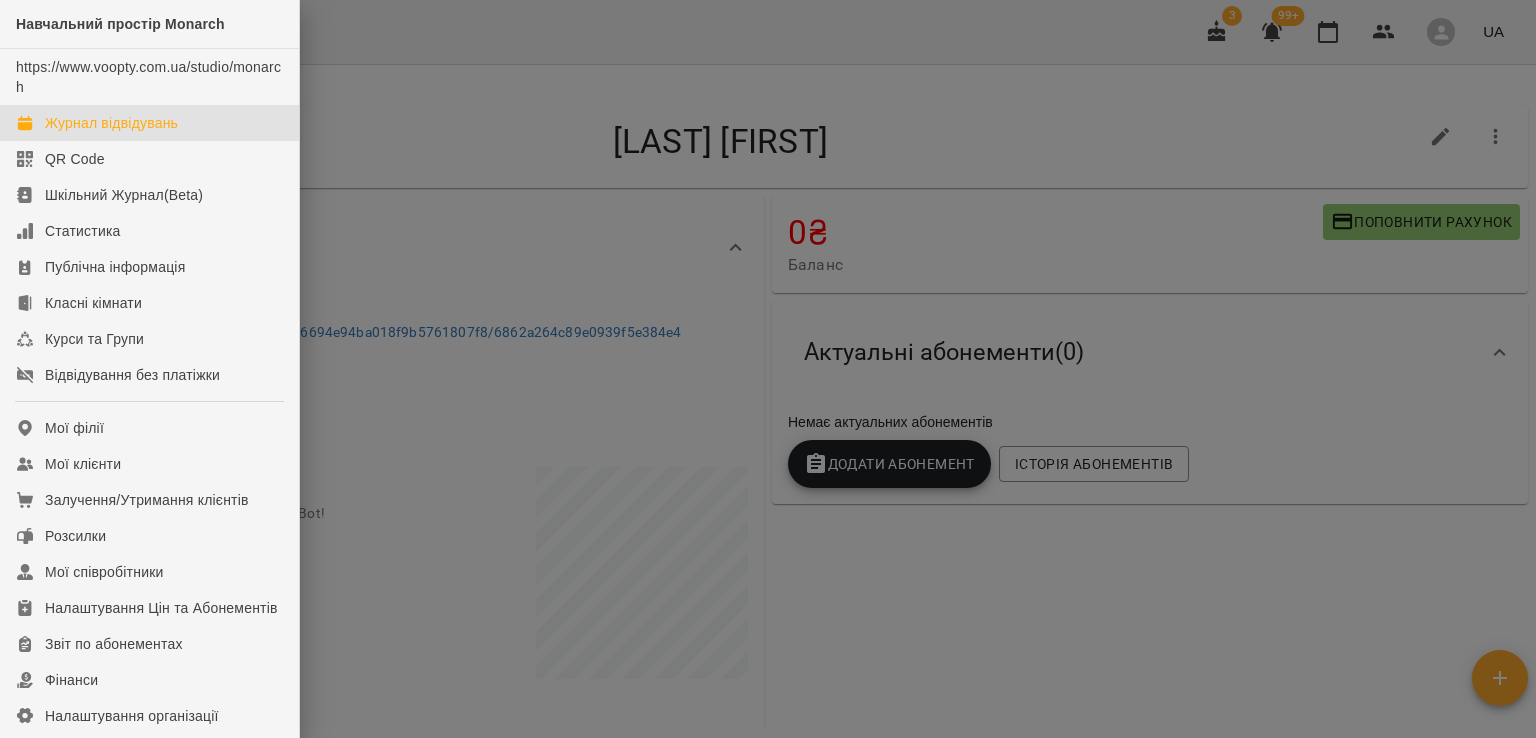 click on "Журнал відвідувань" at bounding box center [111, 123] 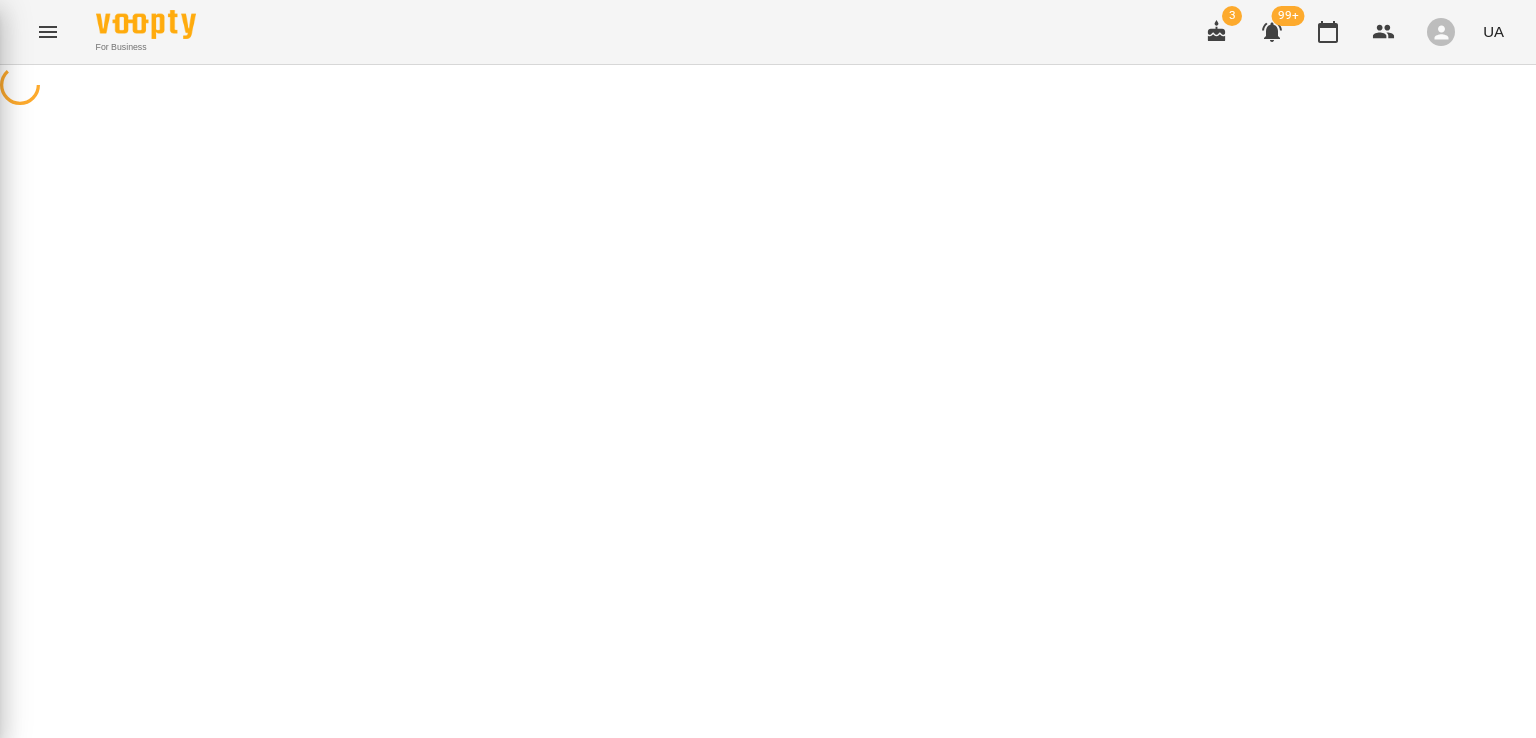 scroll, scrollTop: 0, scrollLeft: 0, axis: both 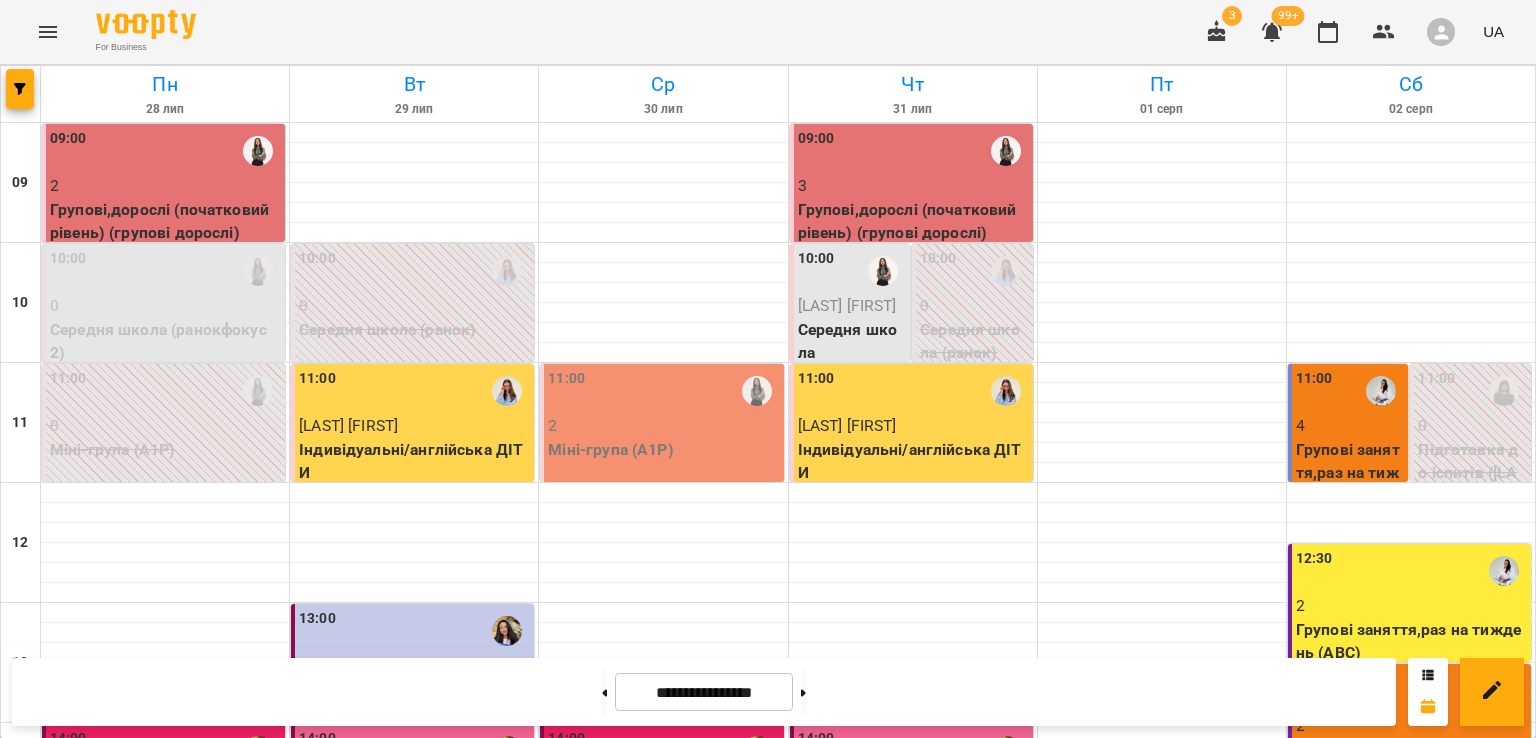 click on "Загорбенський Артем" at bounding box center [597, 1145] 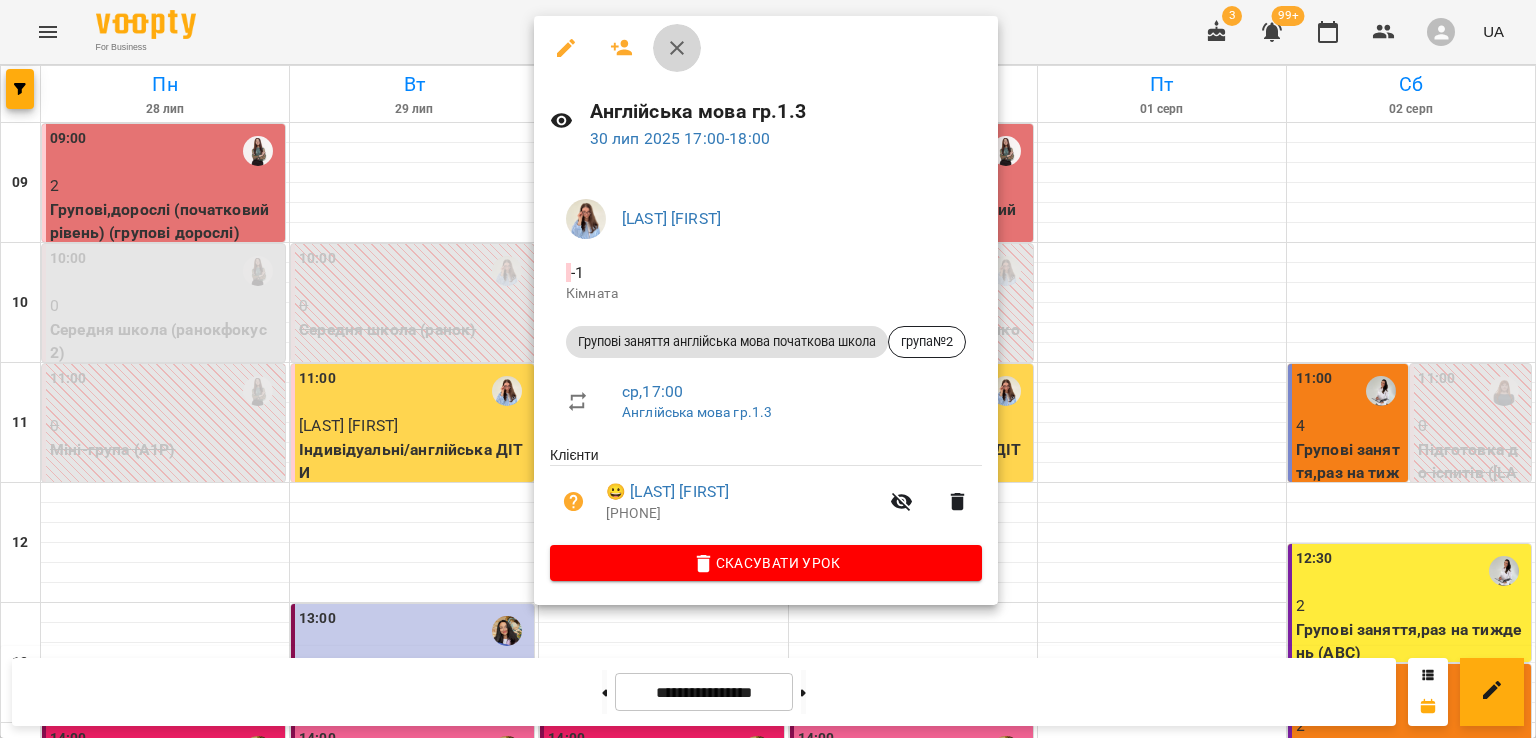 click 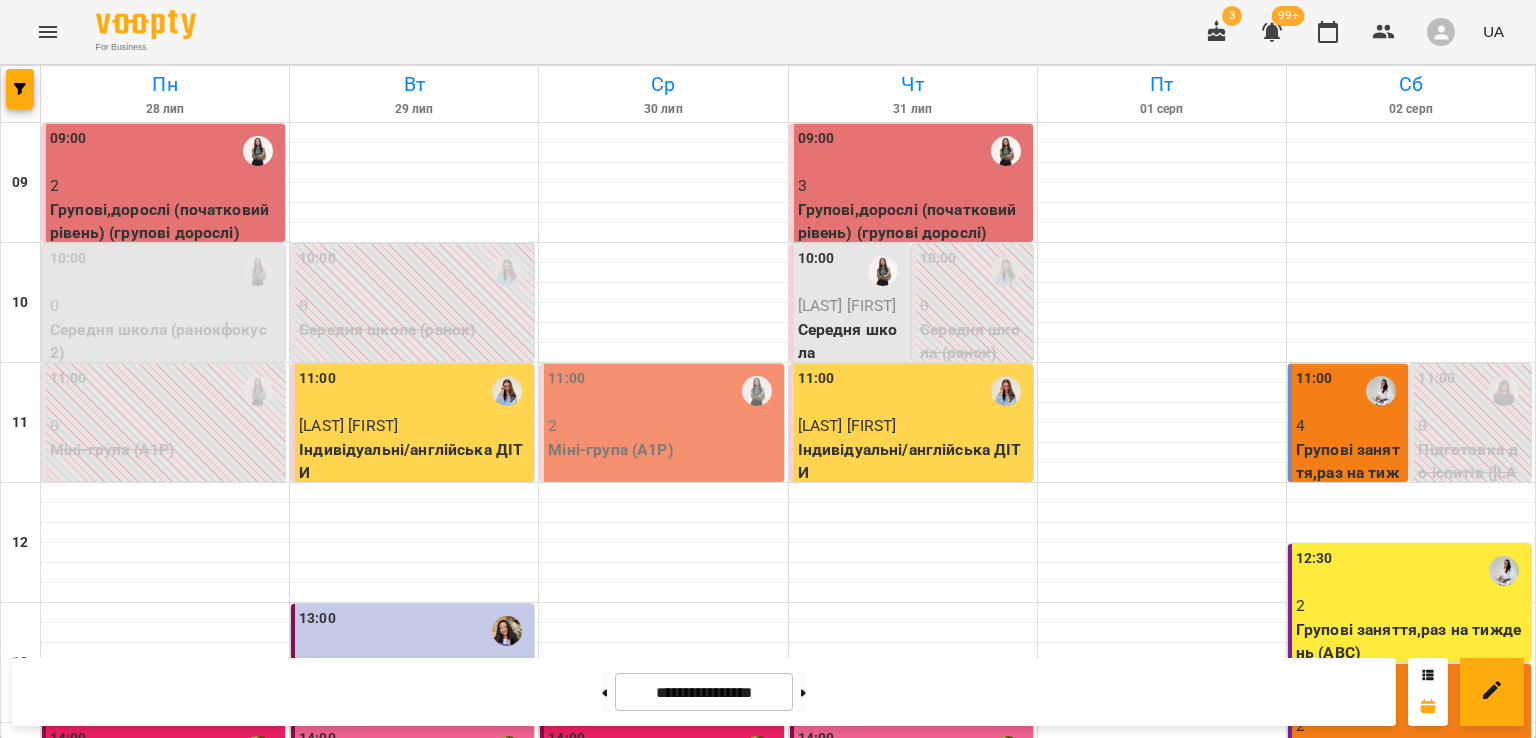 click on "[LAST] [FIRST]" at bounding box center (831, 1184) 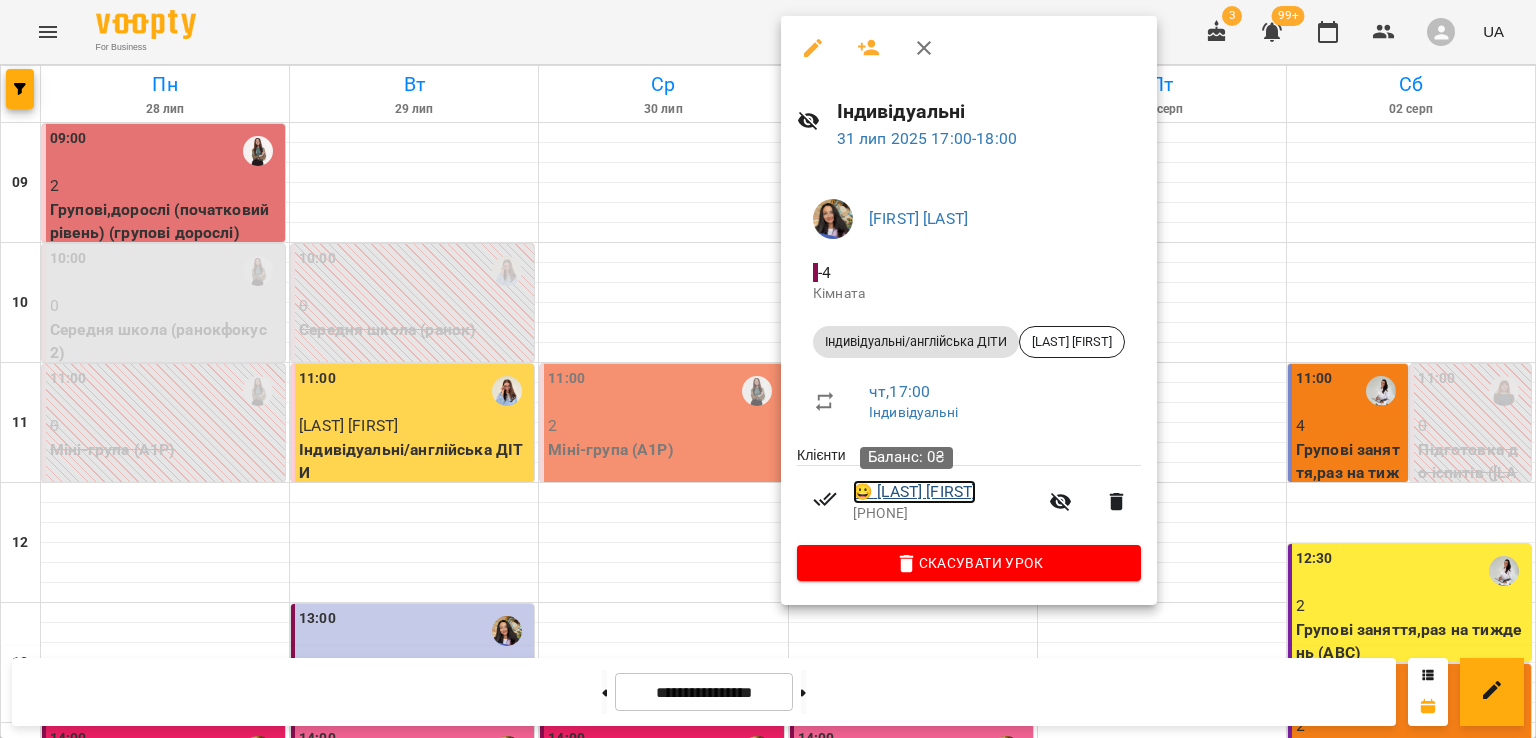 click on "😀   Сизов Ерік" at bounding box center (914, 492) 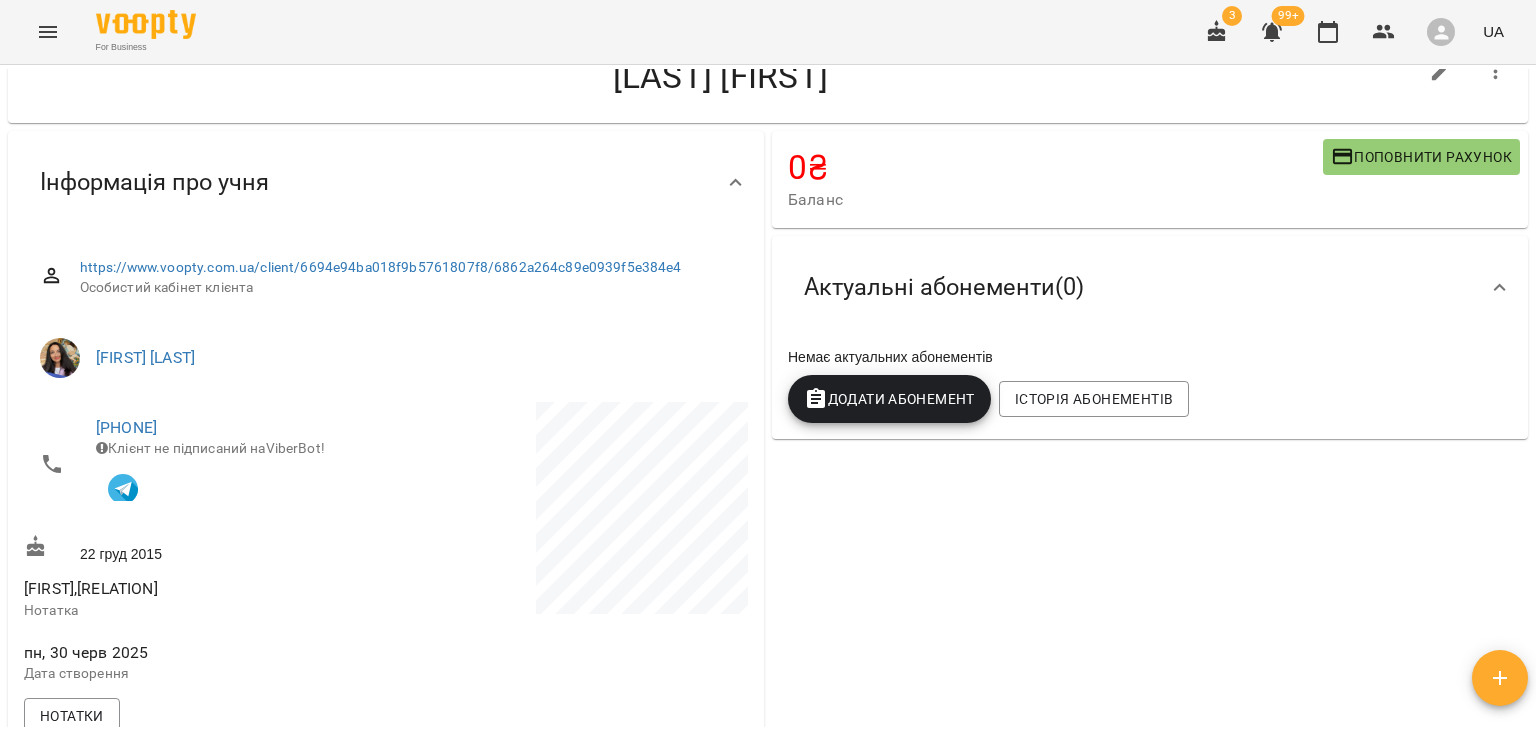 scroll, scrollTop: 100, scrollLeft: 0, axis: vertical 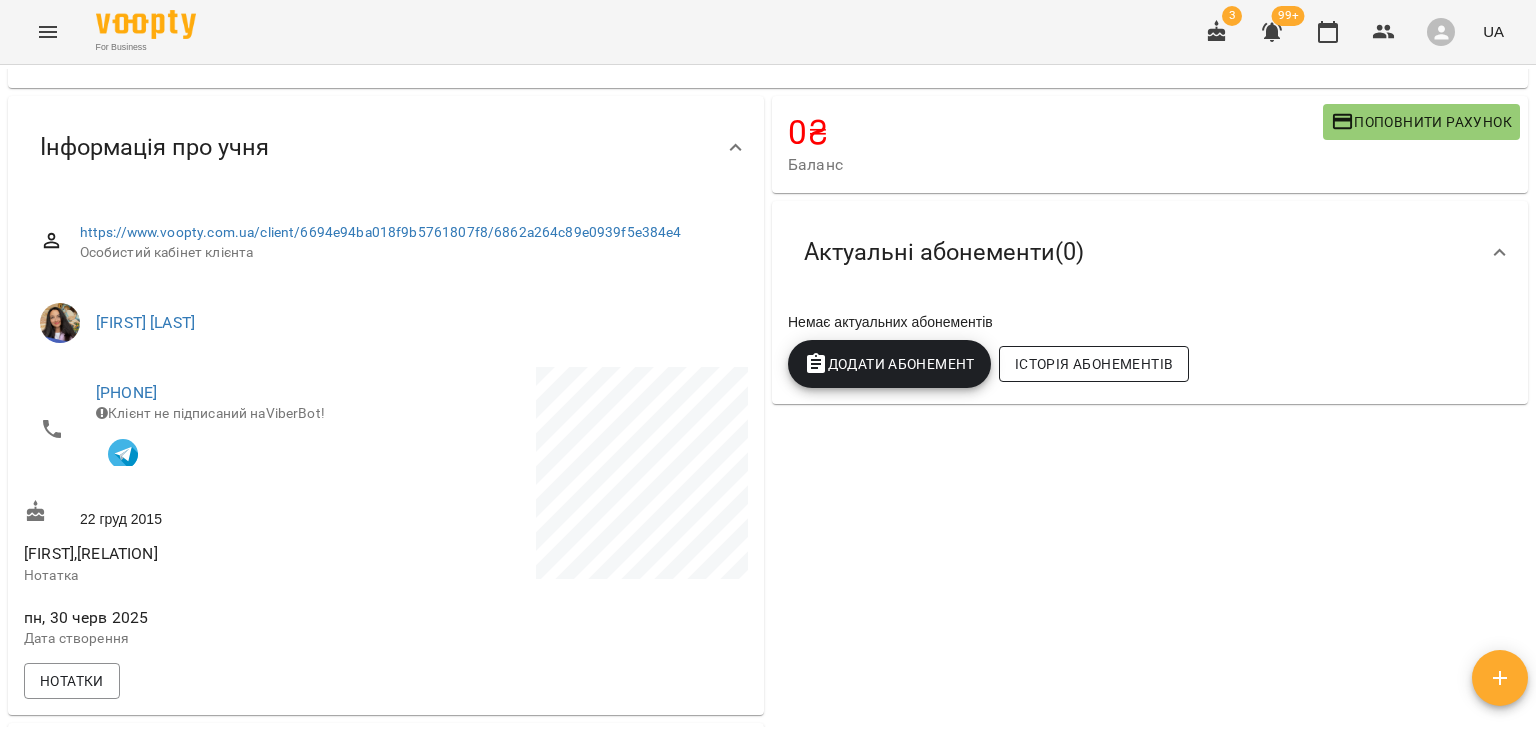 click on "Історія абонементів" at bounding box center [1094, 364] 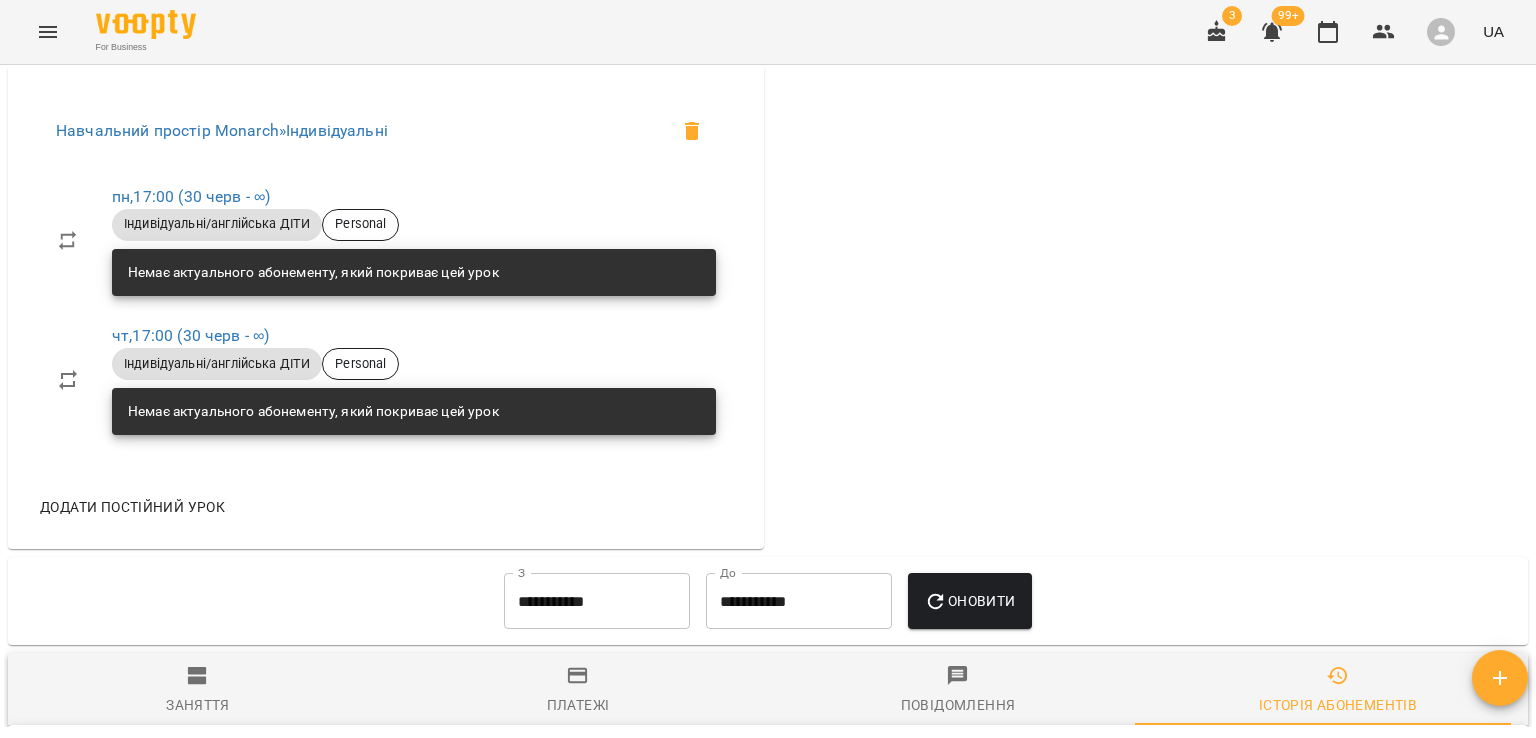 scroll, scrollTop: 1156, scrollLeft: 0, axis: vertical 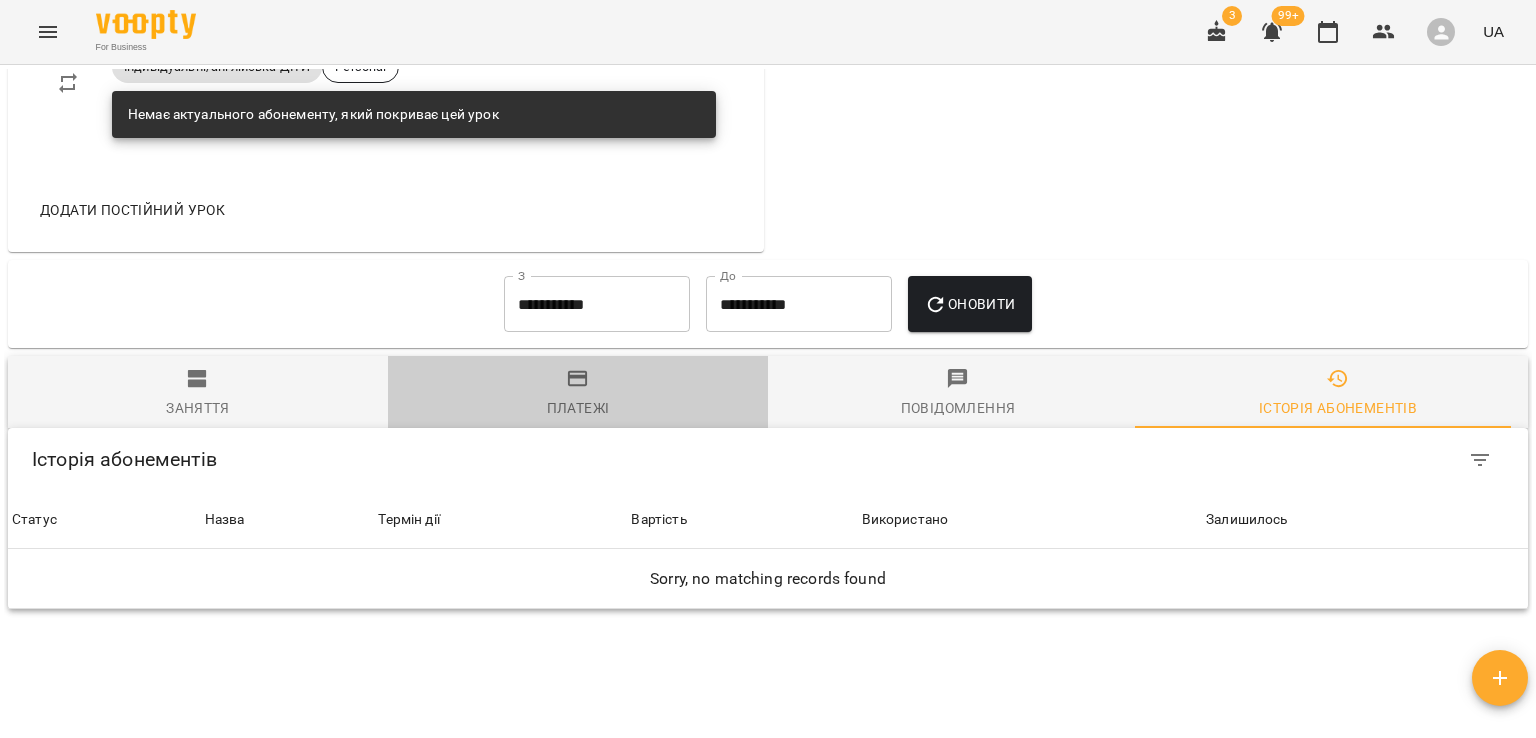 click on "Платежі" at bounding box center [578, 408] 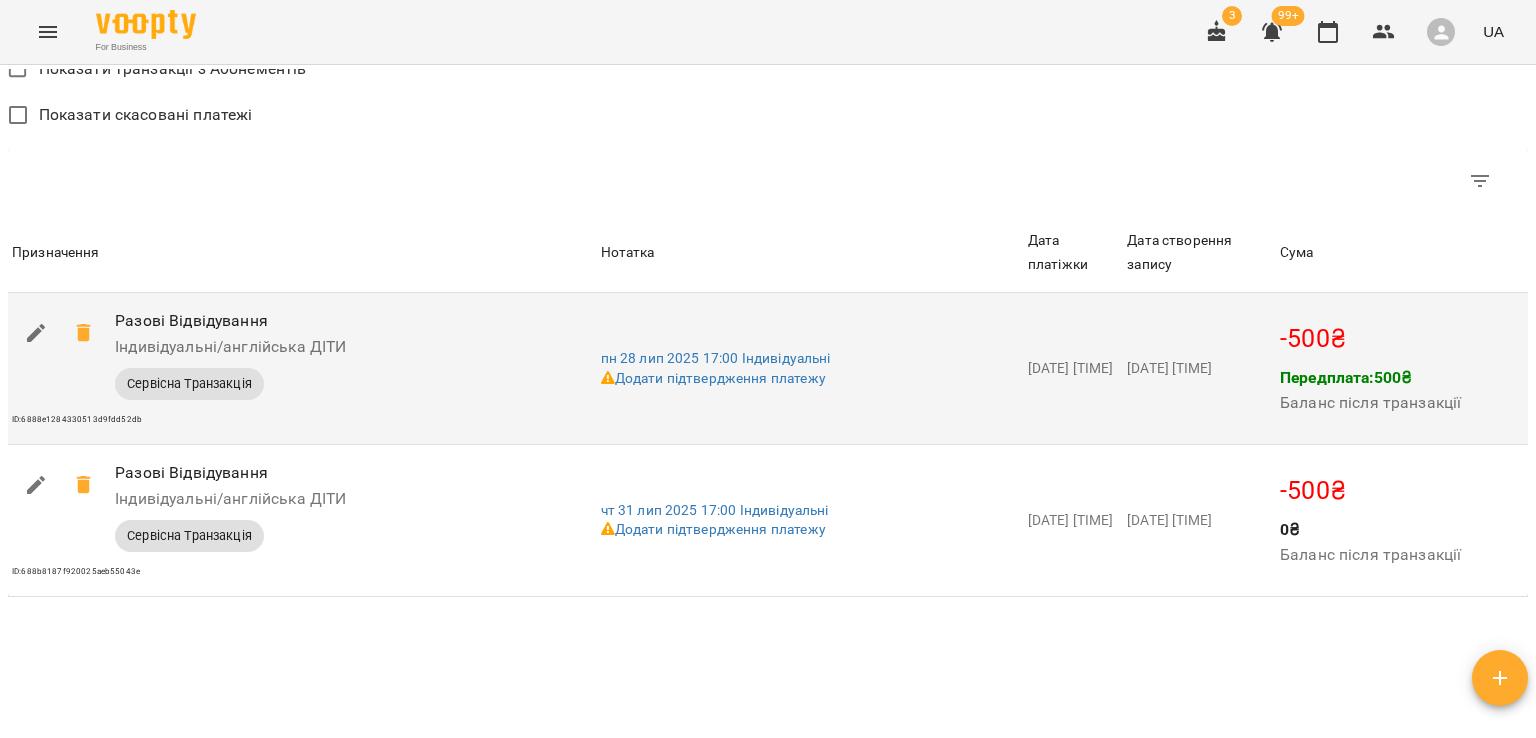 scroll, scrollTop: 1656, scrollLeft: 0, axis: vertical 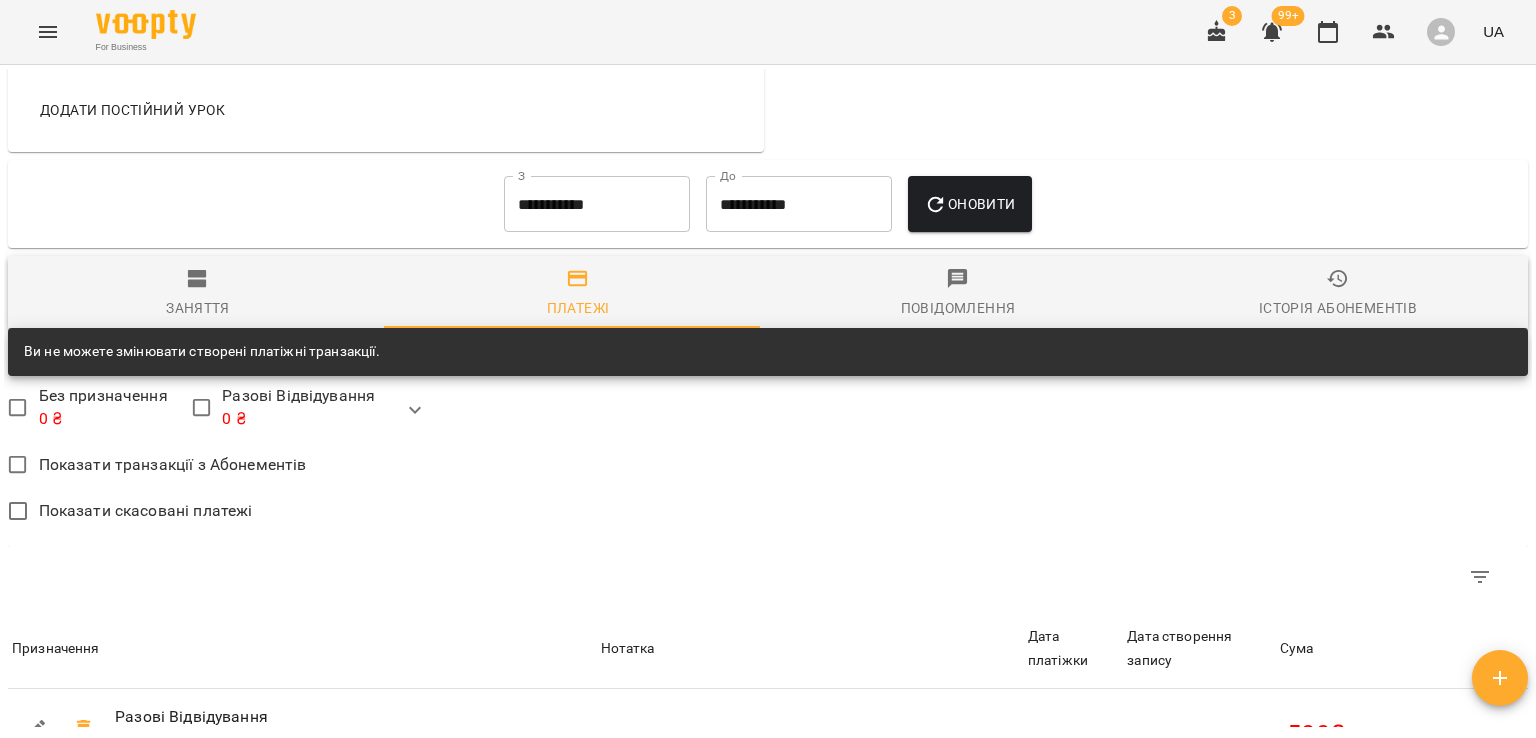 click on "**********" at bounding box center (597, 204) 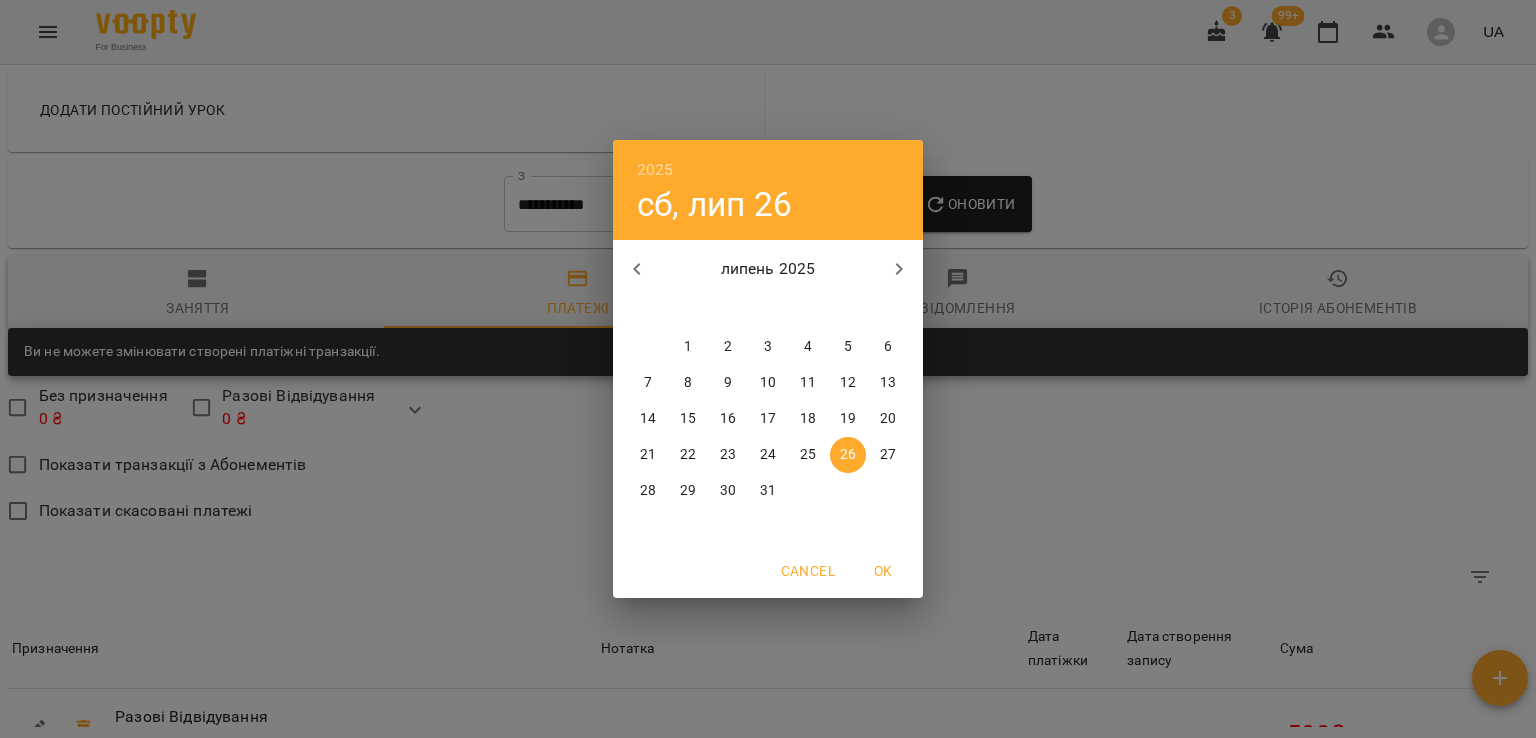 click at bounding box center [637, 269] 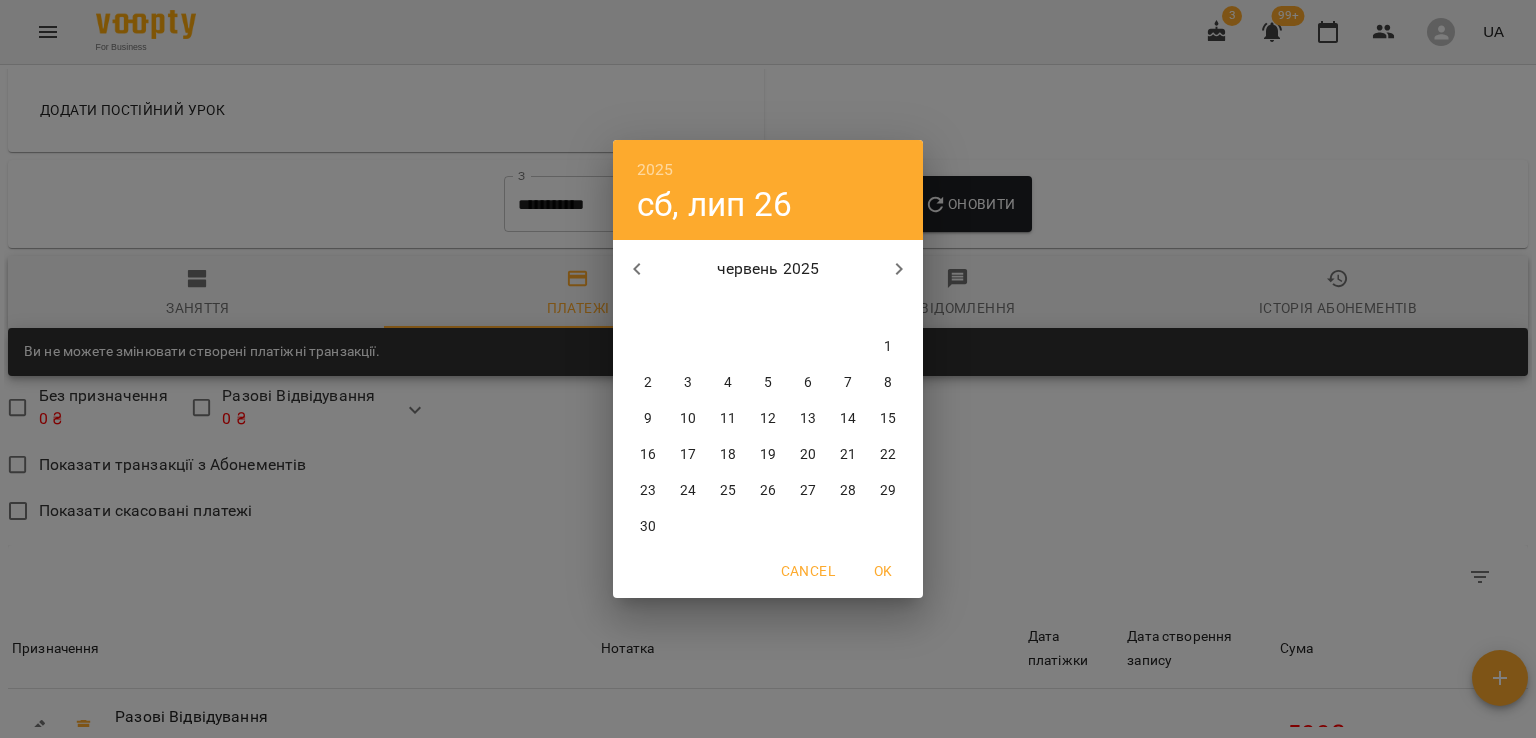 click on "30" at bounding box center (648, 527) 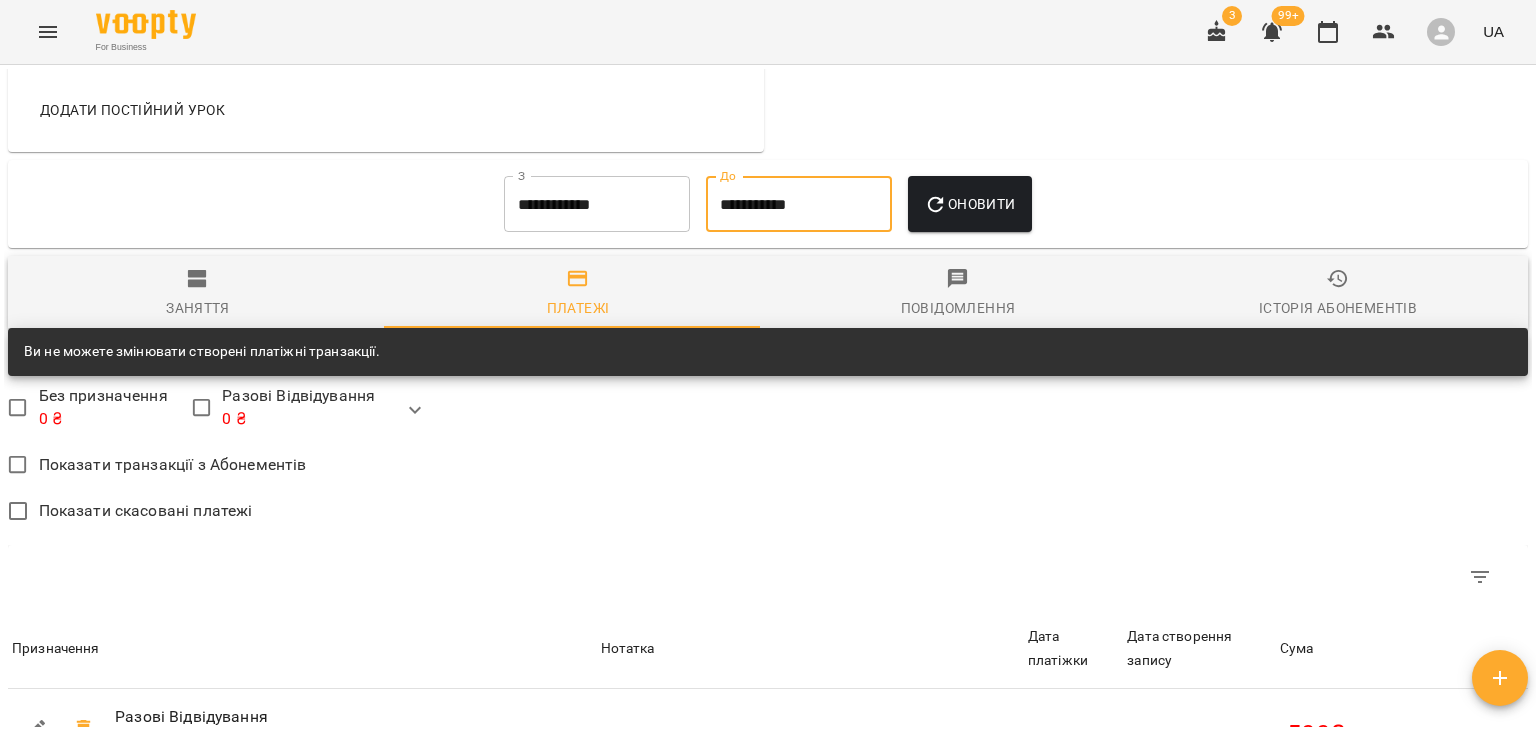 click on "**********" at bounding box center [799, 204] 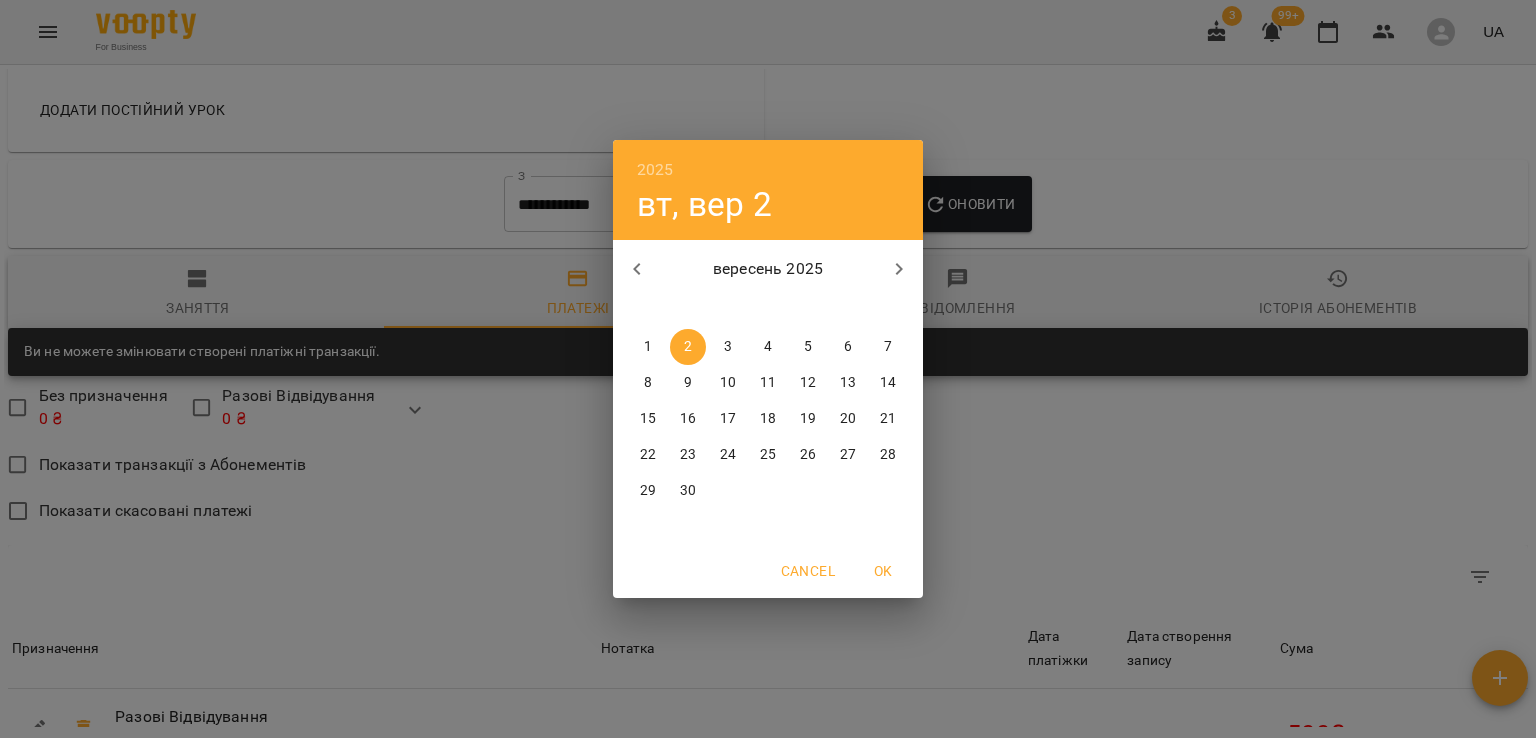 click 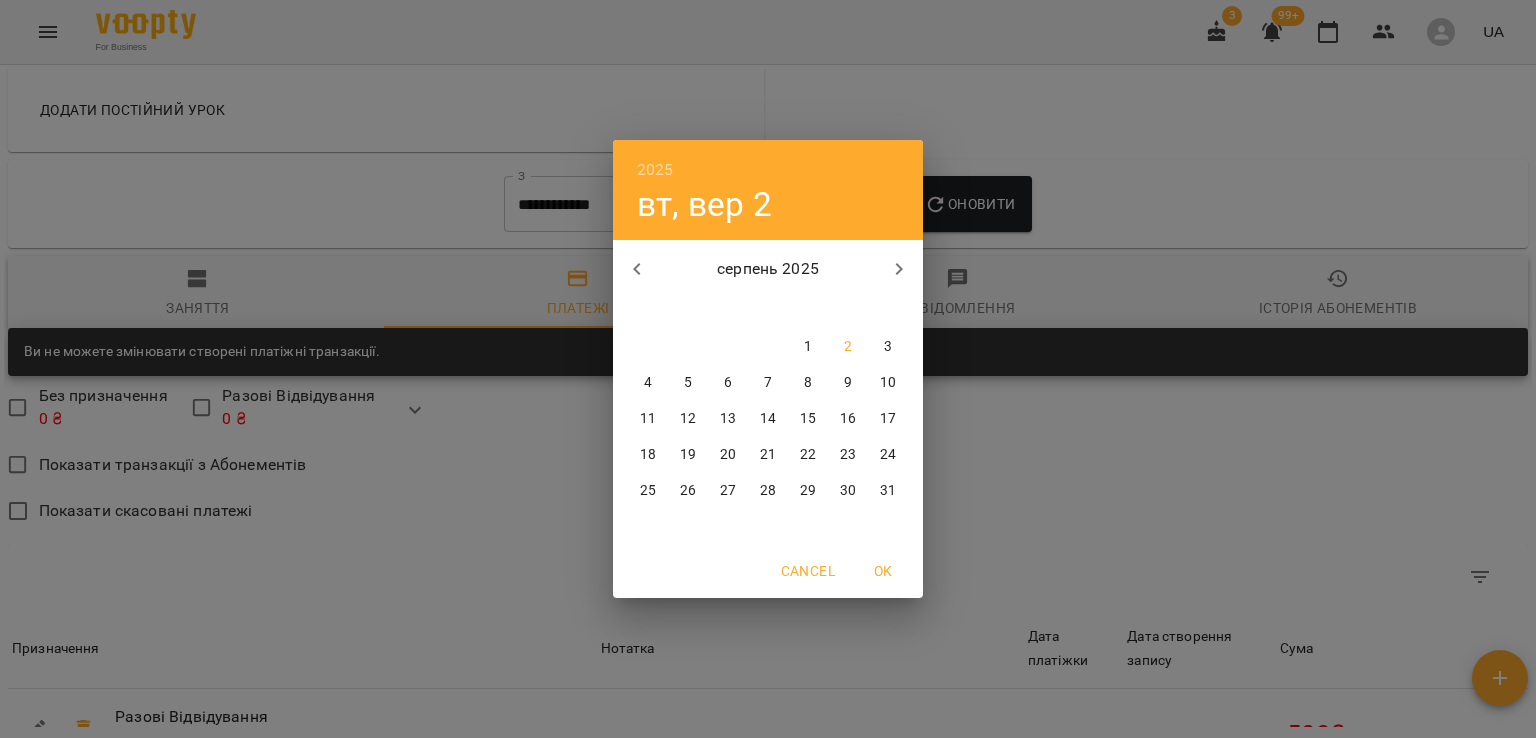 click 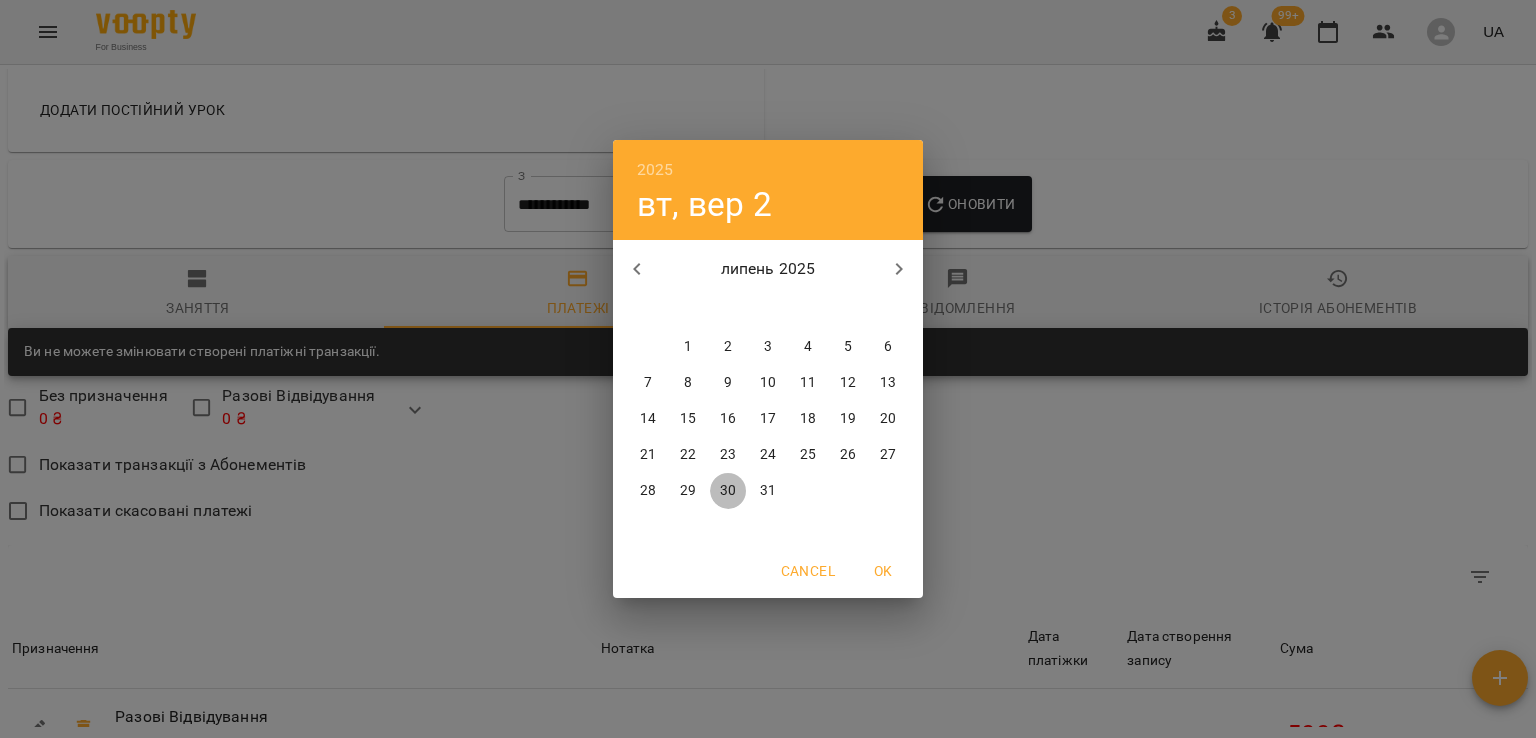 click on "30" at bounding box center [728, 491] 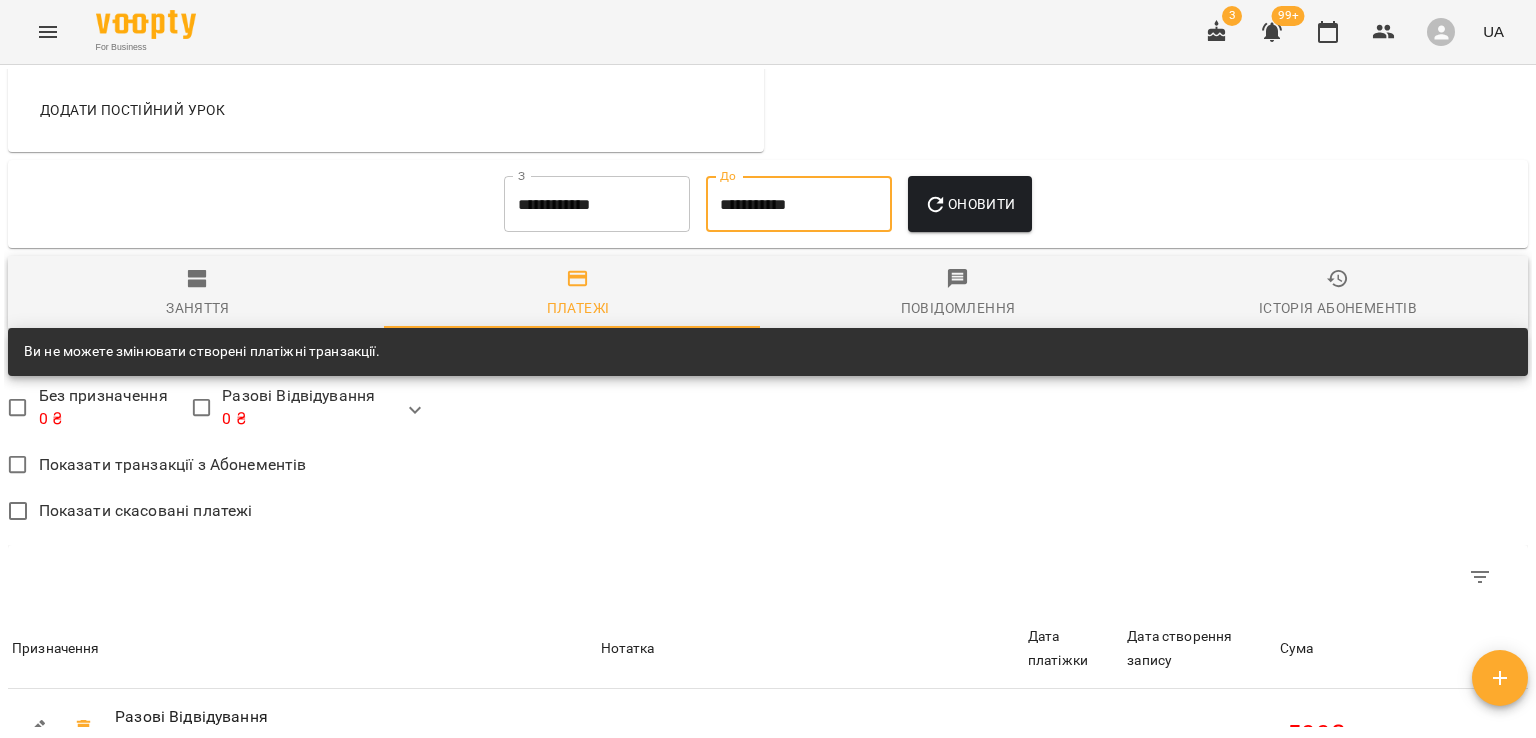 click on "Оновити" at bounding box center [969, 204] 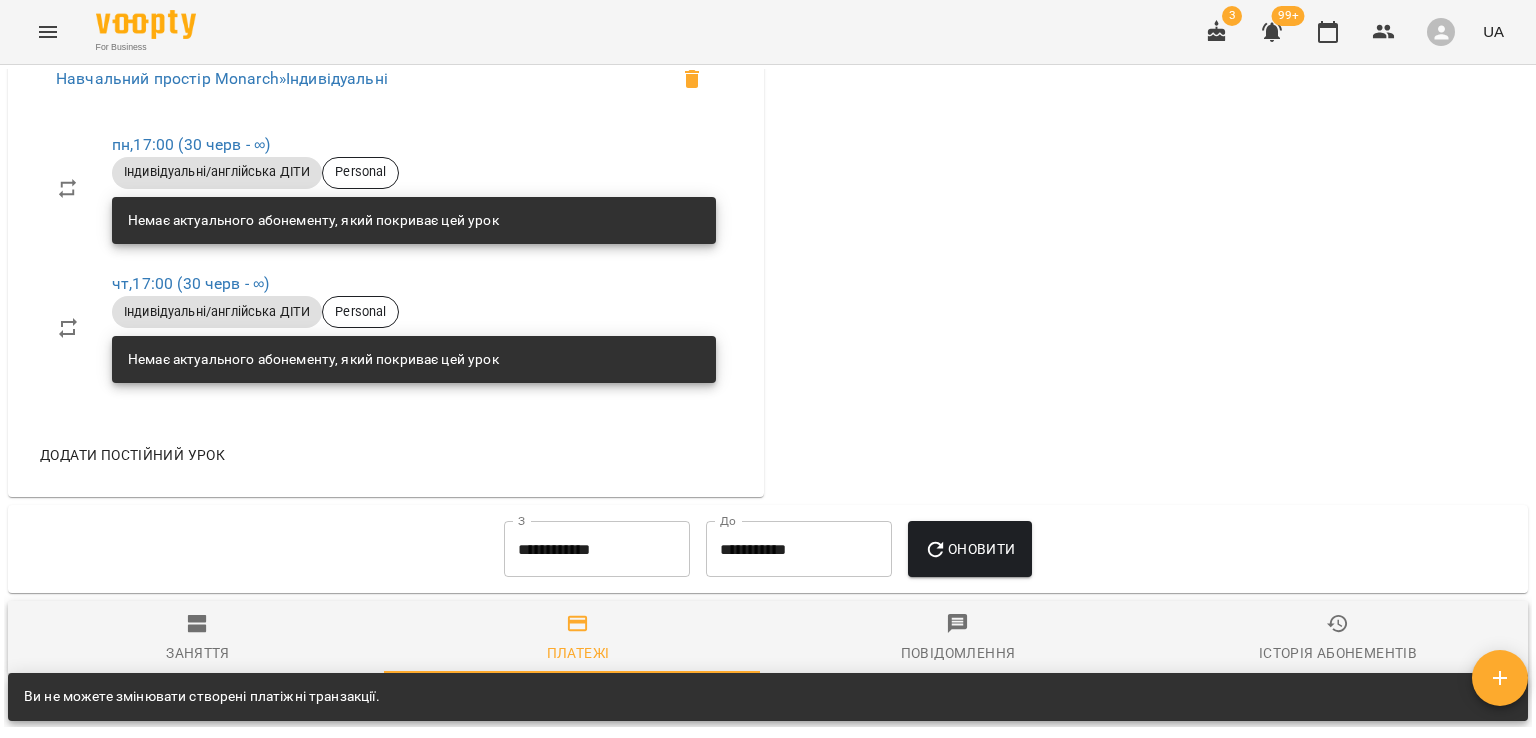scroll, scrollTop: 1085, scrollLeft: 0, axis: vertical 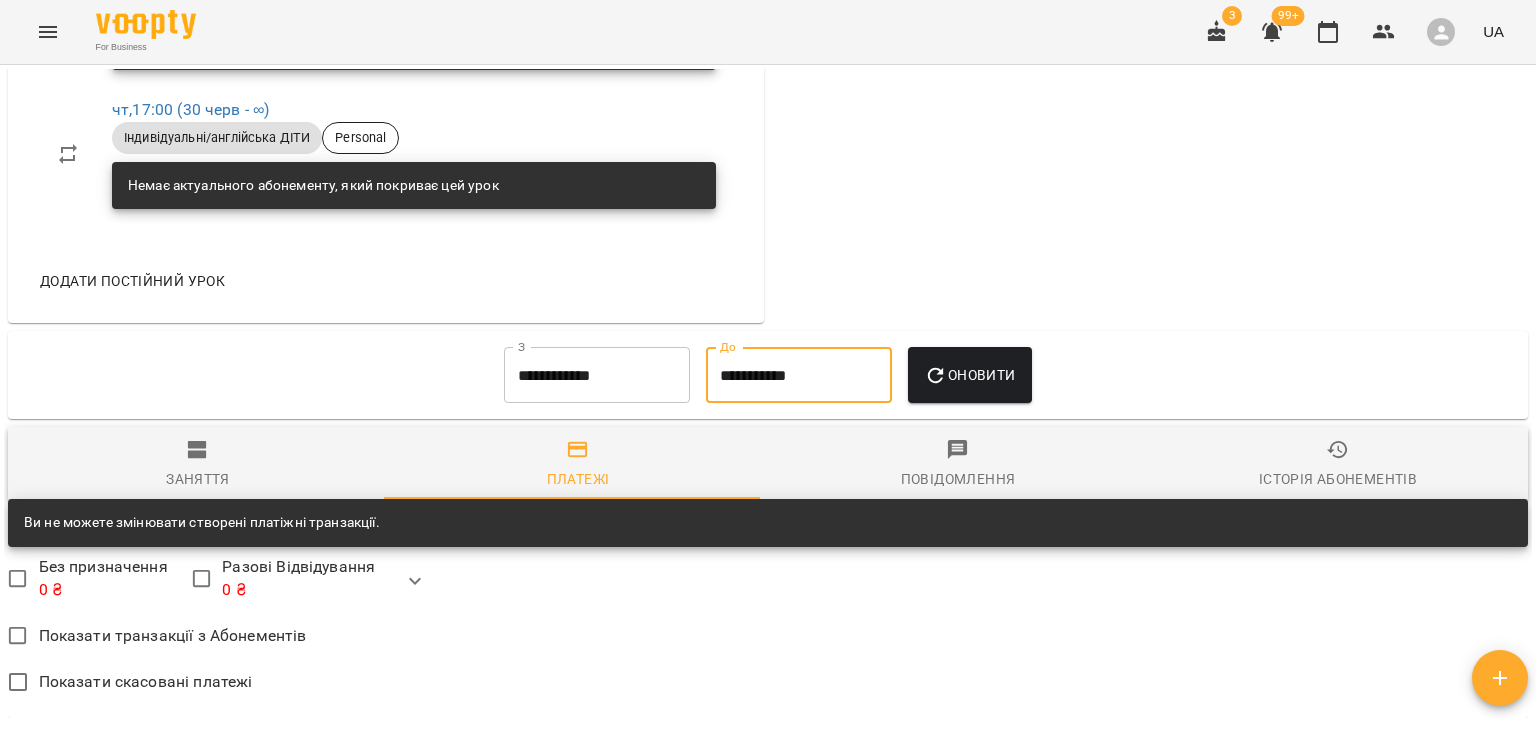 click on "**********" at bounding box center [799, 375] 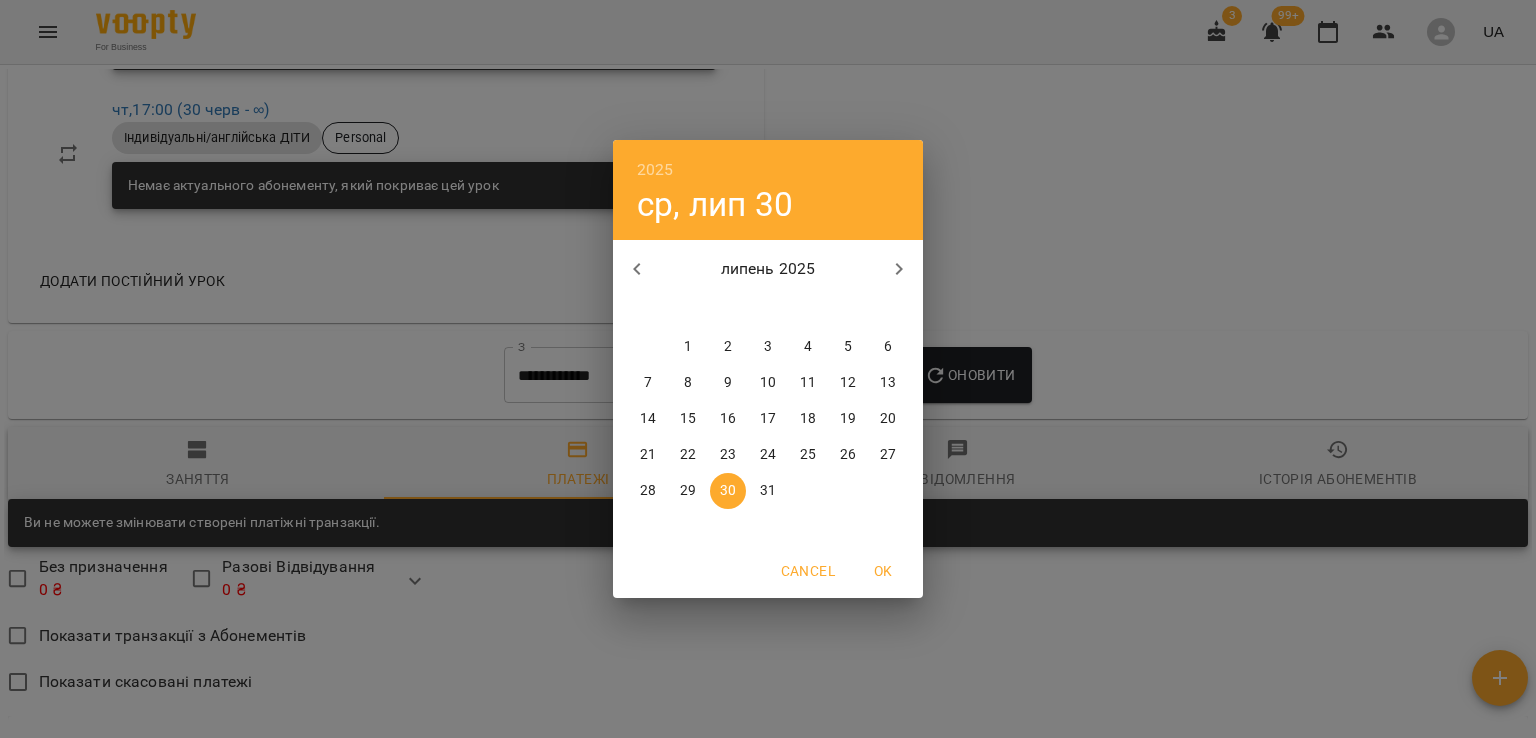 click on "31" at bounding box center [768, 491] 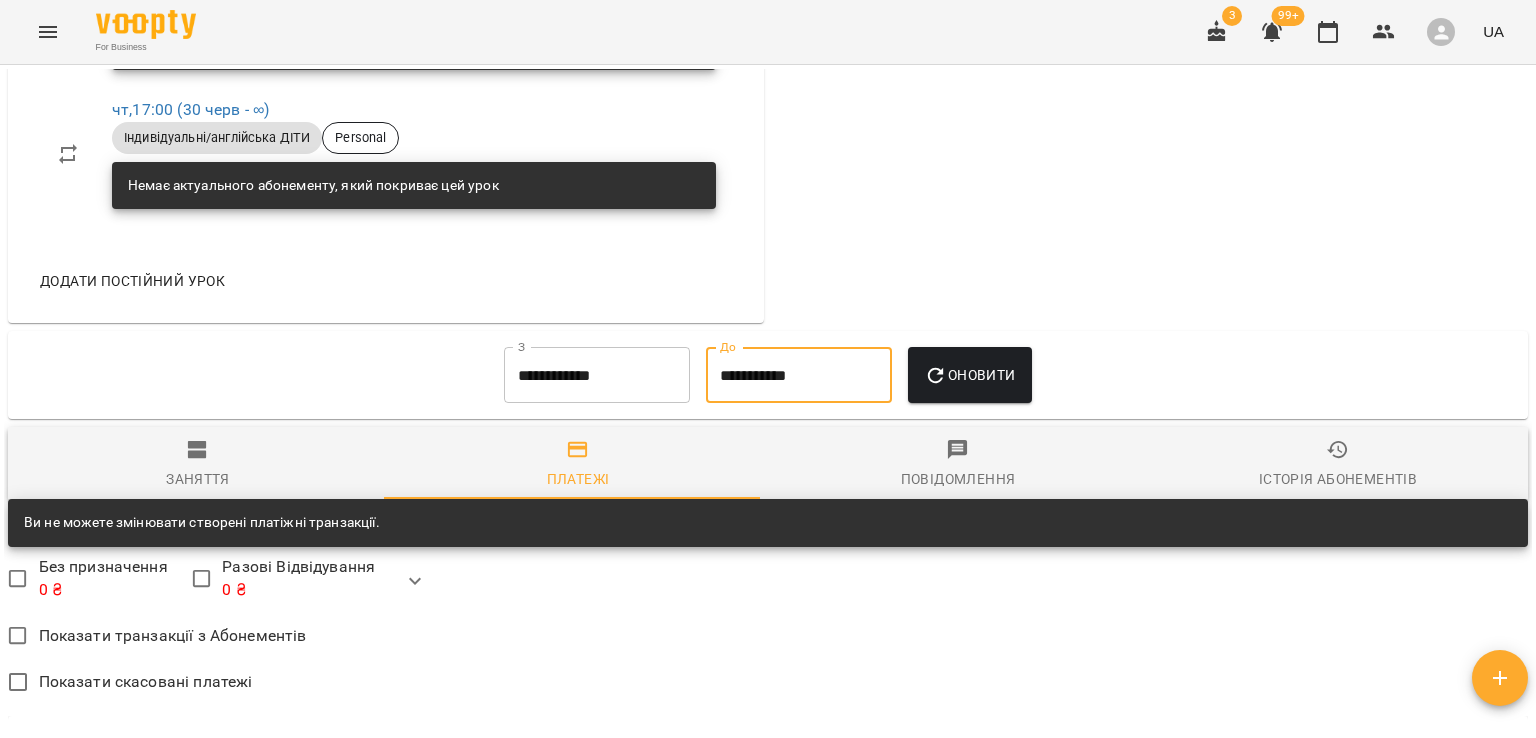click on "Оновити" at bounding box center (969, 375) 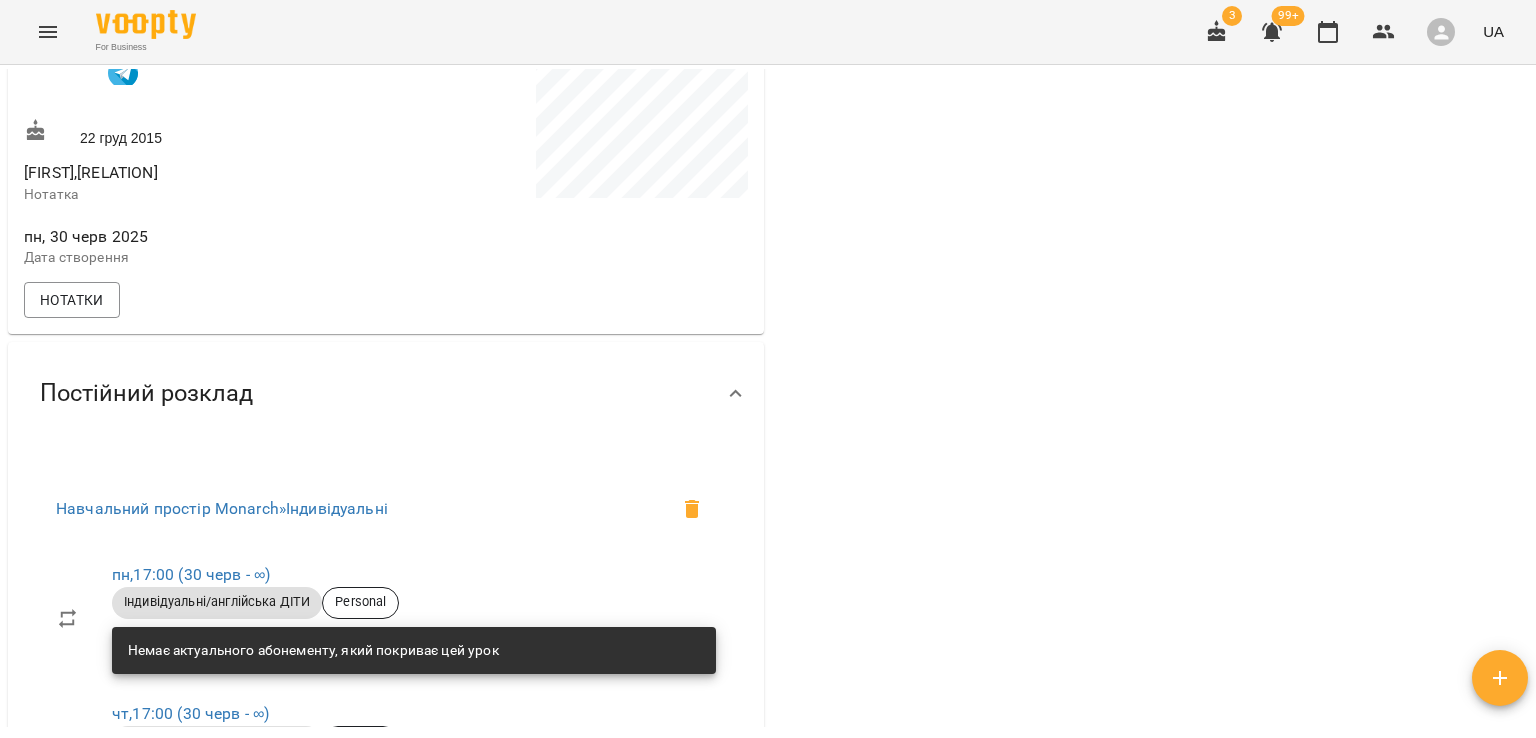 scroll, scrollTop: 36, scrollLeft: 0, axis: vertical 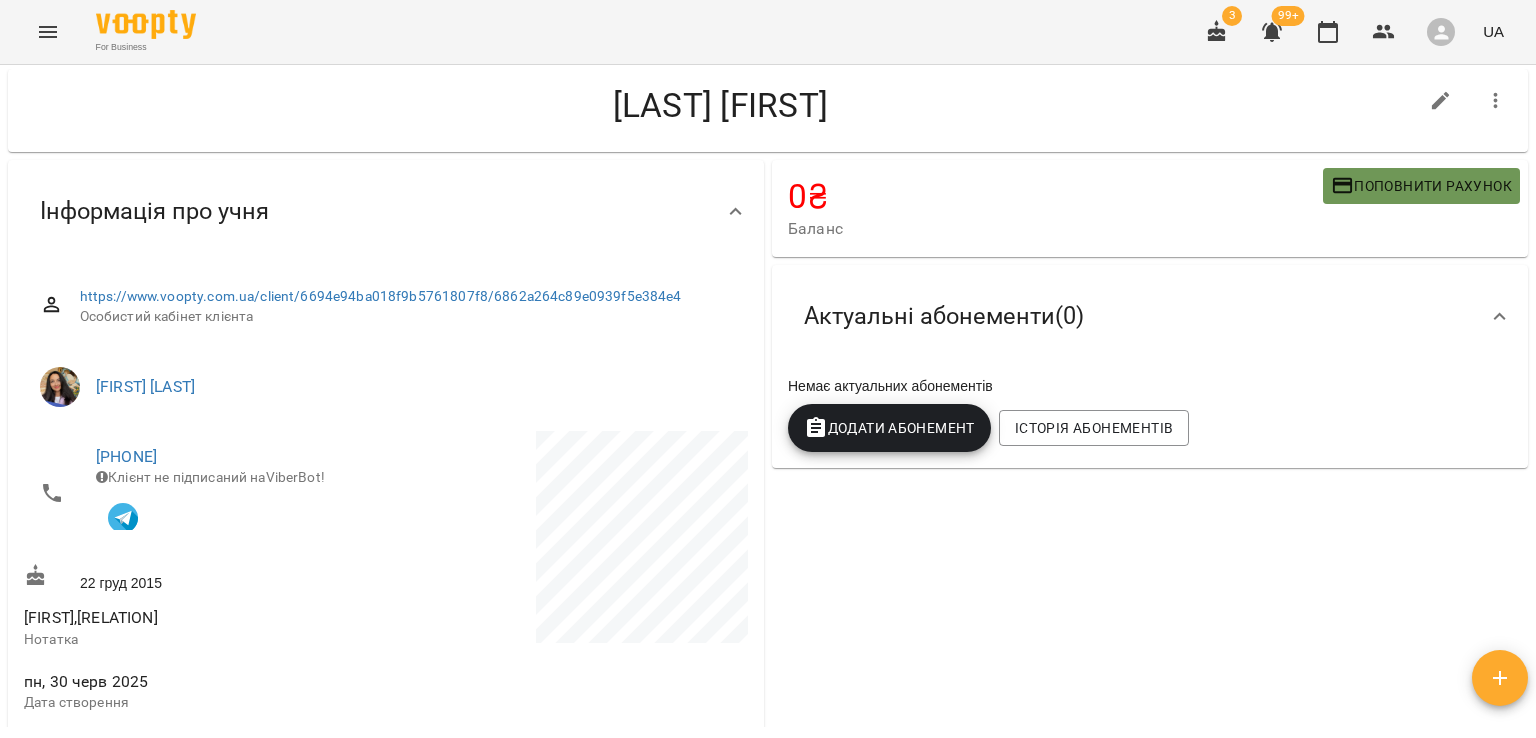 click on "Поповнити рахунок" at bounding box center (1421, 186) 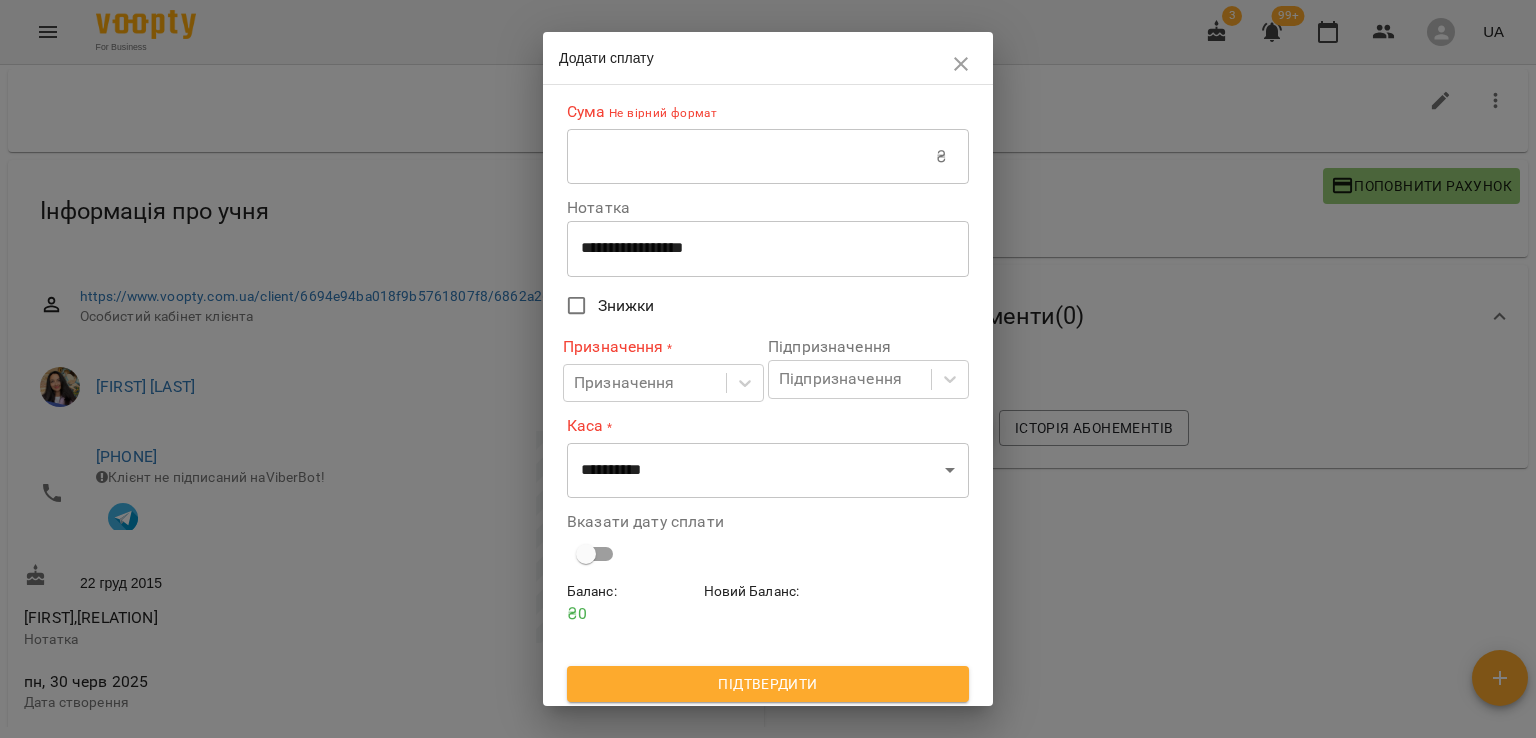 click at bounding box center (751, 157) 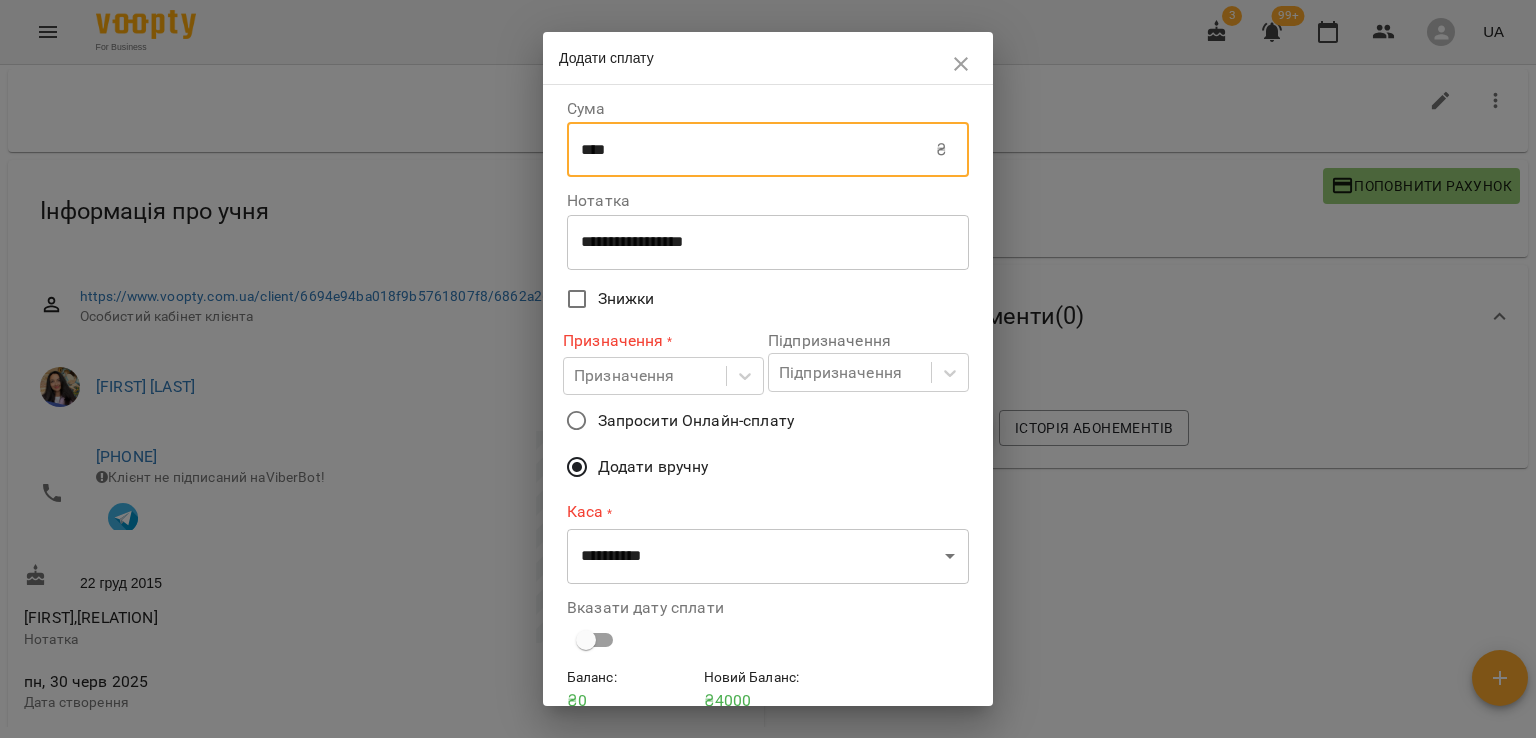 type on "****" 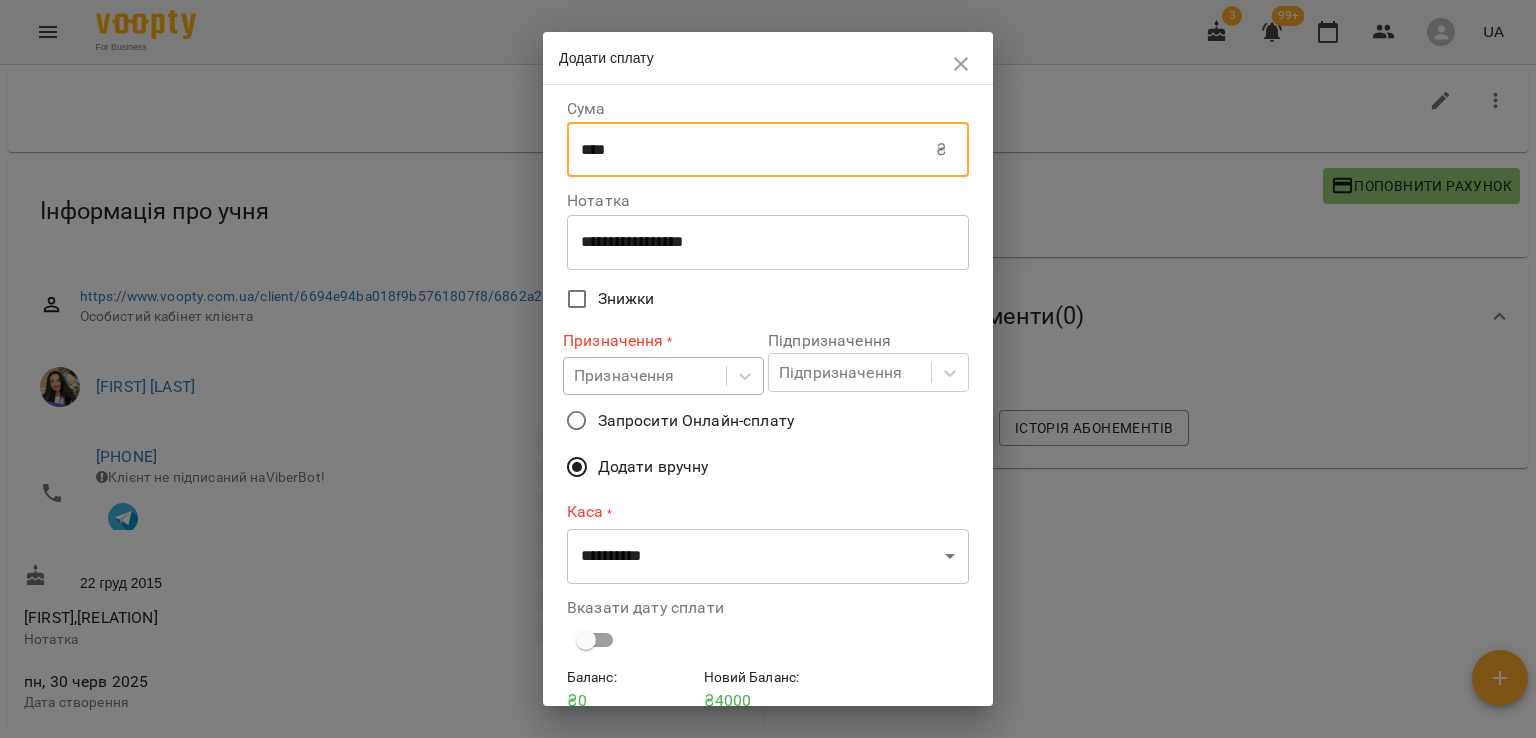 click on "Призначення" at bounding box center [624, 376] 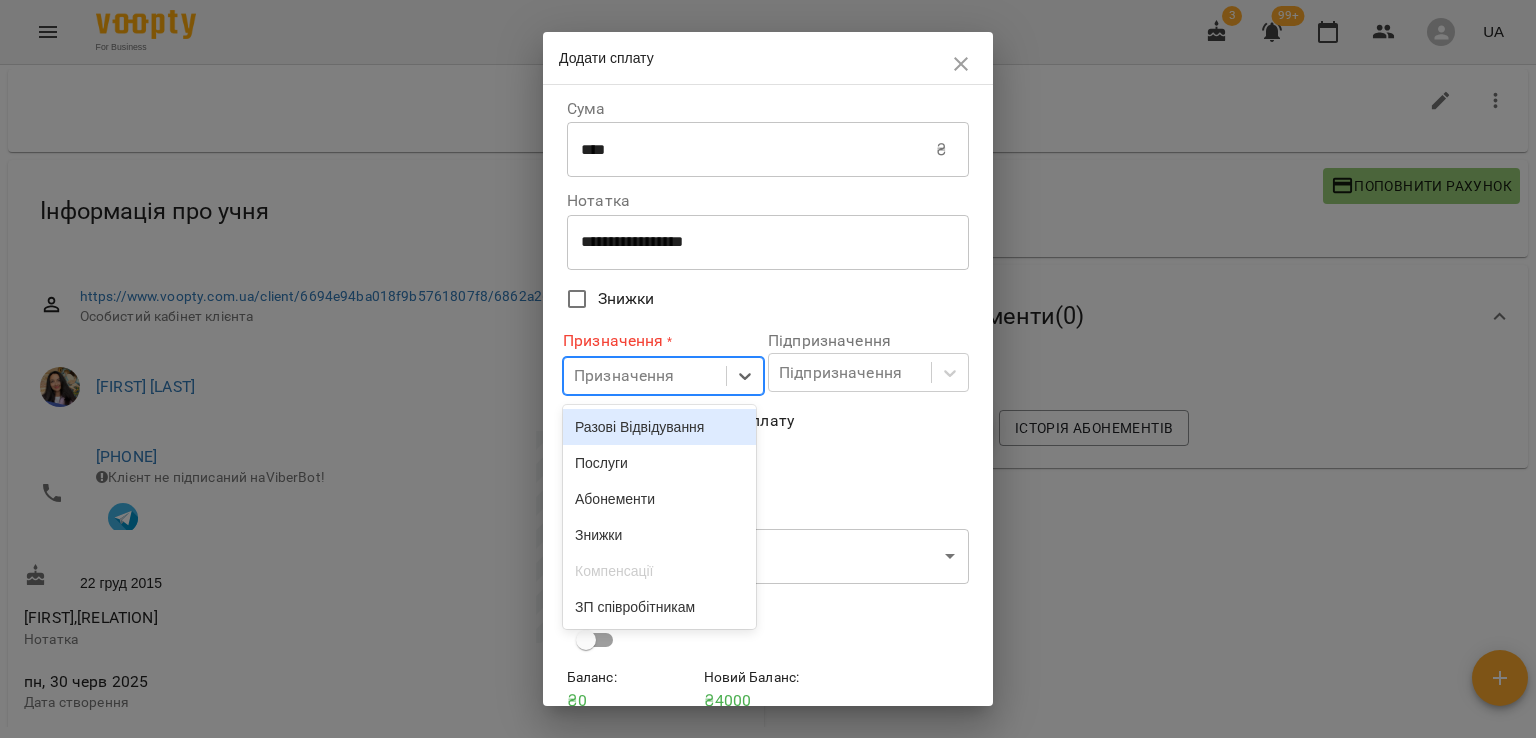 click on "Разові Відвідування" at bounding box center [659, 427] 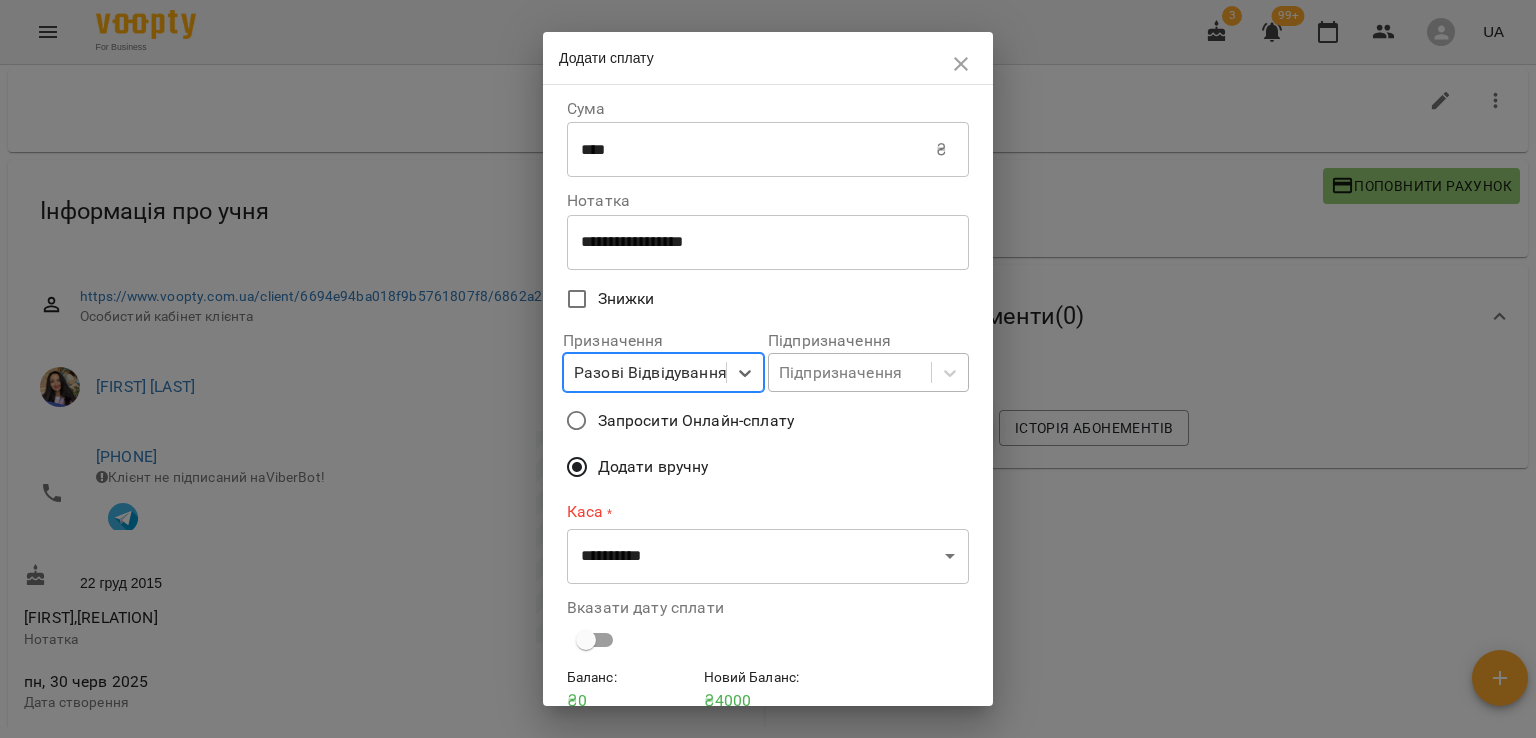 click on "Підпризначення" at bounding box center [840, 373] 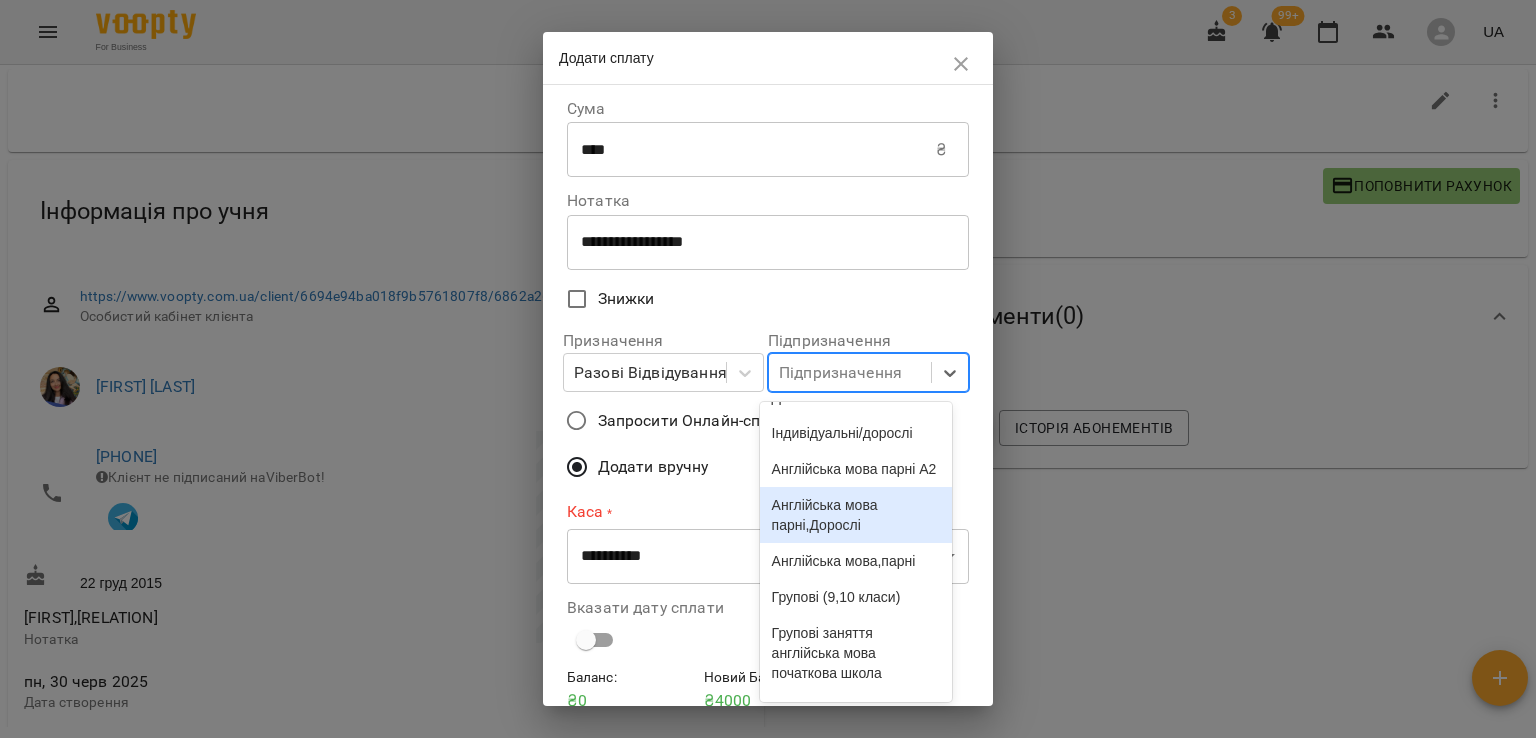 scroll, scrollTop: 200, scrollLeft: 0, axis: vertical 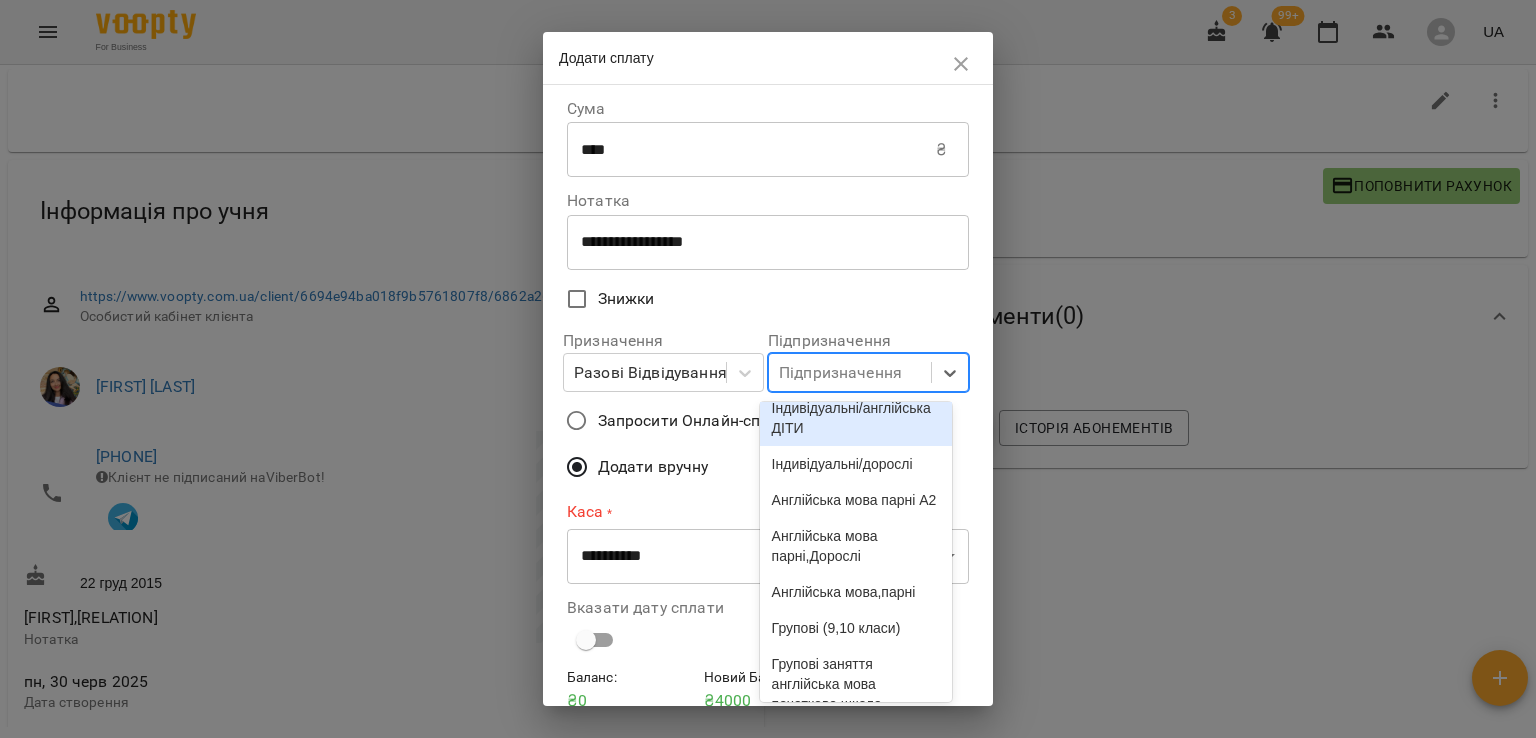 click on "Індивідуальні/англійська ДІТИ" at bounding box center [856, 418] 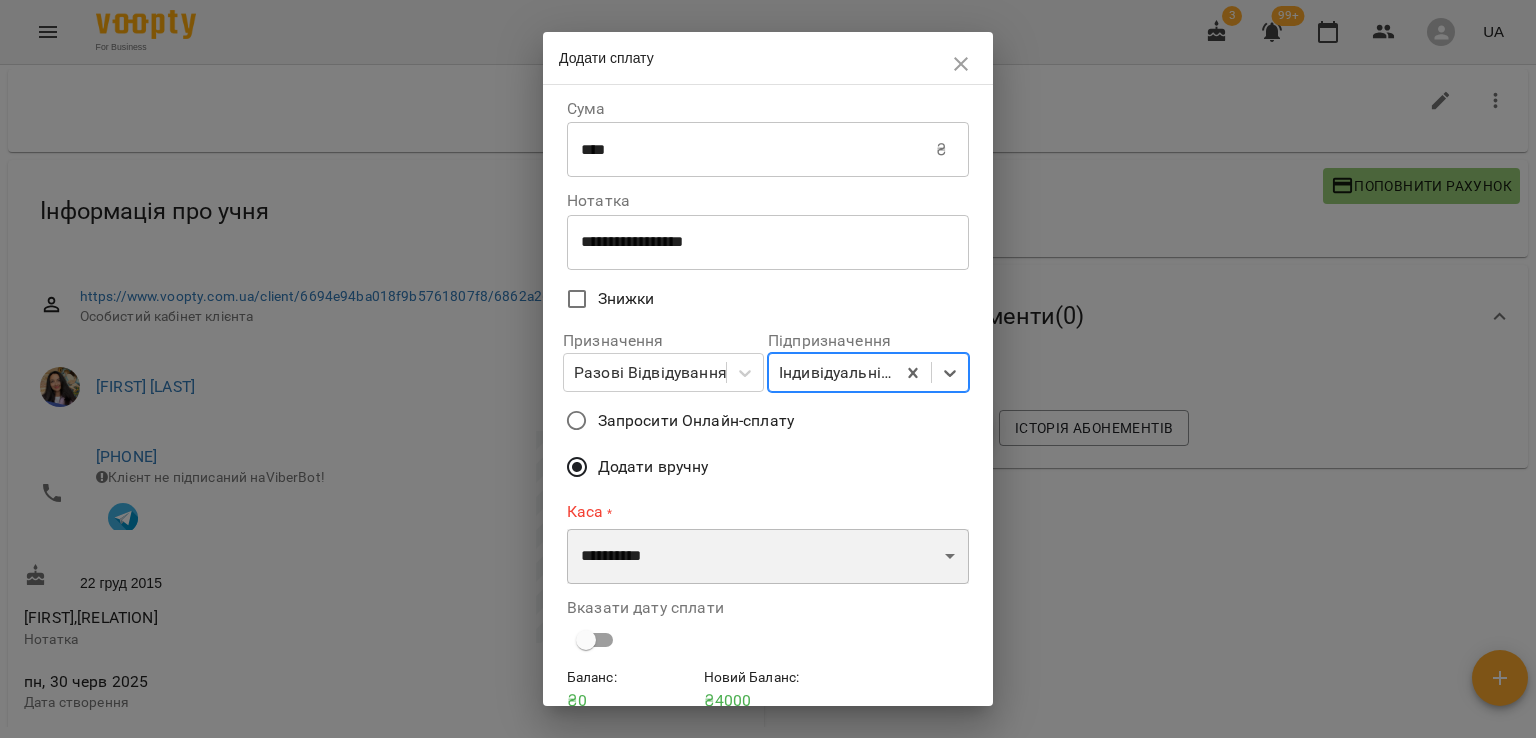 click on "**********" at bounding box center (768, 557) 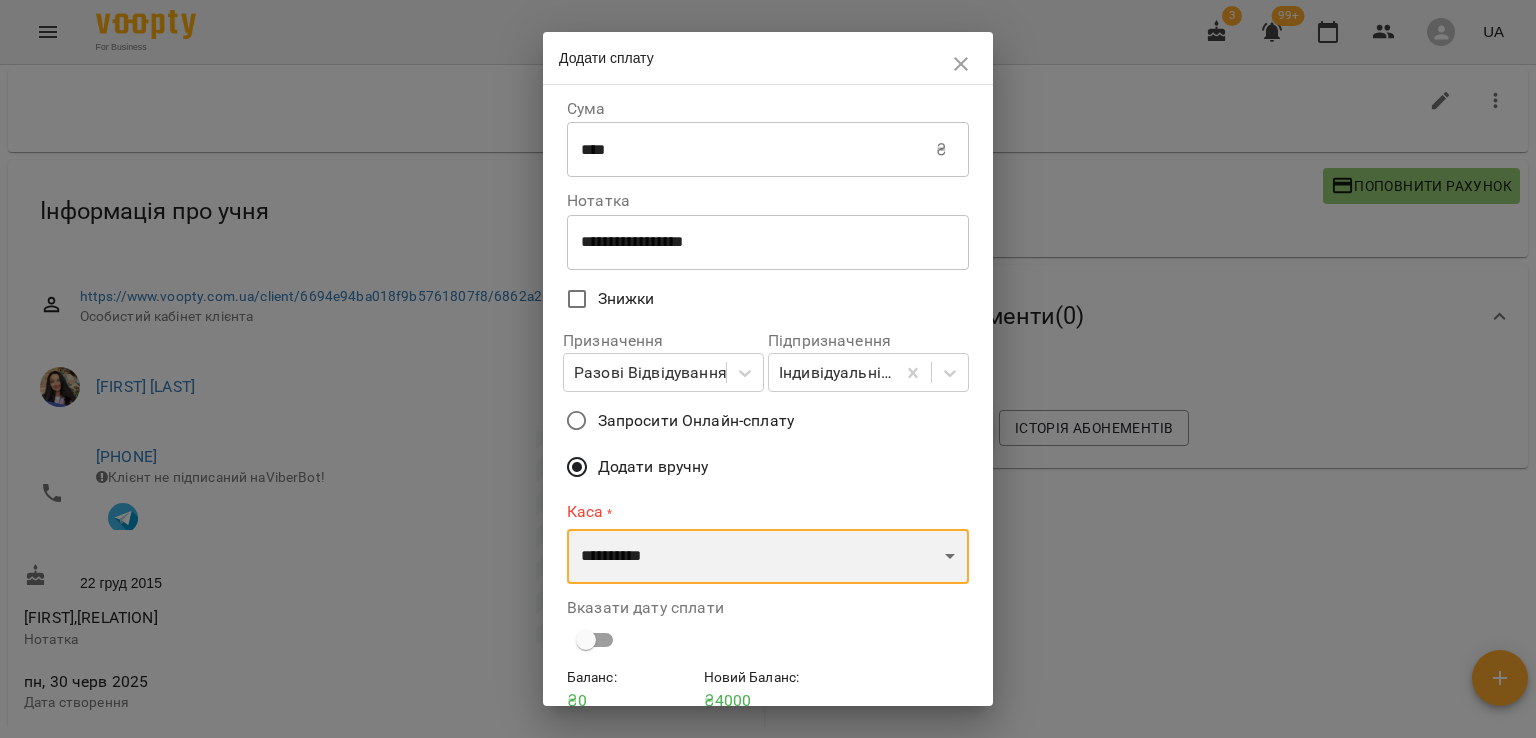 select on "****" 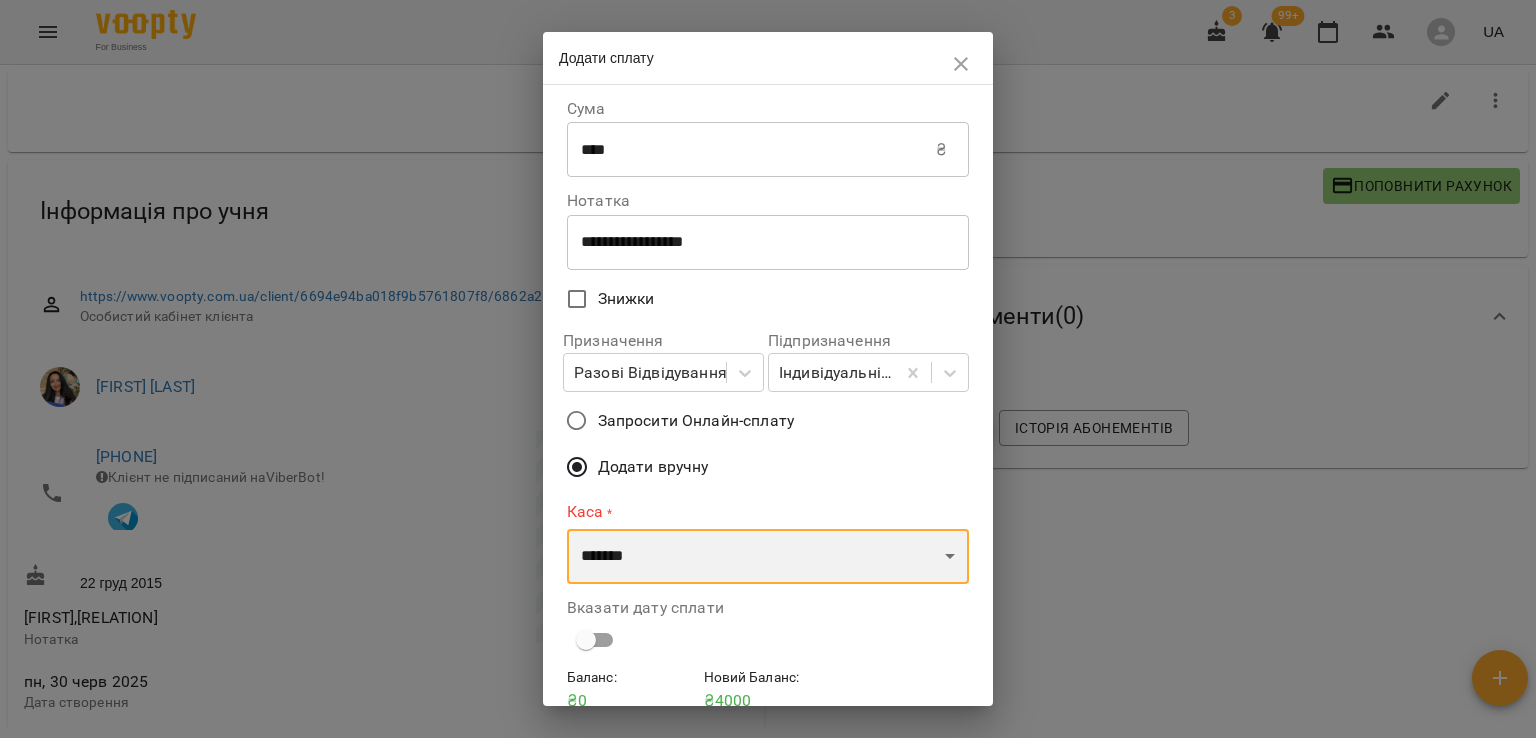 click on "**********" at bounding box center (768, 557) 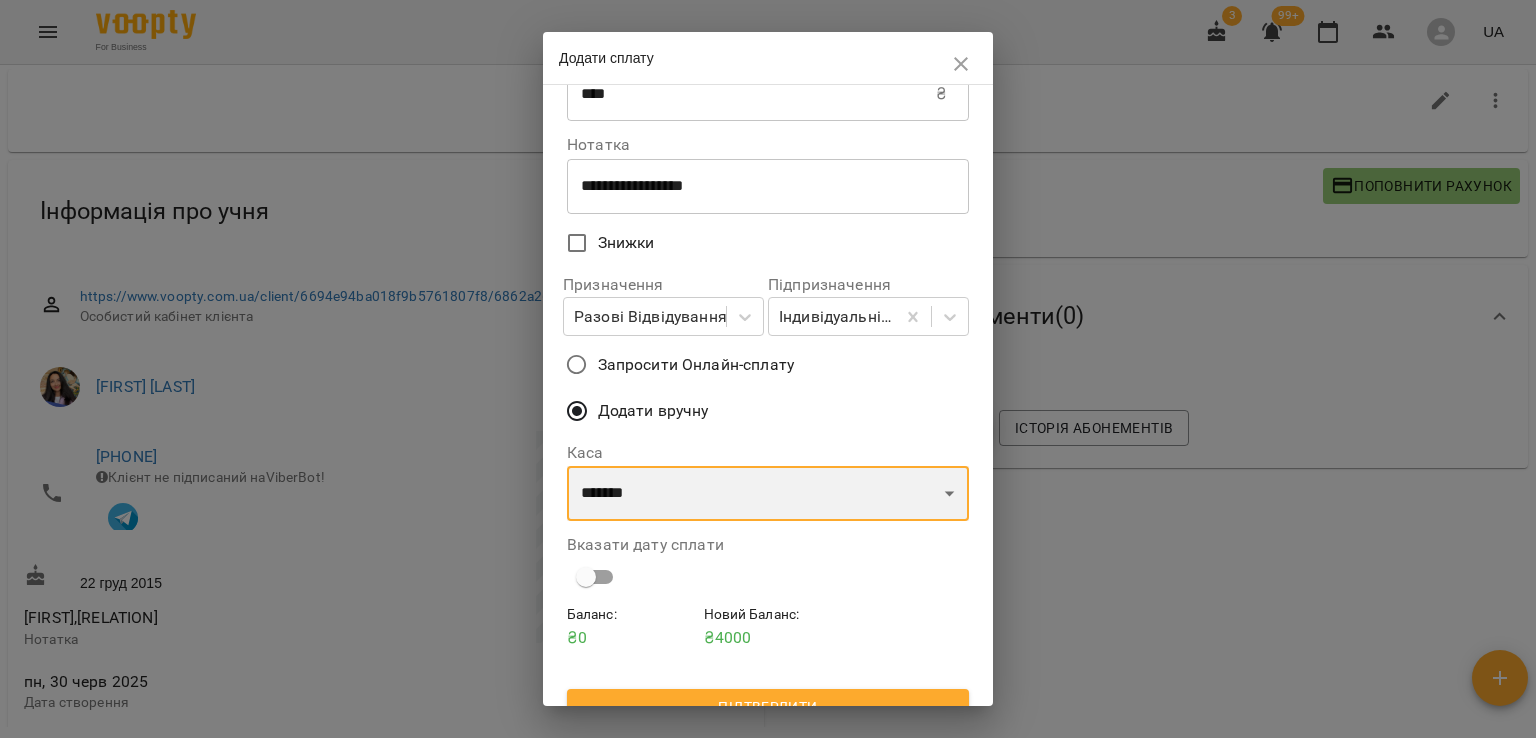 scroll, scrollTop: 85, scrollLeft: 0, axis: vertical 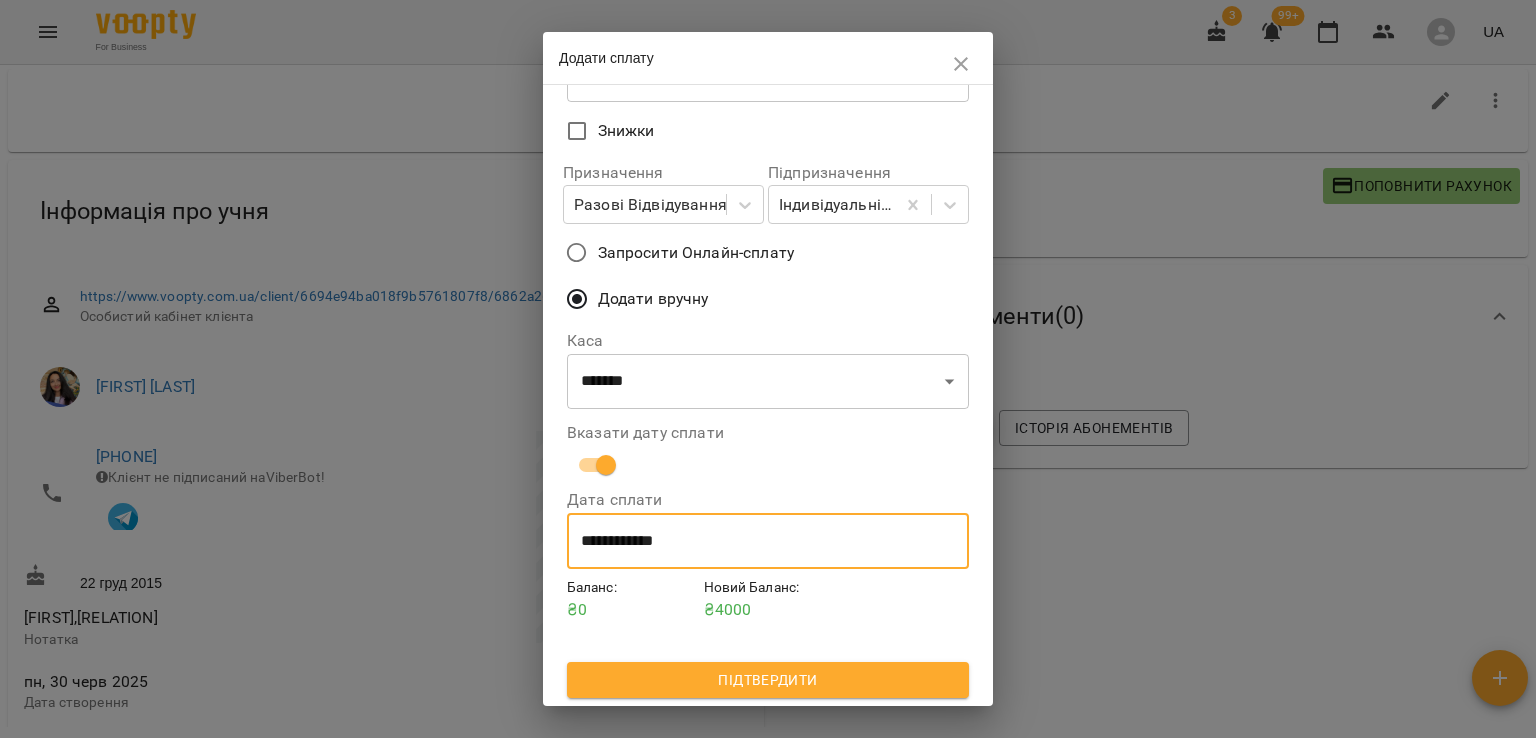 click on "**********" at bounding box center (768, 541) 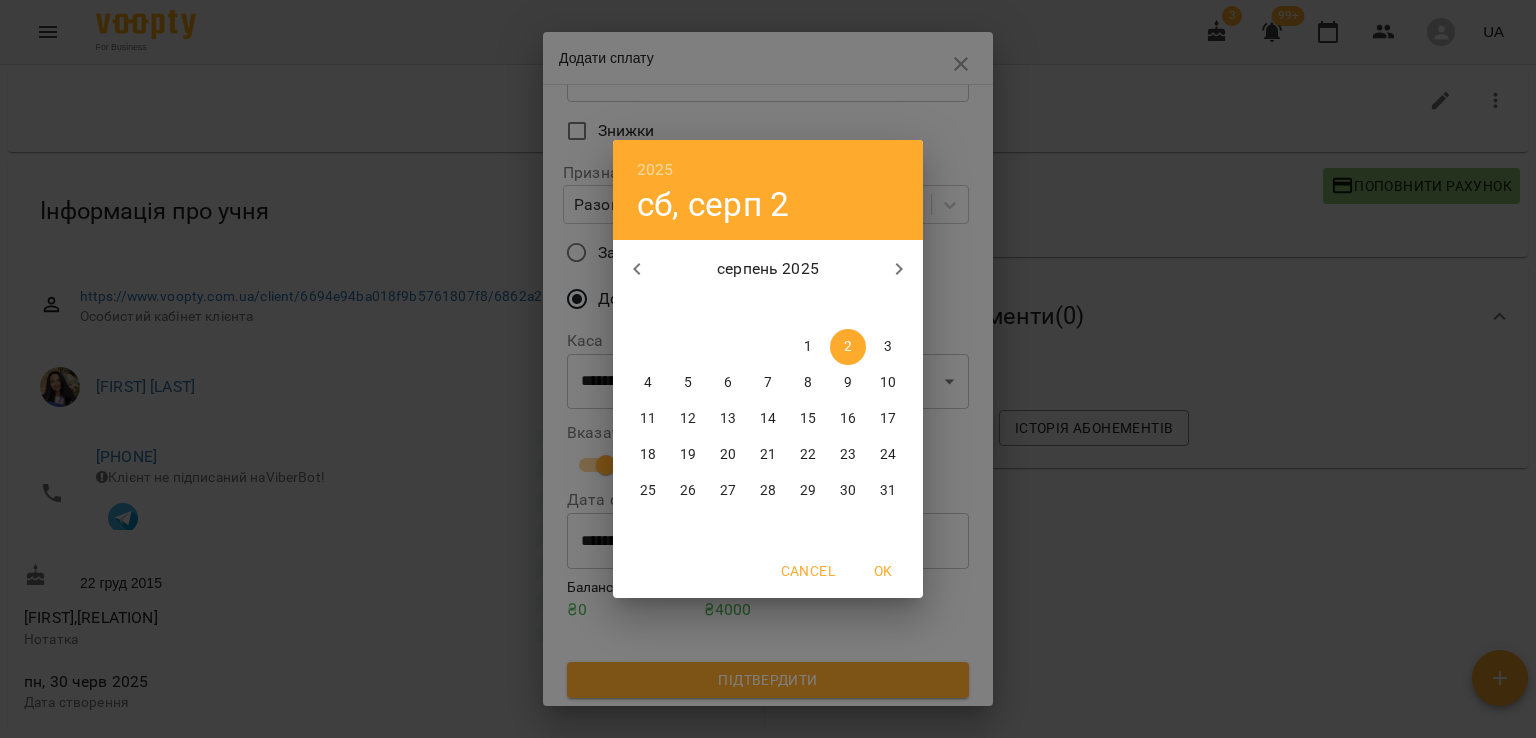 click 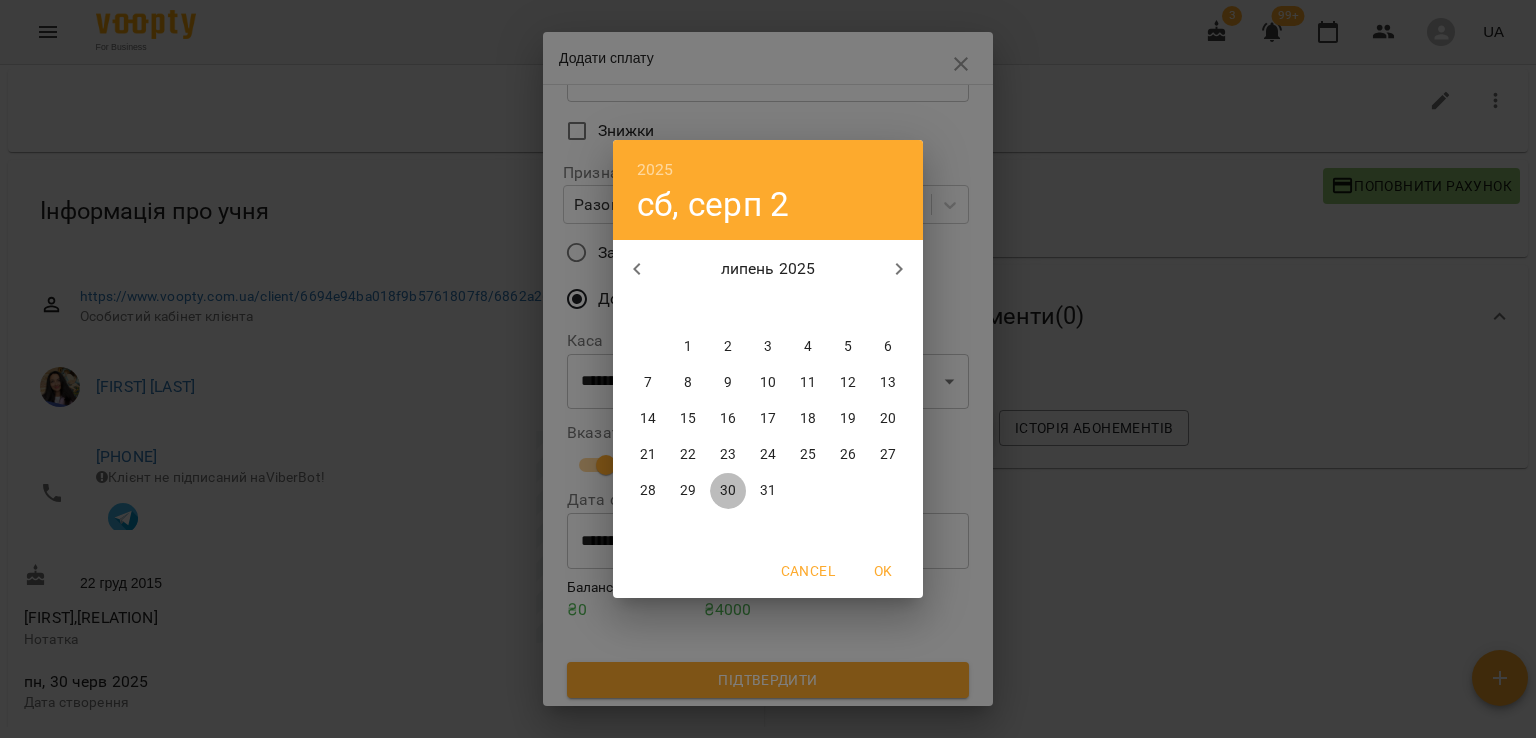 click on "30" at bounding box center [728, 491] 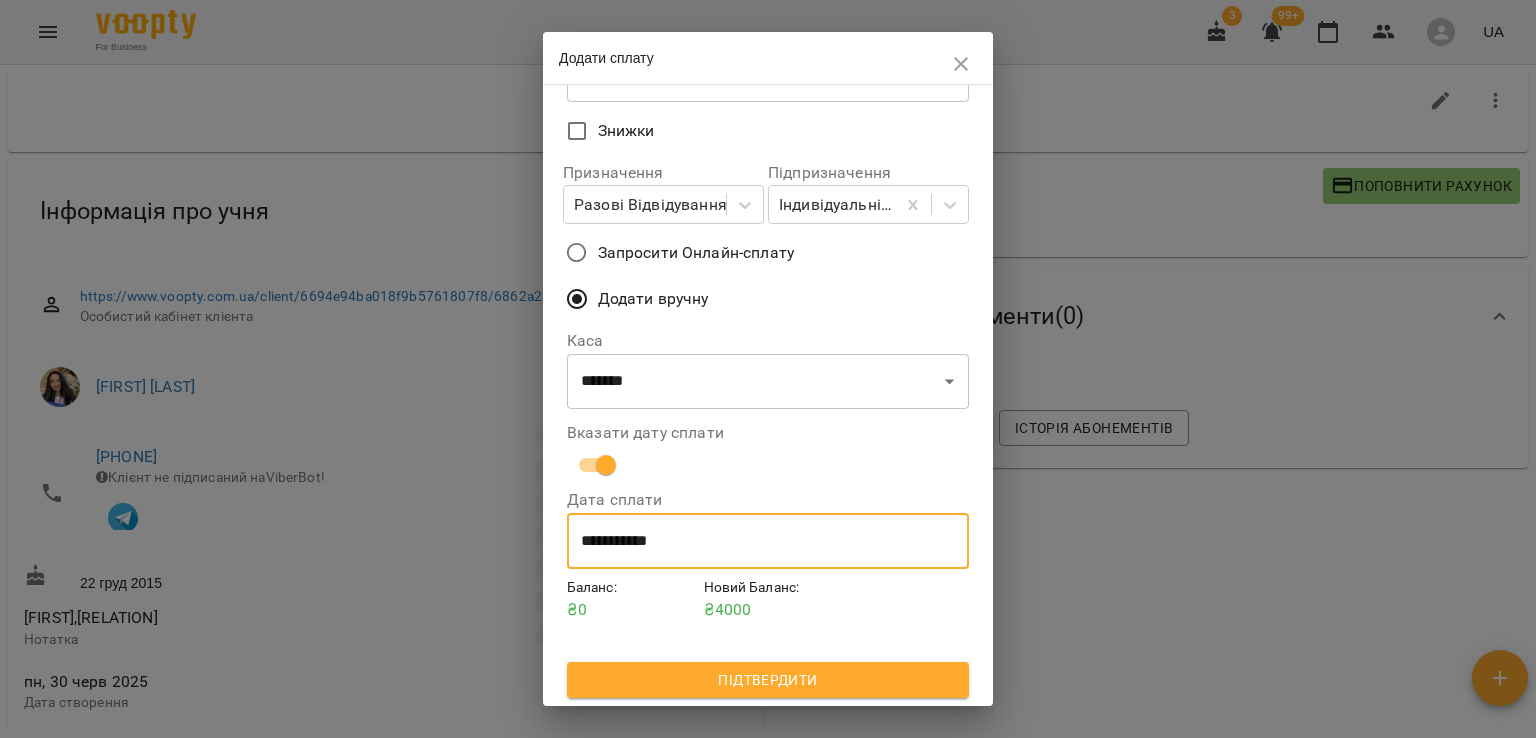 click on "Підтвердити" at bounding box center [768, 680] 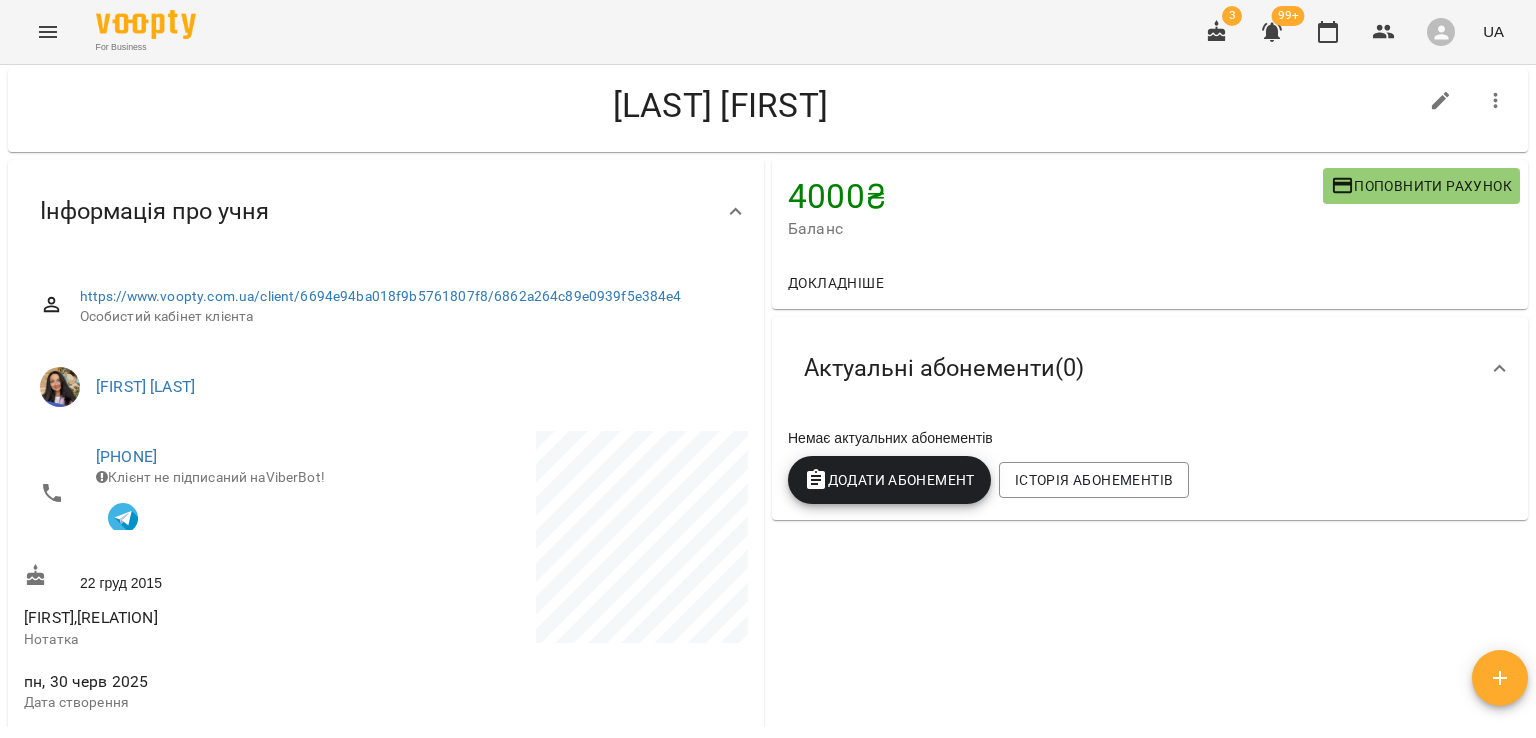 scroll, scrollTop: 0, scrollLeft: 0, axis: both 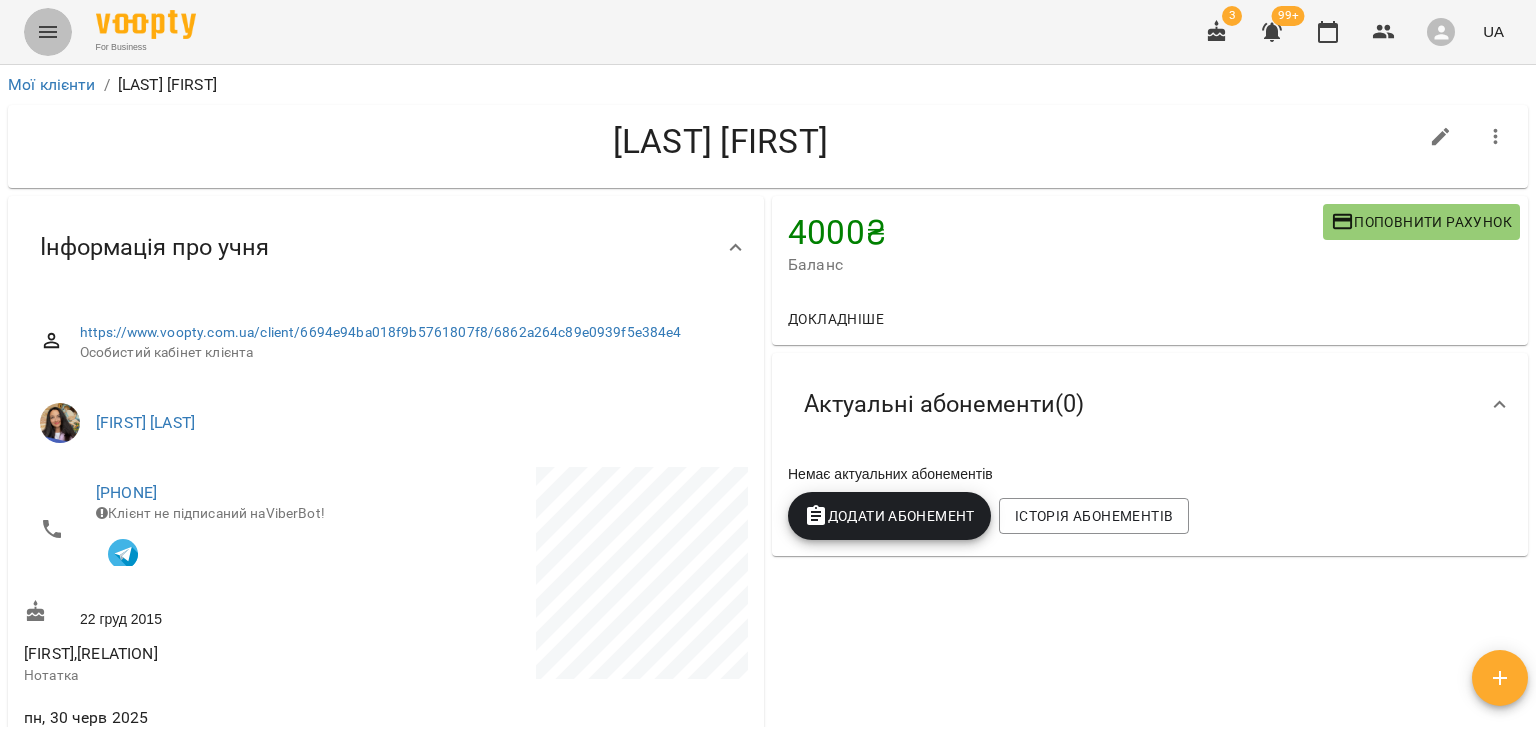 click 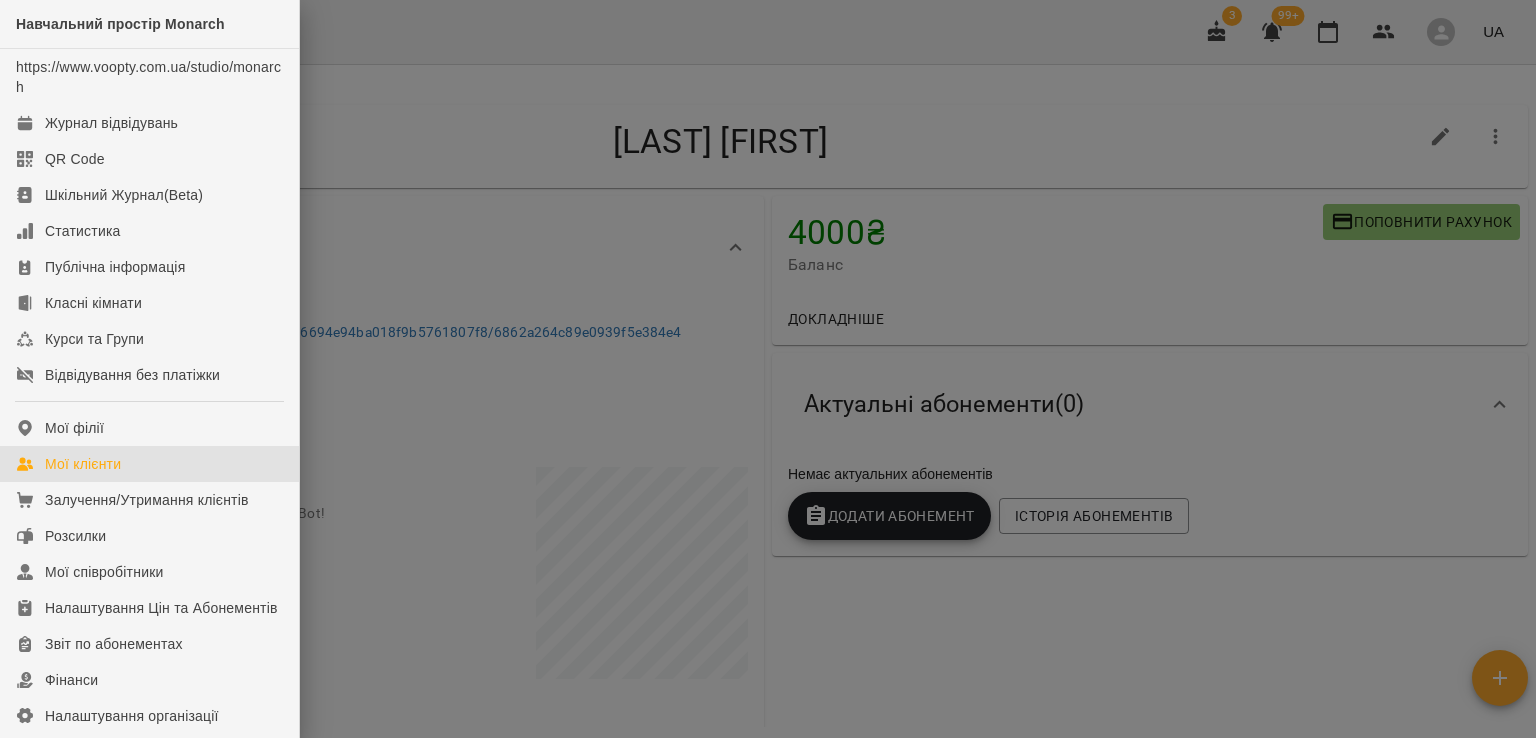 click on "Мої клієнти" at bounding box center [149, 464] 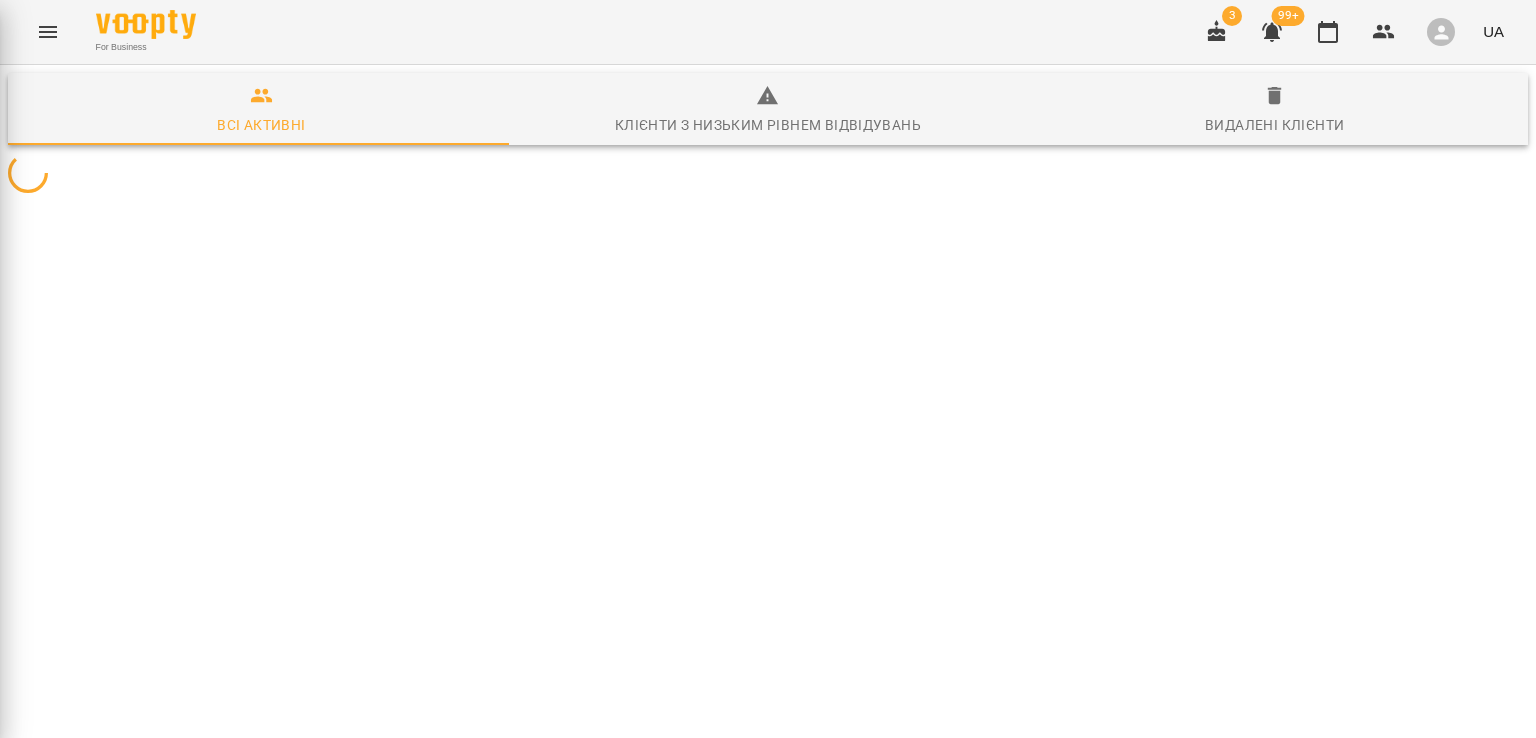 scroll, scrollTop: 0, scrollLeft: 0, axis: both 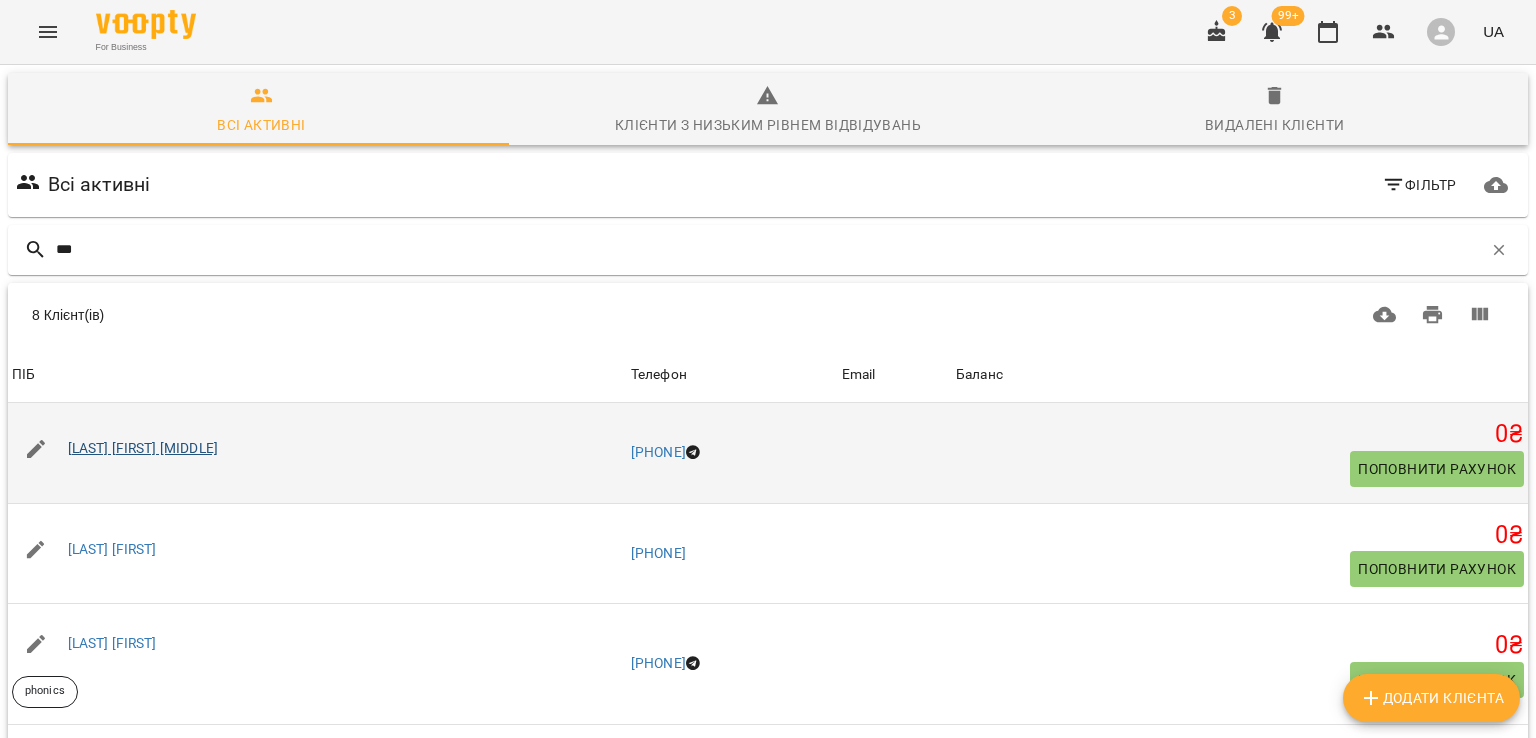 type on "***" 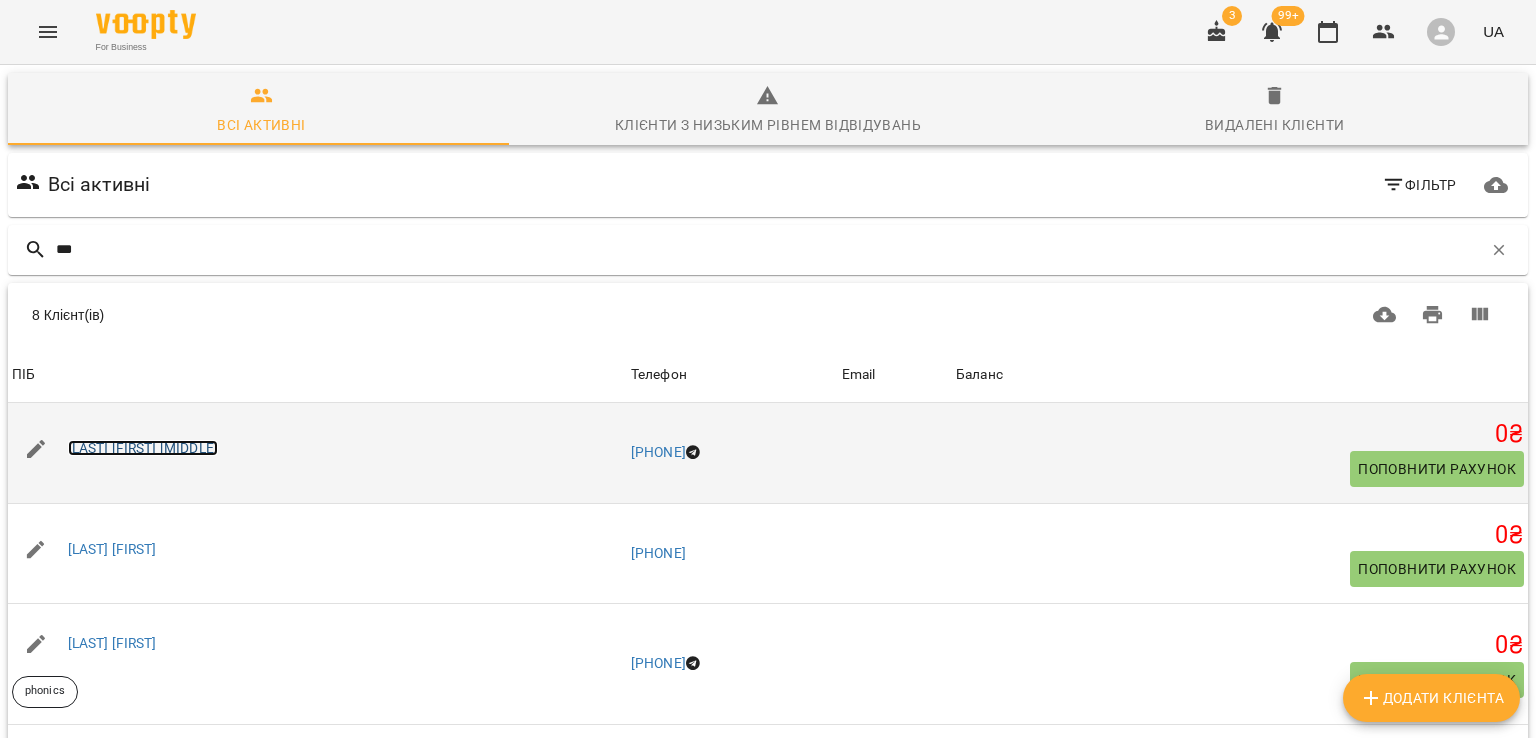click on "[LAST] [FIRST] [PATRONYMIC]" at bounding box center [143, 448] 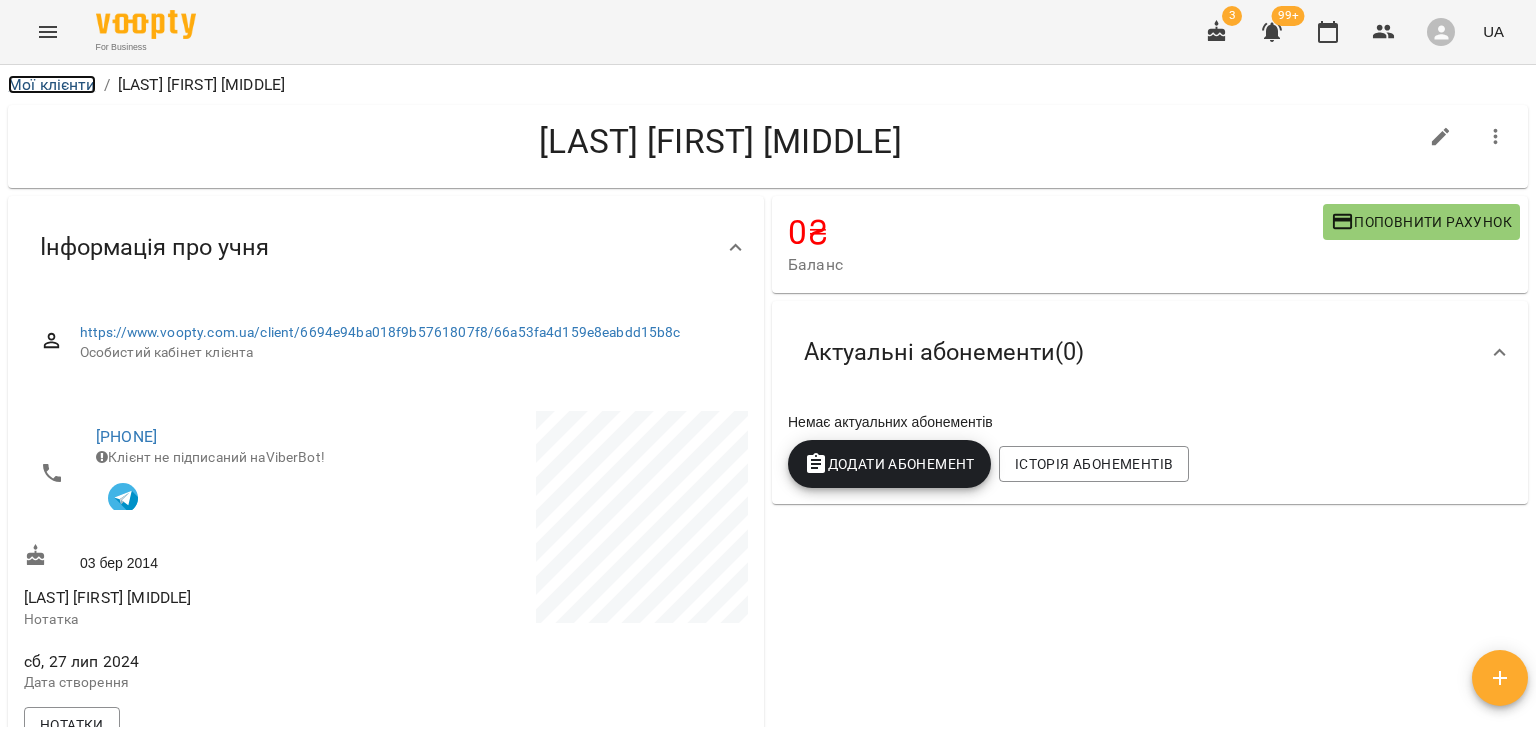 click on "Мої клієнти" at bounding box center [52, 84] 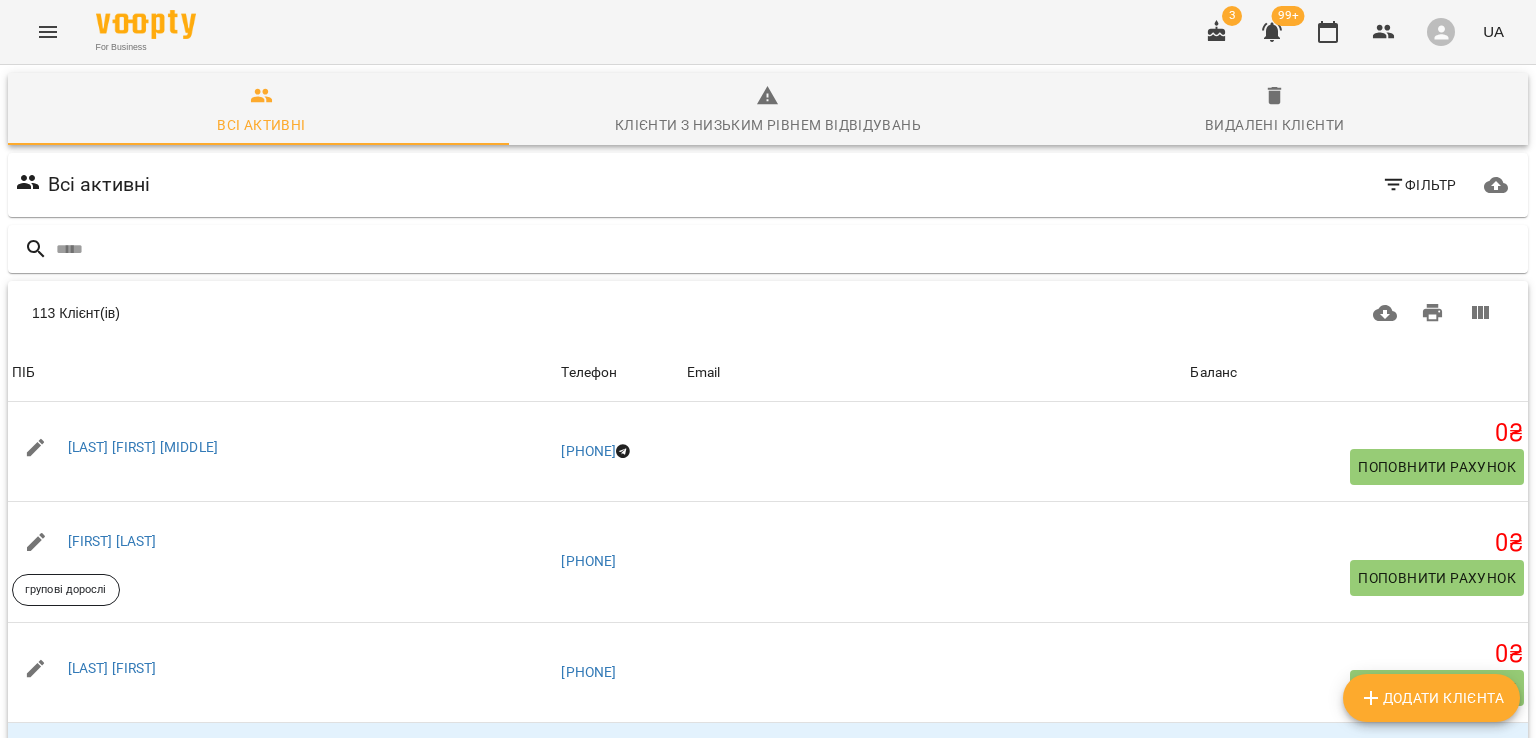 click 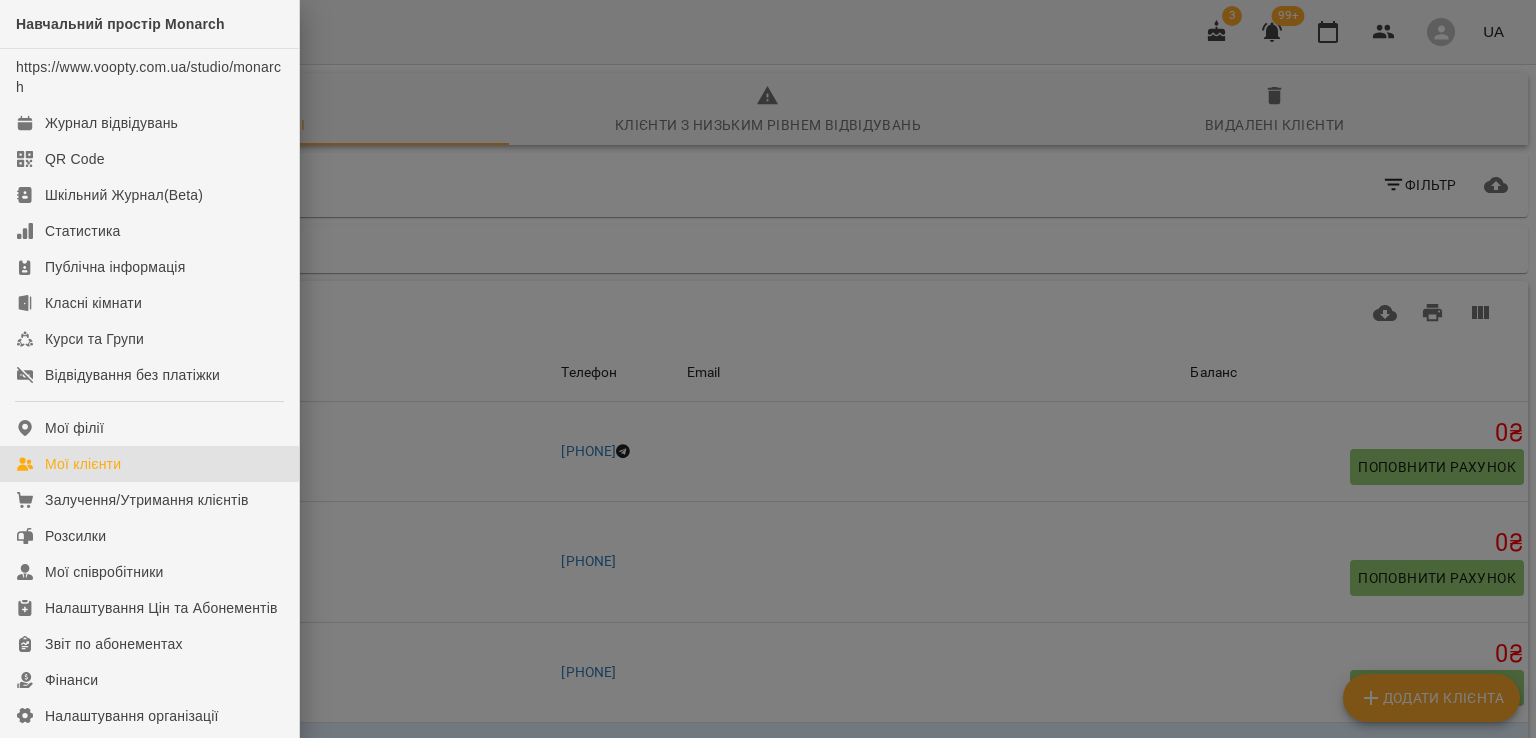 click on "Мої клієнти" at bounding box center (83, 464) 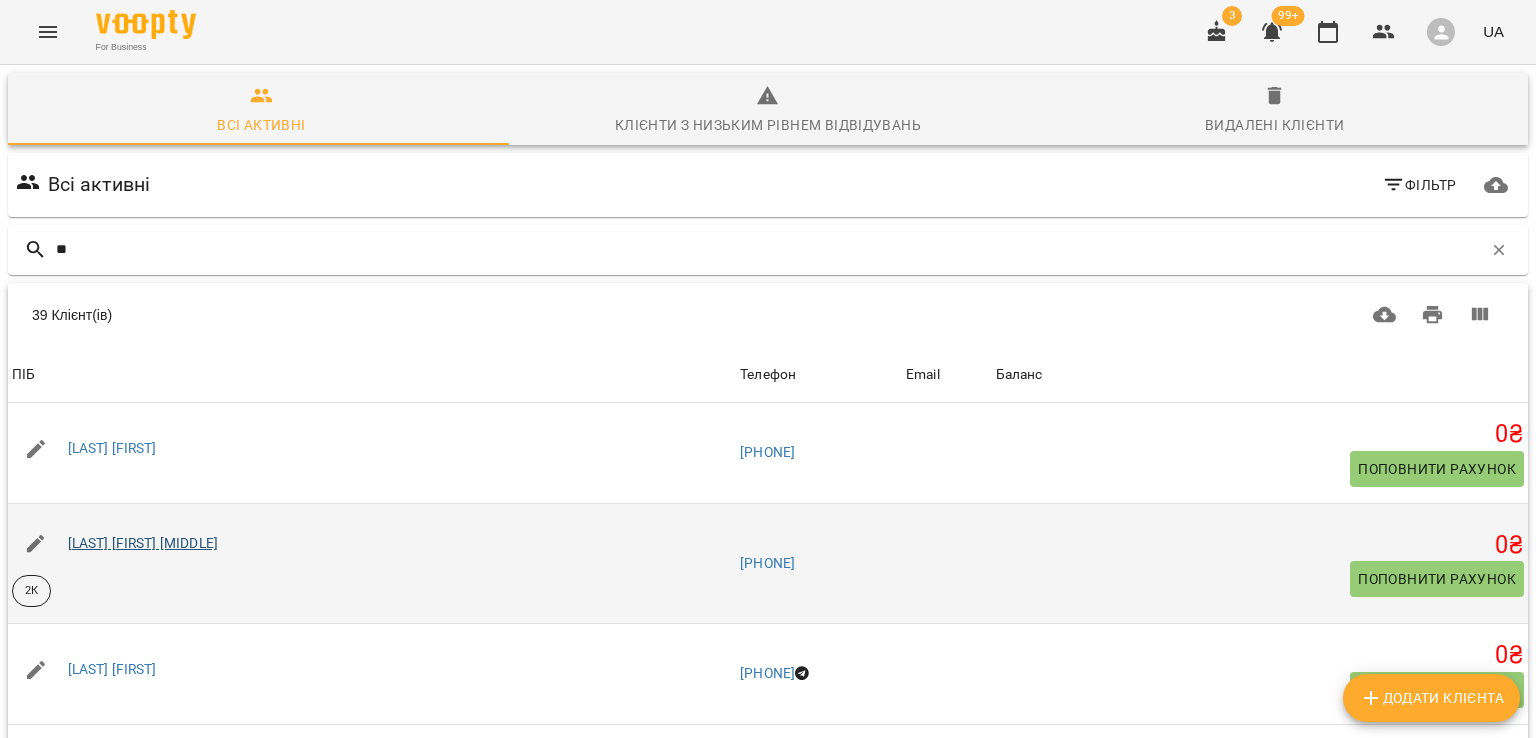 type on "**" 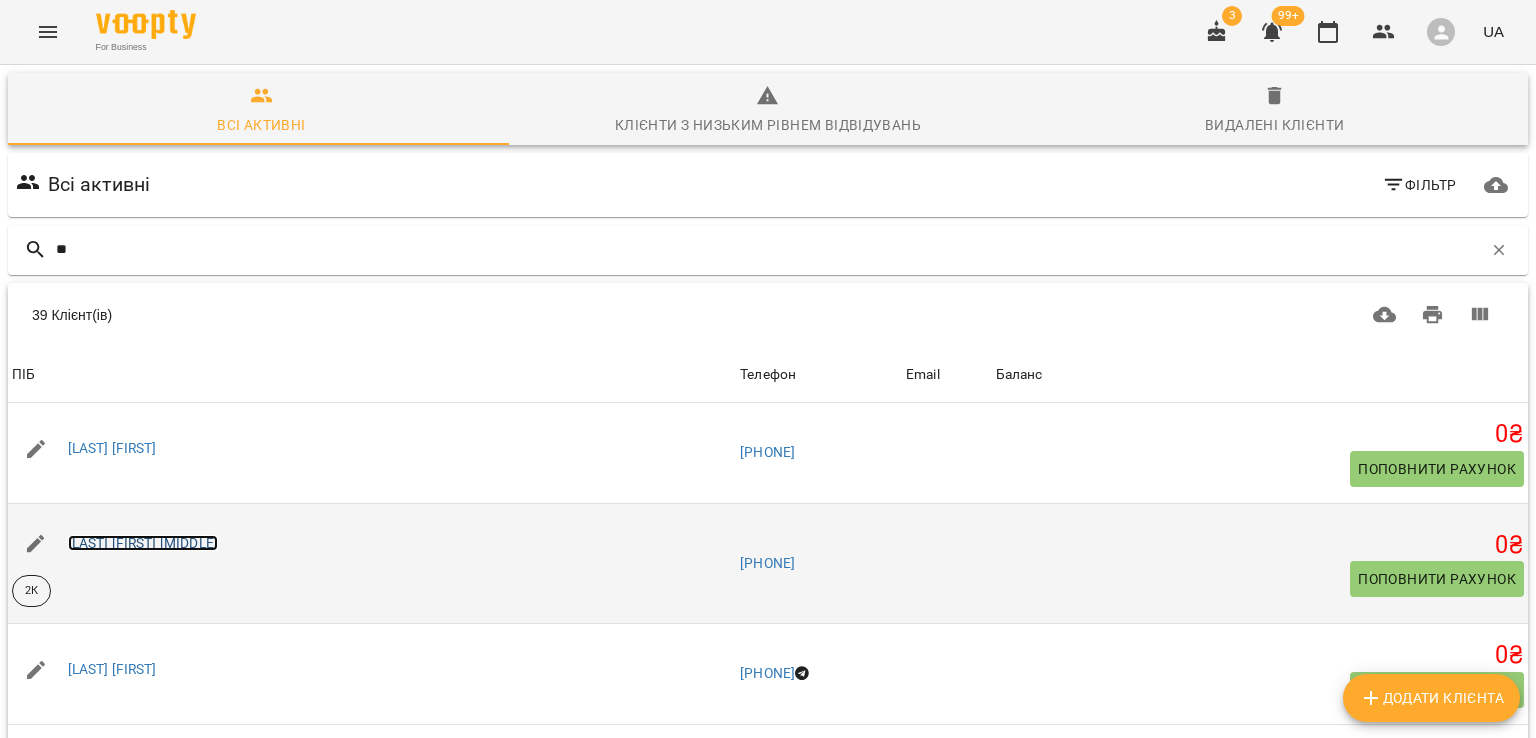 click on "[LAST] [FIRST] [PATRONYMIC]" at bounding box center (143, 543) 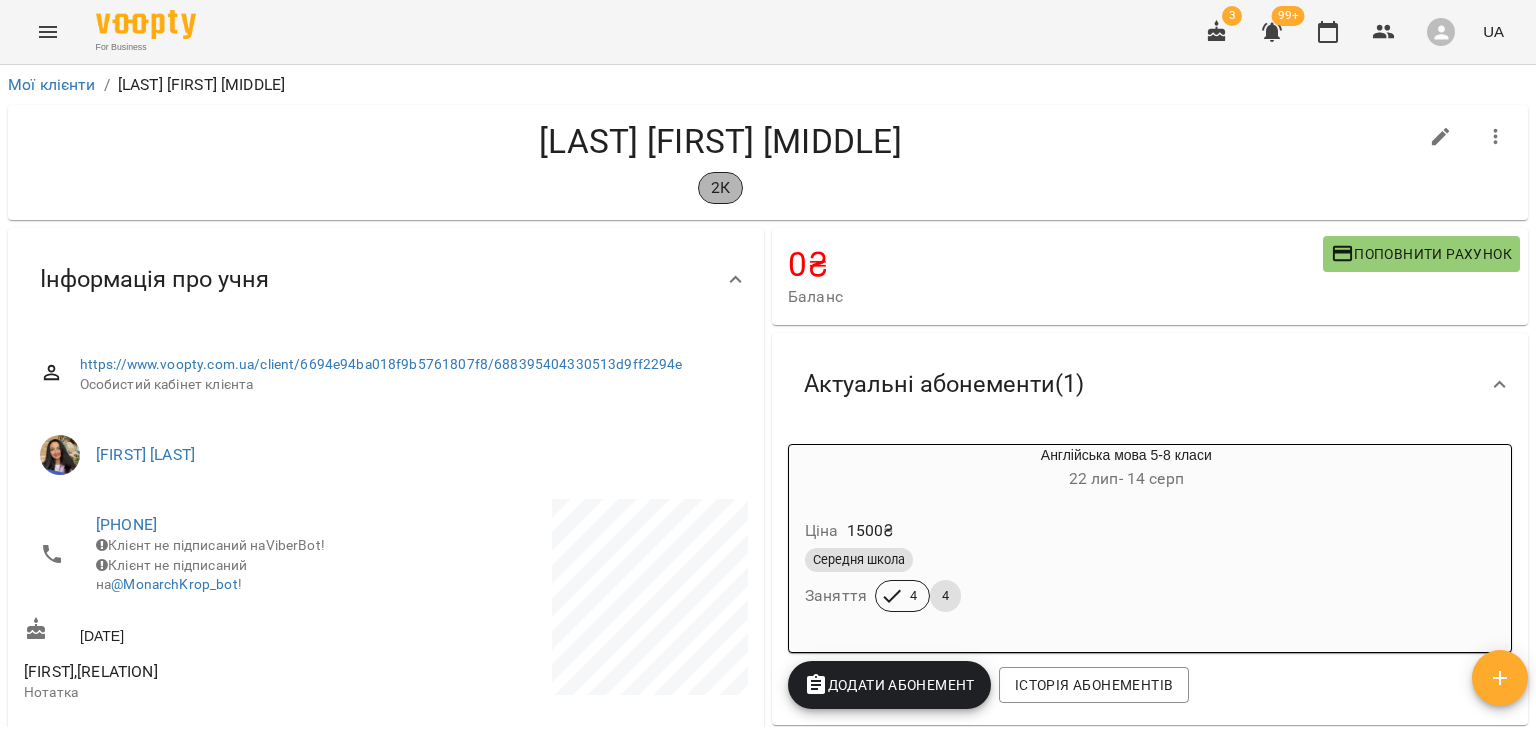 click on "2К" at bounding box center [720, 188] 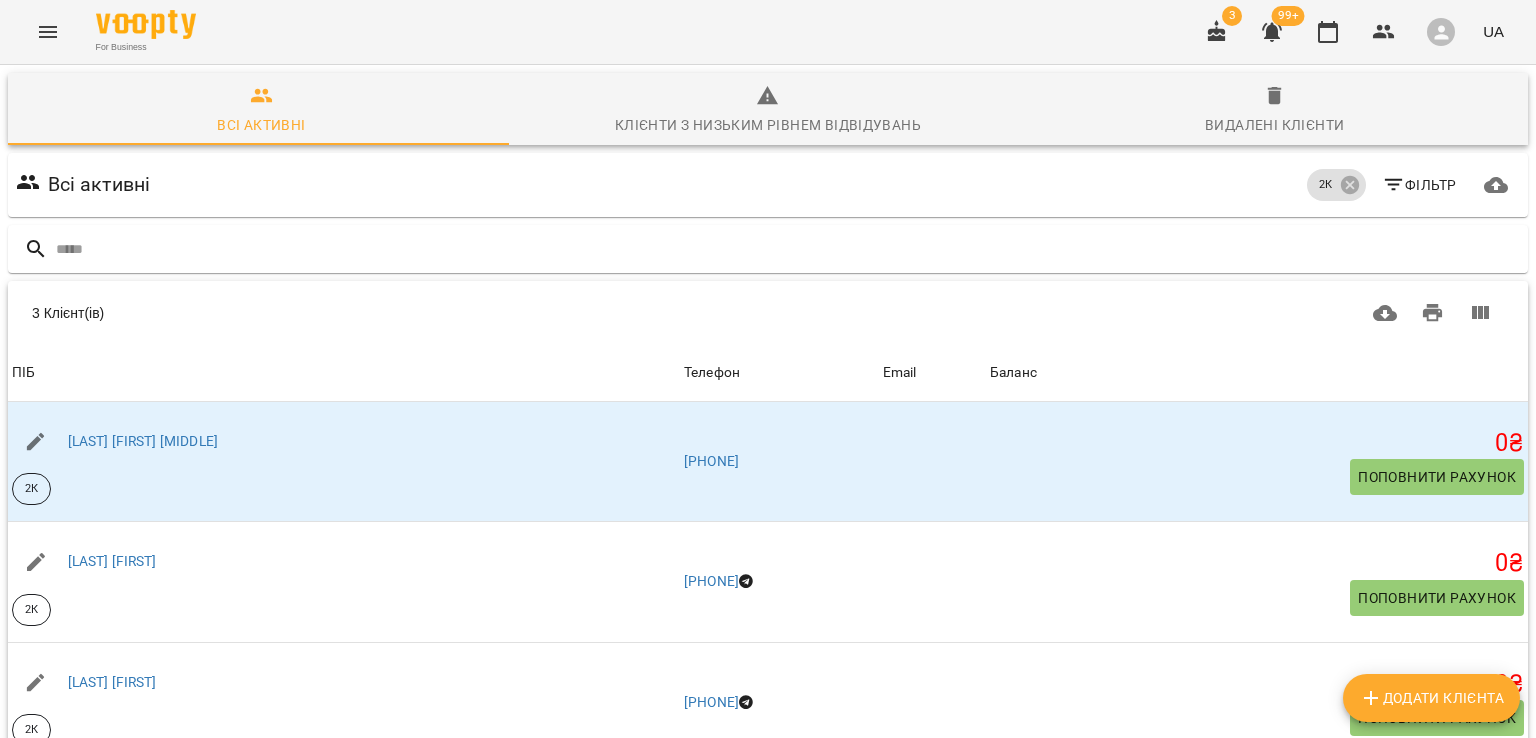 scroll, scrollTop: 0, scrollLeft: 0, axis: both 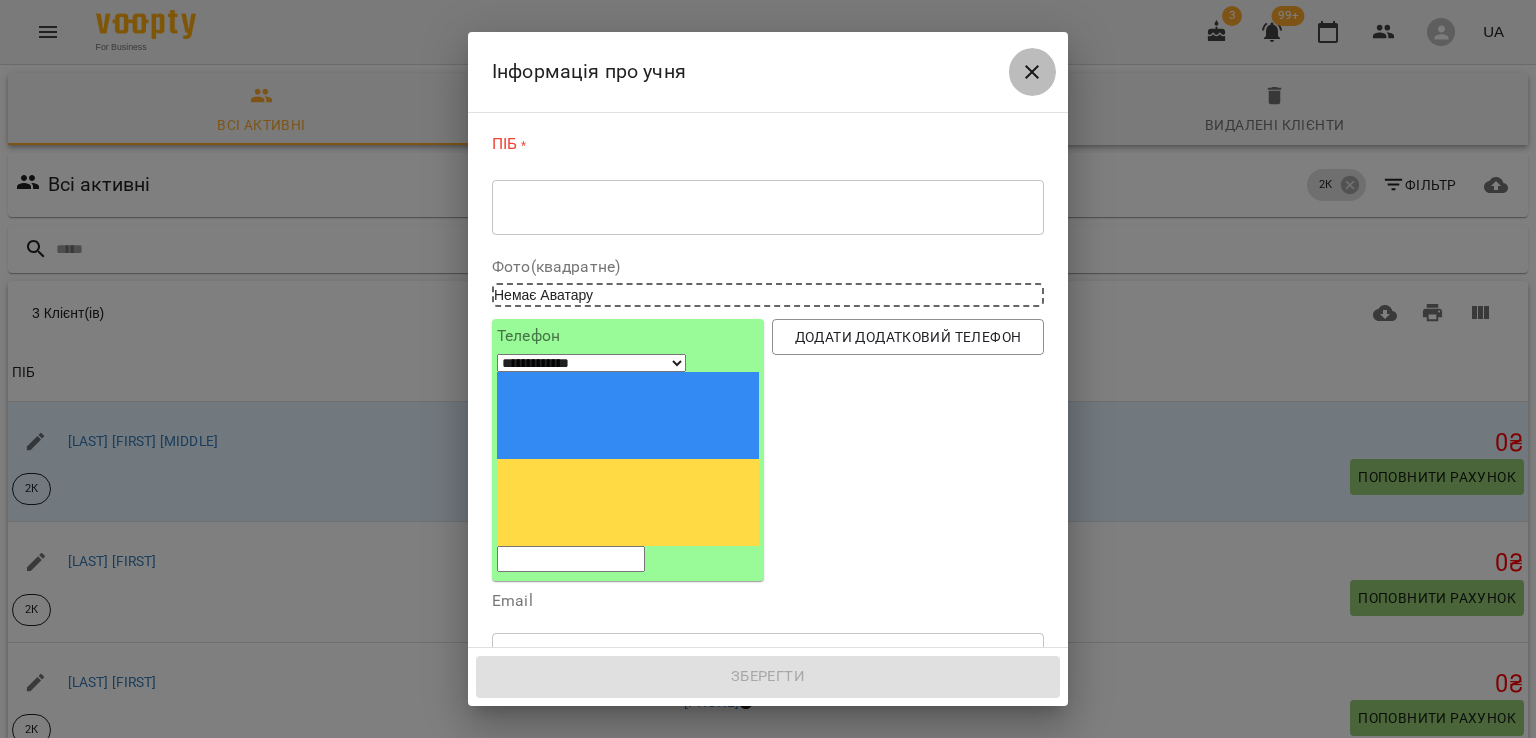 click 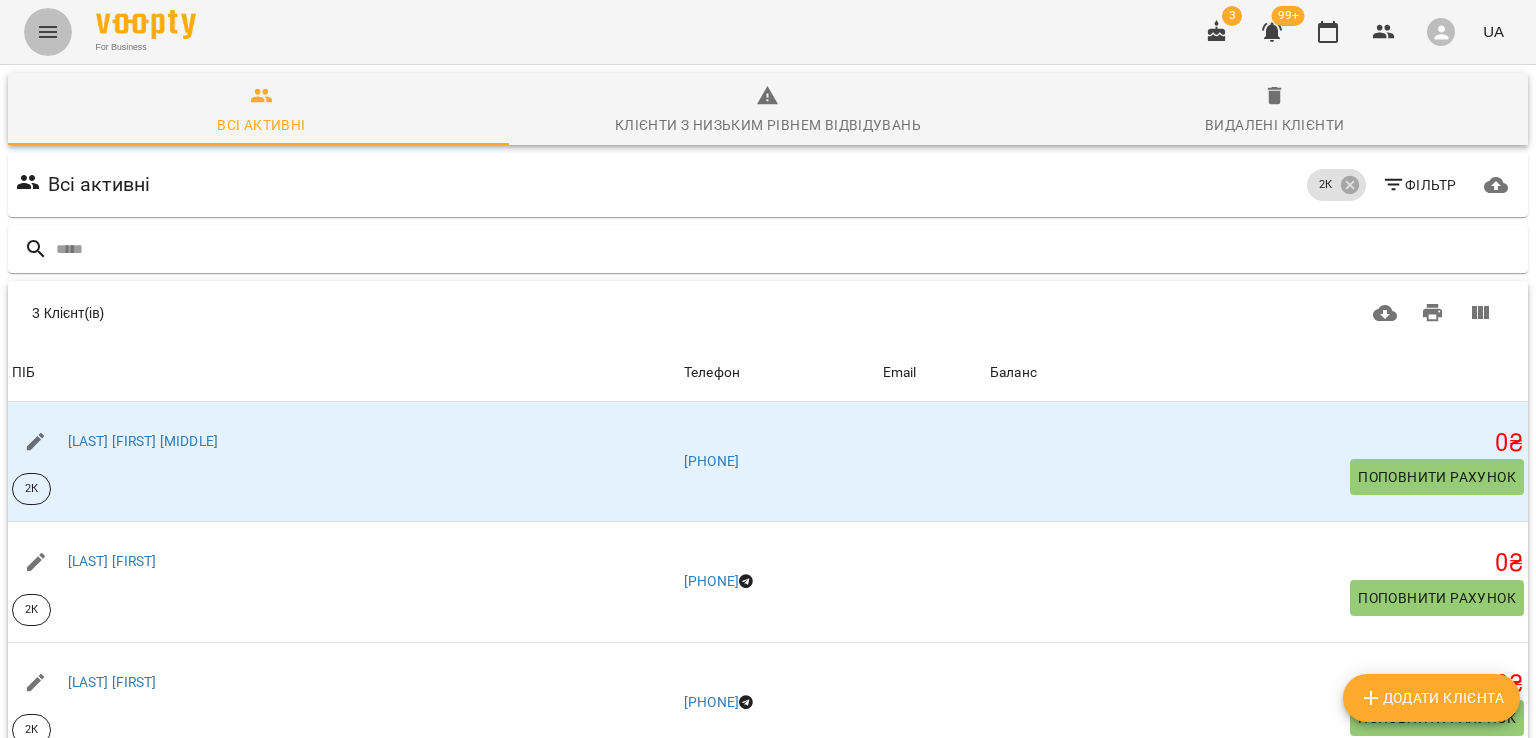 click 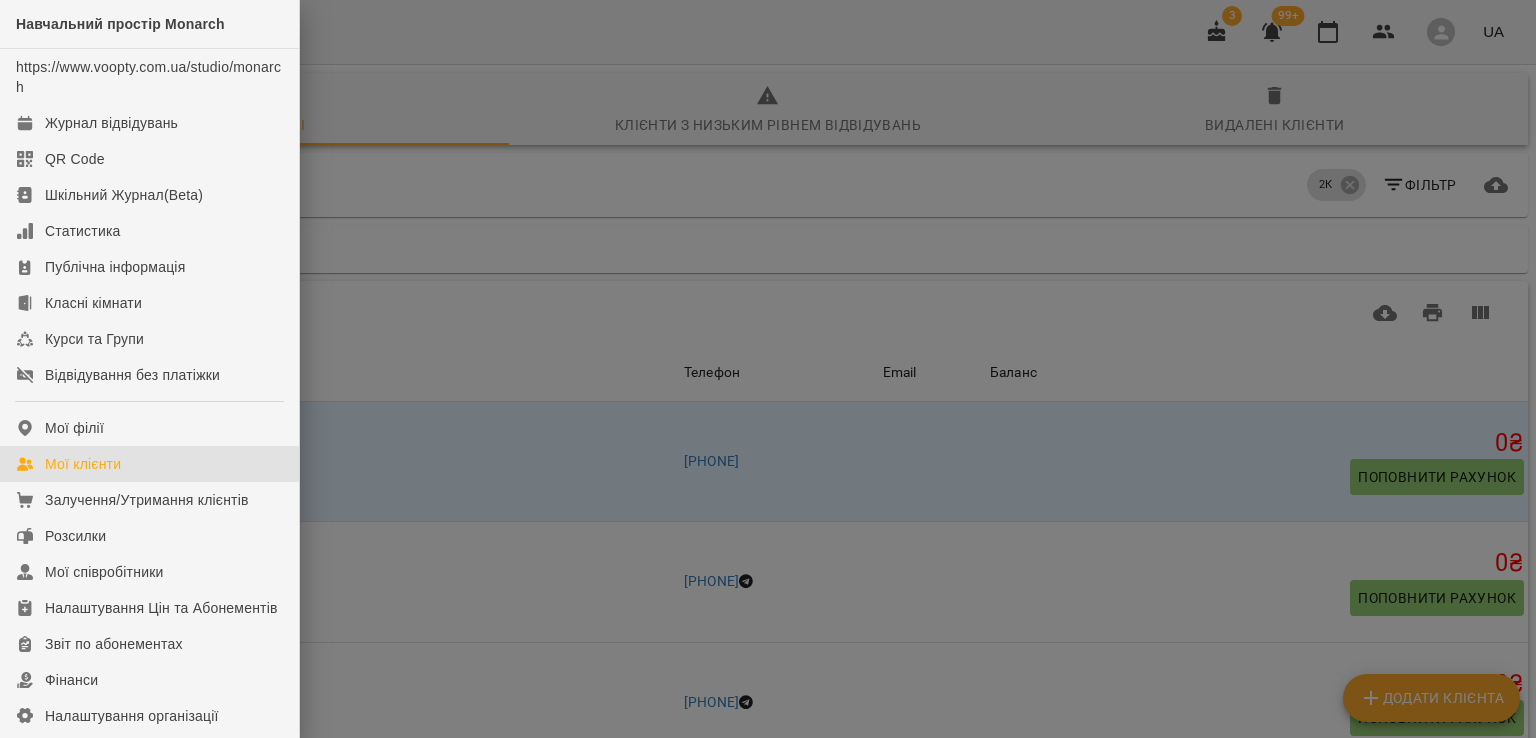click at bounding box center (768, 369) 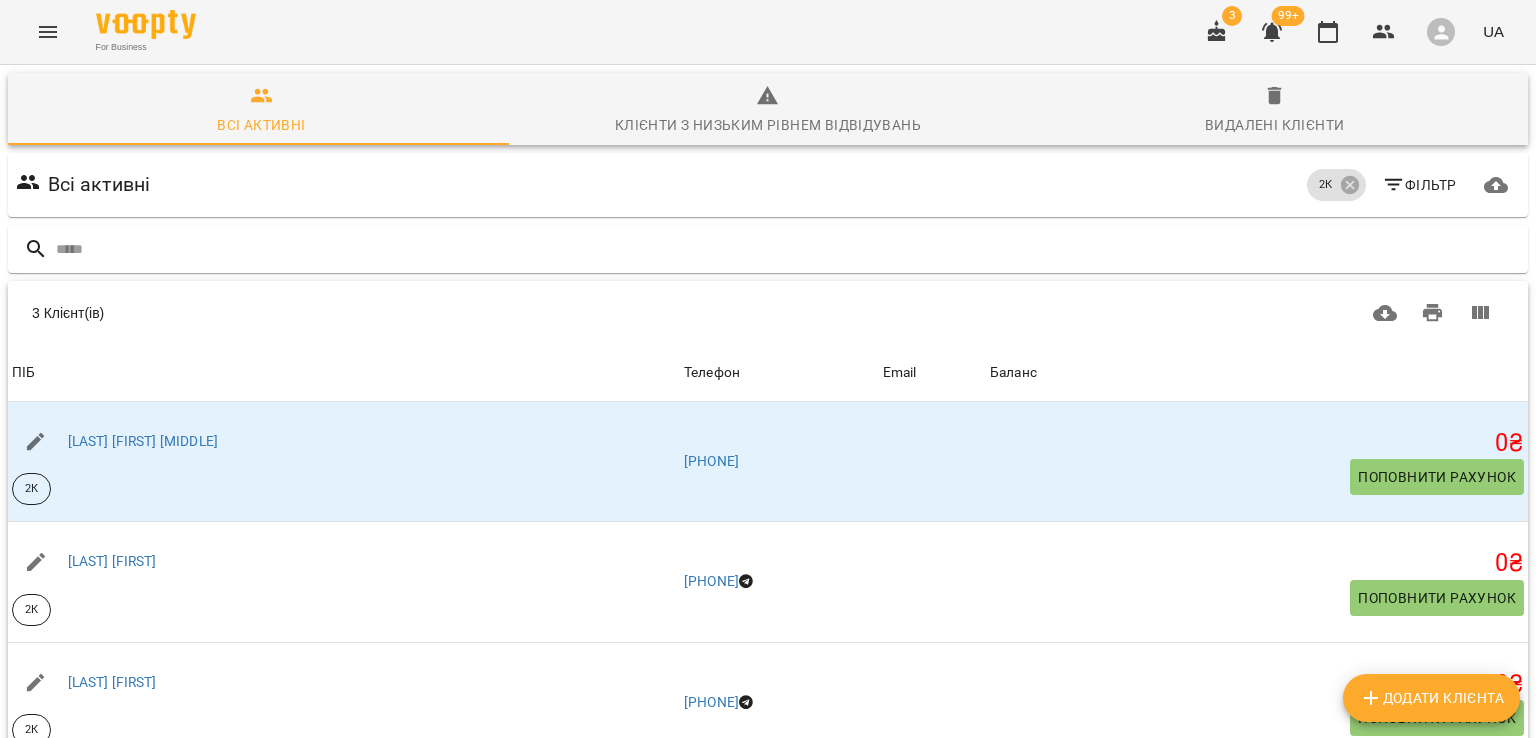 click at bounding box center (48, 32) 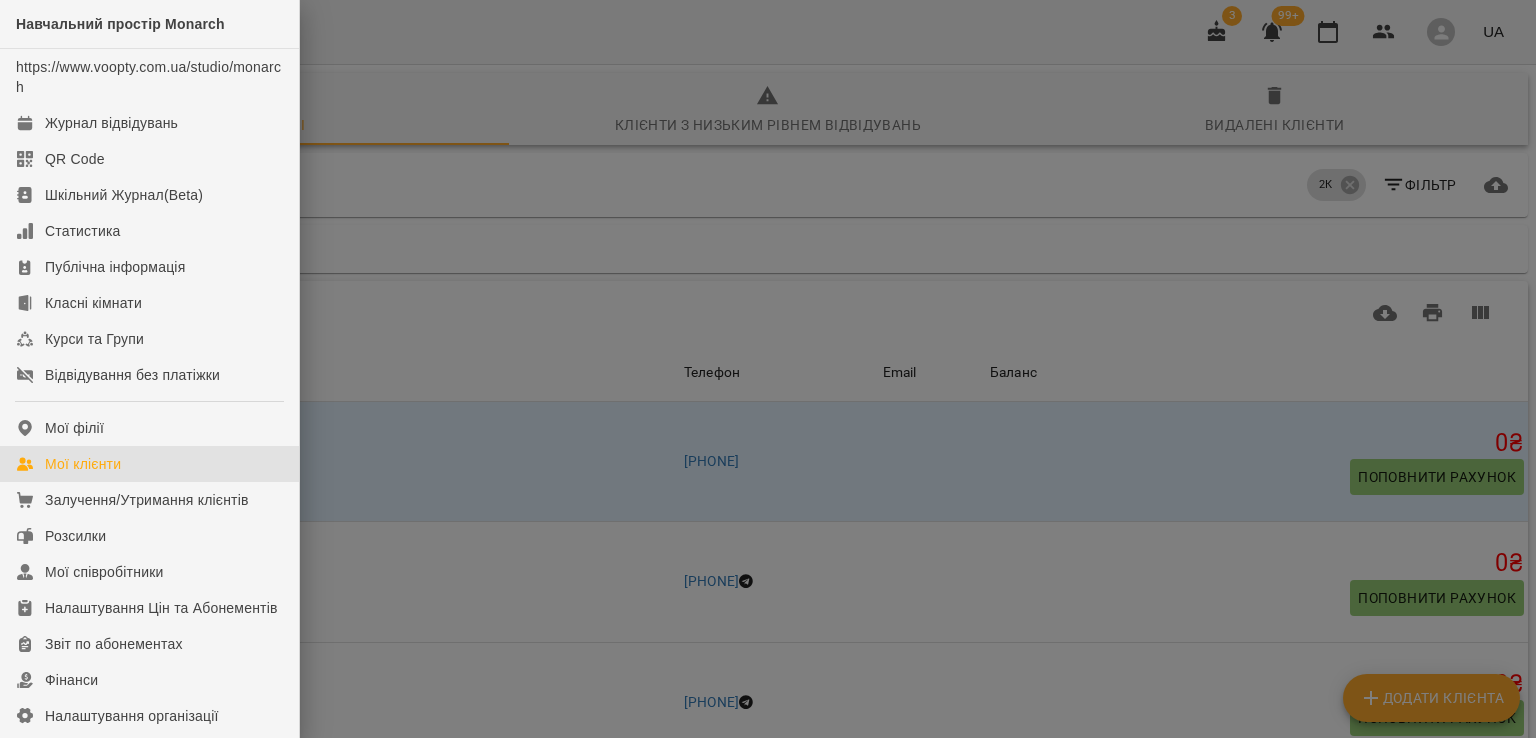click on "Мої клієнти" at bounding box center [149, 464] 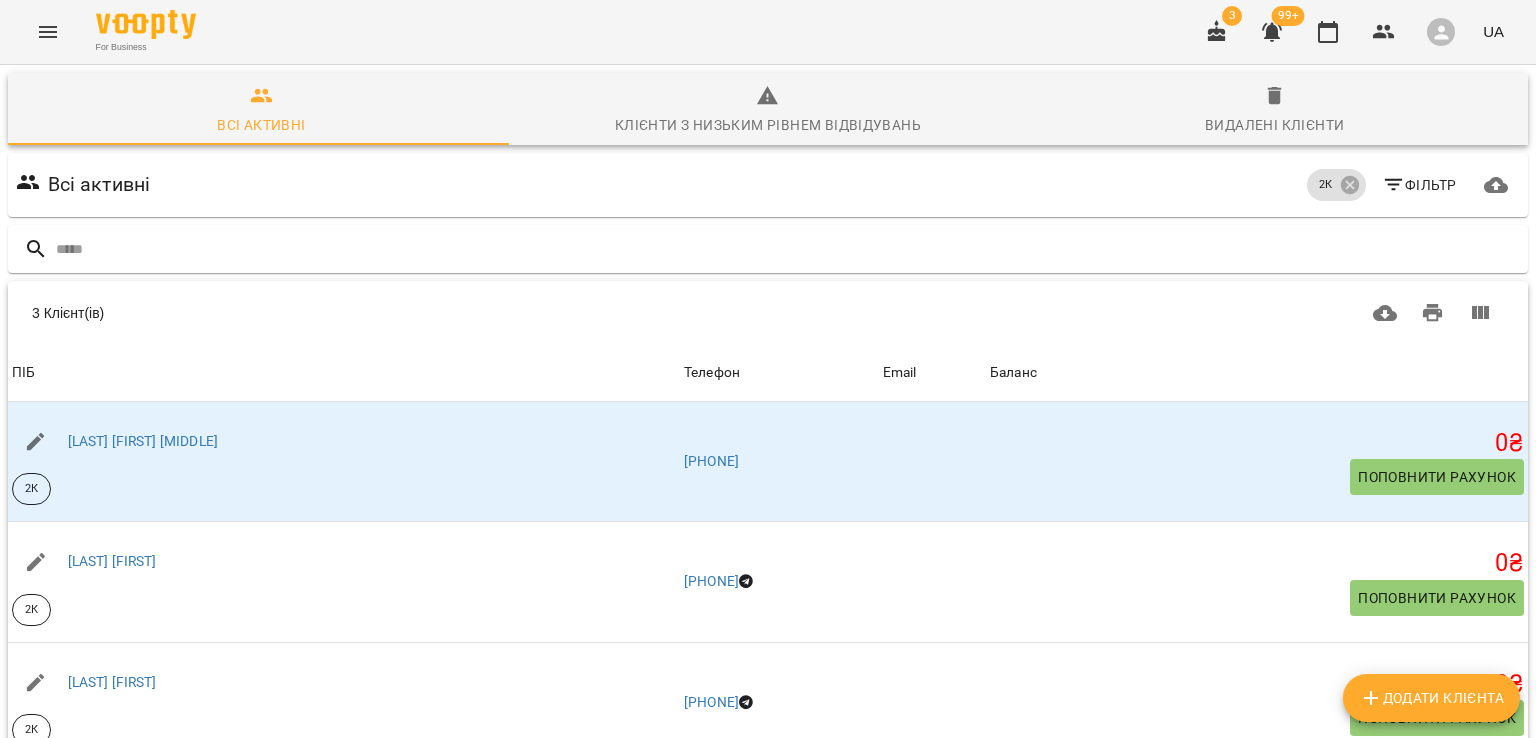 click 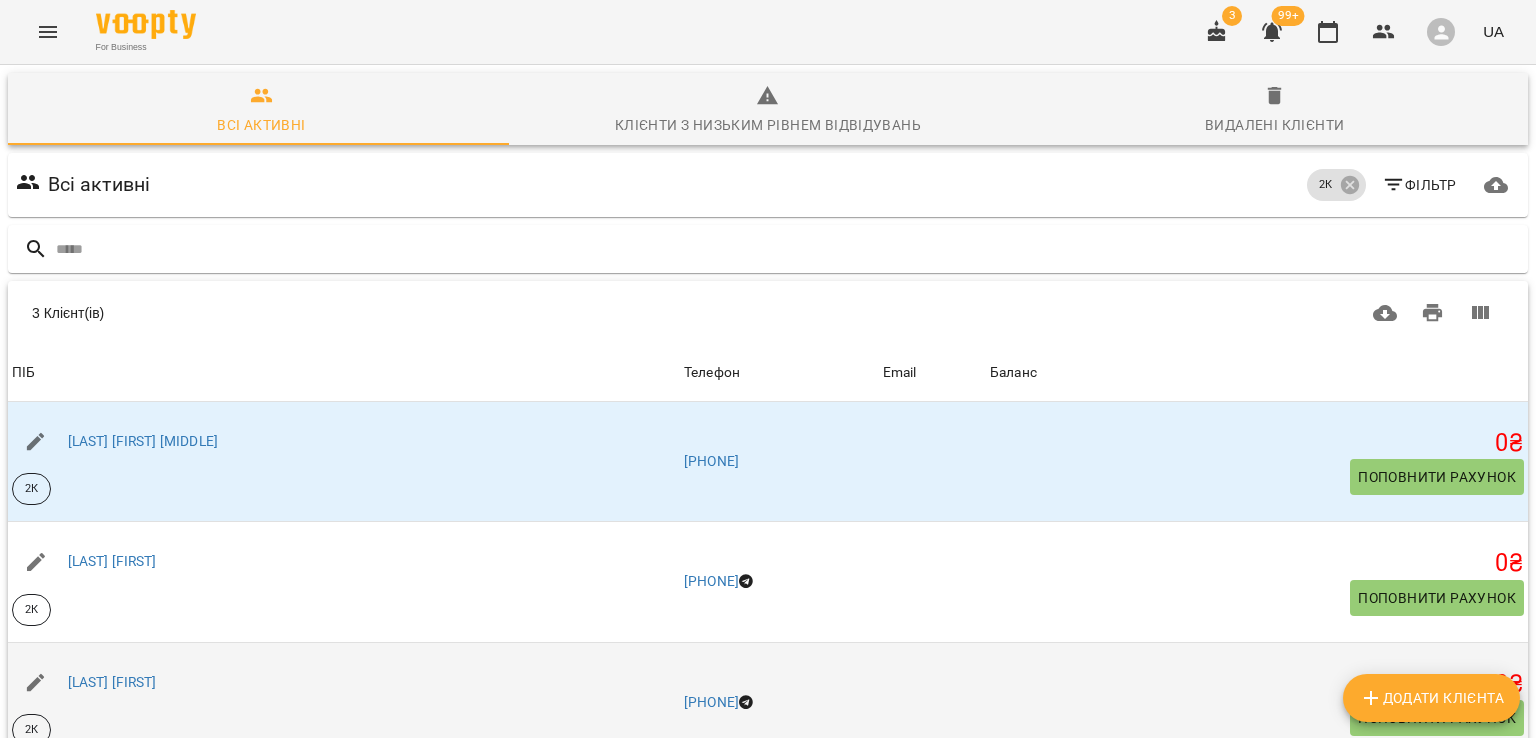 scroll, scrollTop: 0, scrollLeft: 0, axis: both 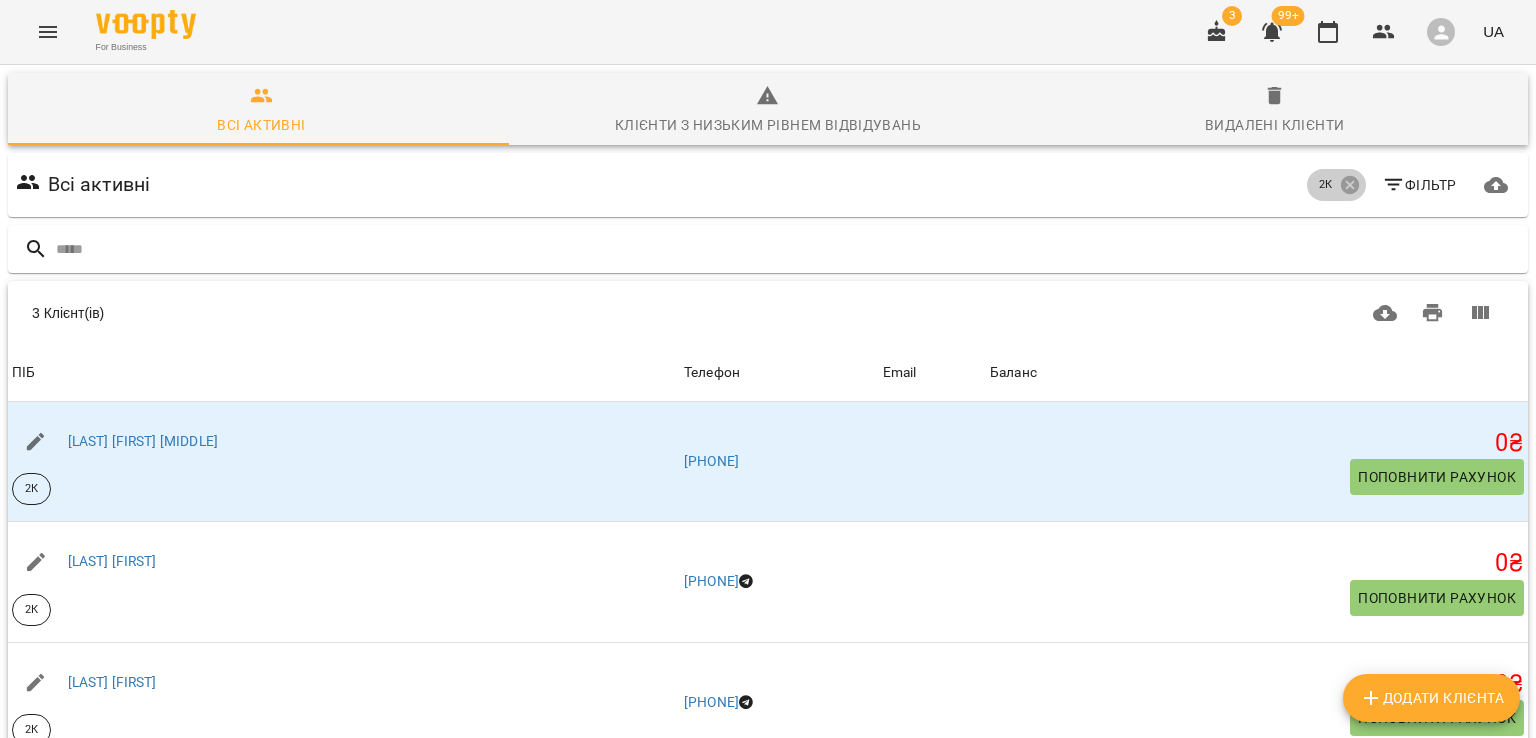 click on "2К" at bounding box center (1325, 185) 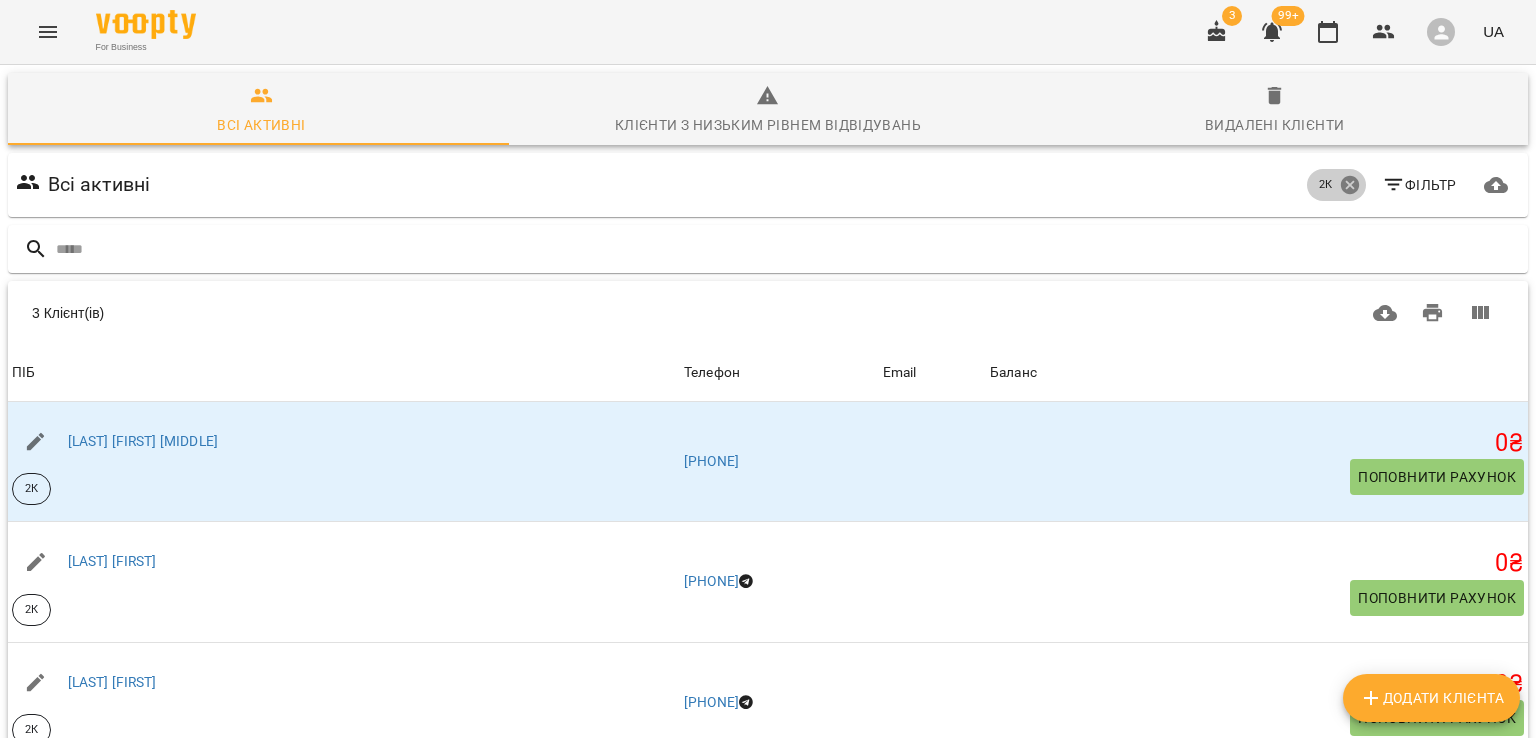 click 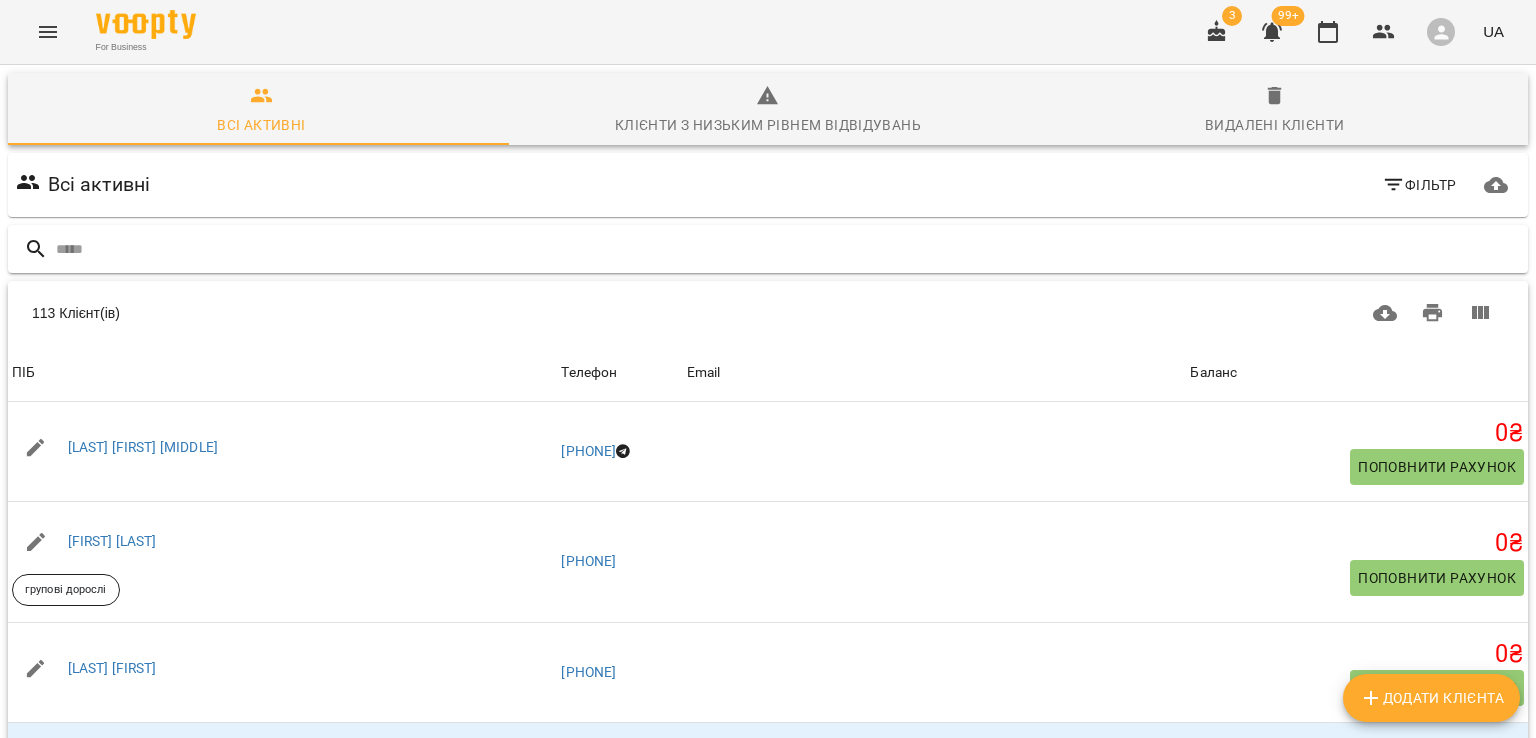 click on "Всі активні Фільтр" at bounding box center [768, 185] 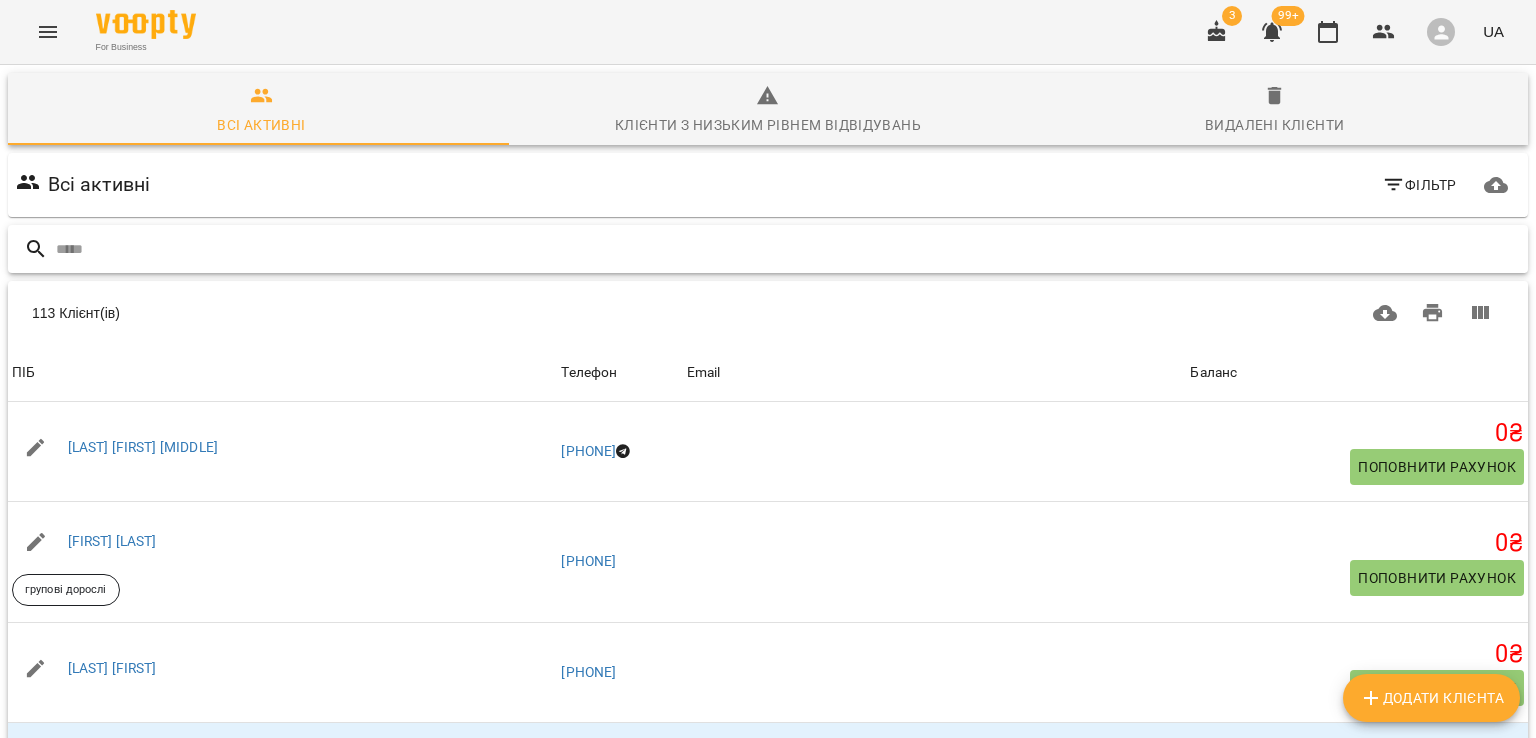 click at bounding box center (788, 249) 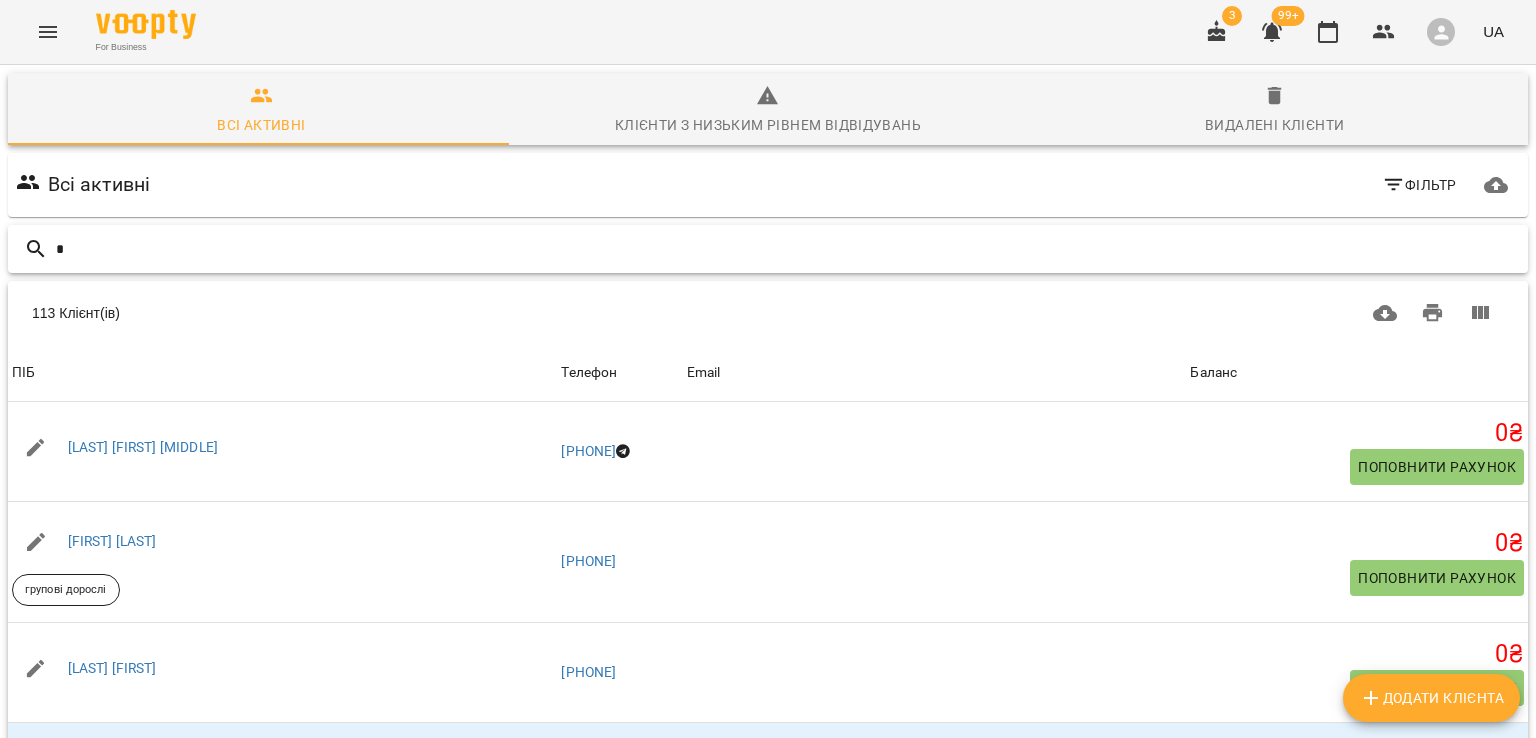 type on "**" 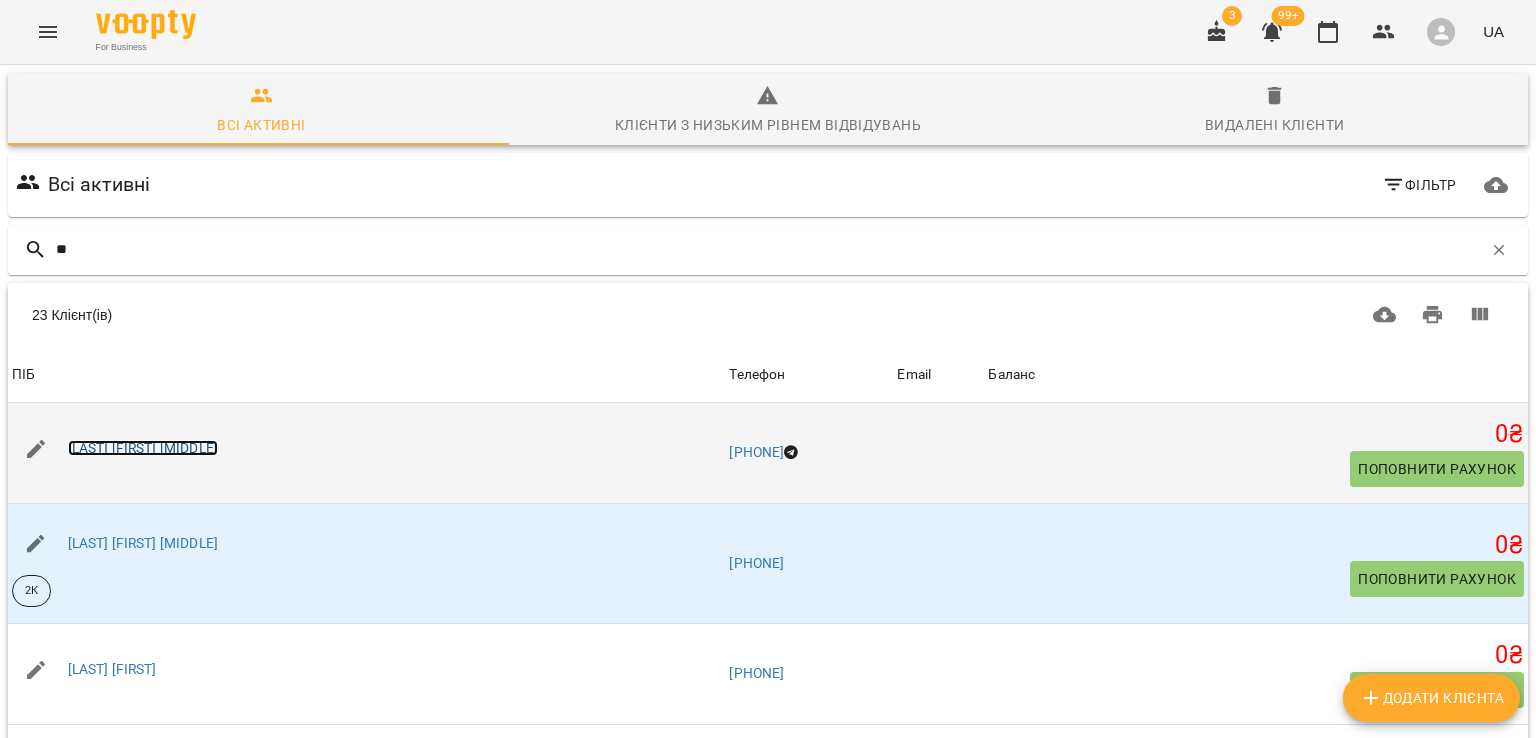 click on "[LAST] [FIRST] [PATRONYMIC]" at bounding box center [143, 448] 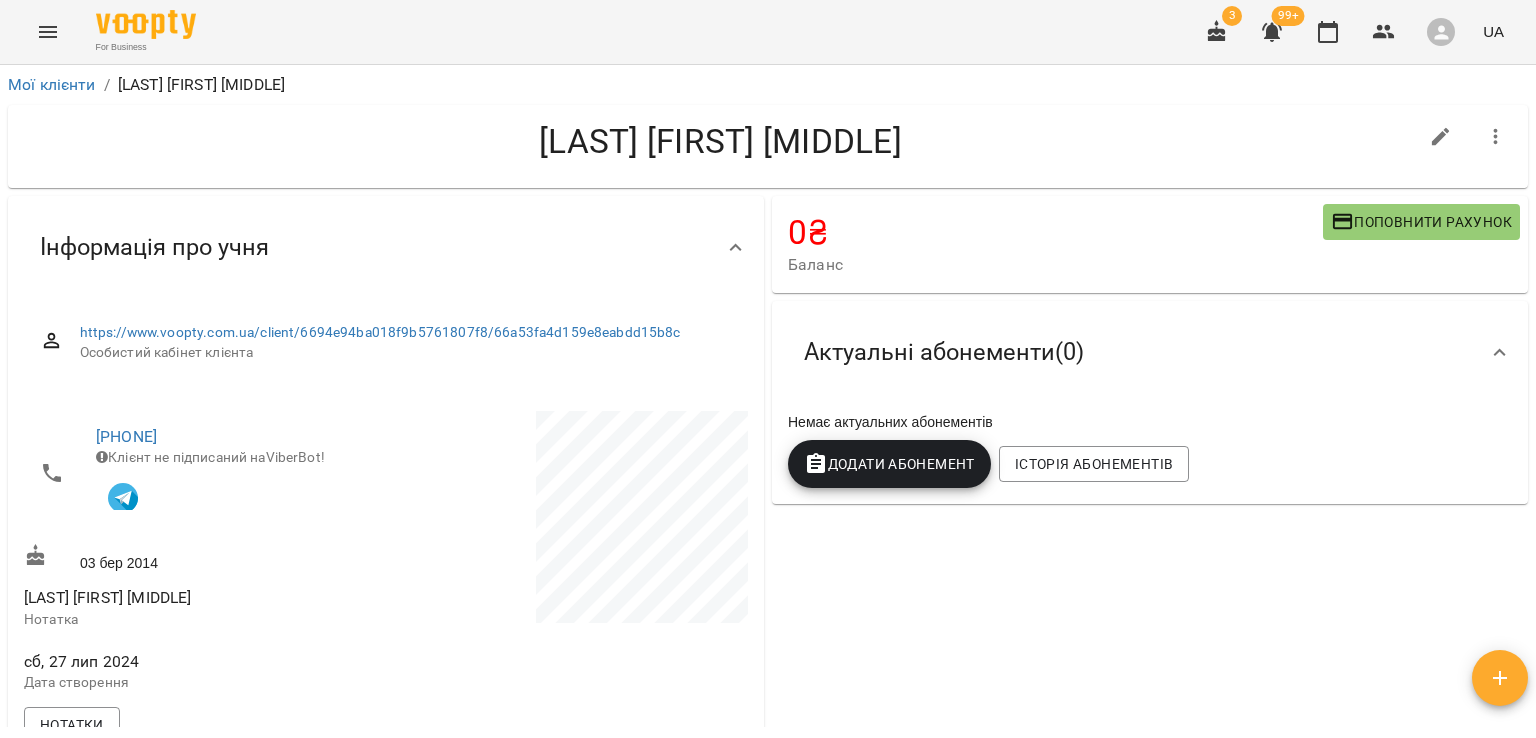 click 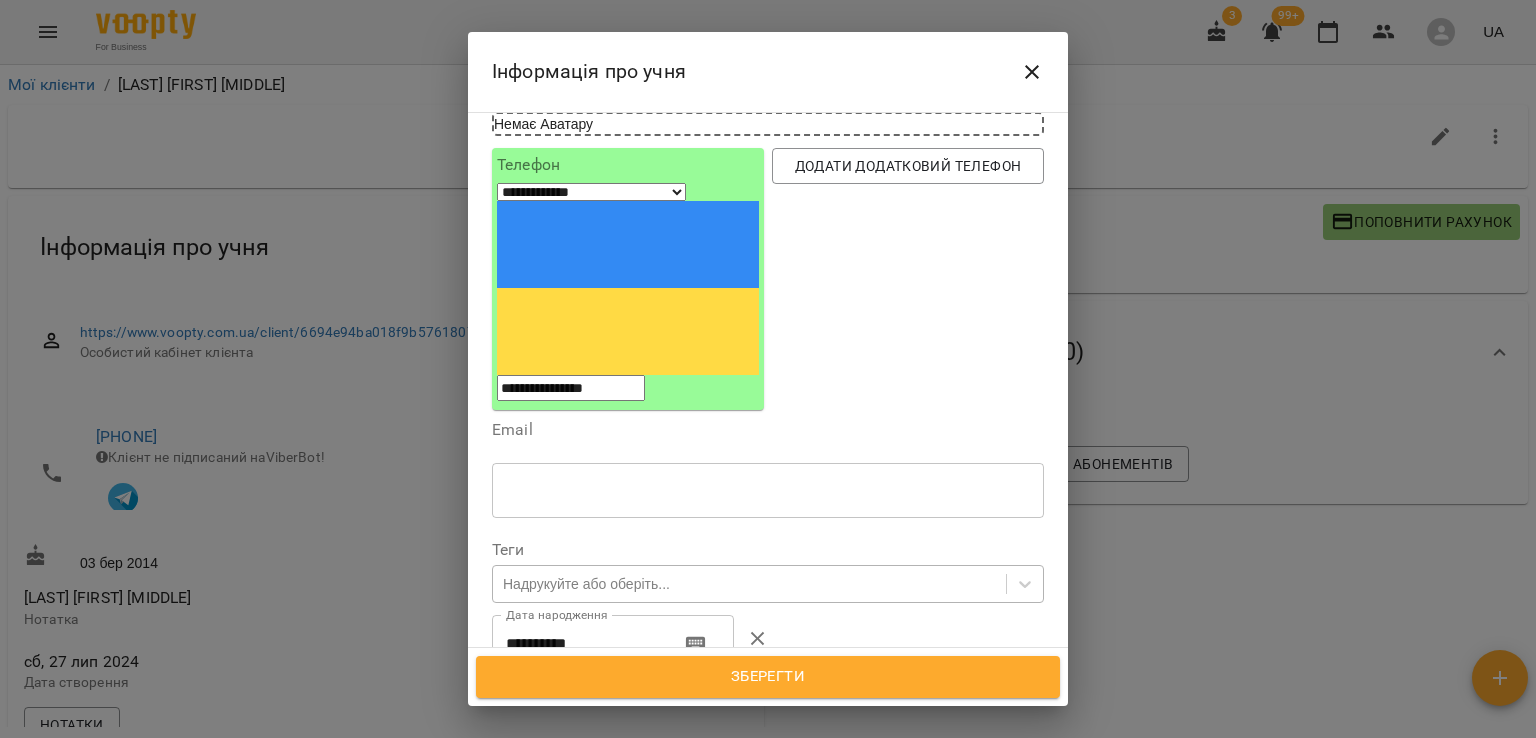 scroll, scrollTop: 200, scrollLeft: 0, axis: vertical 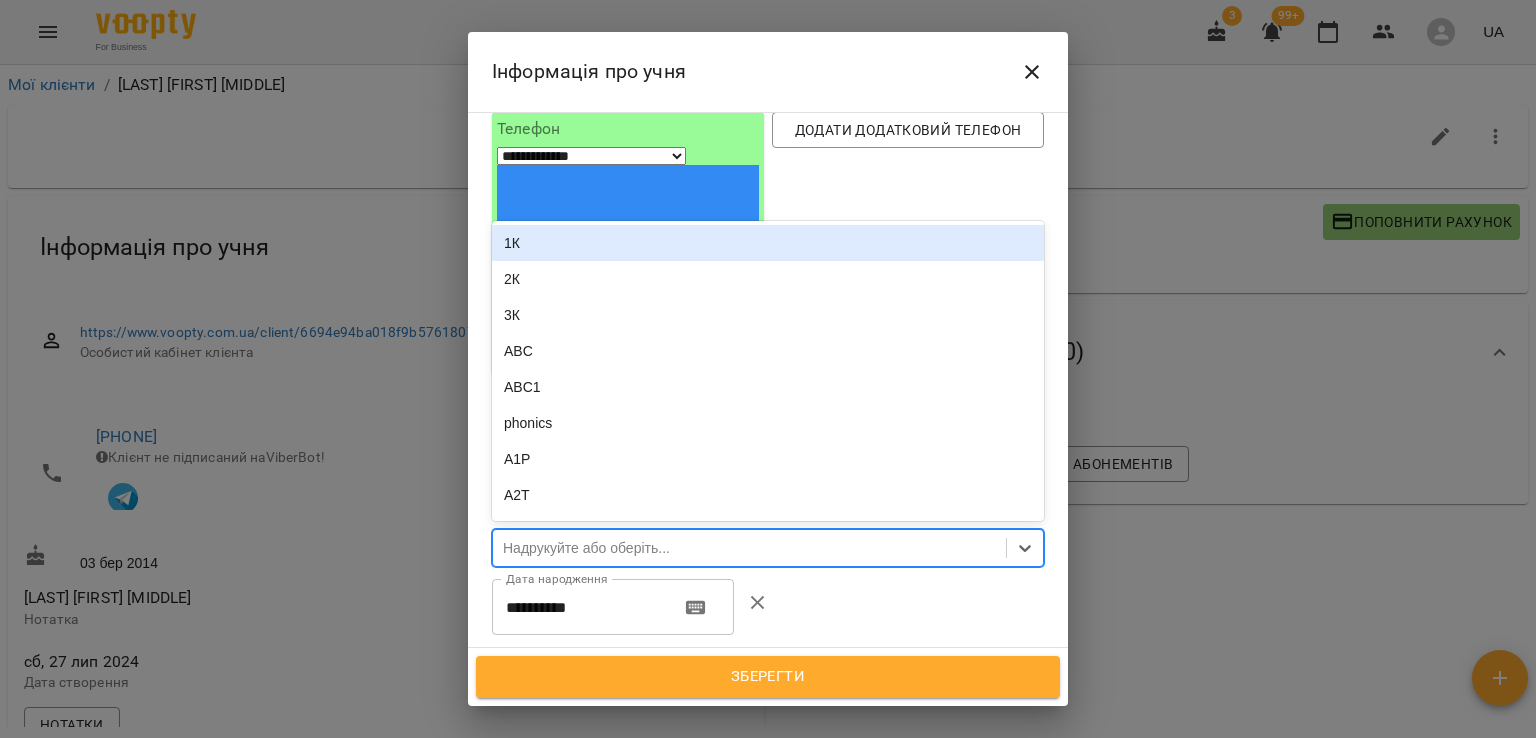 click on "Надрукуйте або оберіть..." at bounding box center (586, 548) 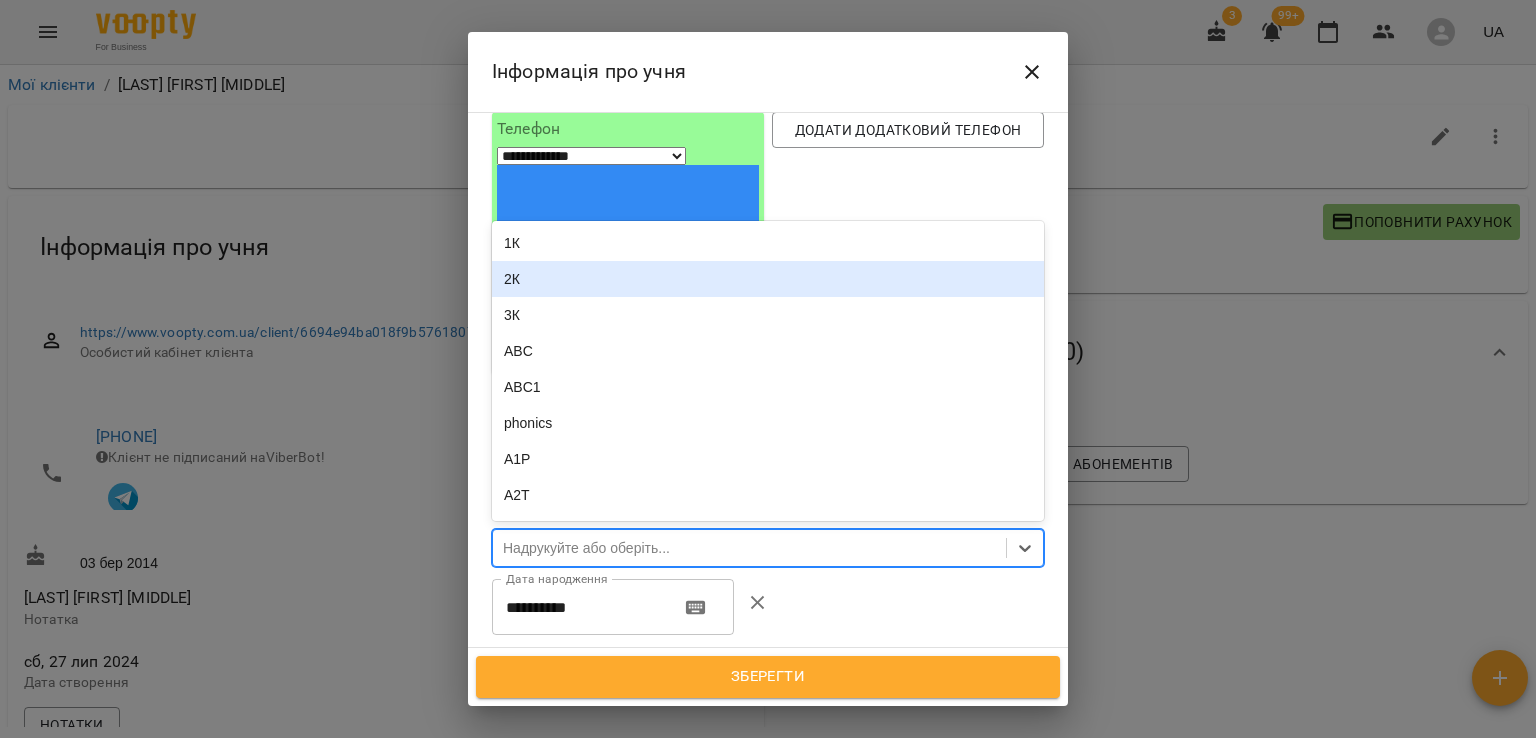 click on "2К" at bounding box center [768, 279] 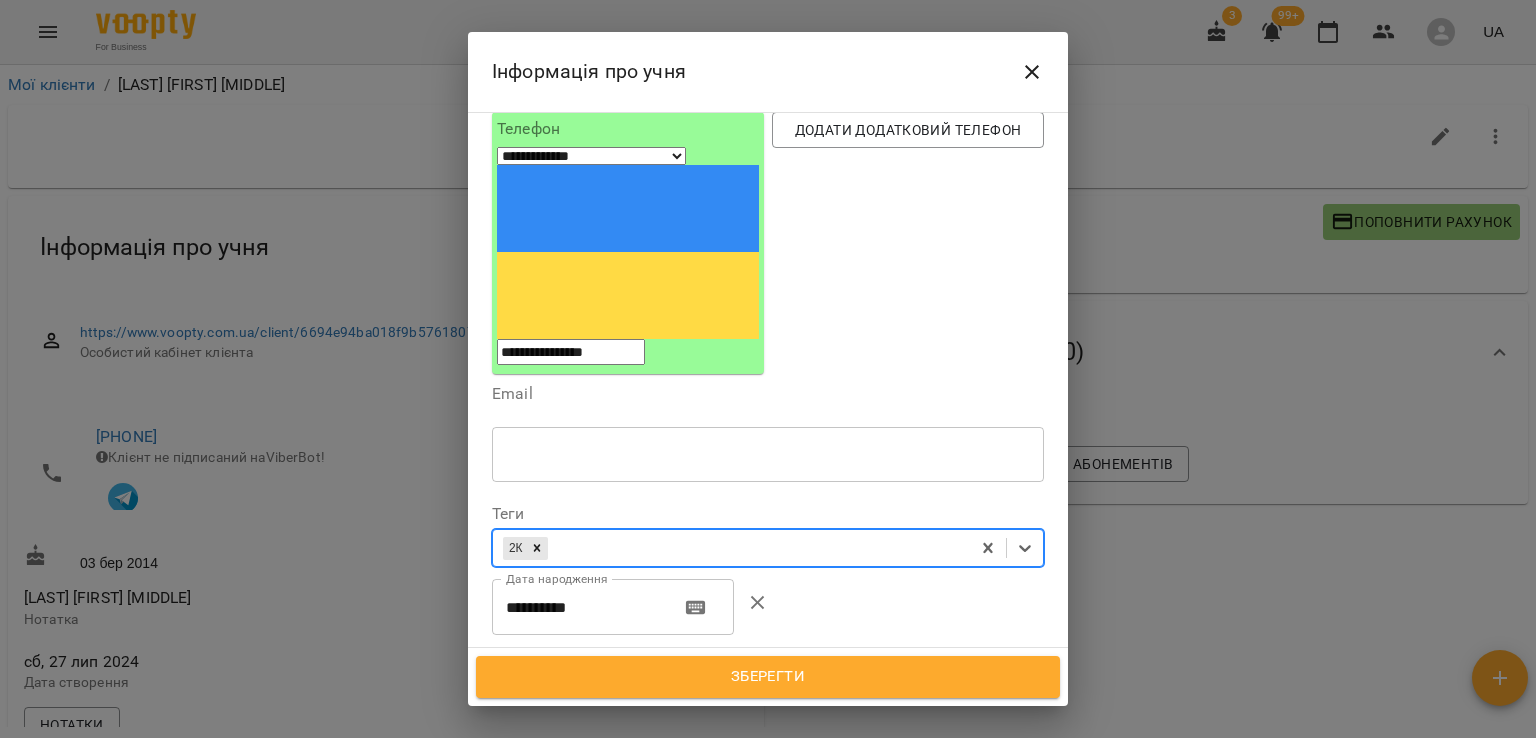 click on "Зберегти" at bounding box center (768, 677) 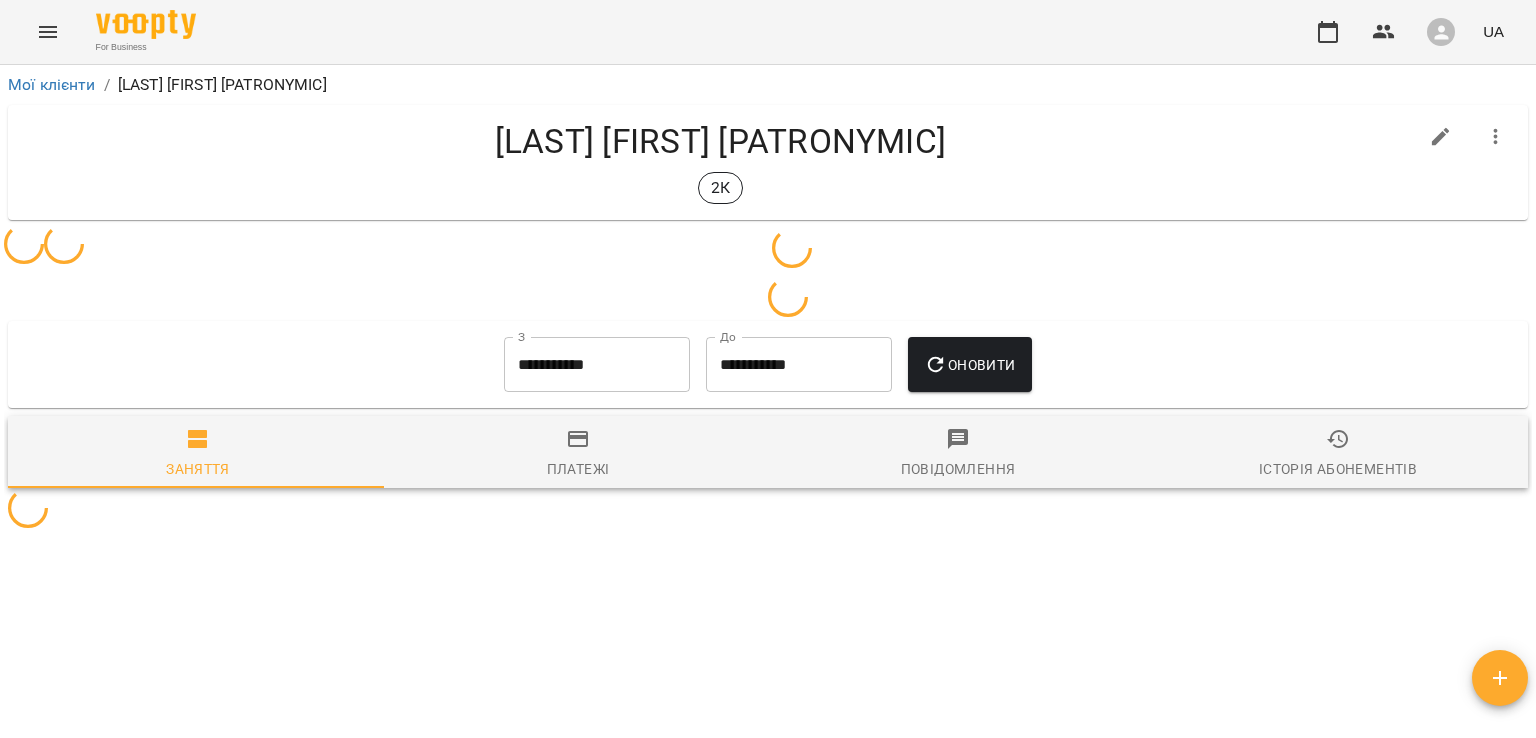 scroll, scrollTop: 0, scrollLeft: 0, axis: both 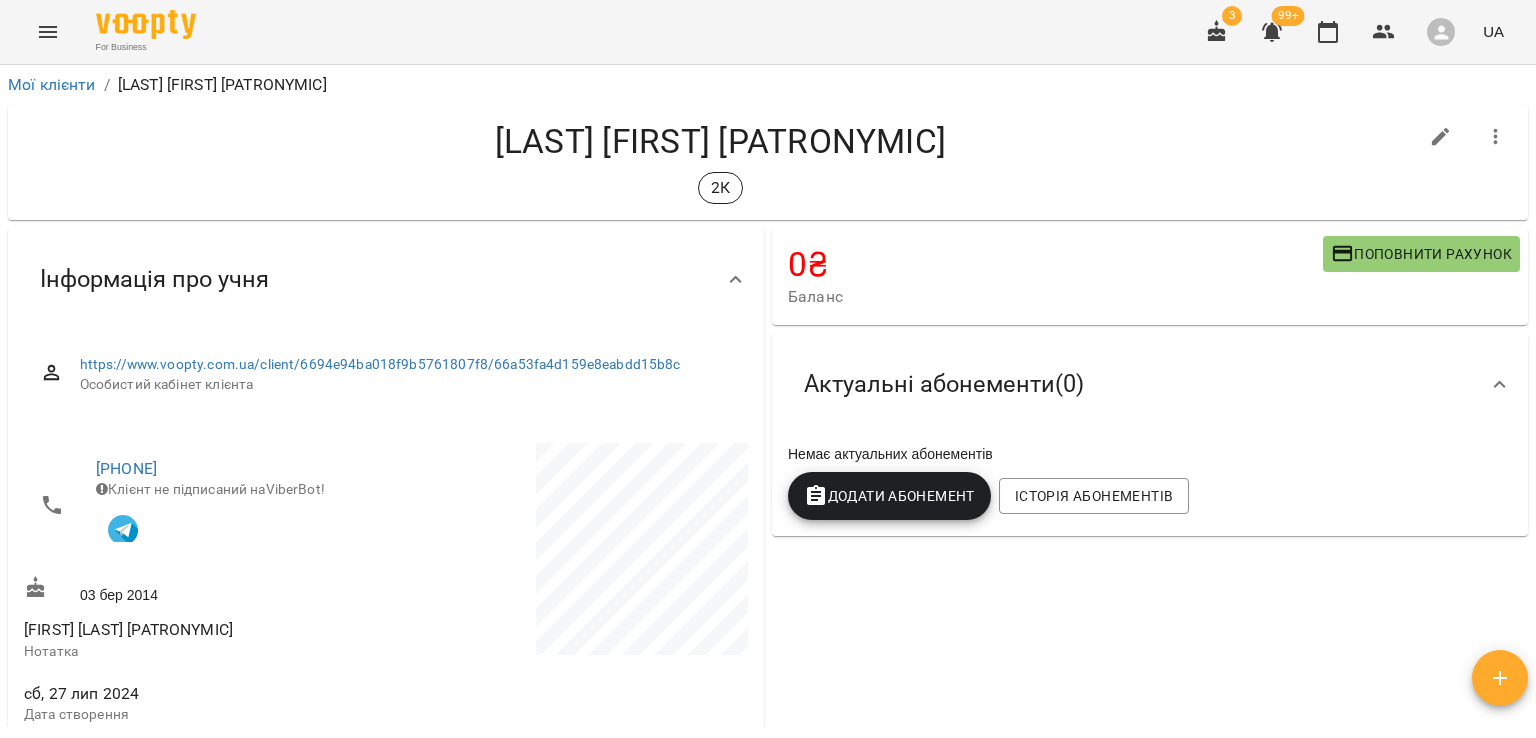 click 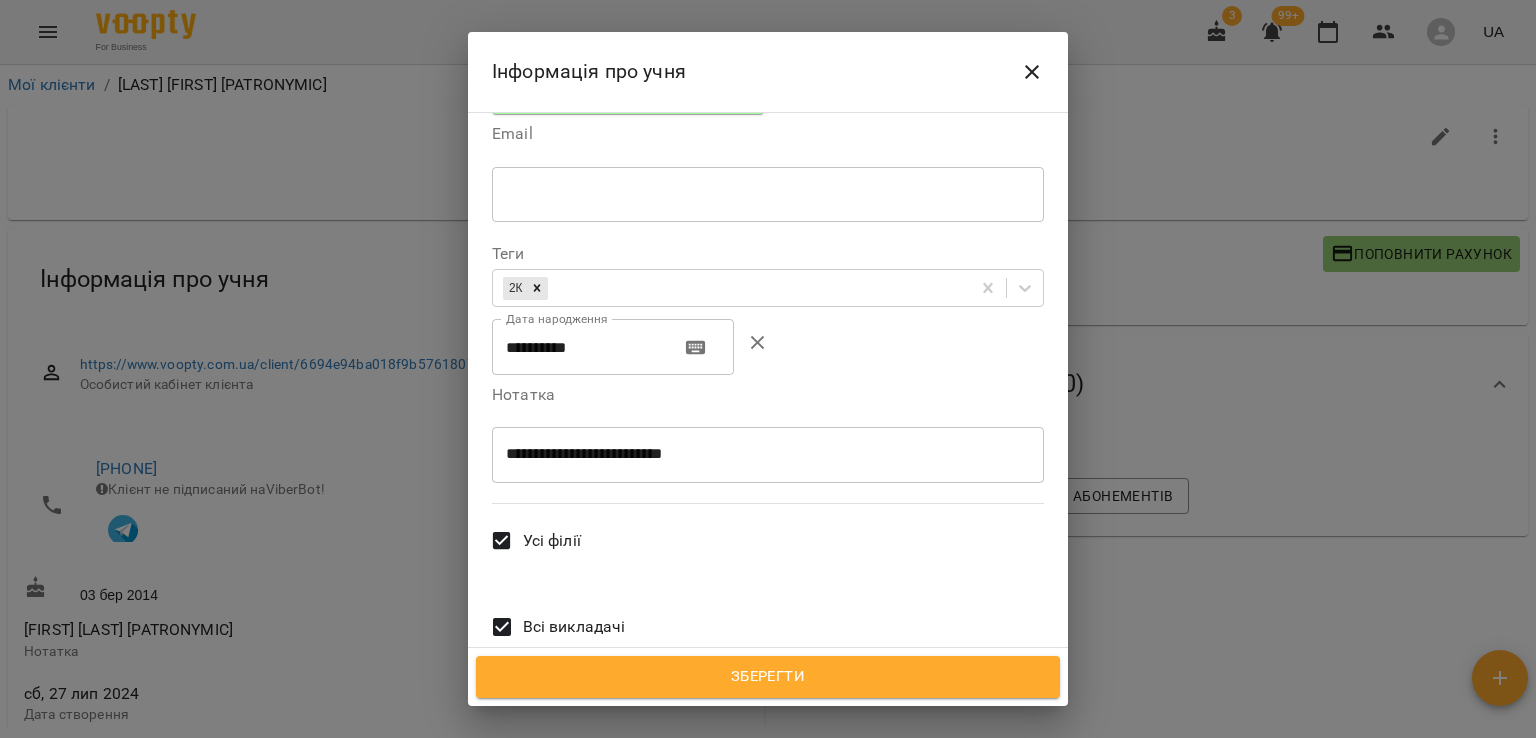 scroll, scrollTop: 492, scrollLeft: 0, axis: vertical 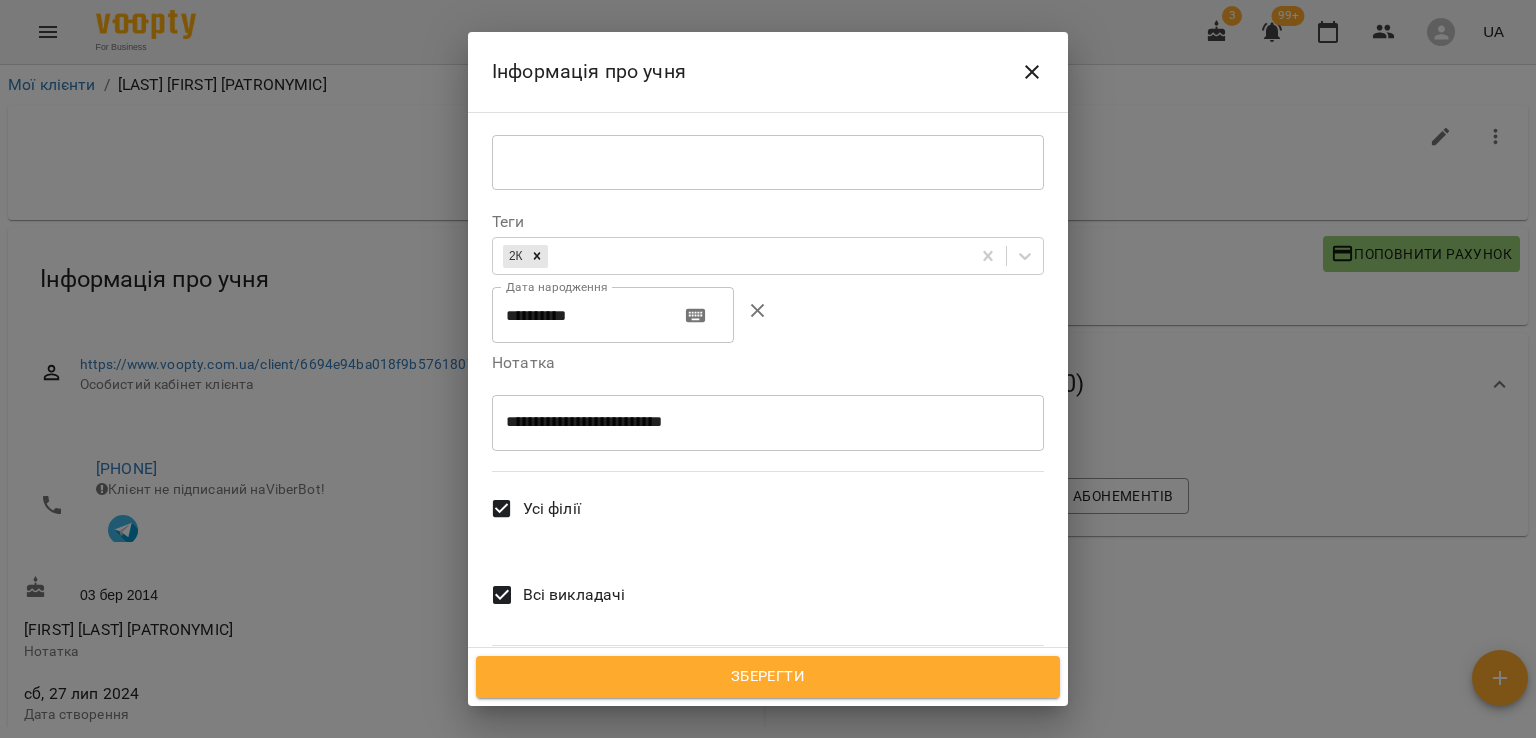 click on "Всі викладачі" at bounding box center [574, 595] 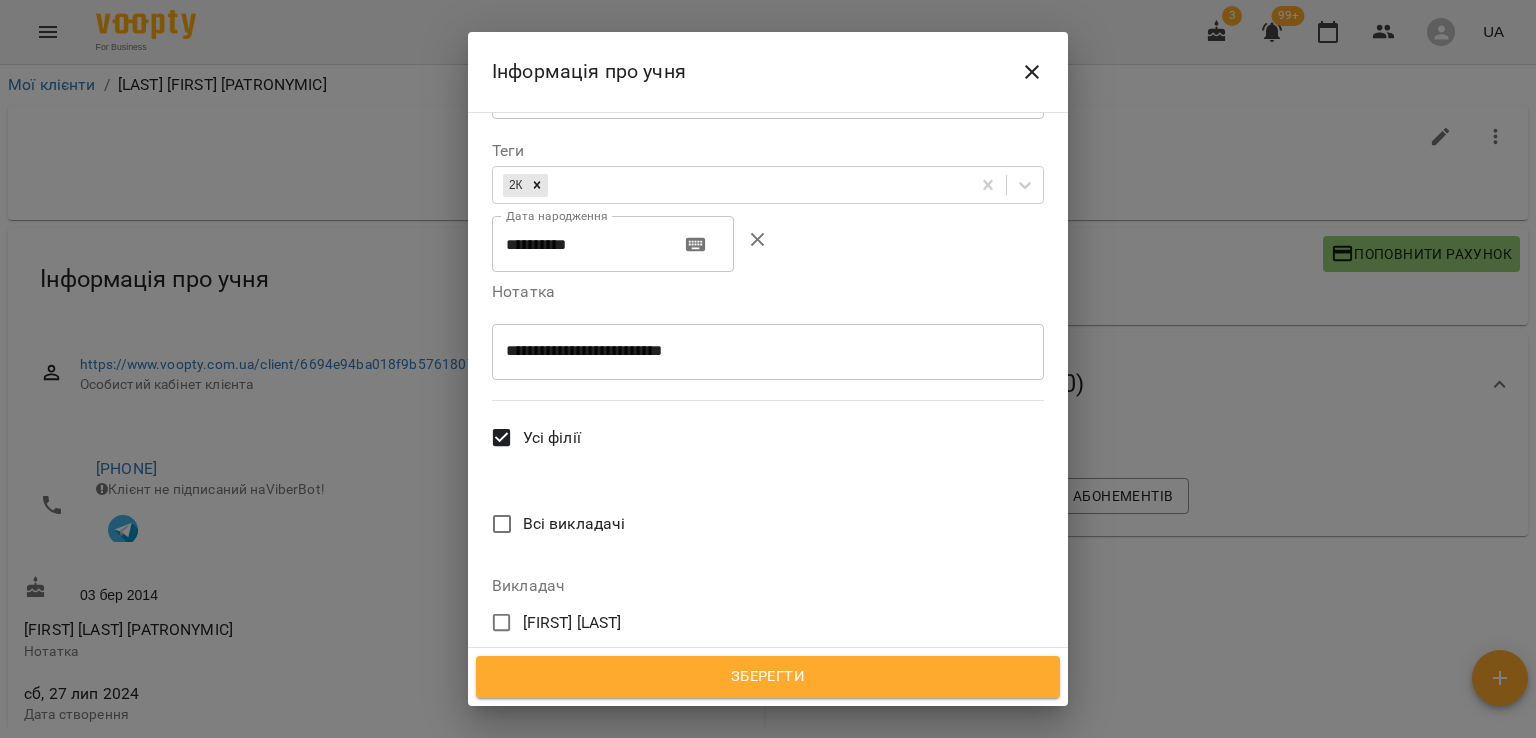 scroll, scrollTop: 692, scrollLeft: 0, axis: vertical 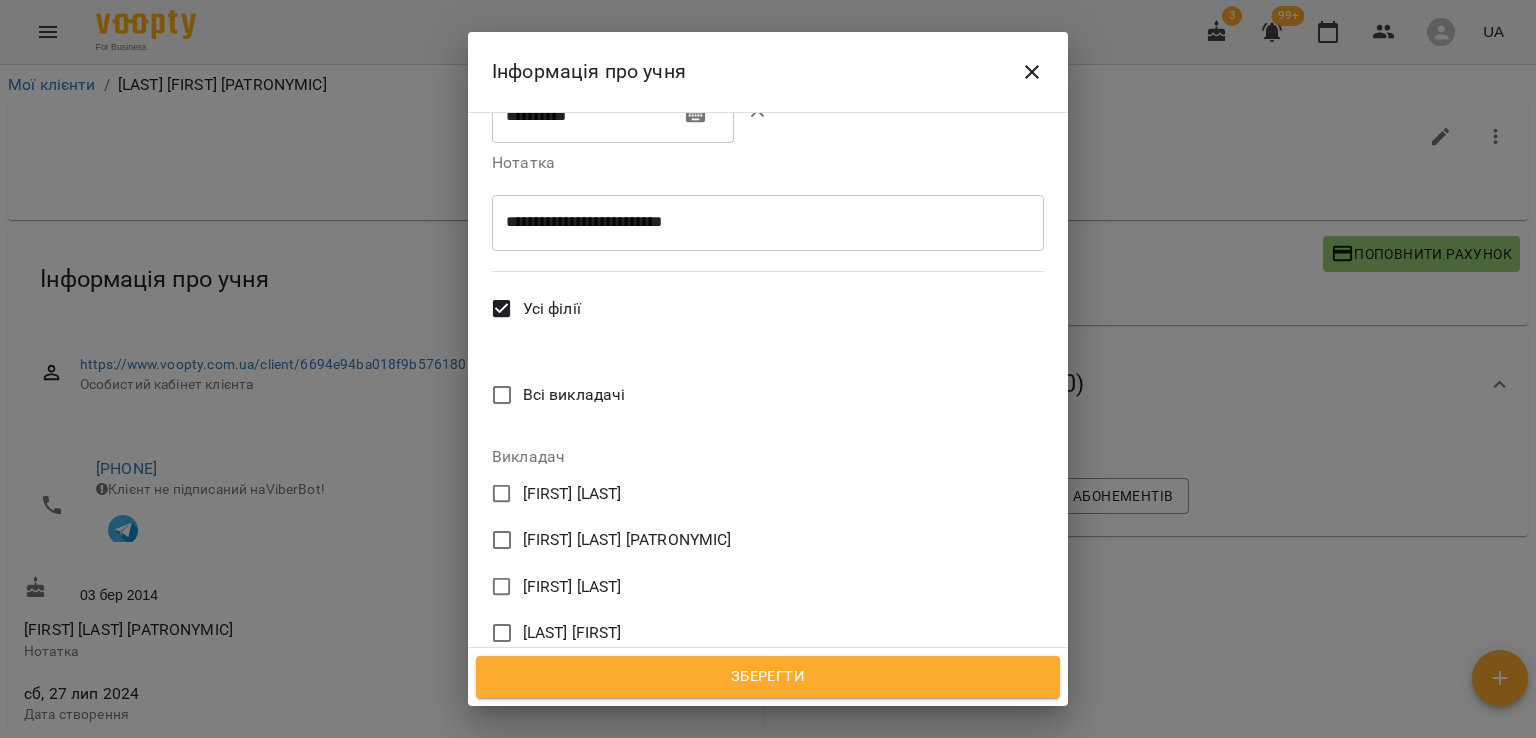 click on "[FIRST] [LAST]" at bounding box center (572, 680) 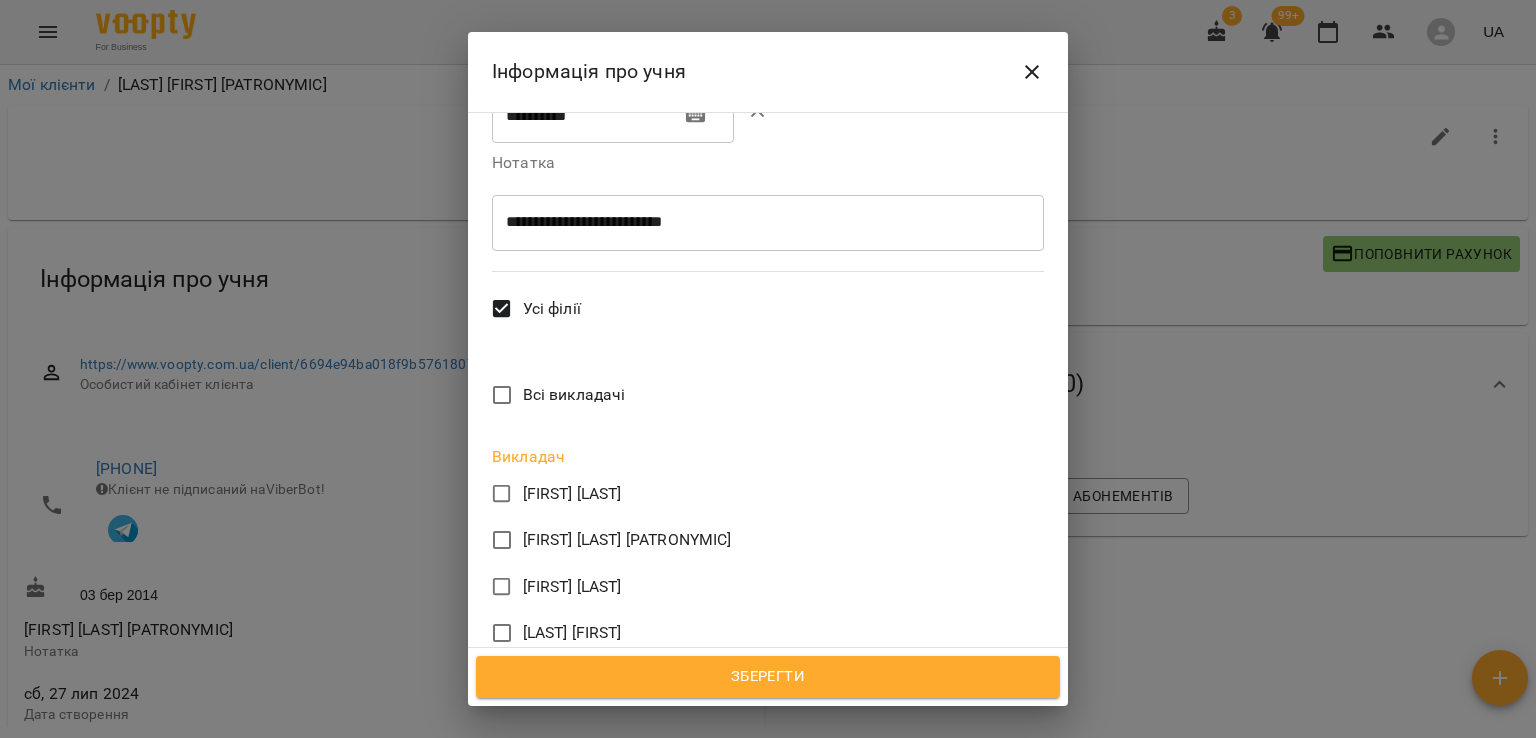 click on "Зберегти" at bounding box center [768, 677] 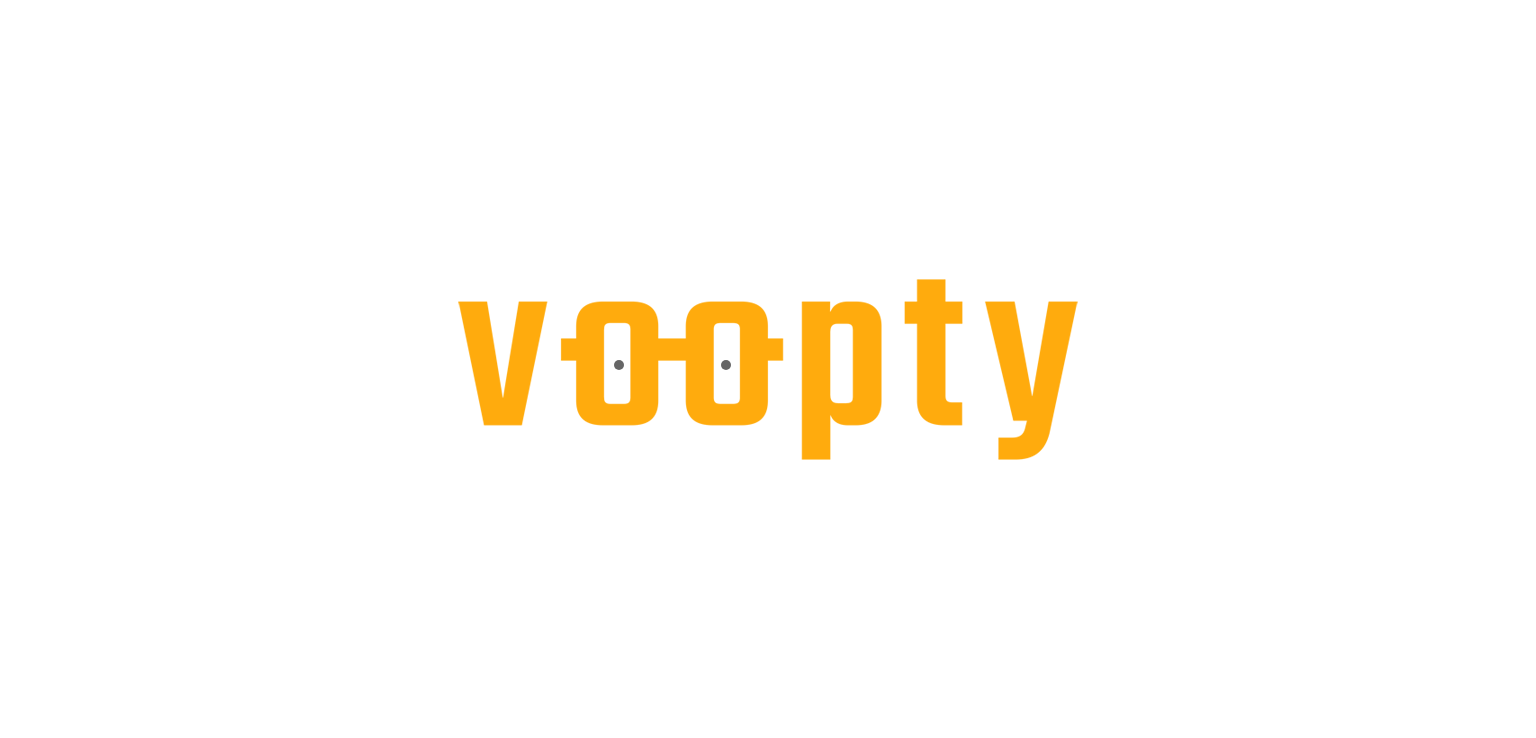 scroll, scrollTop: 0, scrollLeft: 0, axis: both 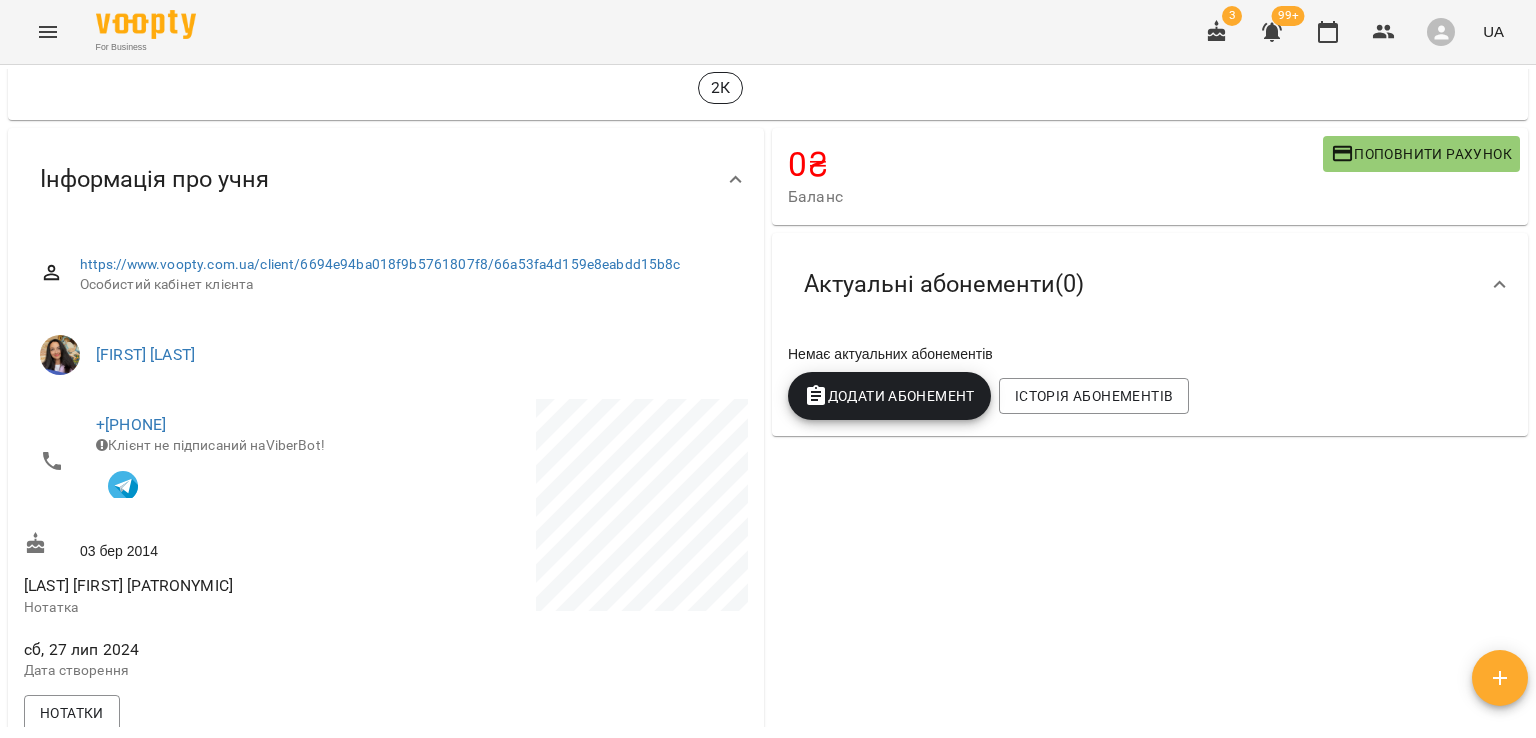click on "Додати Абонемент" at bounding box center [889, 396] 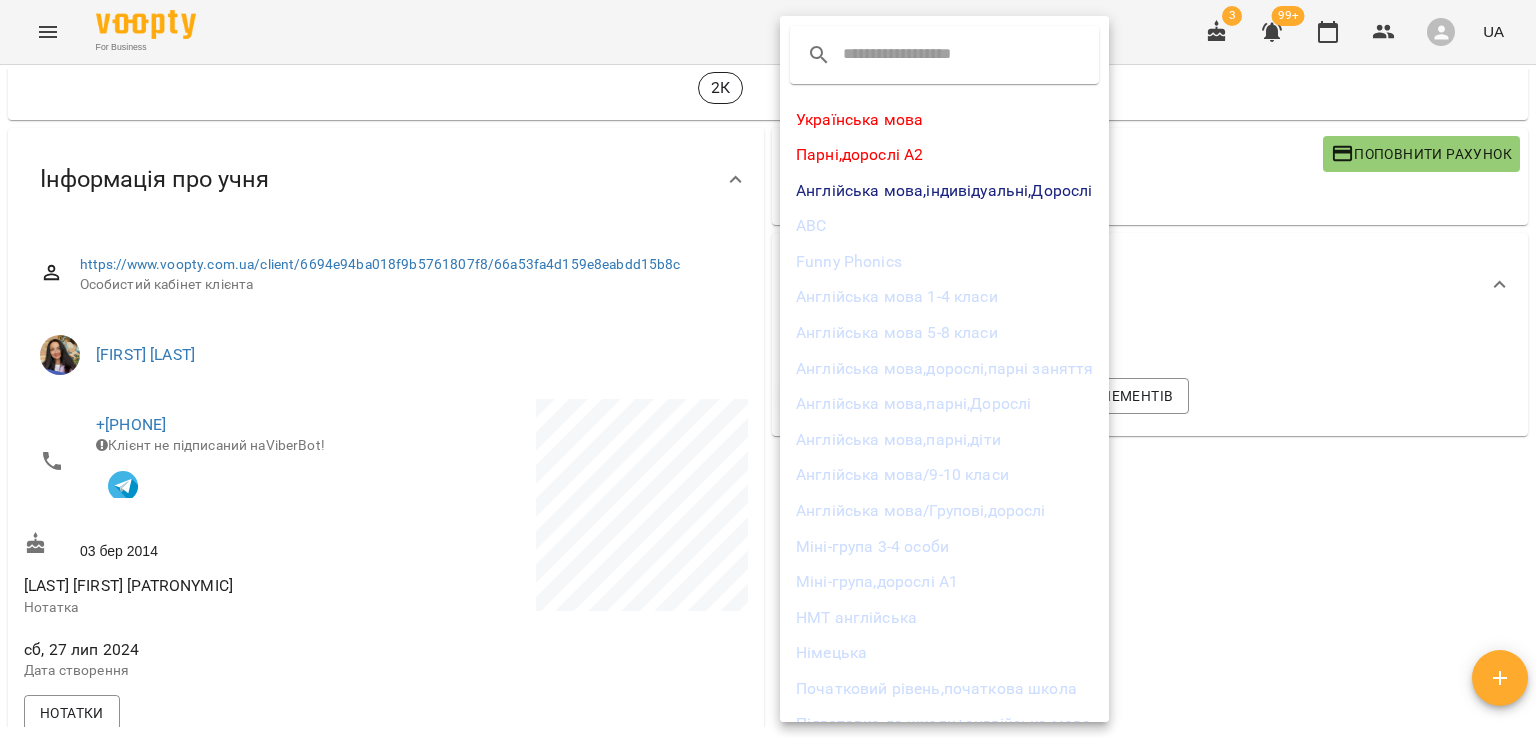 click on "Англійська мова 5-8 класи" at bounding box center (944, 333) 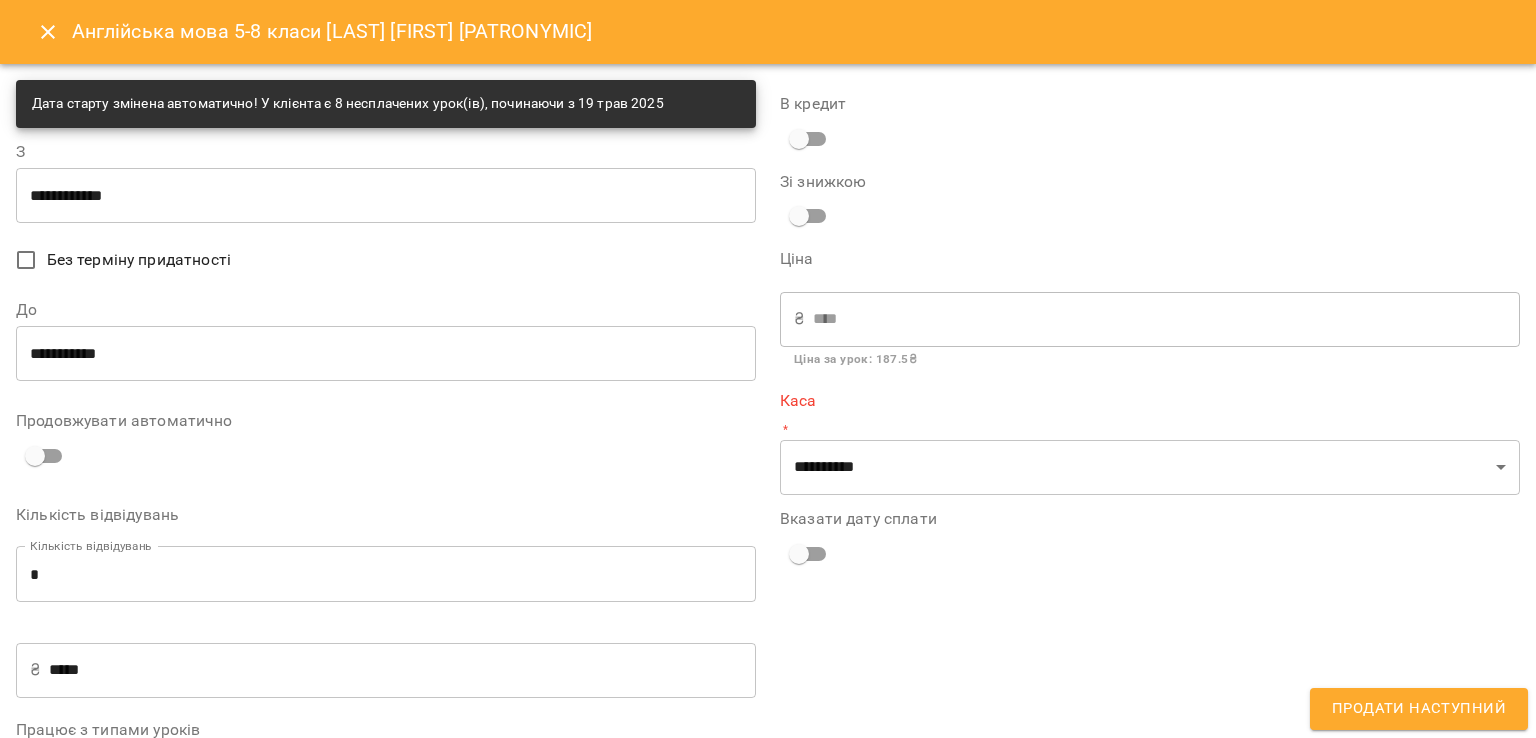 click on "**********" at bounding box center (386, 195) 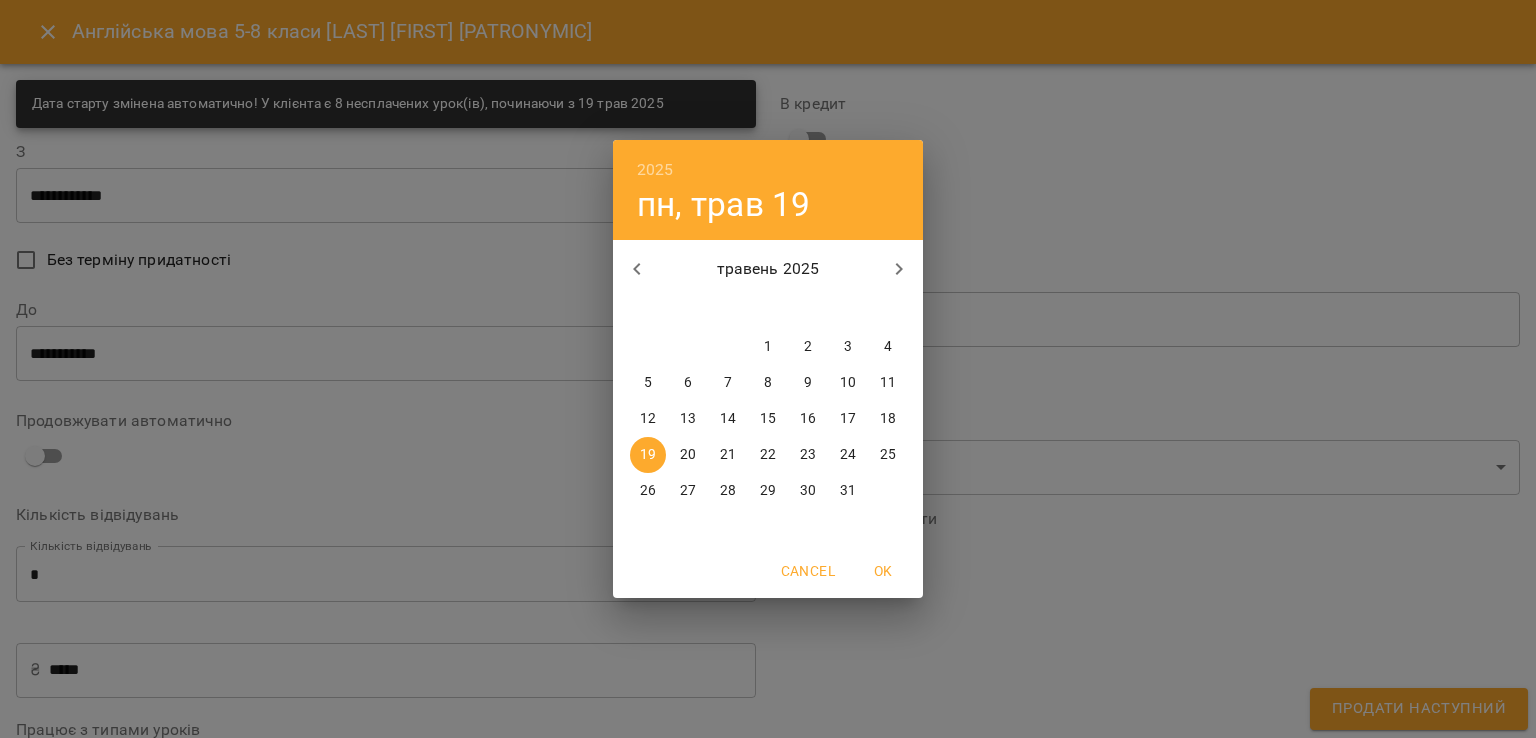 click 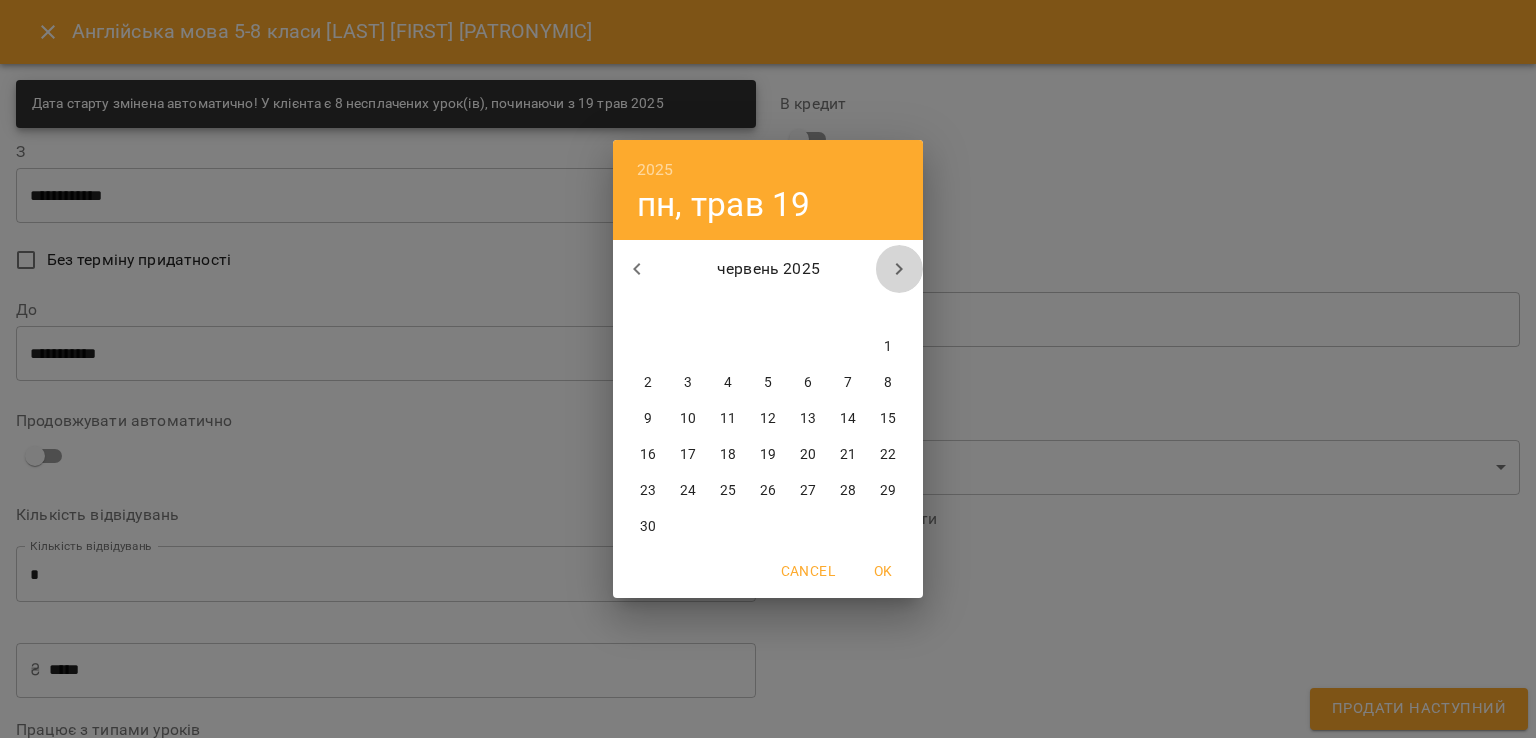 click 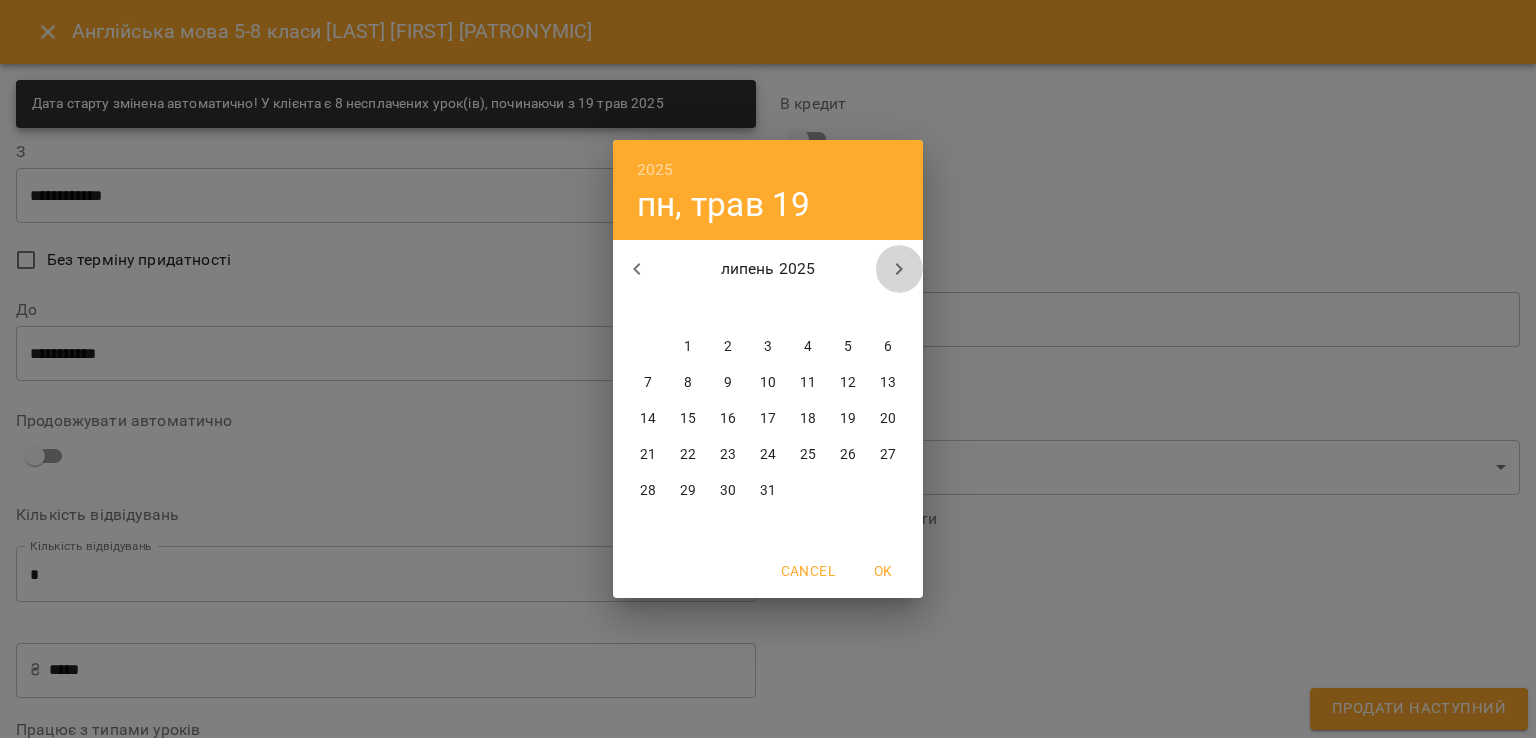 click 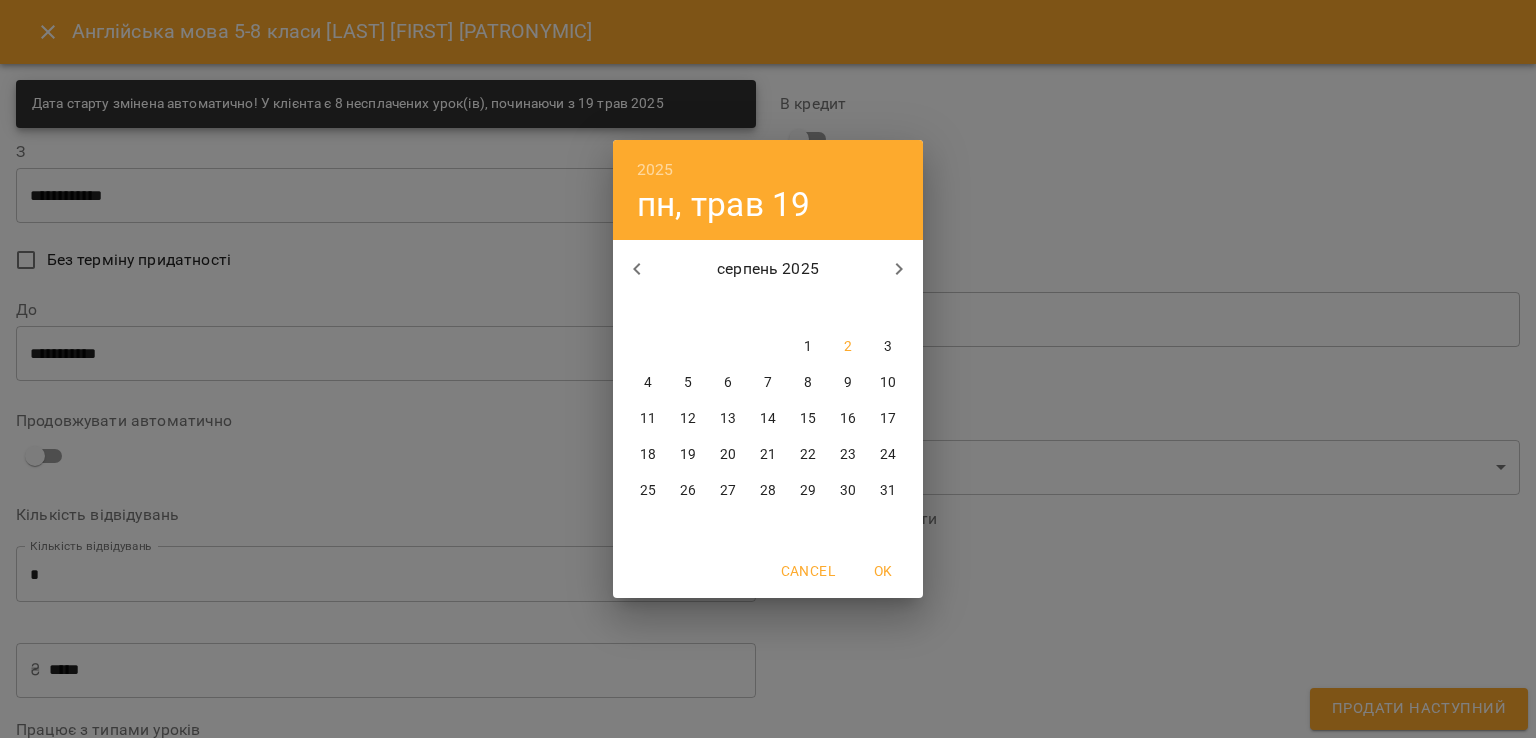 click on "5" at bounding box center [688, 383] 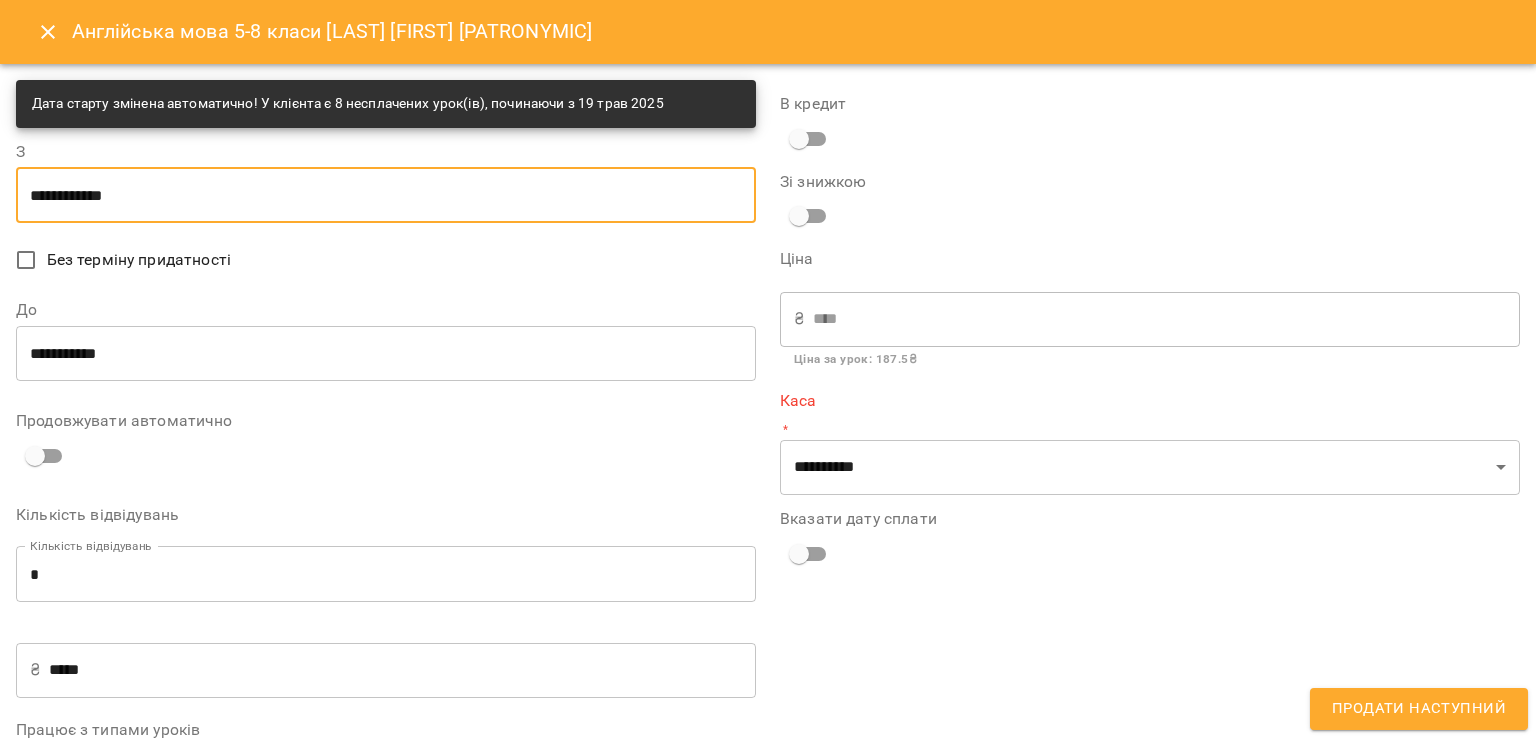 click on "**********" at bounding box center [386, 353] 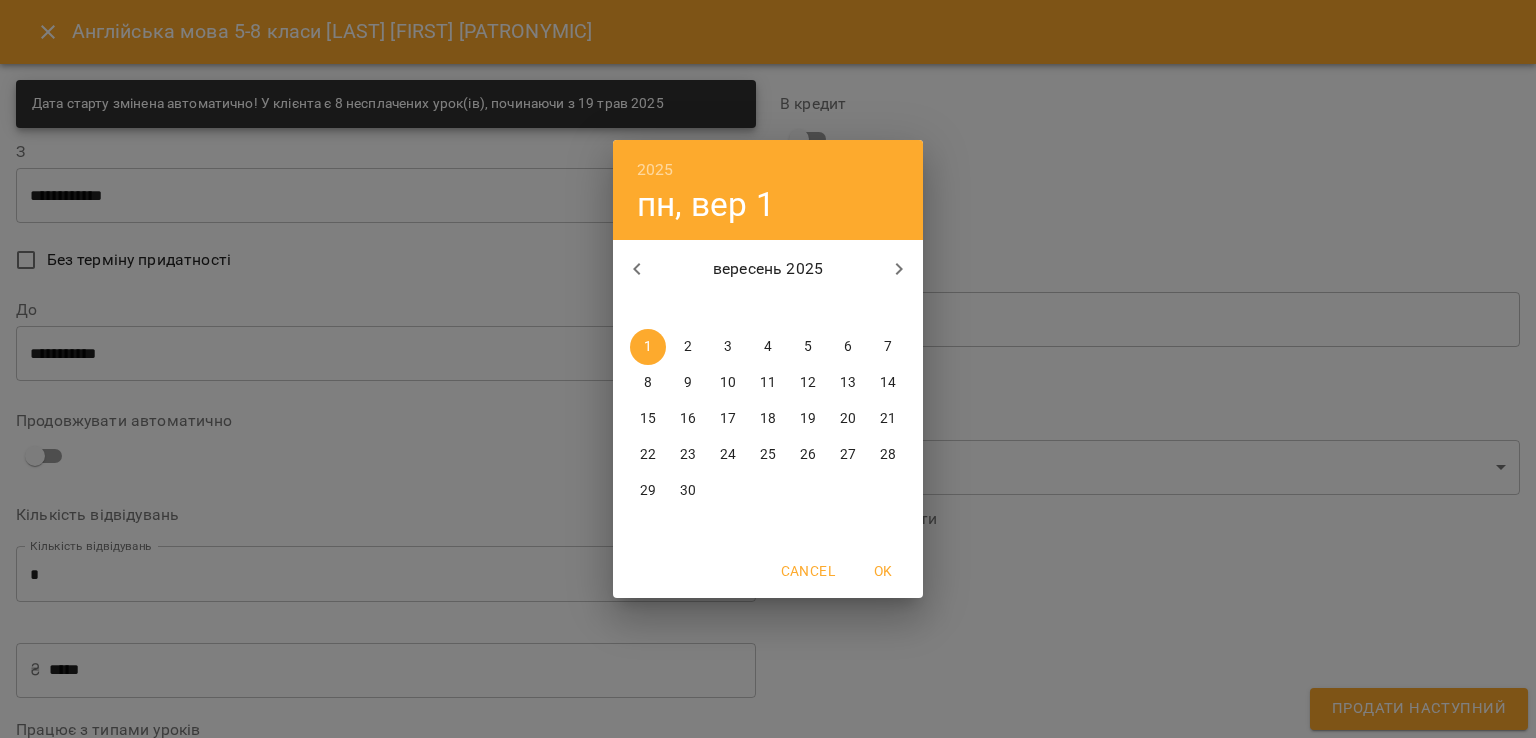 click 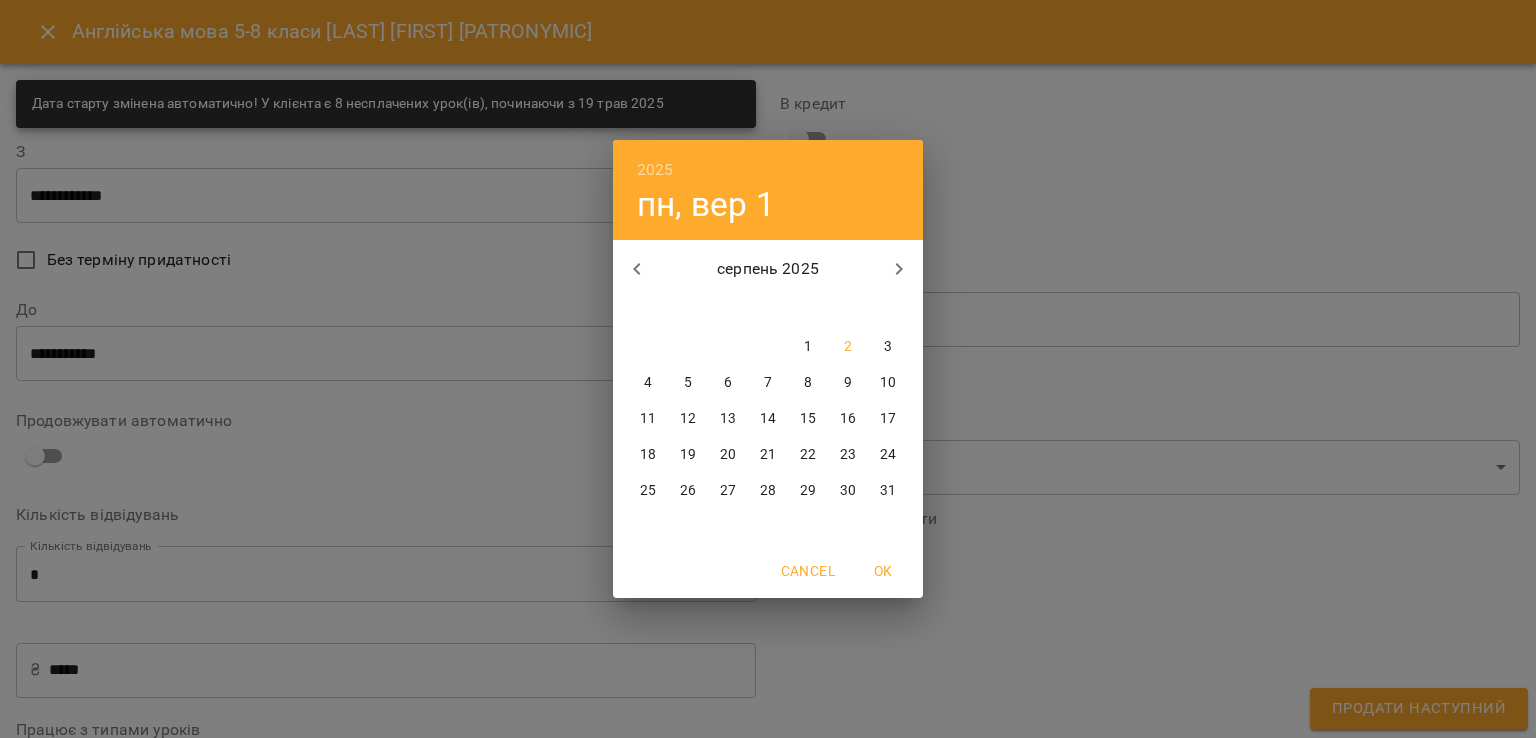 click on "28" at bounding box center [768, 491] 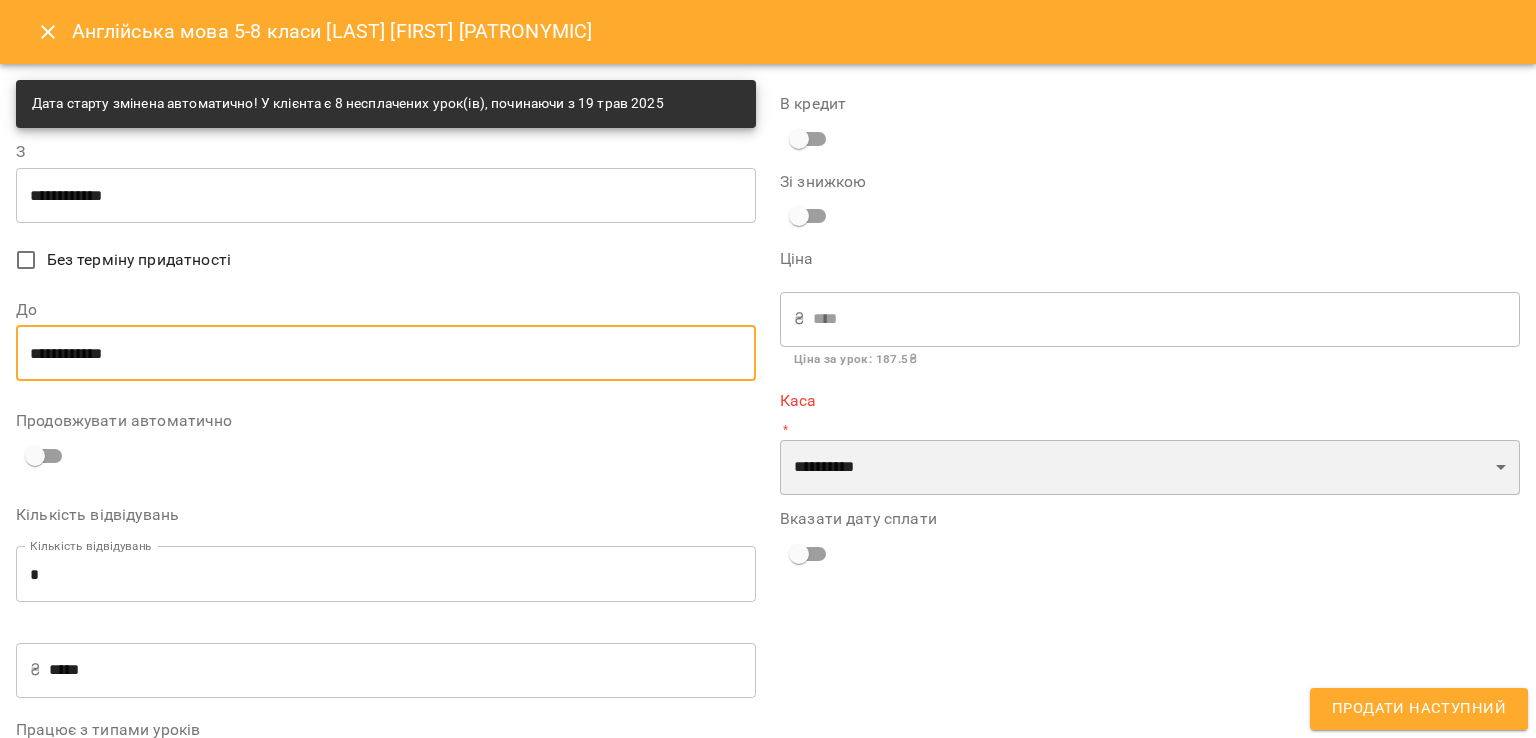 click on "**********" at bounding box center [1150, 468] 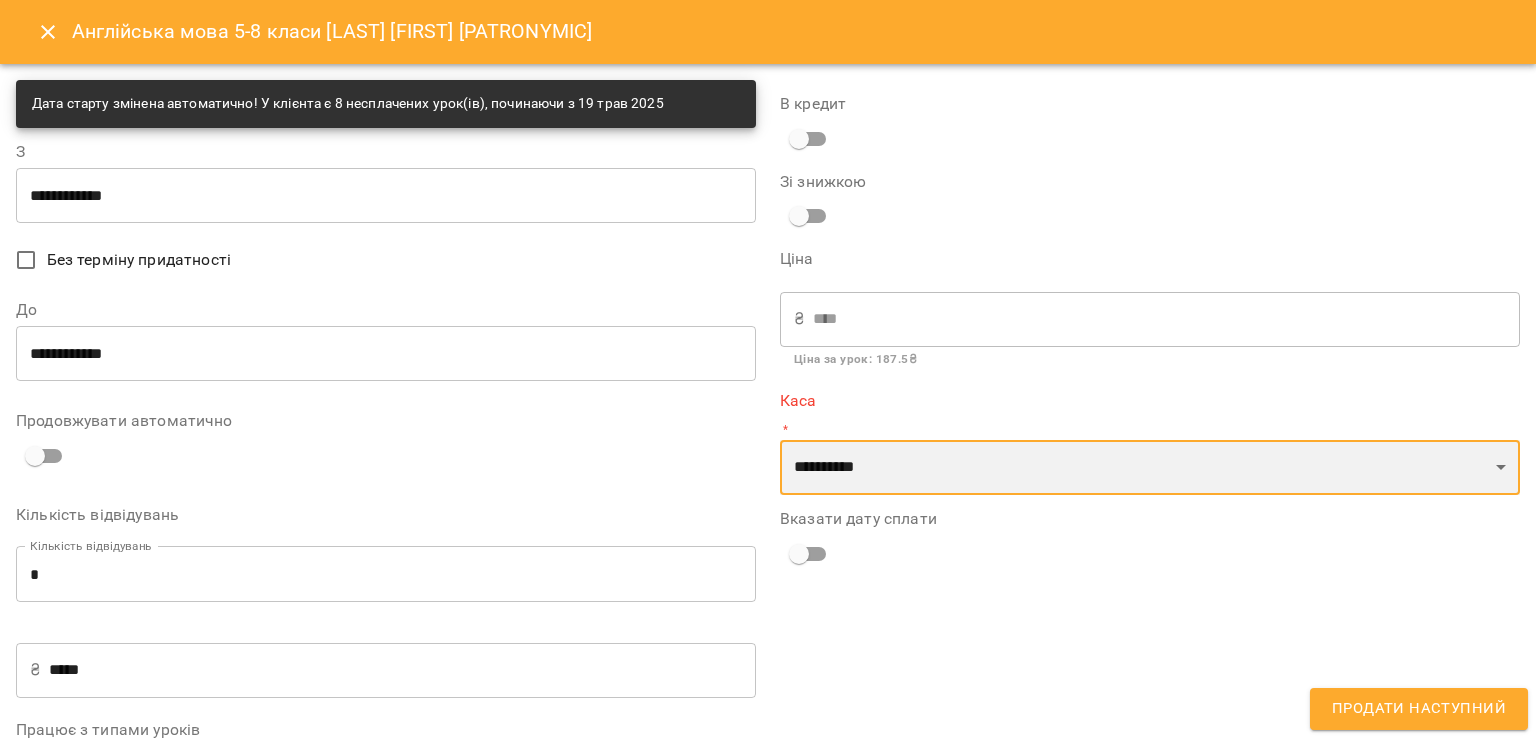select on "****" 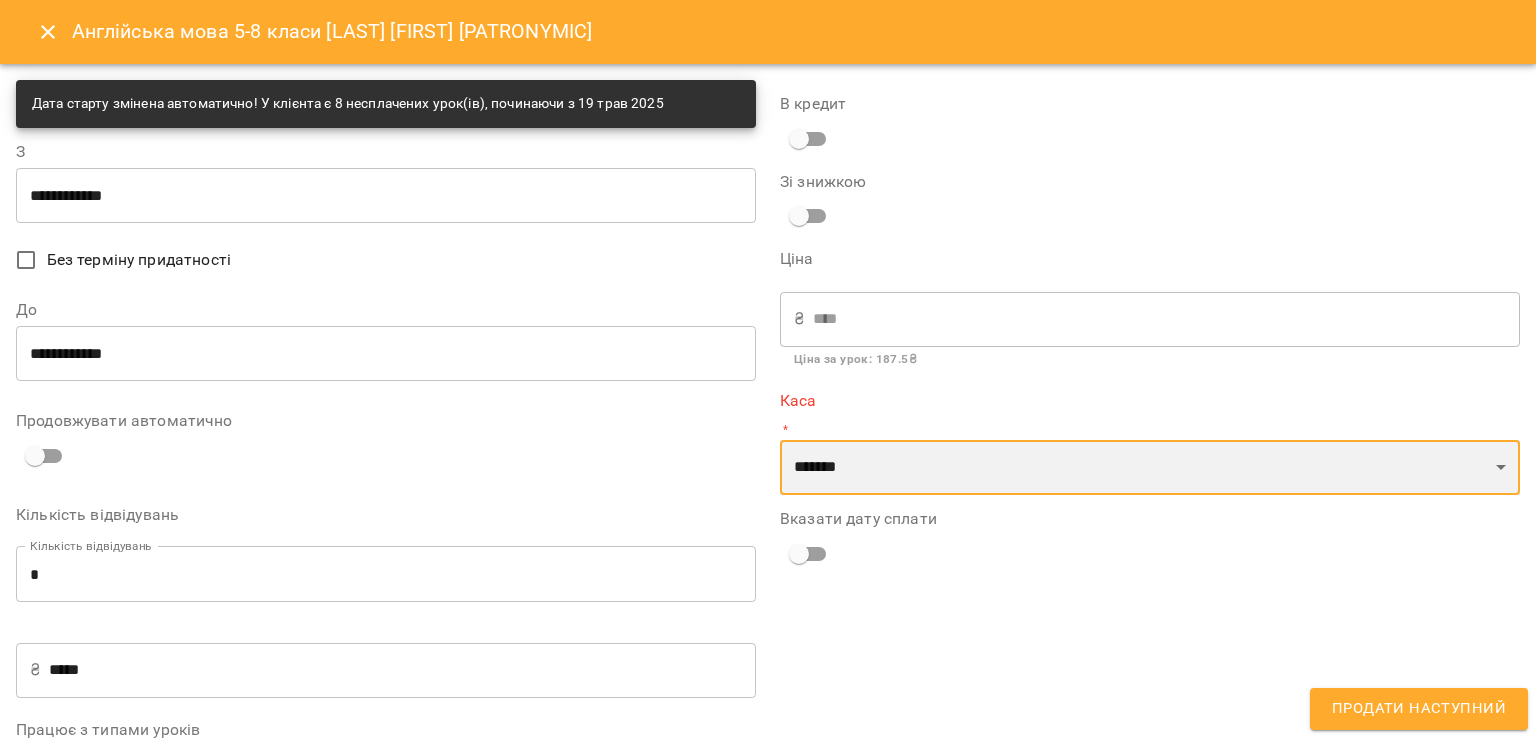 click on "**********" at bounding box center (1150, 468) 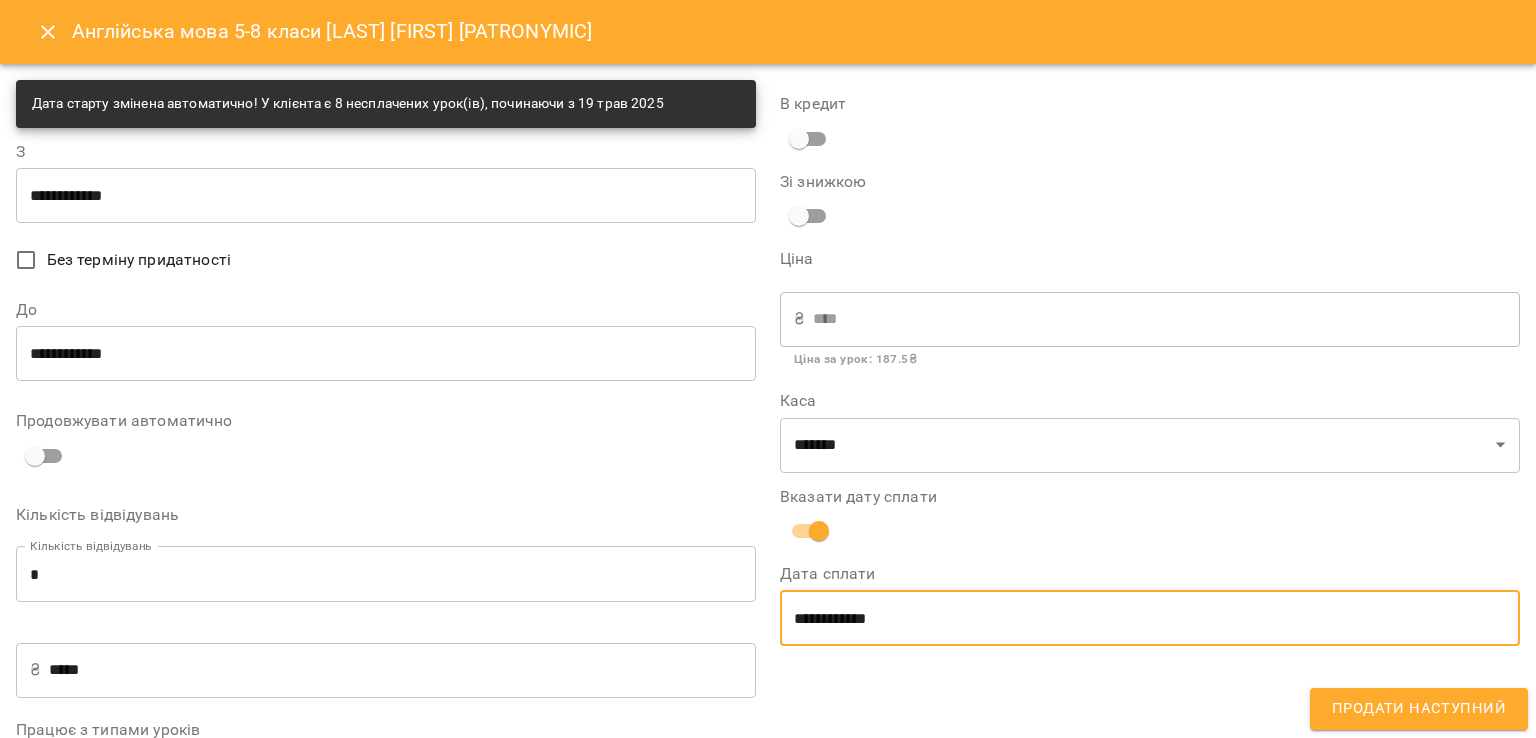 click on "**********" at bounding box center (1150, 618) 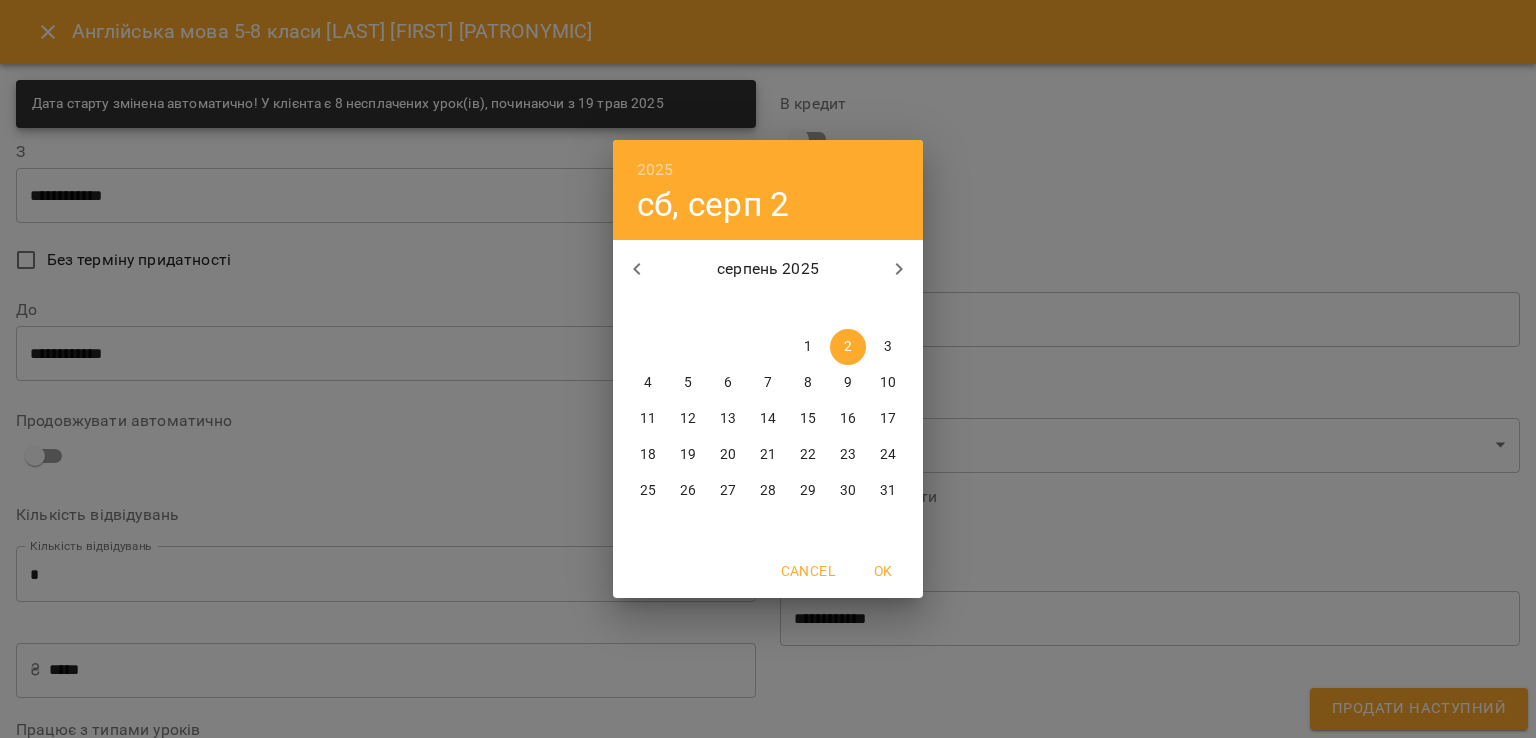 click 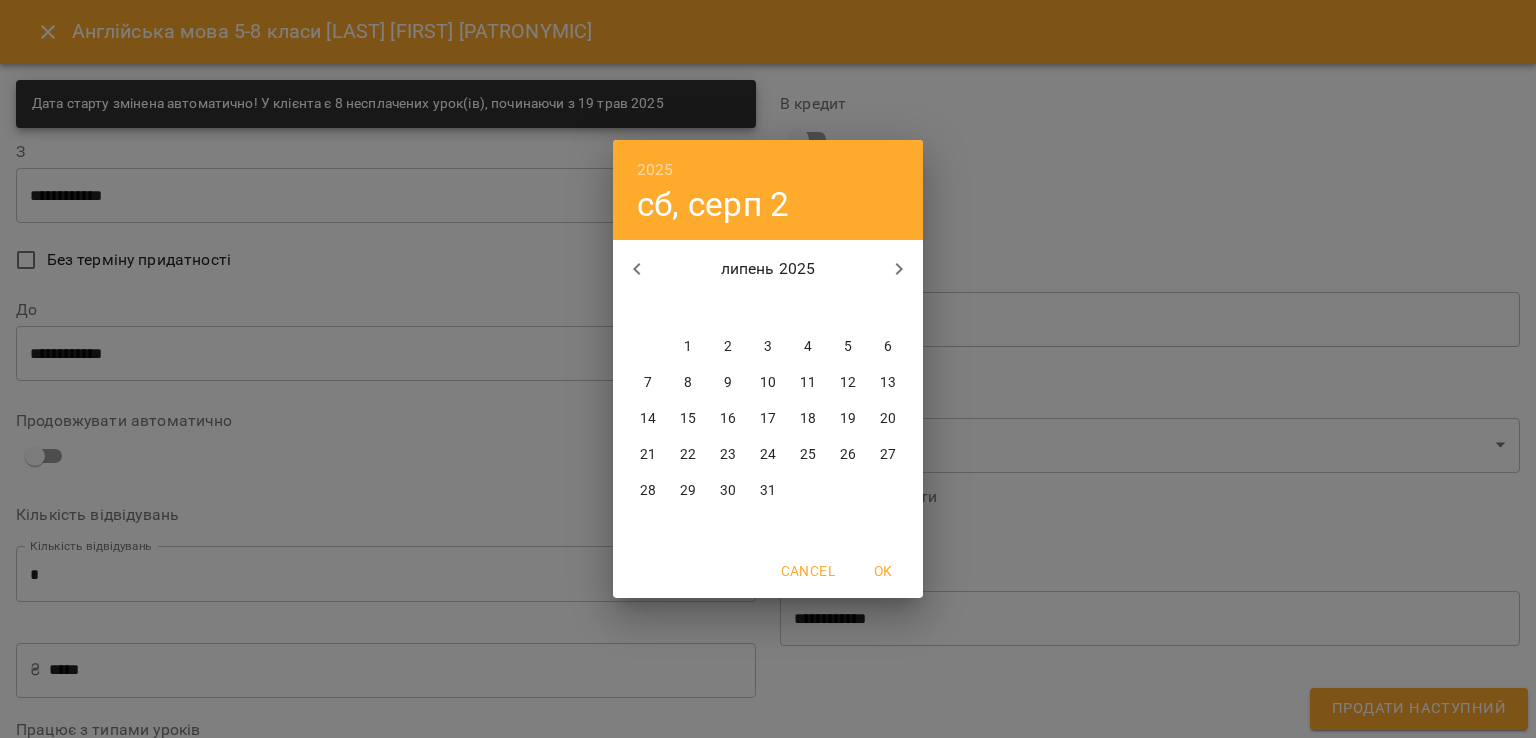 drag, startPoint x: 730, startPoint y: 488, endPoint x: 782, endPoint y: 510, distance: 56.462376 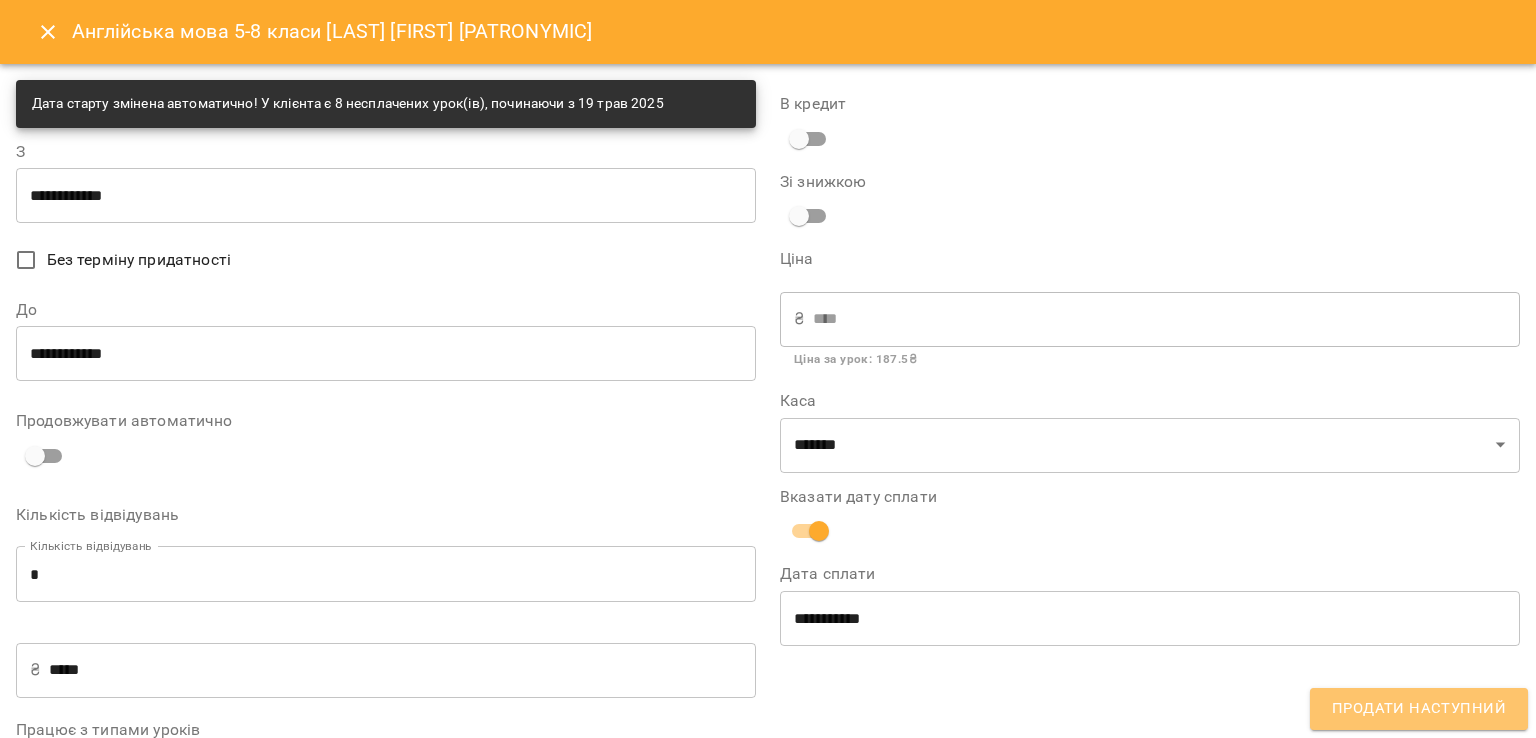 click on "Продати наступний" at bounding box center (1419, 709) 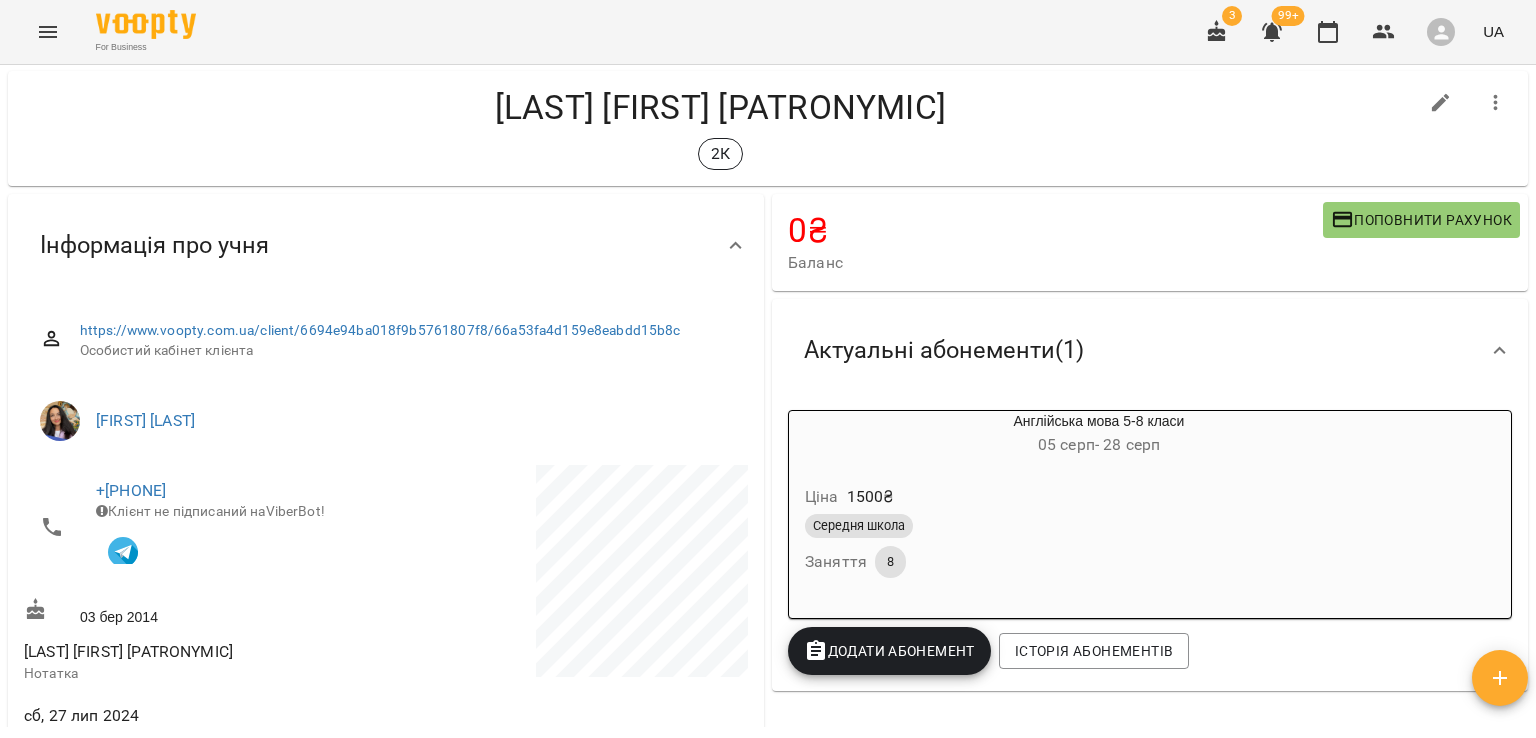 scroll, scrollTop: 0, scrollLeft: 0, axis: both 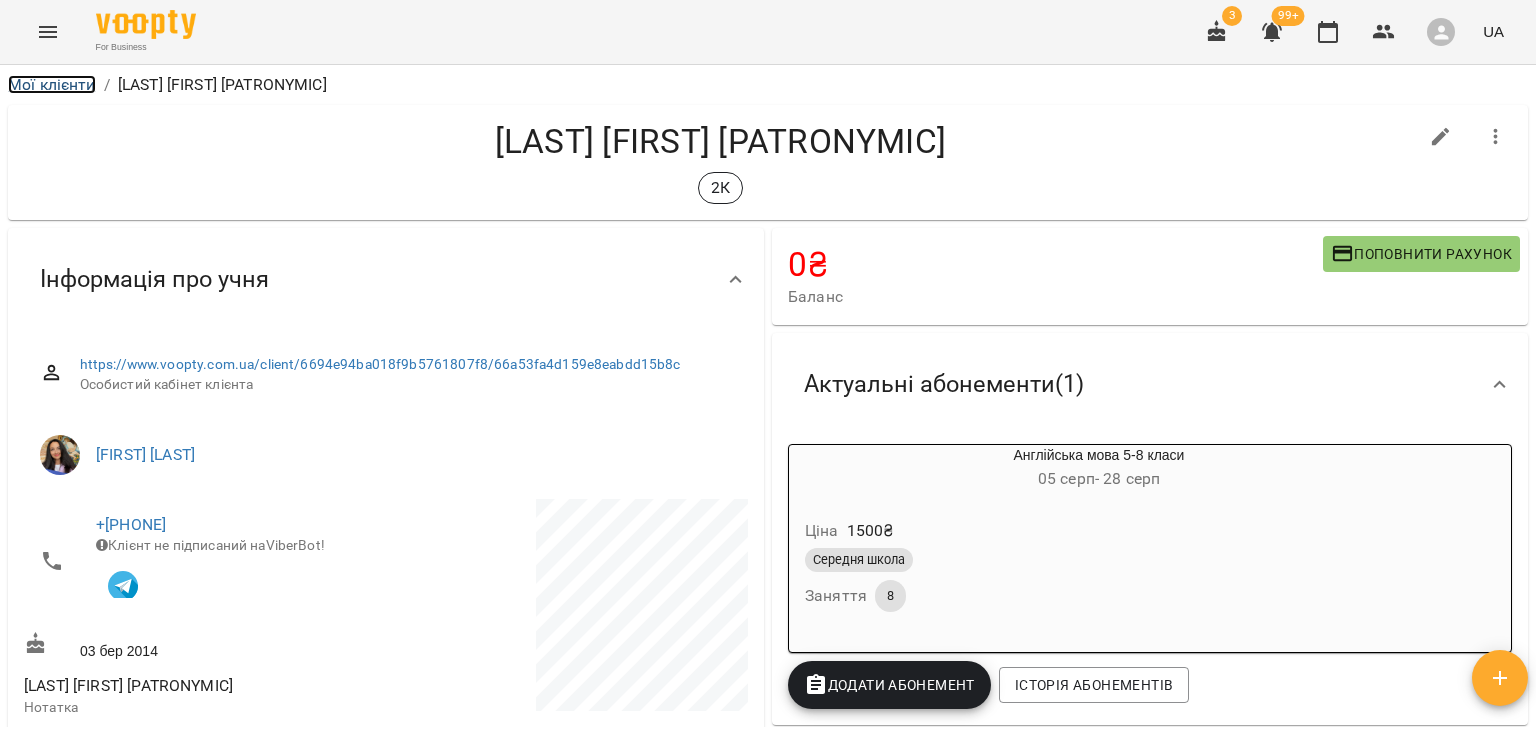click on "Мої клієнти" at bounding box center [52, 84] 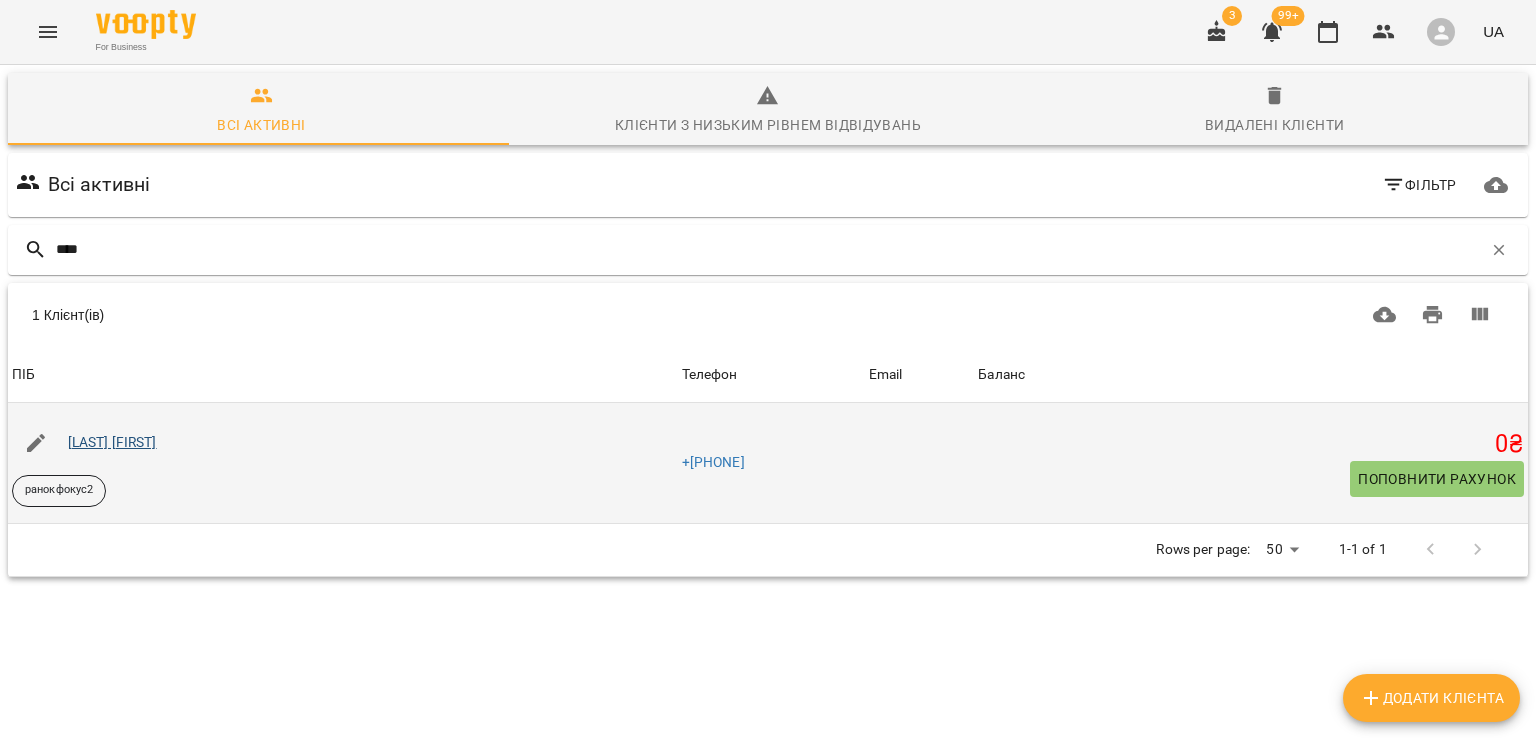 type on "****" 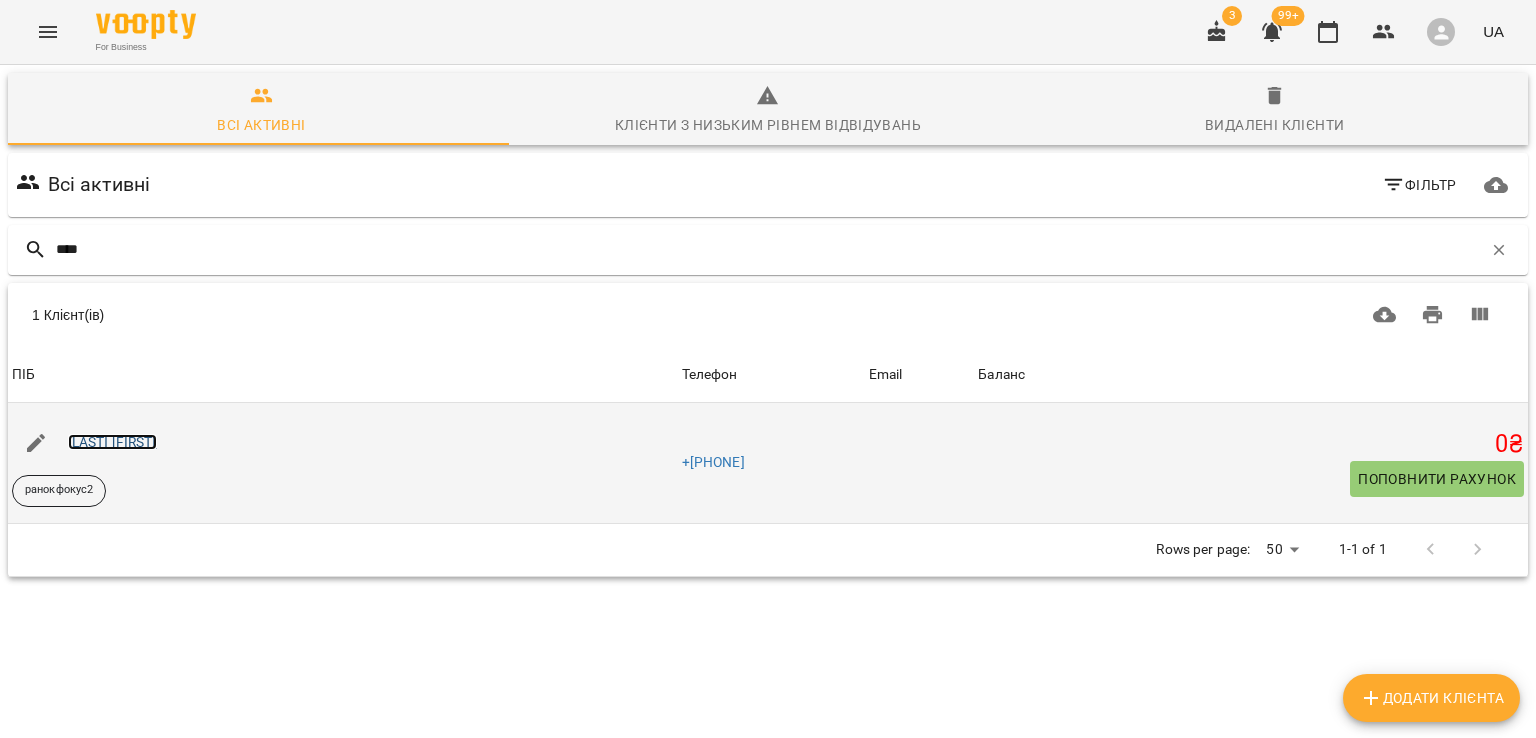 click on "[LAST] [FIRST]" at bounding box center [112, 442] 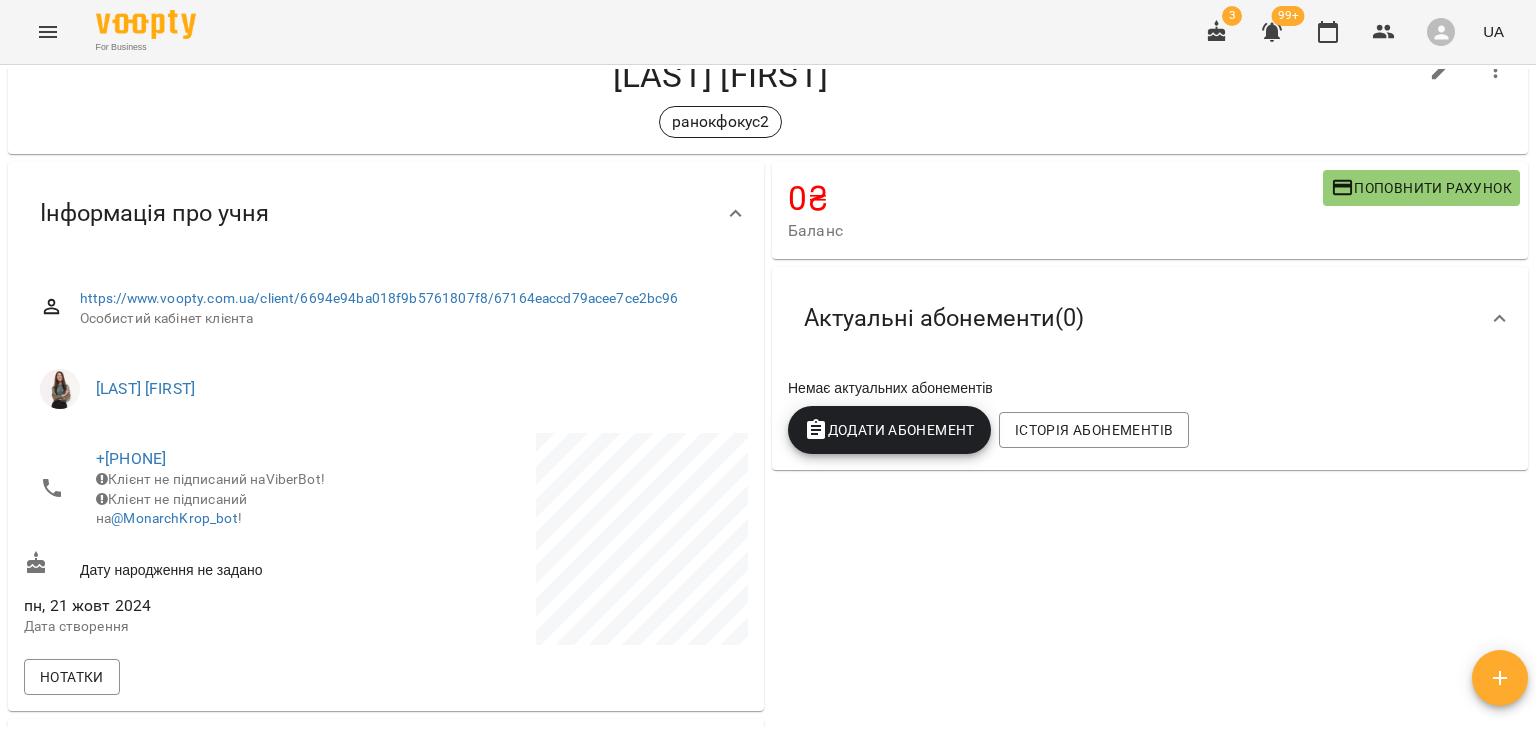 scroll, scrollTop: 100, scrollLeft: 0, axis: vertical 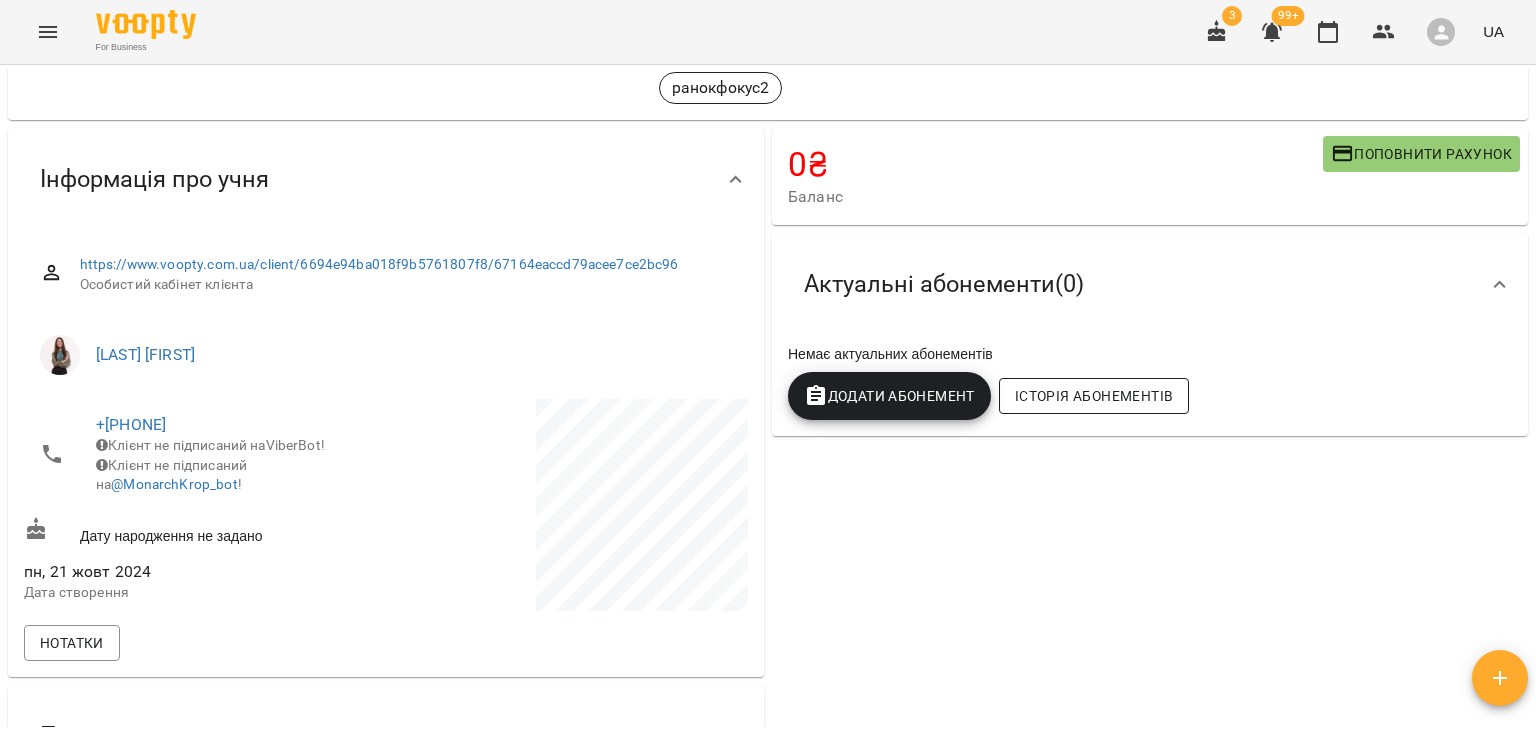 click on "Історія абонементів" at bounding box center (1094, 396) 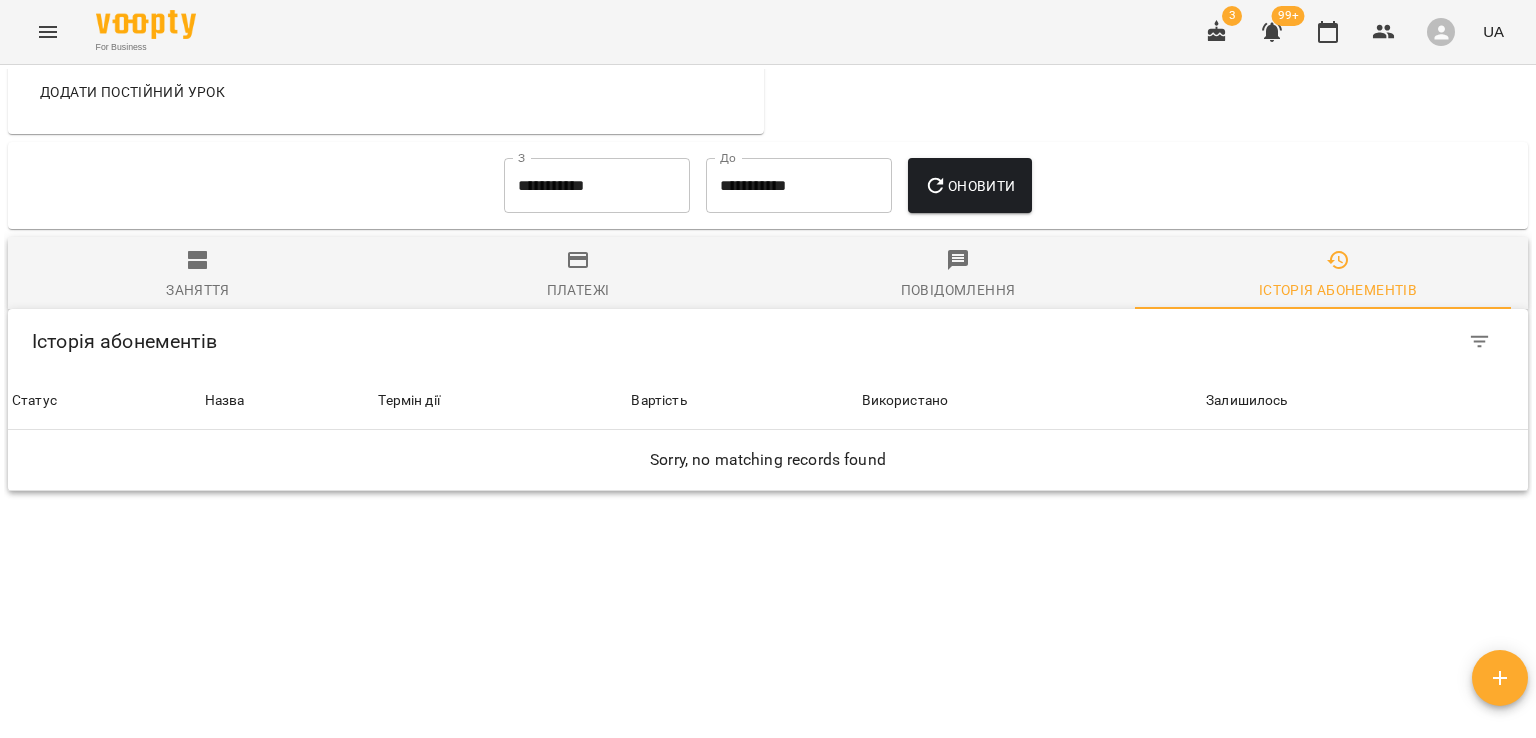 scroll, scrollTop: 1251, scrollLeft: 0, axis: vertical 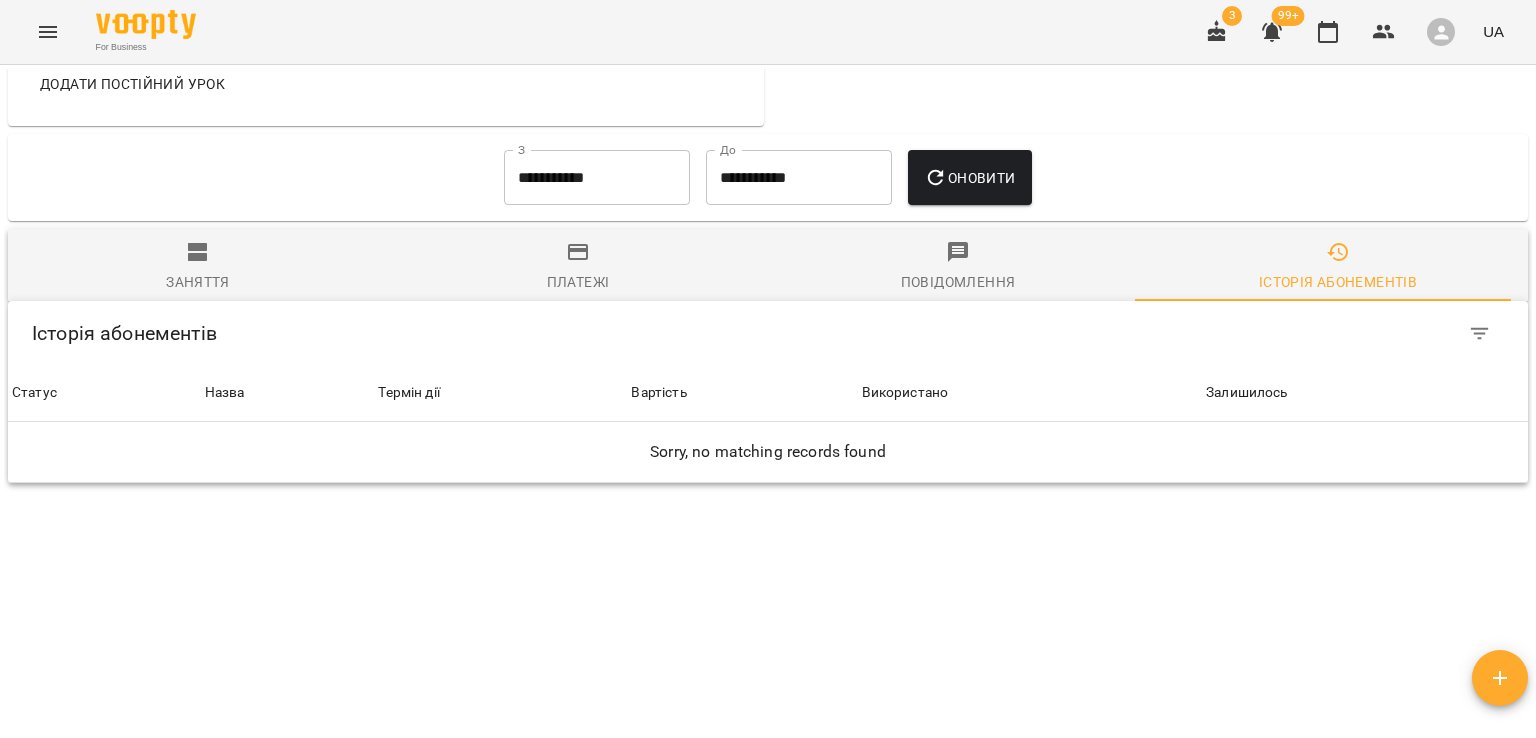 click on "**********" at bounding box center [597, 178] 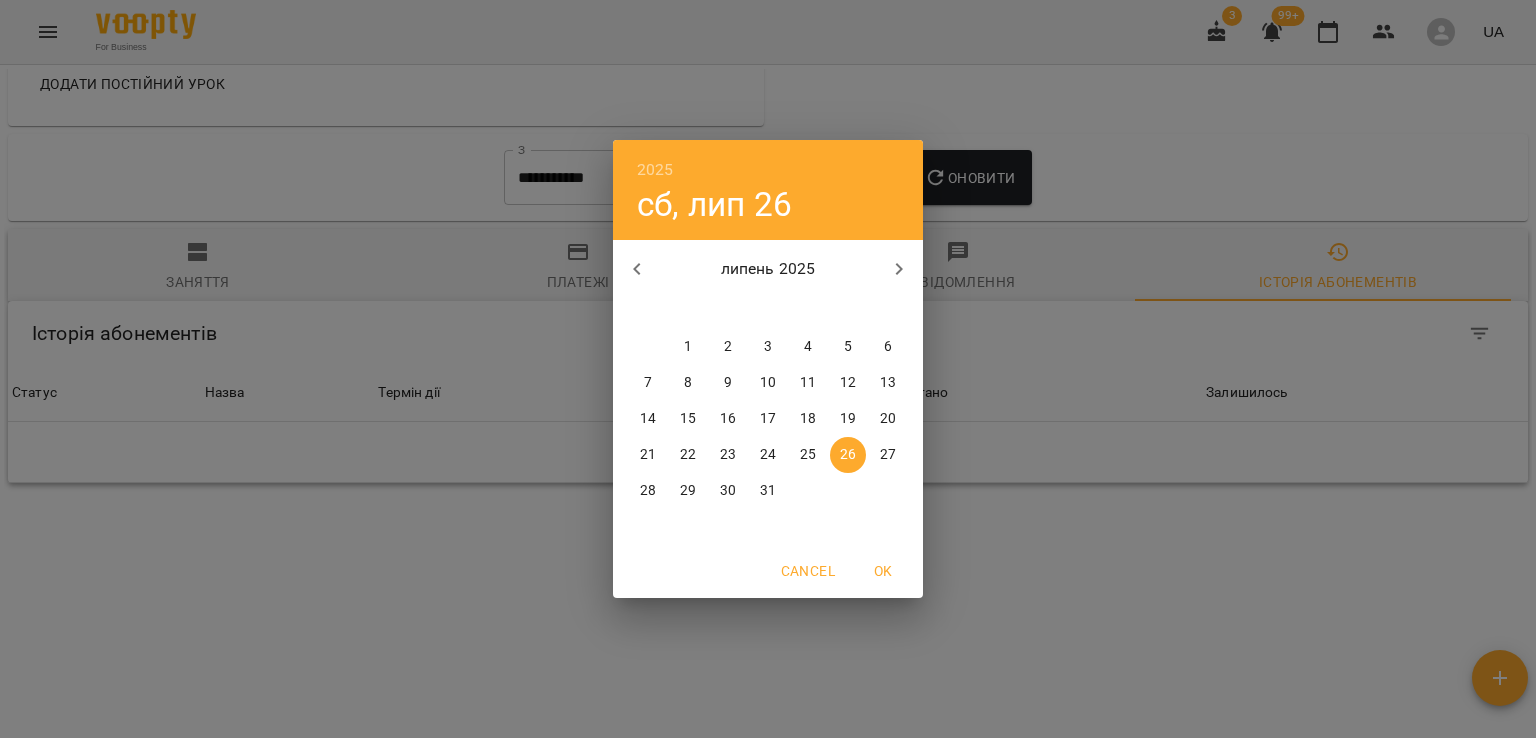 drag, startPoint x: 686, startPoint y: 341, endPoint x: 920, endPoint y: 321, distance: 234.85315 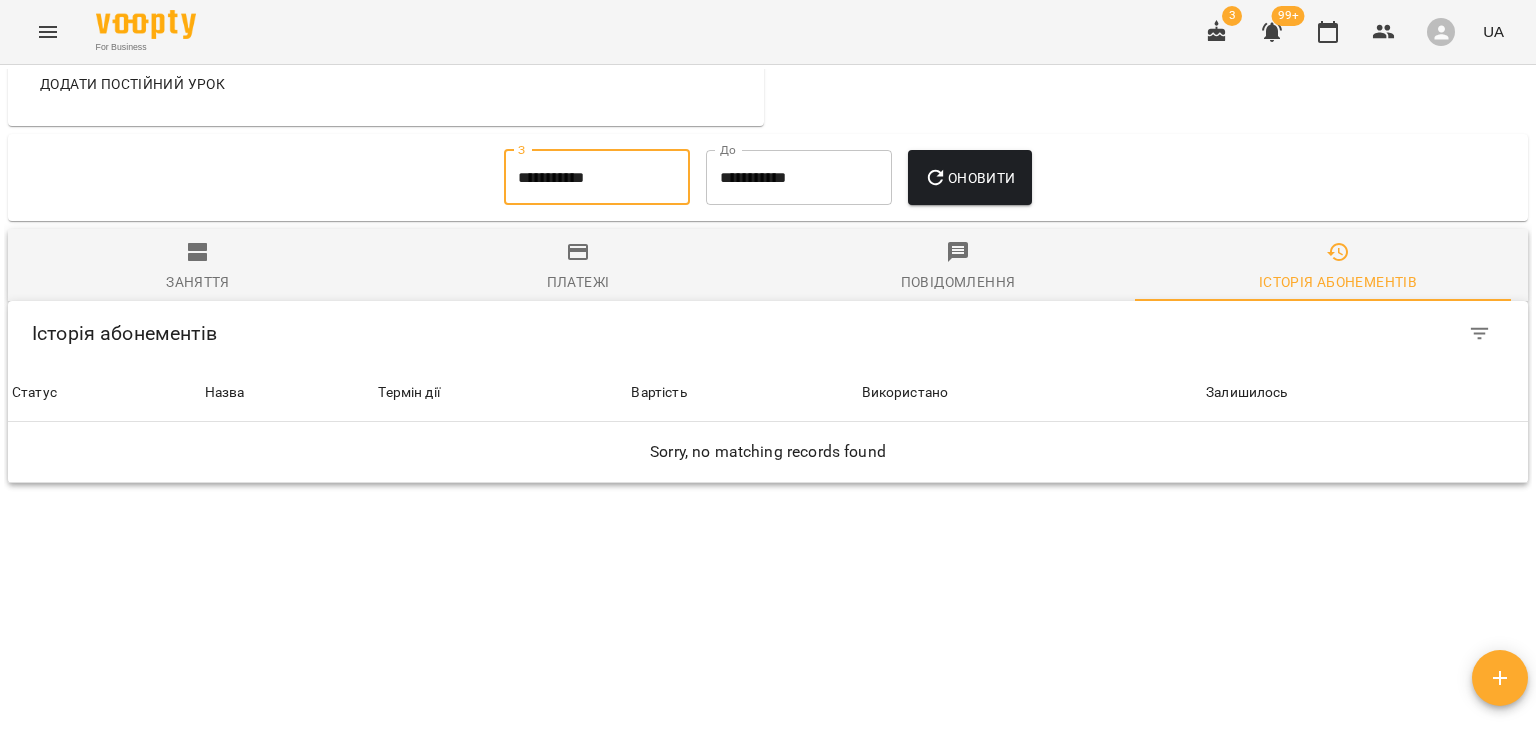 click 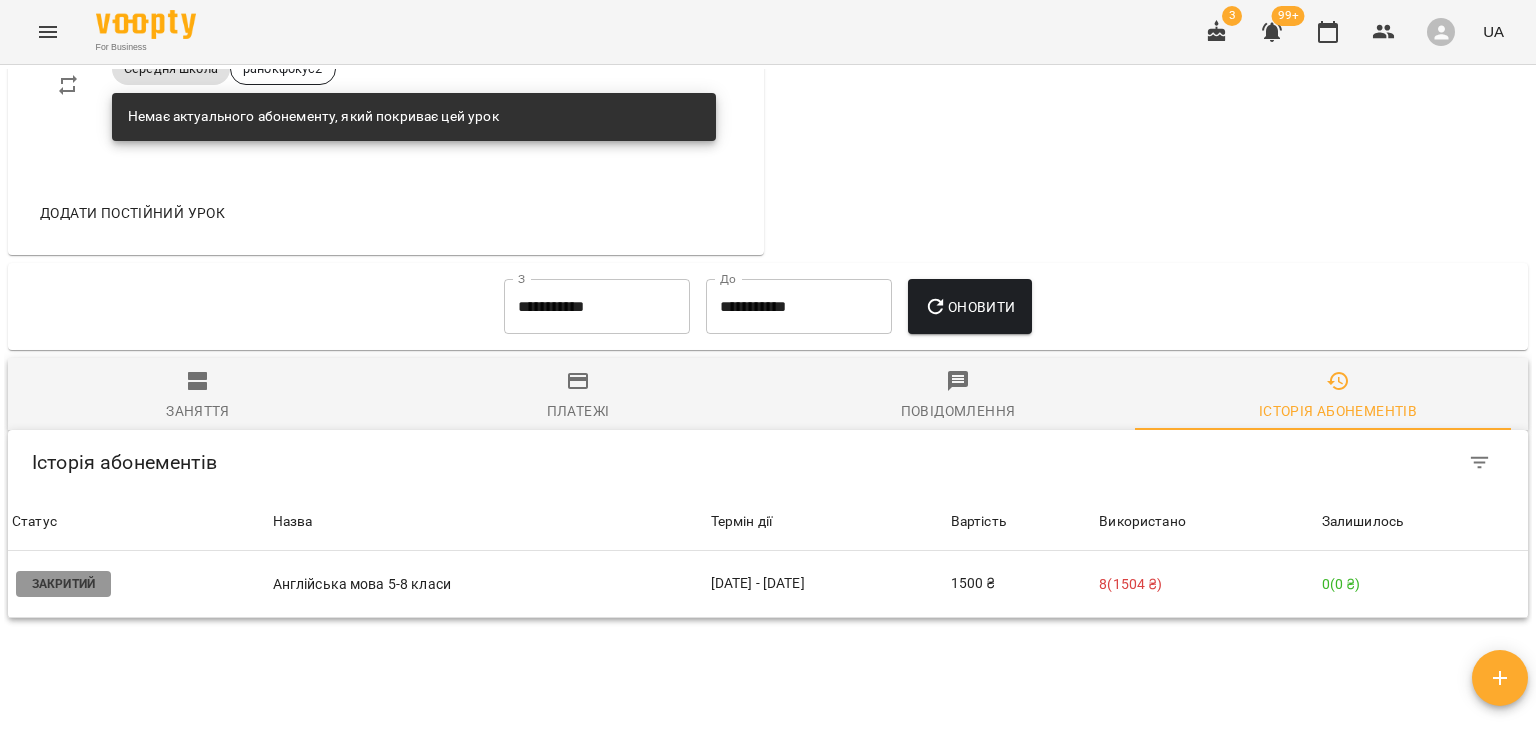 scroll, scrollTop: 1251, scrollLeft: 0, axis: vertical 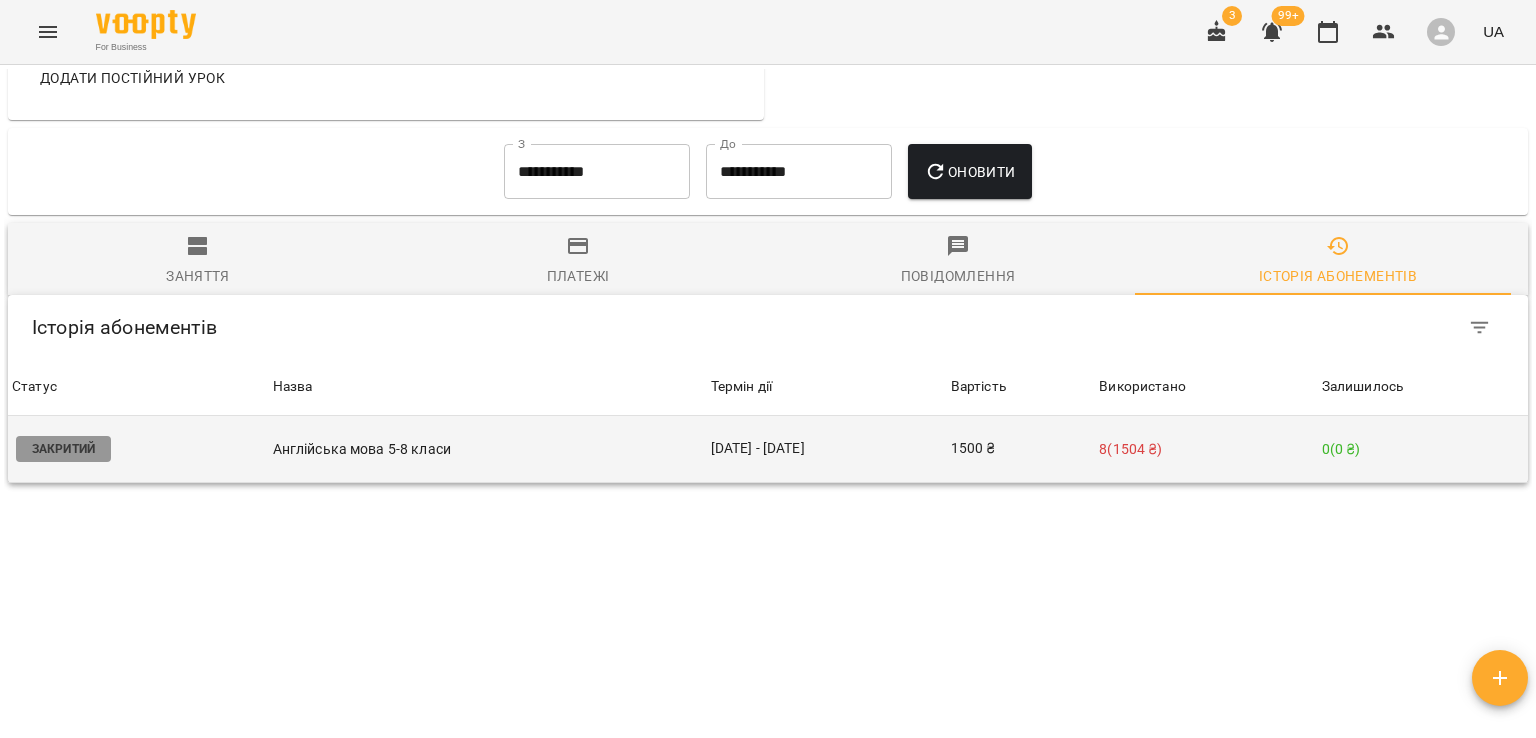 click on "[DATE] - [DATE]" at bounding box center [827, 449] 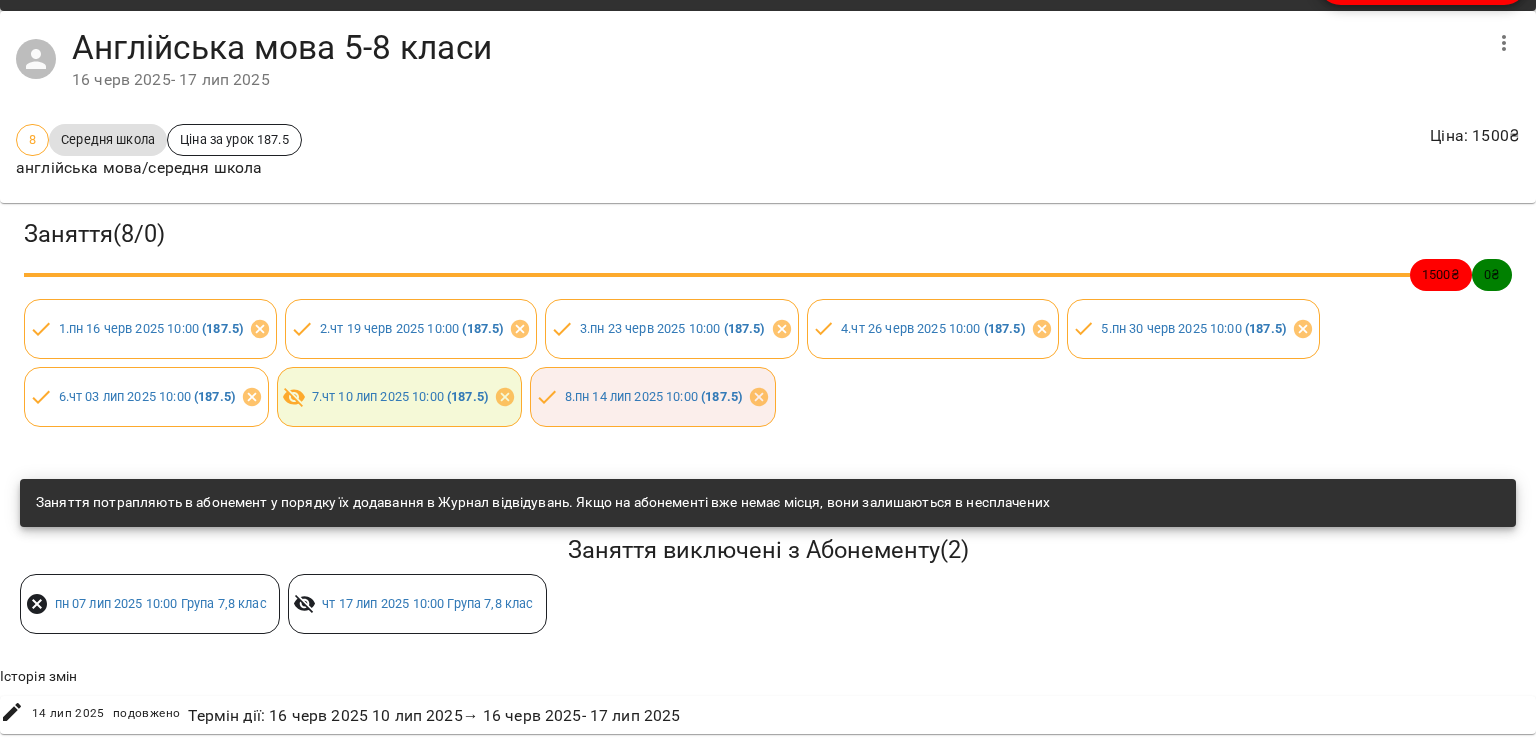 scroll, scrollTop: 0, scrollLeft: 0, axis: both 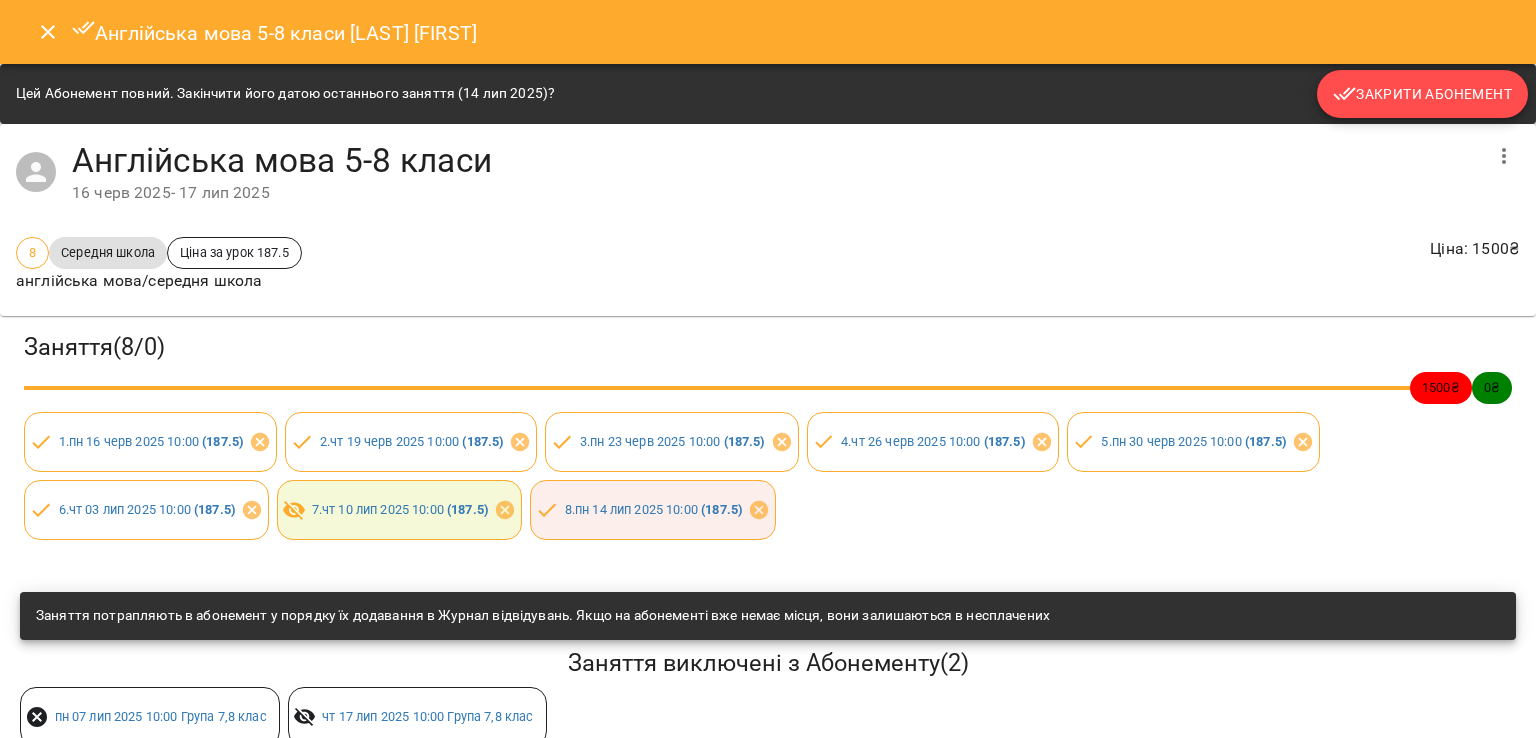click on "Закрити Абонемент" at bounding box center (1422, 94) 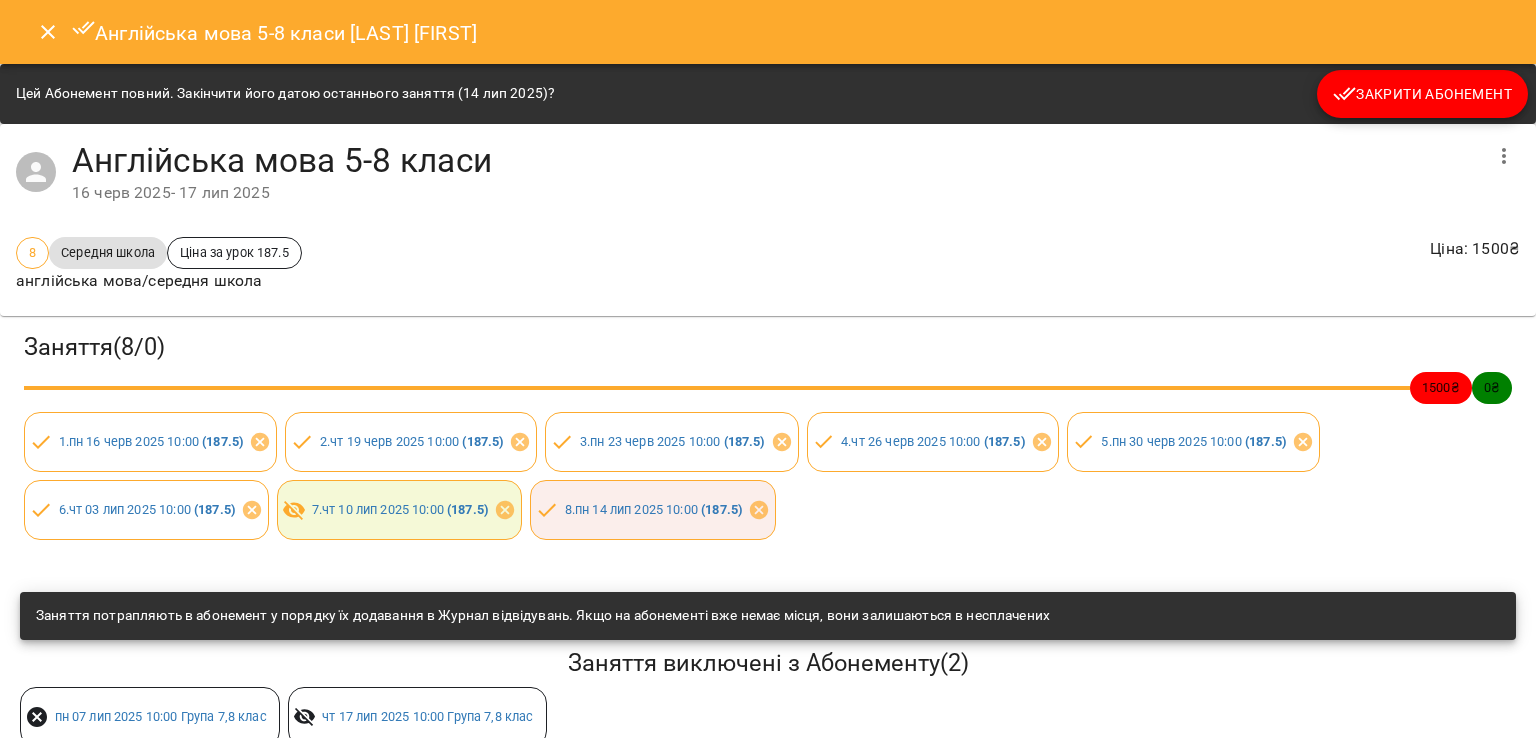 click at bounding box center (1504, 156) 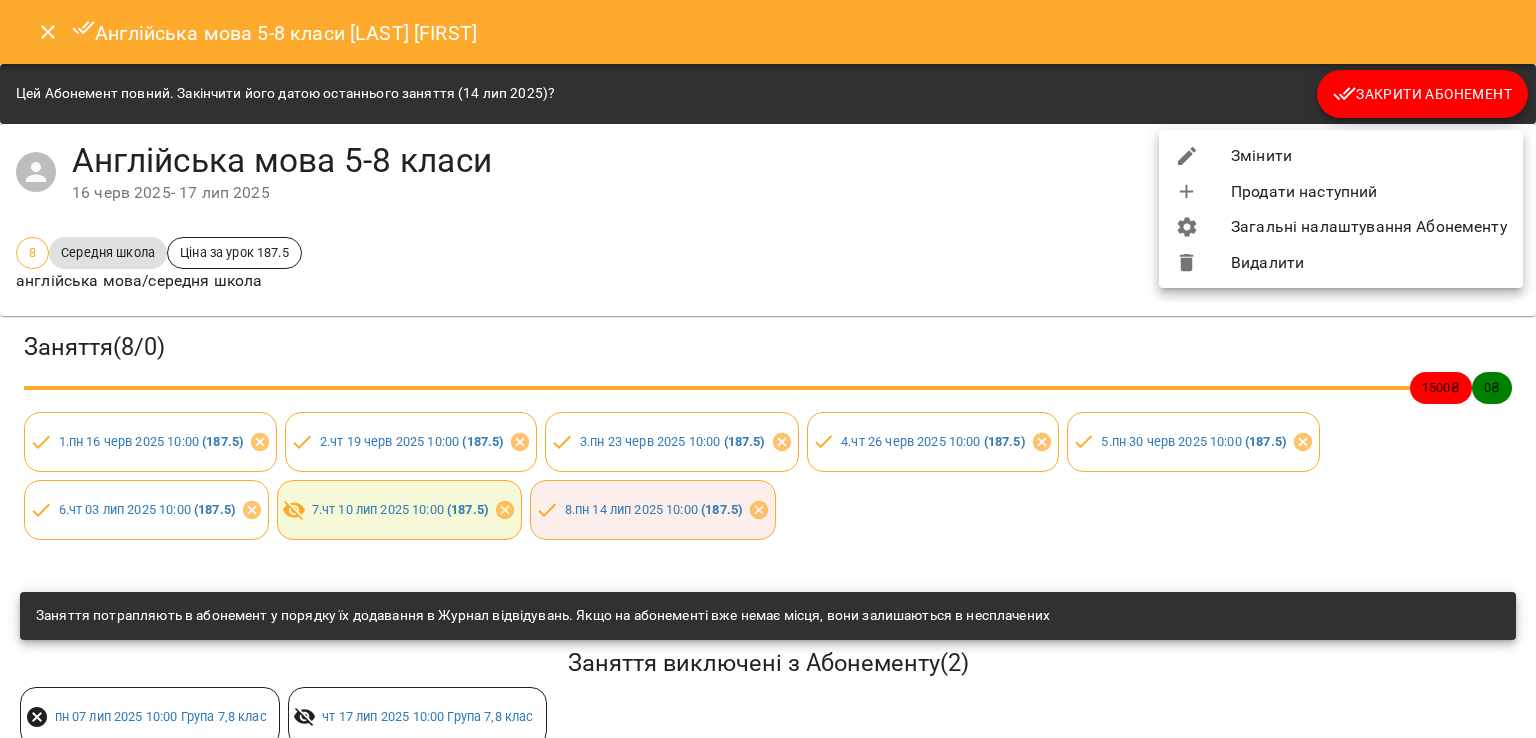 click 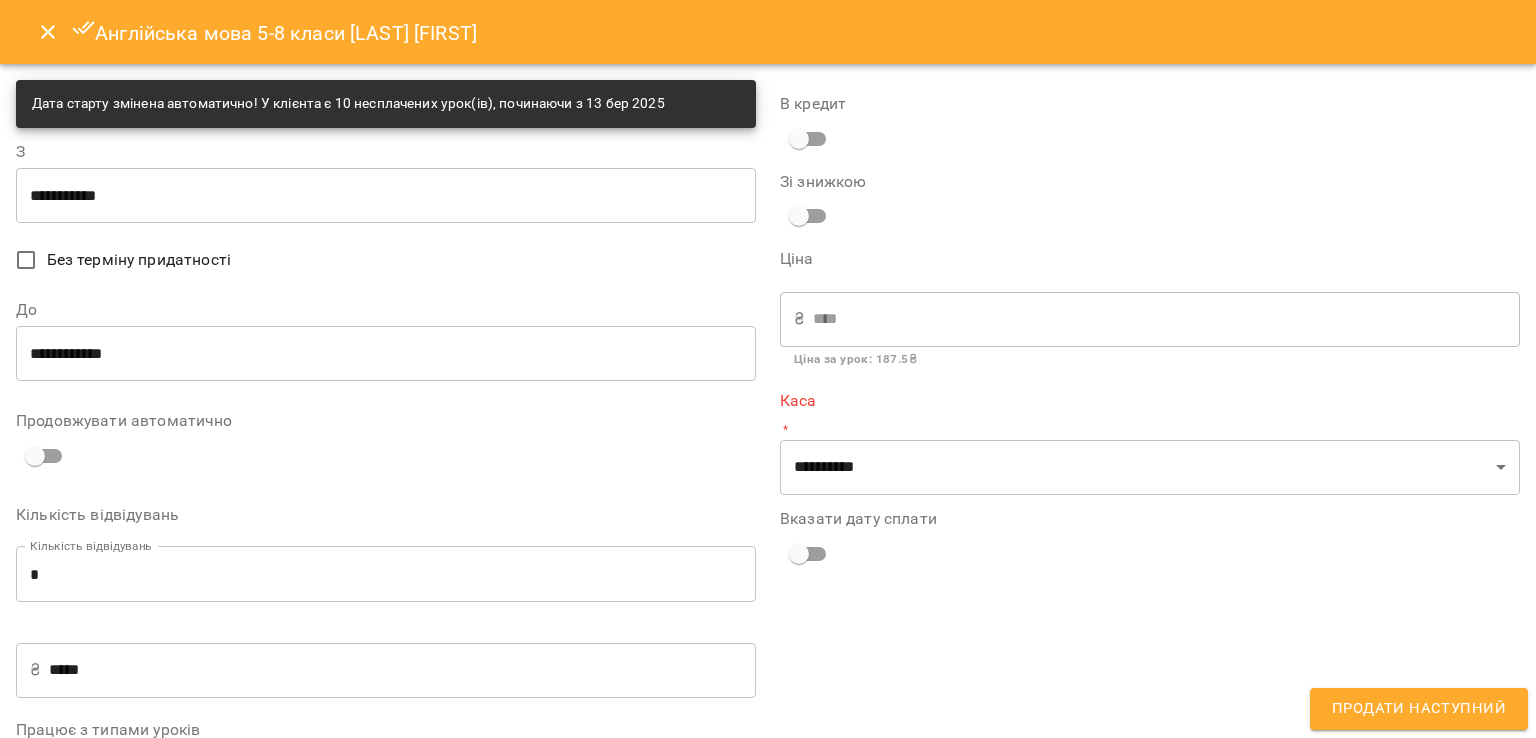 click on "**********" at bounding box center (386, 195) 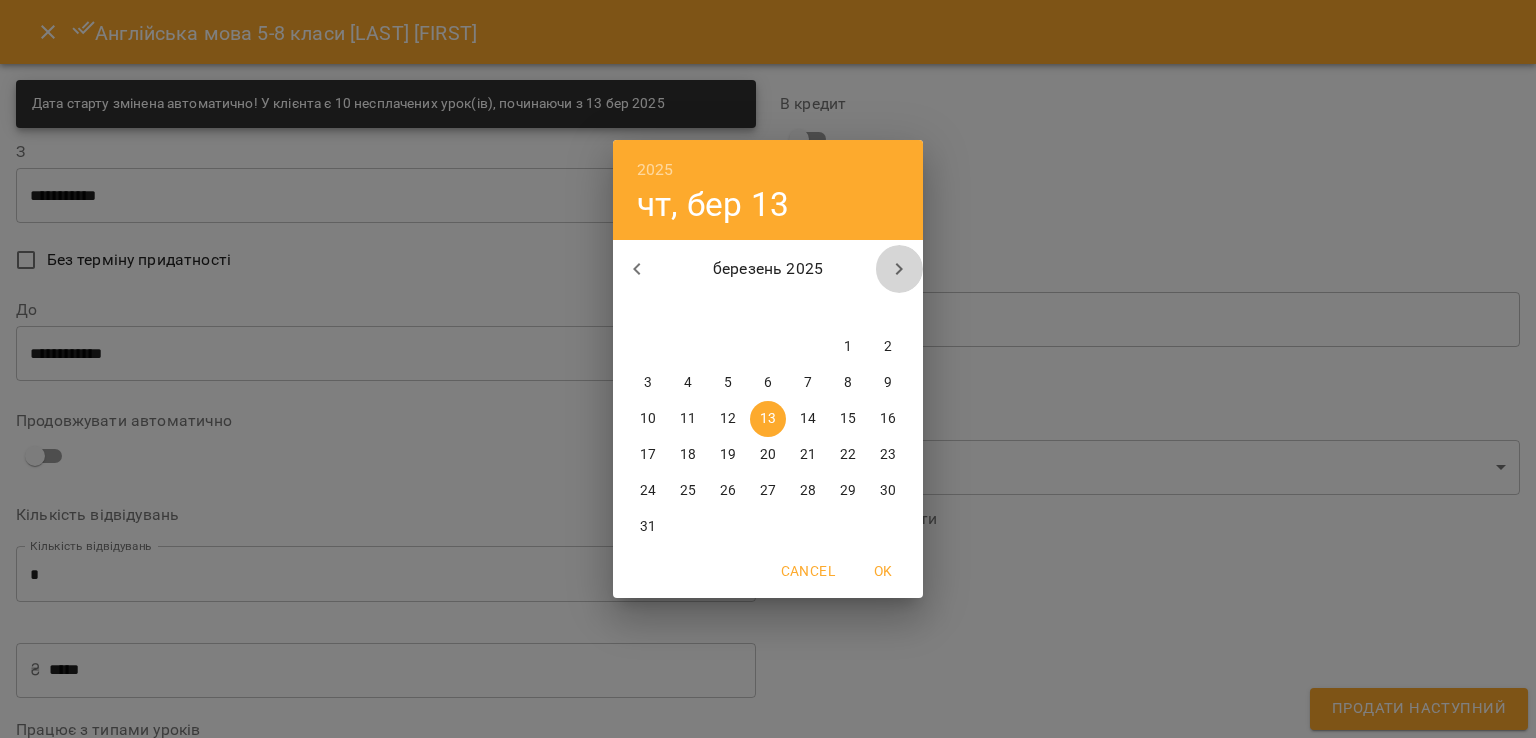click at bounding box center (899, 269) 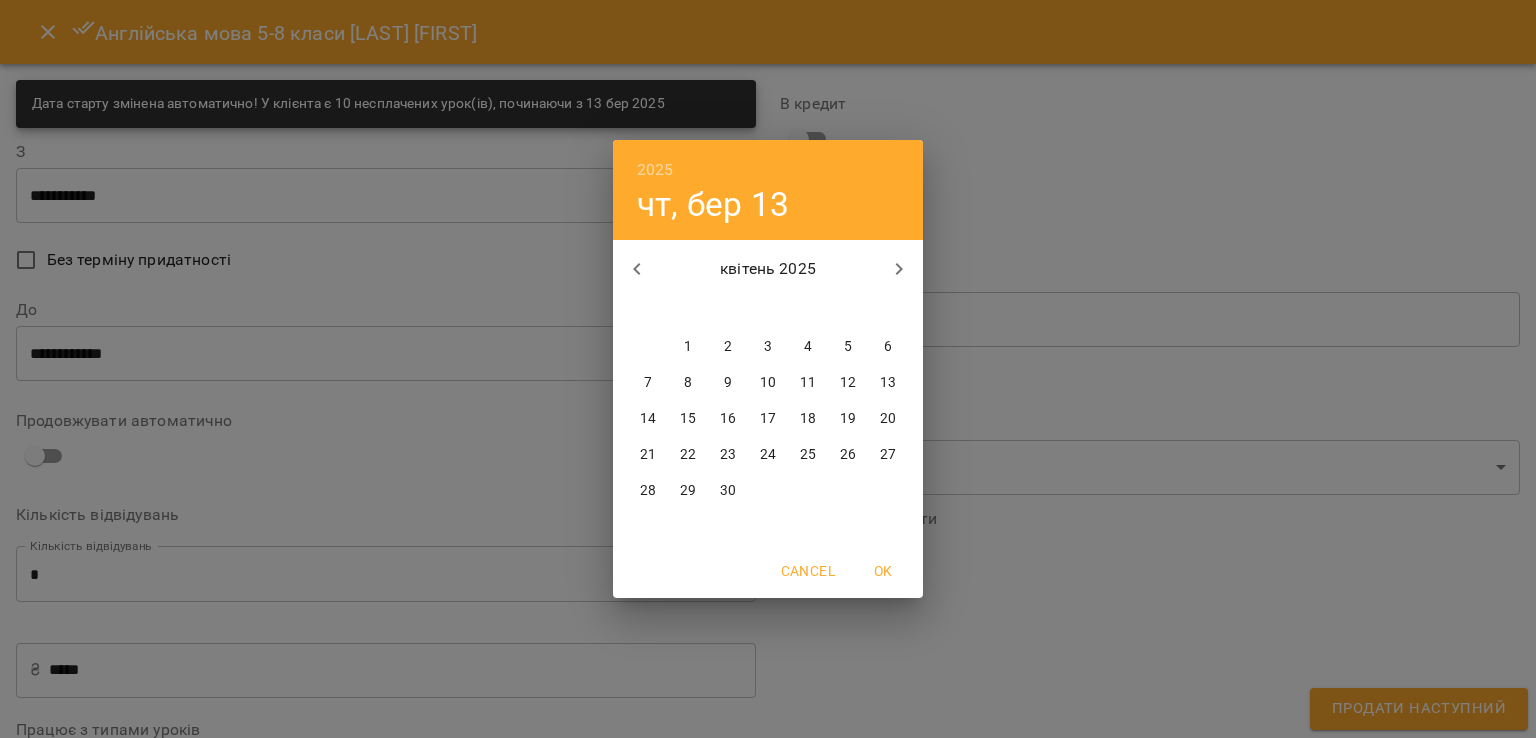 click at bounding box center (899, 269) 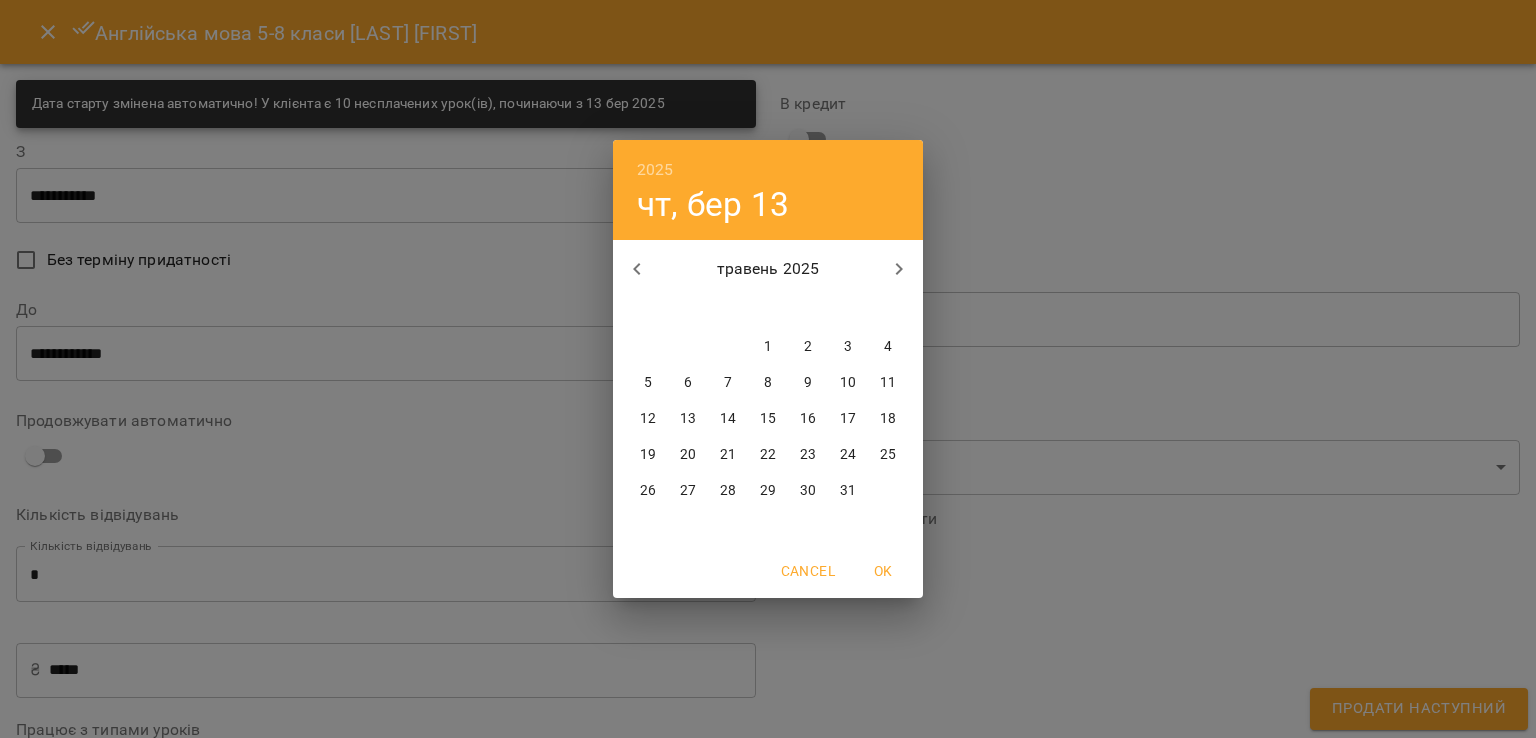 click at bounding box center (899, 269) 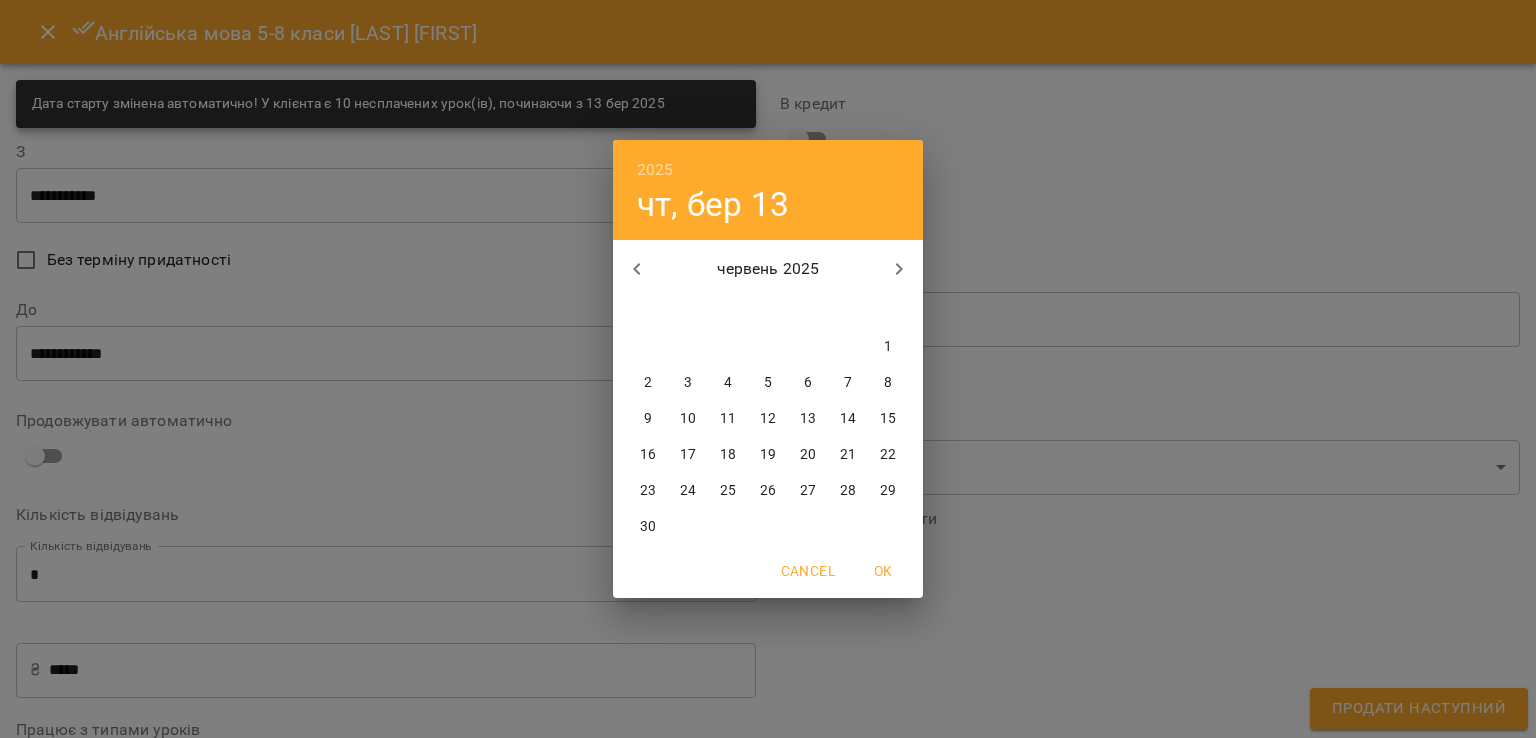 click at bounding box center (899, 269) 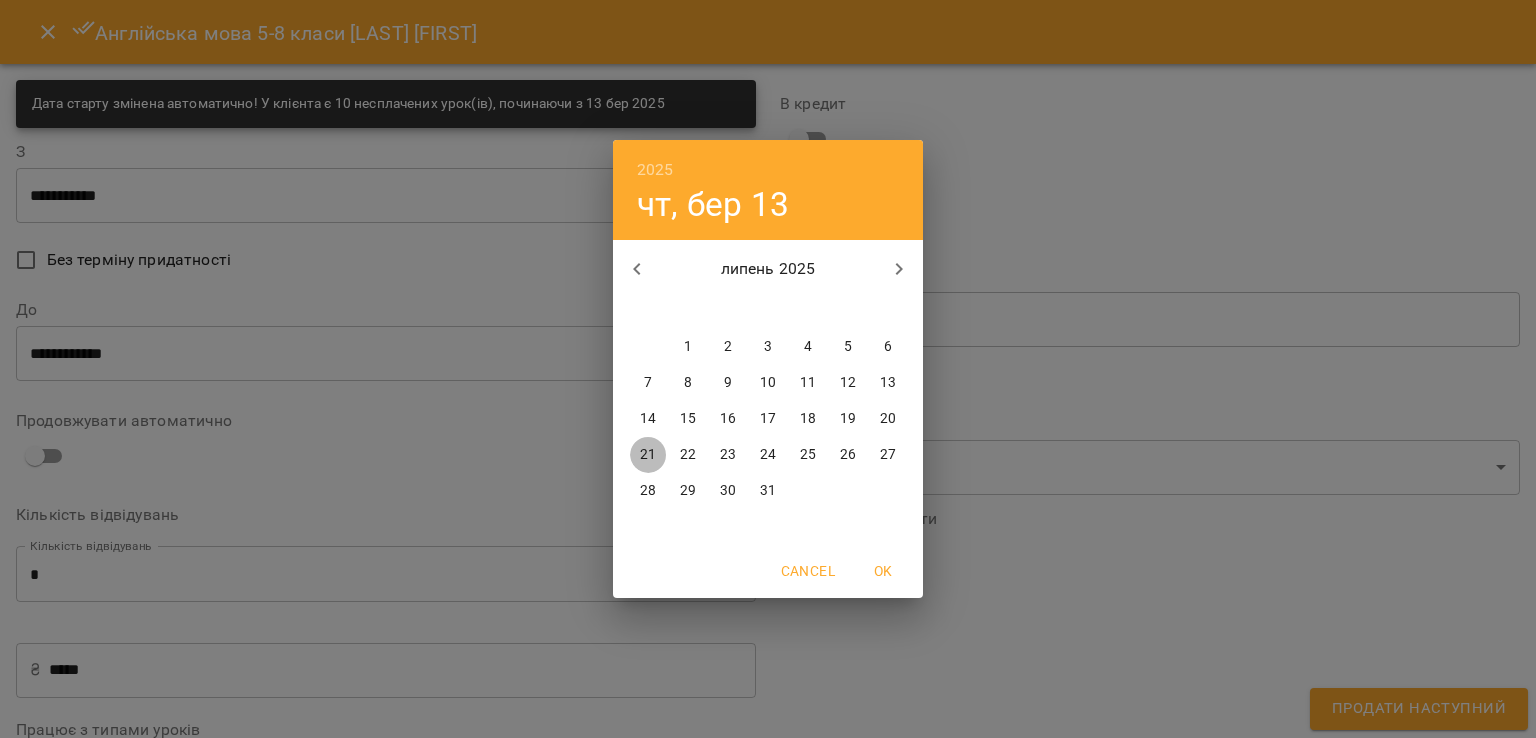 click on "21" at bounding box center (648, 455) 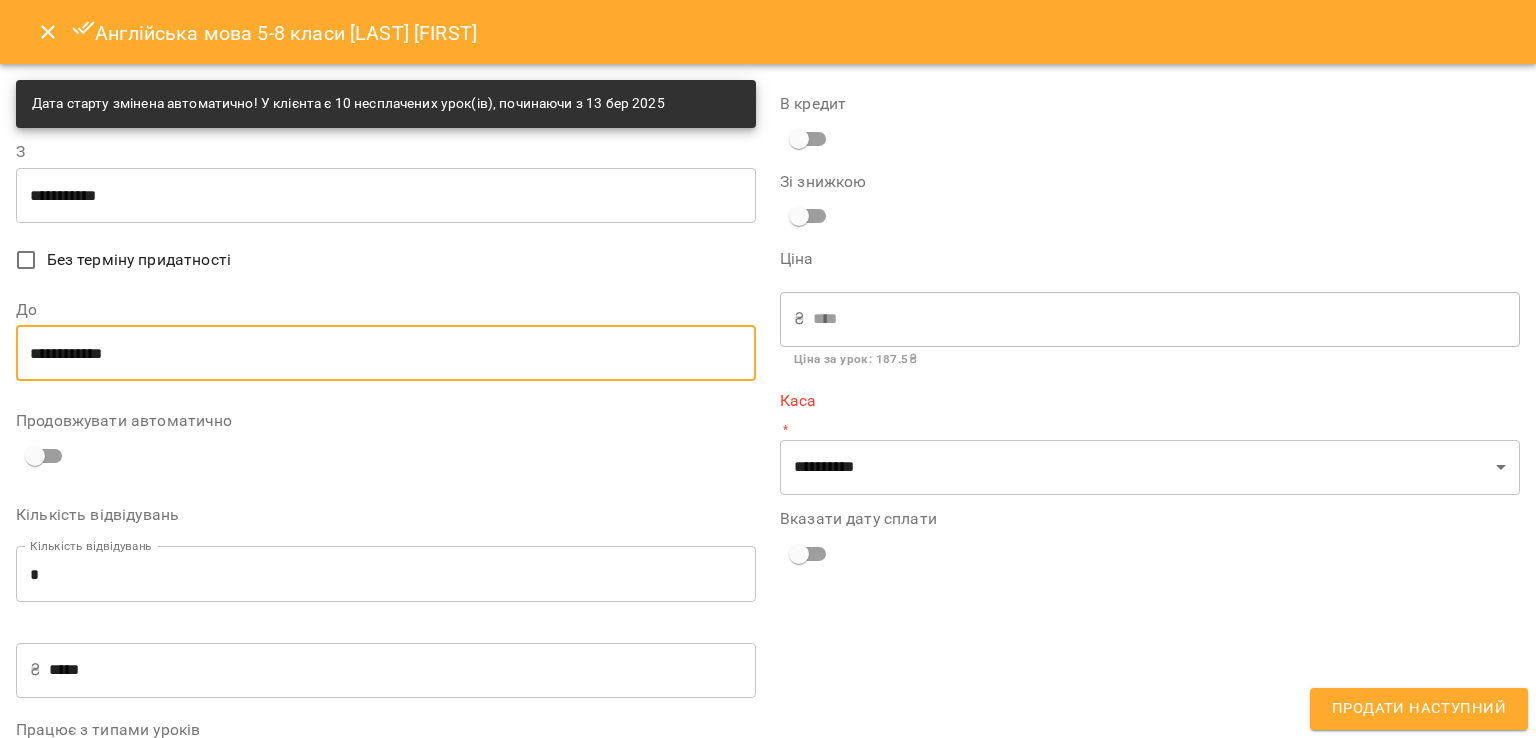 click on "**********" at bounding box center [386, 353] 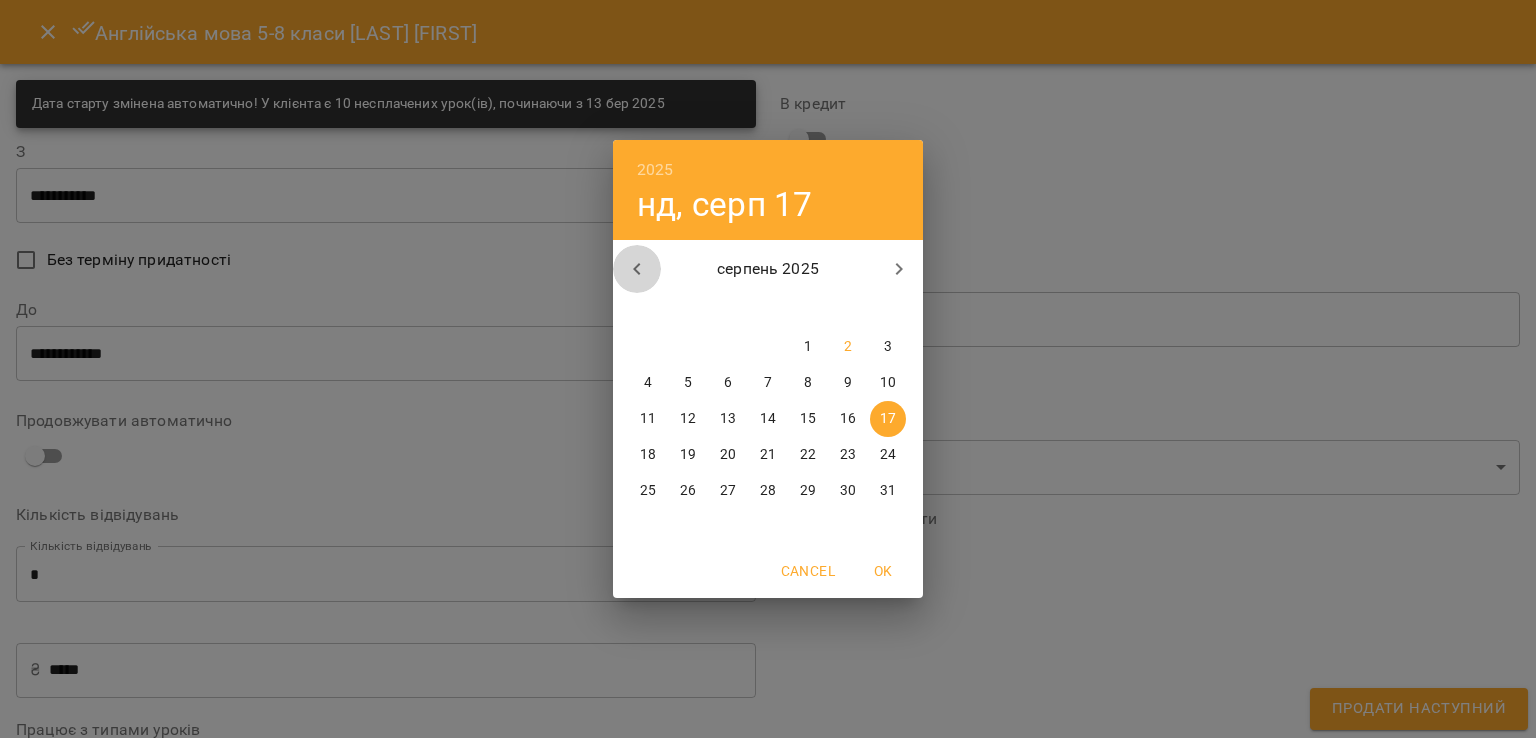 drag, startPoint x: 639, startPoint y: 257, endPoint x: 627, endPoint y: 269, distance: 16.970562 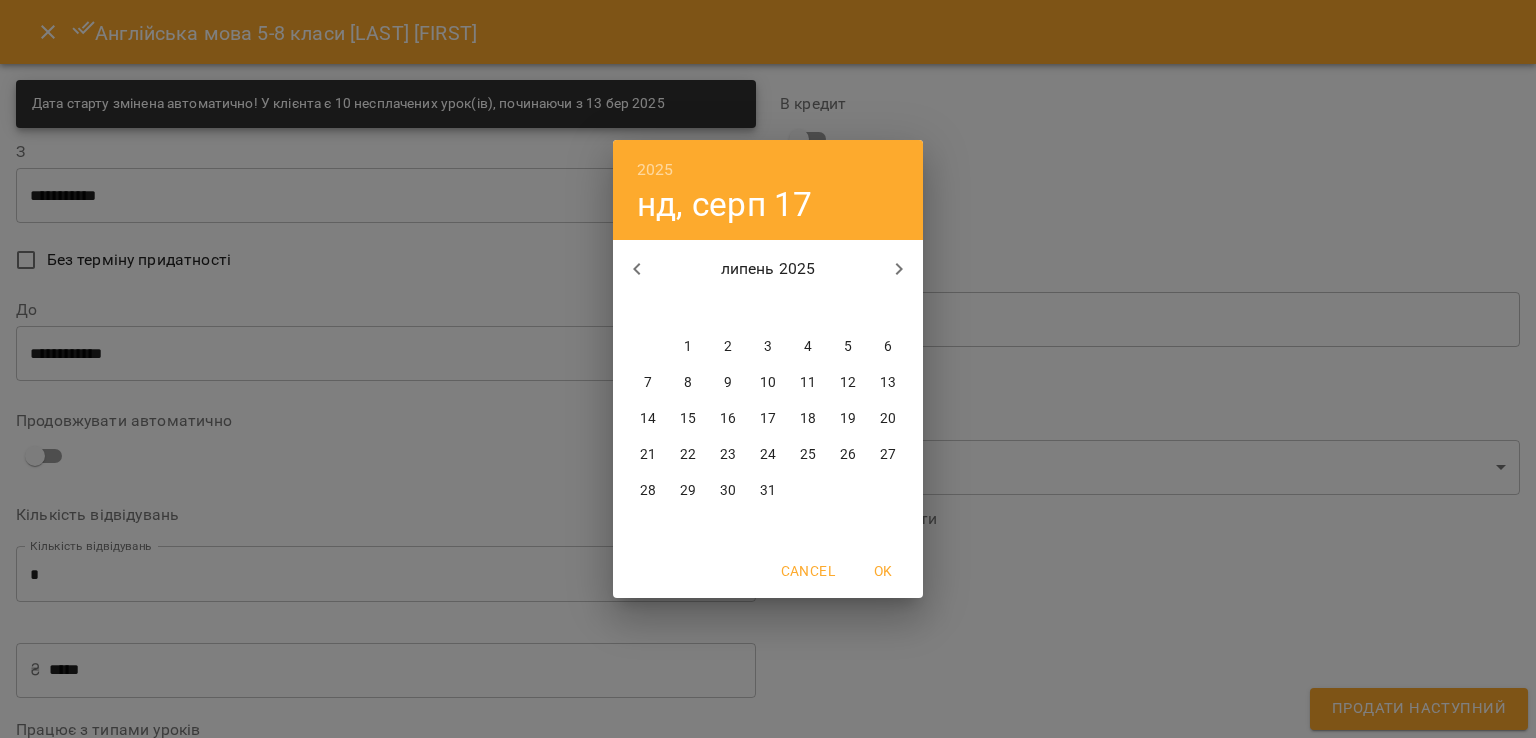 click 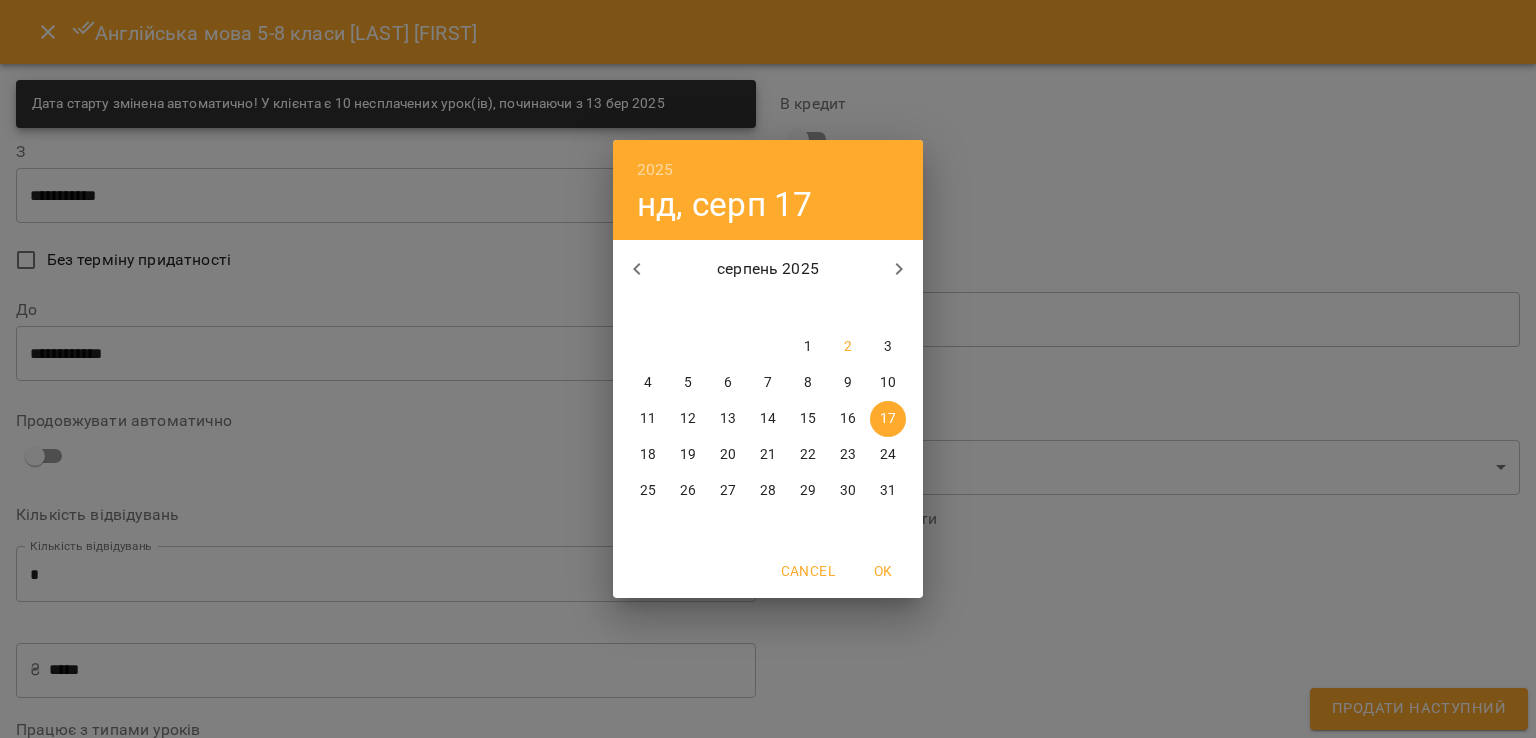 click on "14" at bounding box center (768, 419) 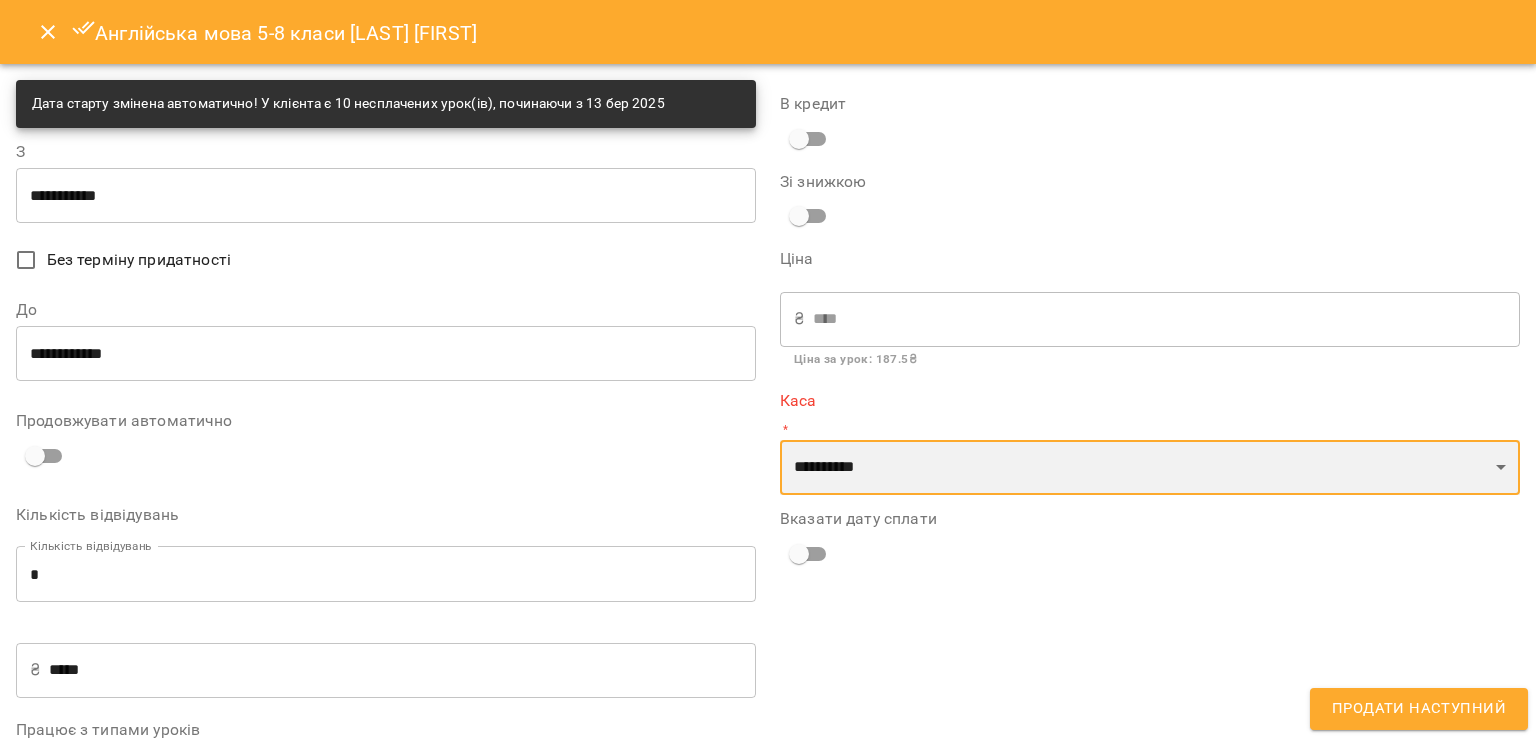 click on "**********" at bounding box center (1150, 468) 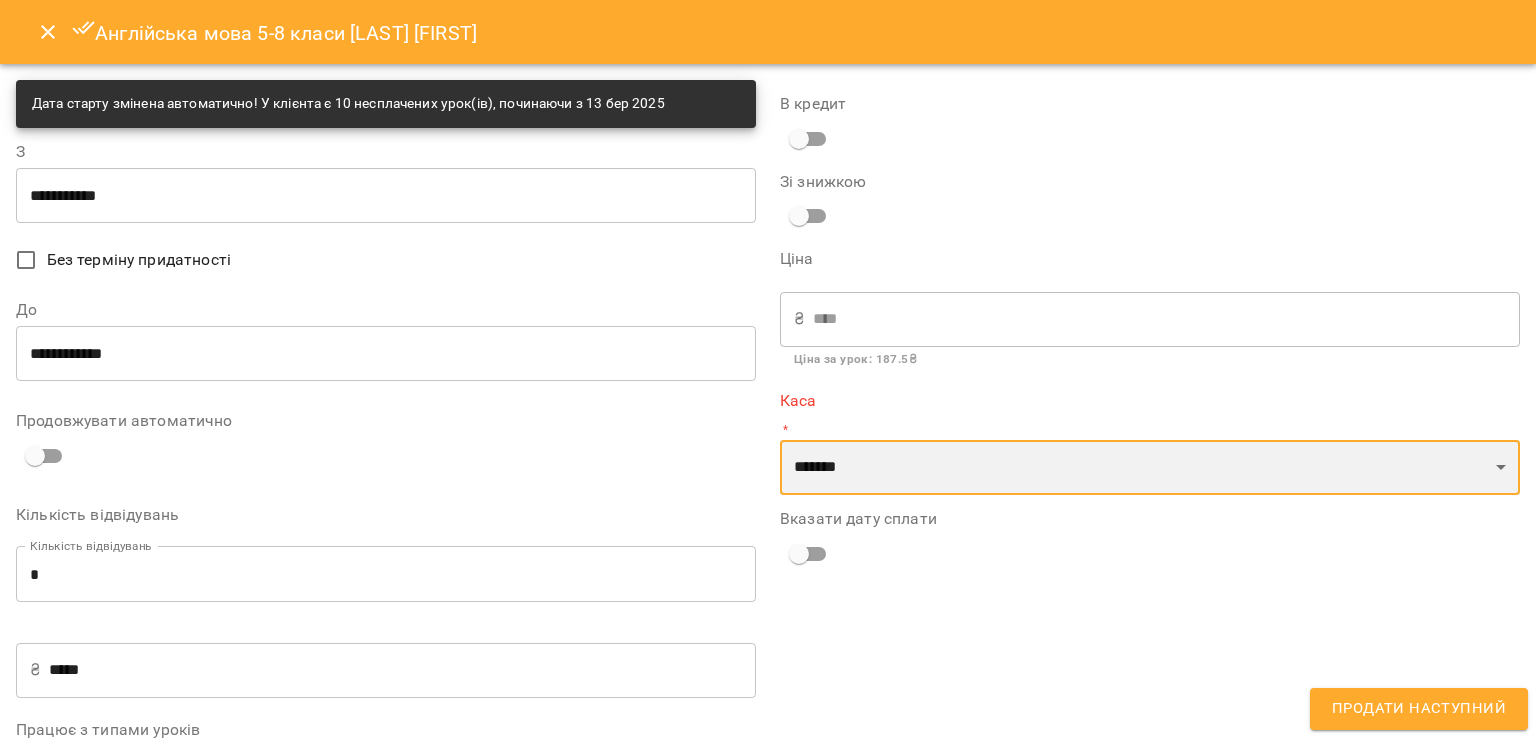 click on "**********" at bounding box center (1150, 468) 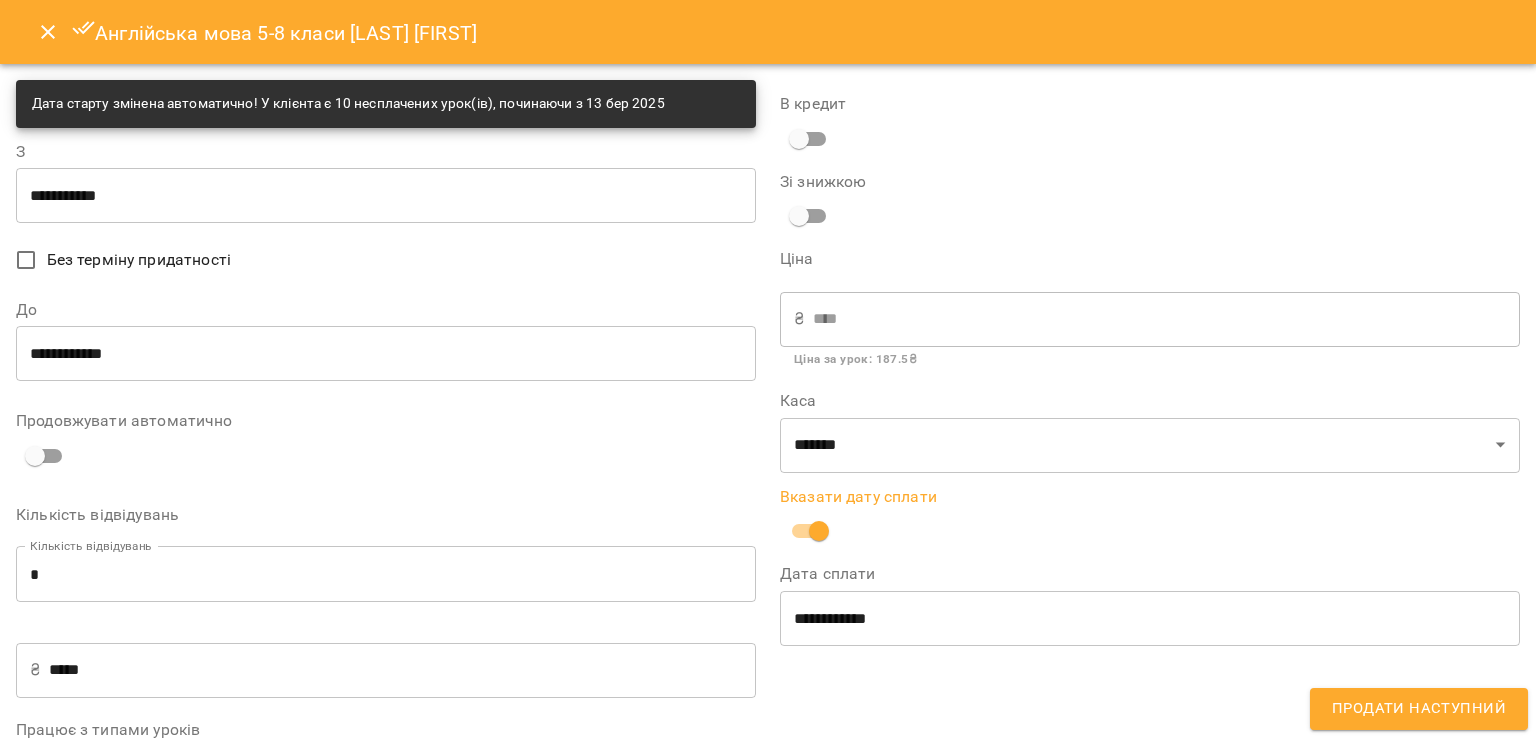 click on "**********" at bounding box center [1150, 618] 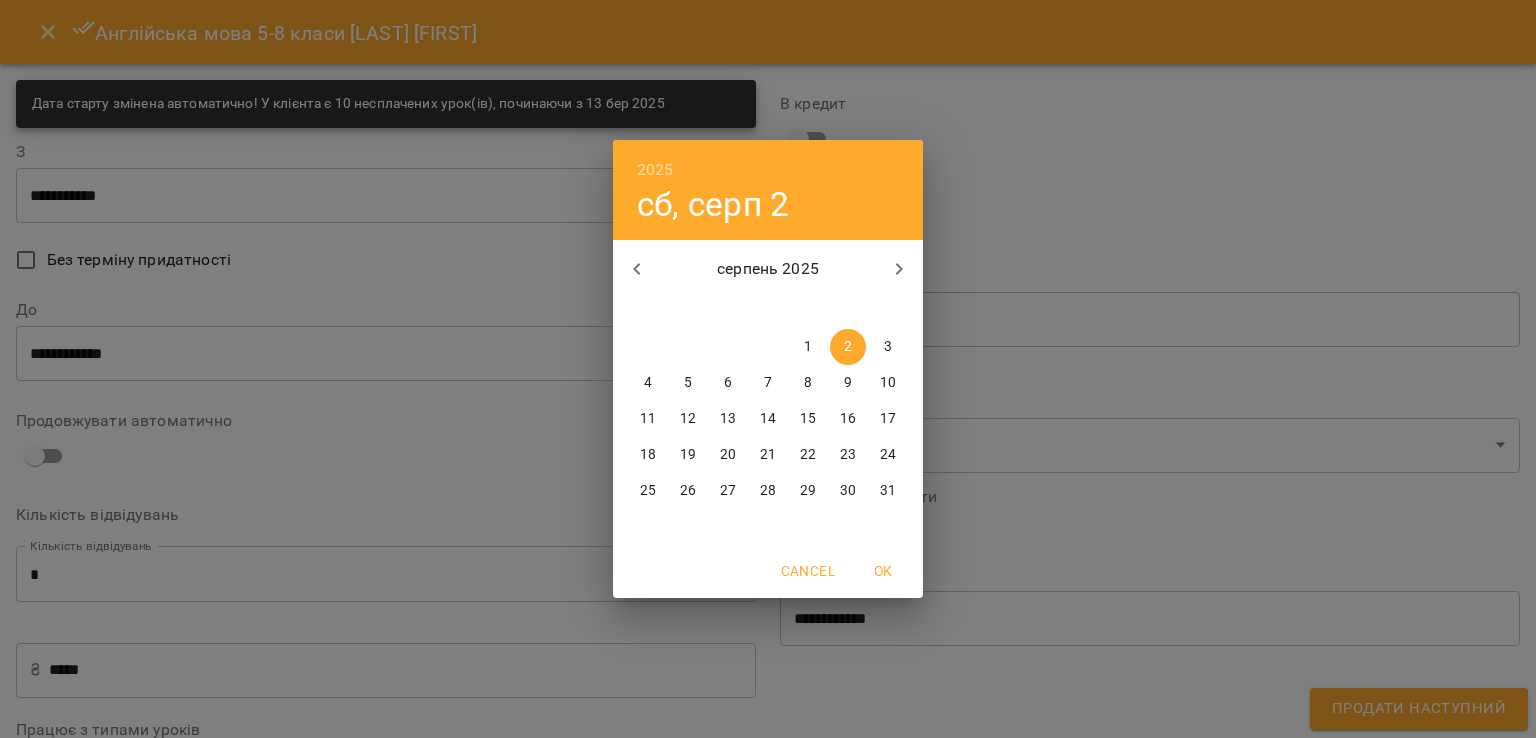 click at bounding box center (637, 269) 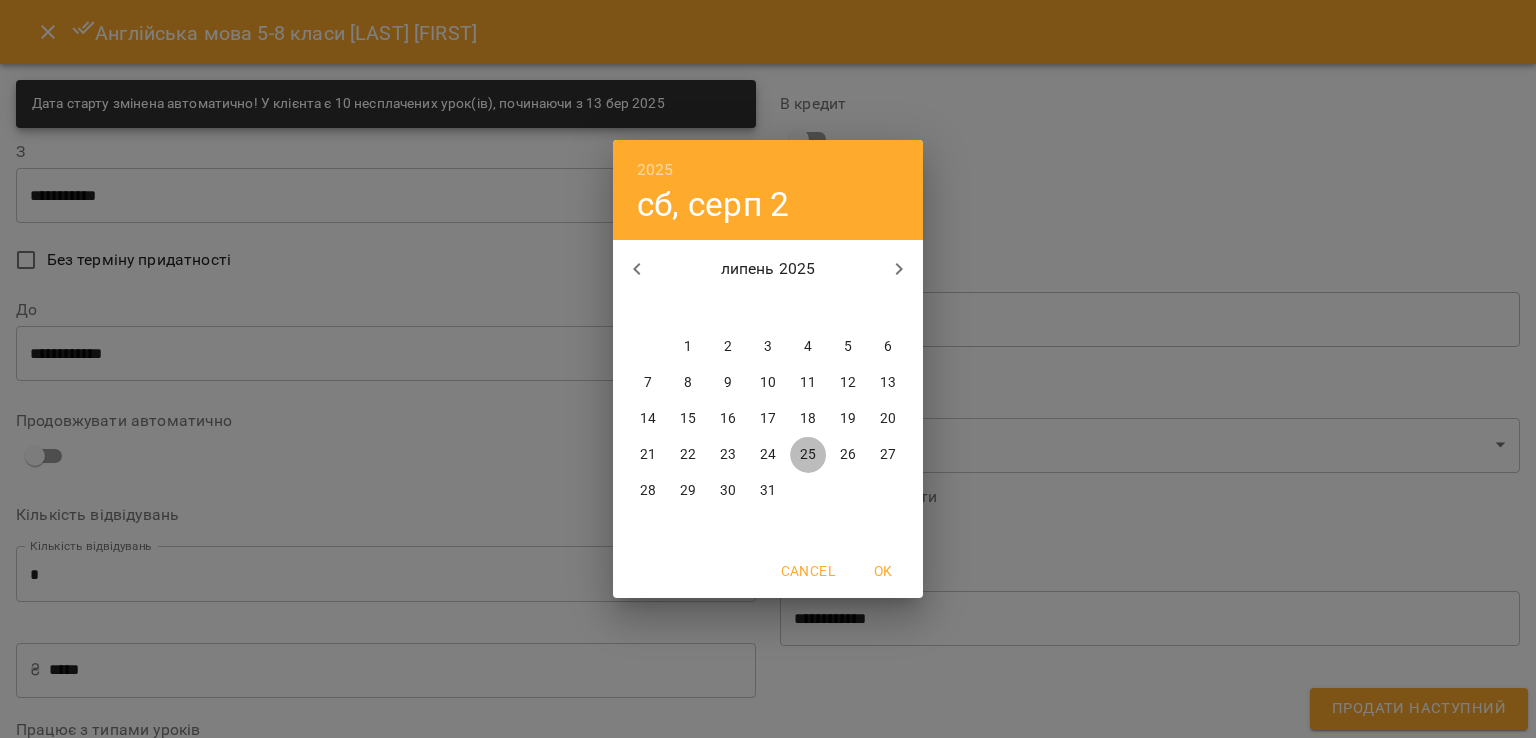 click on "25" at bounding box center [808, 455] 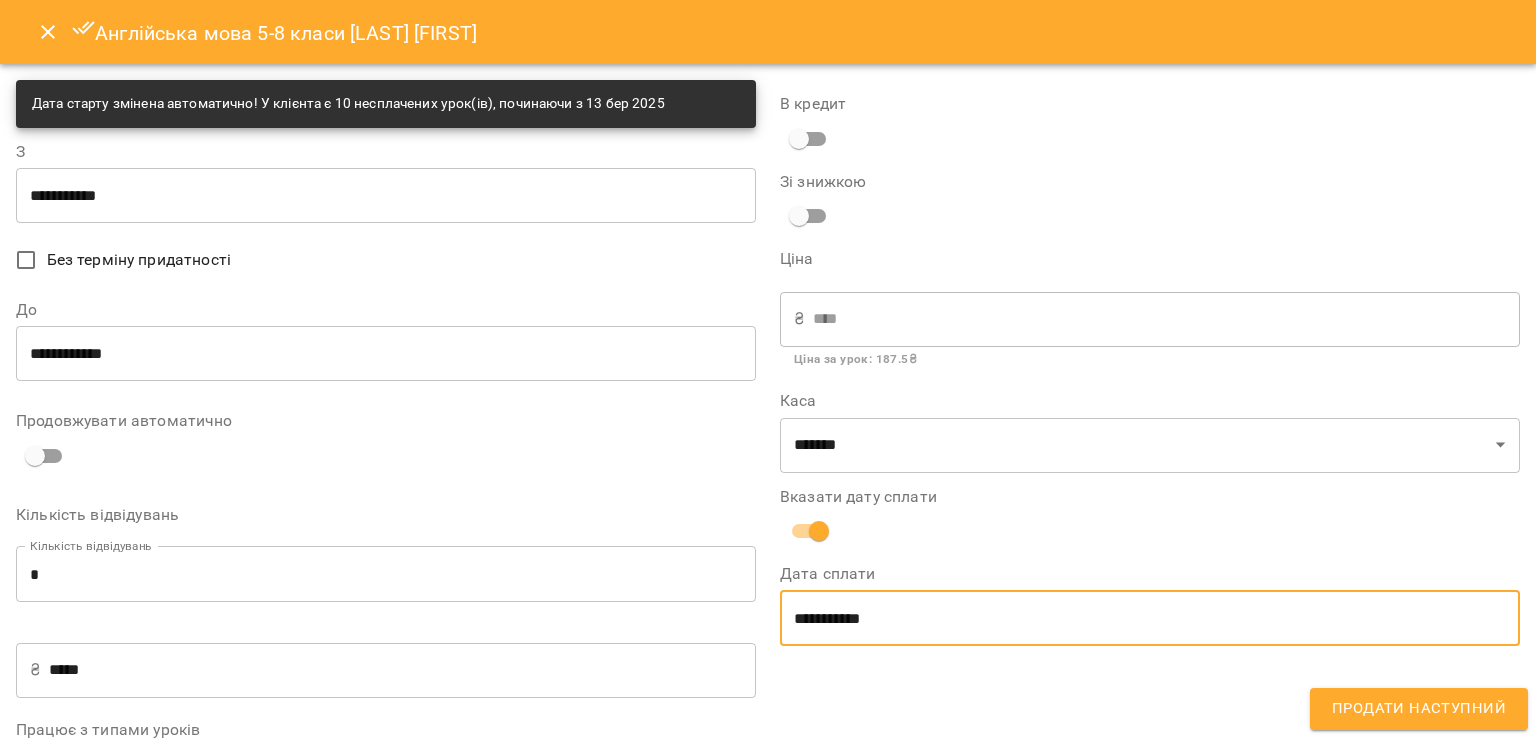 click on "Продати наступний" at bounding box center (1419, 709) 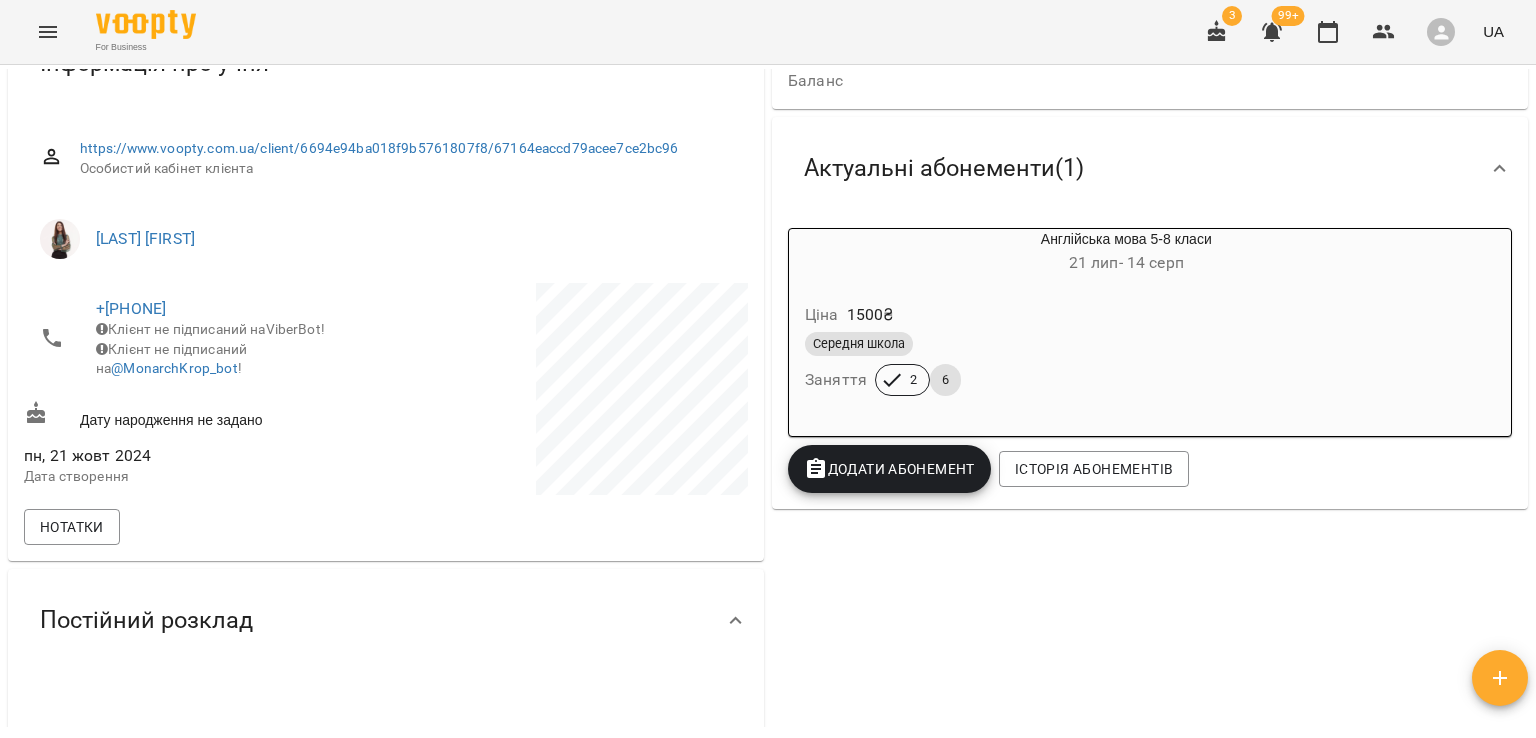 scroll, scrollTop: 0, scrollLeft: 0, axis: both 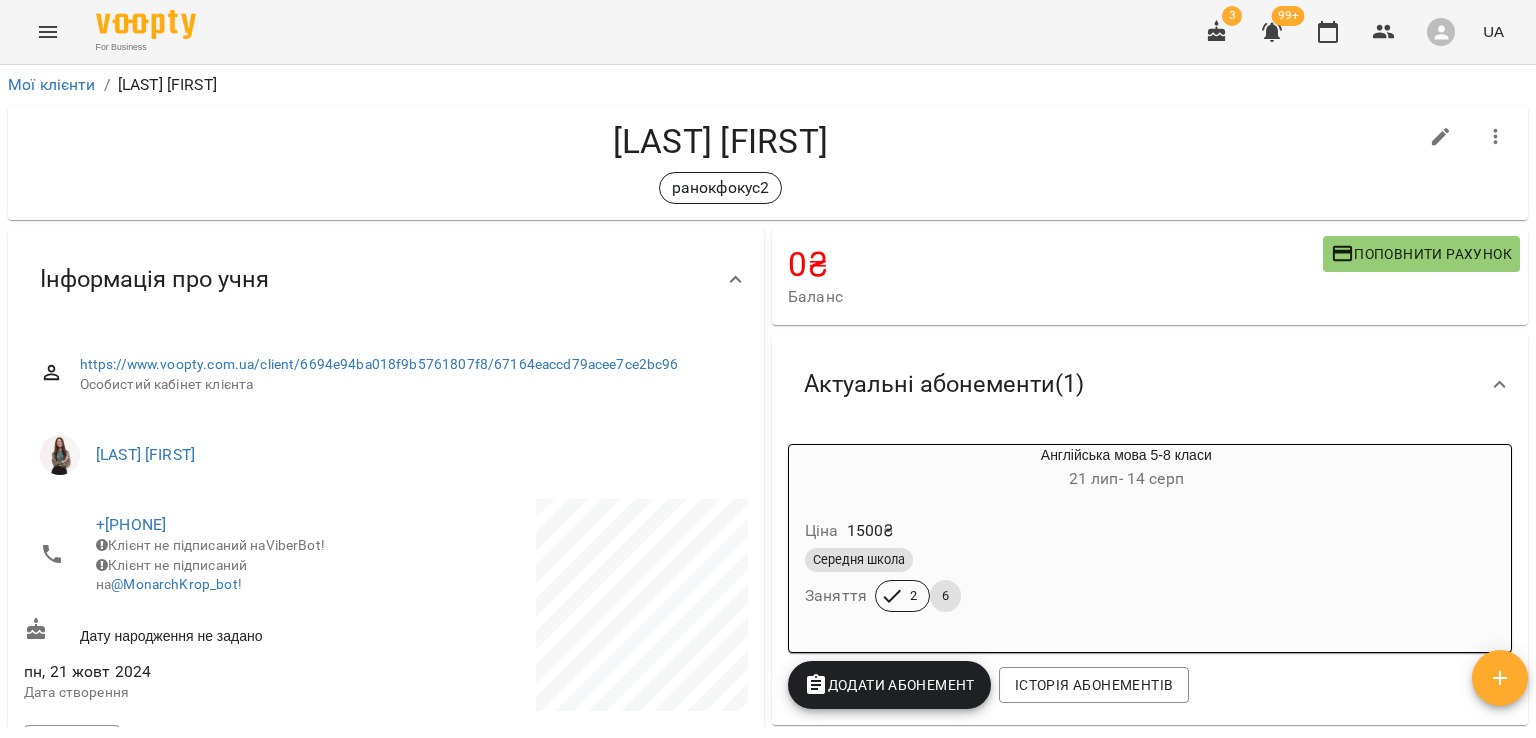 click 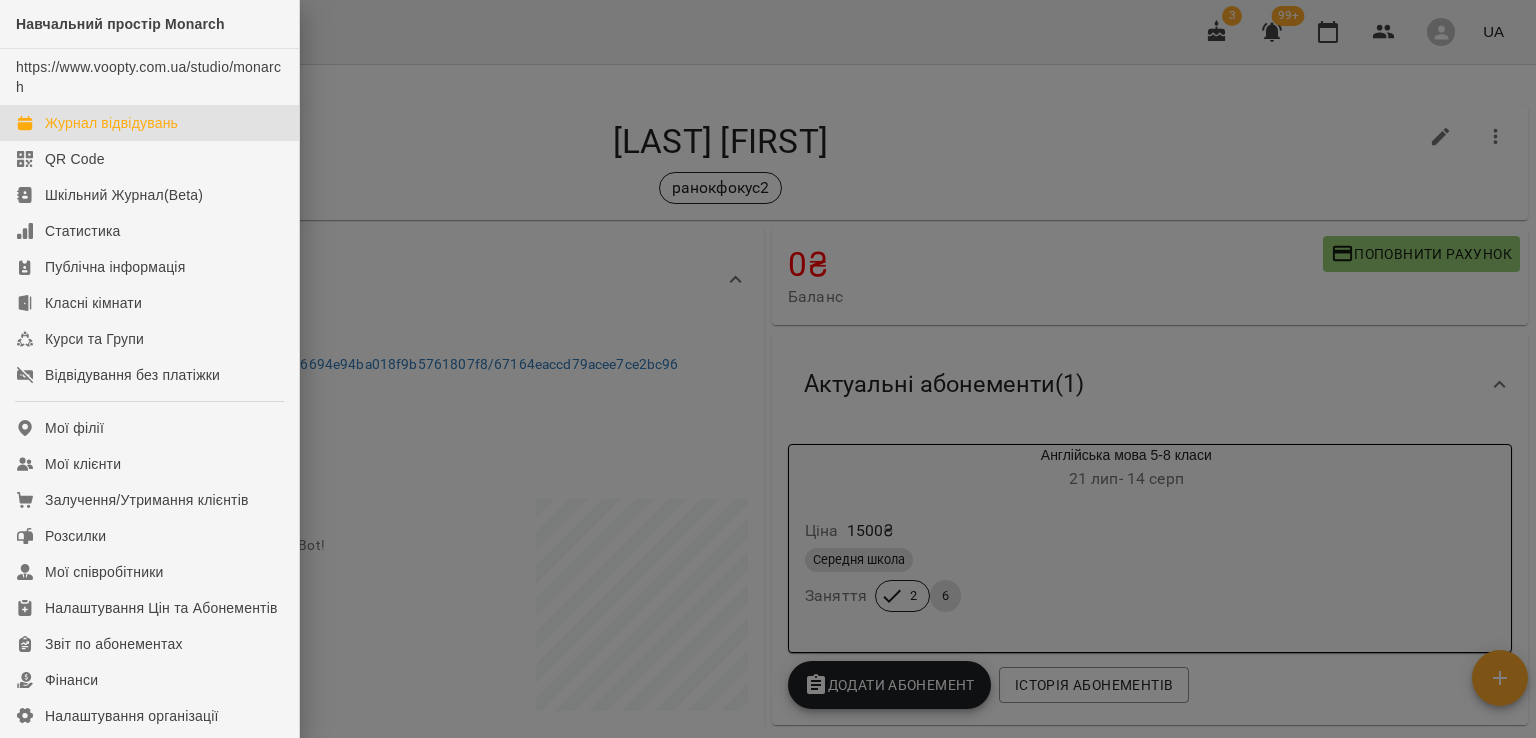 click on "Журнал відвідувань" at bounding box center (111, 123) 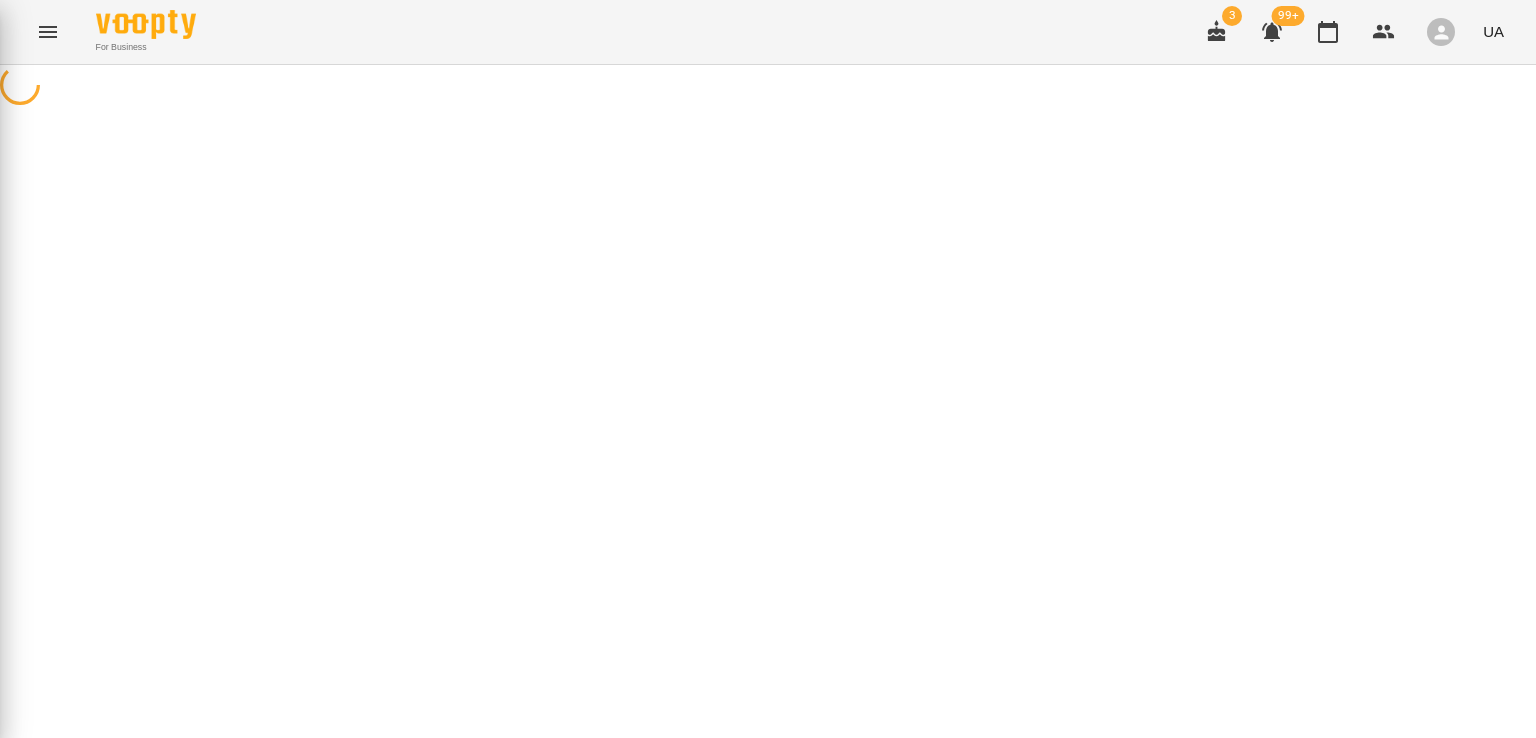 scroll, scrollTop: 0, scrollLeft: 0, axis: both 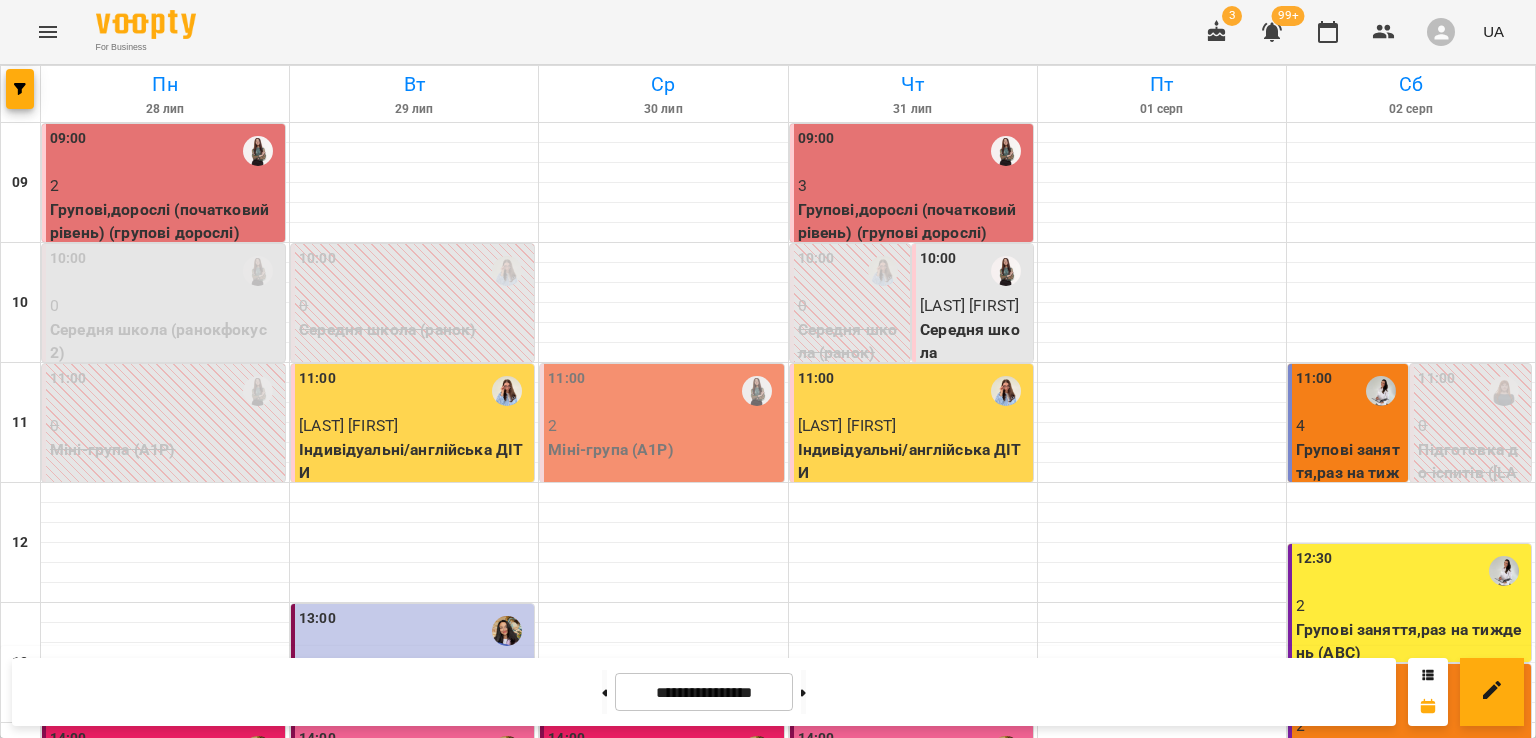 click 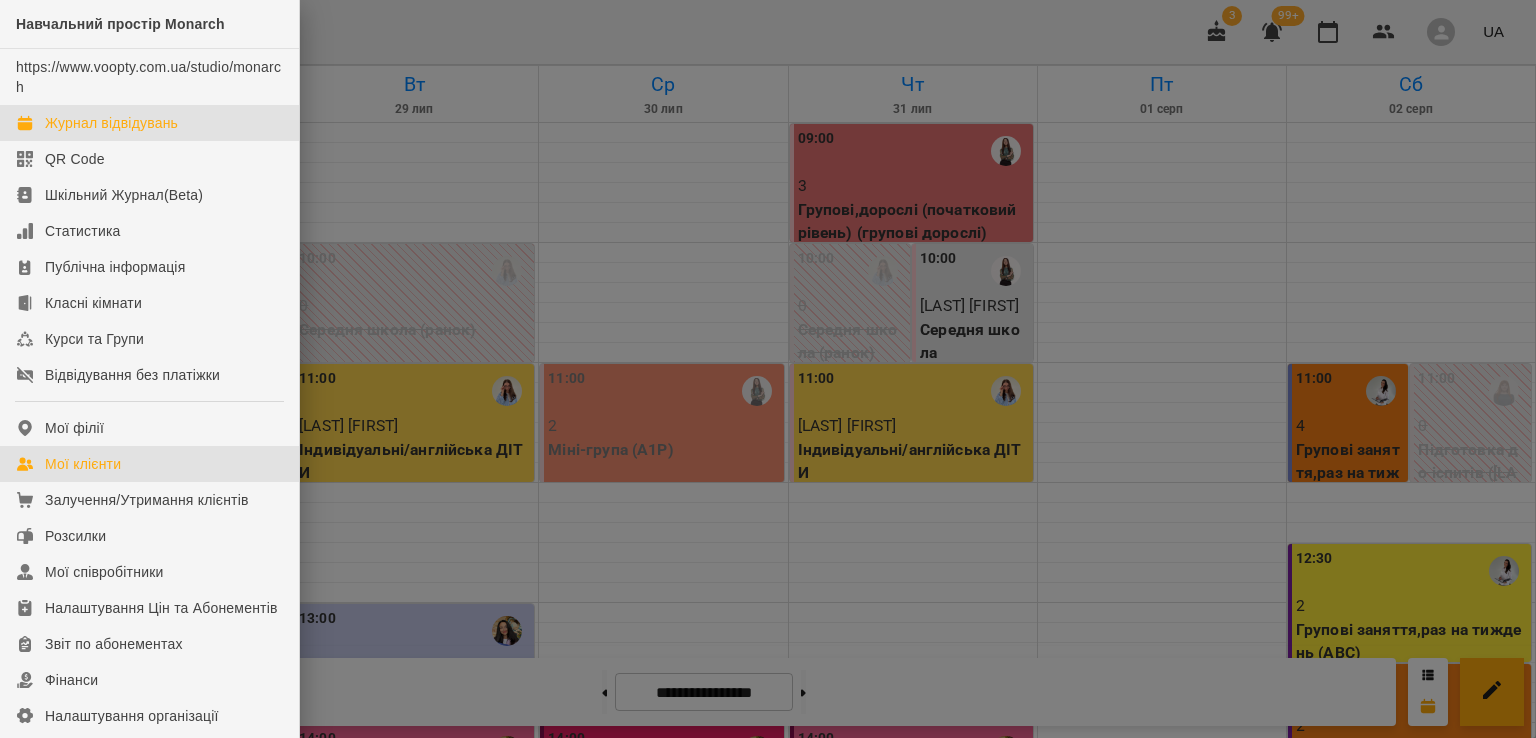 click on "Мої клієнти" at bounding box center [83, 464] 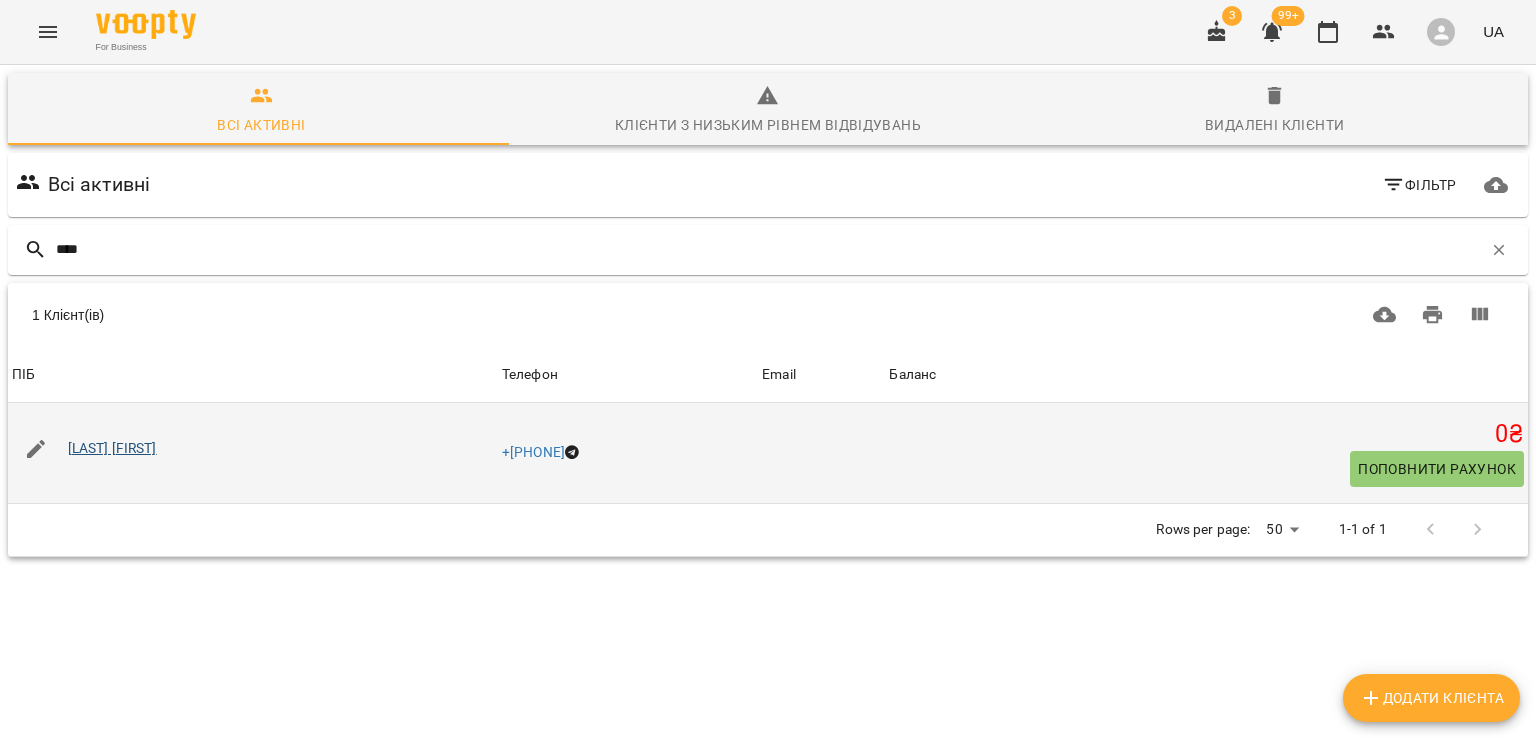 type on "****" 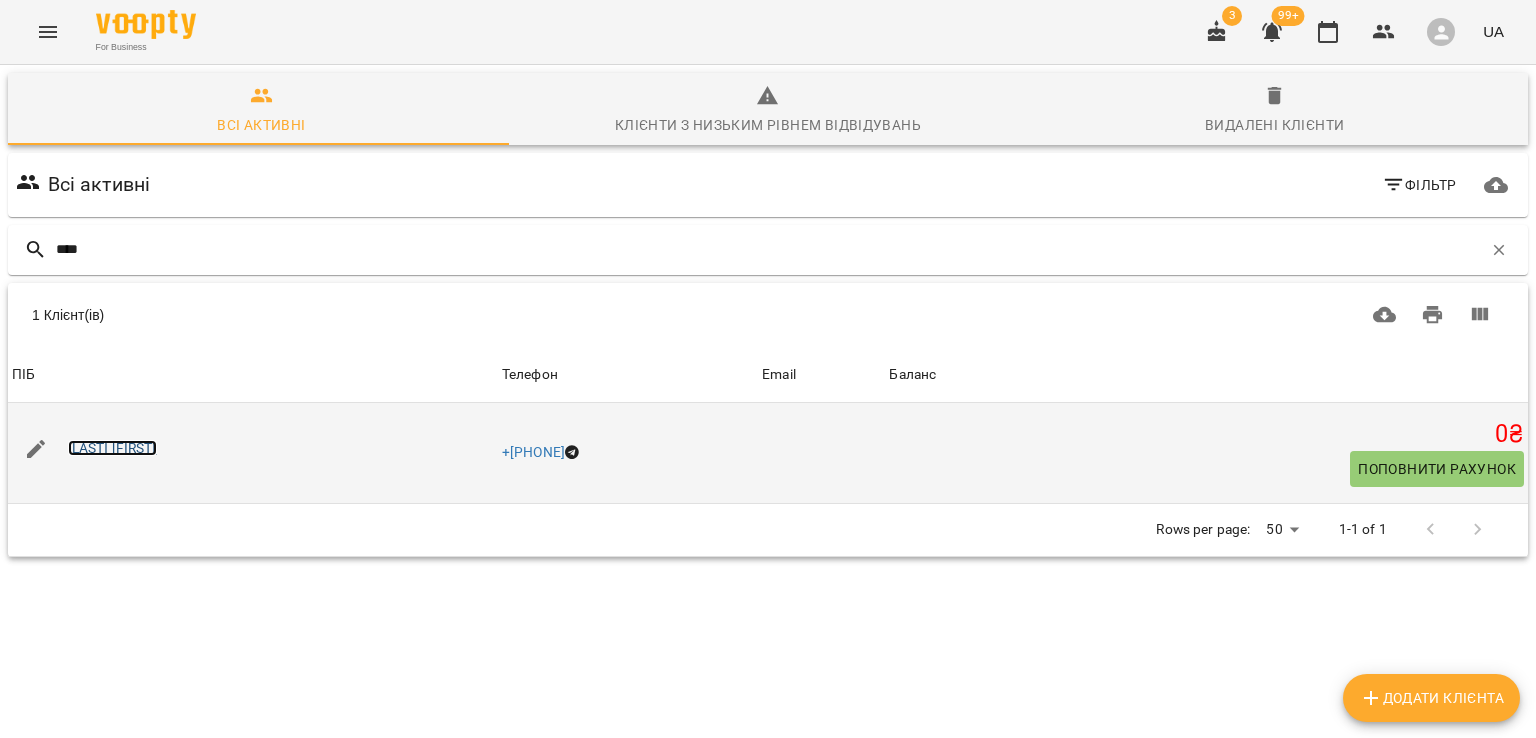 click on "[LAST] [FIRST]" at bounding box center [112, 448] 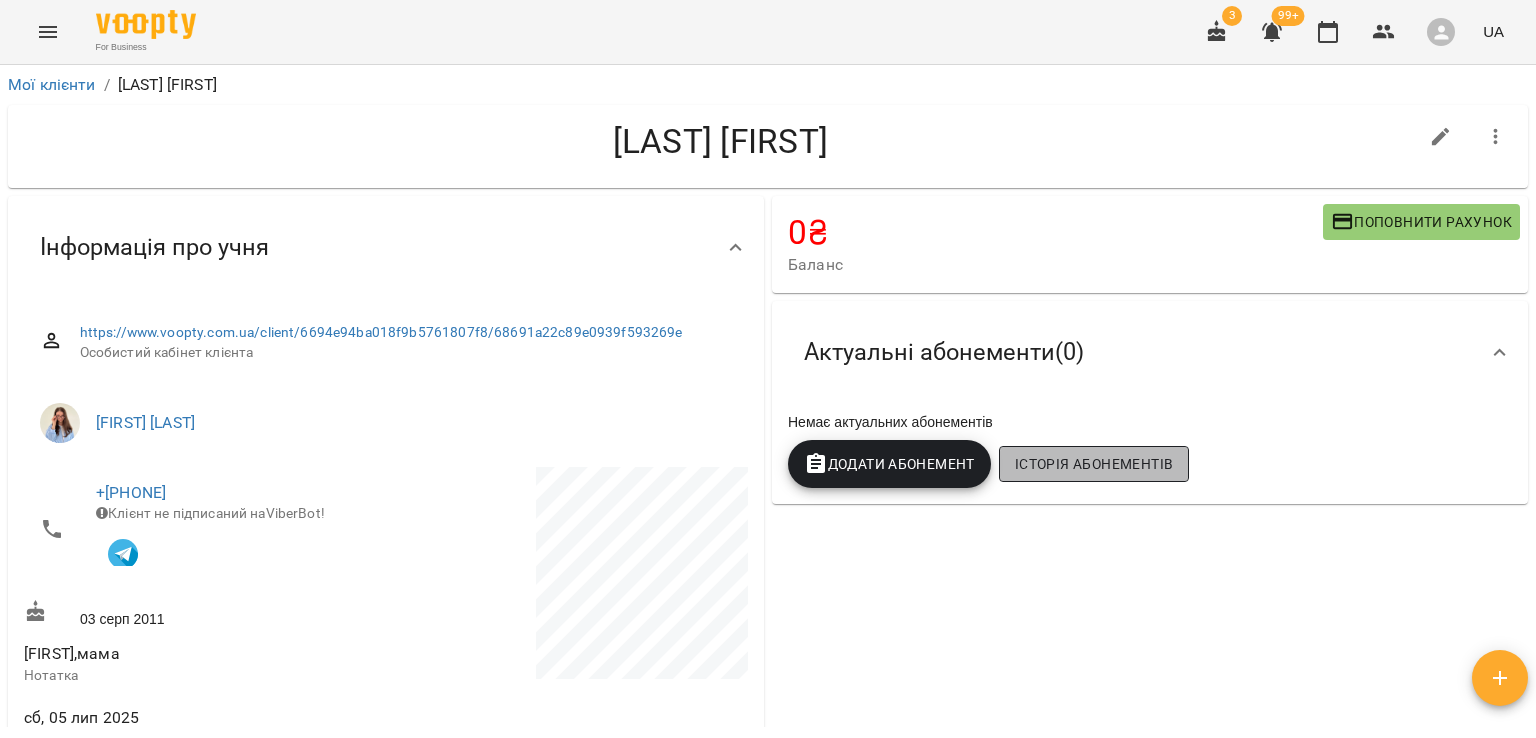 click on "Історія абонементів" at bounding box center (1094, 464) 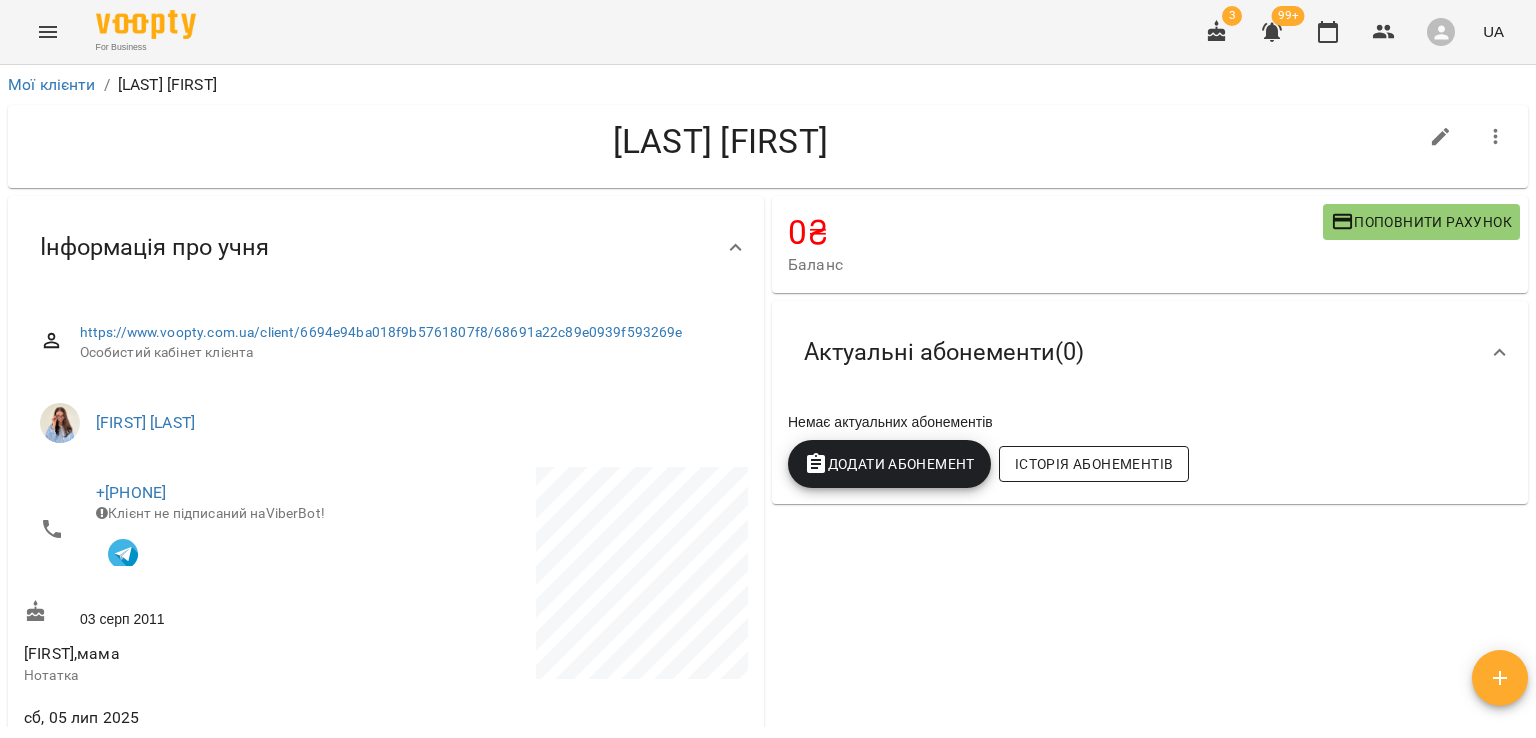 scroll, scrollTop: 64, scrollLeft: 0, axis: vertical 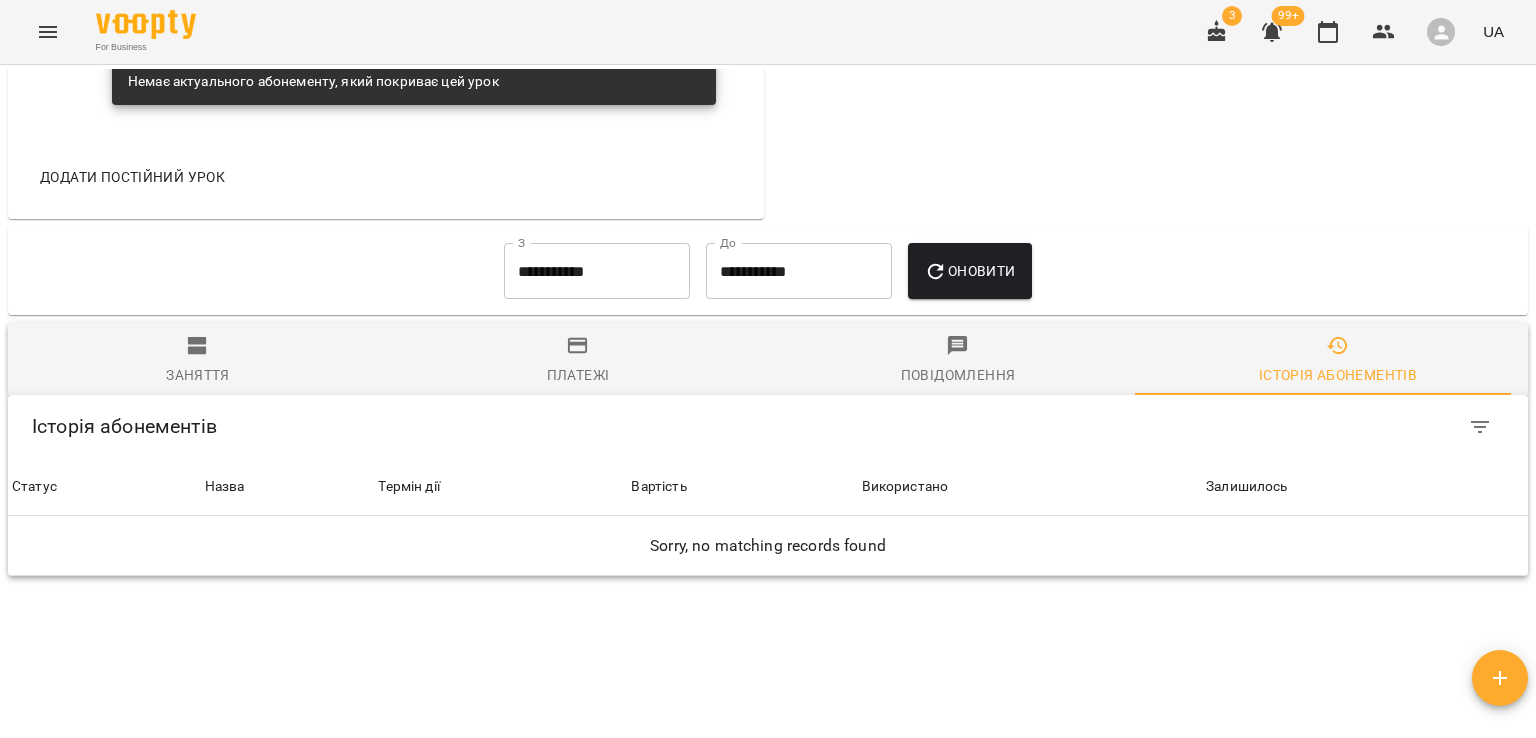 click on "Додати постійний урок" at bounding box center [386, 177] 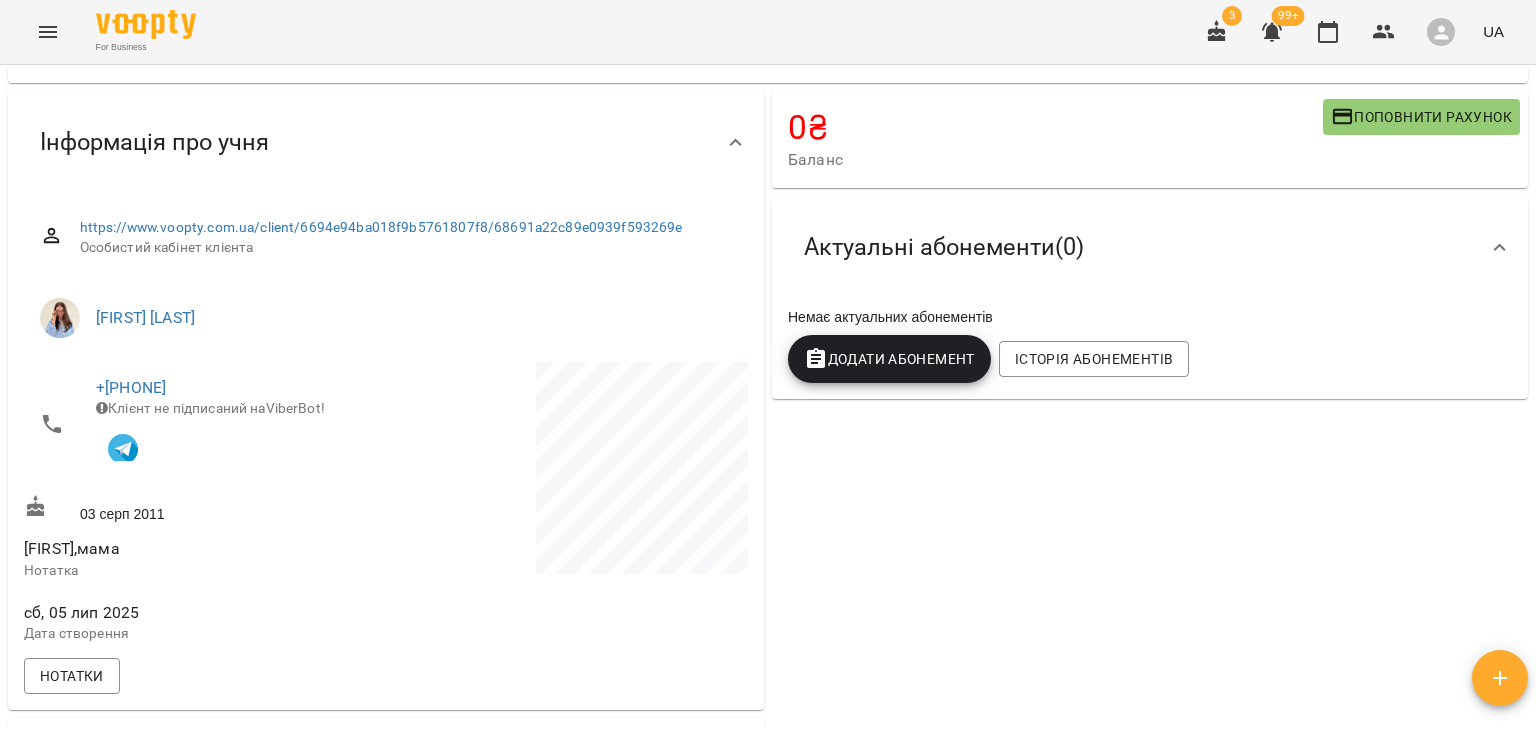 scroll, scrollTop: 0, scrollLeft: 0, axis: both 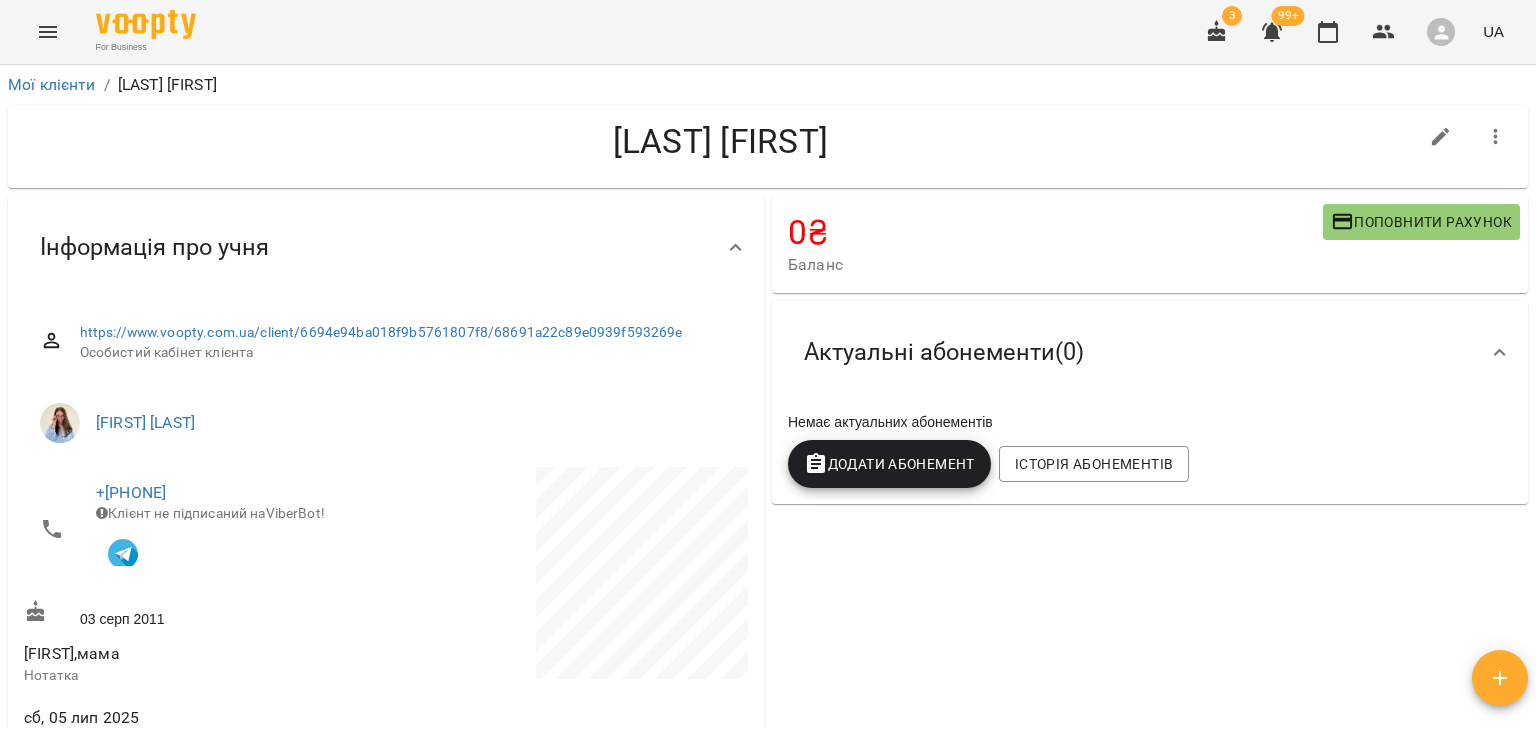 click 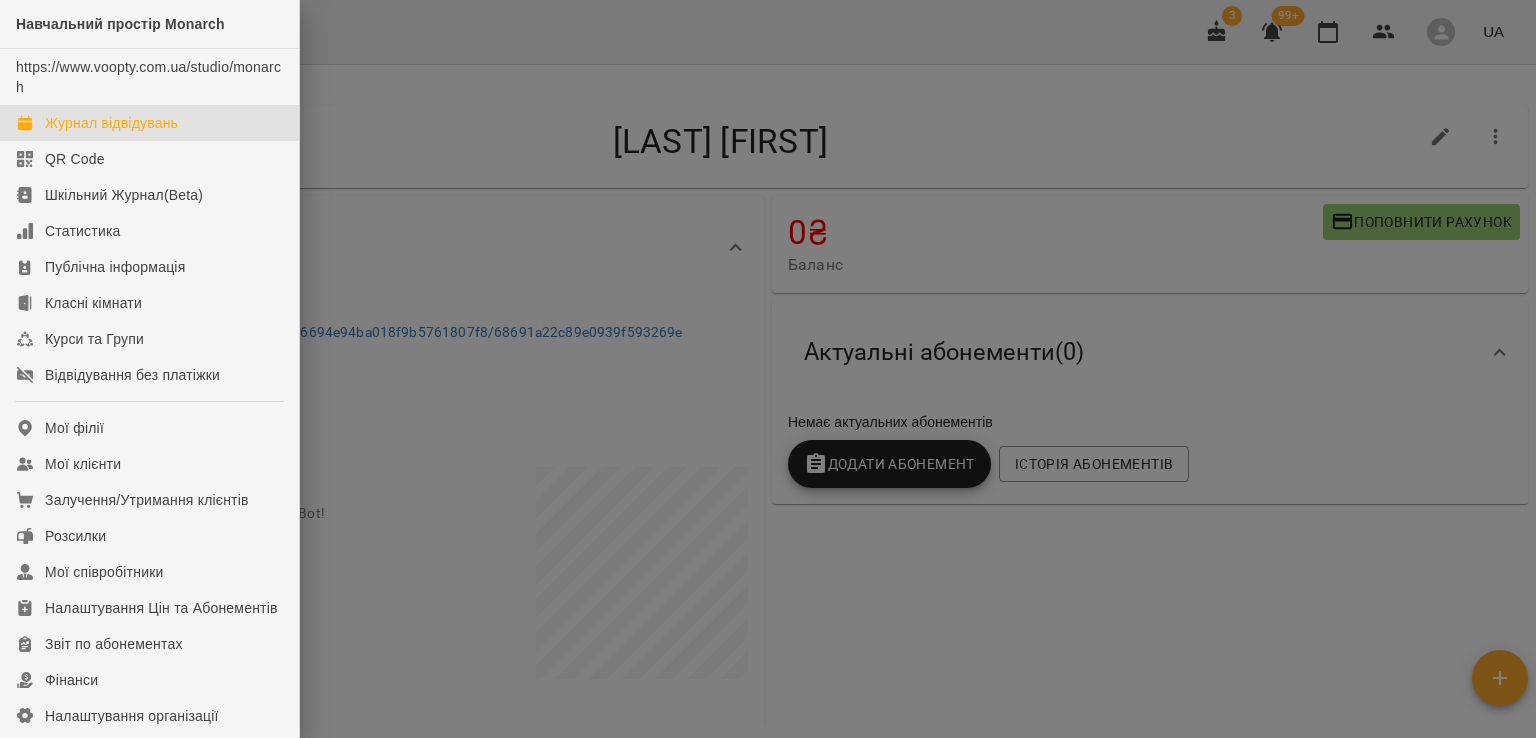 click on "Журнал відвідувань" at bounding box center [111, 123] 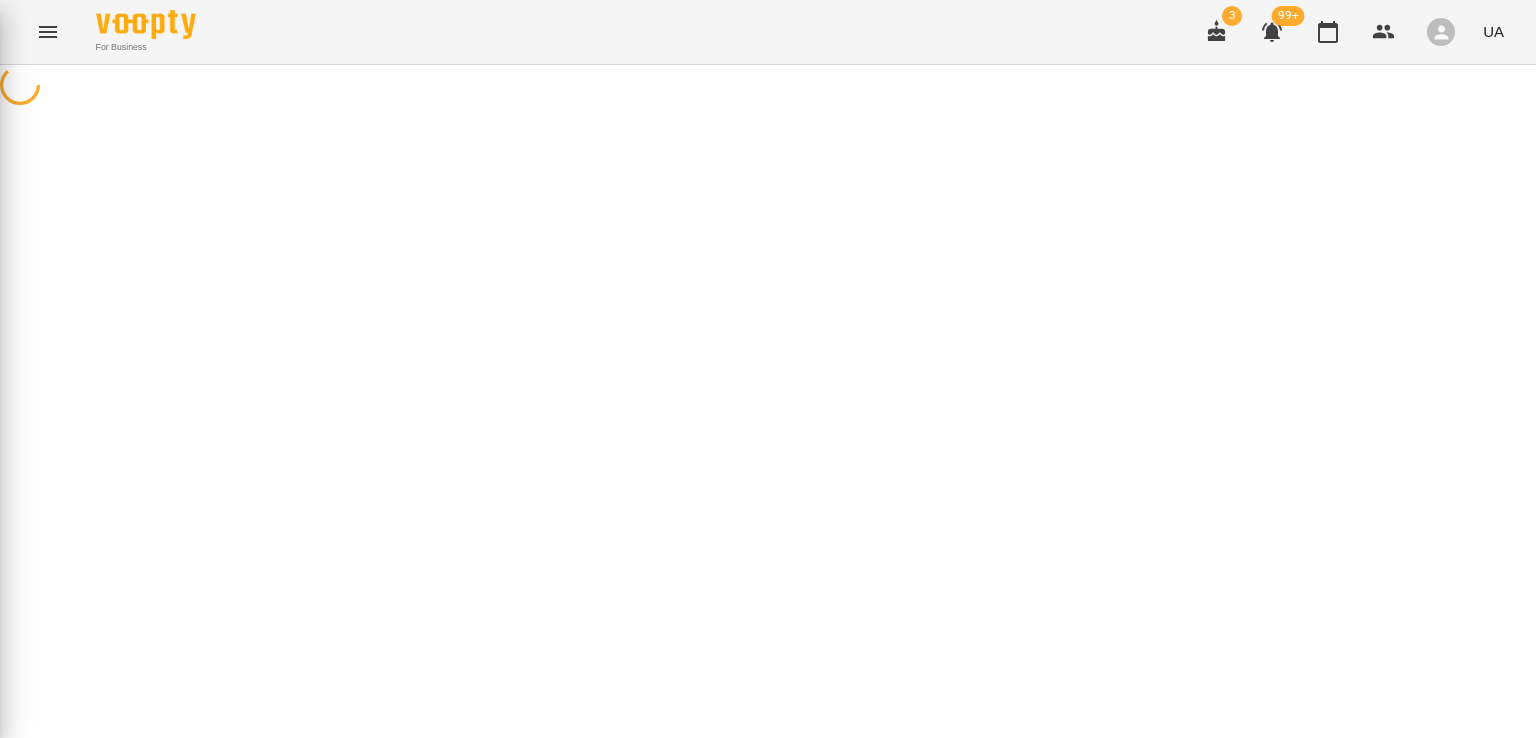 scroll, scrollTop: 0, scrollLeft: 0, axis: both 